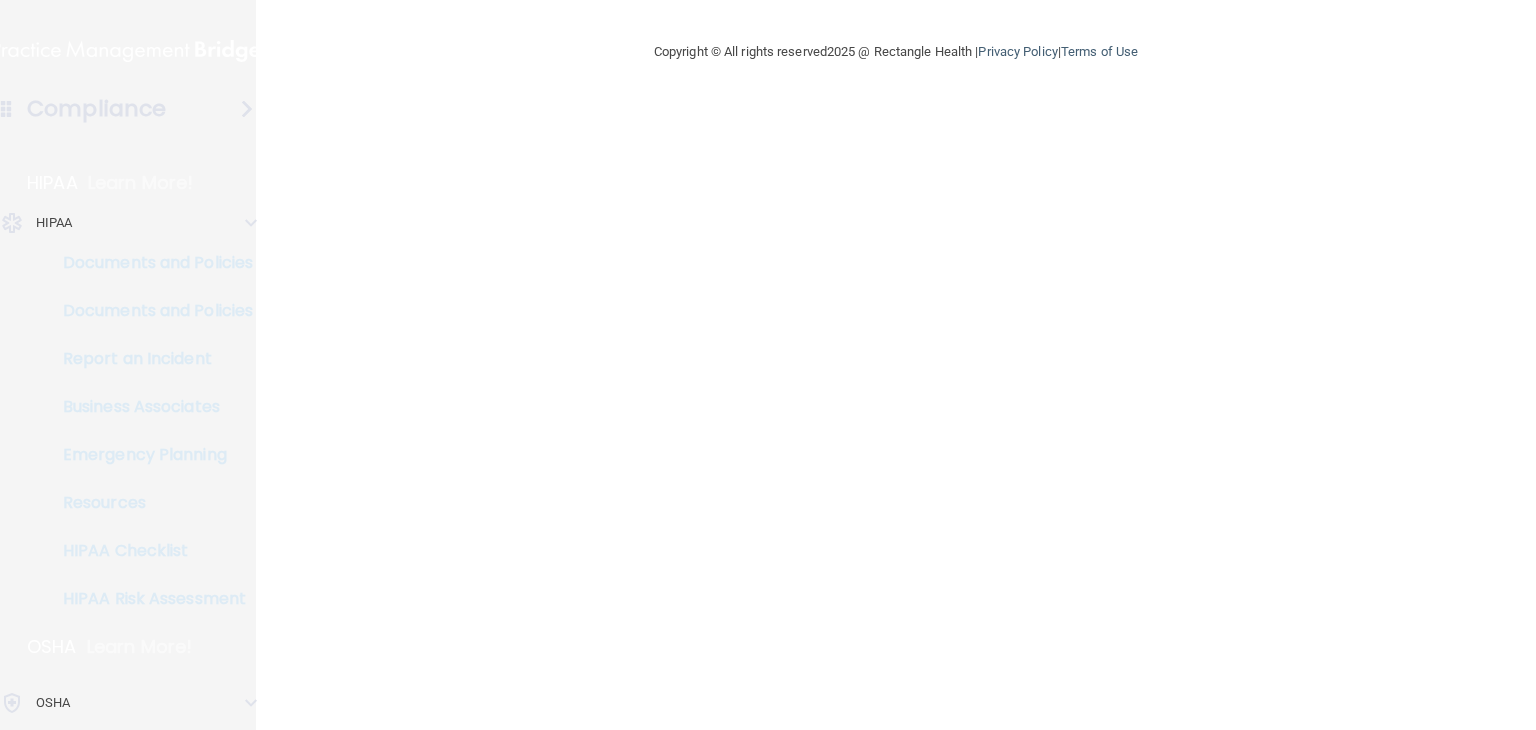 scroll, scrollTop: 0, scrollLeft: 0, axis: both 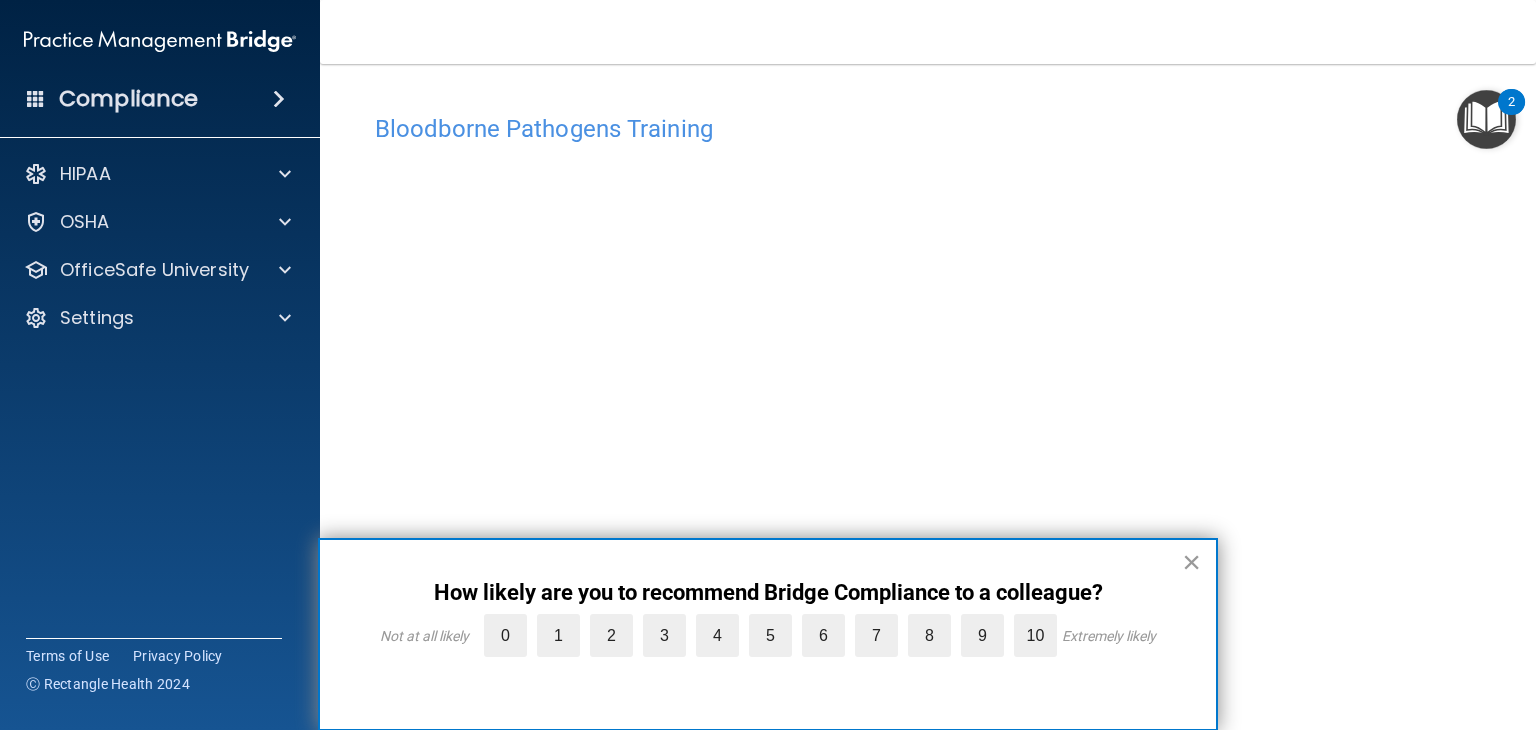 click on "×" at bounding box center [1191, 562] 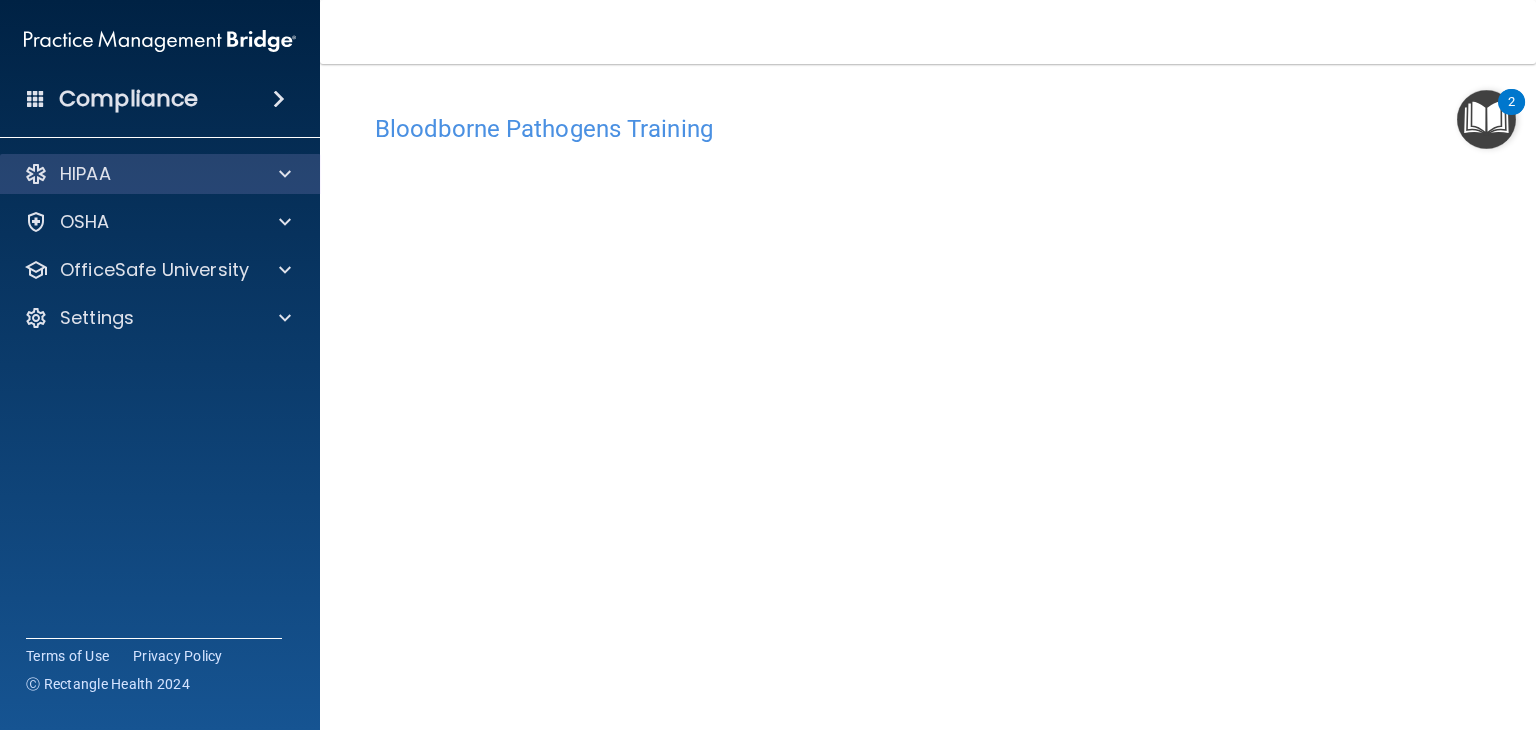 click on "HIPAA" at bounding box center [160, 174] 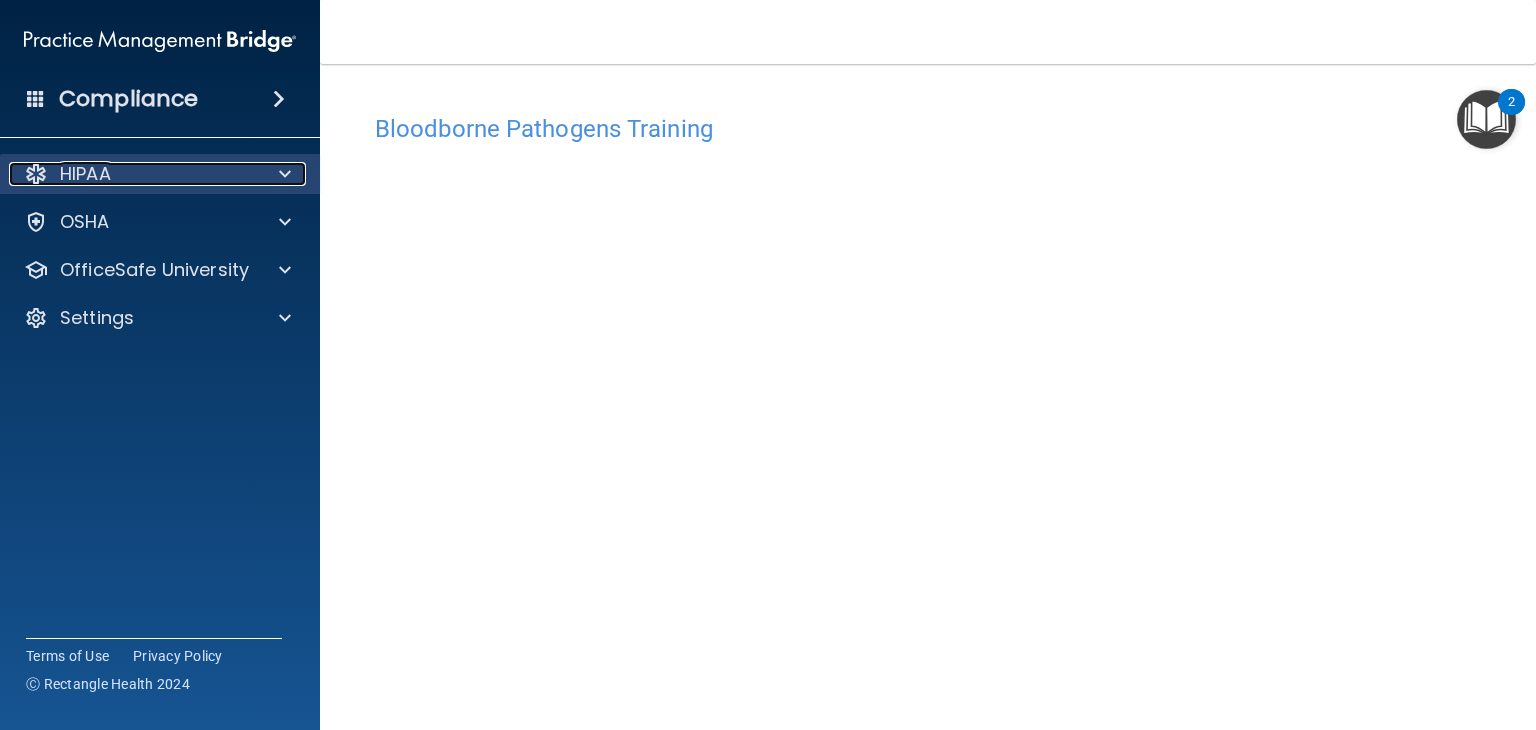click at bounding box center (285, 174) 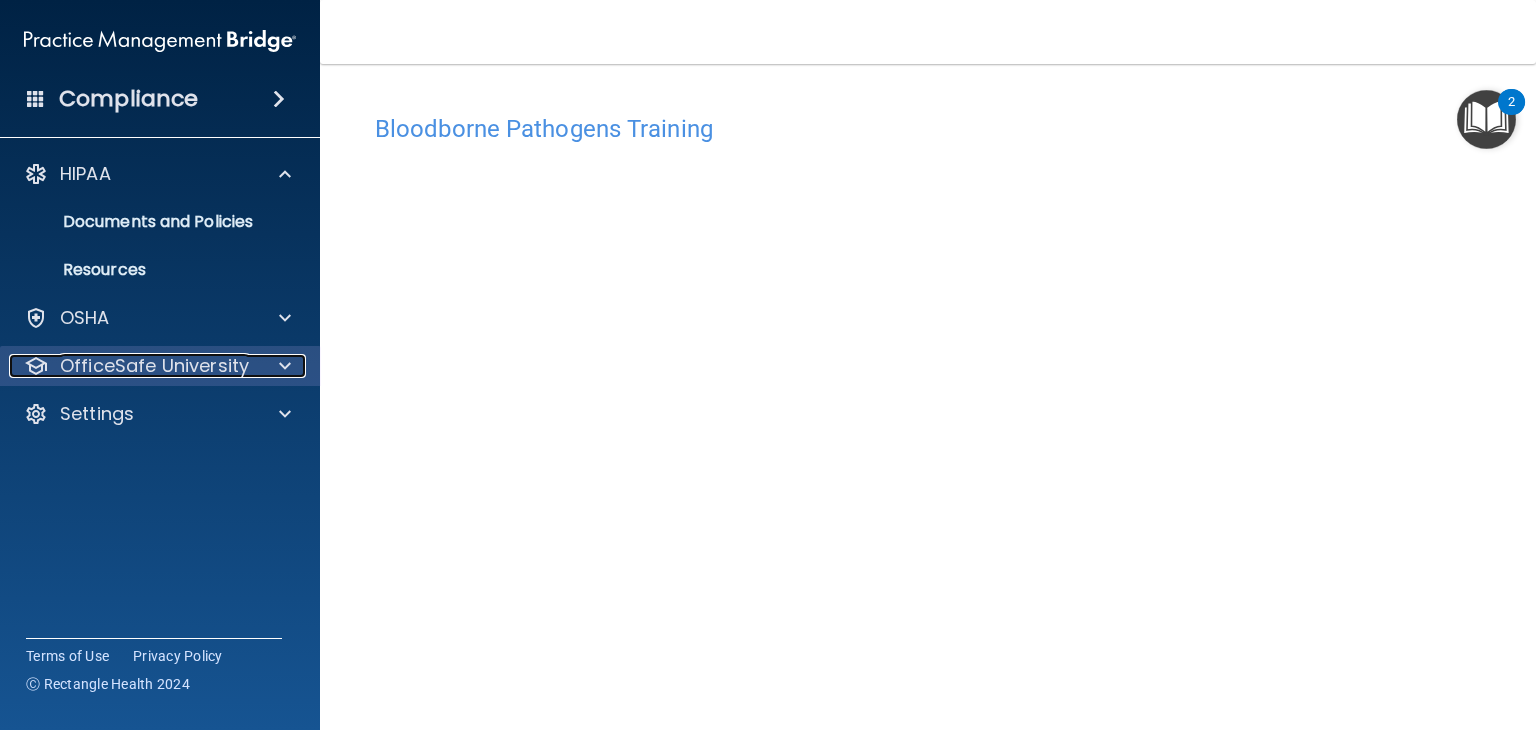 click at bounding box center [285, 366] 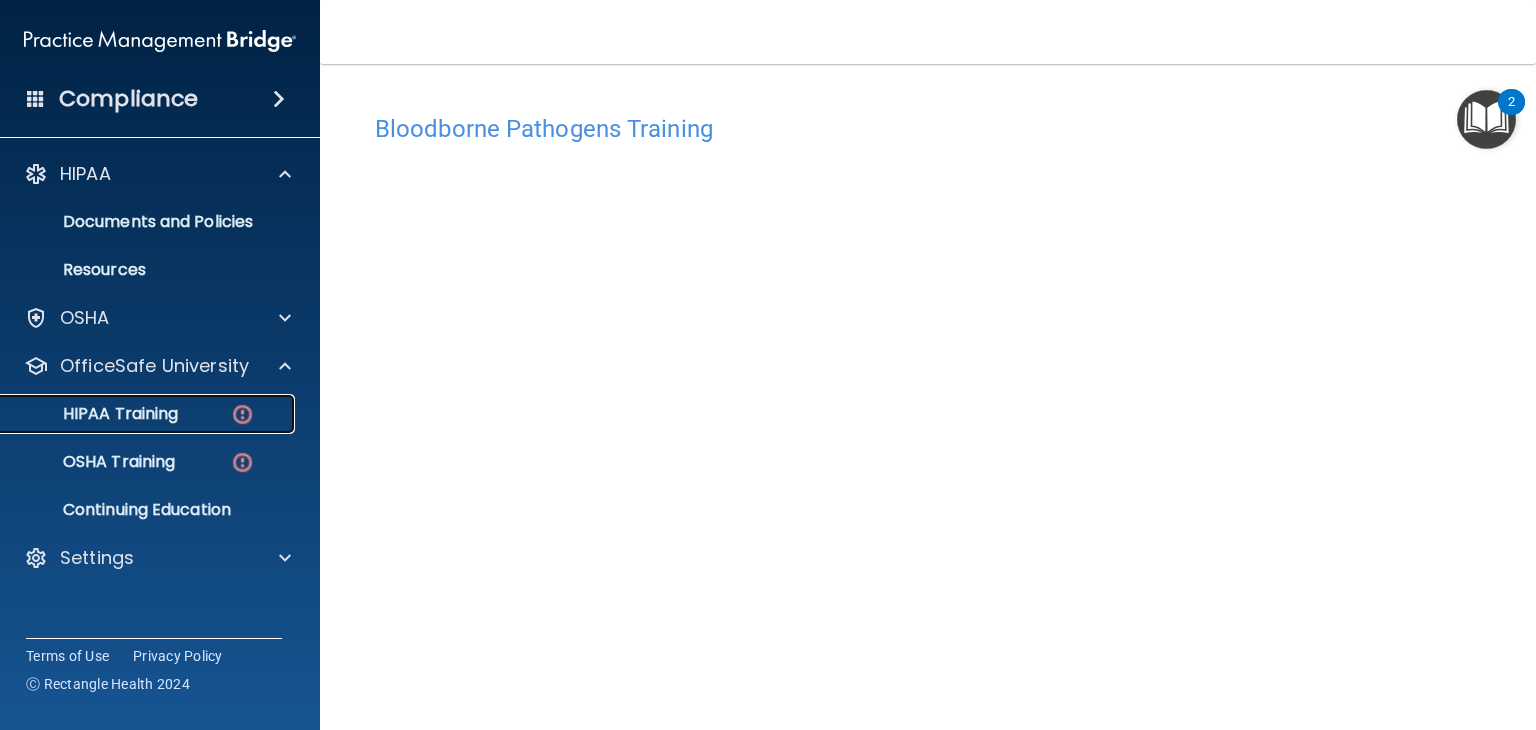 click at bounding box center (242, 414) 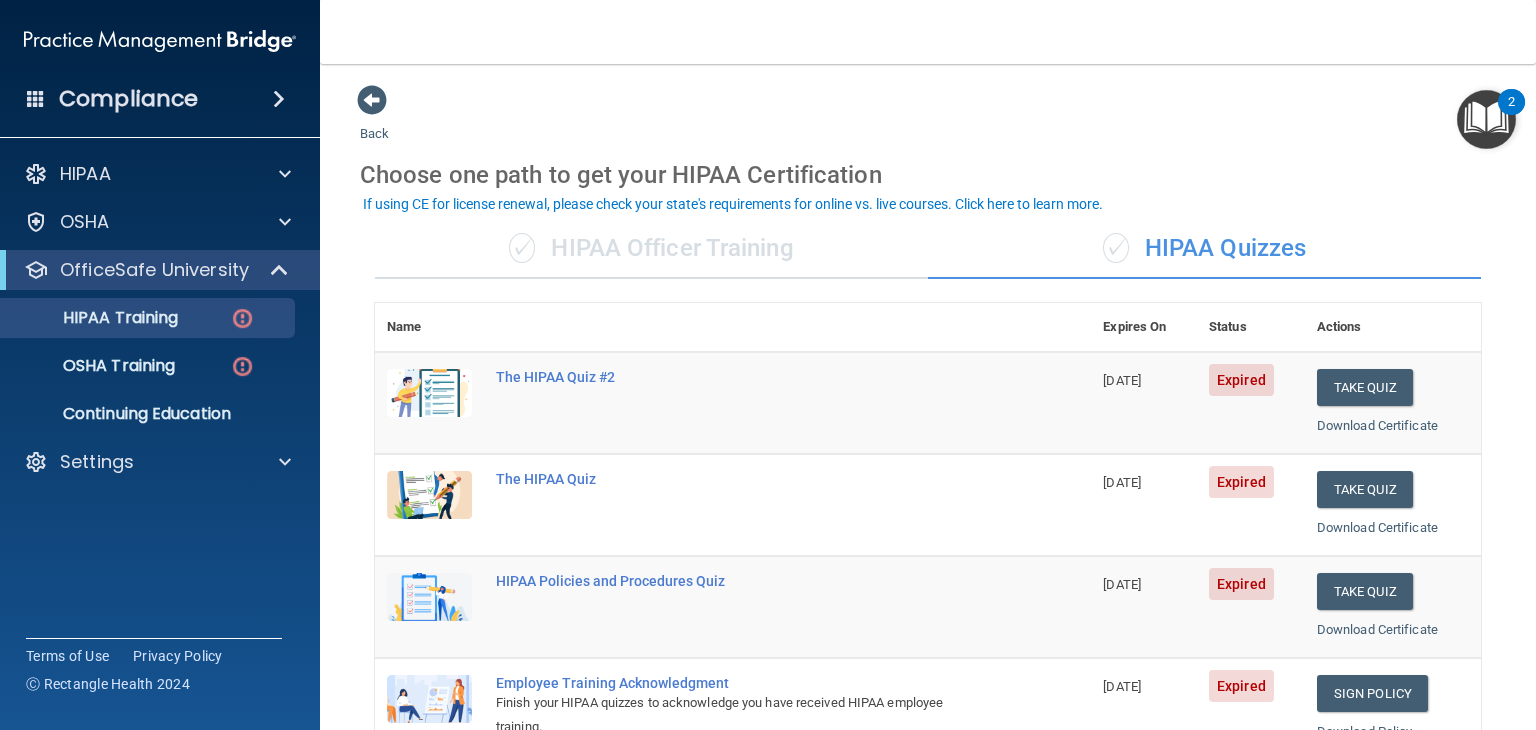 click on "The HIPAA Quiz #2" at bounding box center [787, 403] 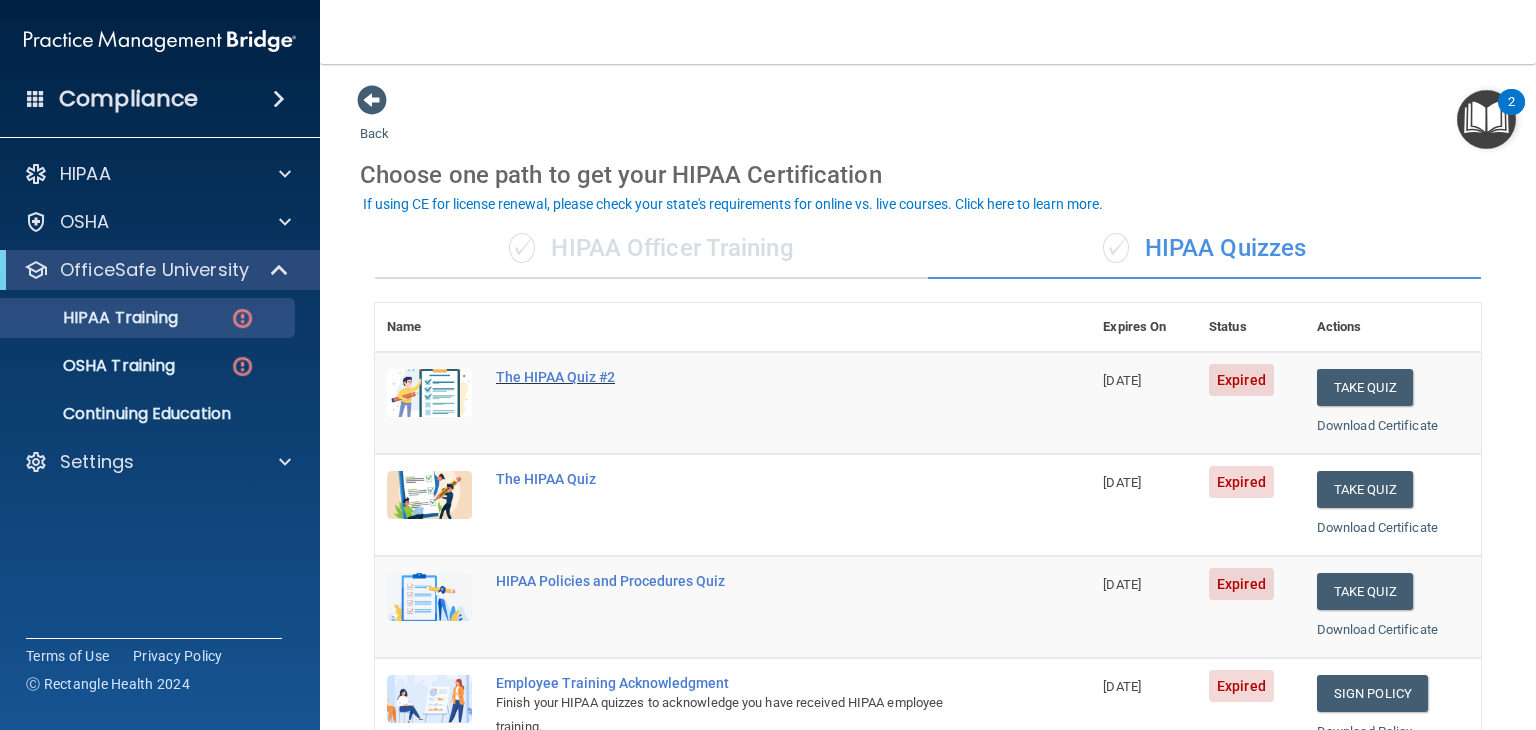 click on "The HIPAA Quiz #2" at bounding box center (743, 377) 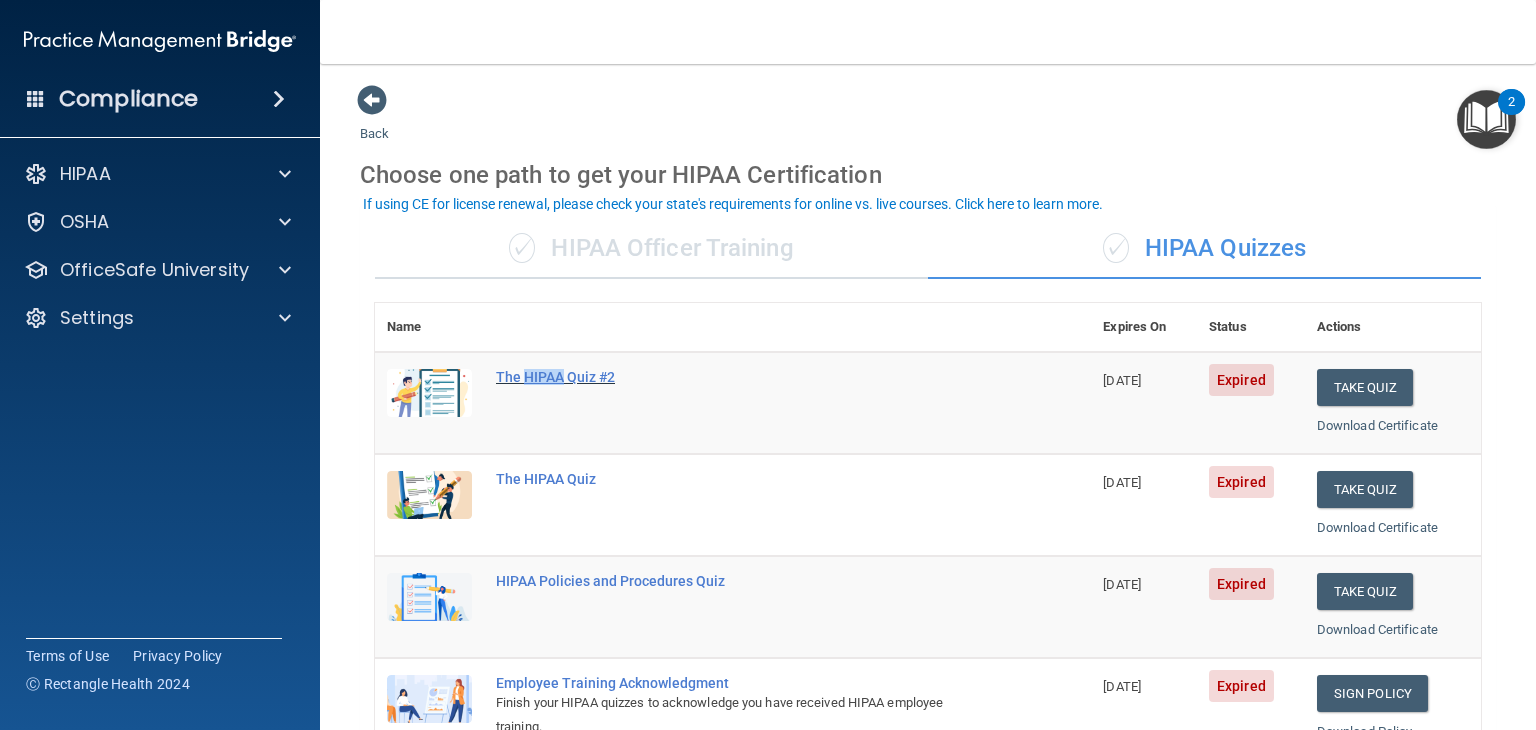 click on "The HIPAA Quiz #2" at bounding box center [743, 377] 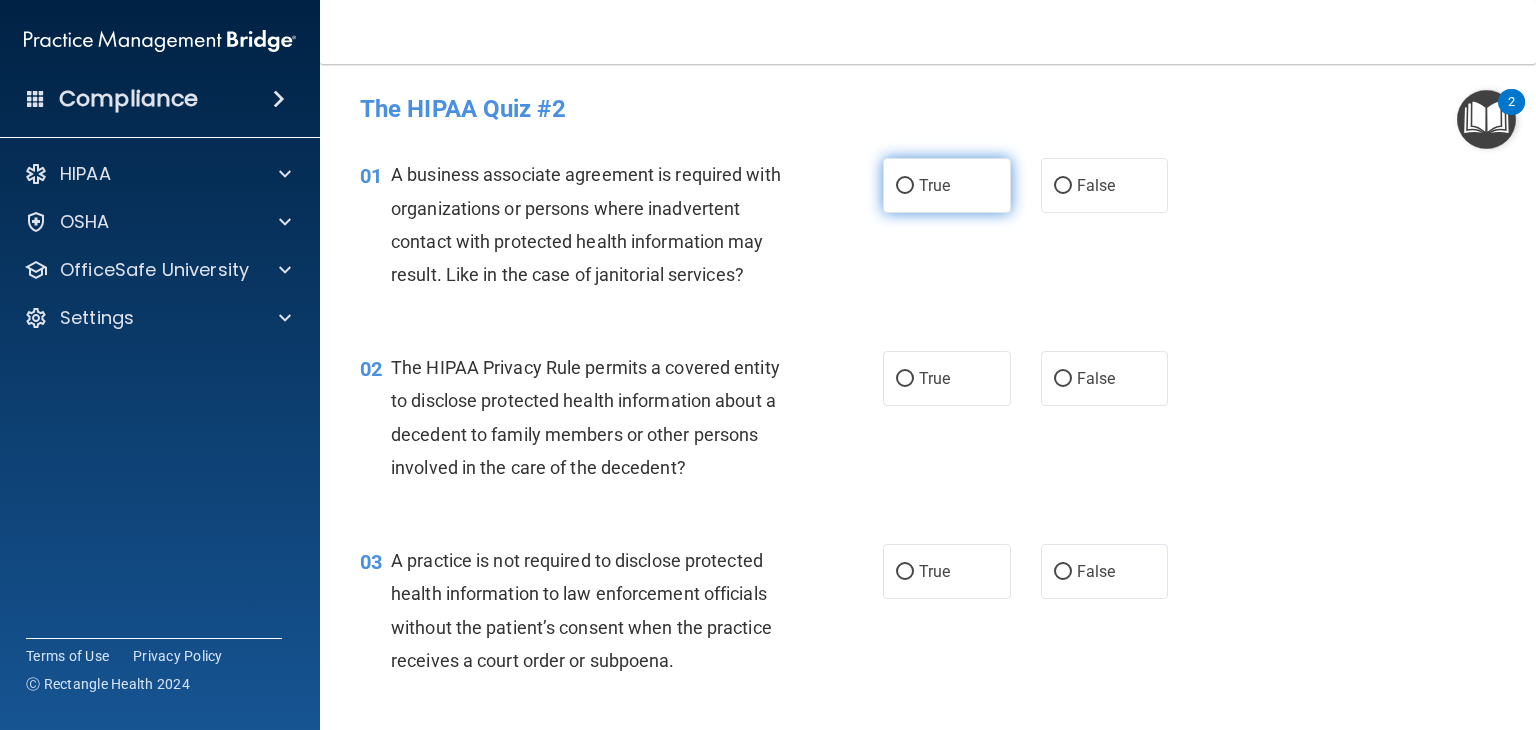 click on "True" at bounding box center [905, 186] 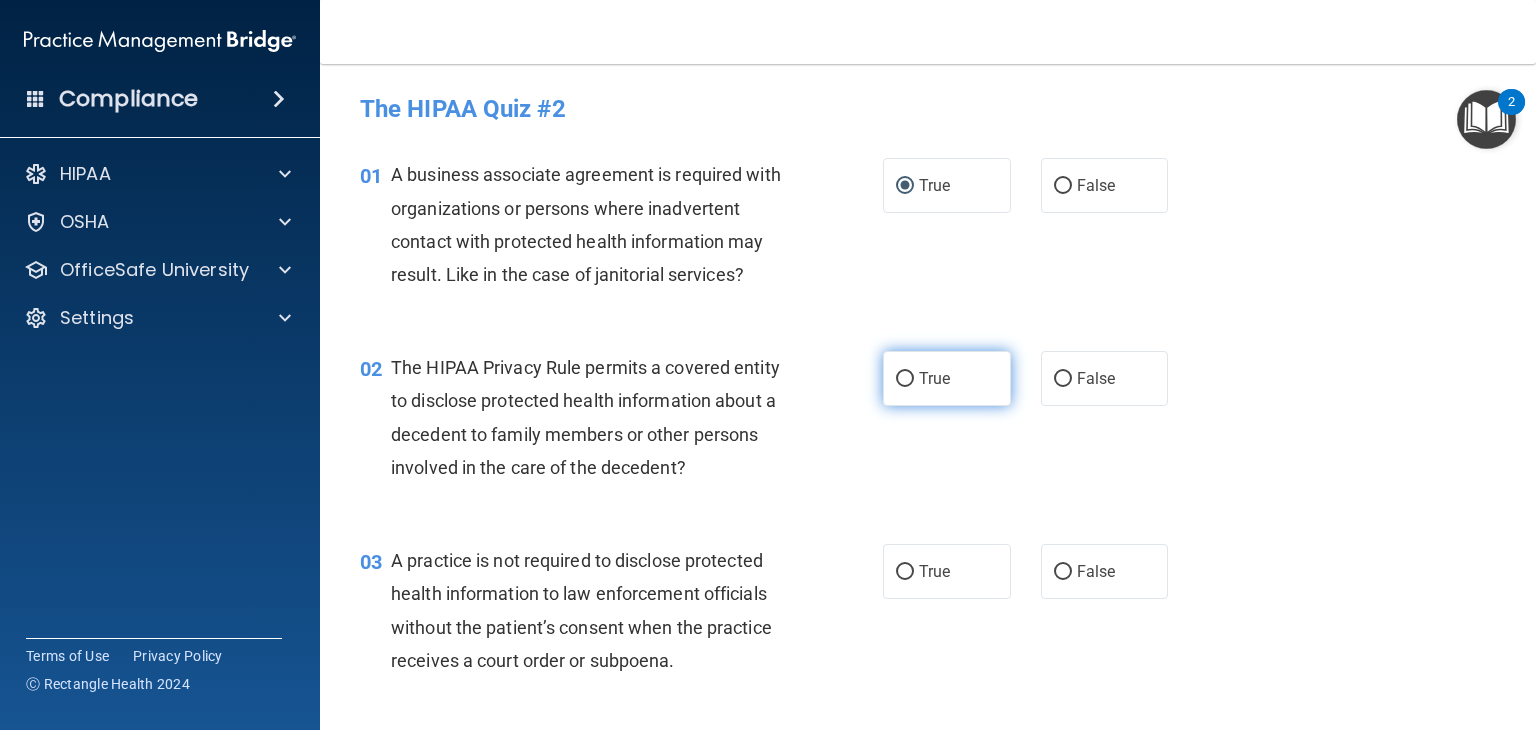 click on "True" at bounding box center (905, 379) 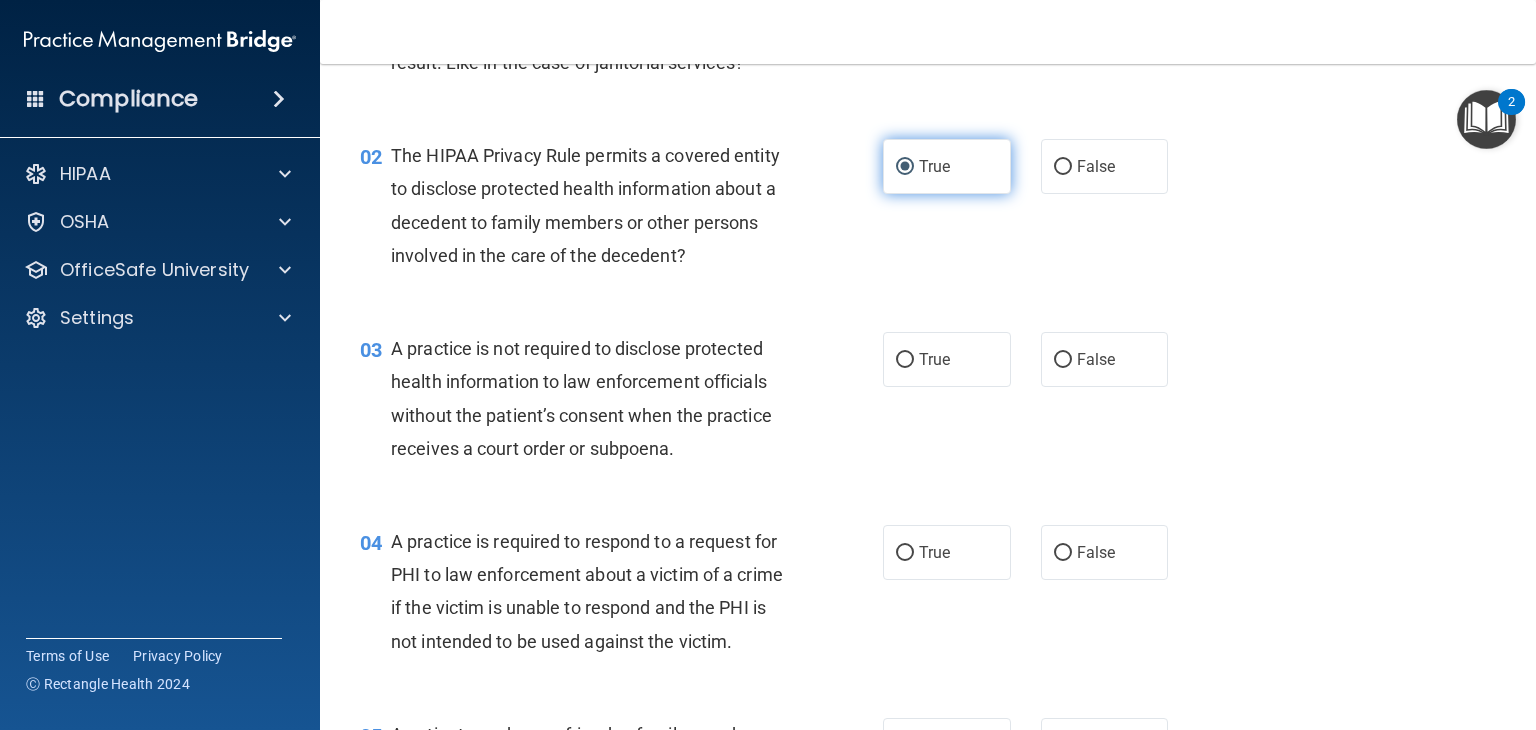 scroll, scrollTop: 216, scrollLeft: 0, axis: vertical 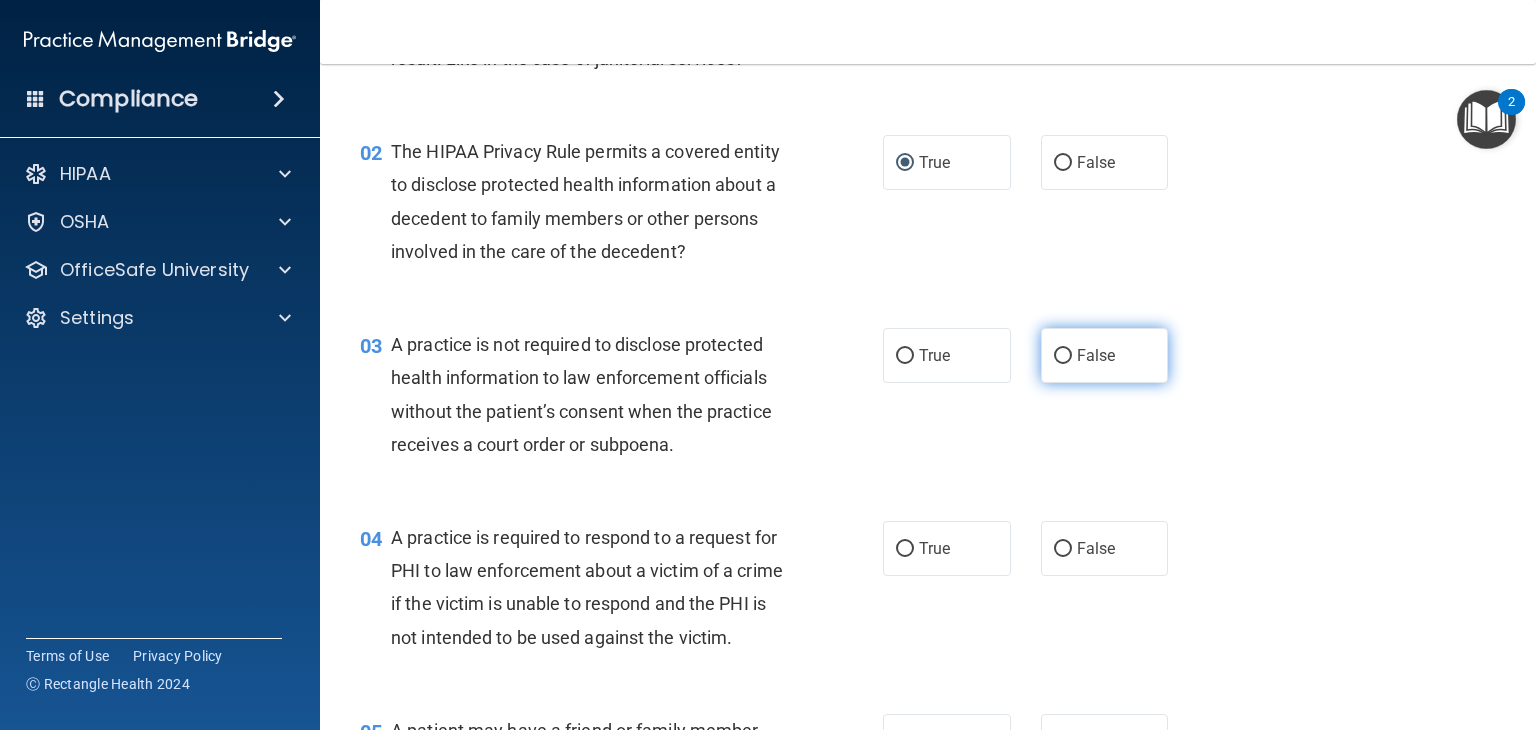 click on "False" at bounding box center [1063, 356] 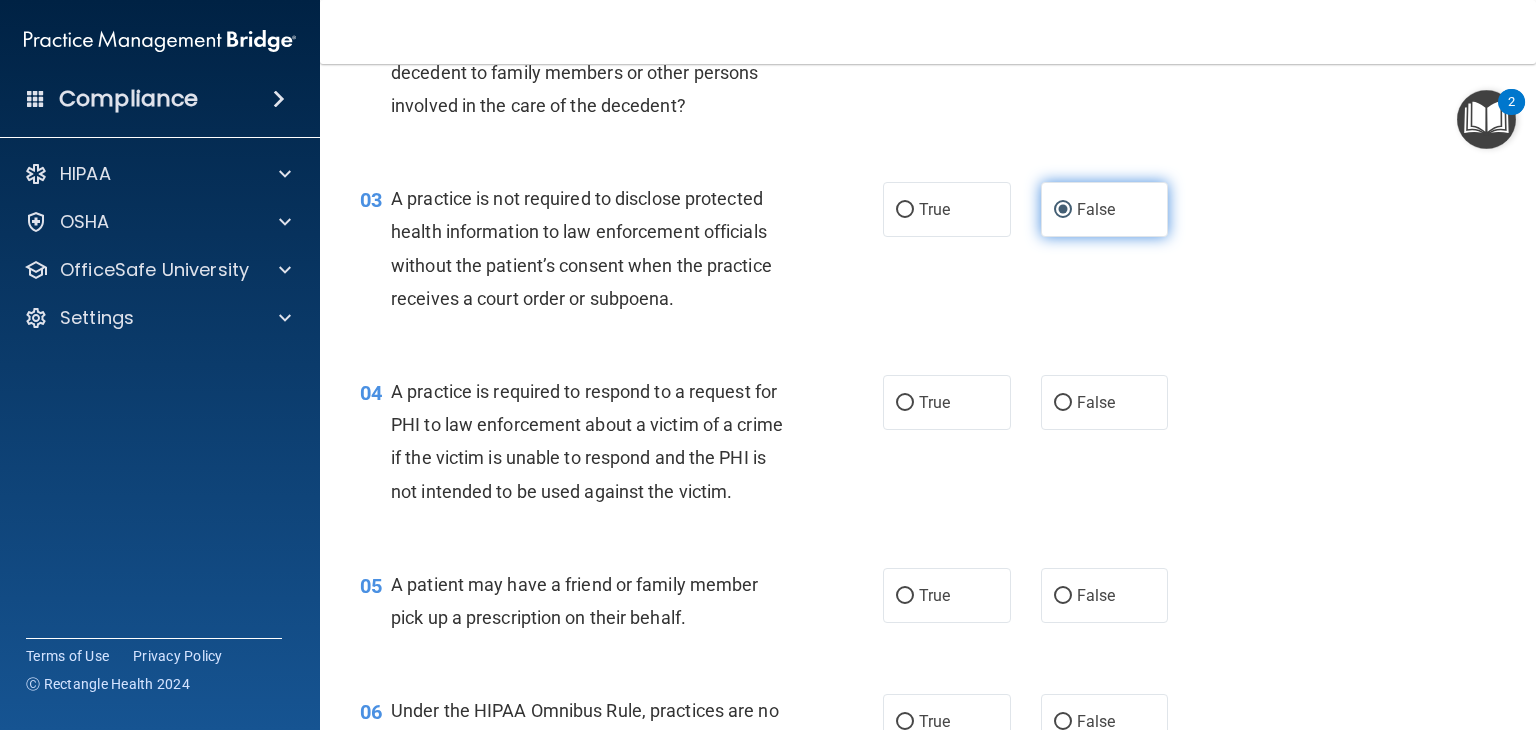 scroll, scrollTop: 384, scrollLeft: 0, axis: vertical 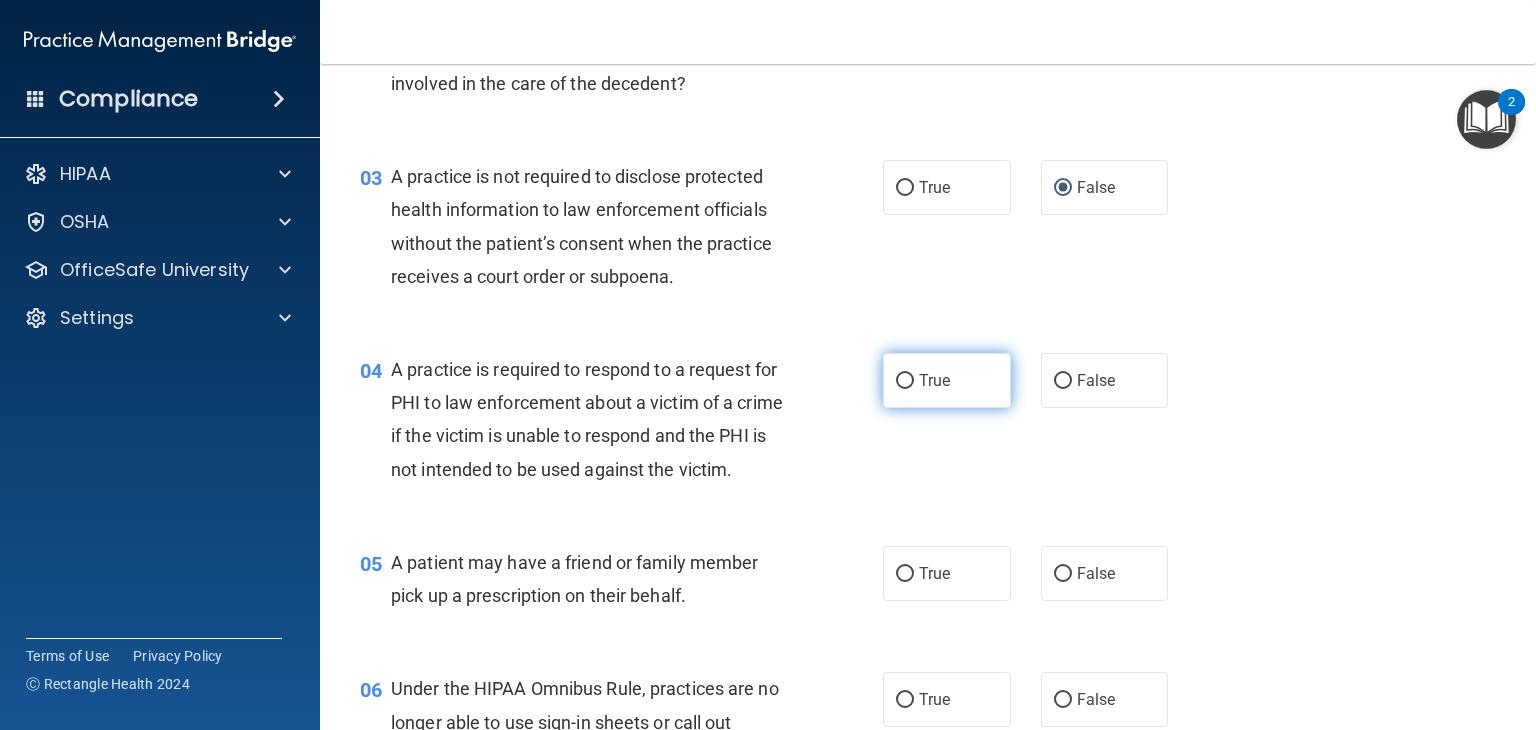 click on "True" at bounding box center (905, 381) 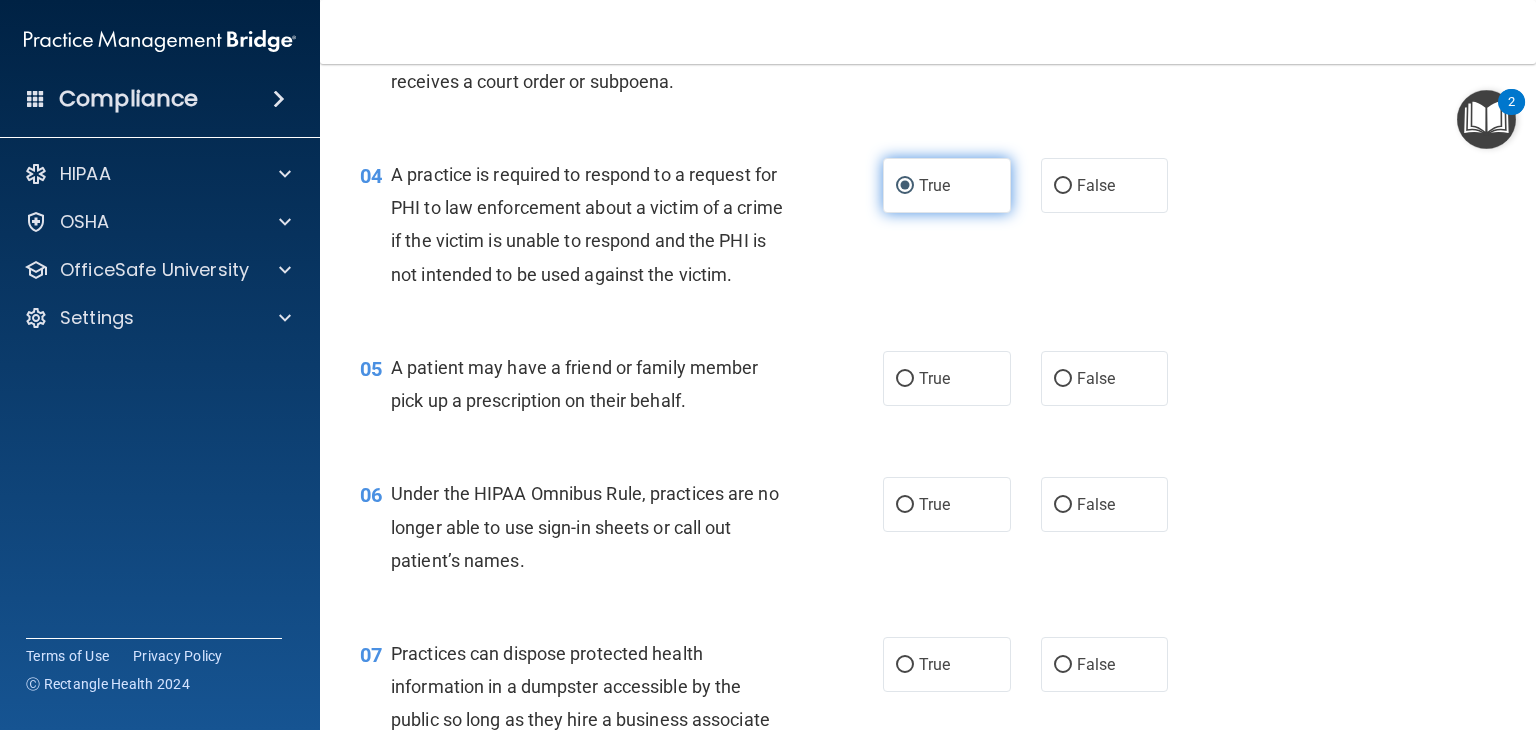 scroll, scrollTop: 580, scrollLeft: 0, axis: vertical 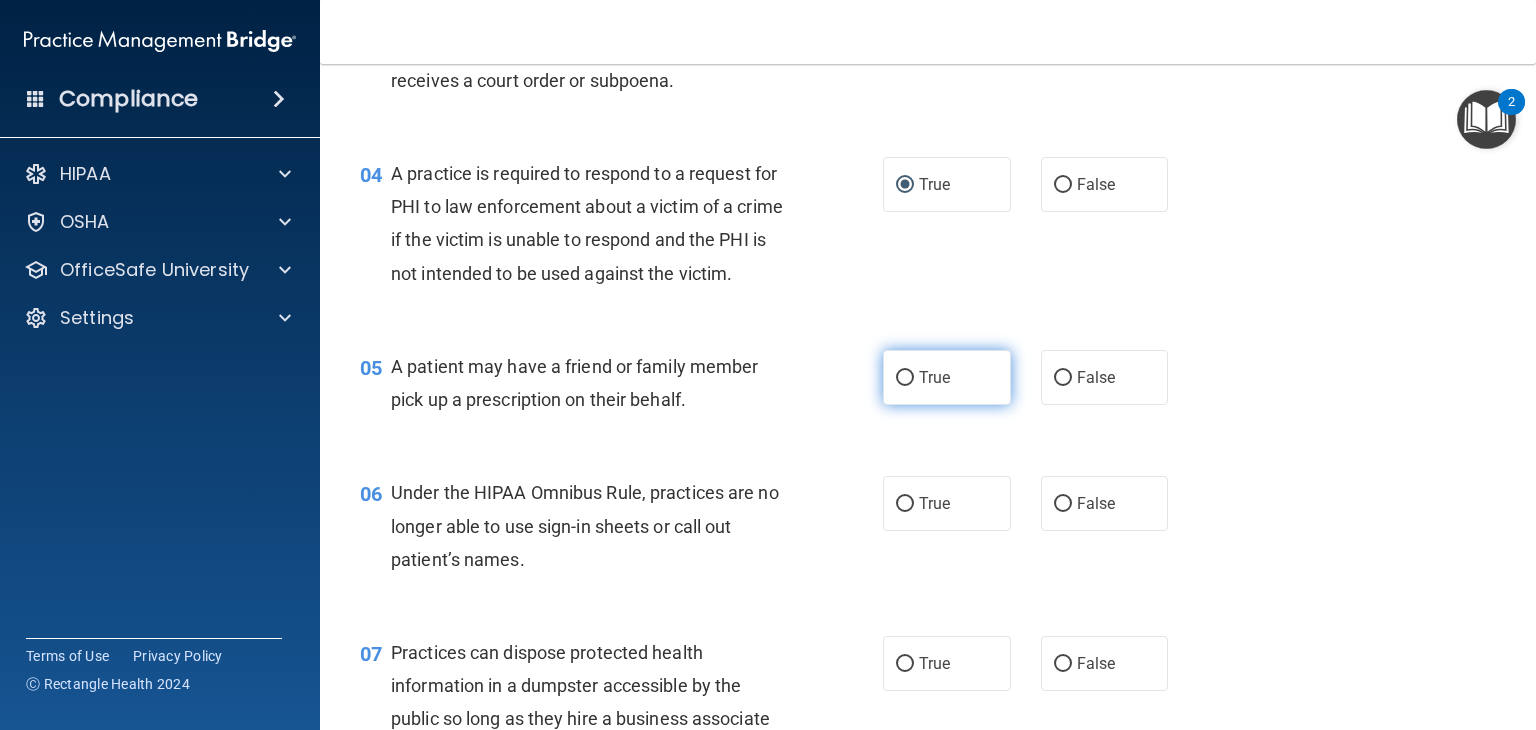 click on "True" at bounding box center (905, 378) 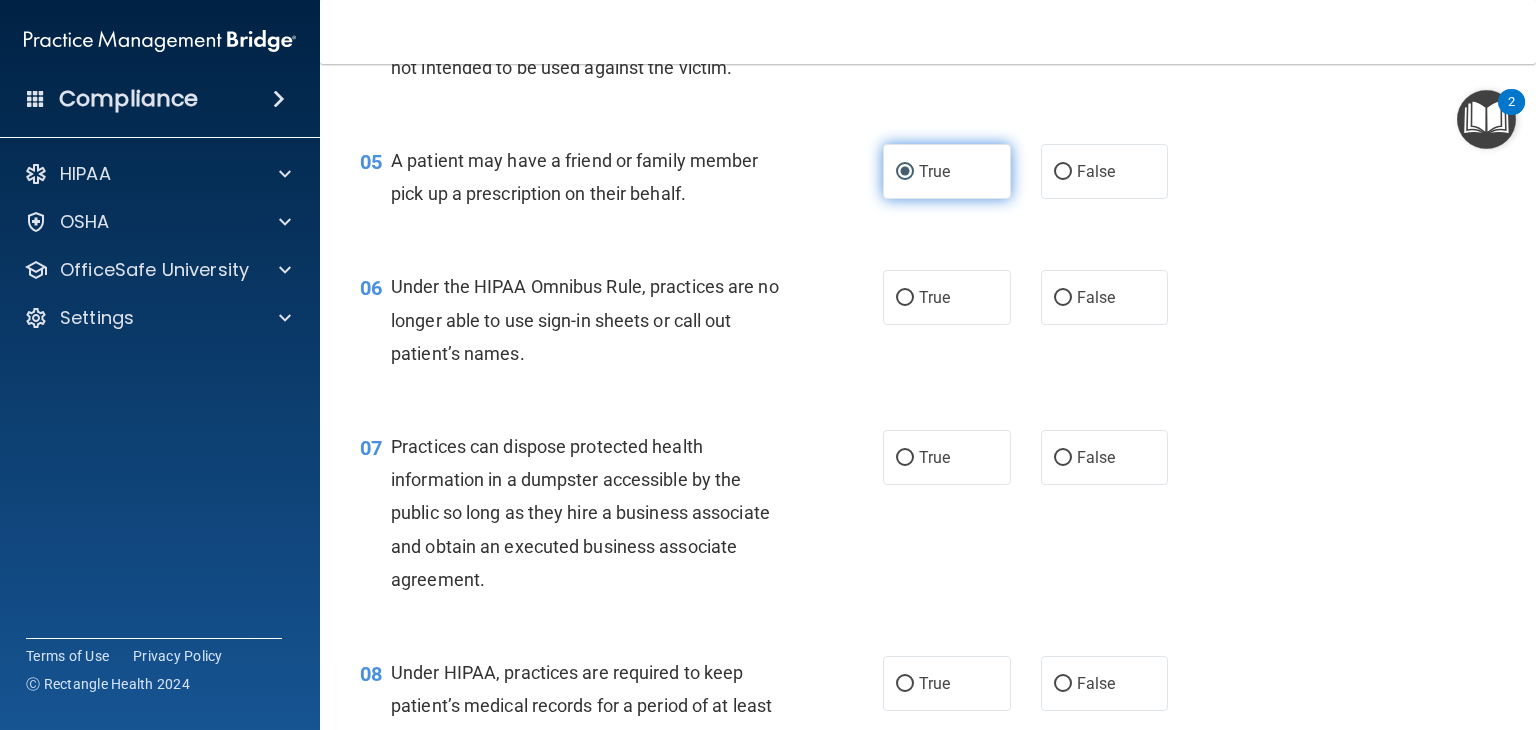 scroll, scrollTop: 790, scrollLeft: 0, axis: vertical 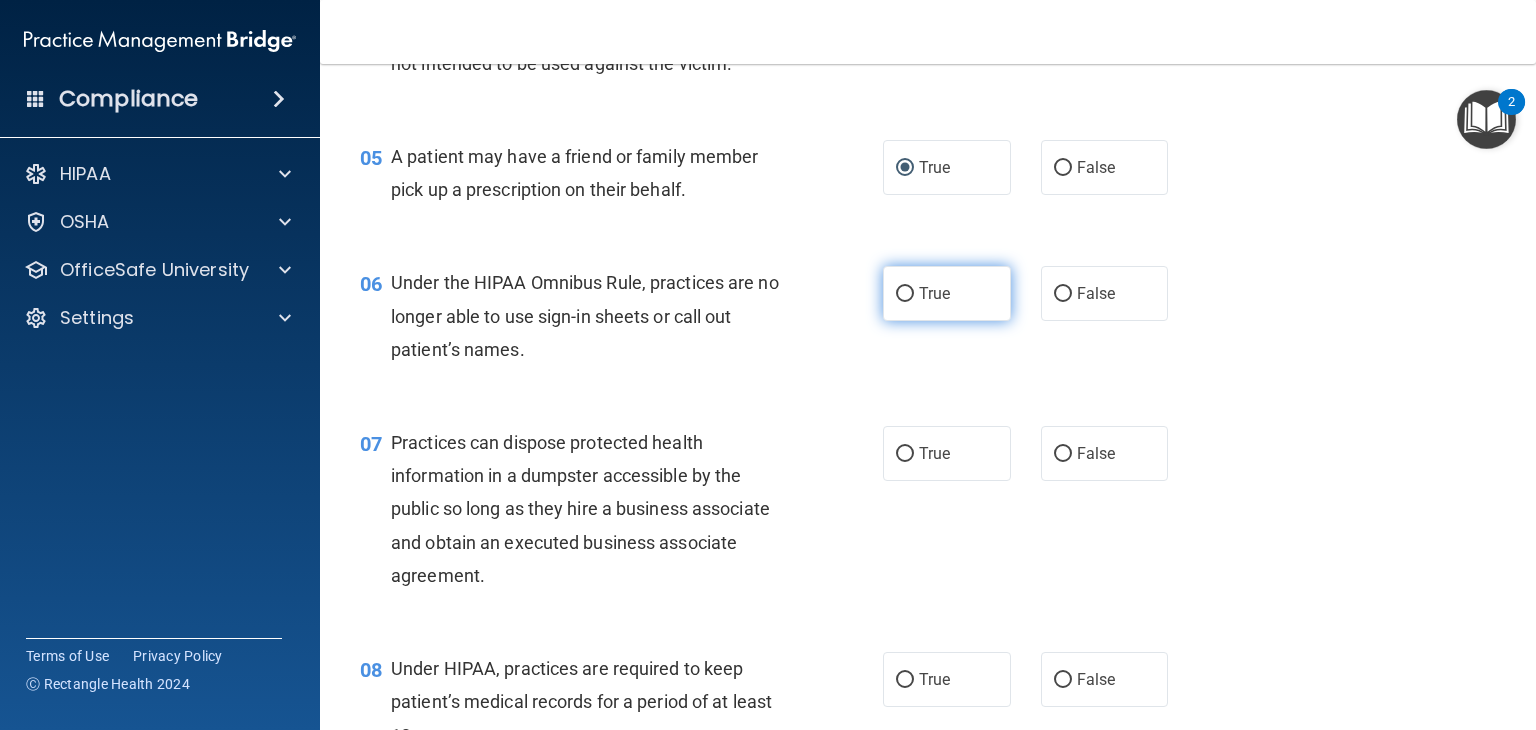 click on "True" at bounding box center (947, 293) 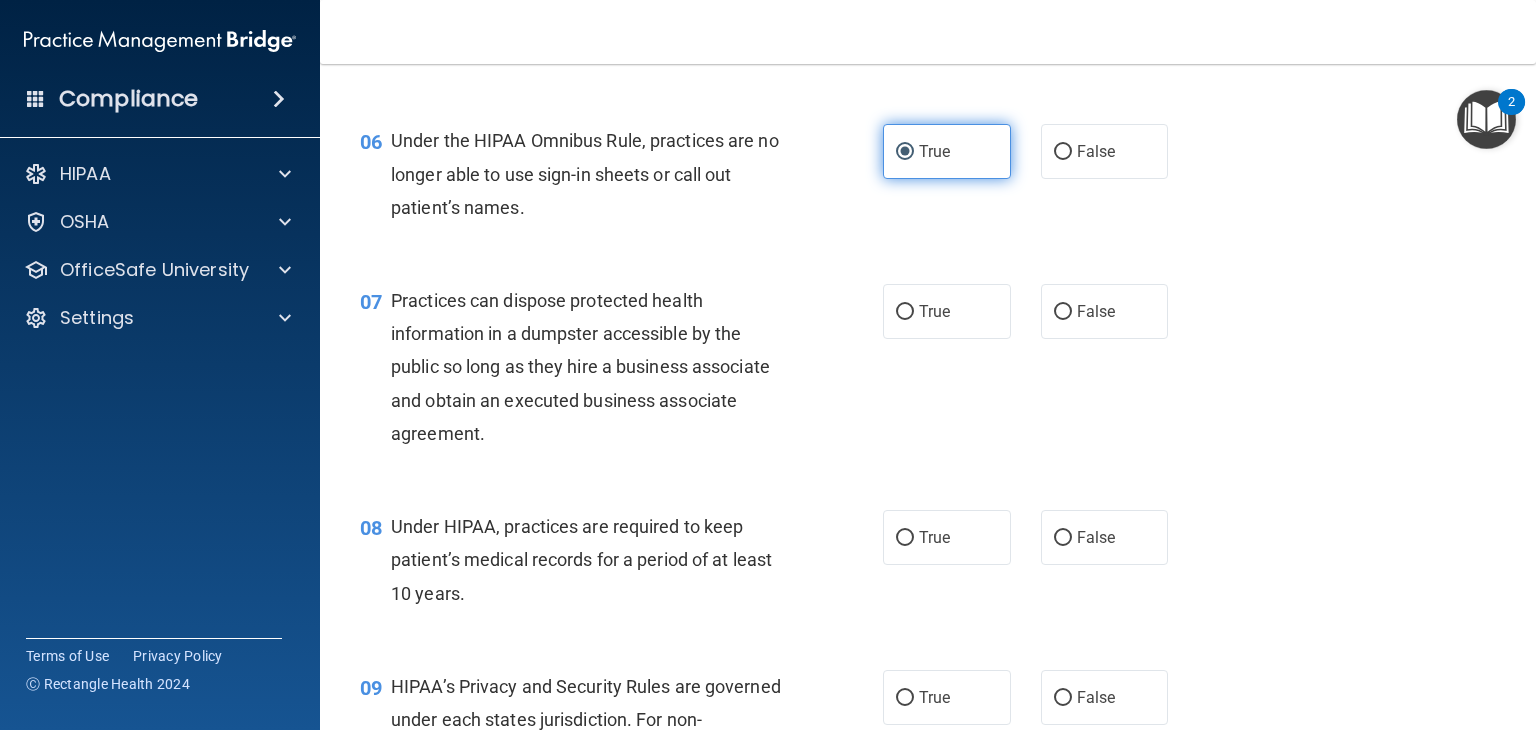 scroll, scrollTop: 934, scrollLeft: 0, axis: vertical 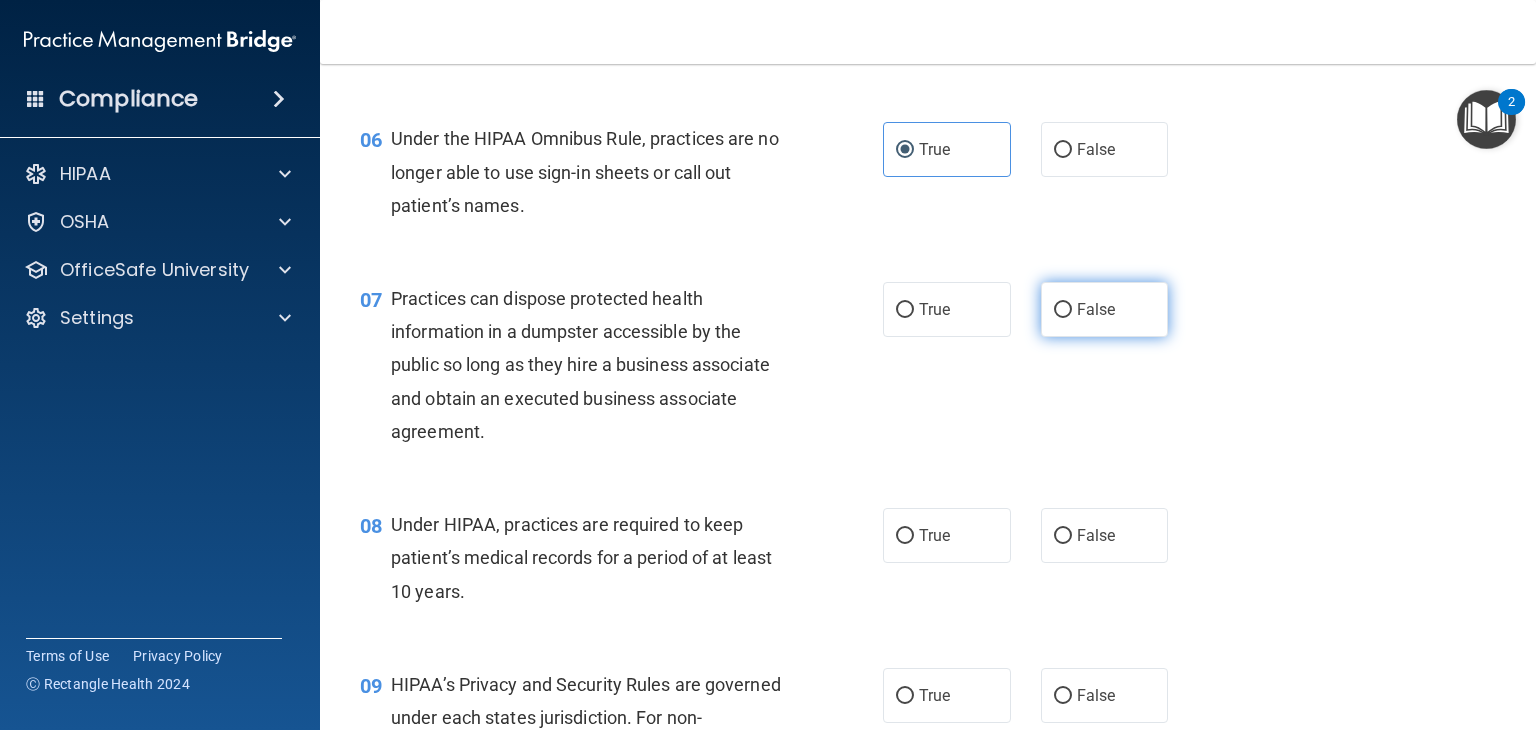 click on "False" at bounding box center (1063, 310) 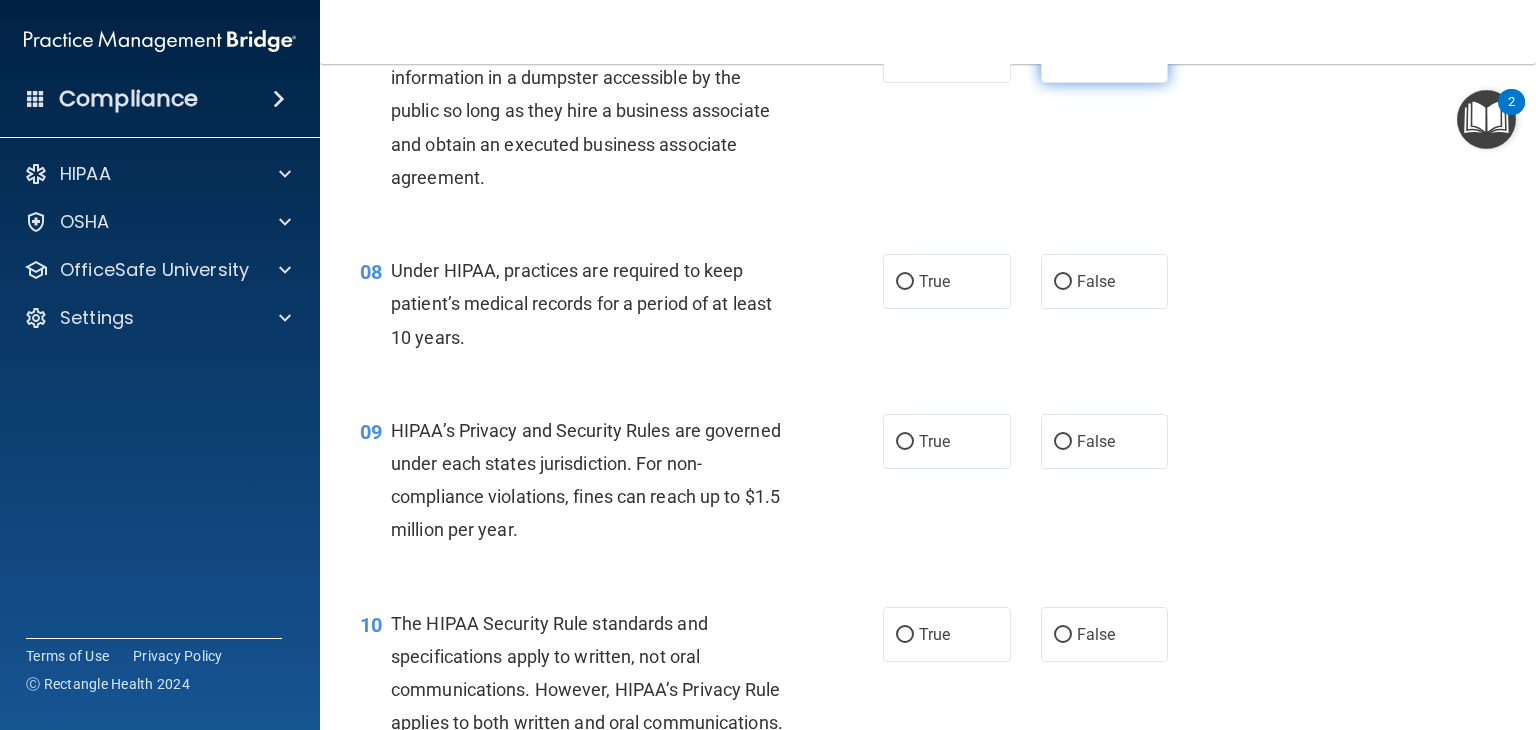 scroll, scrollTop: 1190, scrollLeft: 0, axis: vertical 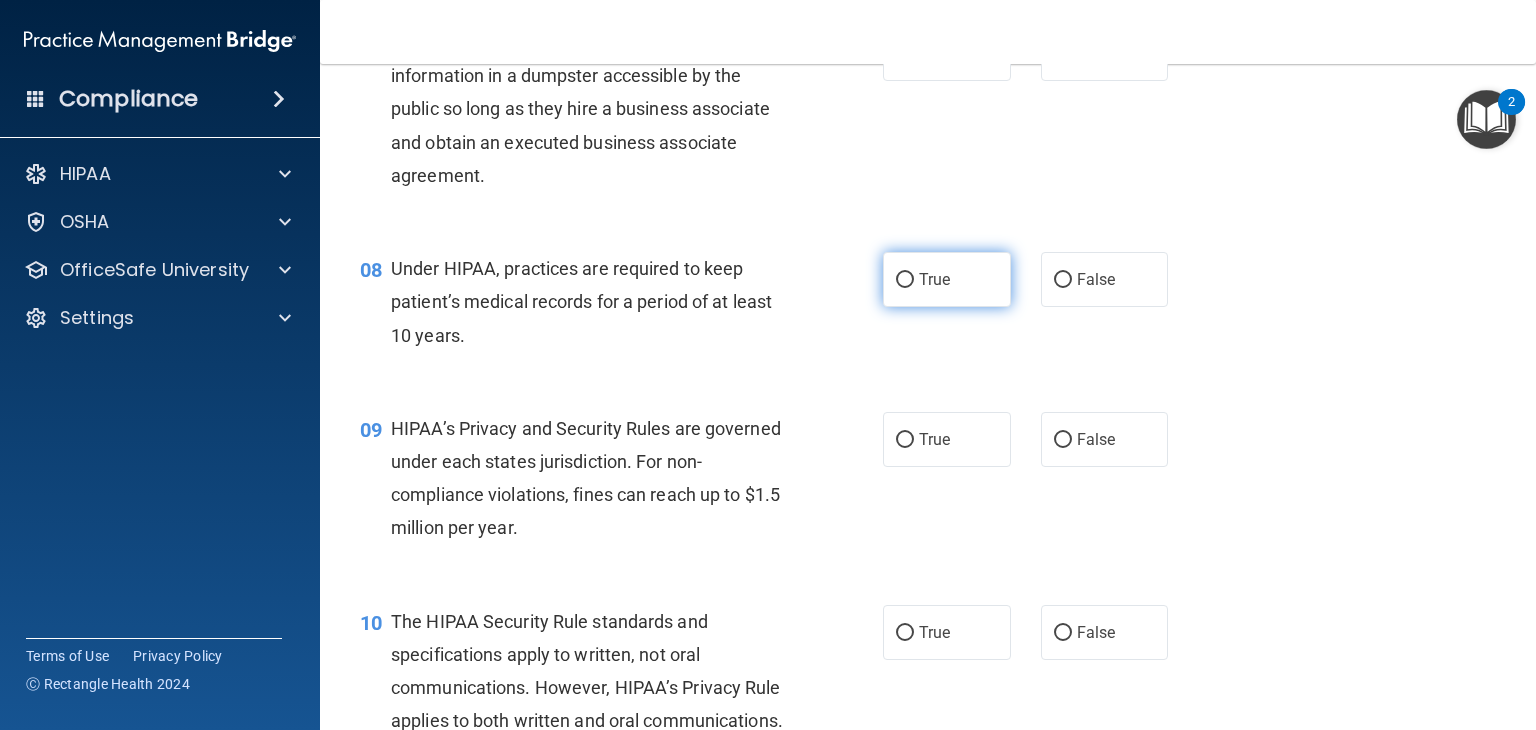 click on "True" at bounding box center [905, 280] 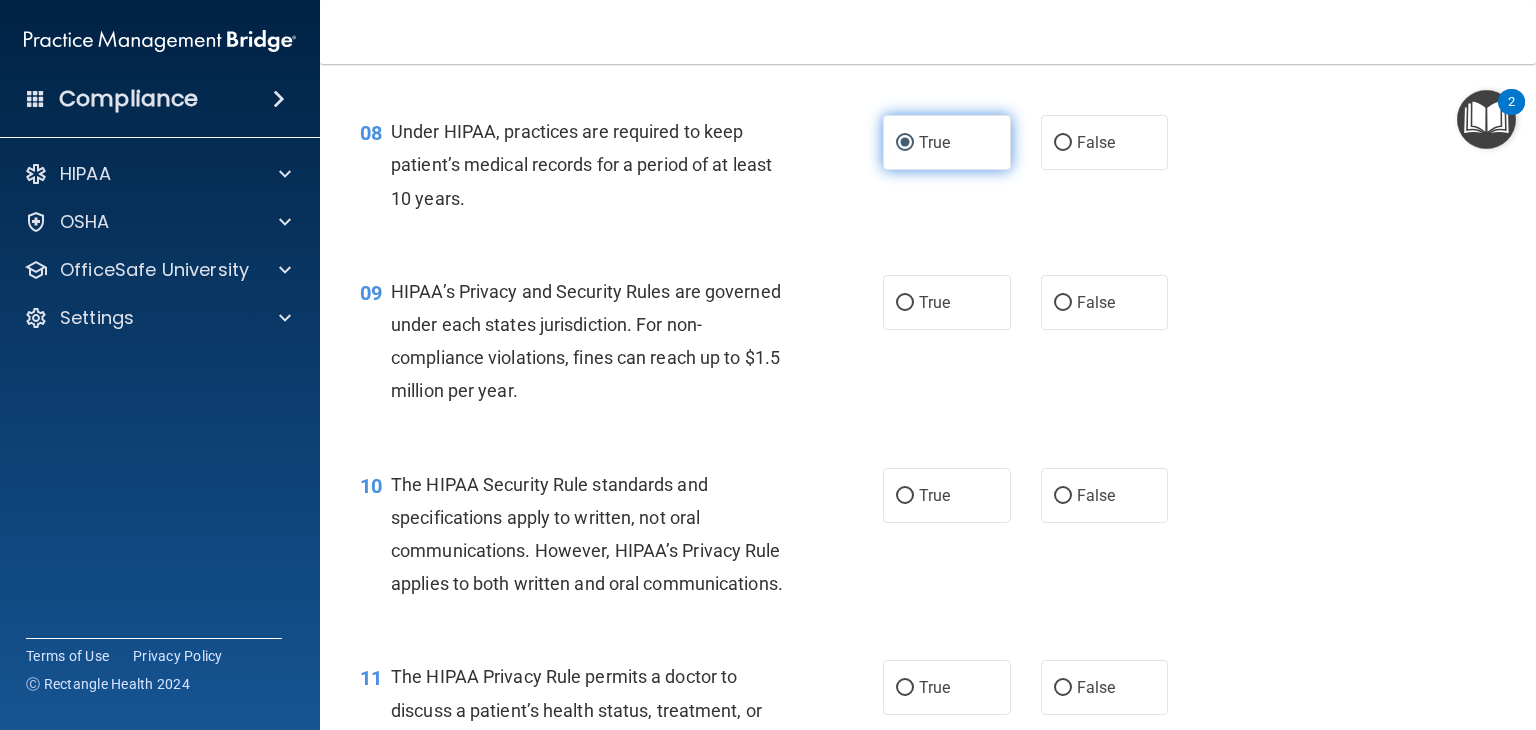 scroll, scrollTop: 1362, scrollLeft: 0, axis: vertical 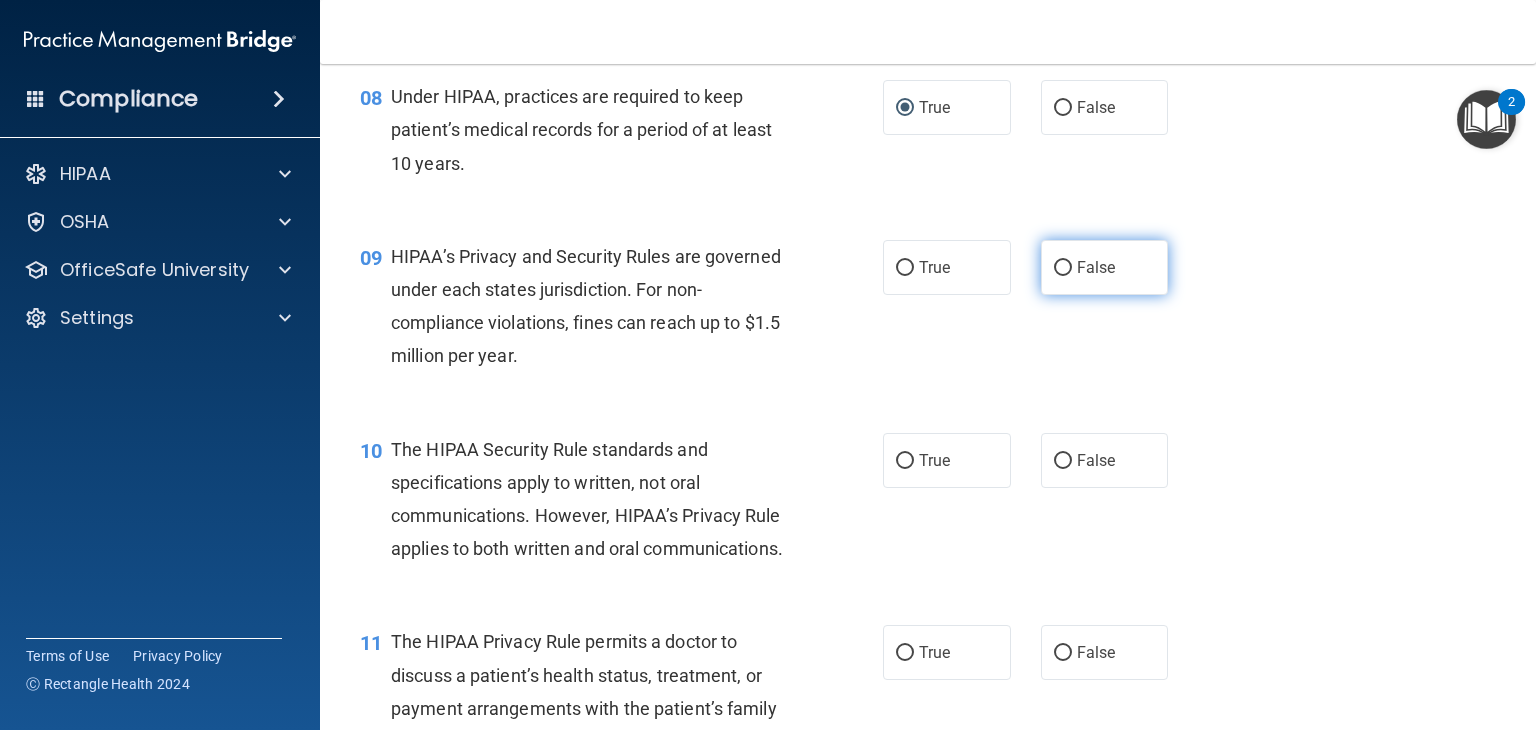 click on "False" at bounding box center (1063, 268) 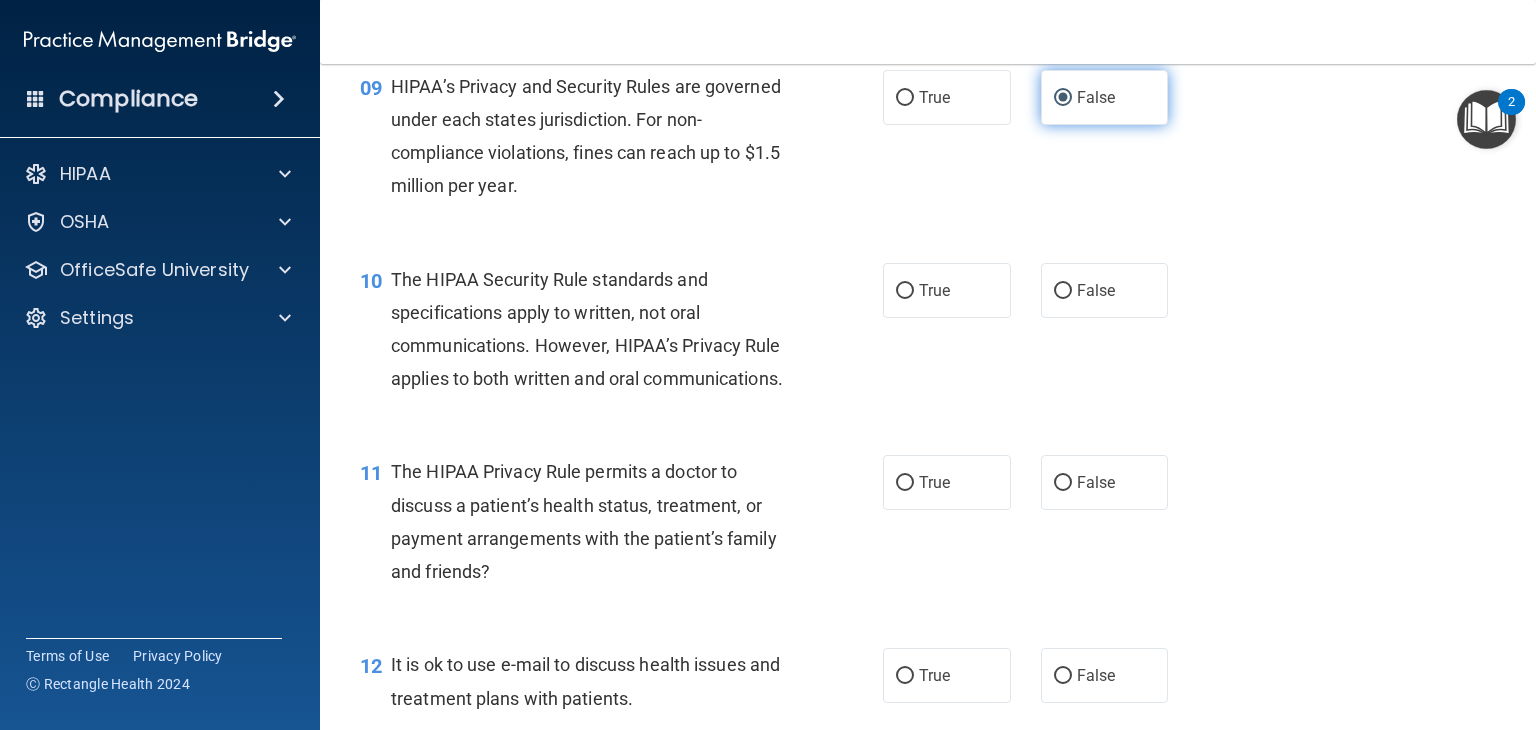 scroll, scrollTop: 1552, scrollLeft: 0, axis: vertical 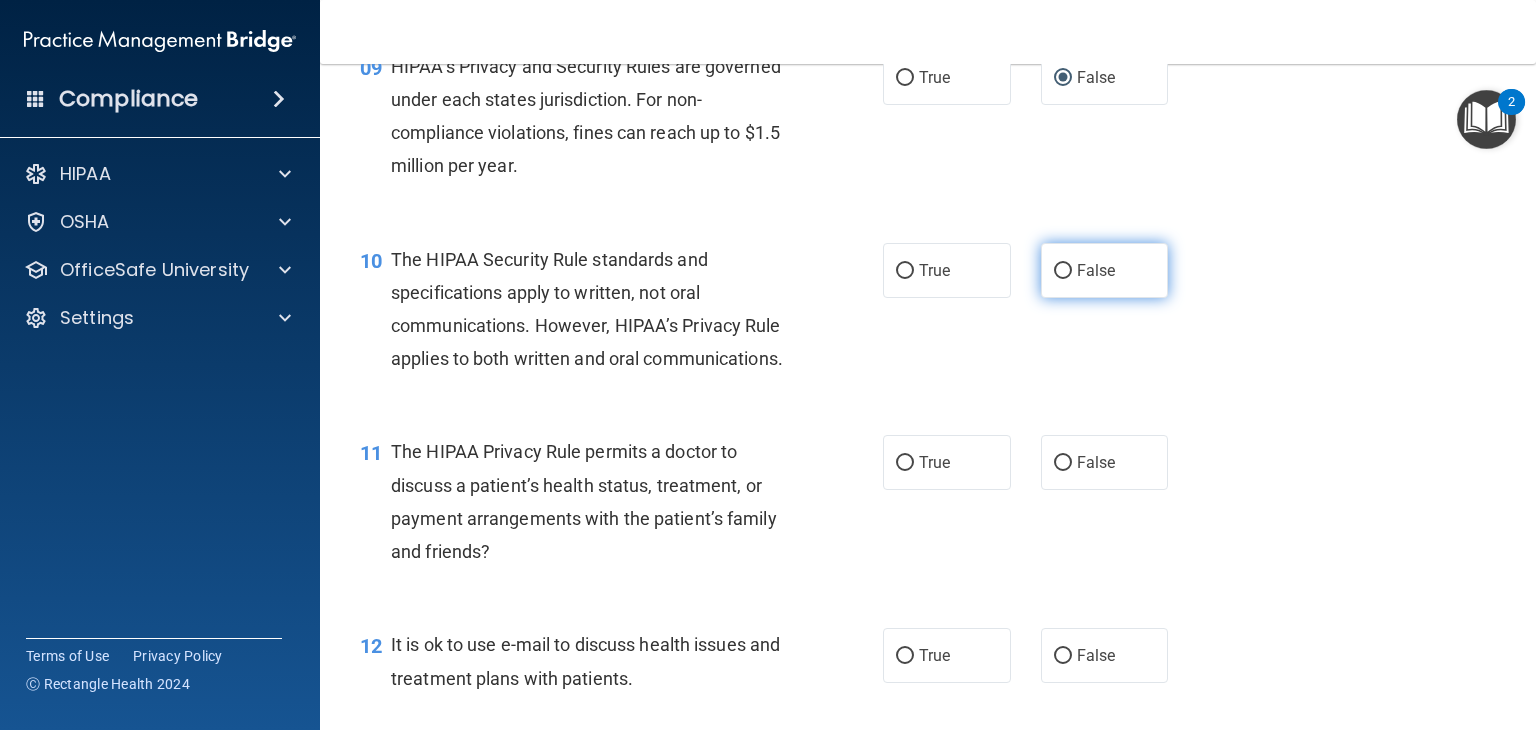 click on "False" at bounding box center [1063, 271] 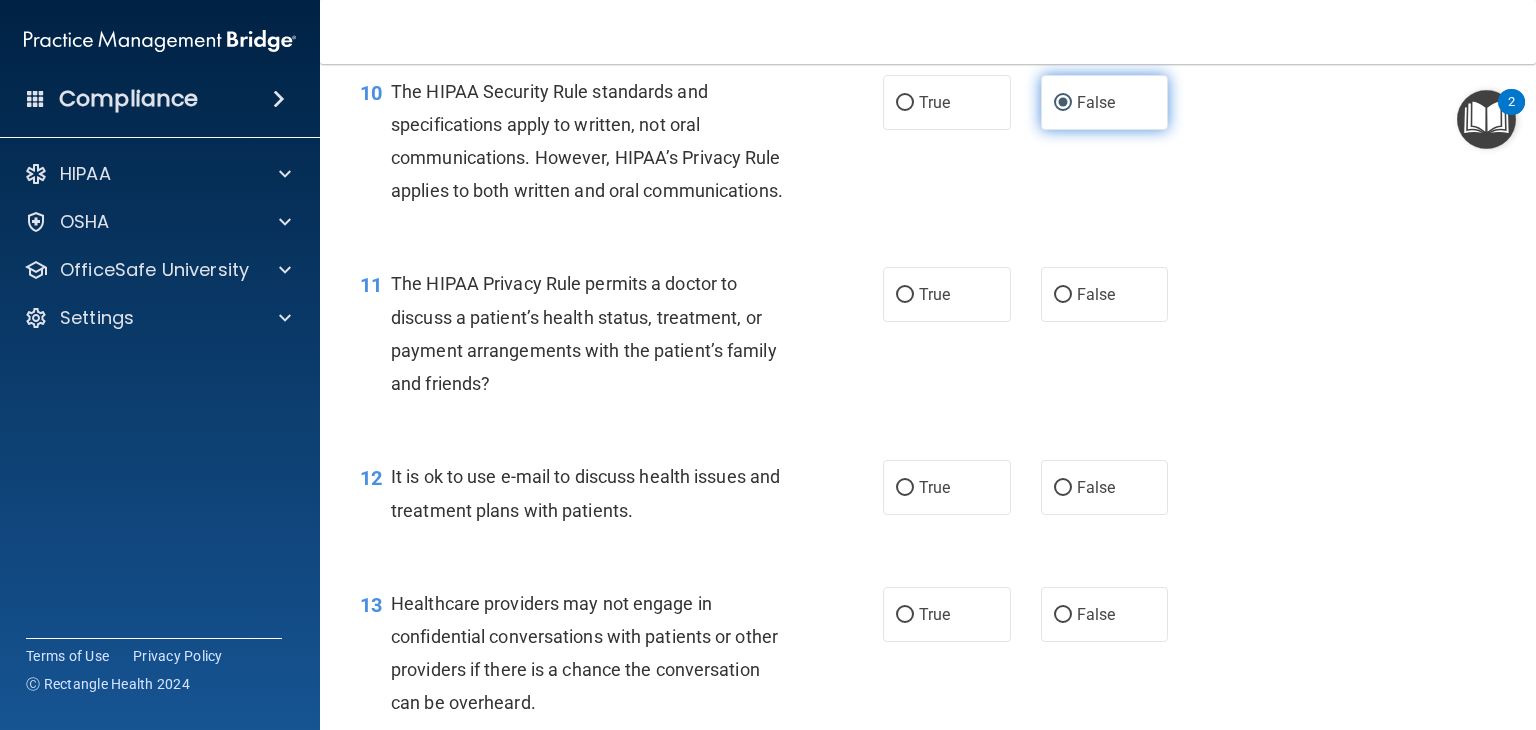 scroll, scrollTop: 1766, scrollLeft: 0, axis: vertical 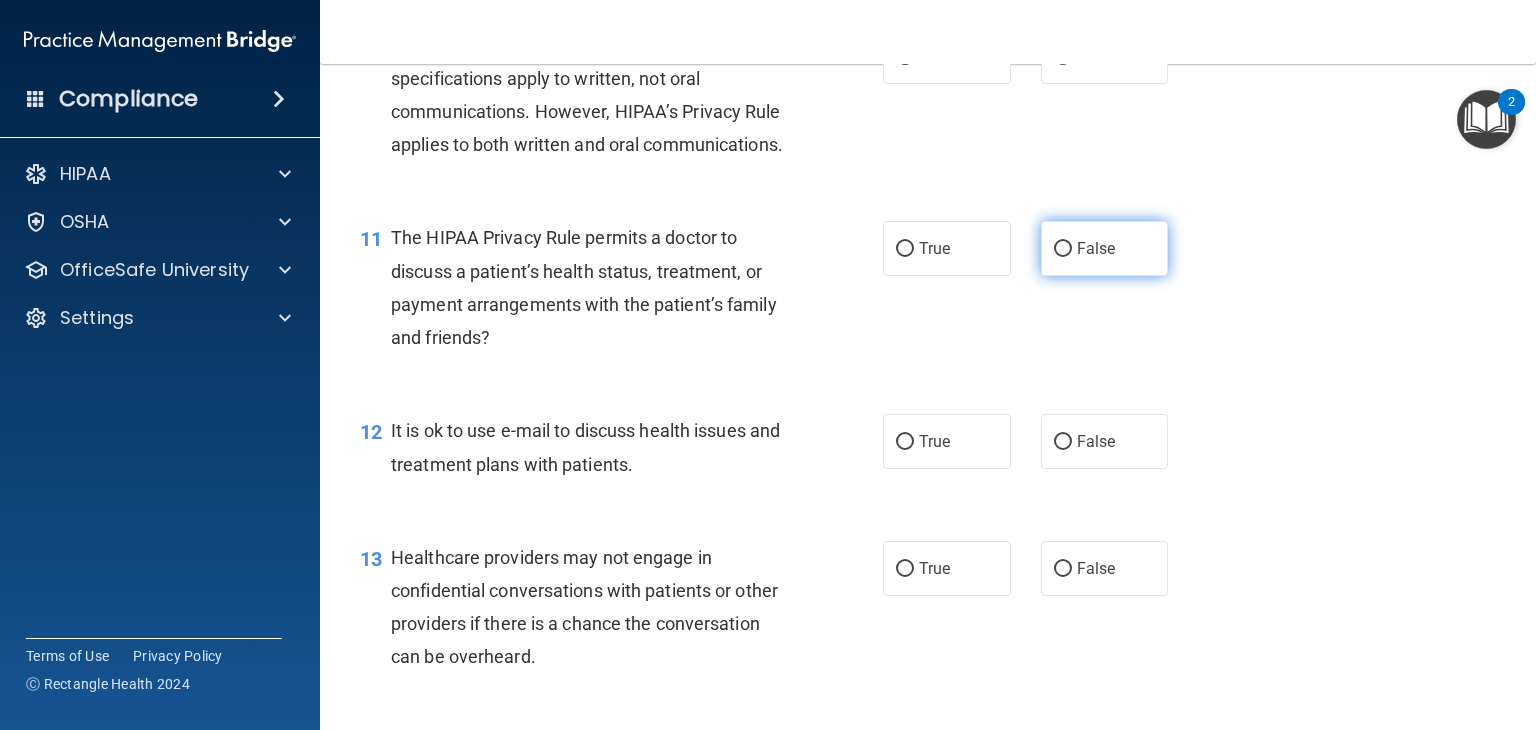 click on "False" at bounding box center [1063, 249] 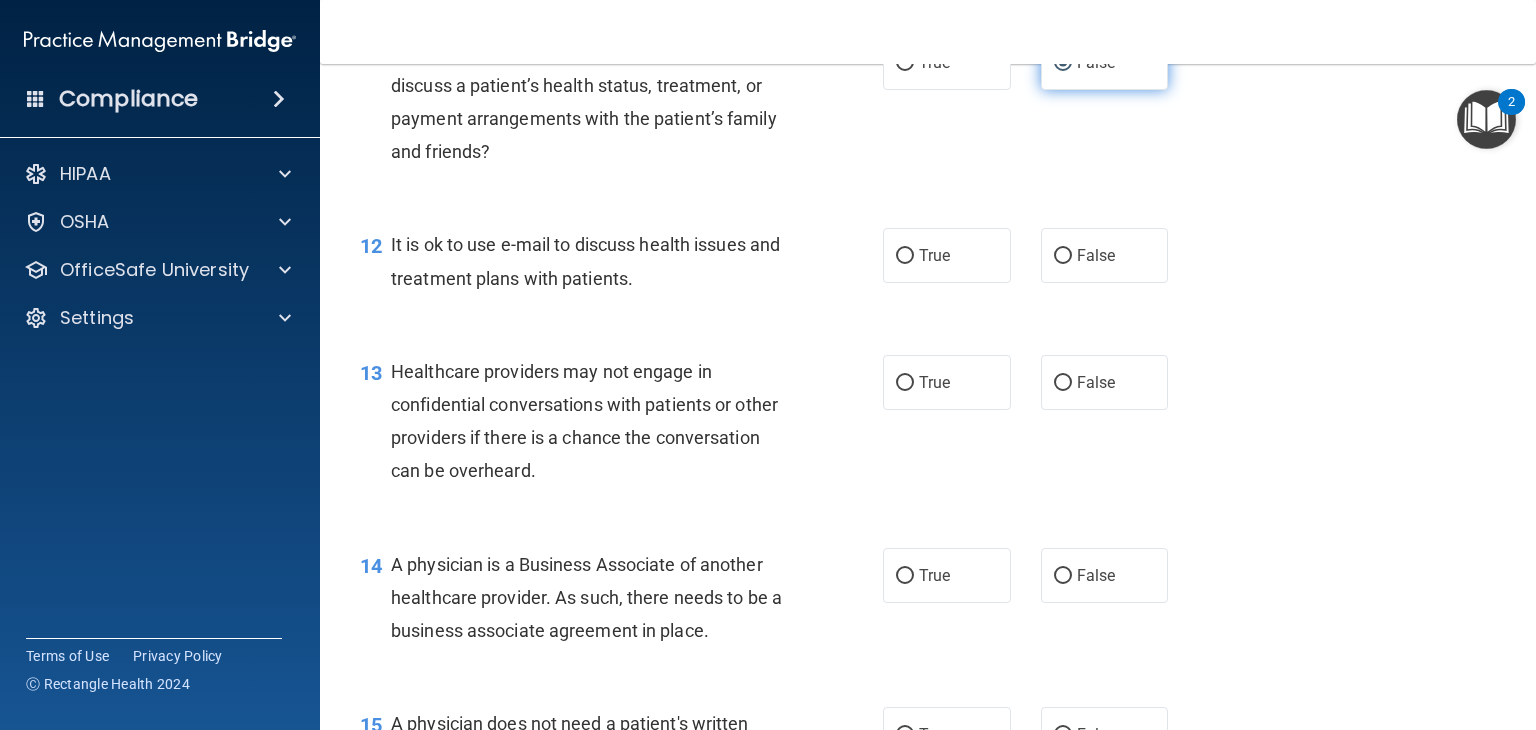 scroll, scrollTop: 1974, scrollLeft: 0, axis: vertical 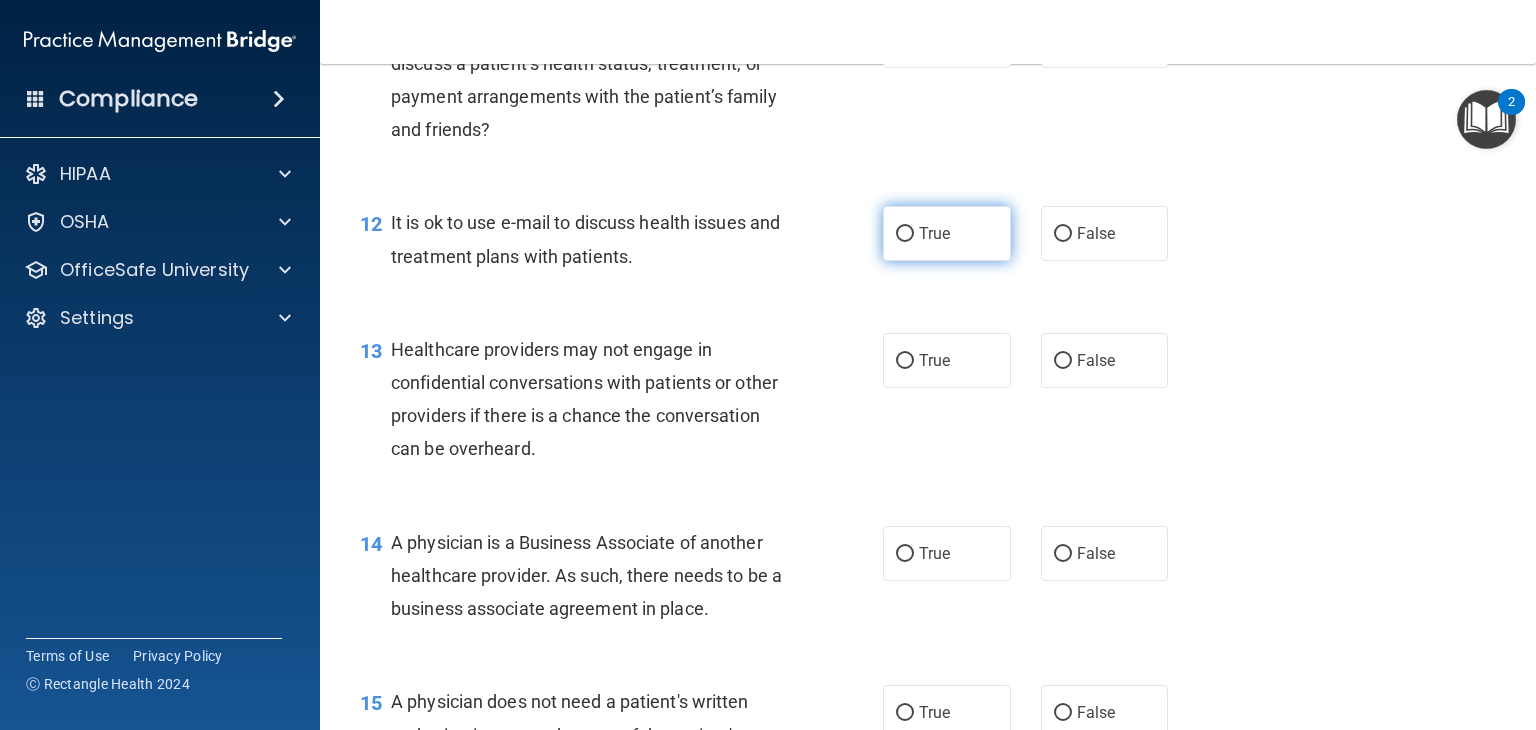 click on "True" at bounding box center (905, 234) 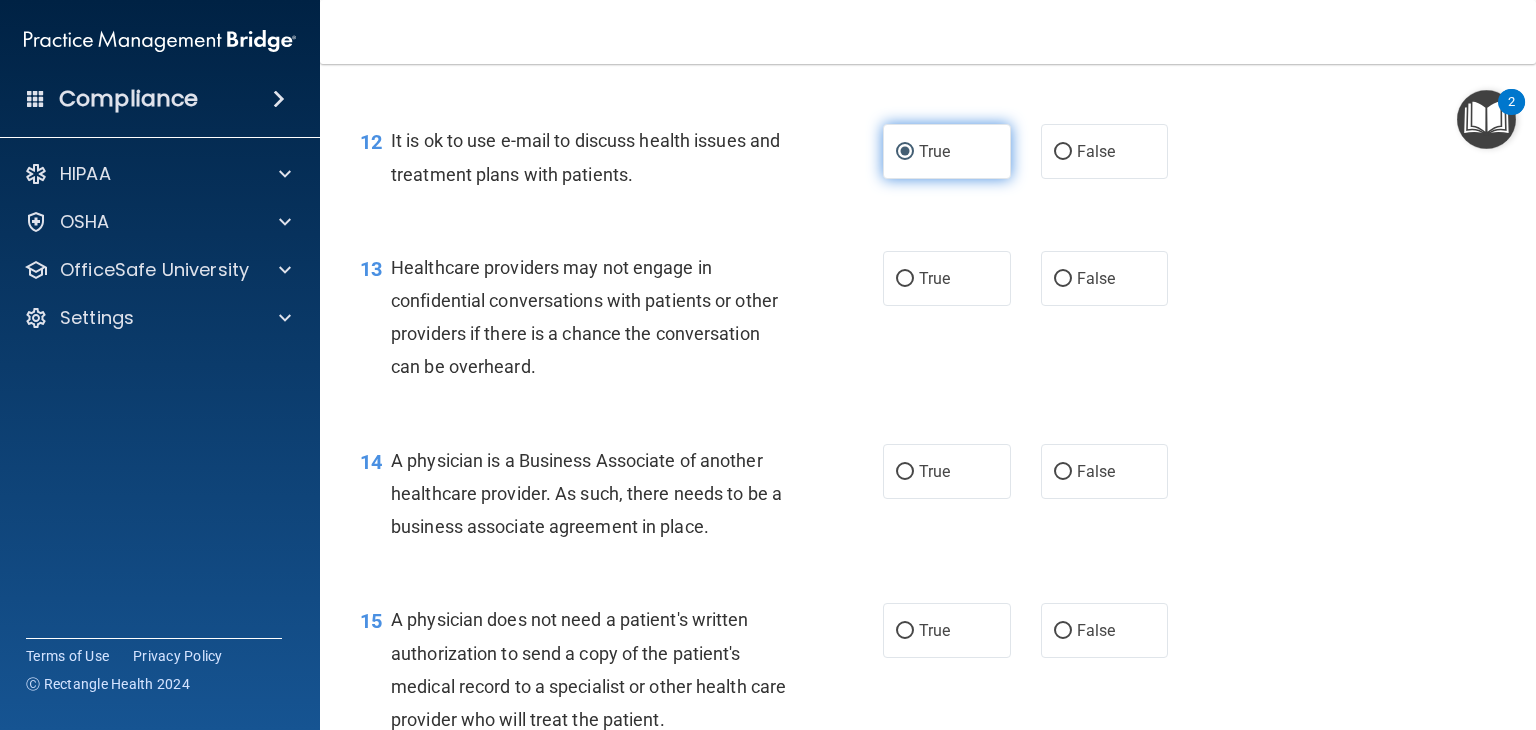 scroll, scrollTop: 2067, scrollLeft: 0, axis: vertical 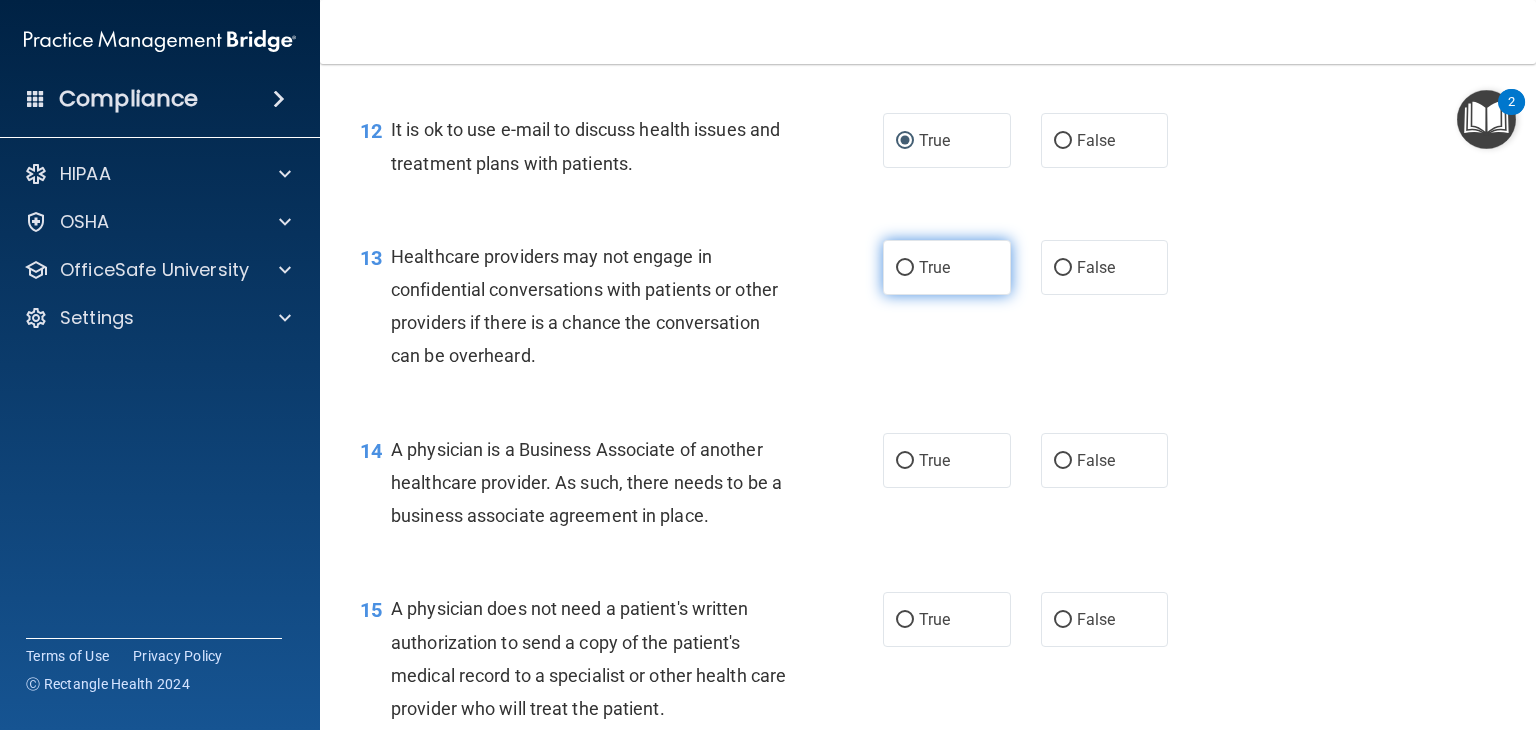 click on "True" at bounding box center [947, 267] 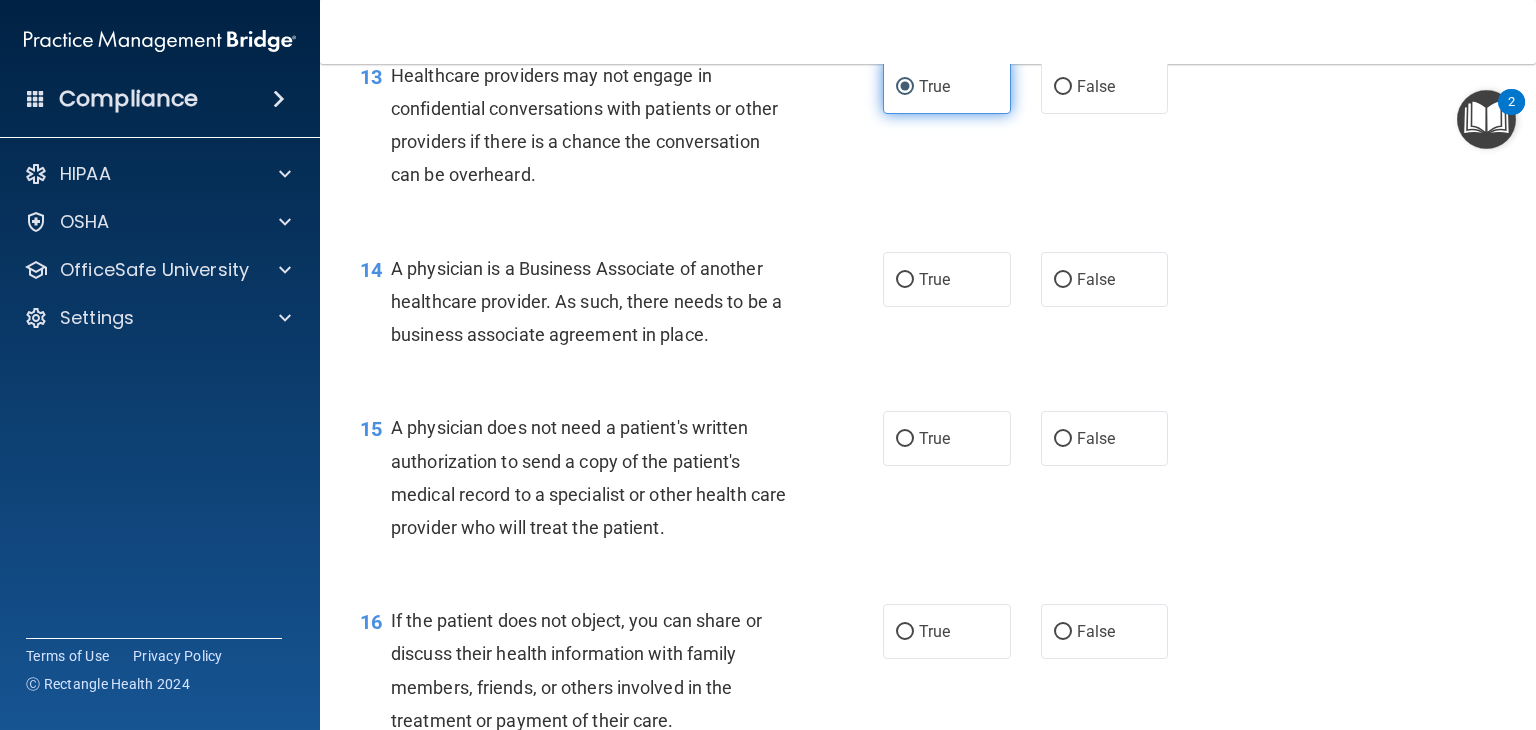 scroll, scrollTop: 2268, scrollLeft: 0, axis: vertical 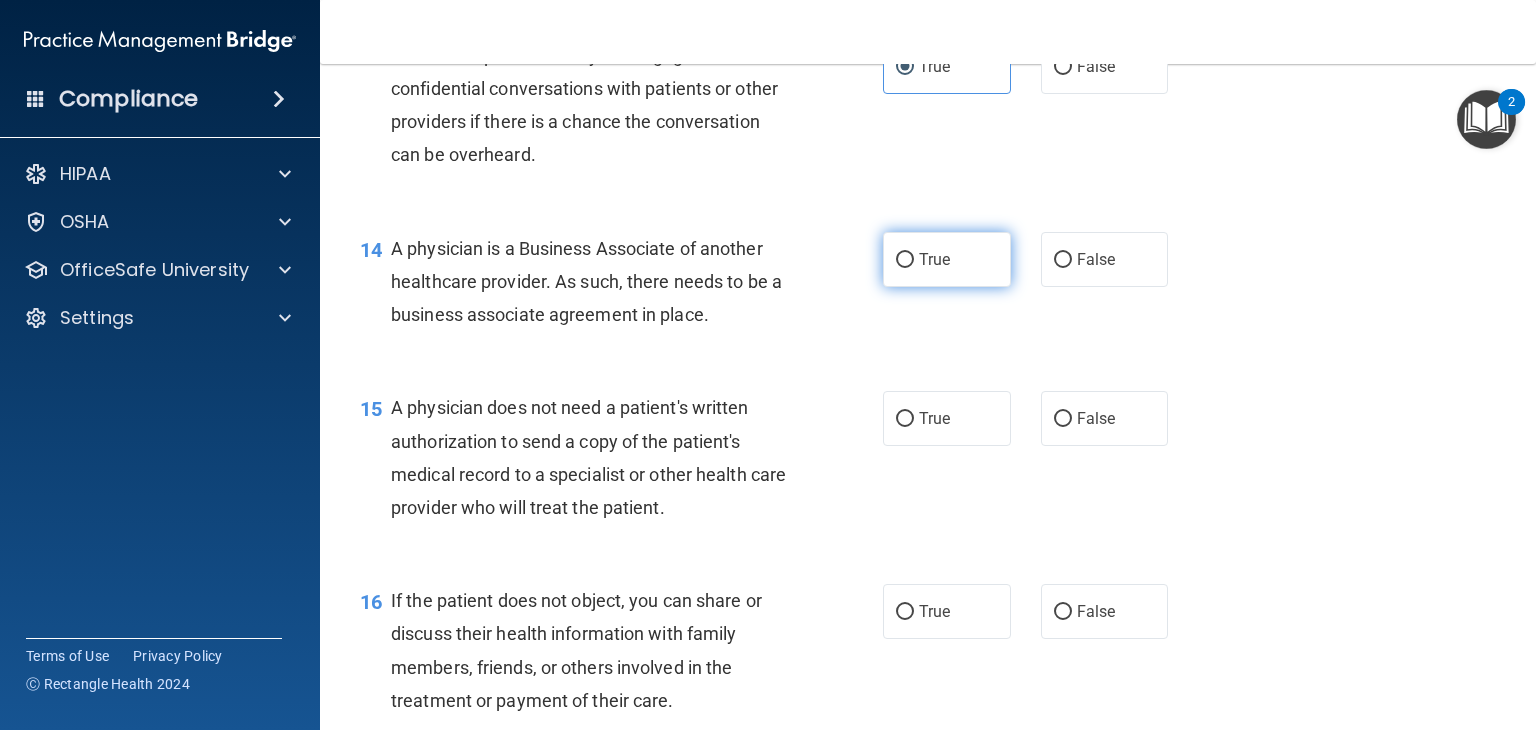 click on "True" at bounding box center (905, 260) 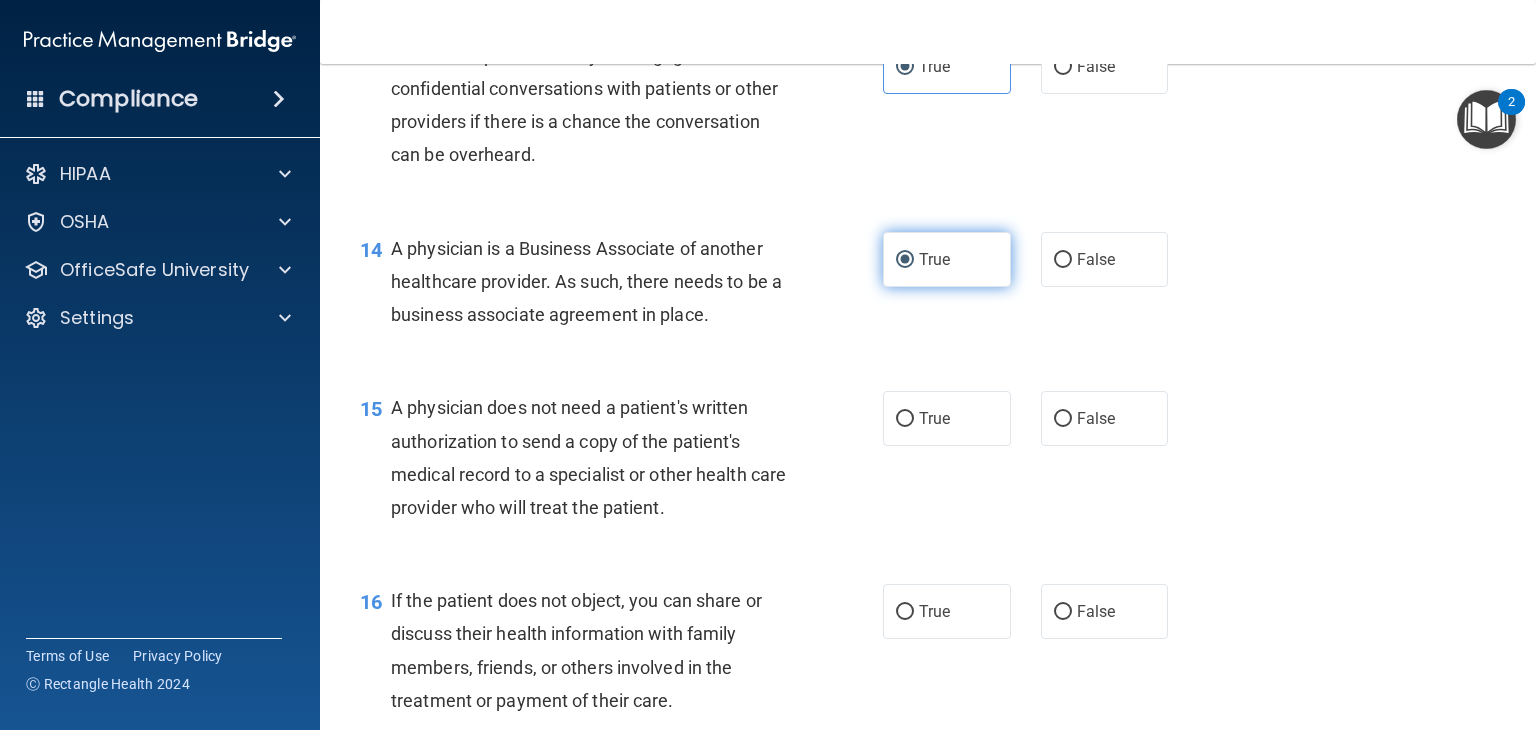 click on "True" at bounding box center (905, 260) 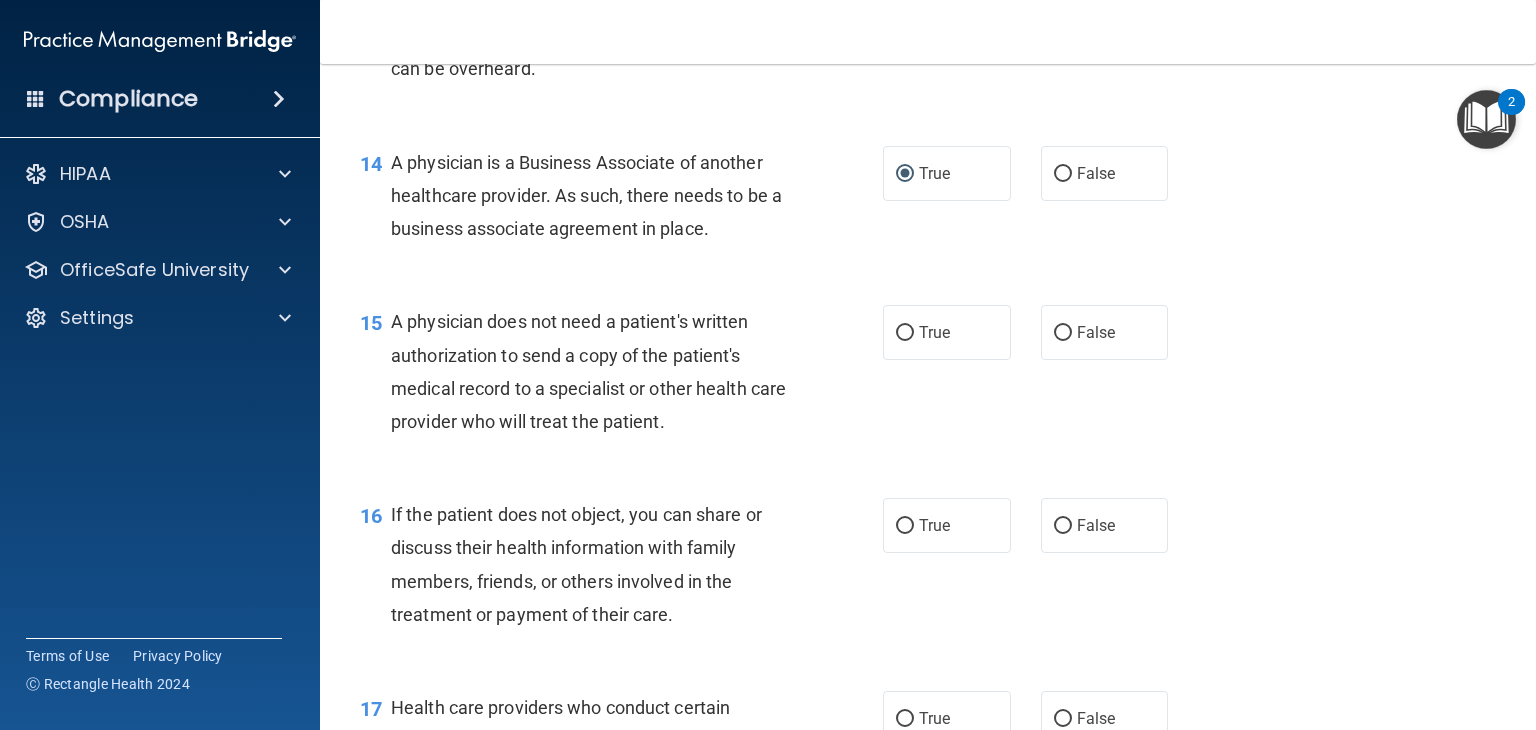 scroll, scrollTop: 2358, scrollLeft: 0, axis: vertical 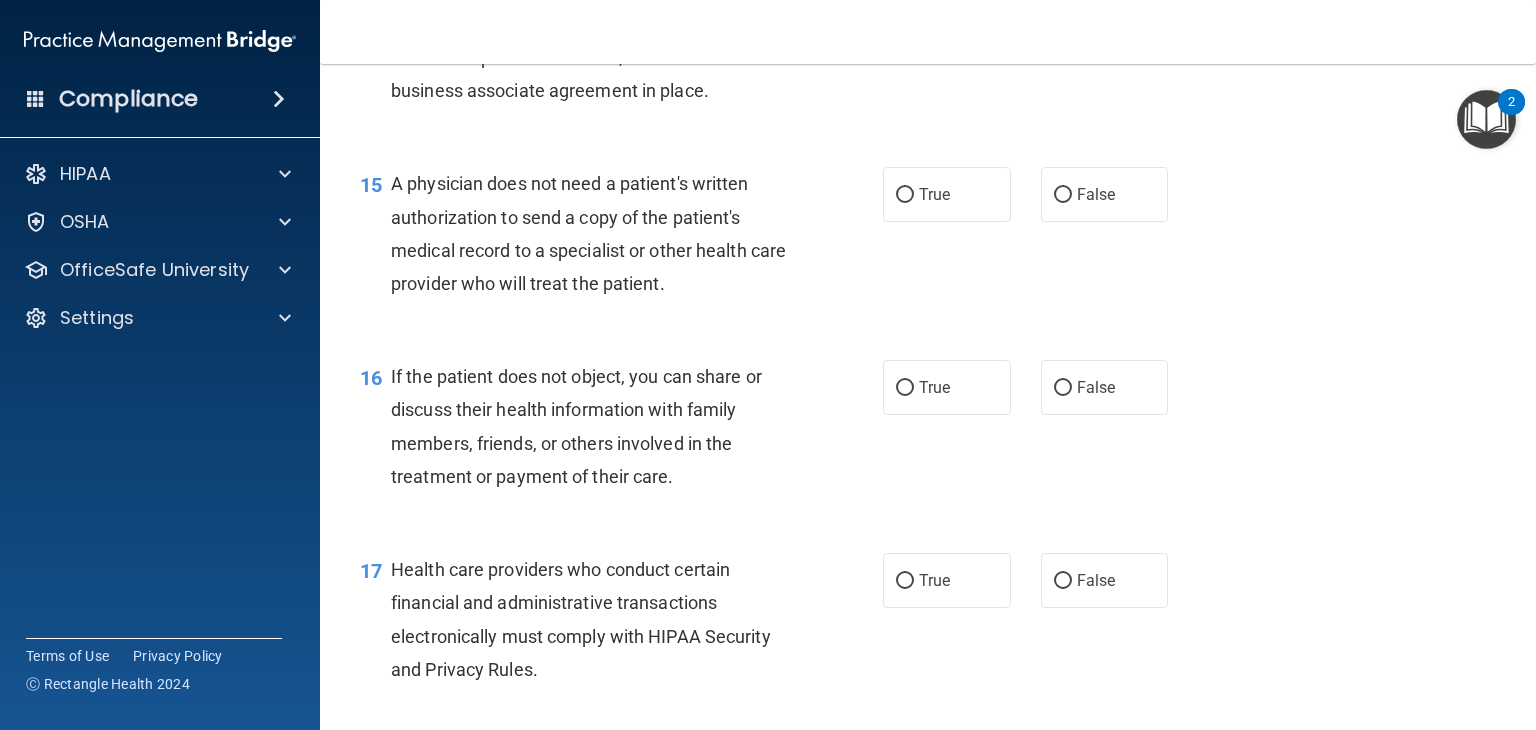 click on "16       If the patient does not object, you can share or discuss their health information with family members, friends, or others involved in the treatment or payment of their care.                   True           False" at bounding box center [928, 431] 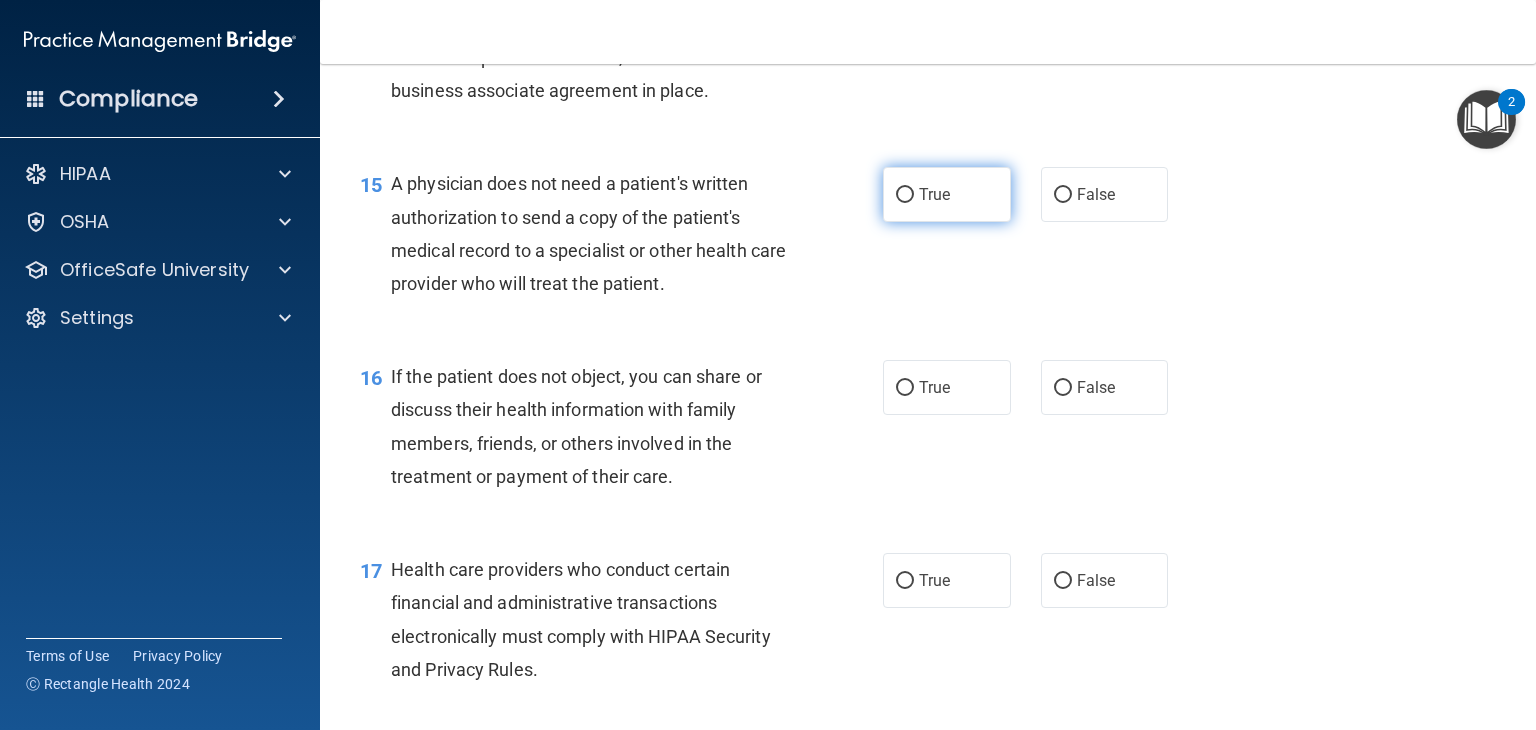 click on "True" at bounding box center (905, 195) 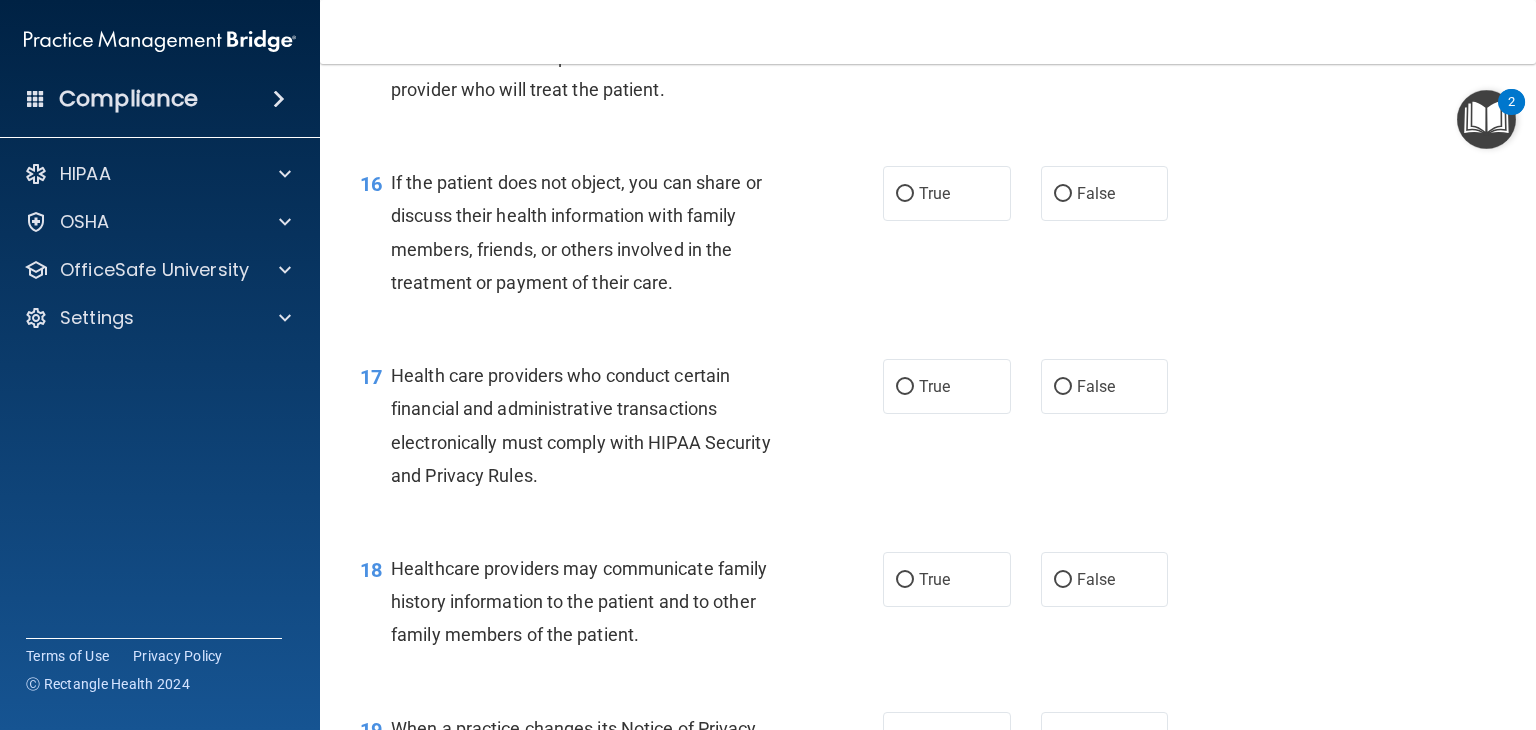 scroll, scrollTop: 2675, scrollLeft: 0, axis: vertical 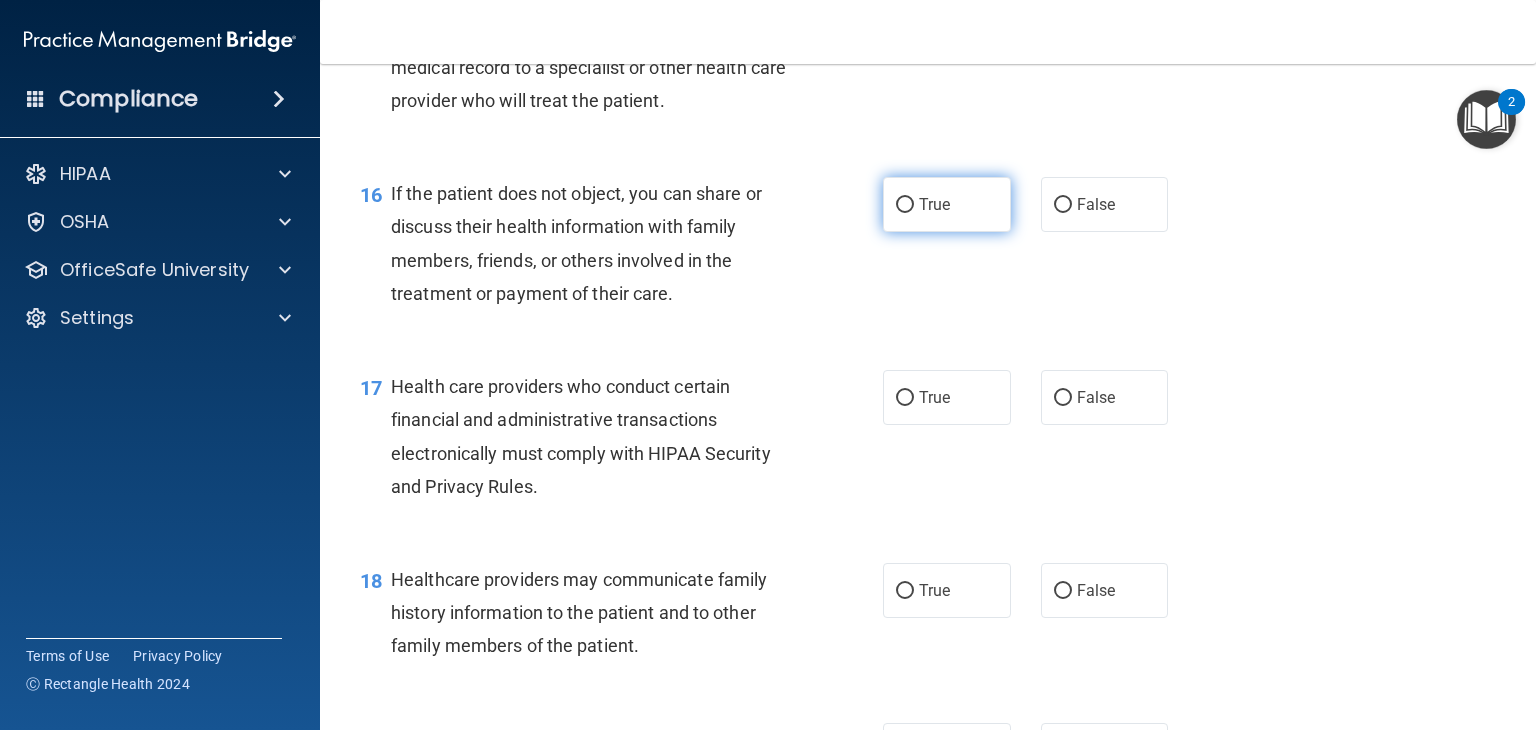 click on "True" at bounding box center (905, 205) 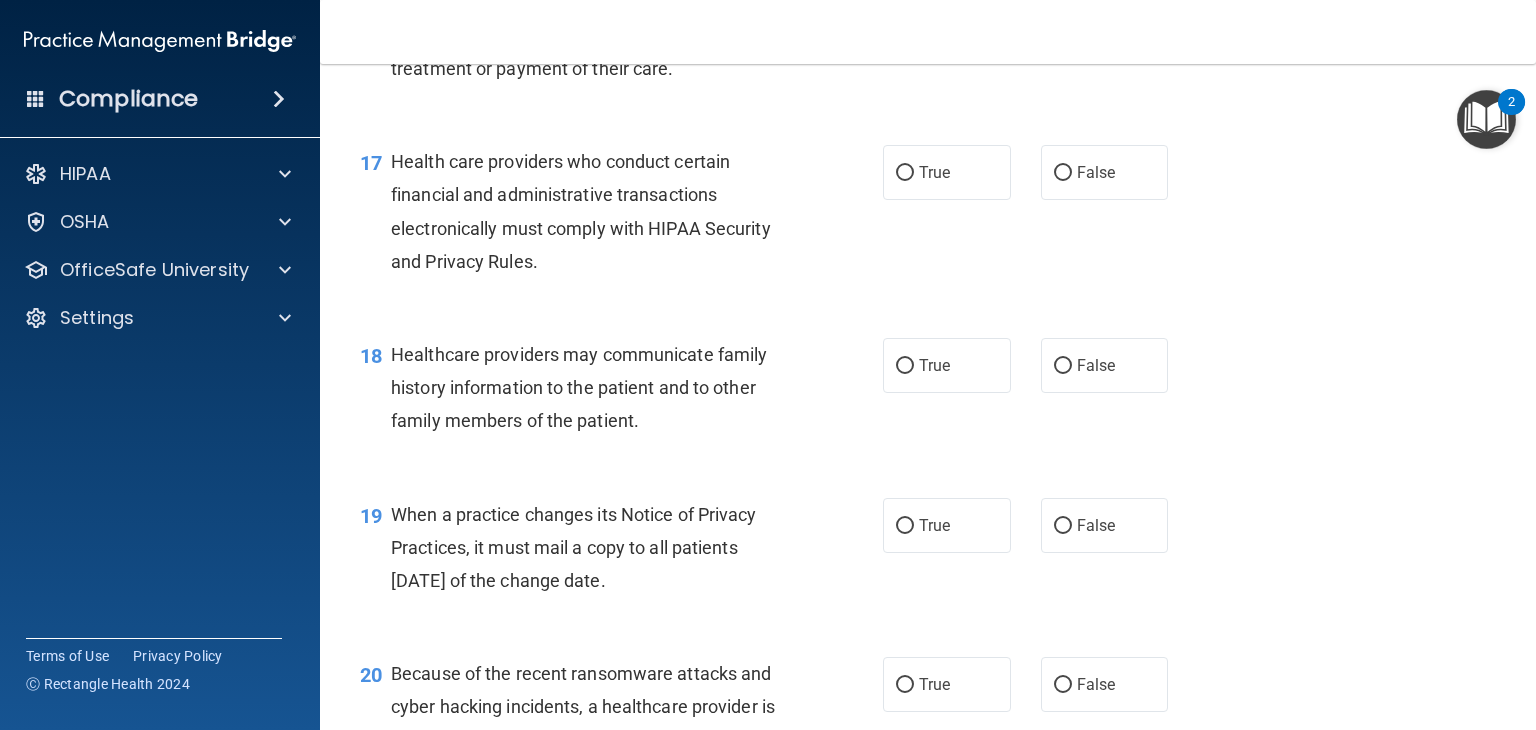 scroll, scrollTop: 2900, scrollLeft: 0, axis: vertical 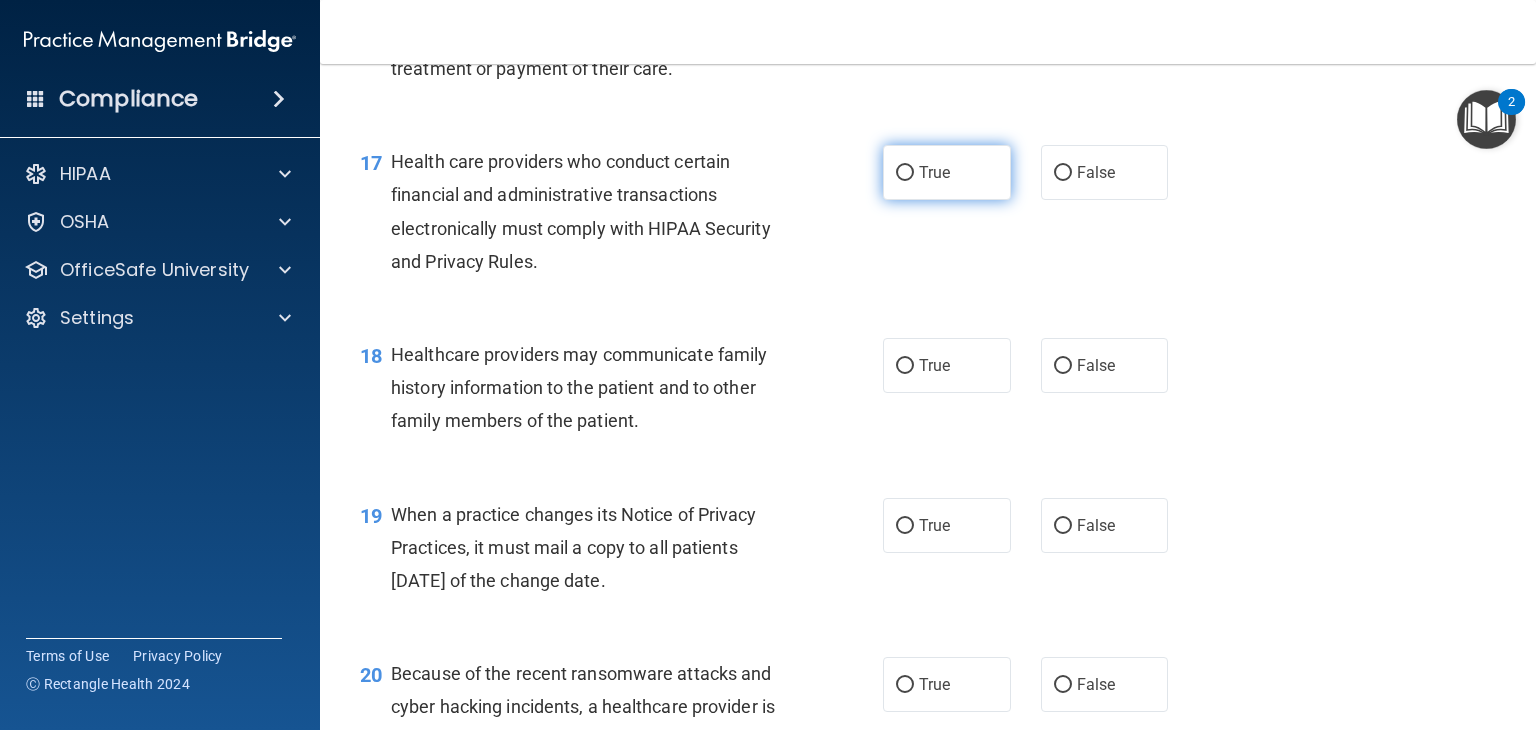 click on "True" at bounding box center [905, 173] 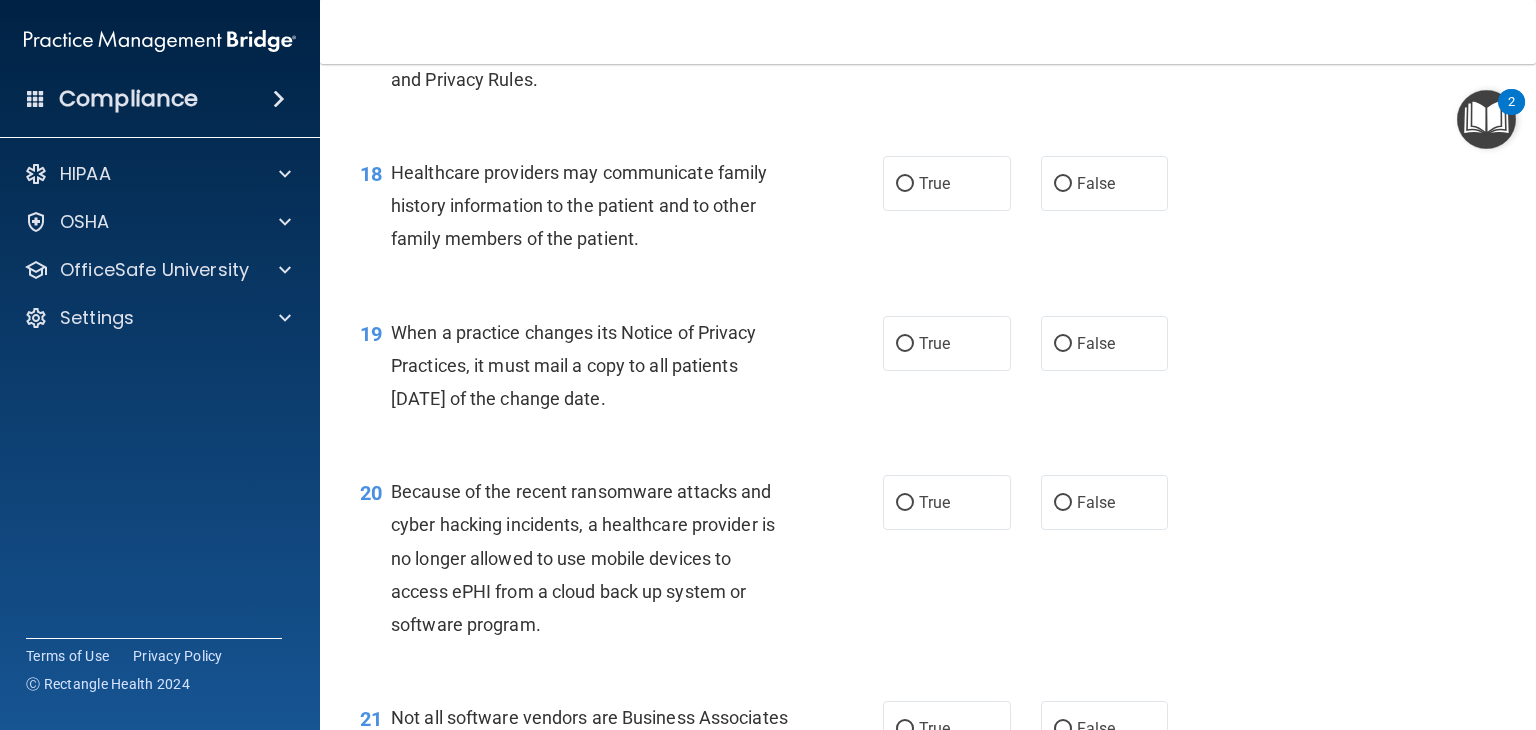 scroll, scrollTop: 3080, scrollLeft: 0, axis: vertical 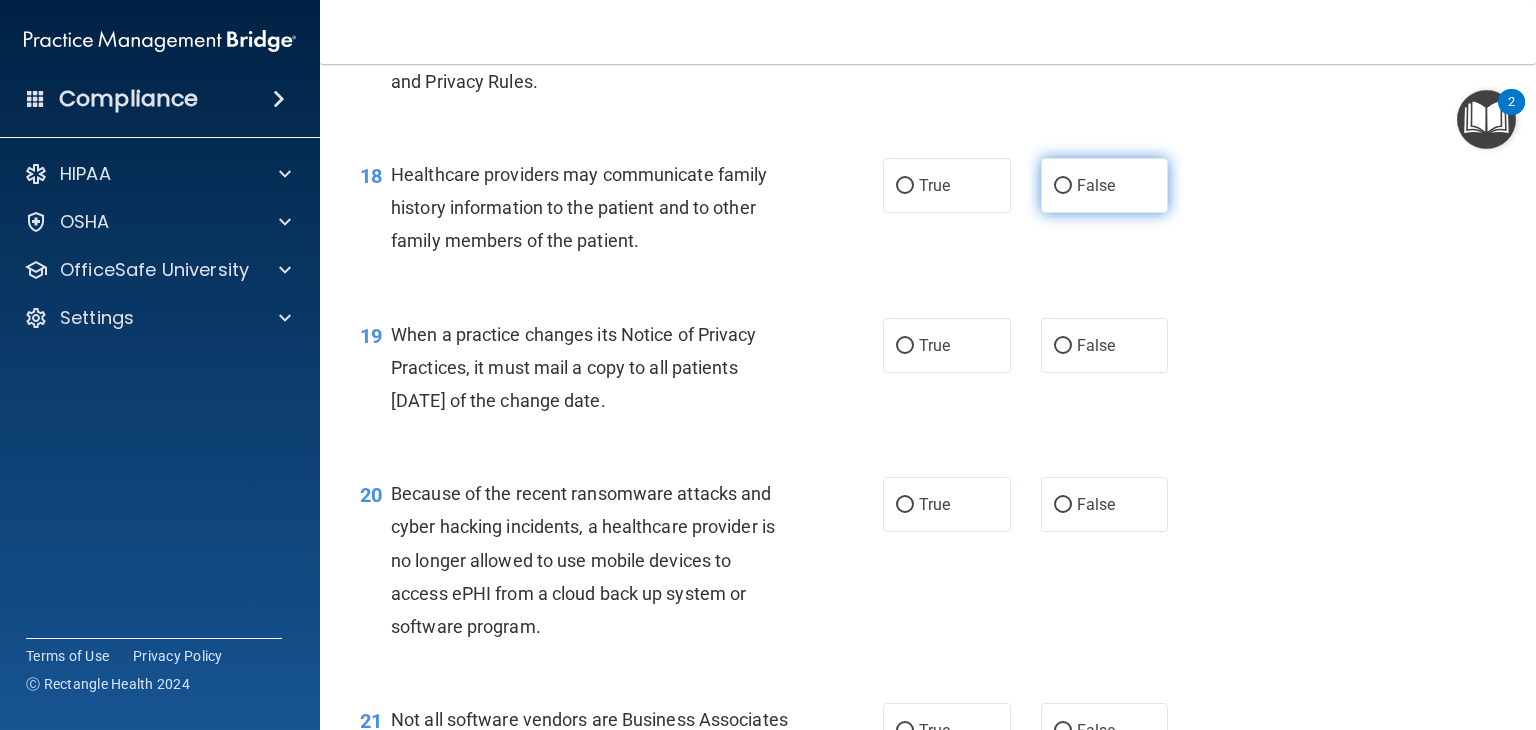 click on "False" at bounding box center [1063, 186] 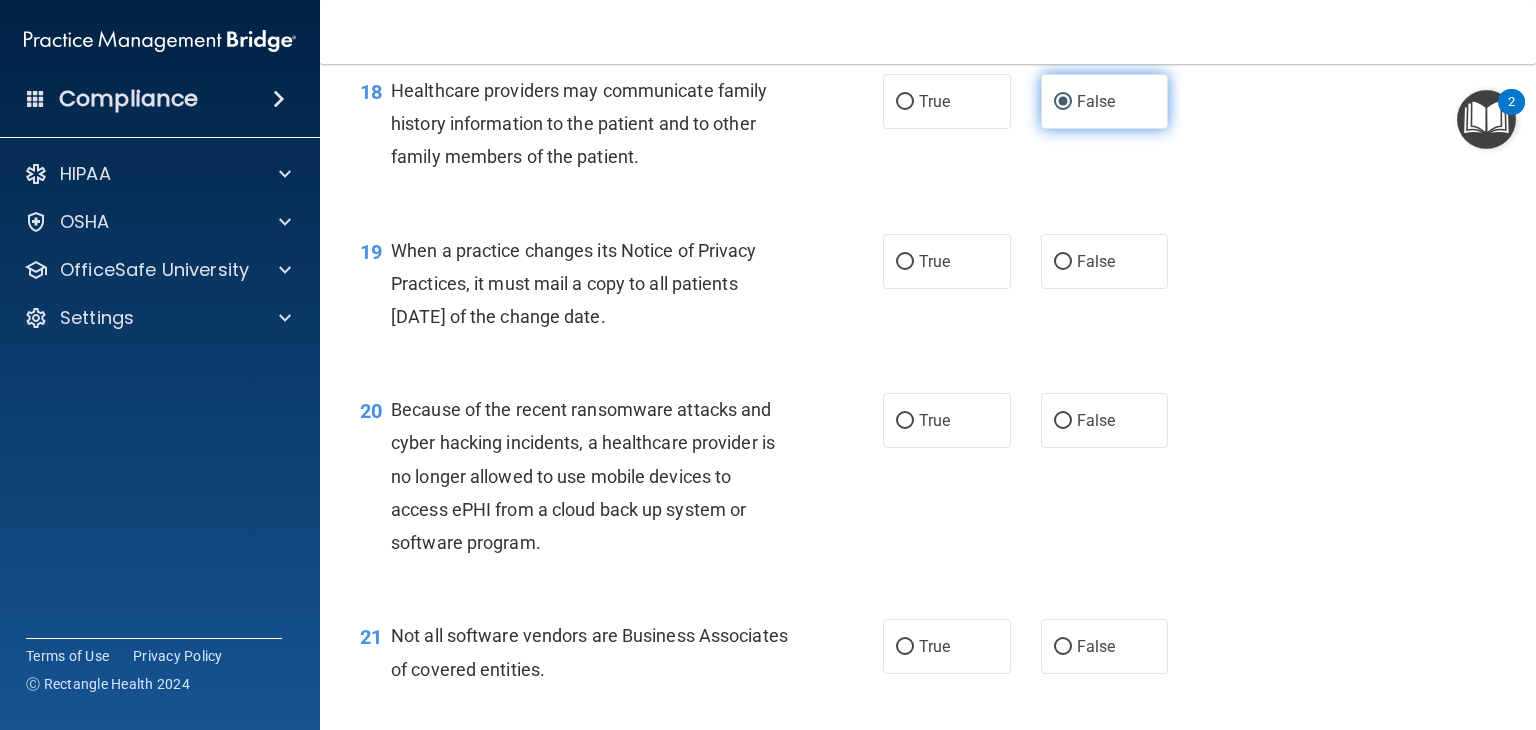 scroll, scrollTop: 3220, scrollLeft: 0, axis: vertical 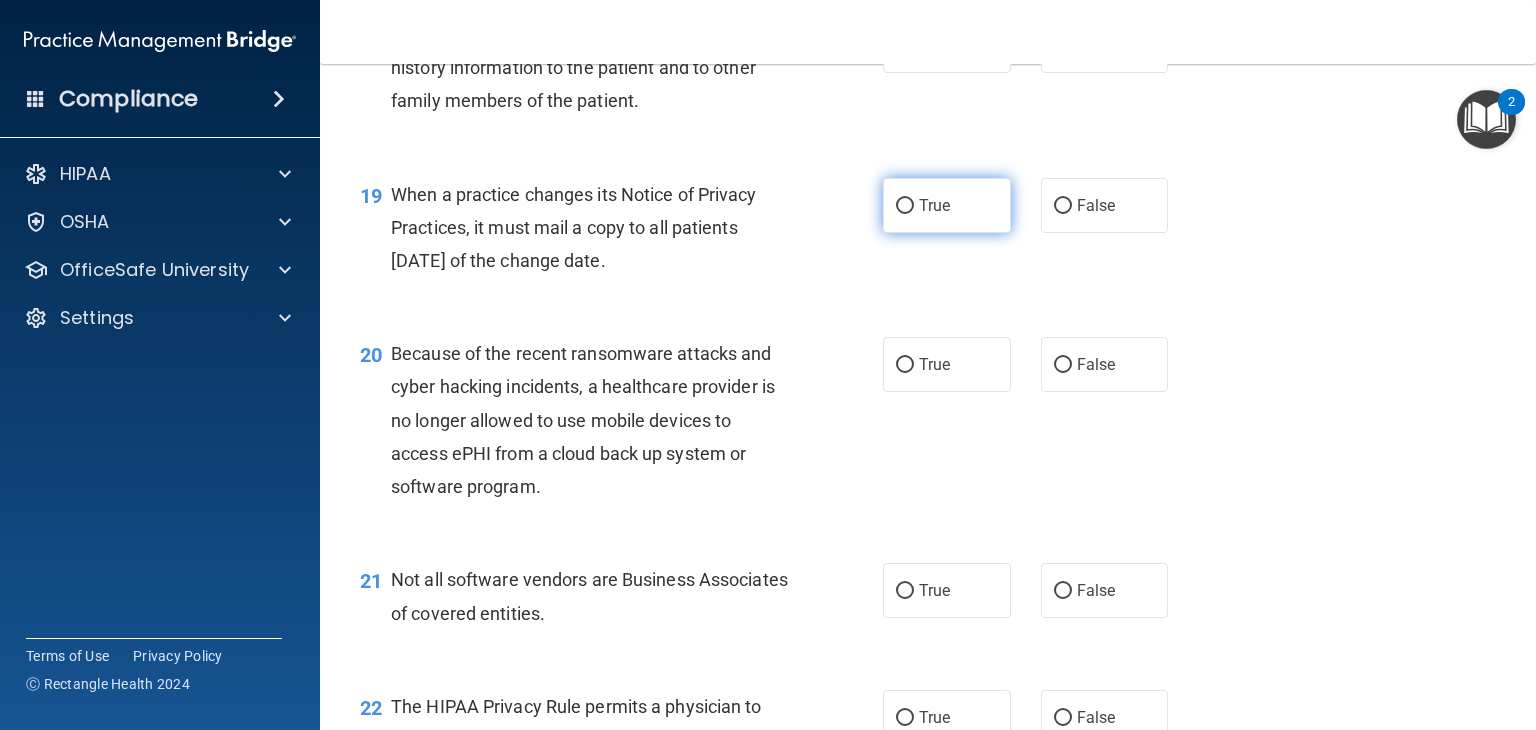 click on "True" at bounding box center (905, 206) 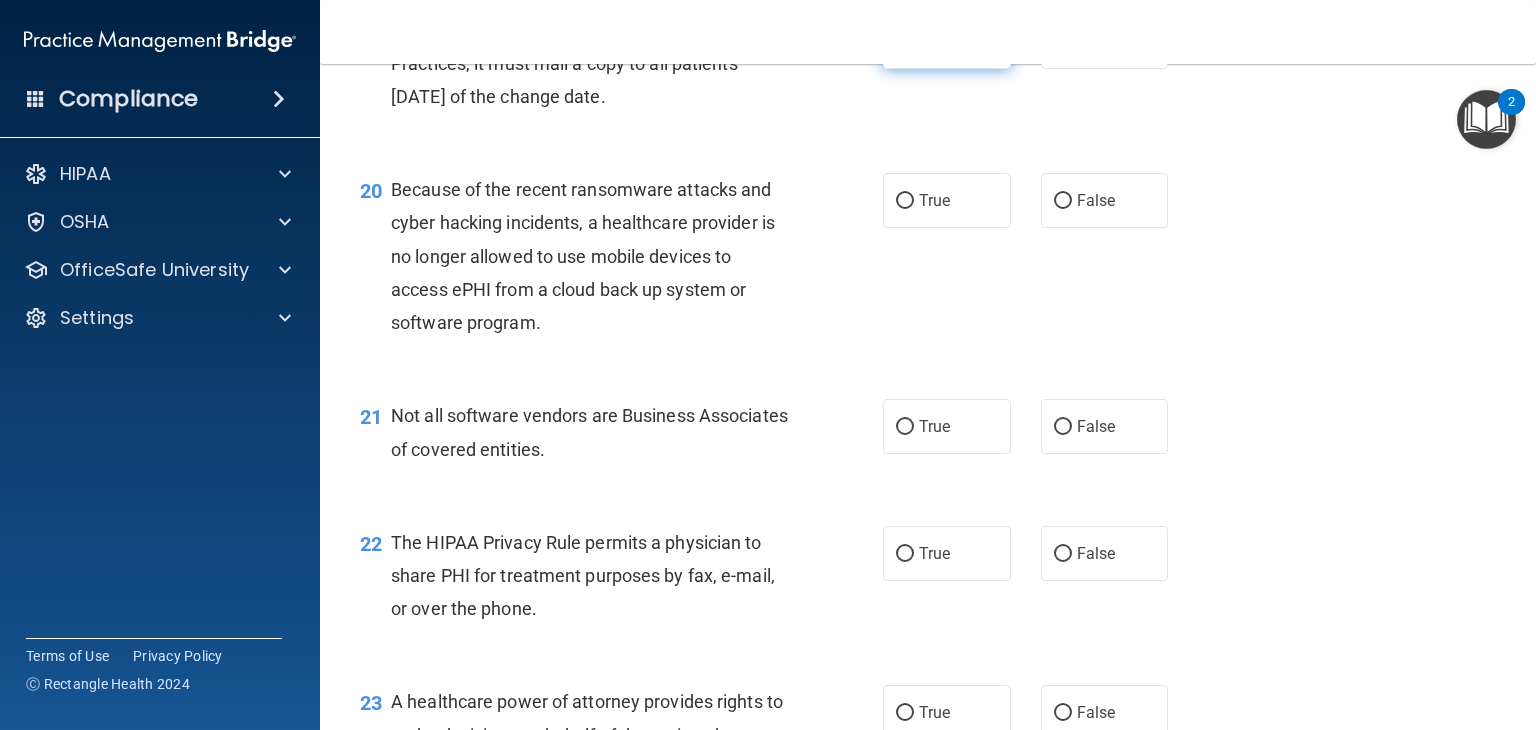 scroll, scrollTop: 3388, scrollLeft: 0, axis: vertical 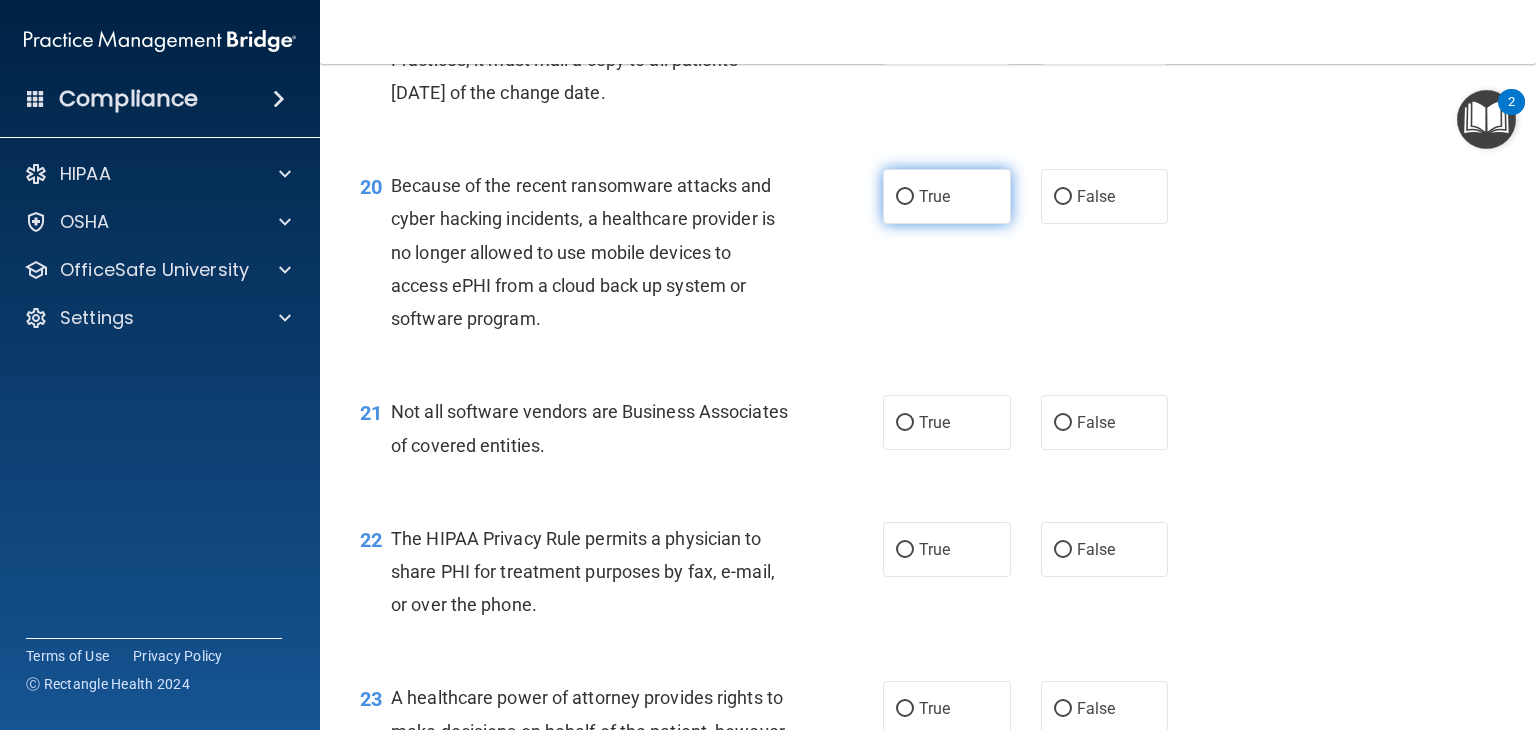 click on "True" at bounding box center [905, 197] 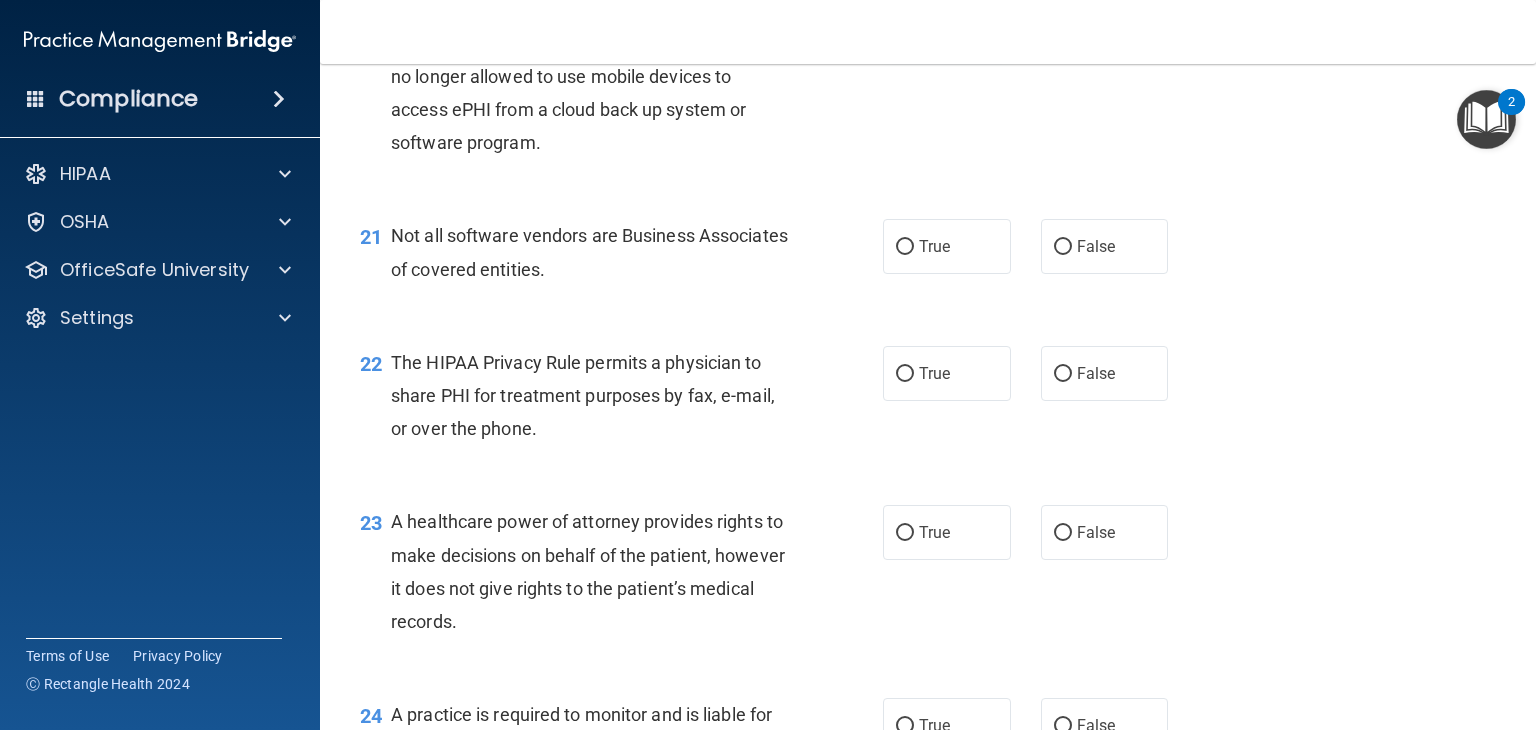 scroll, scrollTop: 3620, scrollLeft: 0, axis: vertical 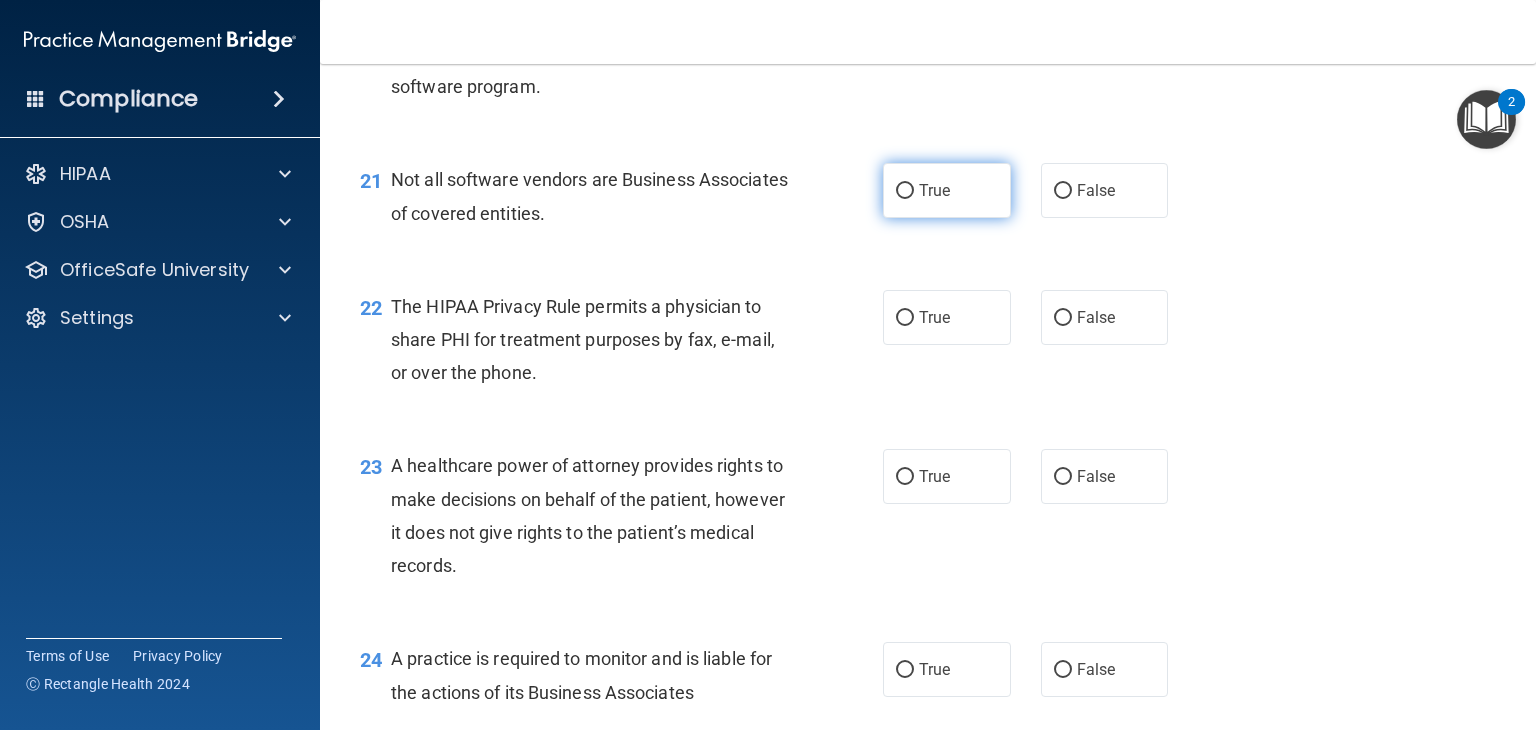 click on "True" at bounding box center (905, 191) 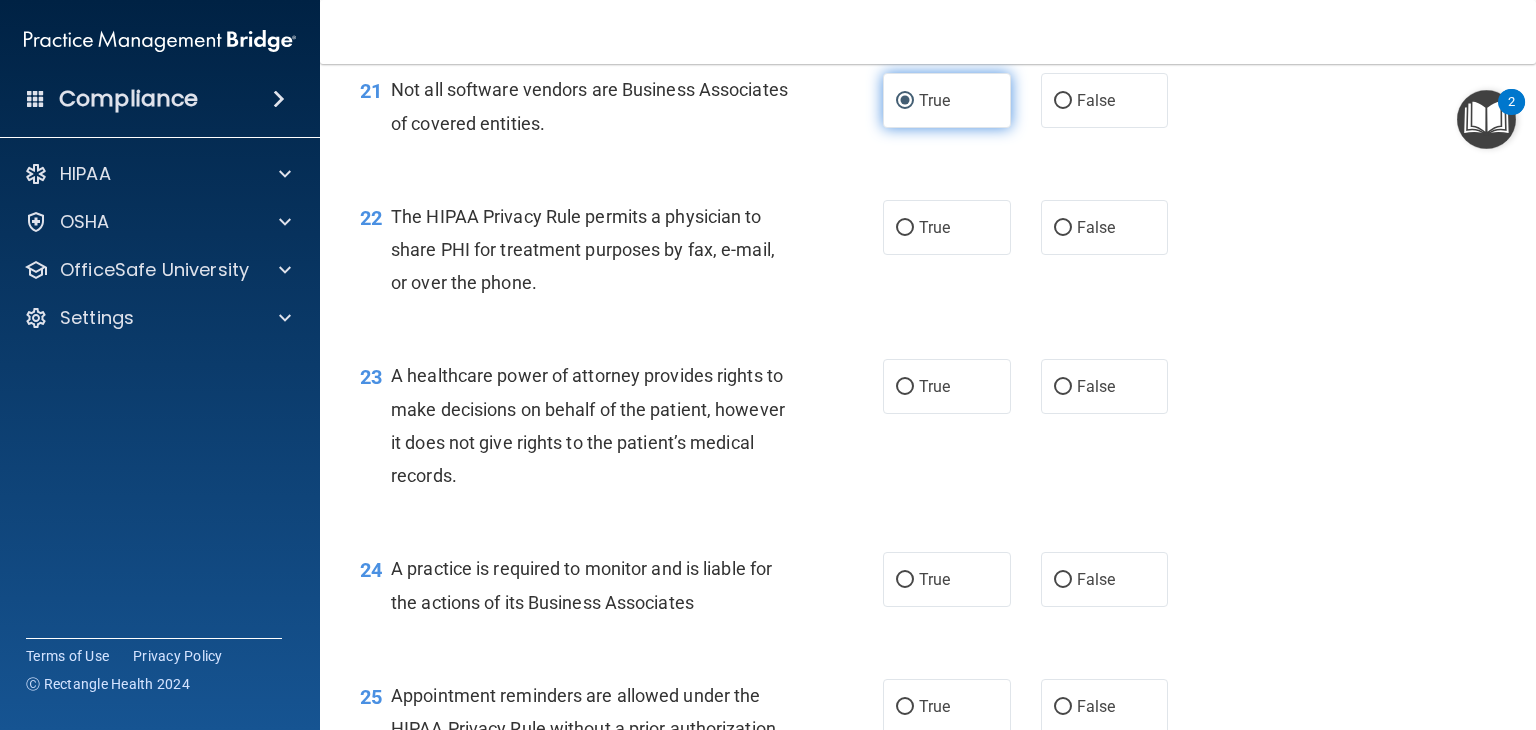 scroll, scrollTop: 3708, scrollLeft: 0, axis: vertical 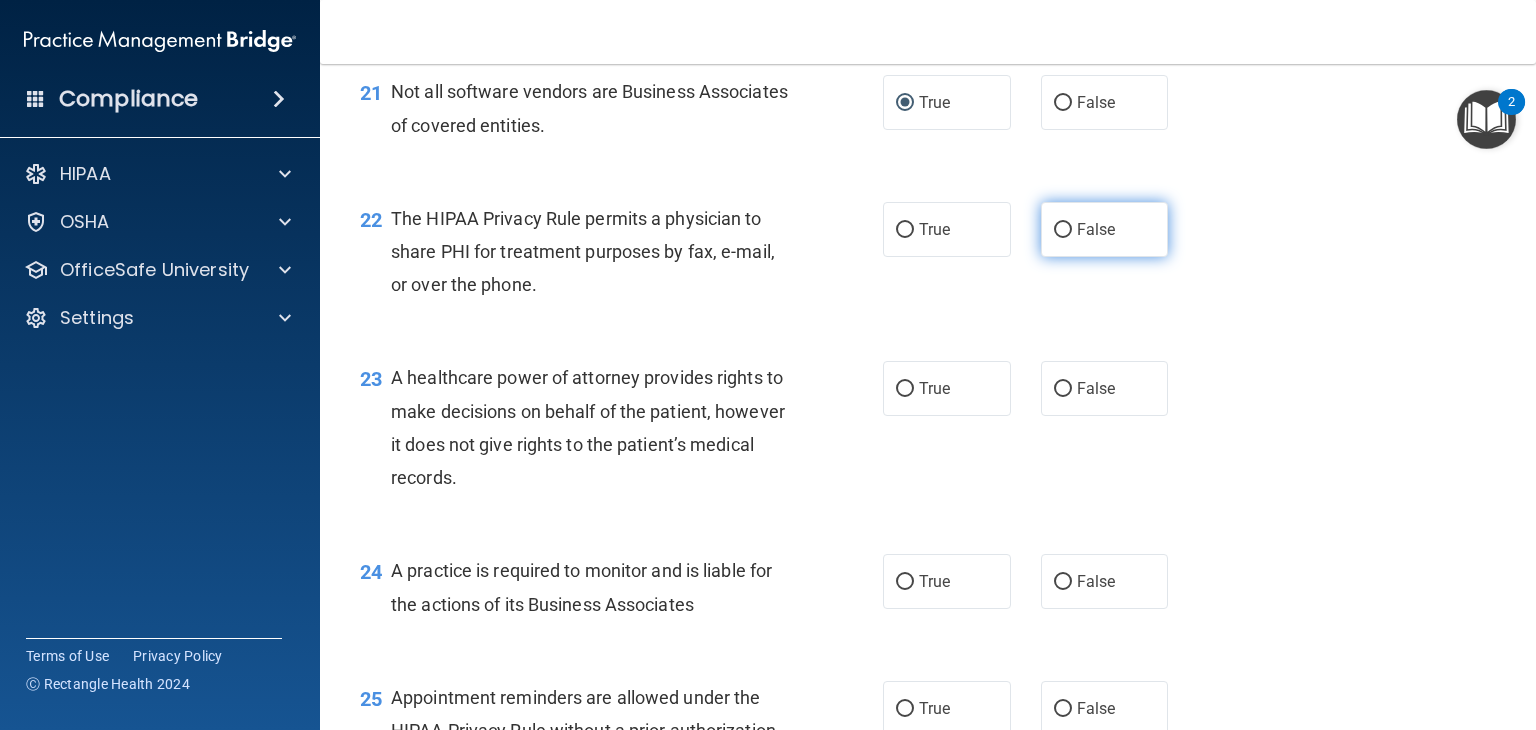 click on "False" at bounding box center (1063, 230) 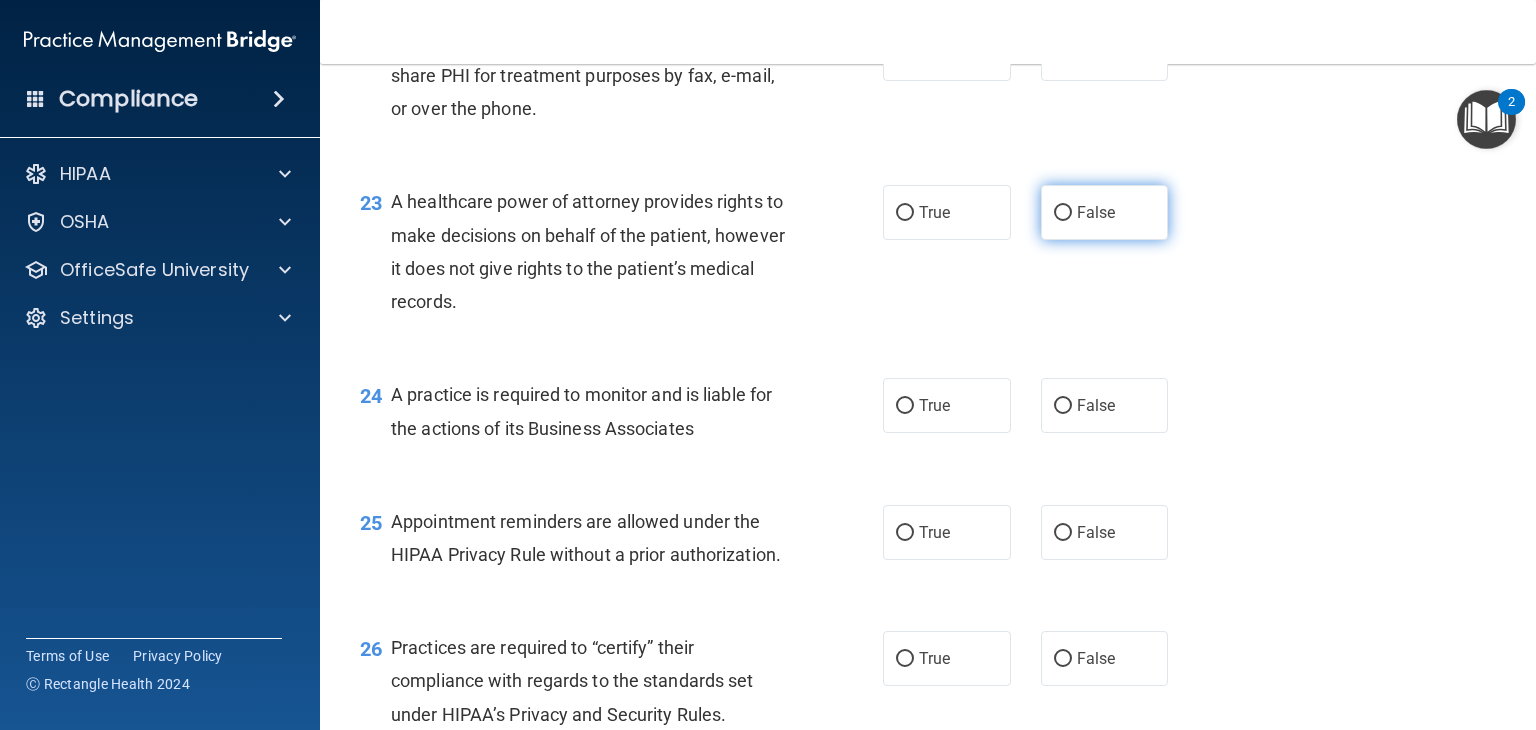 scroll, scrollTop: 3886, scrollLeft: 0, axis: vertical 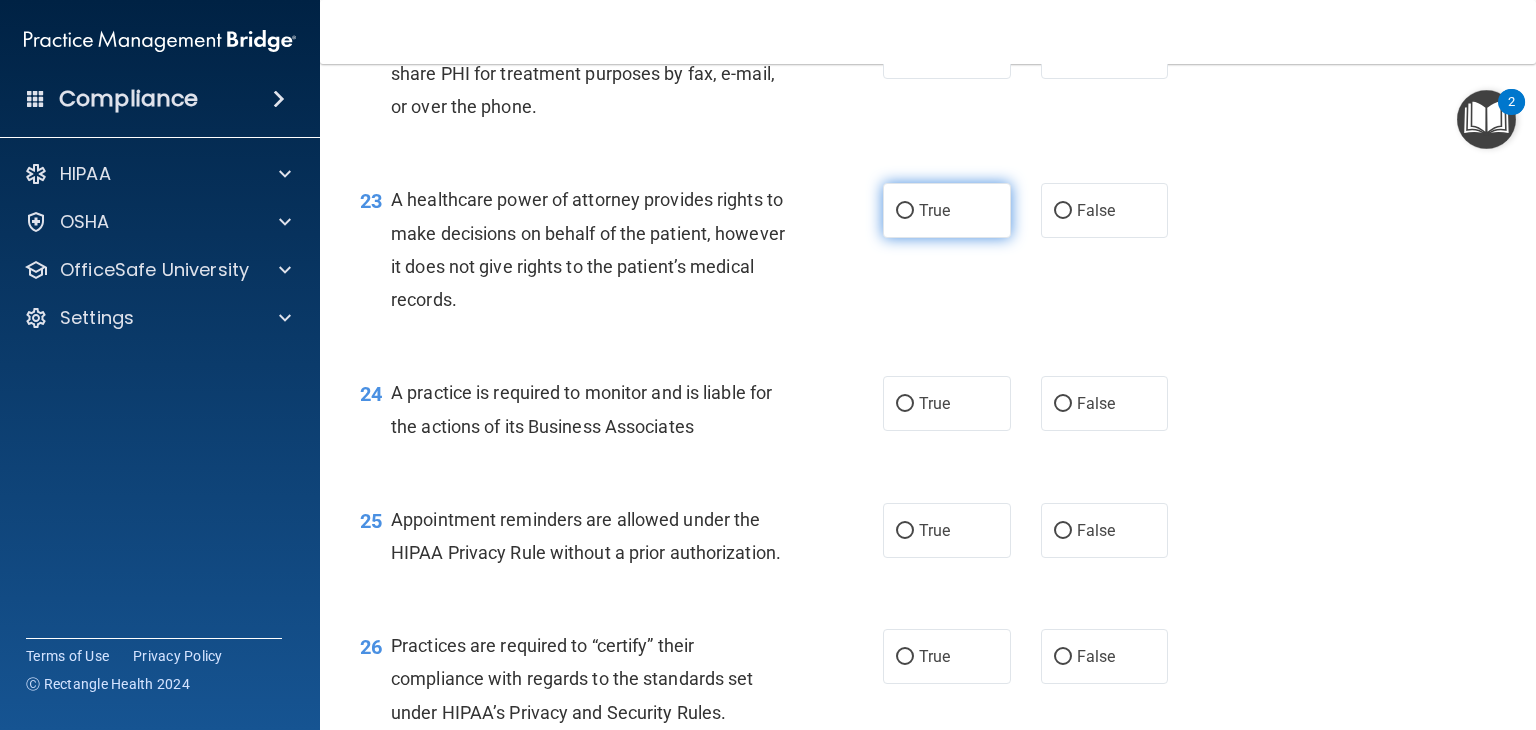 click on "True" at bounding box center [947, 210] 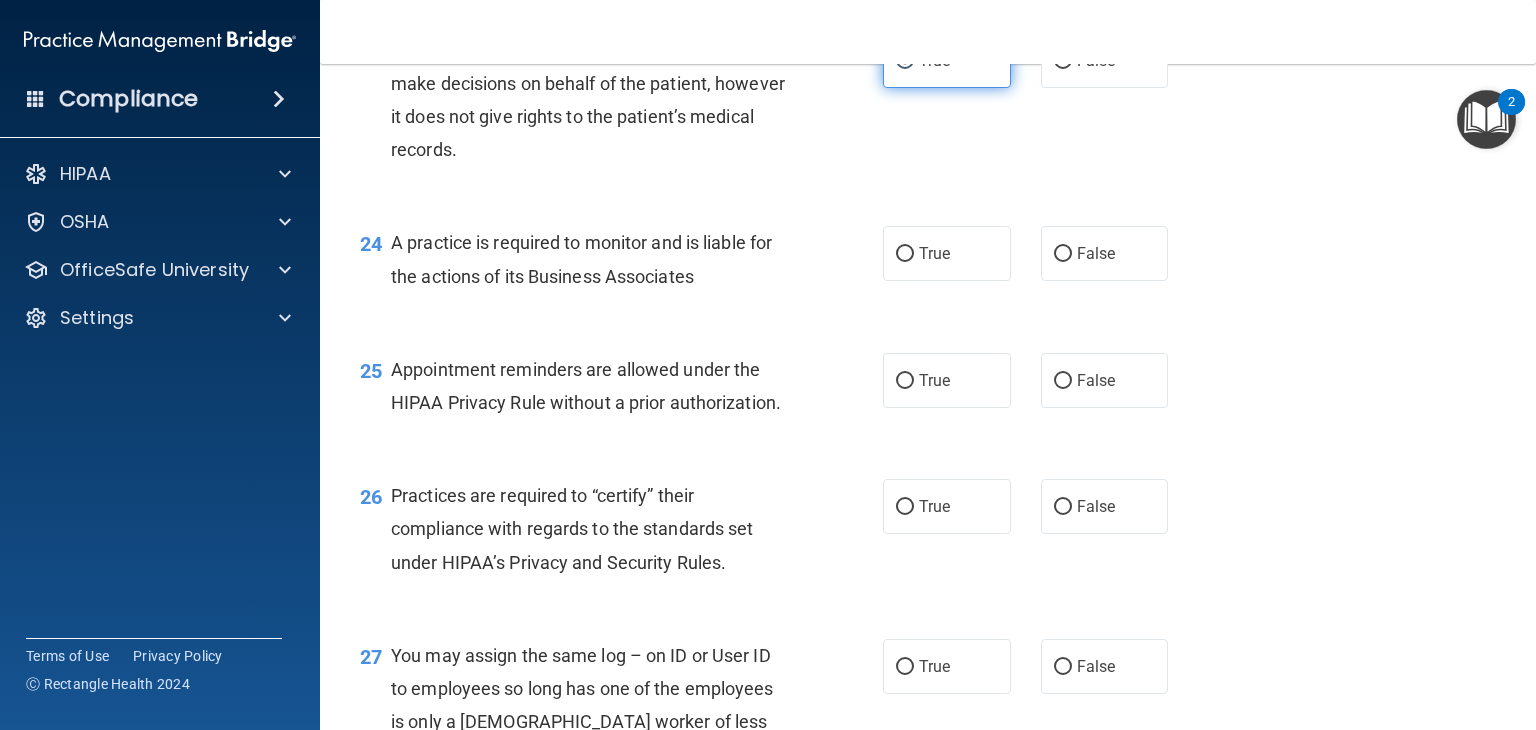 scroll, scrollTop: 4042, scrollLeft: 0, axis: vertical 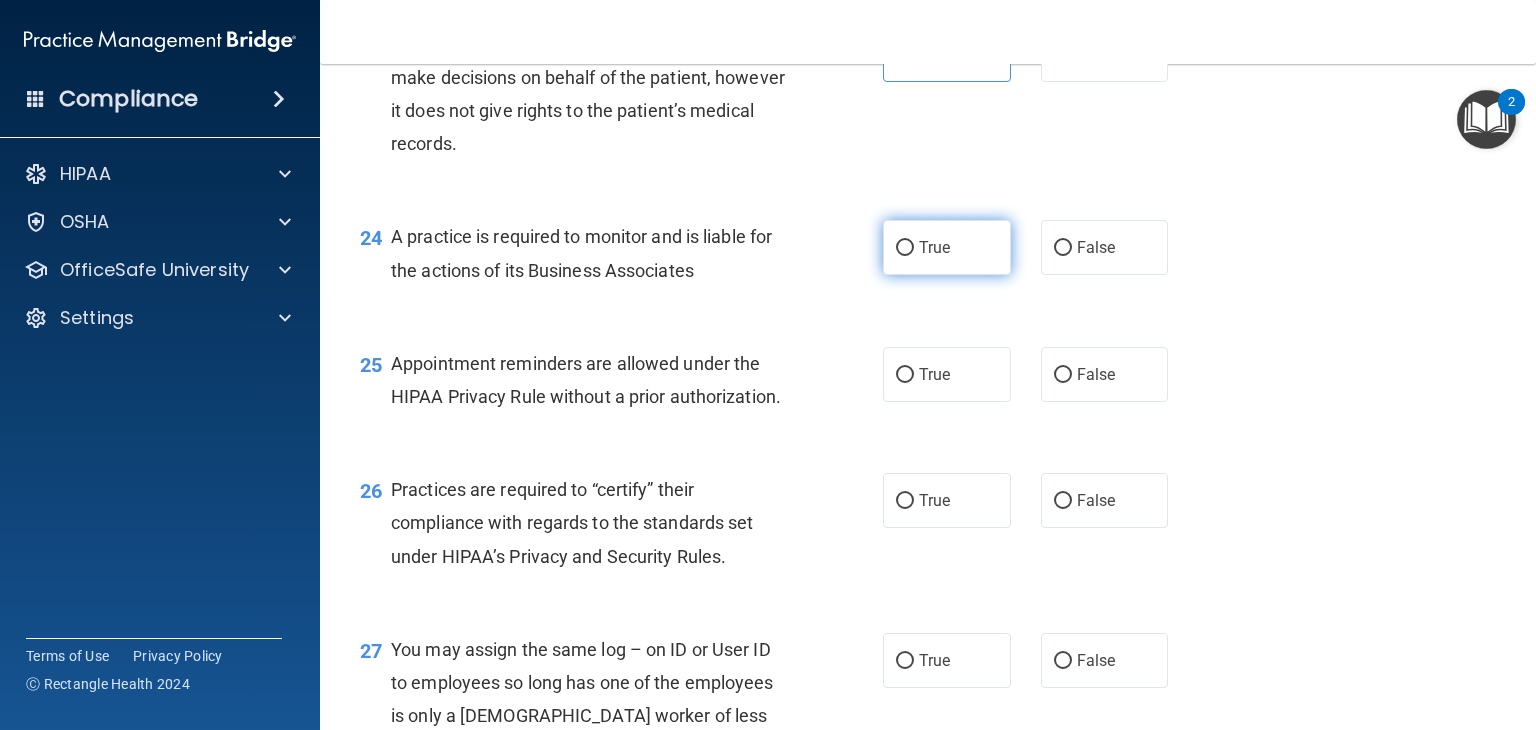click on "True" at bounding box center [905, 248] 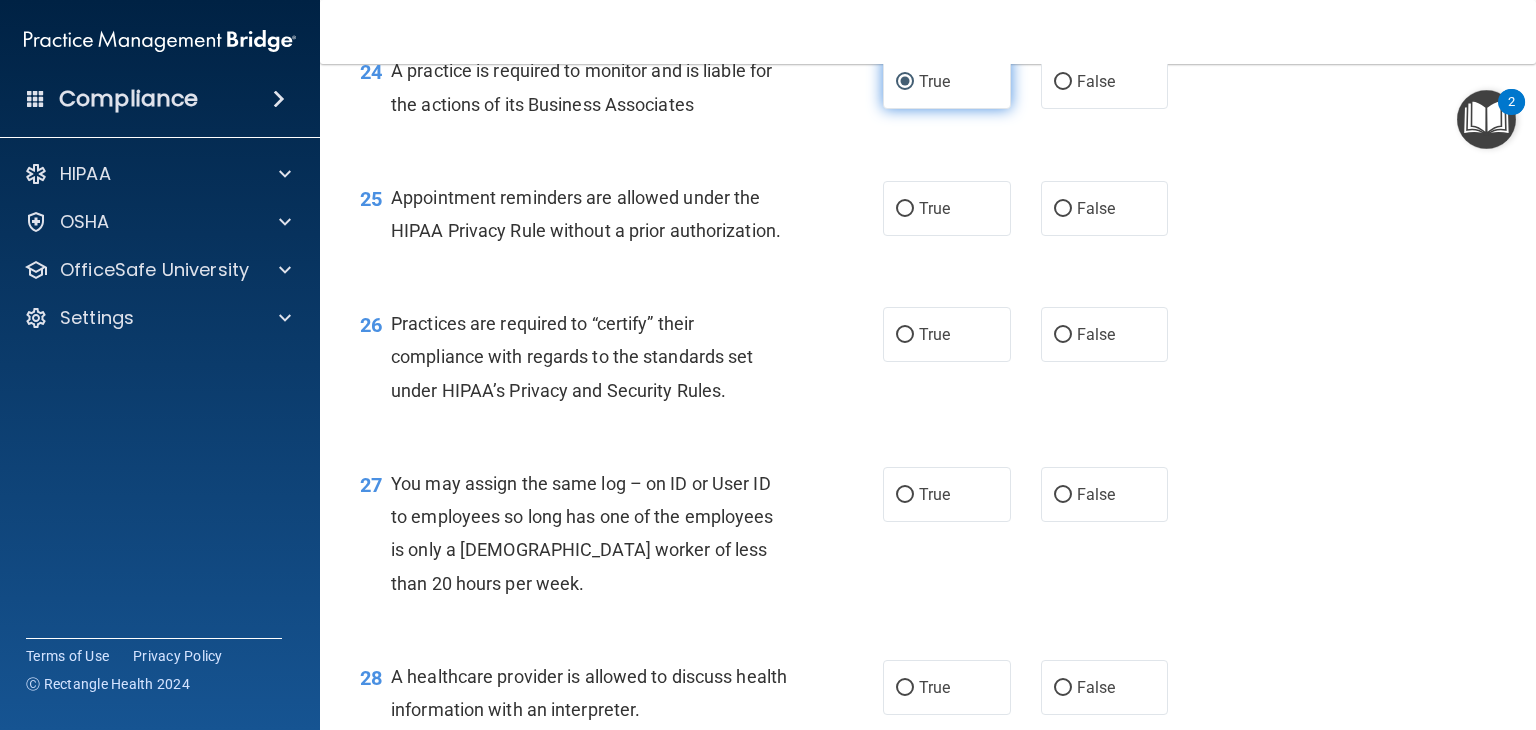 scroll, scrollTop: 4208, scrollLeft: 0, axis: vertical 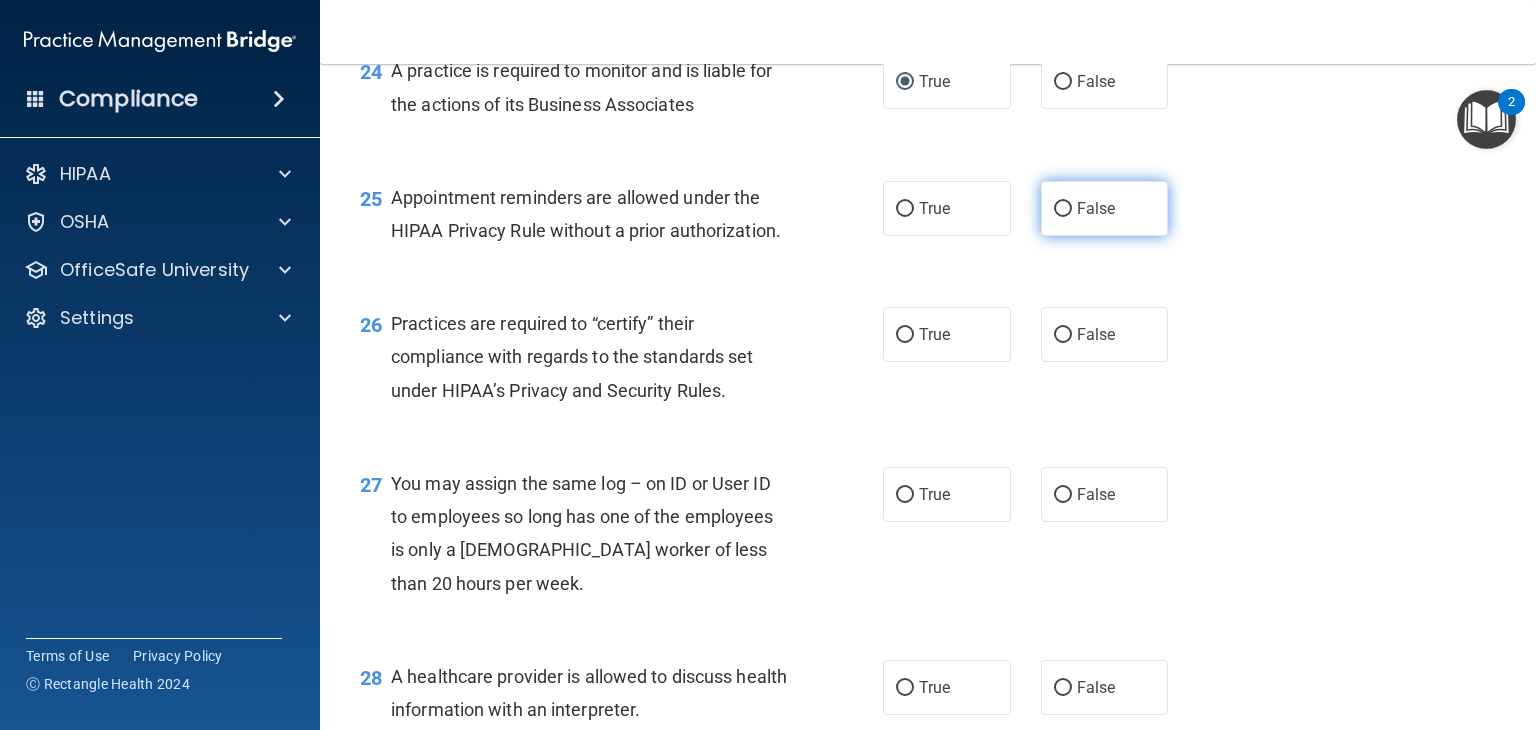 click on "False" at bounding box center [1063, 209] 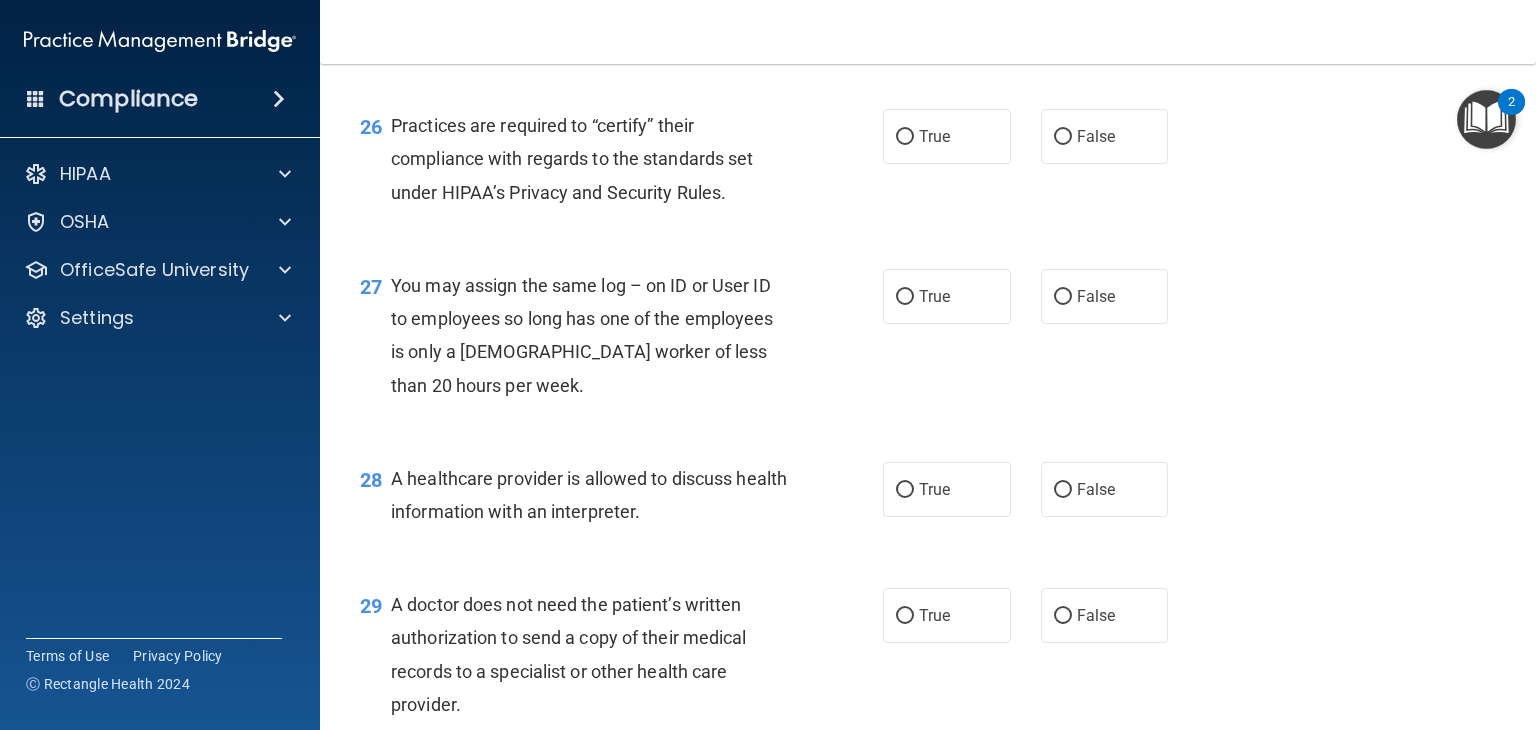 scroll, scrollTop: 4402, scrollLeft: 0, axis: vertical 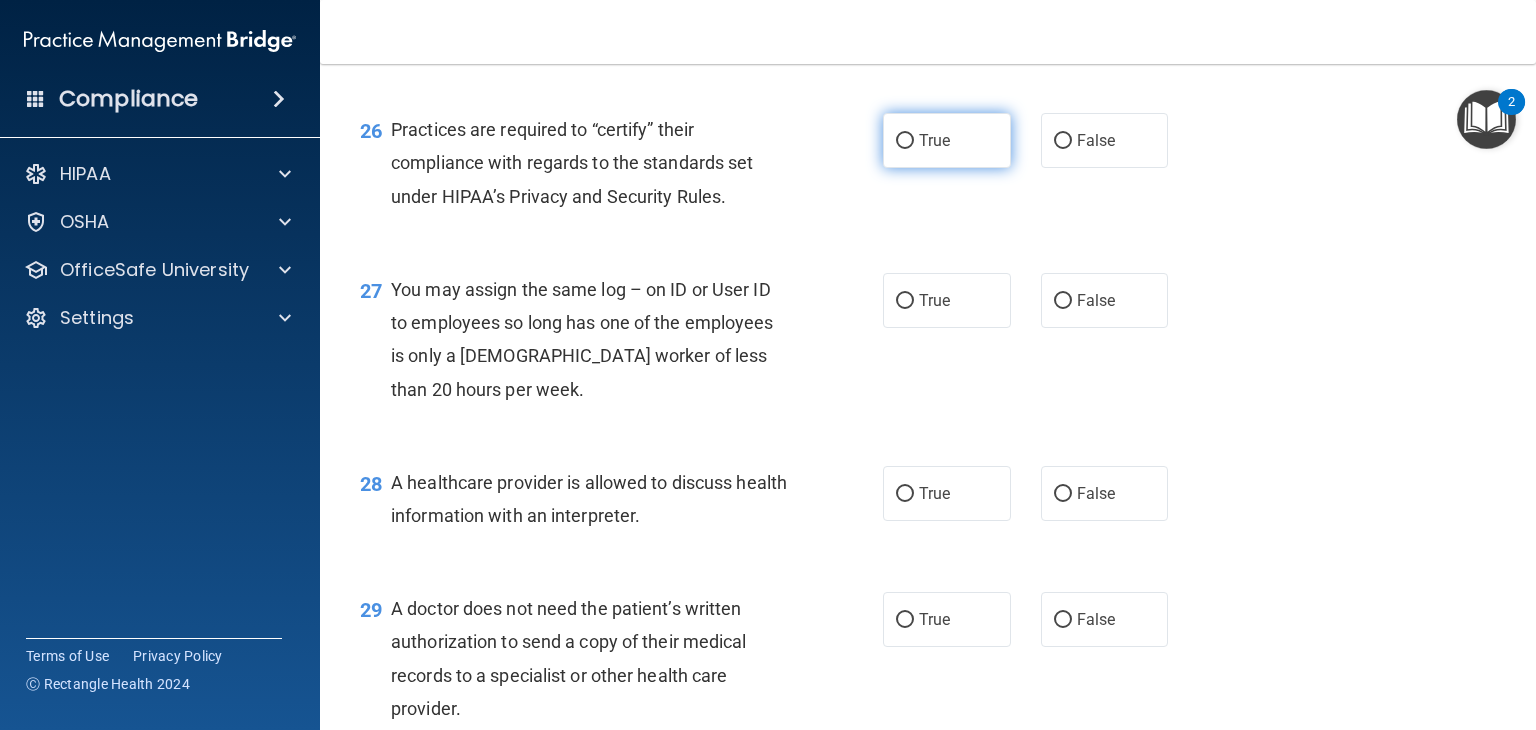 click on "True" at bounding box center [947, 140] 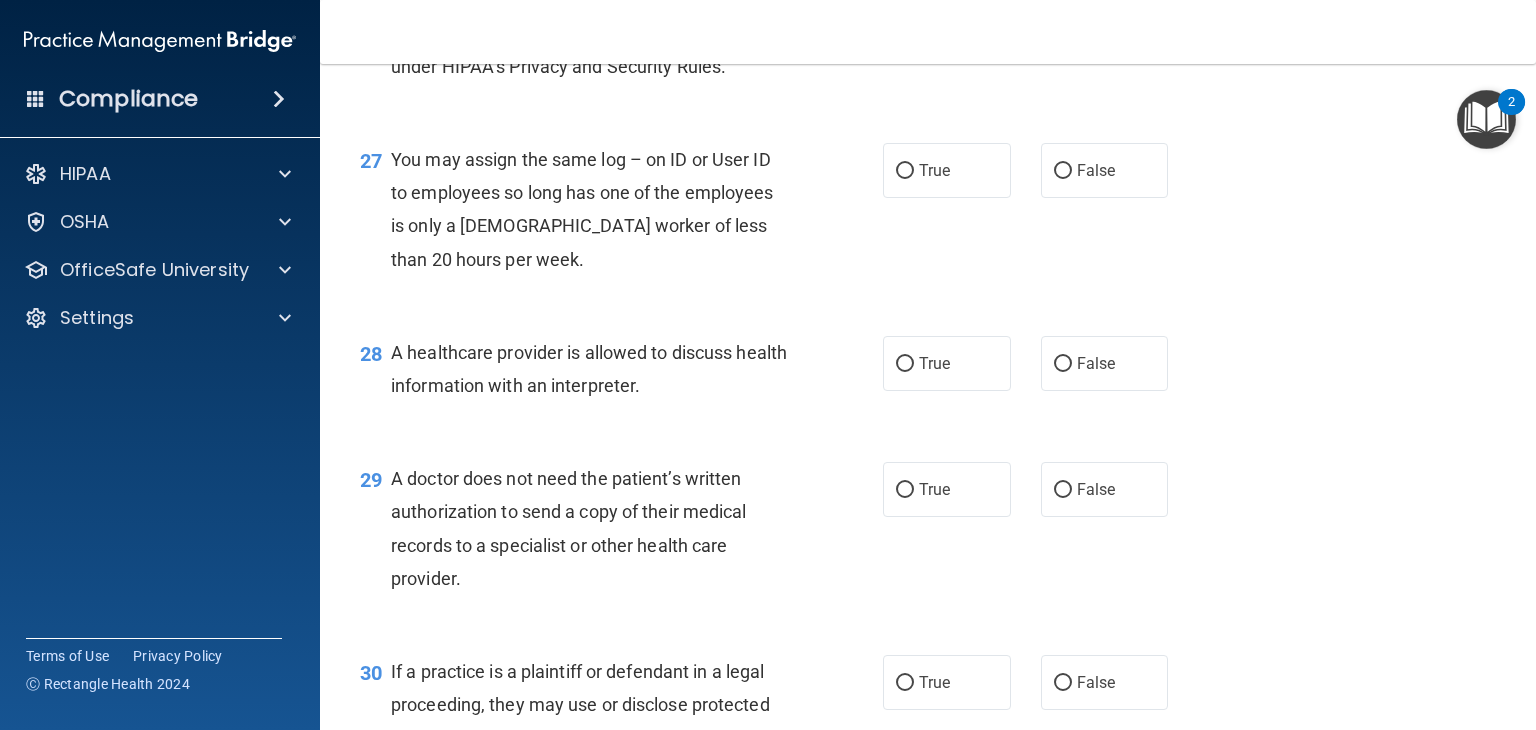 scroll, scrollTop: 4534, scrollLeft: 0, axis: vertical 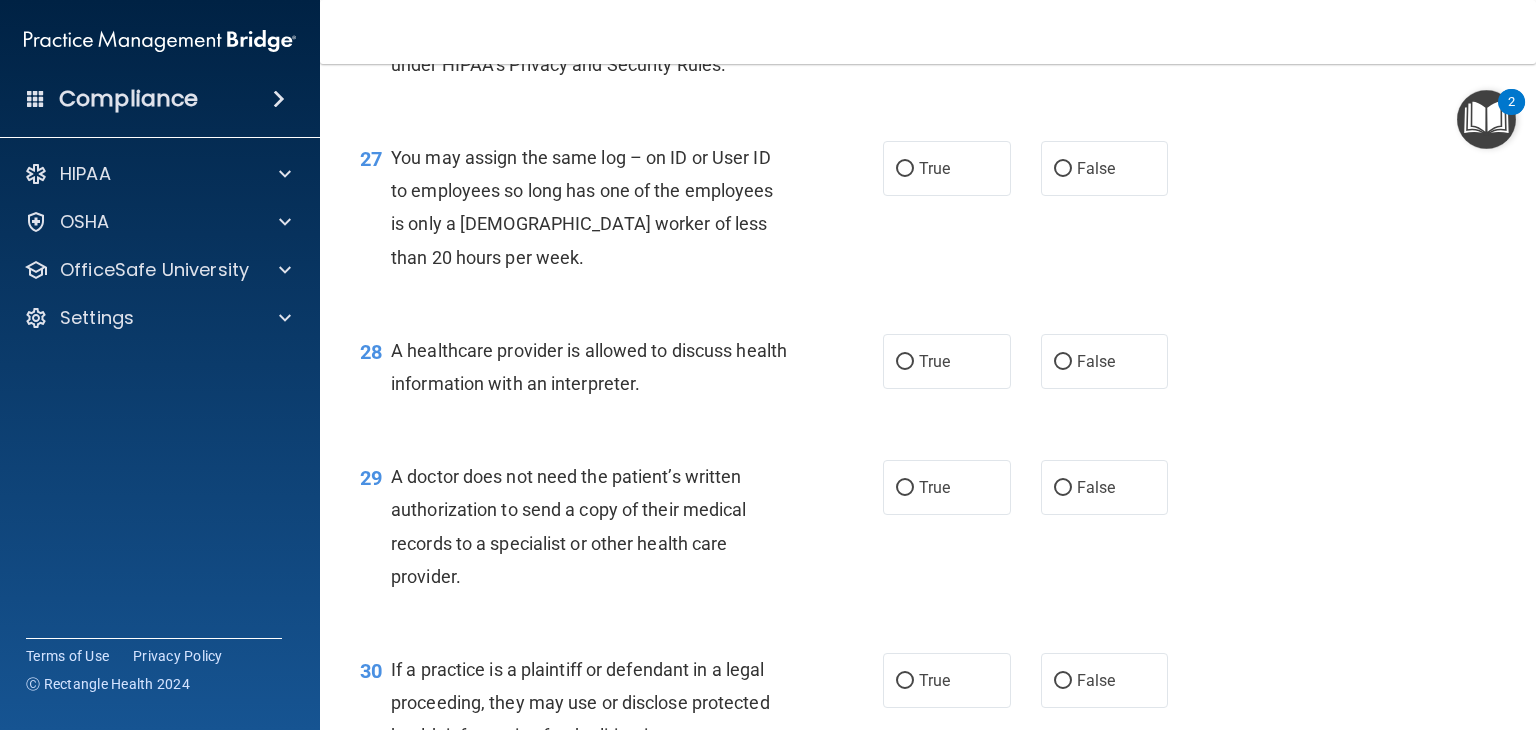 click on "27       You may assign the same log – on ID or User ID to employees so long has one of the employees is only a part-time worker of less than 20 hours per week.                 True           False" at bounding box center (928, 212) 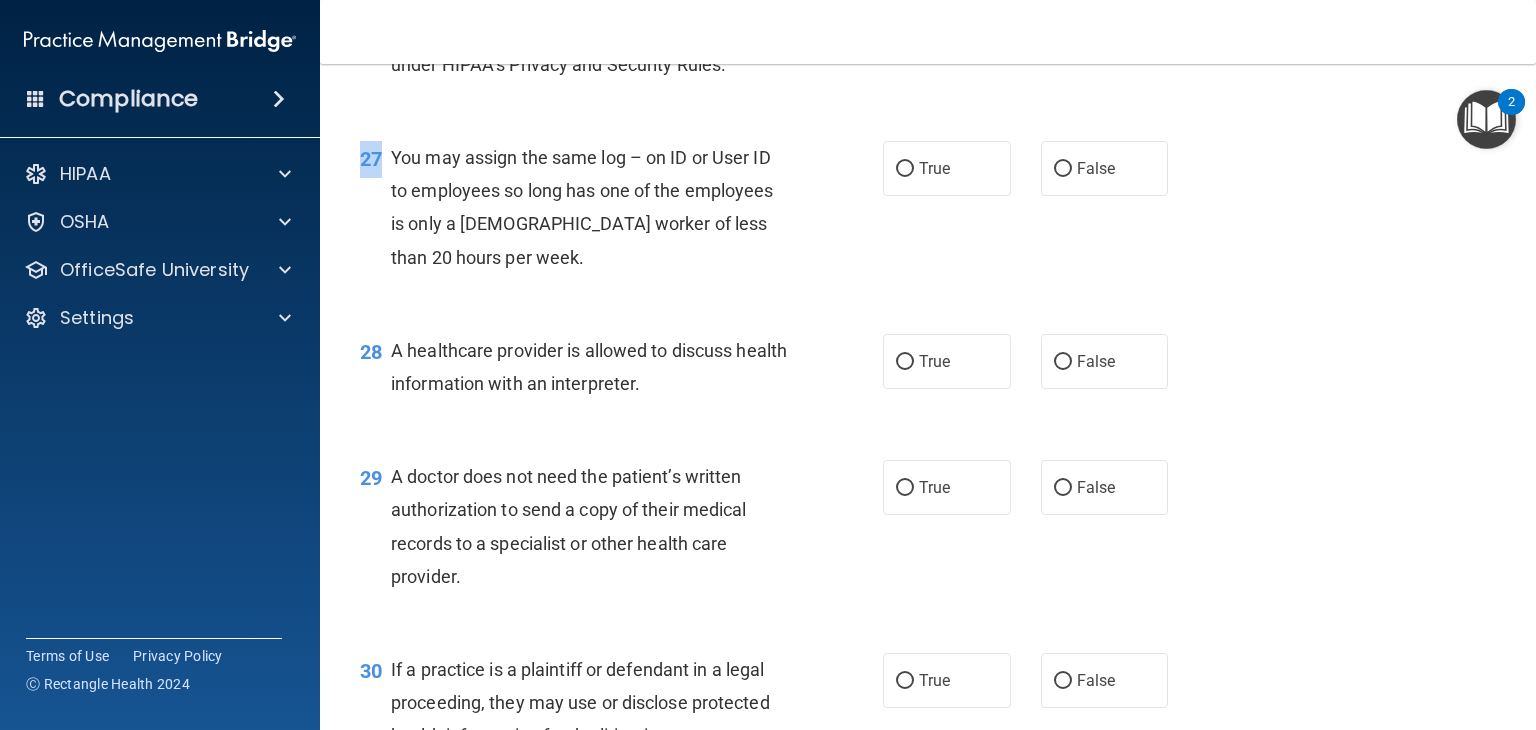 click on "27       You may assign the same log – on ID or User ID to employees so long has one of the employees is only a part-time worker of less than 20 hours per week.                 True           False" at bounding box center [928, 212] 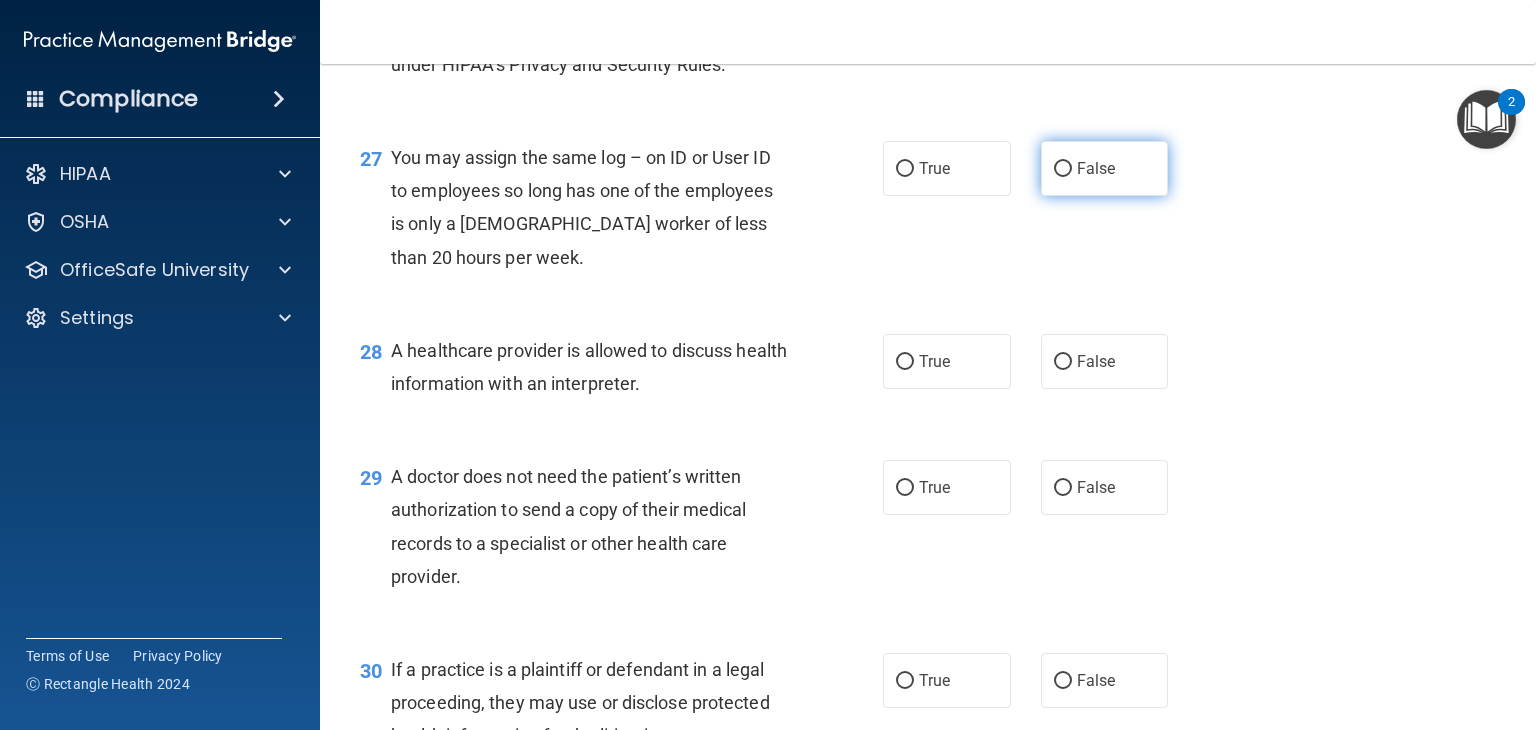 click on "False" at bounding box center [1105, 168] 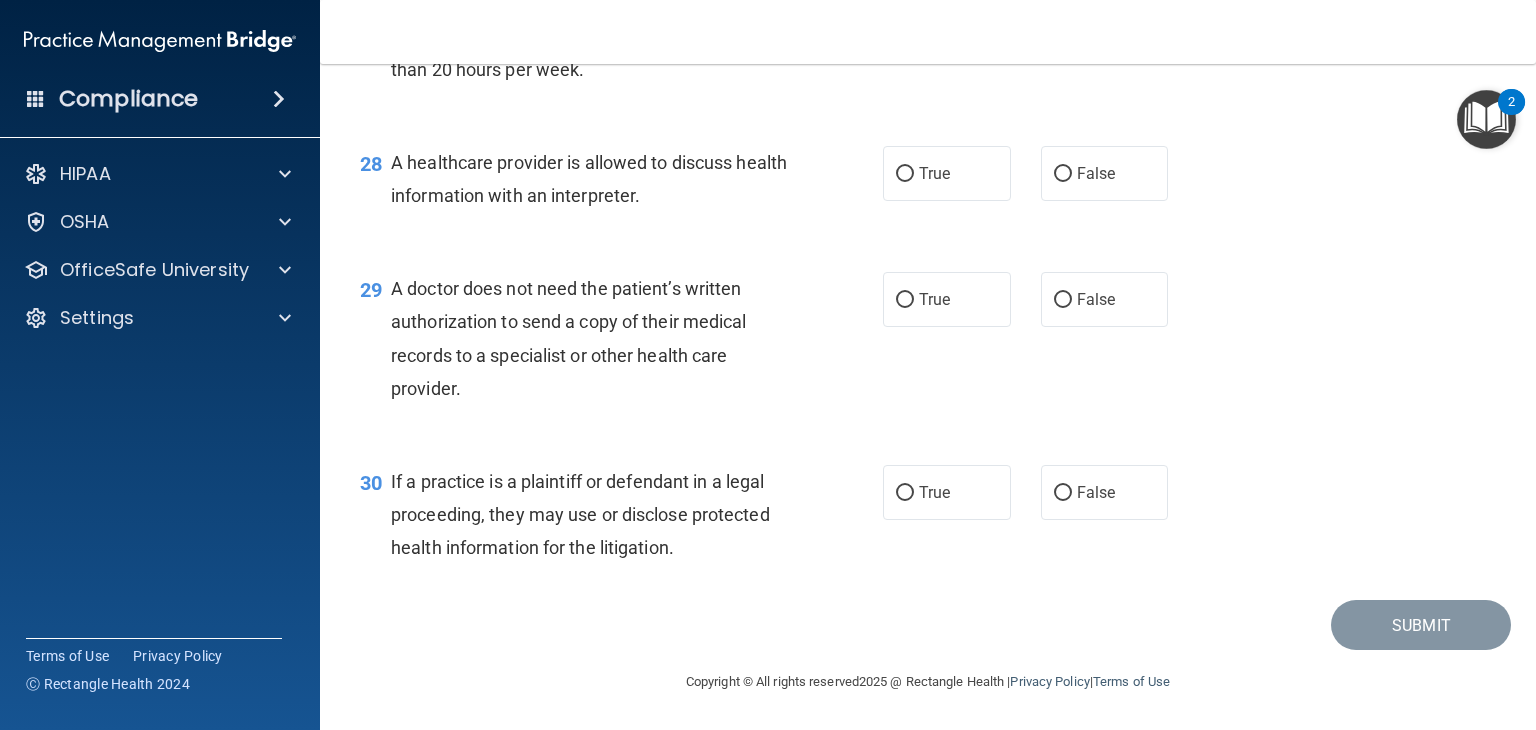 scroll, scrollTop: 4754, scrollLeft: 0, axis: vertical 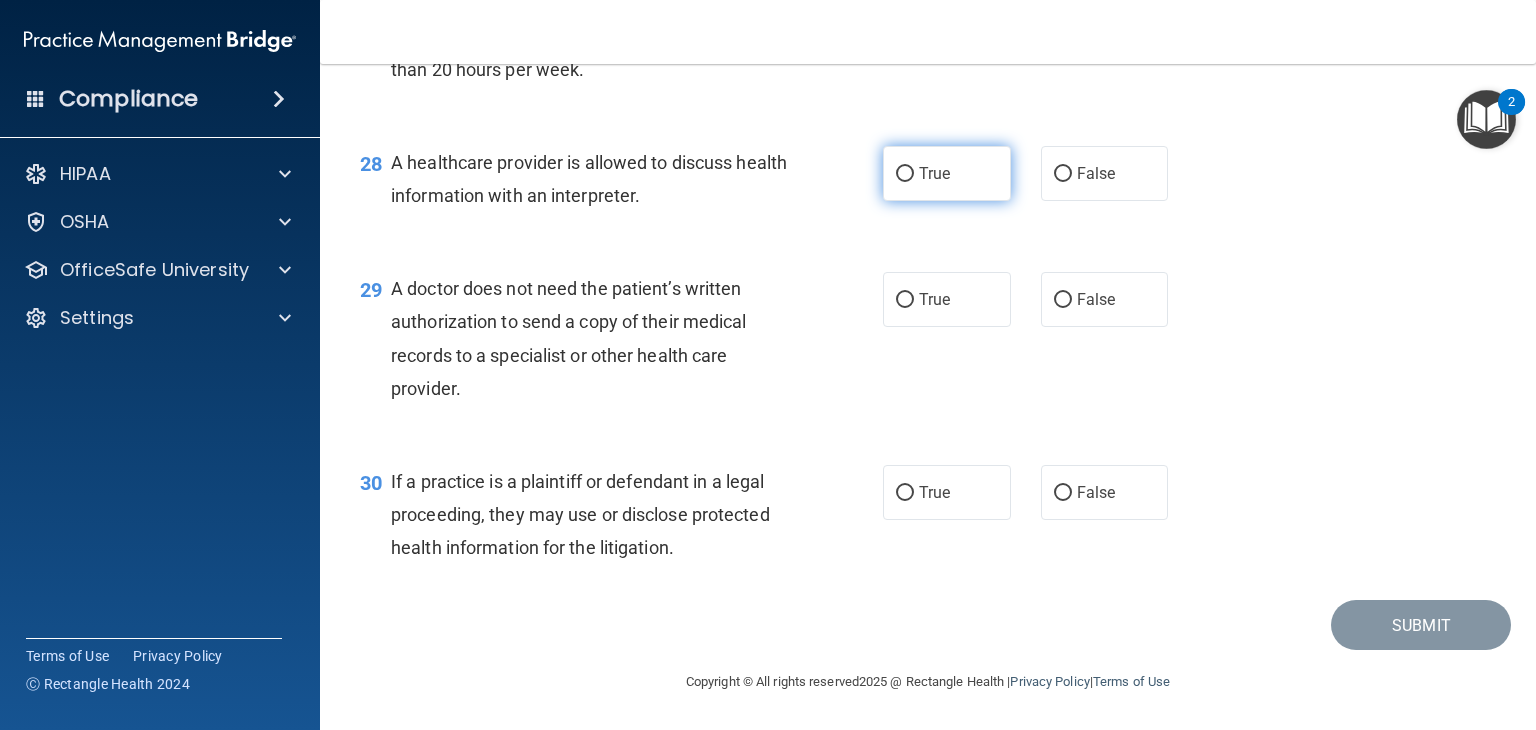 click on "True" at bounding box center (905, 174) 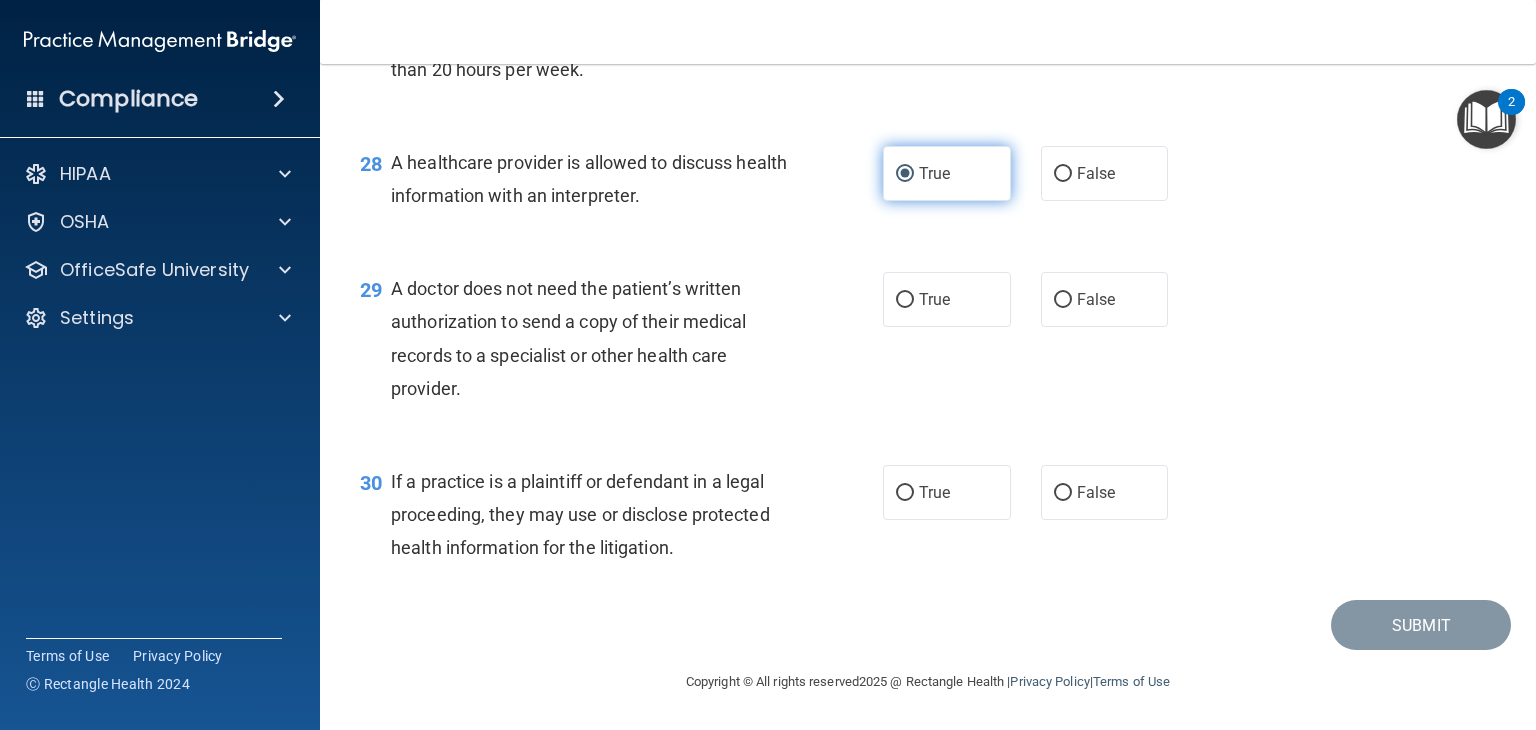scroll, scrollTop: 4788, scrollLeft: 0, axis: vertical 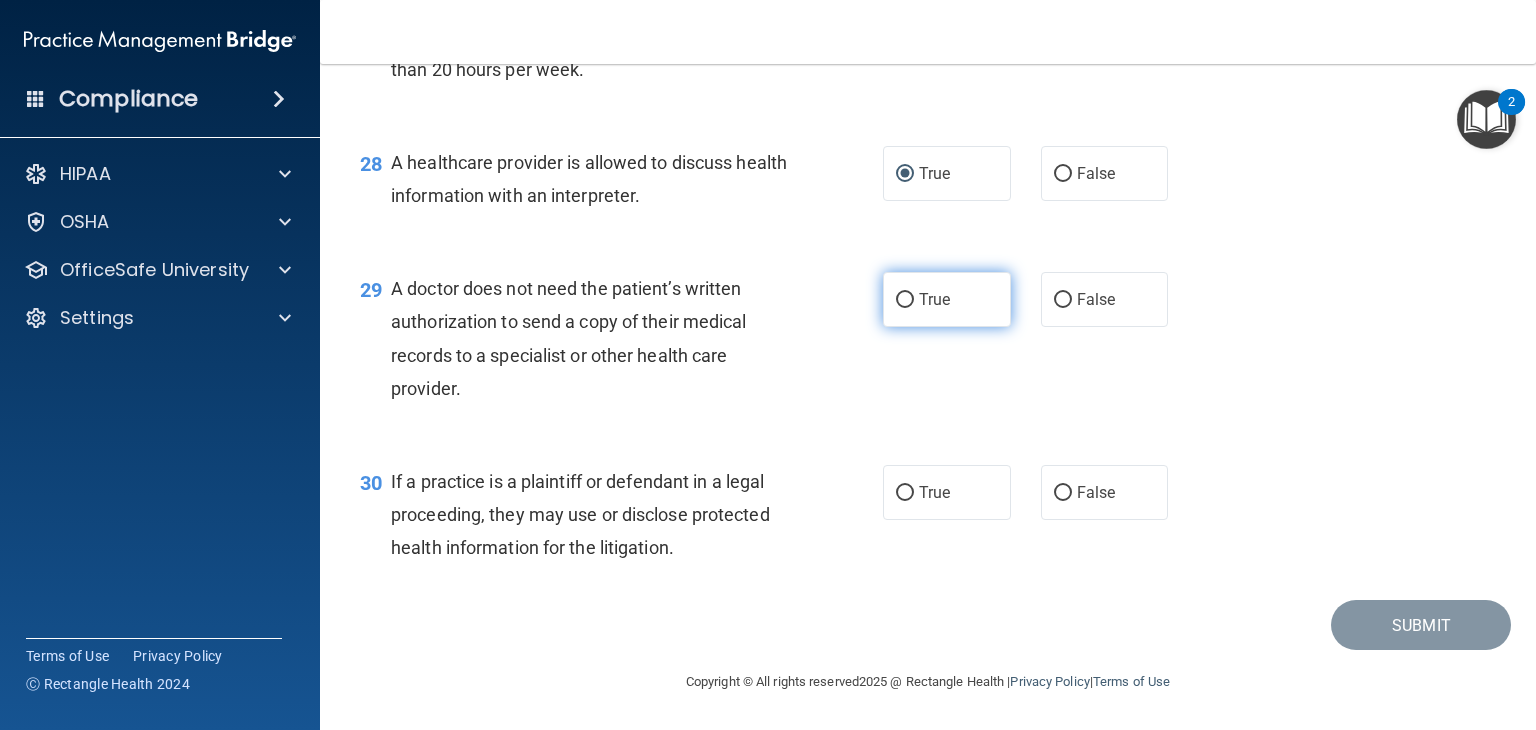 click on "True" at bounding box center (905, 300) 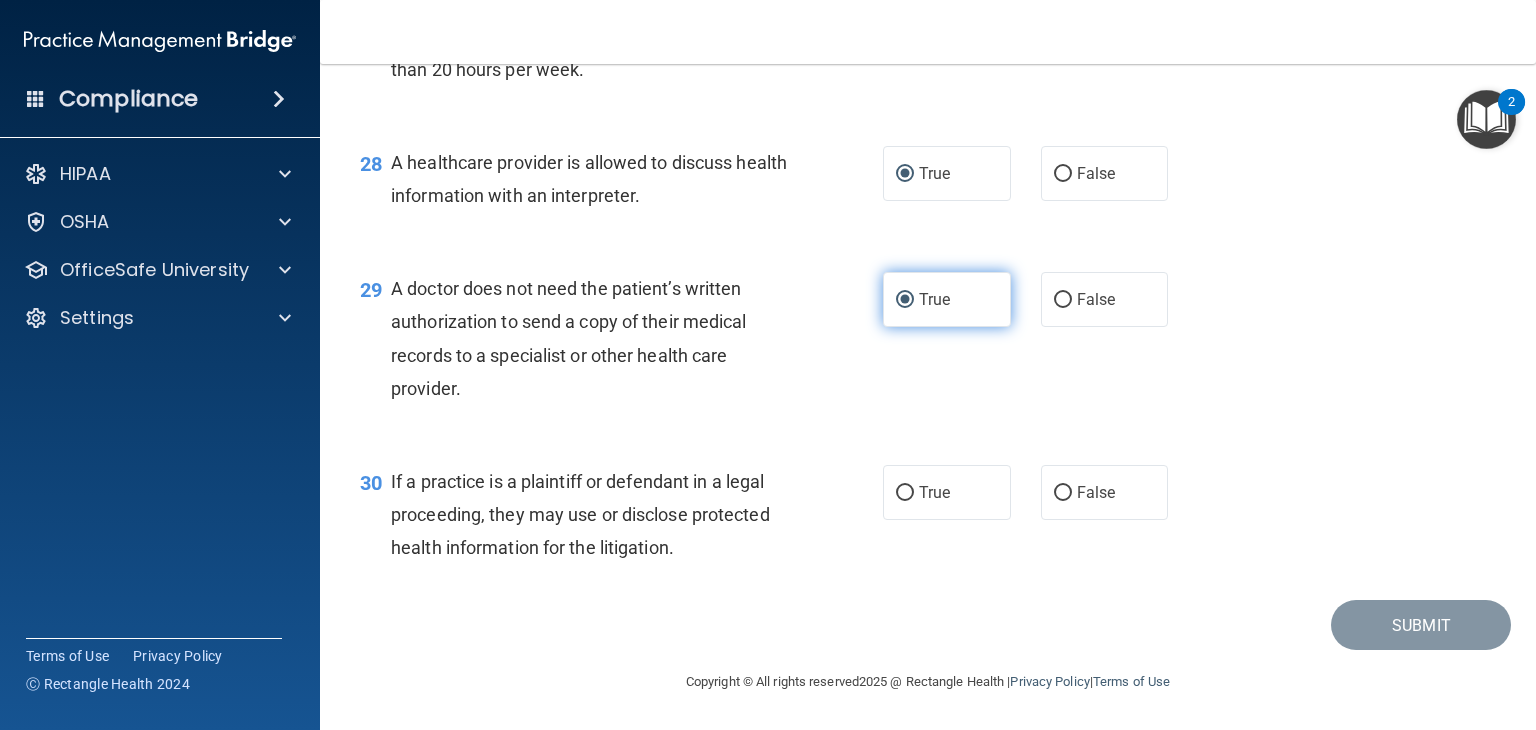 scroll, scrollTop: 4788, scrollLeft: 0, axis: vertical 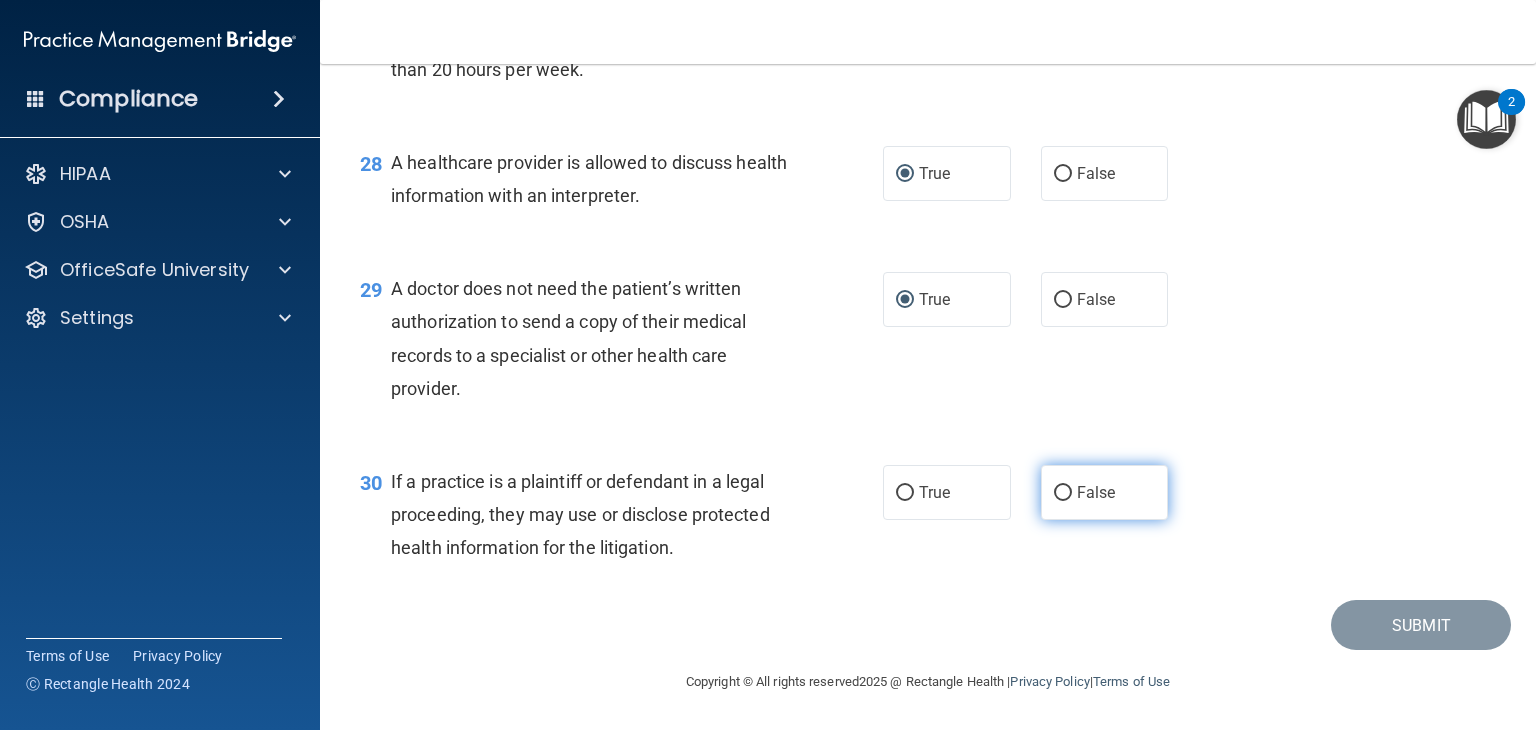 click on "False" 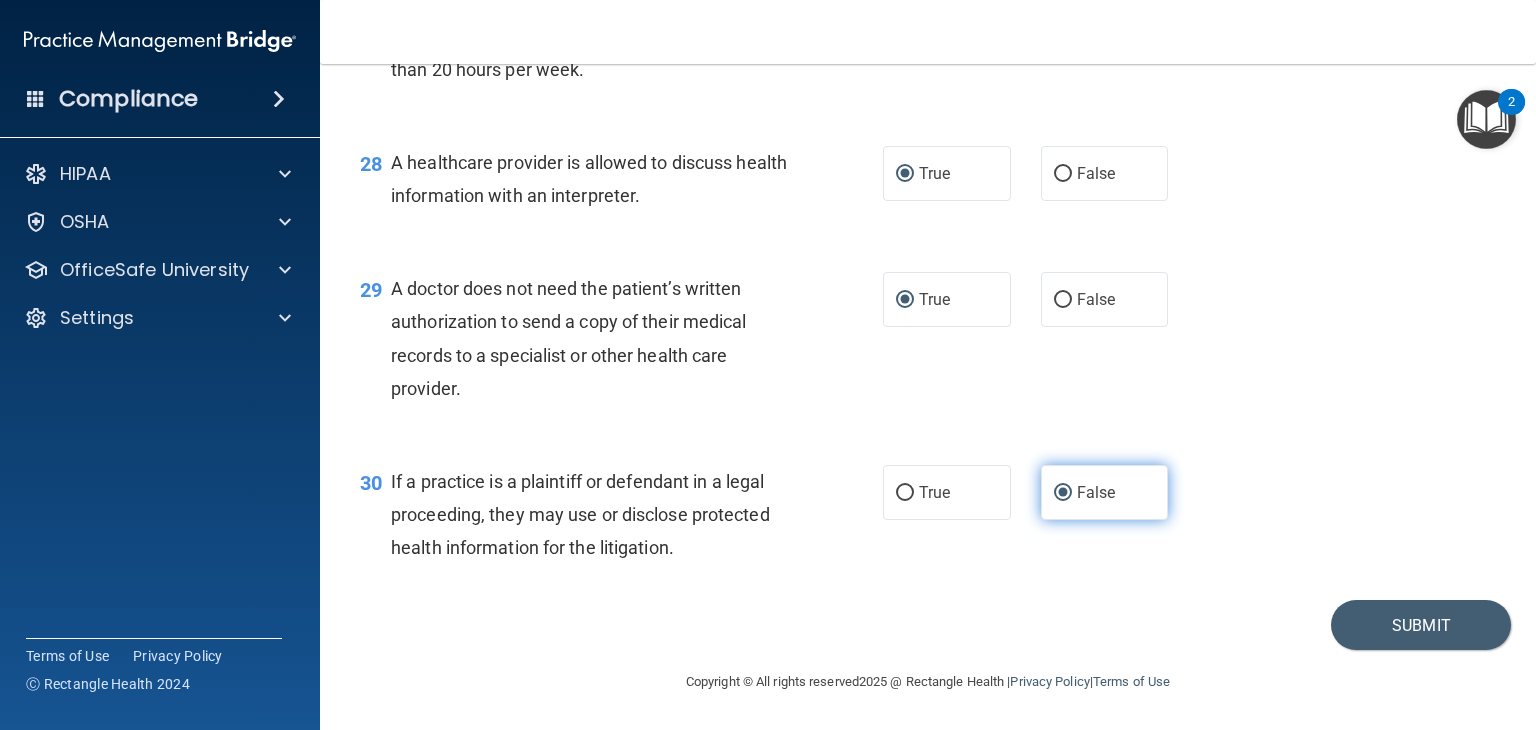 scroll, scrollTop: 4789, scrollLeft: 0, axis: vertical 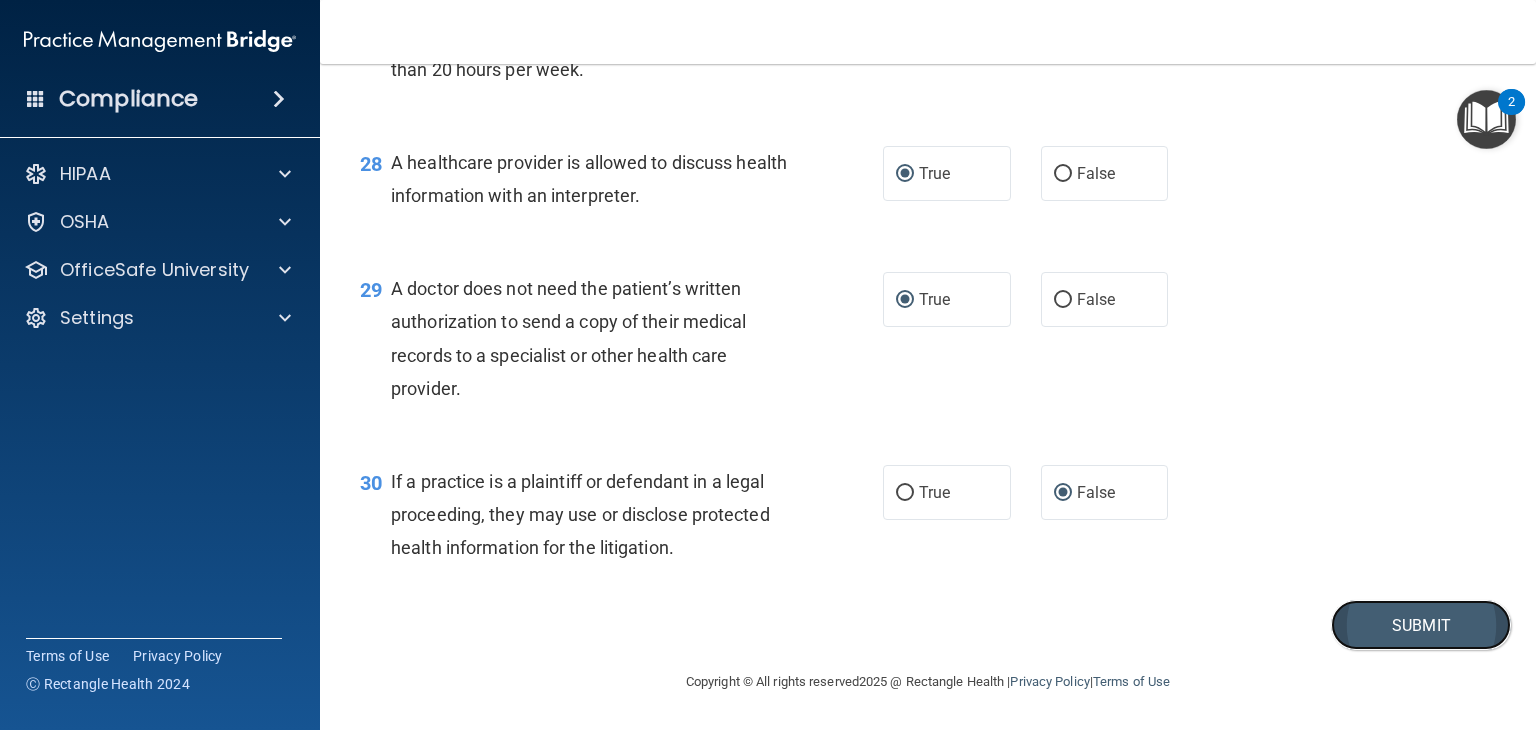 click on "Submit" at bounding box center (1421, 625) 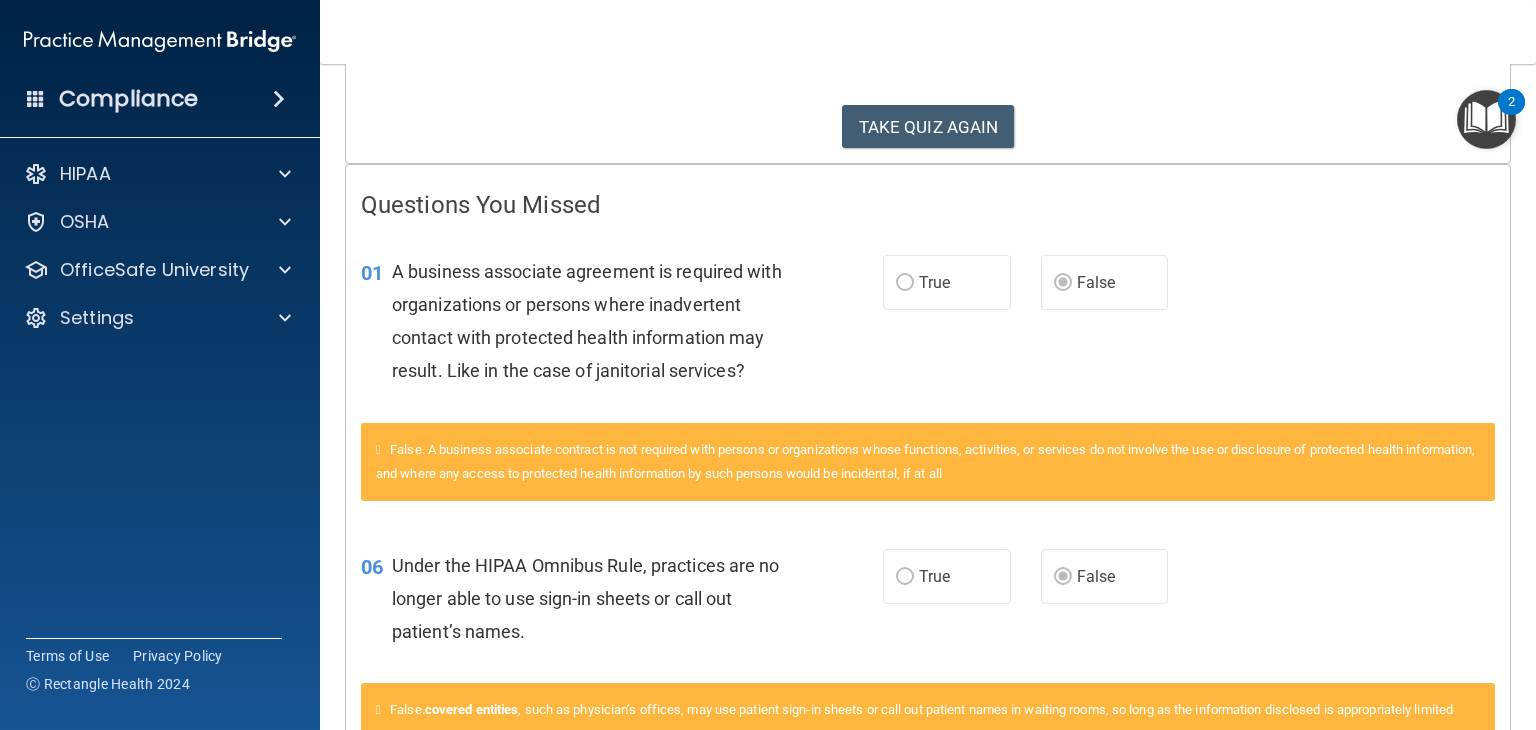 scroll, scrollTop: 0, scrollLeft: 0, axis: both 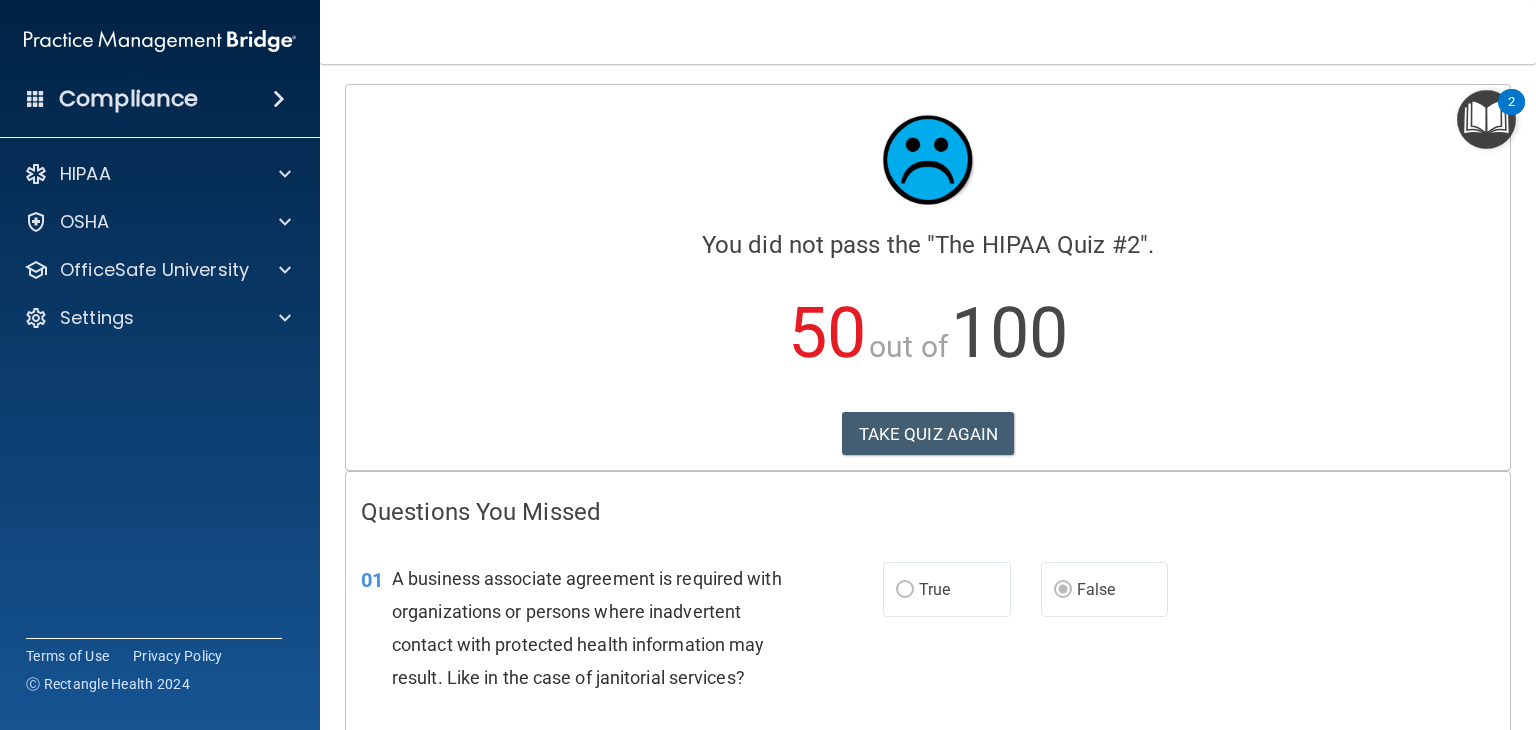 click on "01       A business associate agreement is required with organizations or persons where inadvertent contact with protected health information may result.  Like in the case of janitorial services?                 True           False" at bounding box center (928, 633) 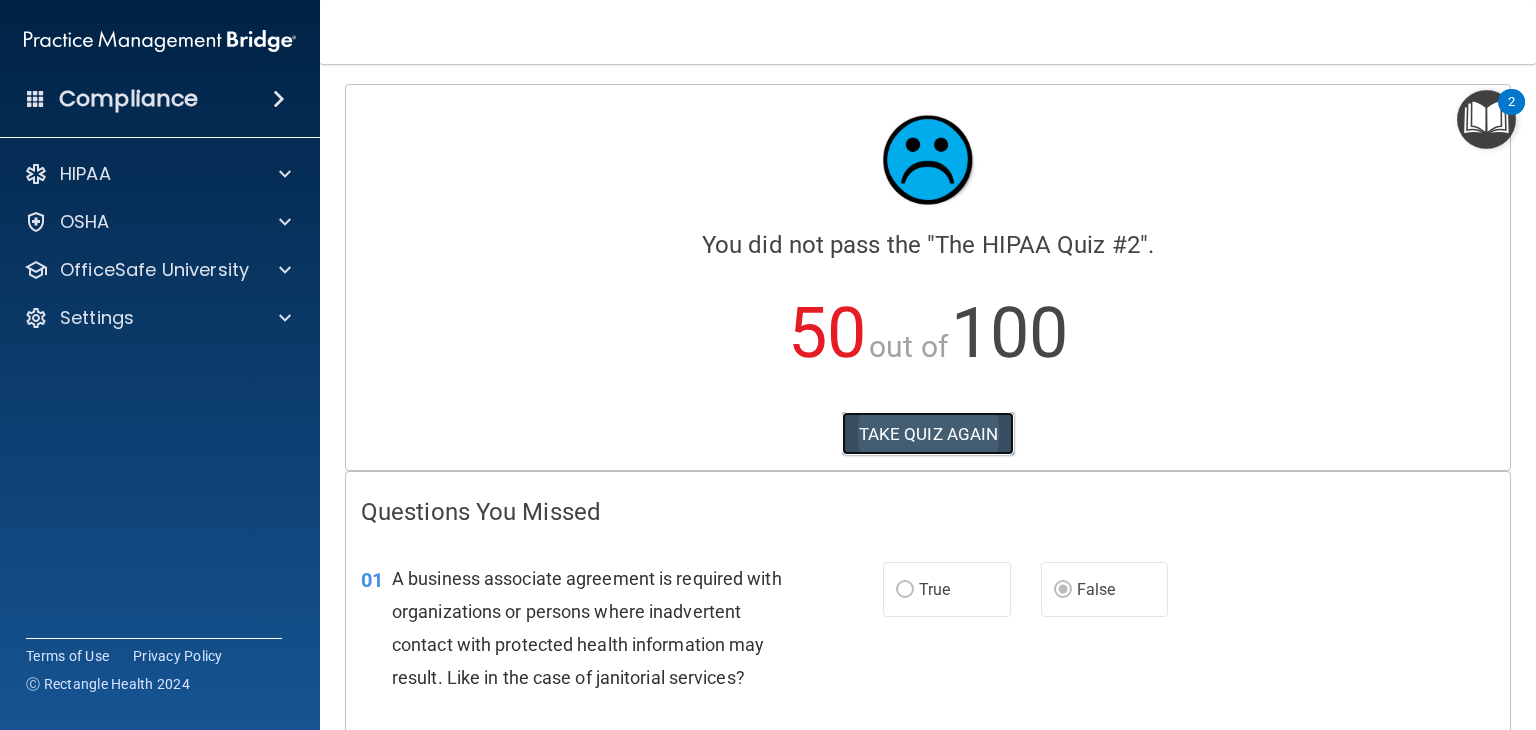 click on "TAKE QUIZ AGAIN" at bounding box center (928, 434) 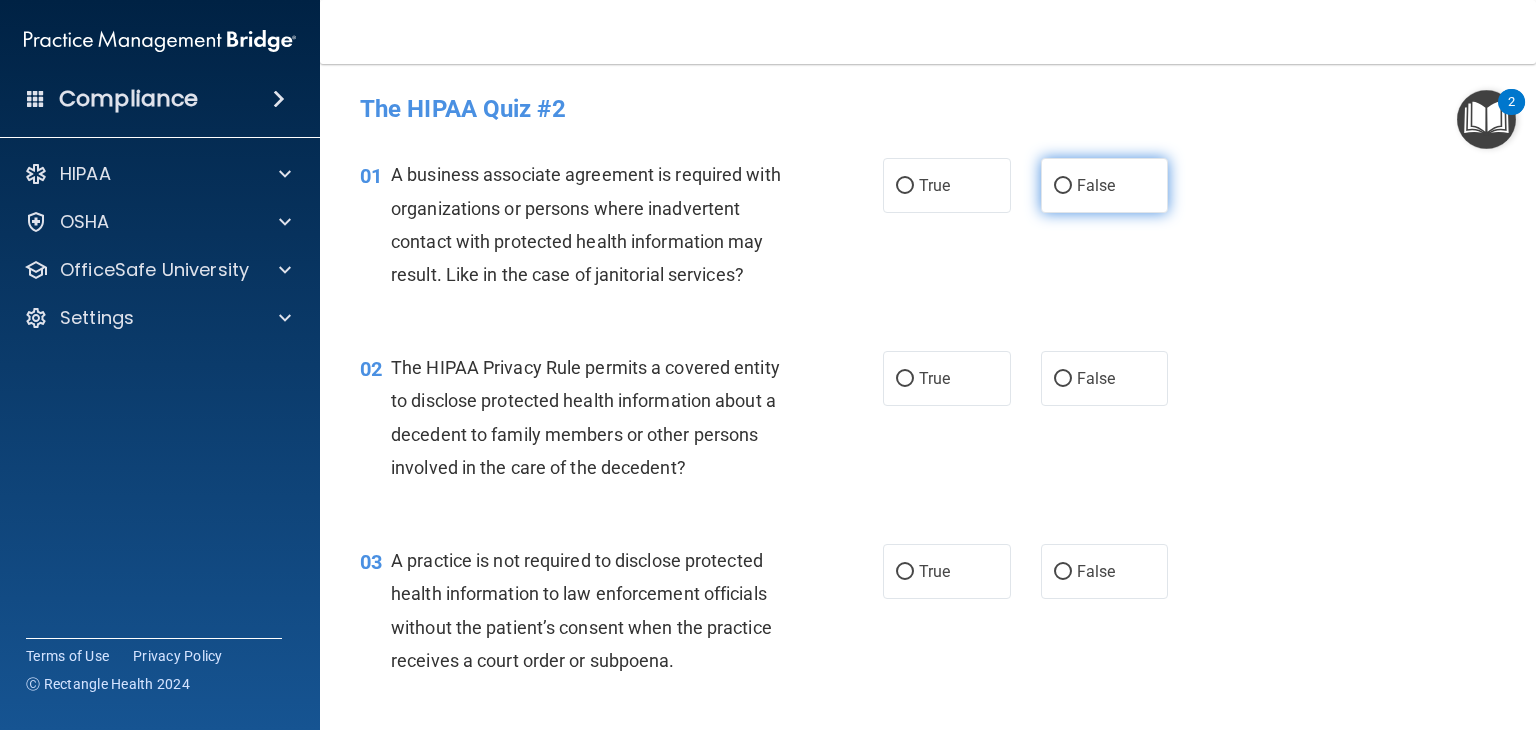 click on "False" at bounding box center (1105, 185) 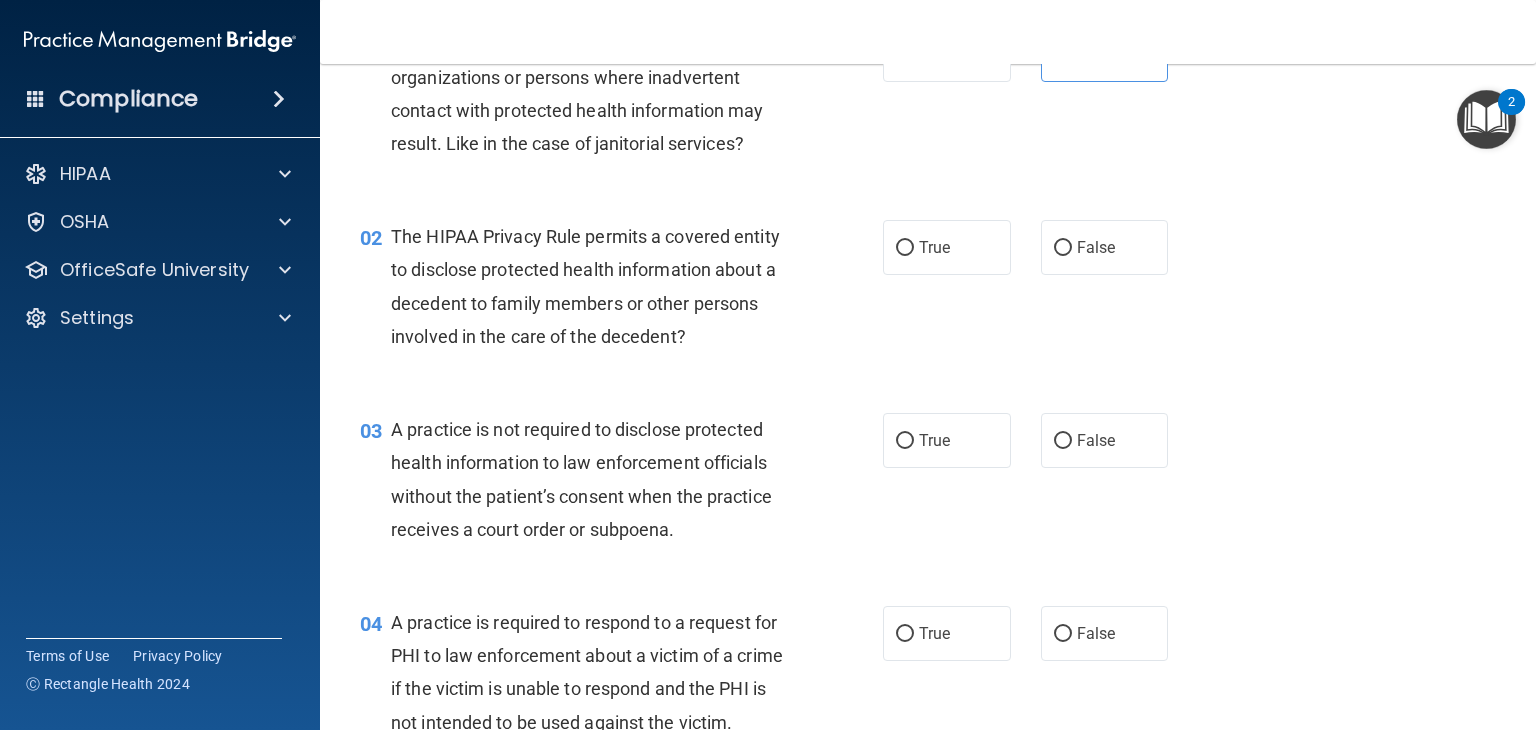 scroll, scrollTop: 167, scrollLeft: 0, axis: vertical 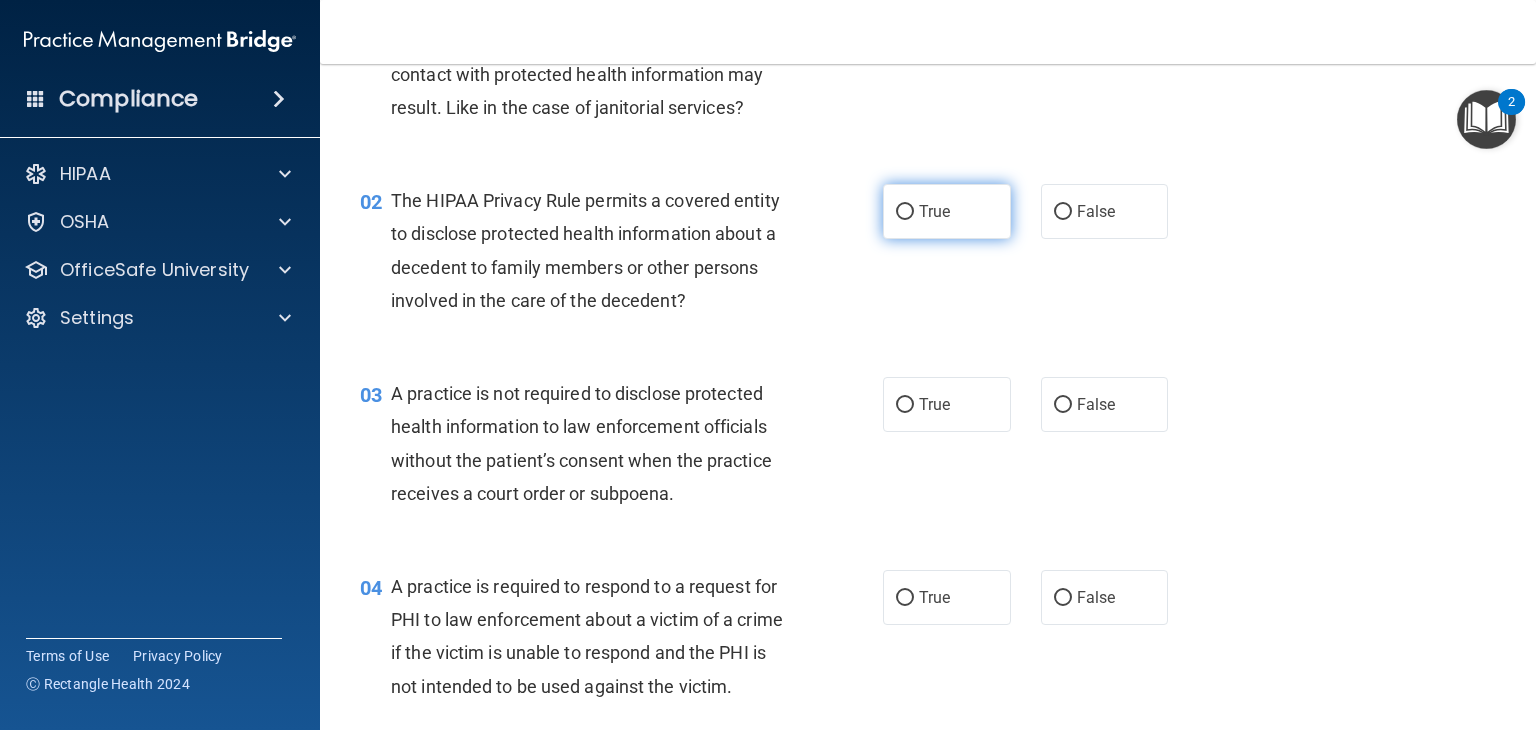 click on "True" at bounding box center (905, 212) 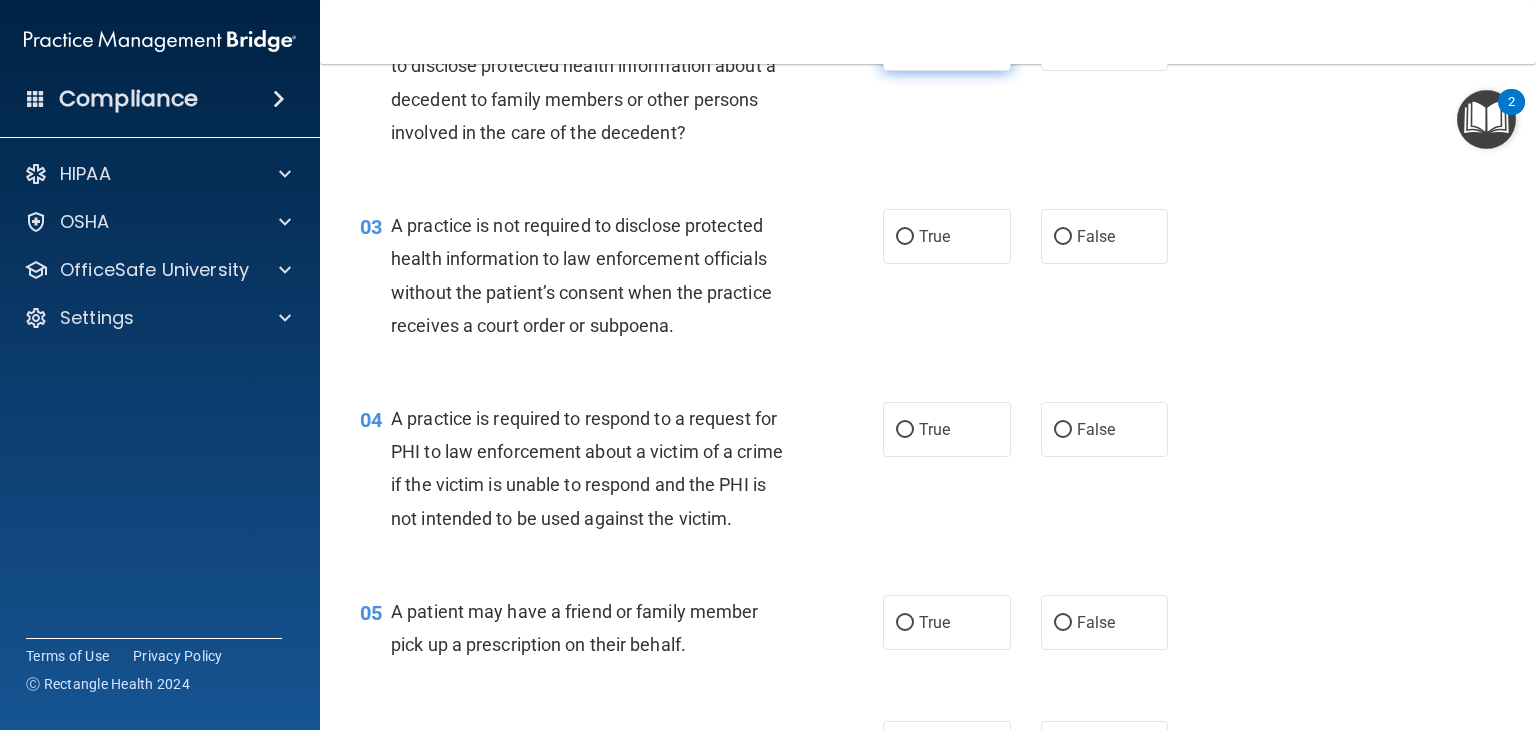 scroll, scrollTop: 340, scrollLeft: 0, axis: vertical 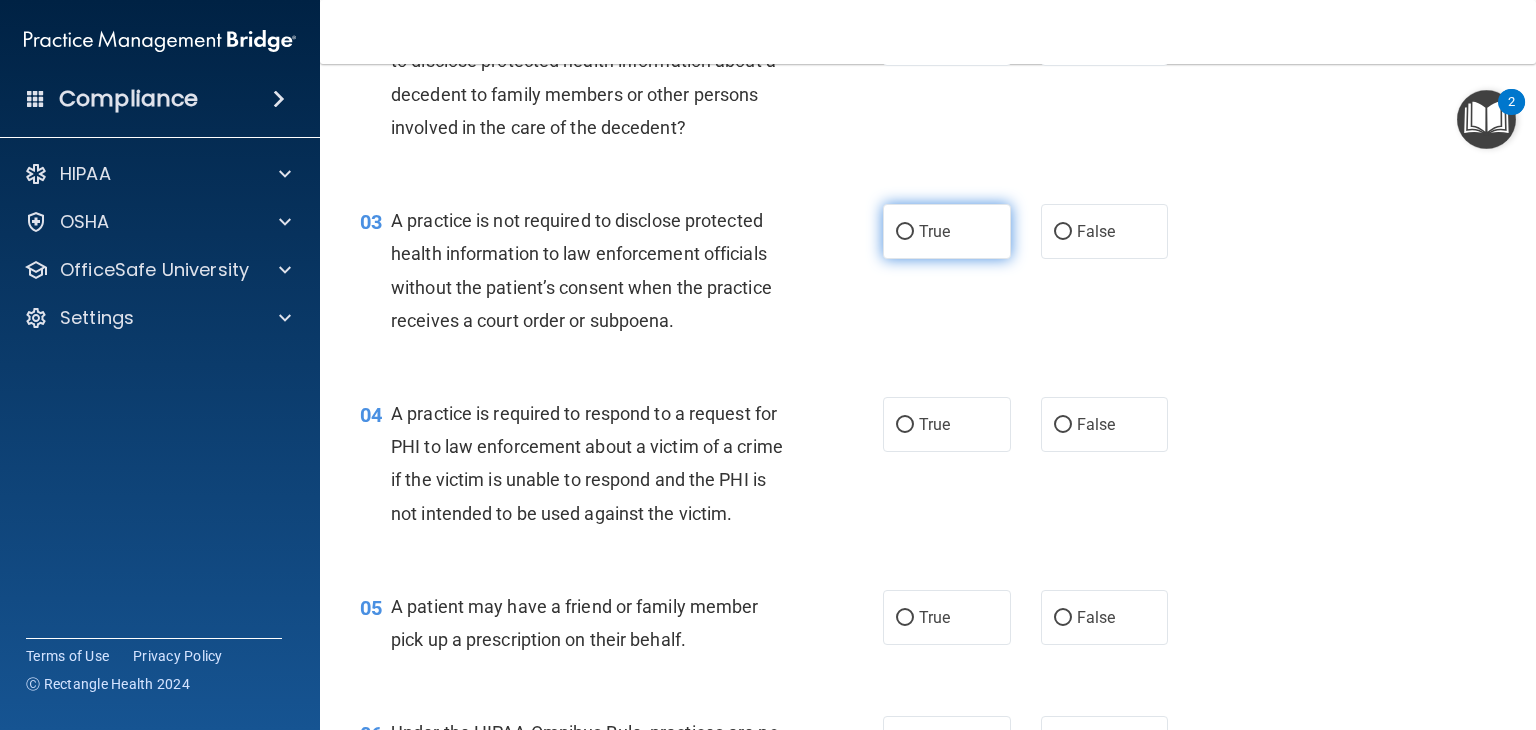 click on "True" at bounding box center (947, 231) 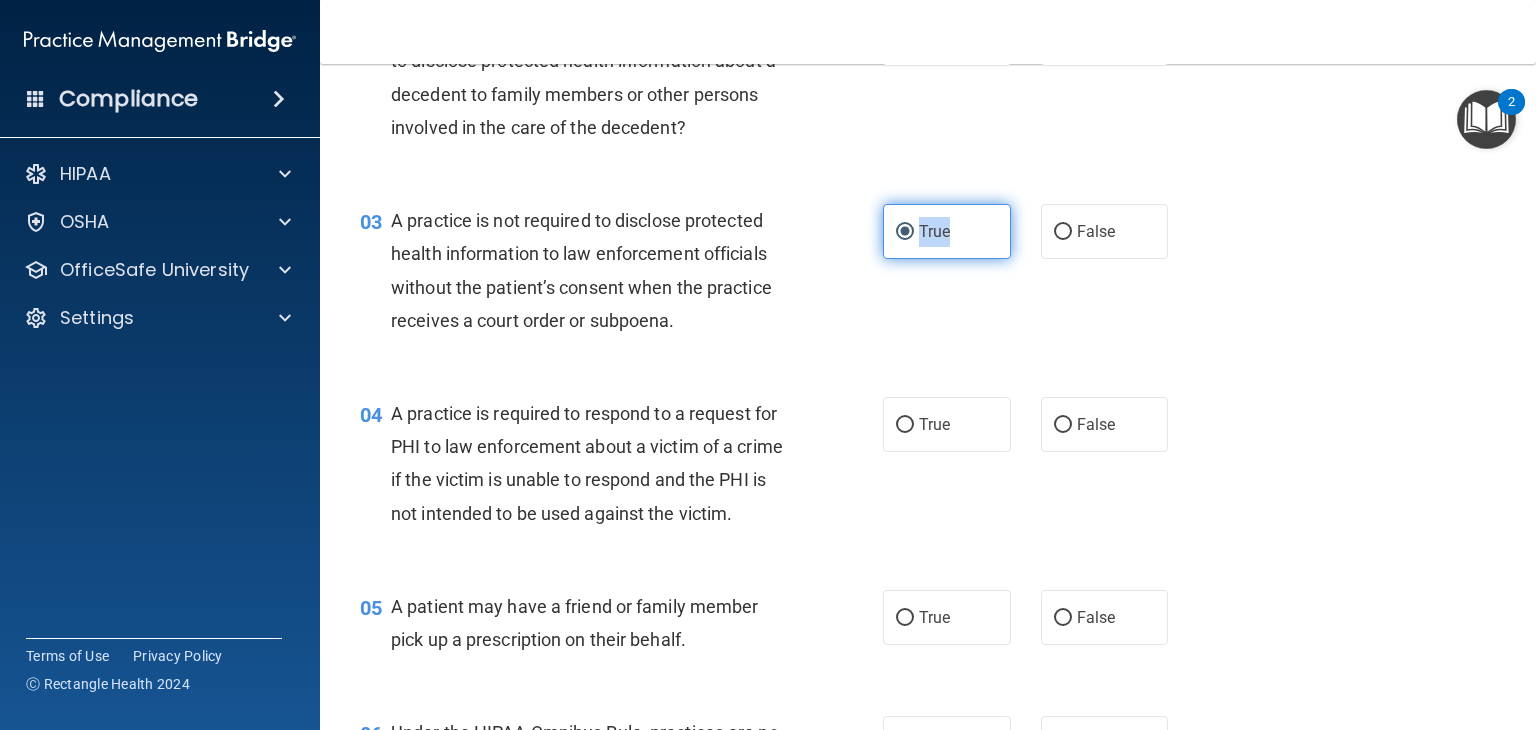 click on "True" at bounding box center [947, 231] 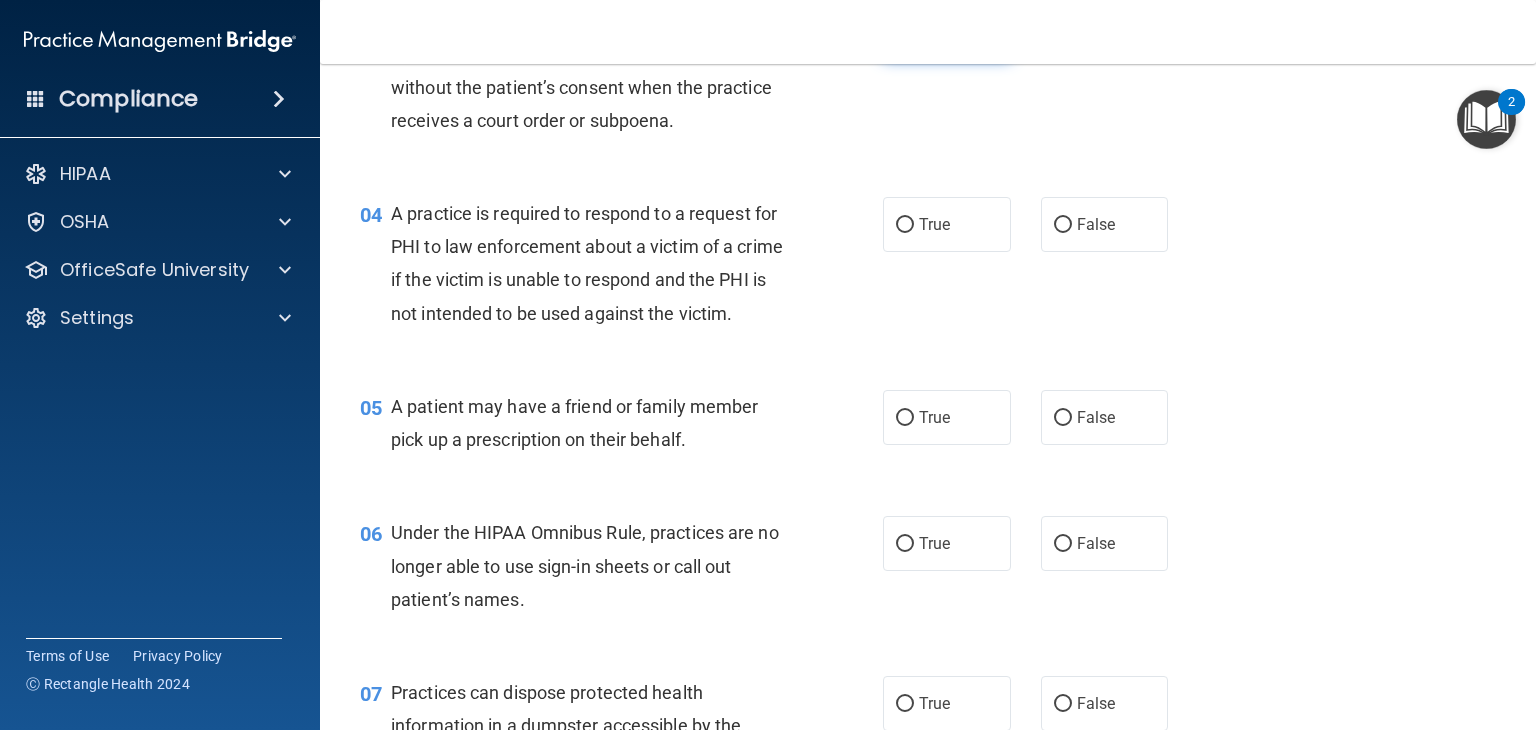 scroll, scrollTop: 543, scrollLeft: 0, axis: vertical 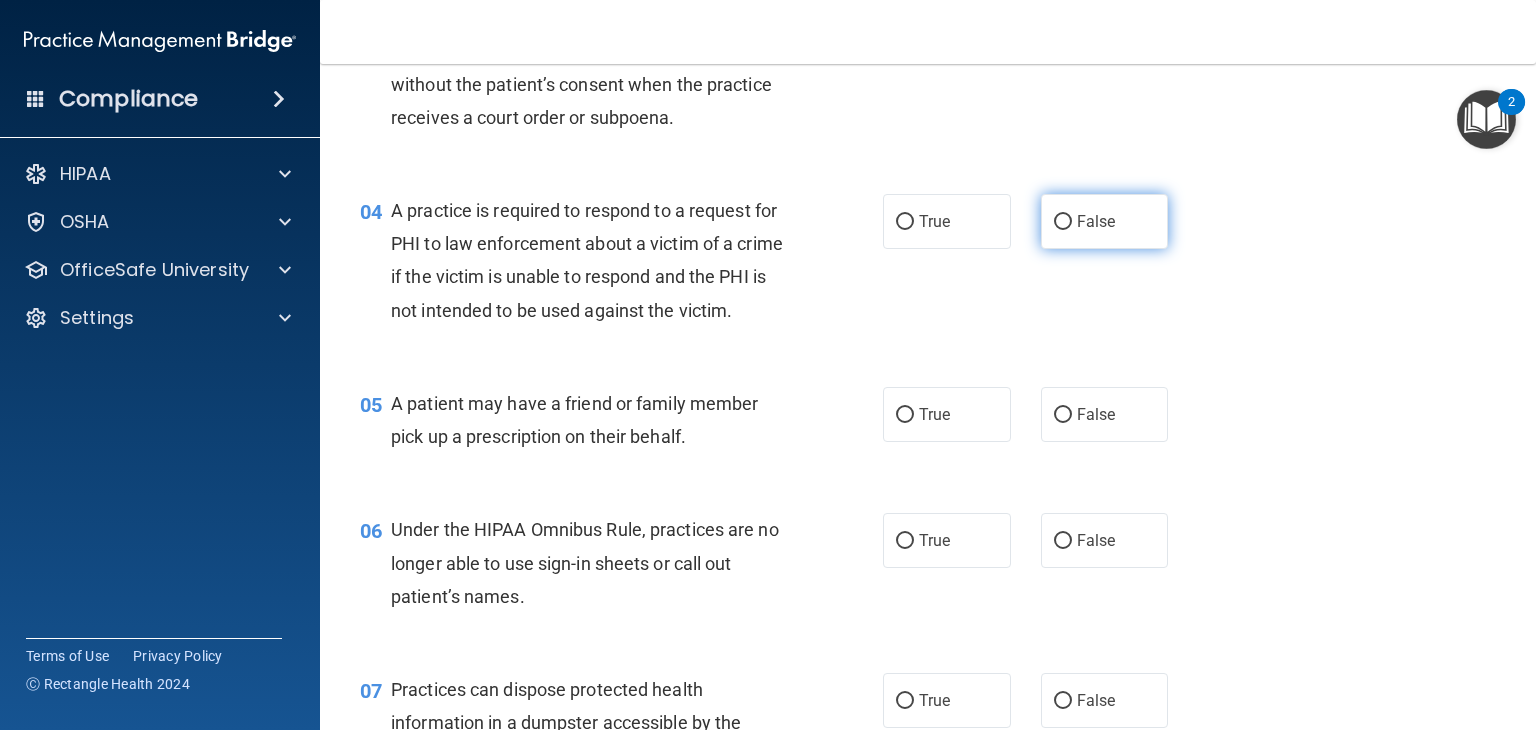 click on "False" at bounding box center [1063, 222] 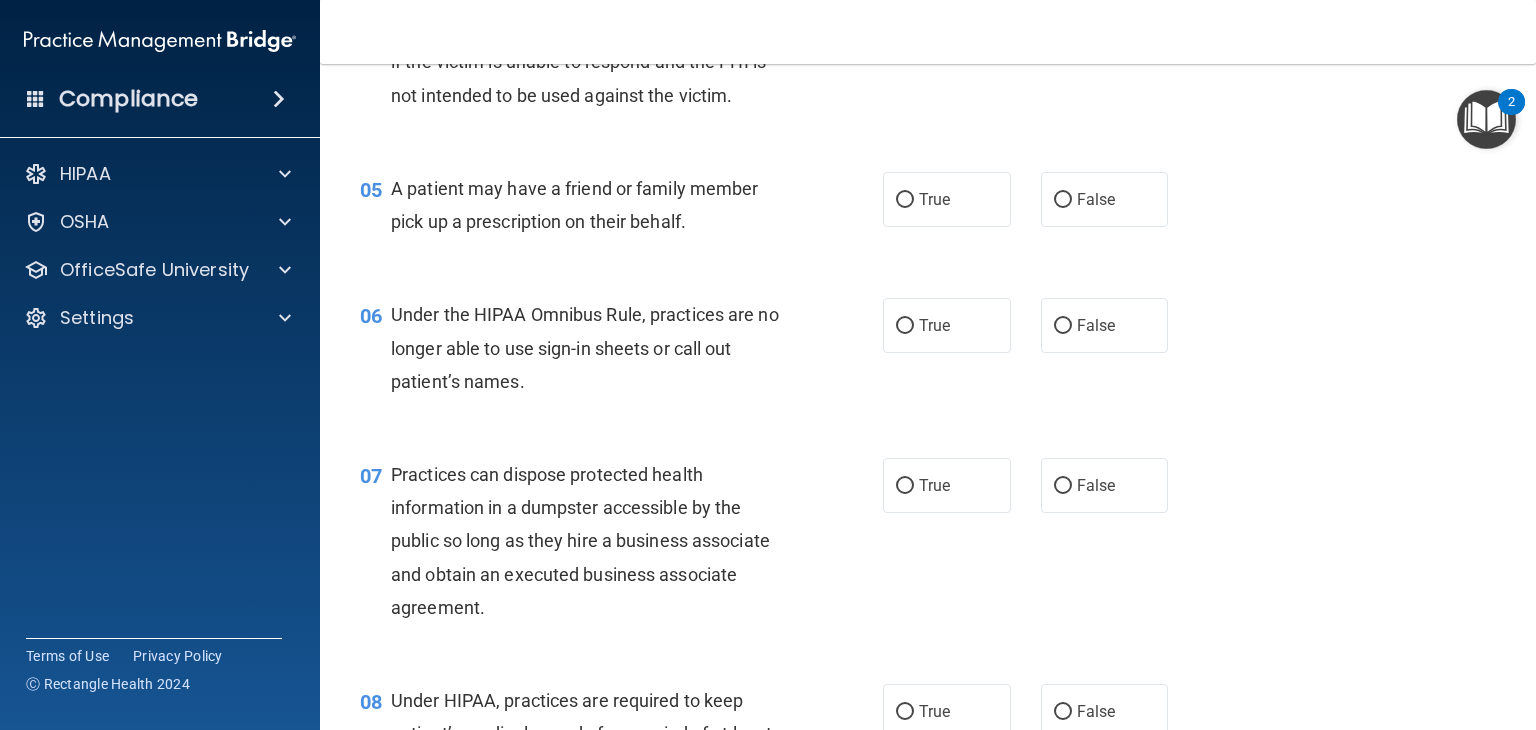 scroll, scrollTop: 760, scrollLeft: 0, axis: vertical 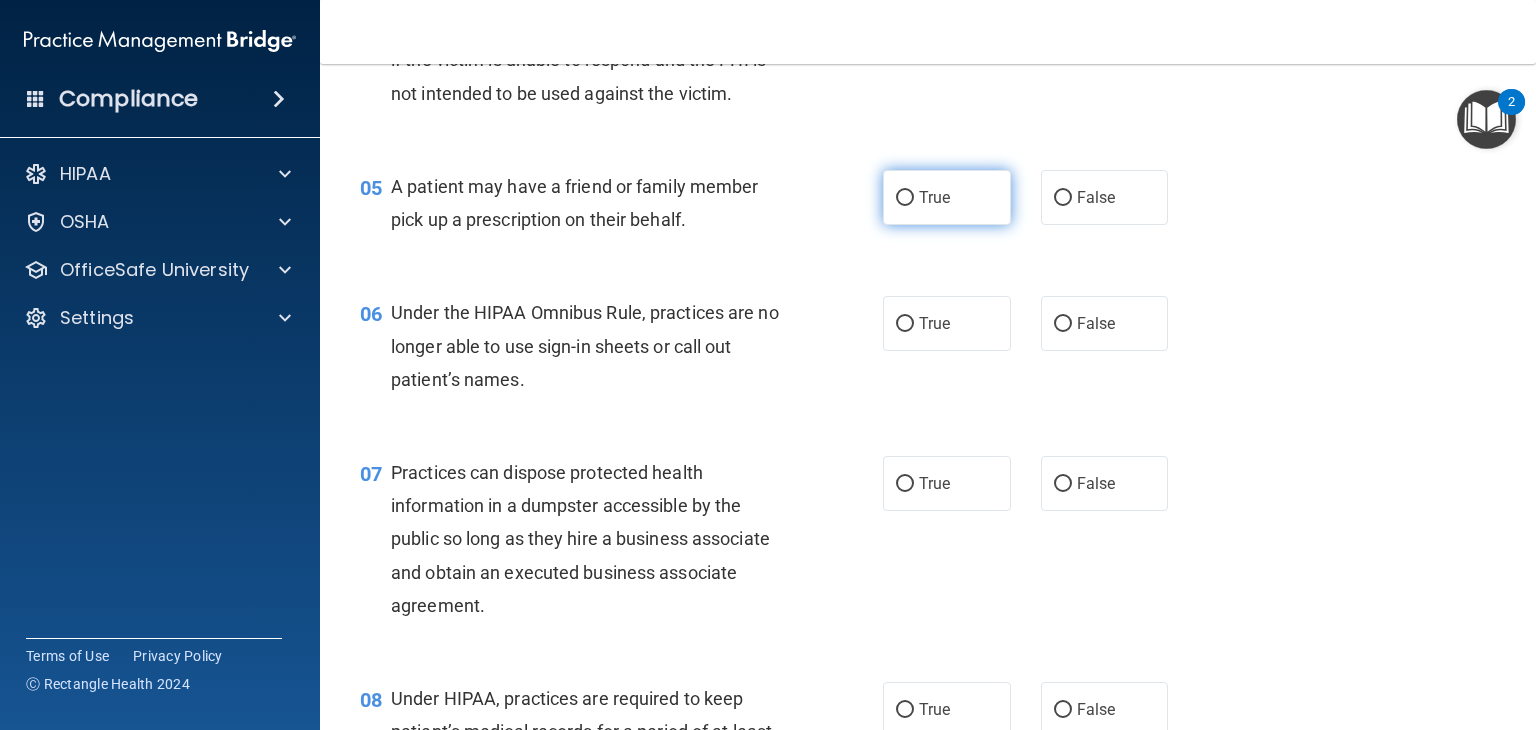 click on "True" at bounding box center (905, 198) 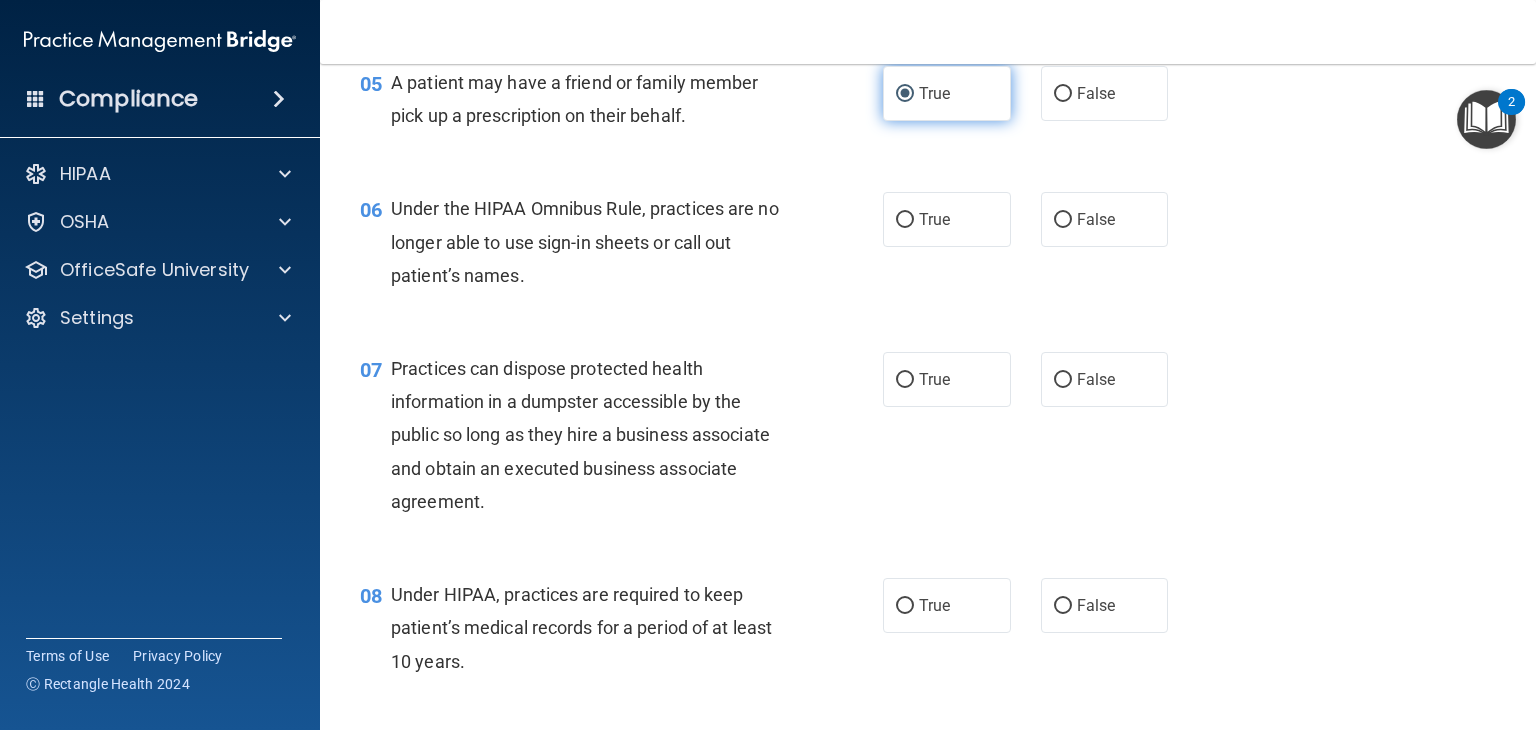 scroll, scrollTop: 868, scrollLeft: 0, axis: vertical 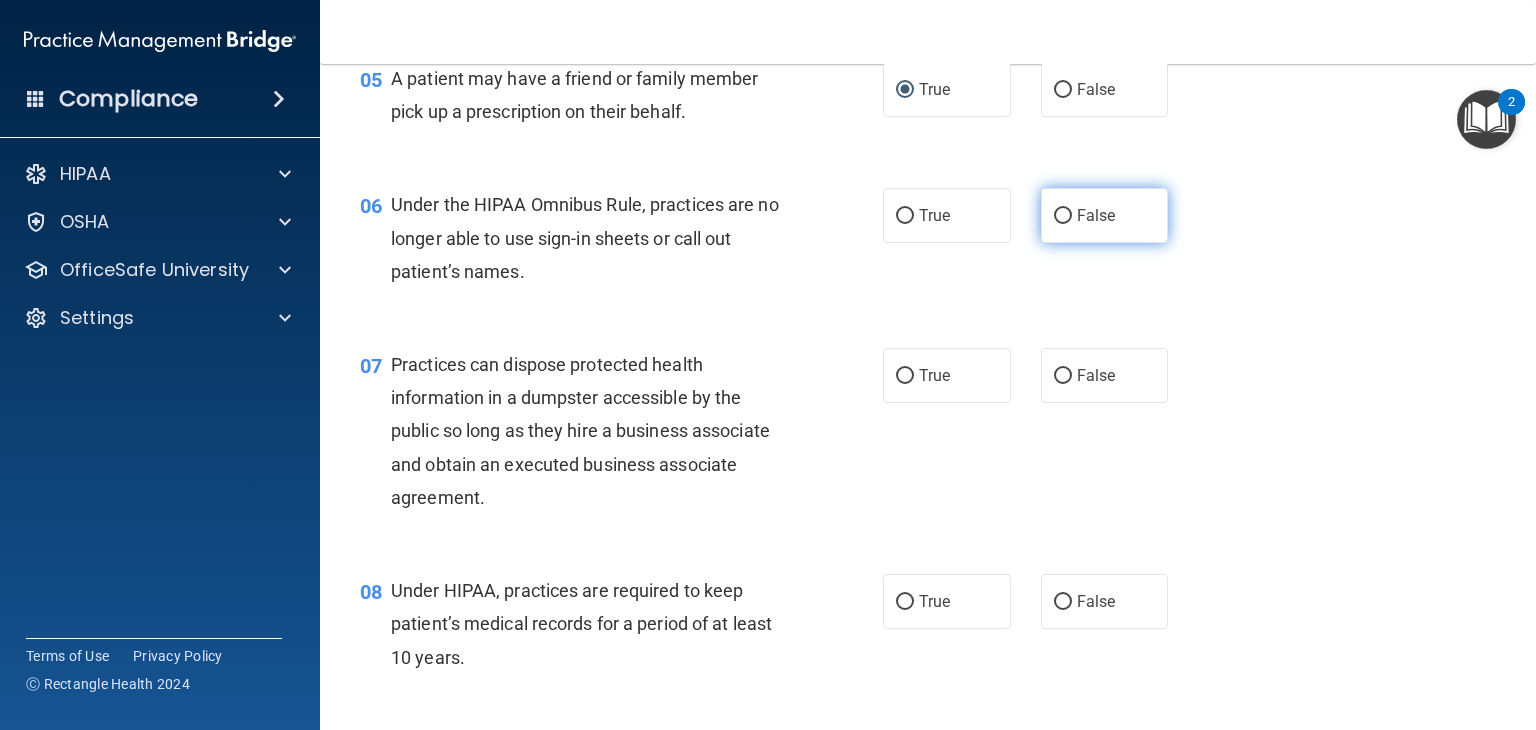 click on "False" at bounding box center (1063, 216) 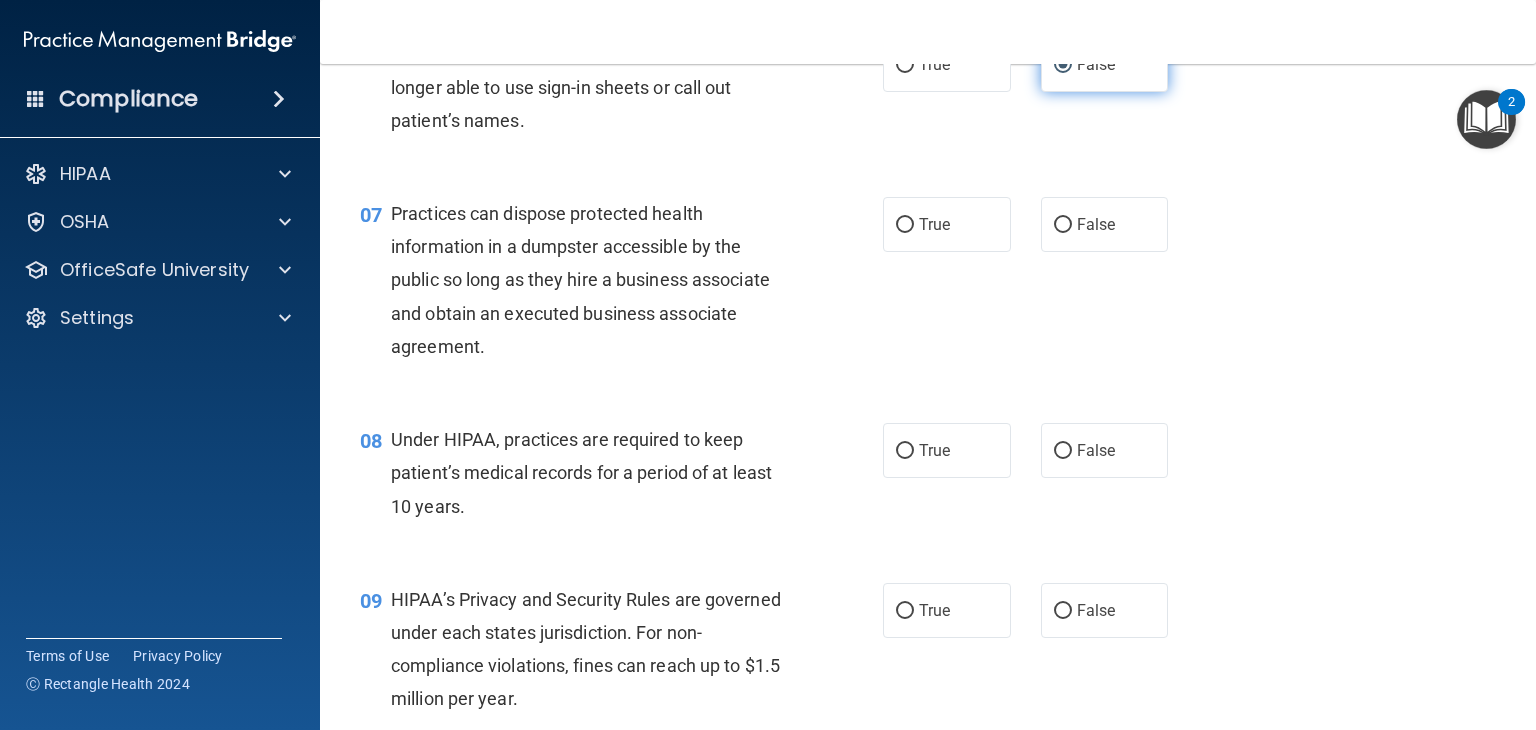 scroll, scrollTop: 1020, scrollLeft: 0, axis: vertical 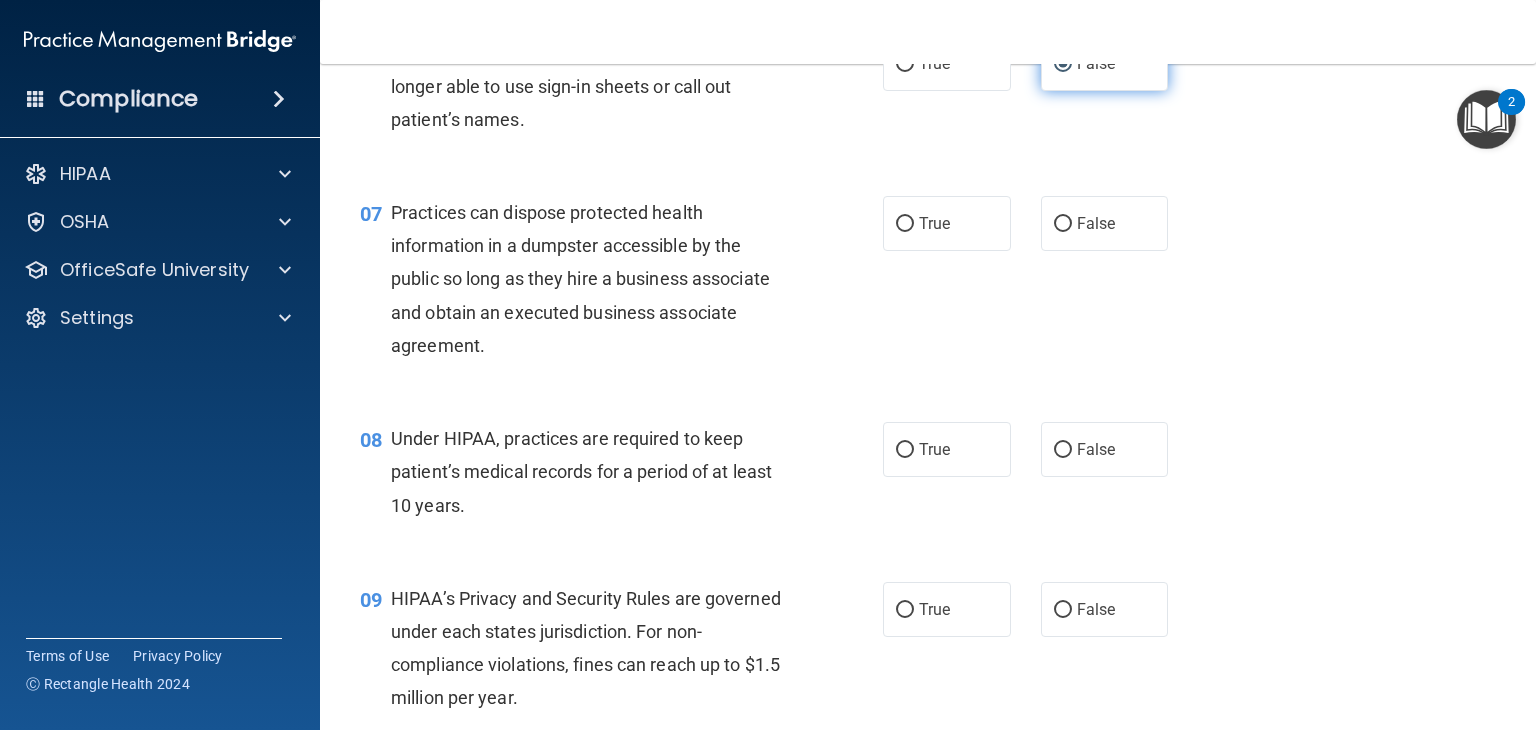 click on "False" at bounding box center [1105, 223] 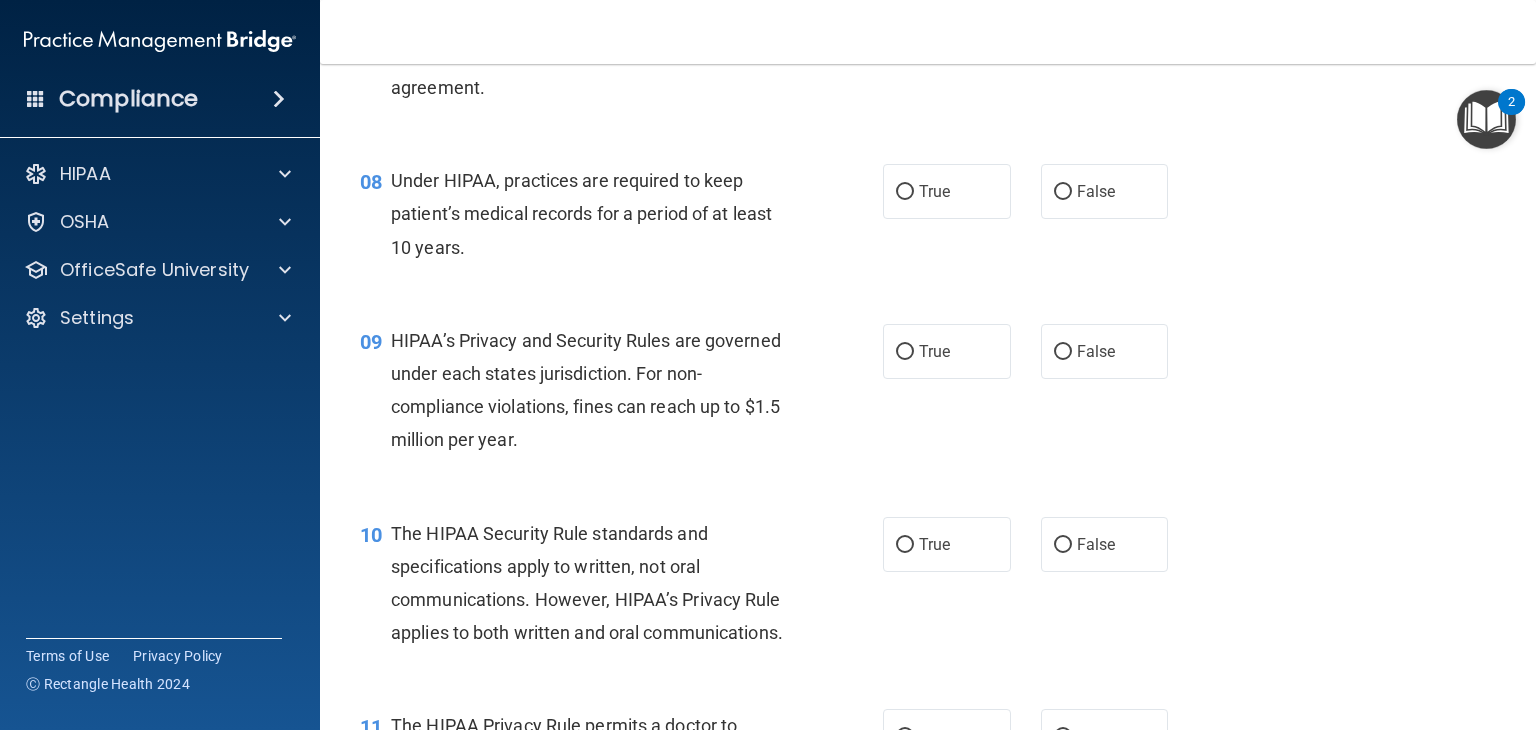 scroll, scrollTop: 1279, scrollLeft: 0, axis: vertical 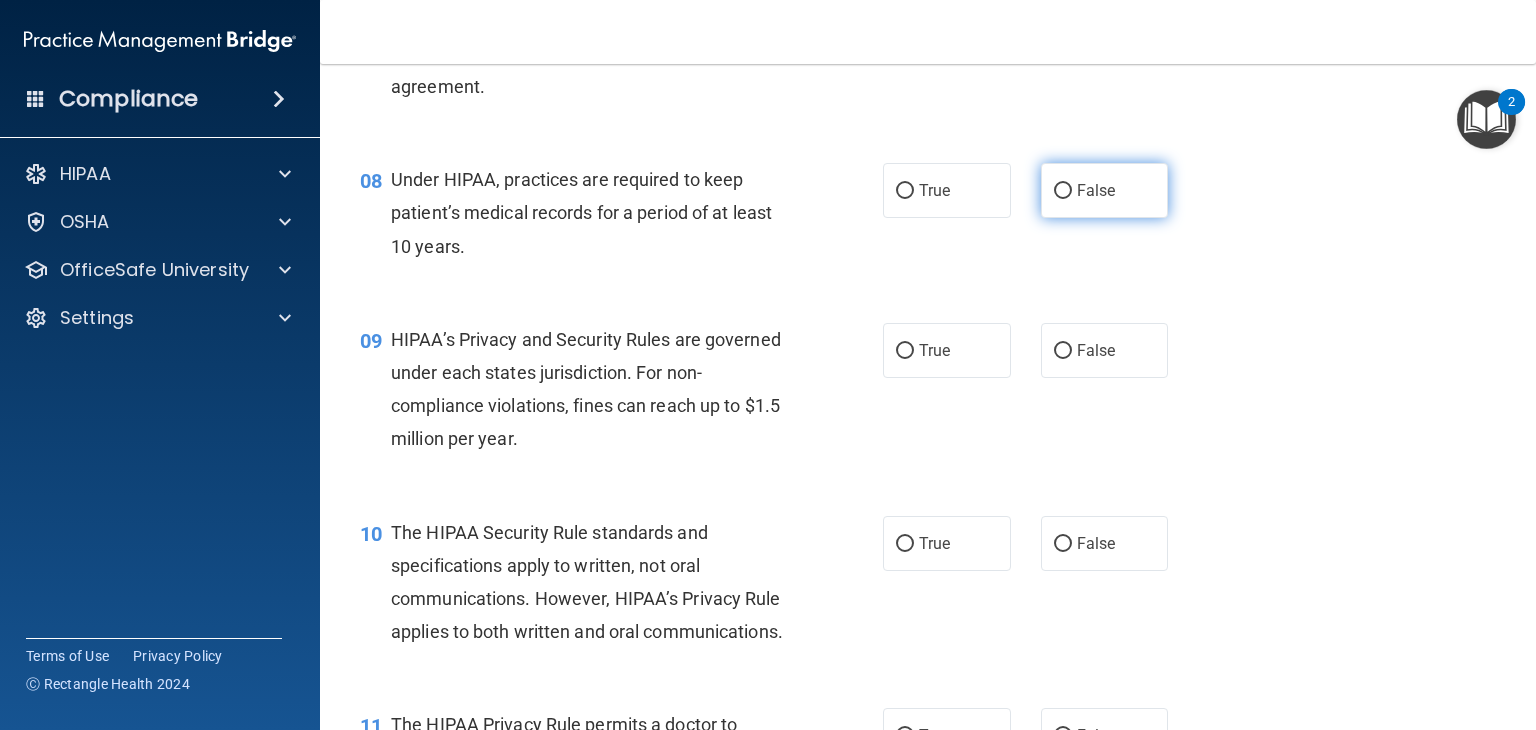 click on "False" at bounding box center (1063, 191) 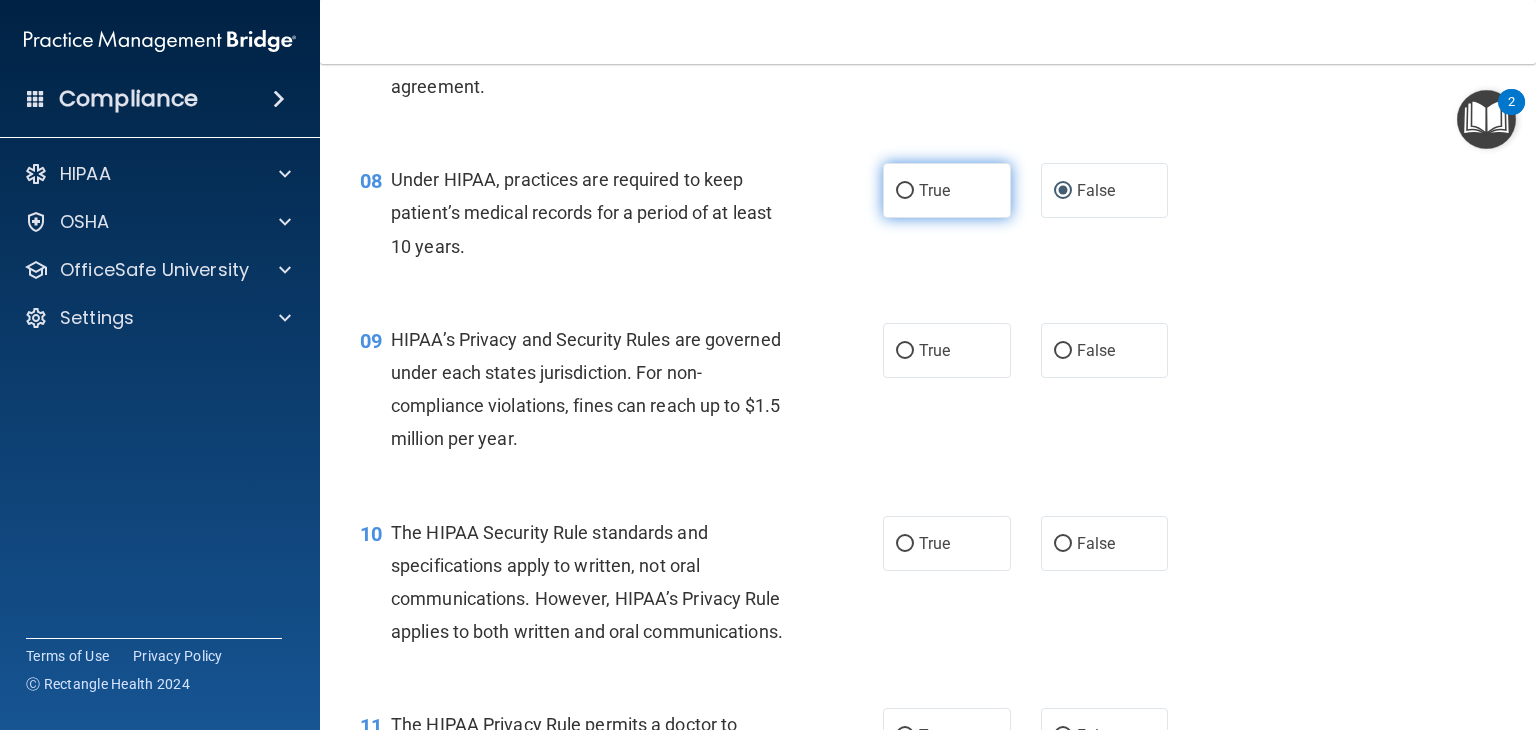 click on "True" at bounding box center [905, 191] 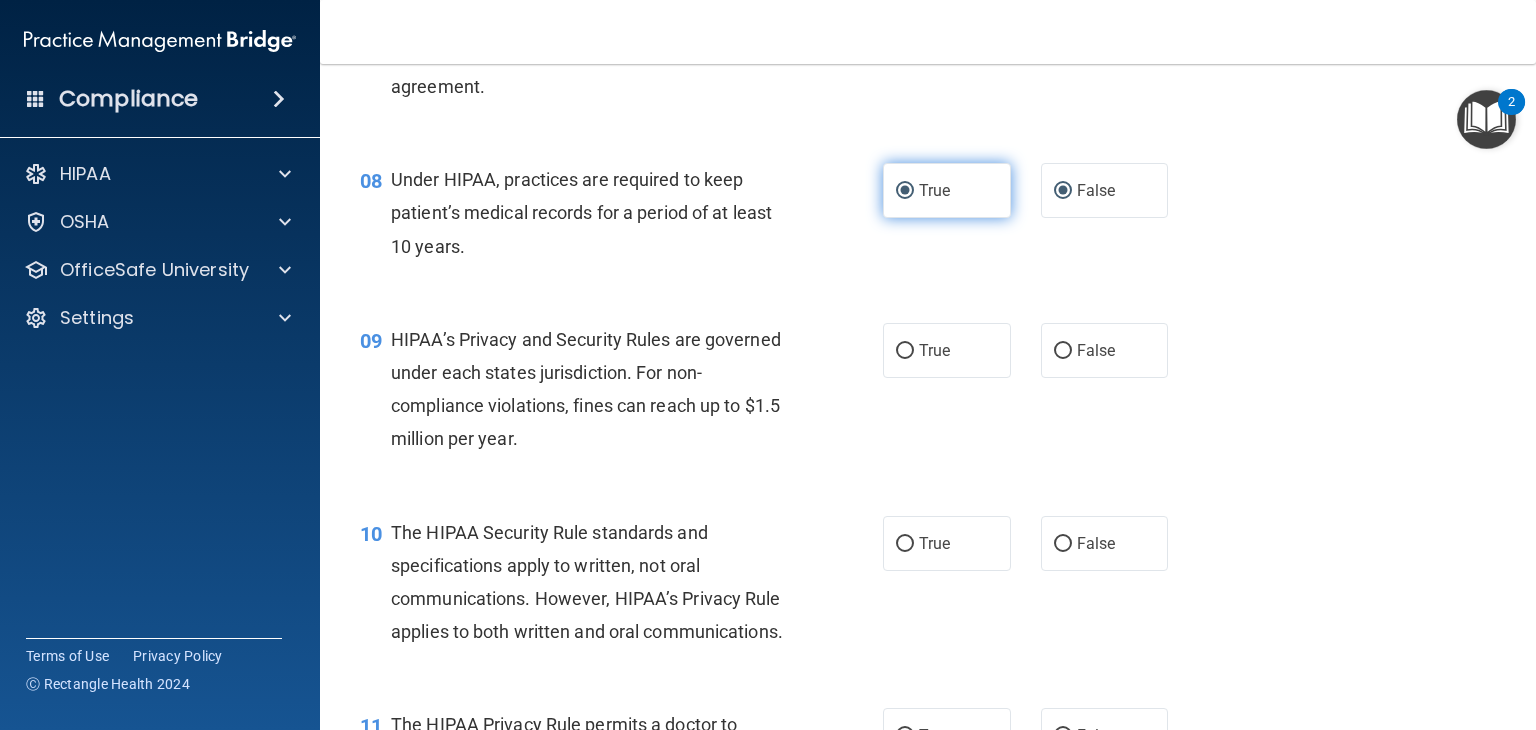 radio on "false" 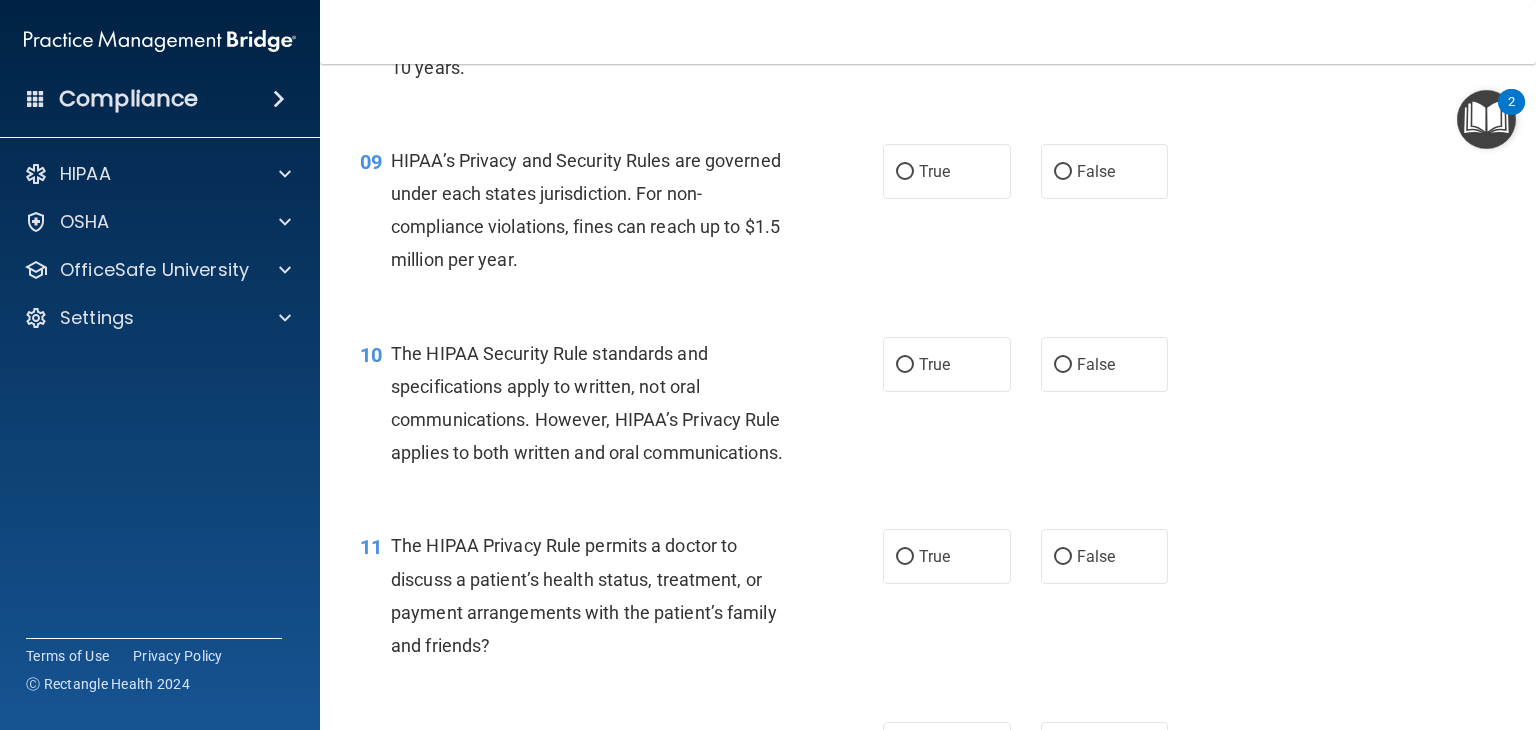 scroll, scrollTop: 1459, scrollLeft: 0, axis: vertical 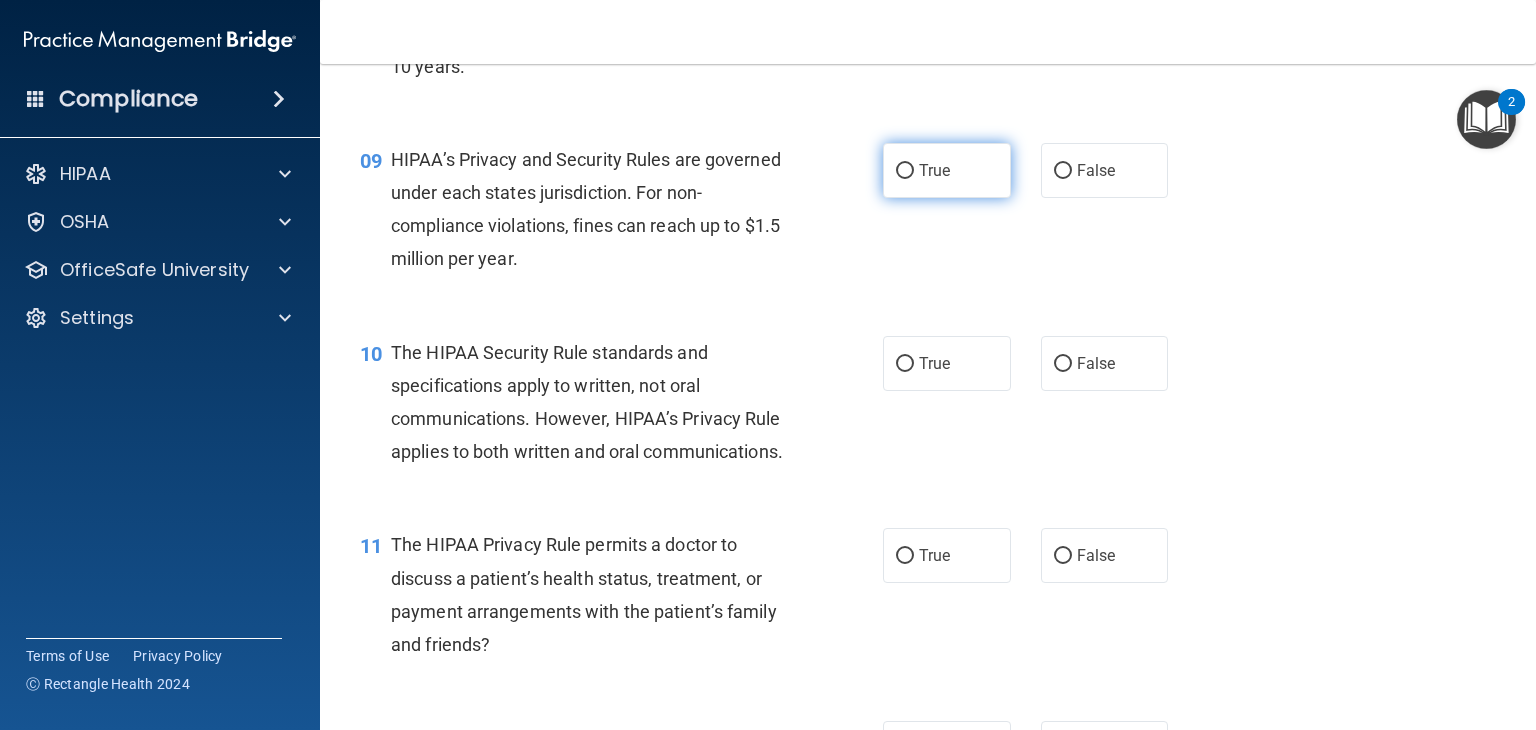 click on "True" at bounding box center (905, 171) 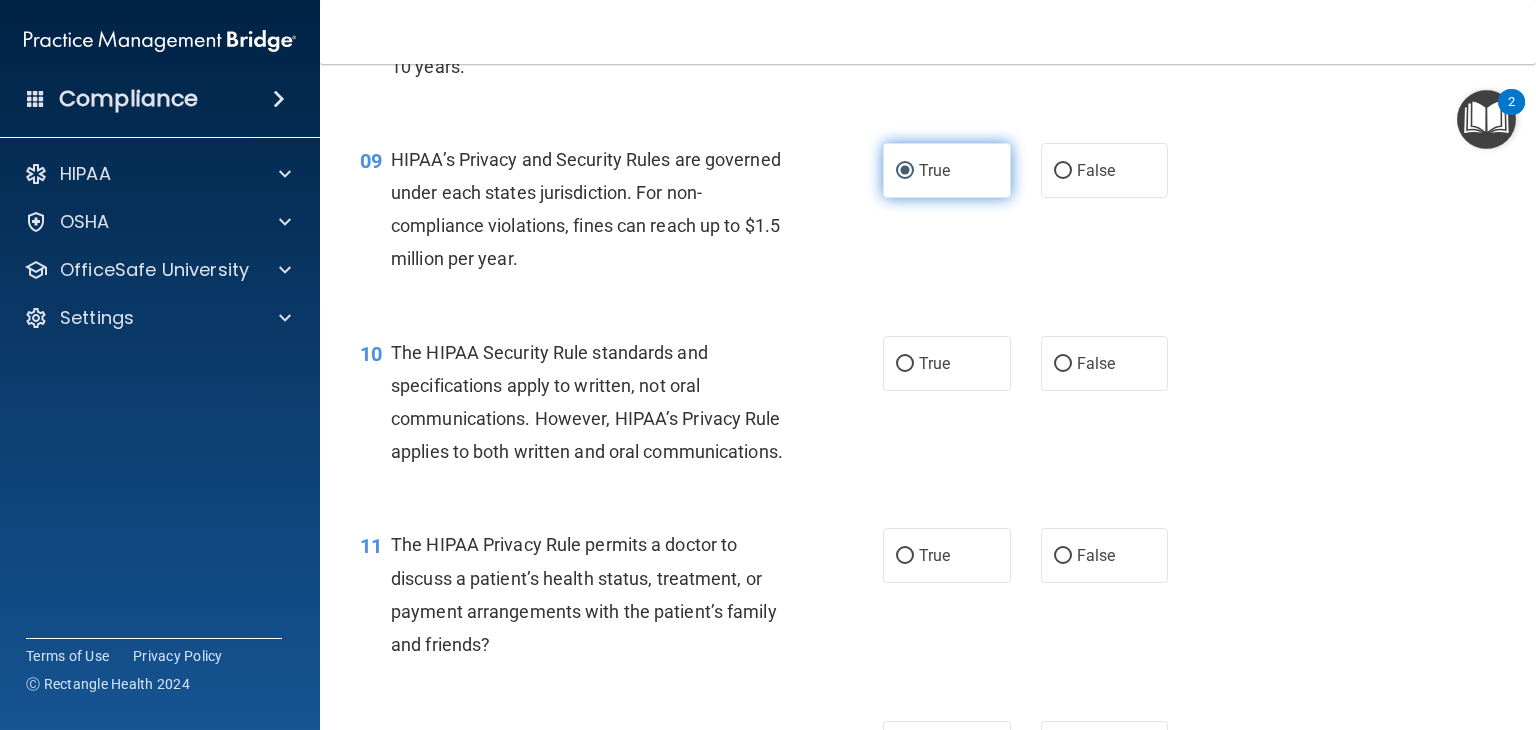 click on "True" at bounding box center (905, 171) 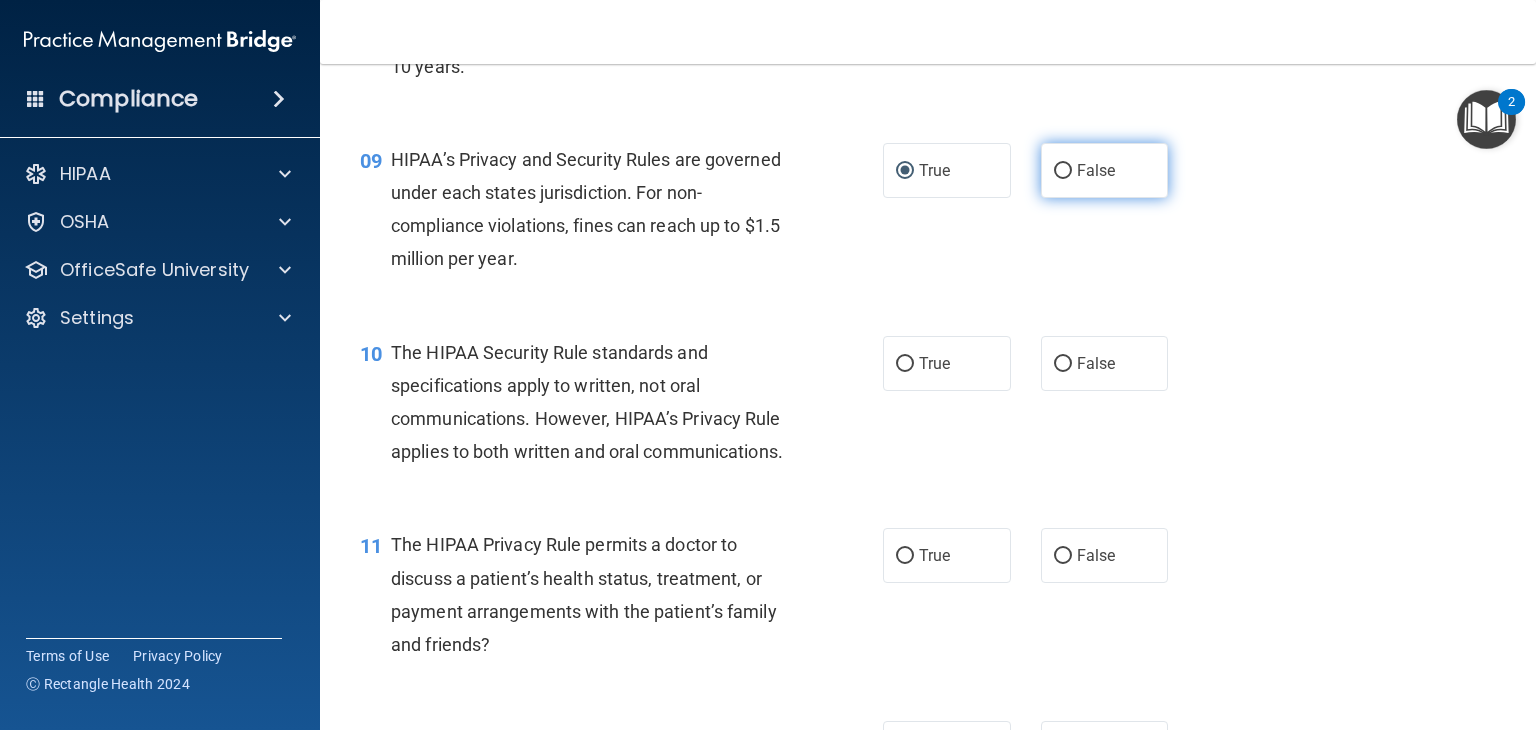 click on "False" at bounding box center [1105, 170] 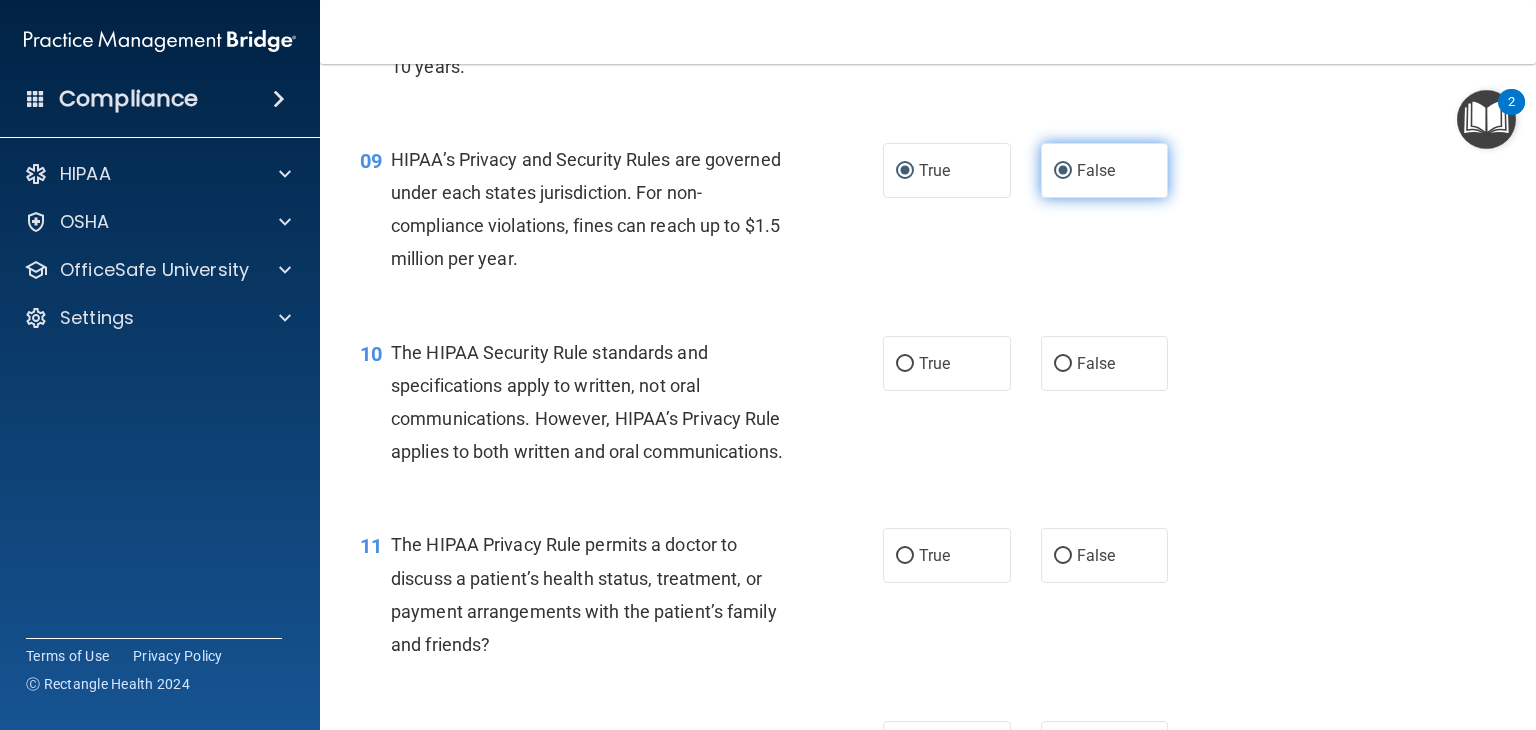 radio on "false" 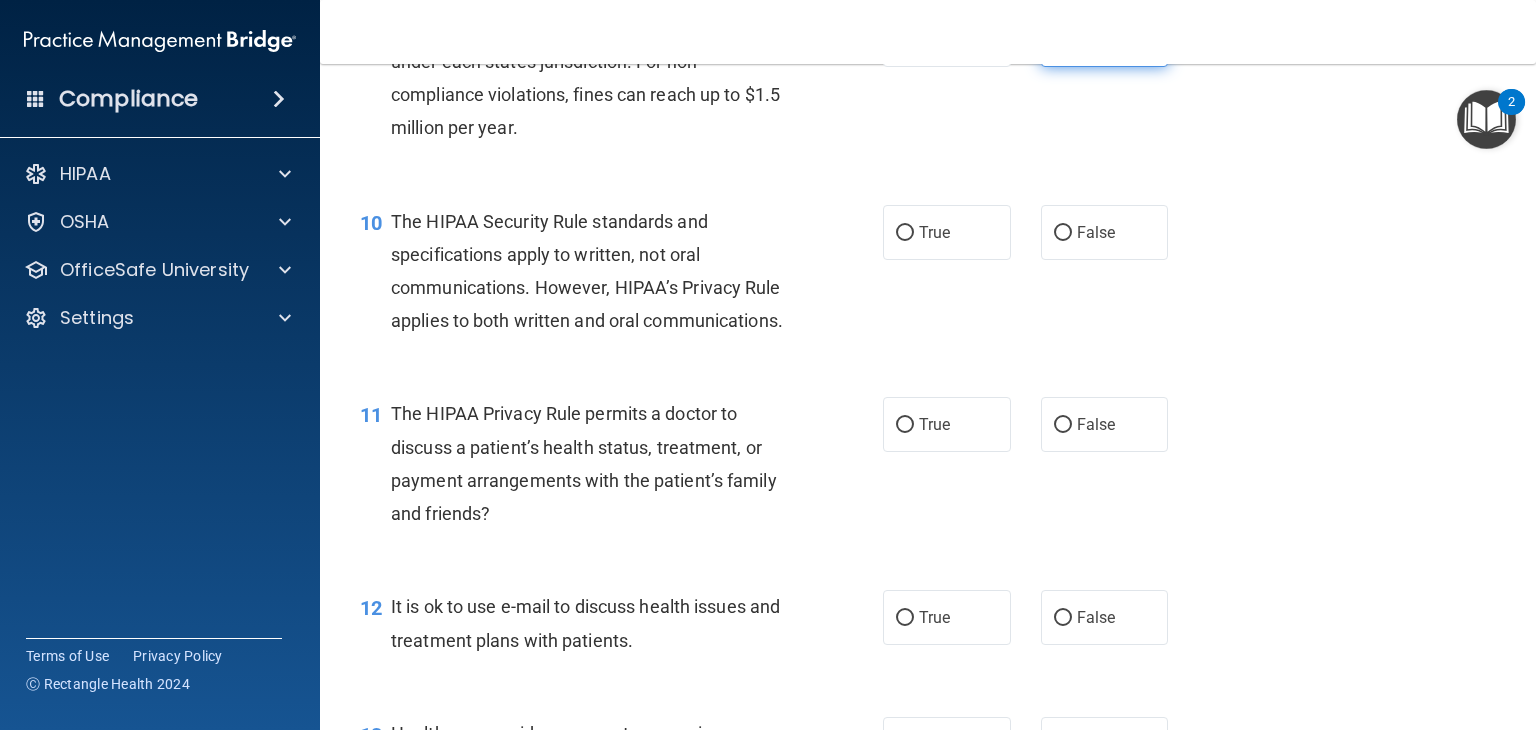 scroll, scrollTop: 1591, scrollLeft: 0, axis: vertical 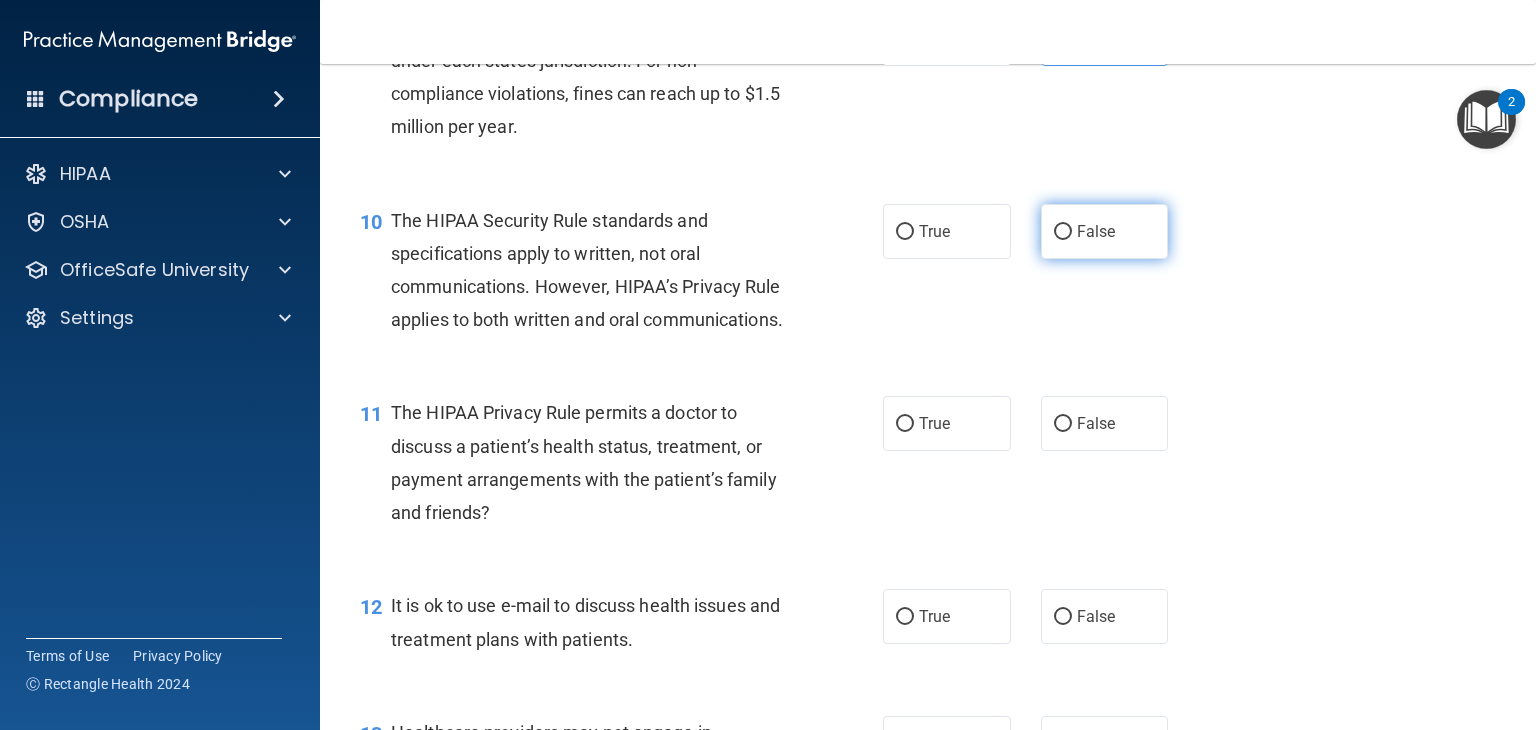 click on "False" at bounding box center [1063, 232] 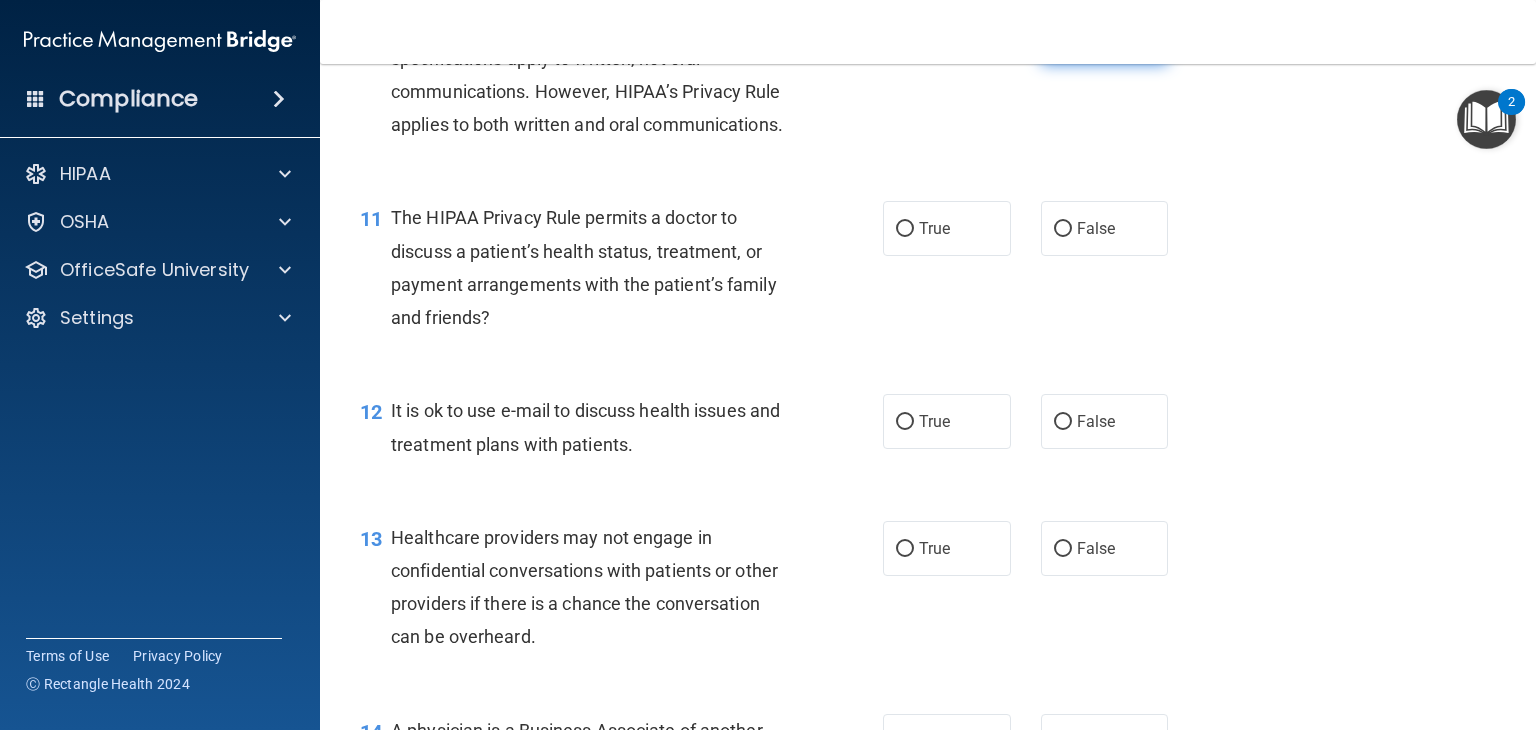 scroll, scrollTop: 1787, scrollLeft: 0, axis: vertical 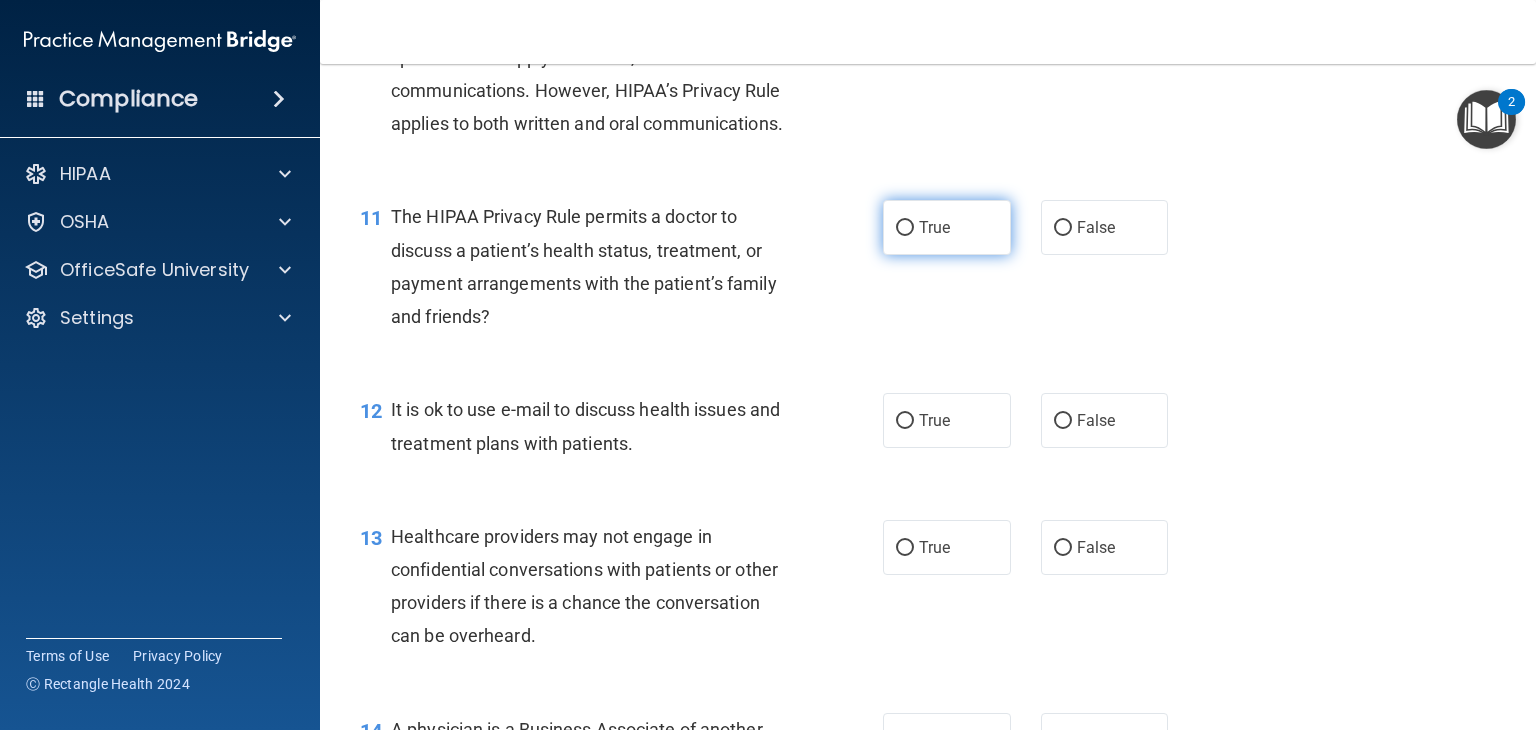 click on "True" at bounding box center [905, 228] 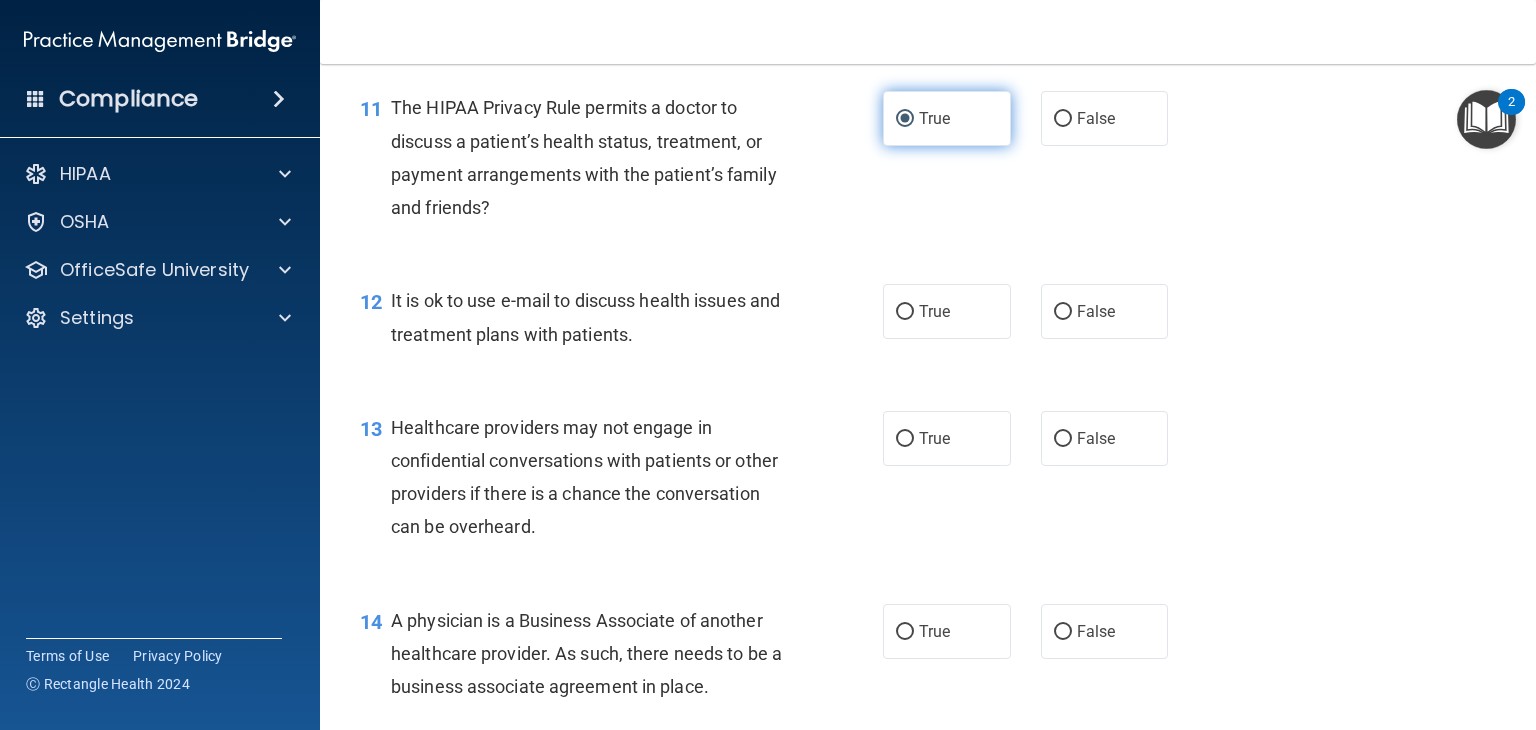 scroll, scrollTop: 1931, scrollLeft: 0, axis: vertical 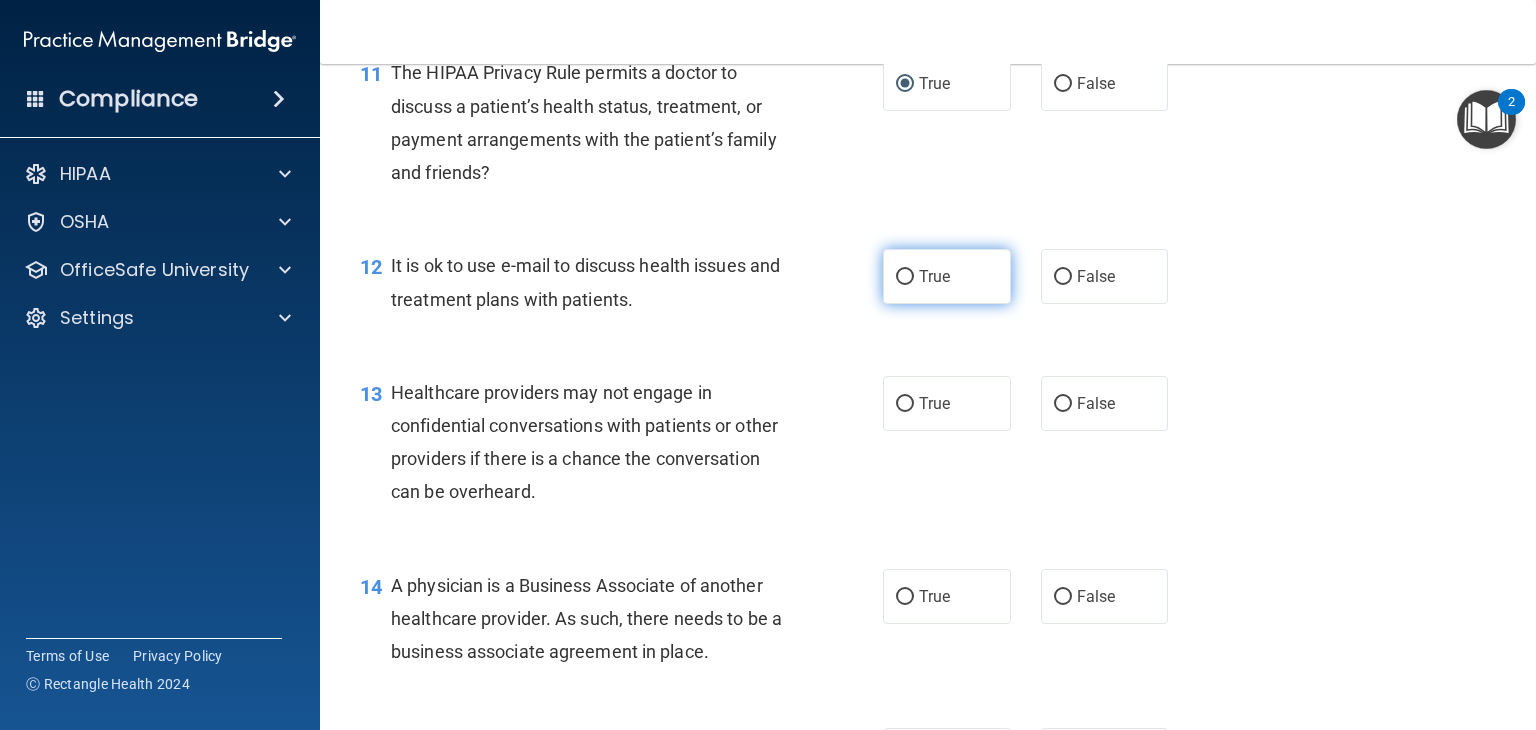 click on "True" at bounding box center (905, 277) 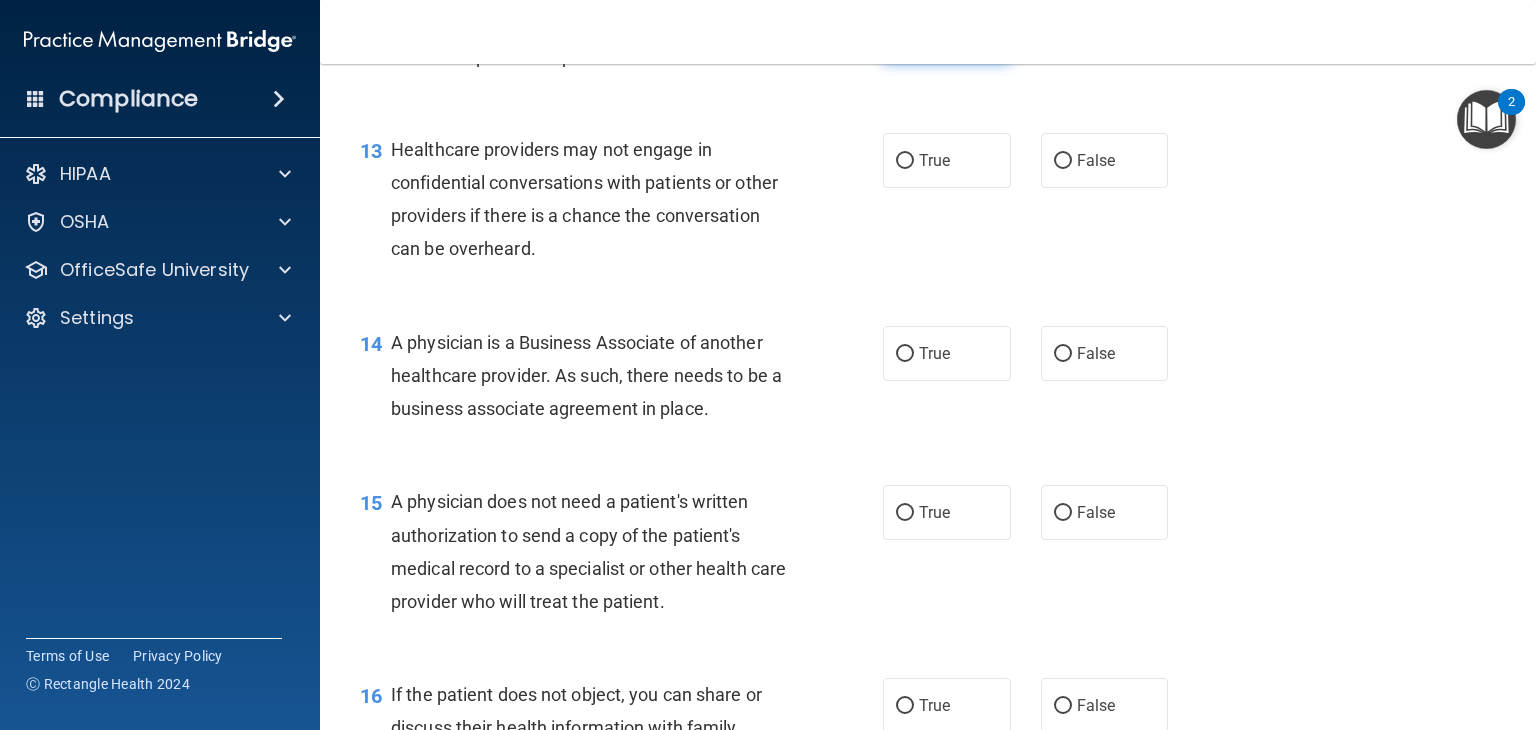 scroll, scrollTop: 2179, scrollLeft: 0, axis: vertical 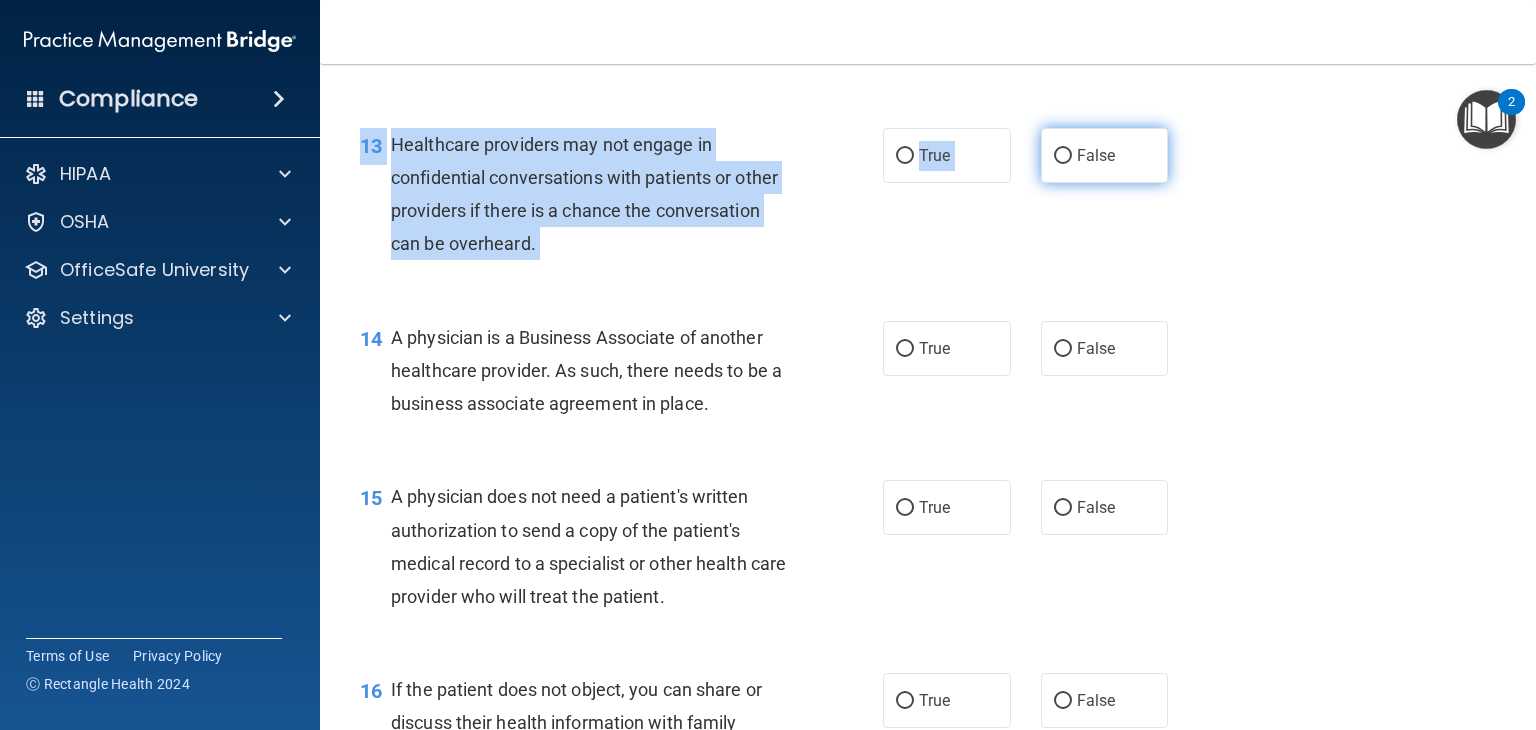 drag, startPoint x: 895, startPoint y: 339, endPoint x: 1054, endPoint y: 217, distance: 200.41208 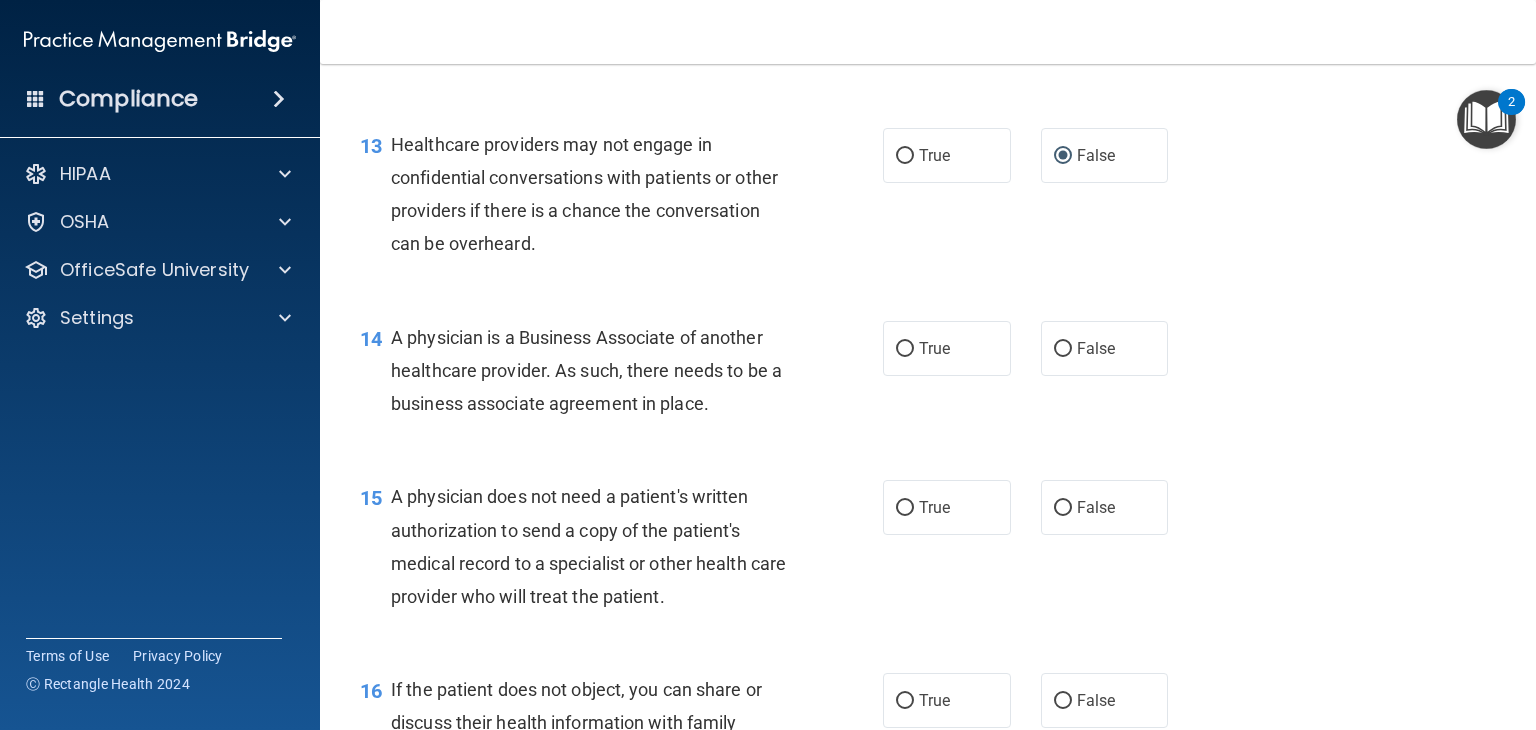 click on "13       Healthcare providers may not engage in confidential conversations with patients or other providers if there is a chance the conversation can be overheard.                  True           False" at bounding box center (928, 199) 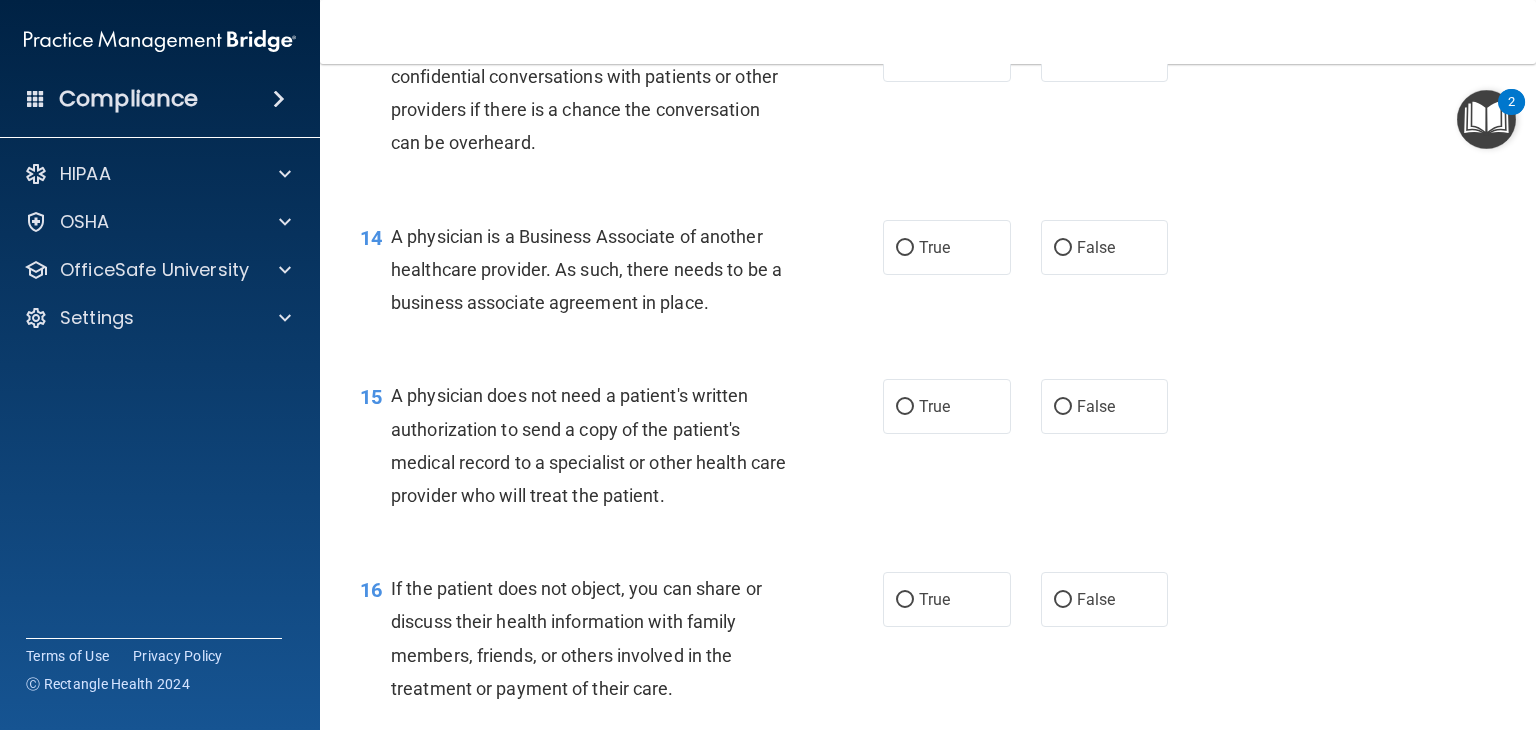 scroll, scrollTop: 2280, scrollLeft: 0, axis: vertical 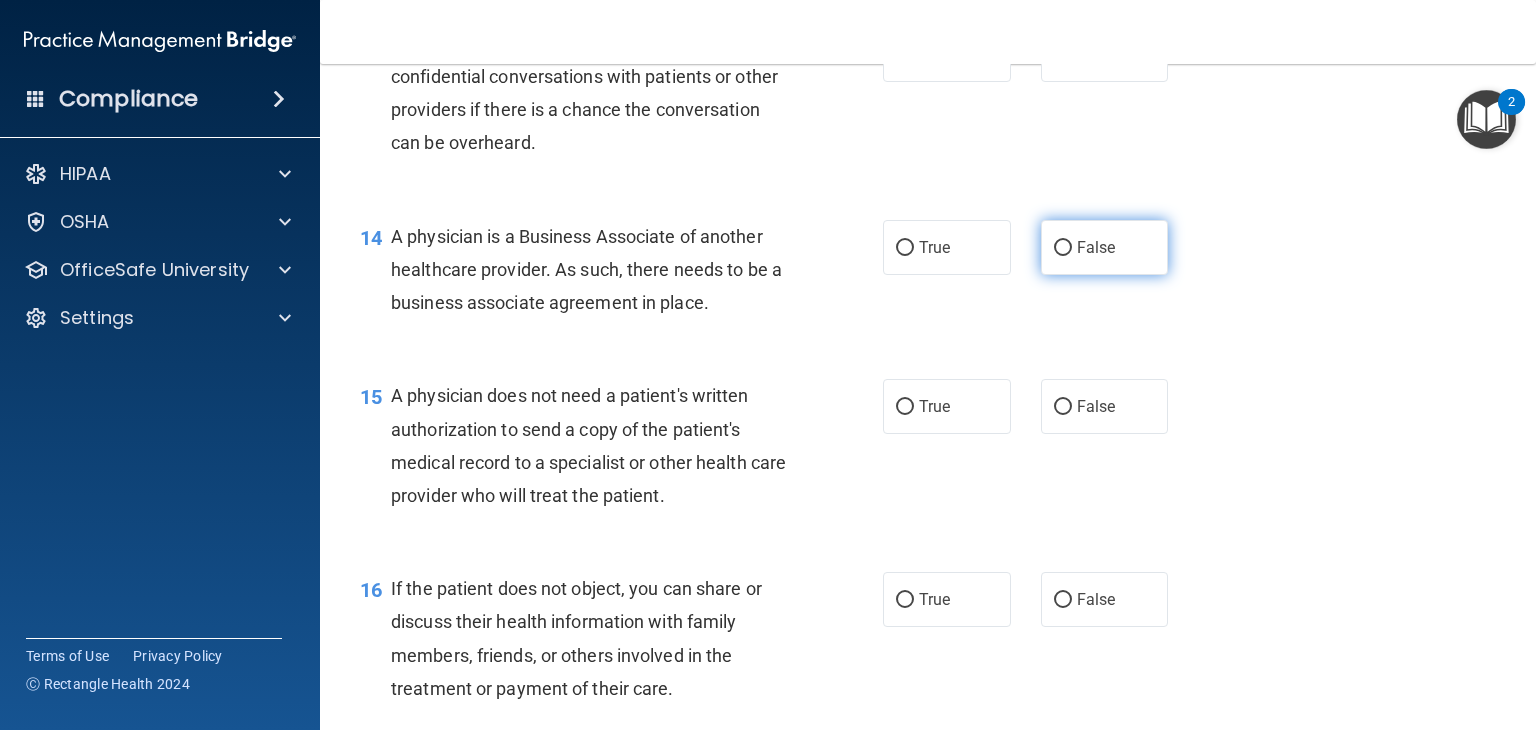 click on "False" at bounding box center (1063, 248) 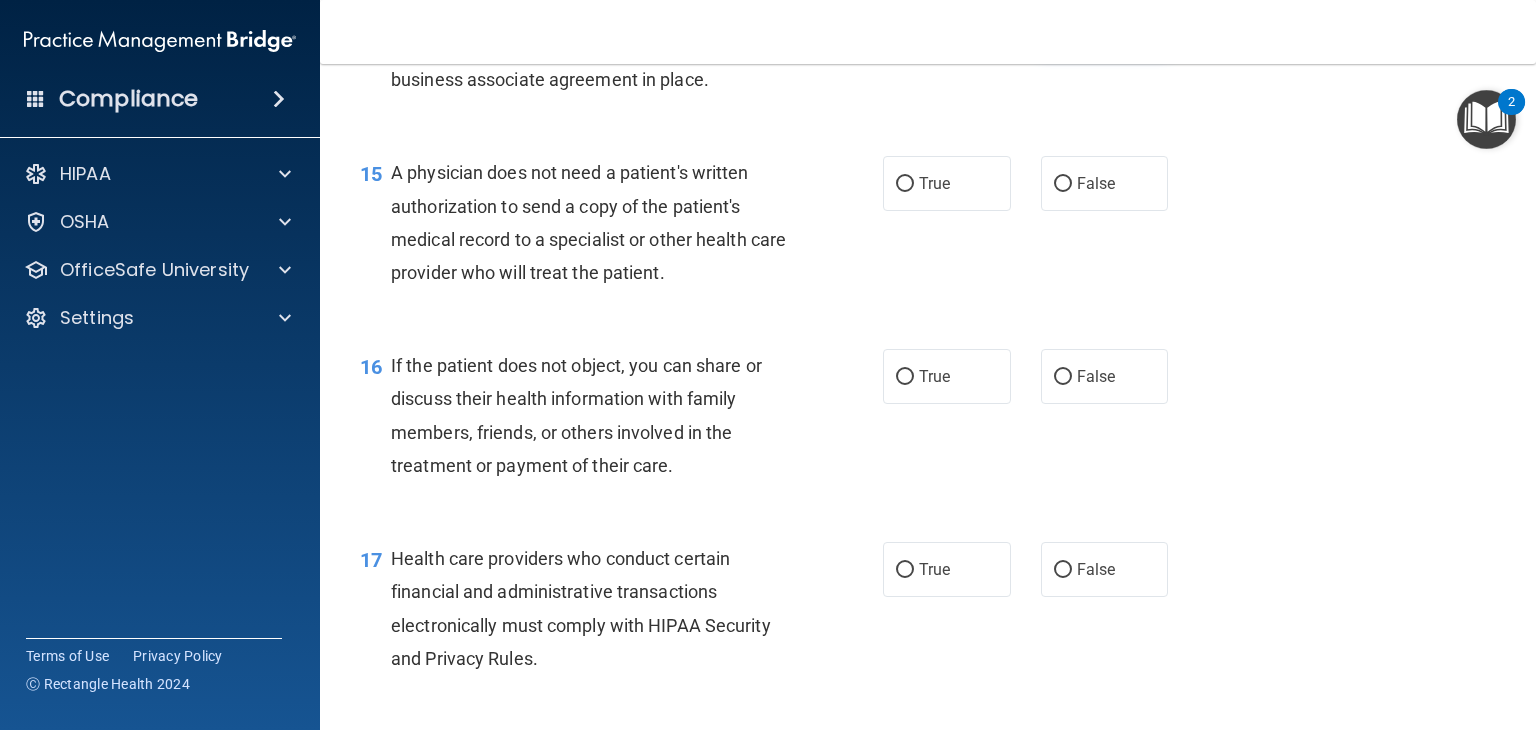 scroll, scrollTop: 2508, scrollLeft: 0, axis: vertical 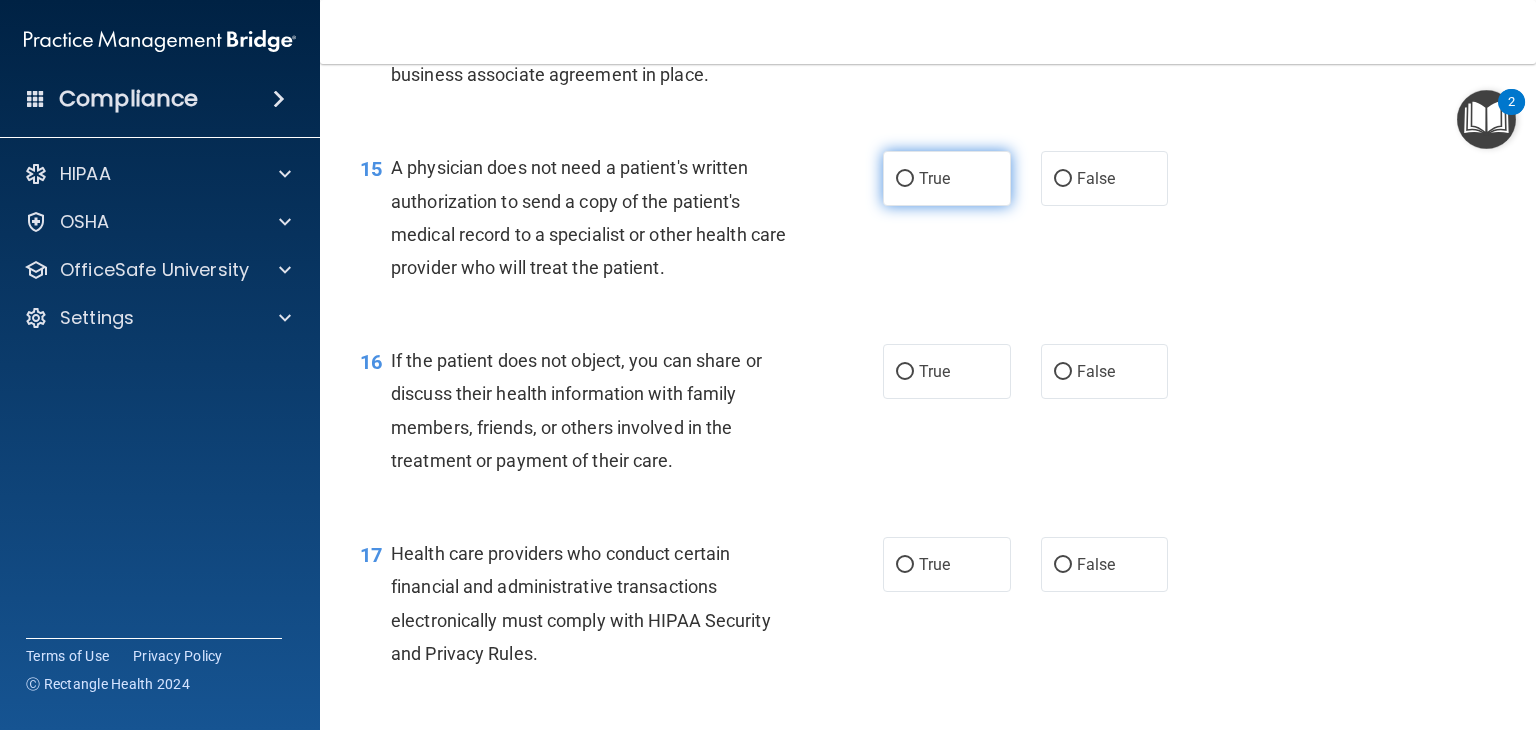 click on "True" at bounding box center (947, 178) 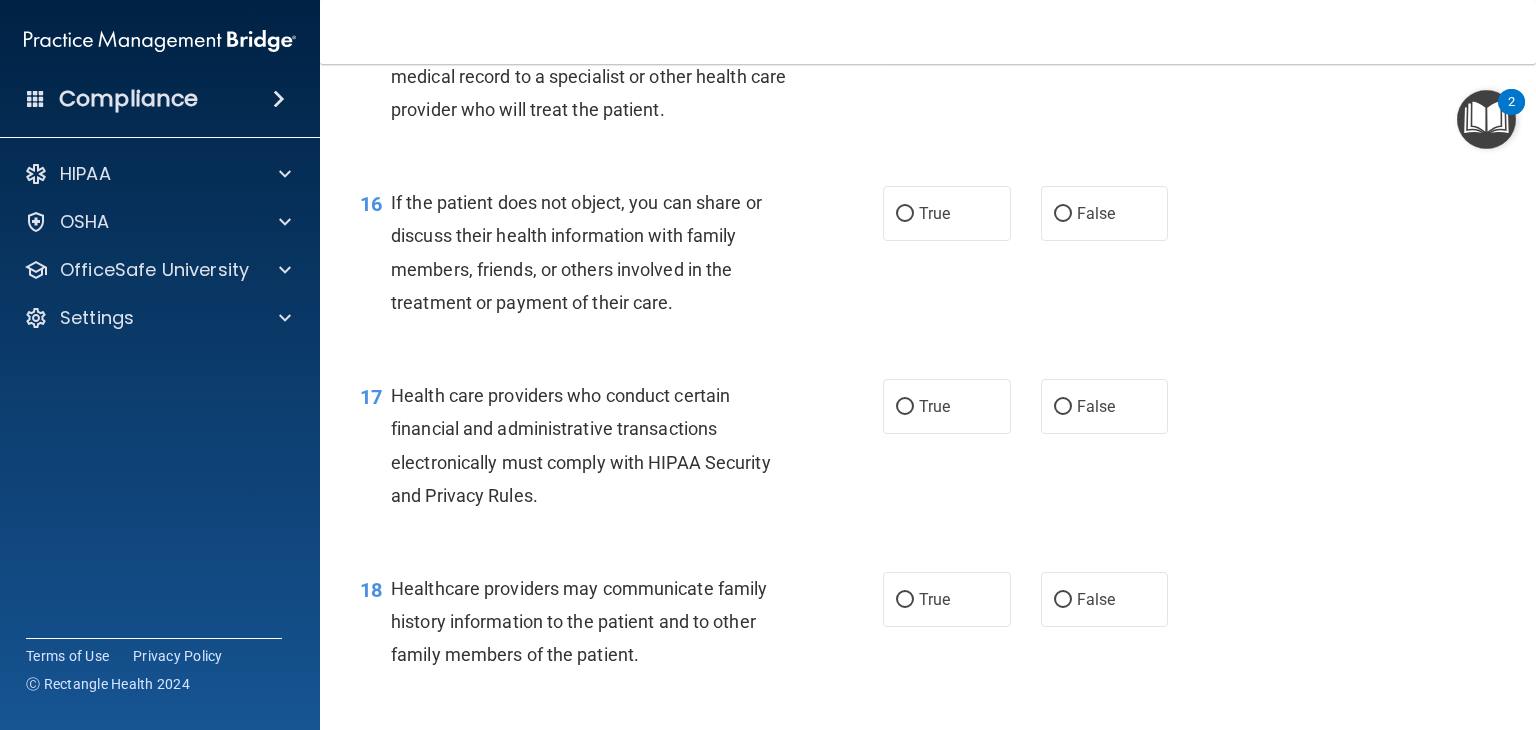 scroll, scrollTop: 2719, scrollLeft: 0, axis: vertical 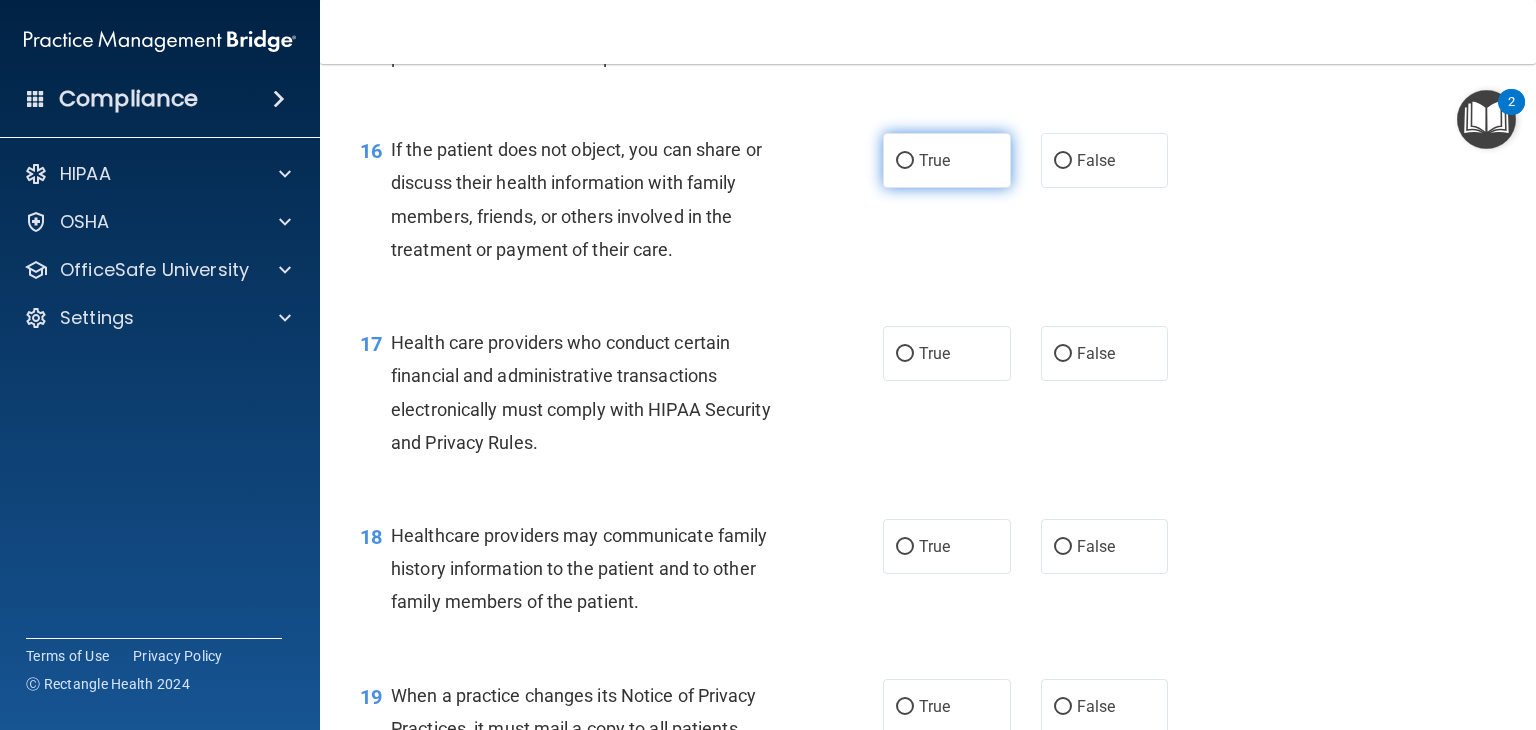click on "True" at bounding box center [905, 161] 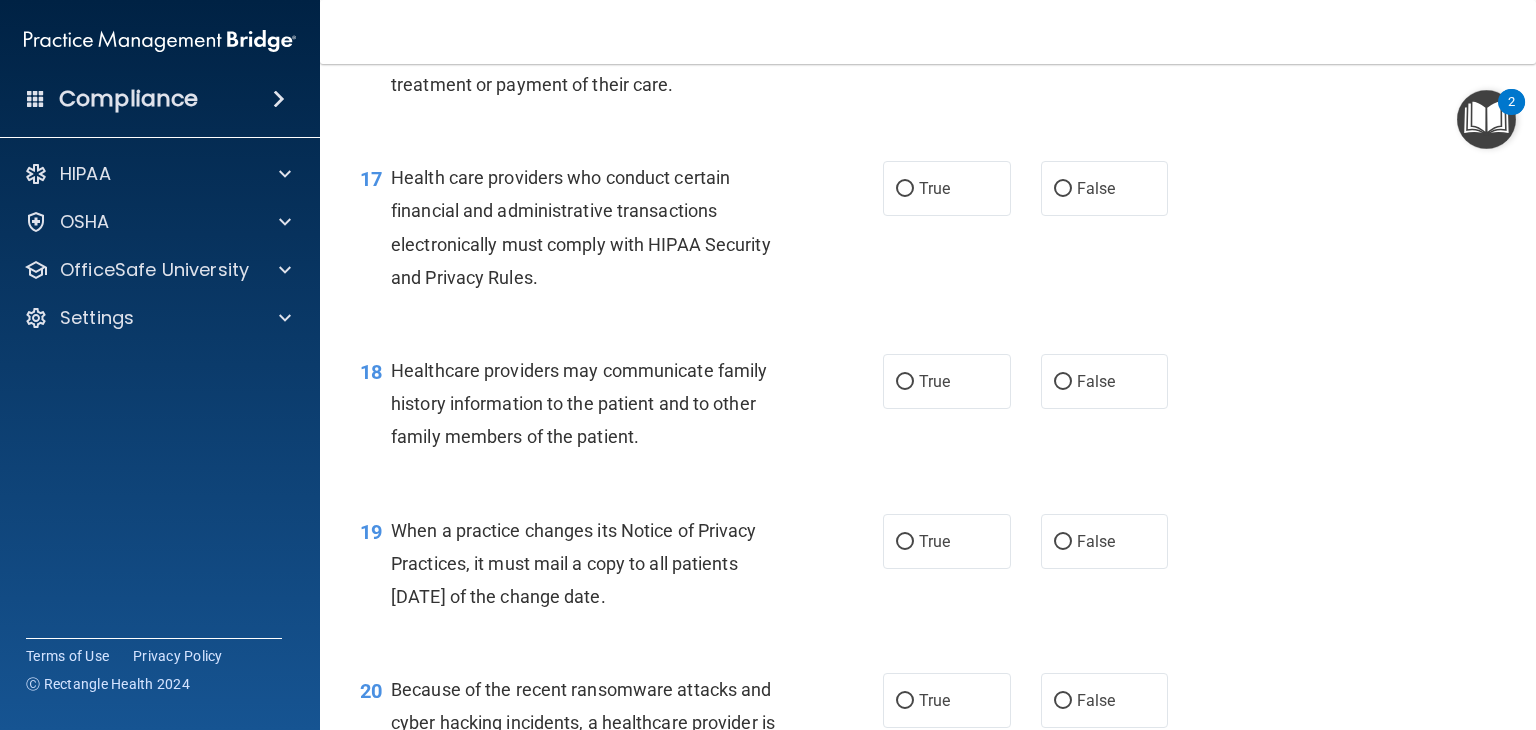 scroll, scrollTop: 2883, scrollLeft: 0, axis: vertical 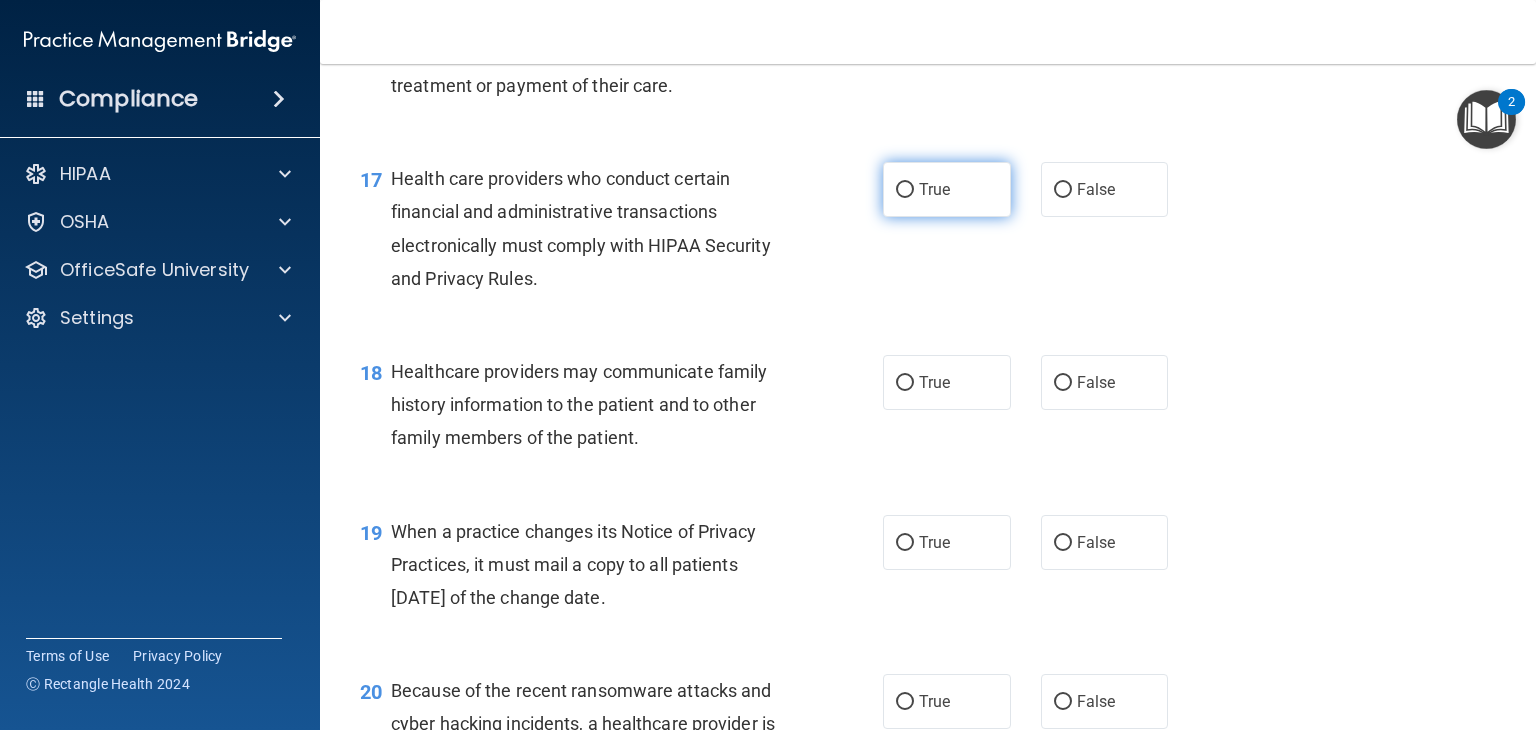 click on "True" at bounding box center [905, 190] 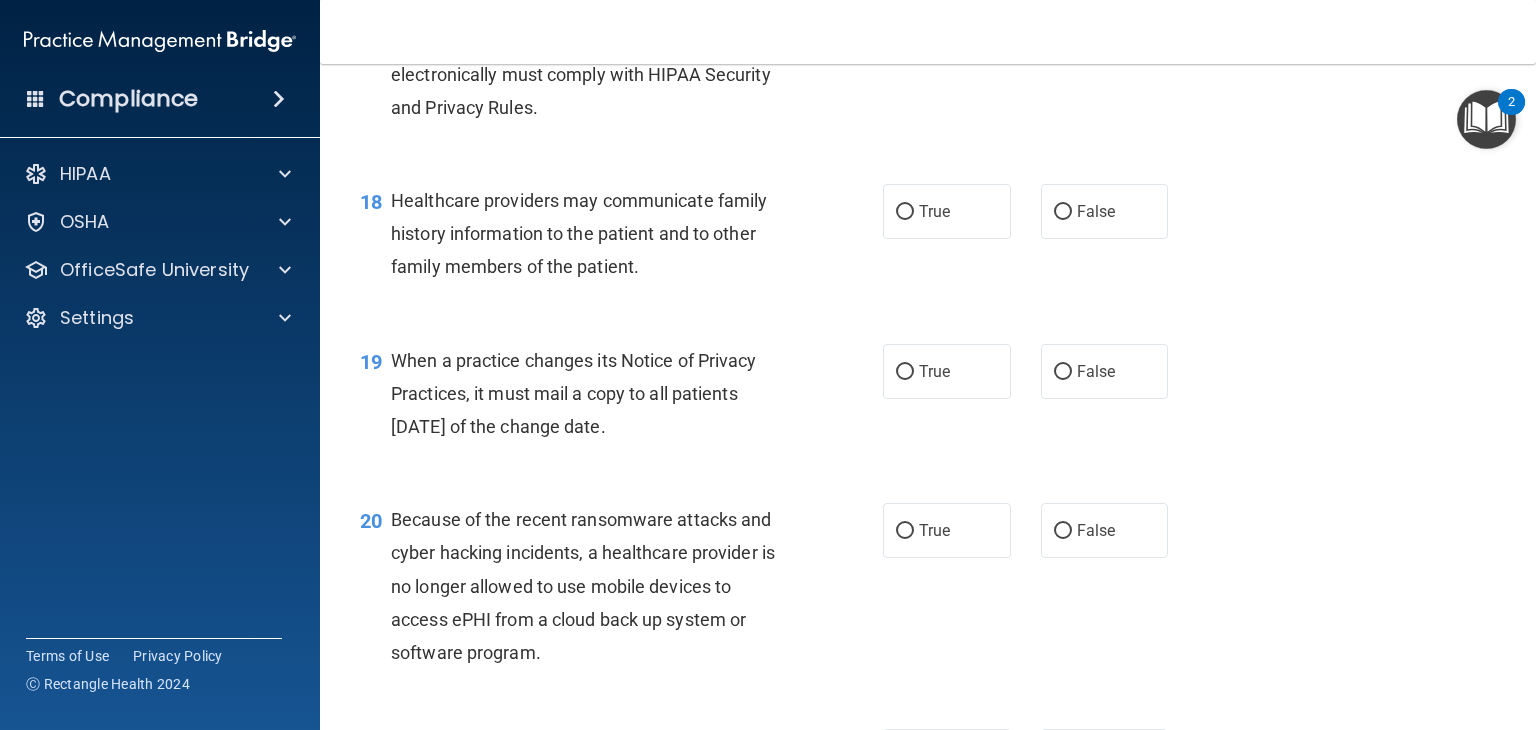 scroll, scrollTop: 3055, scrollLeft: 0, axis: vertical 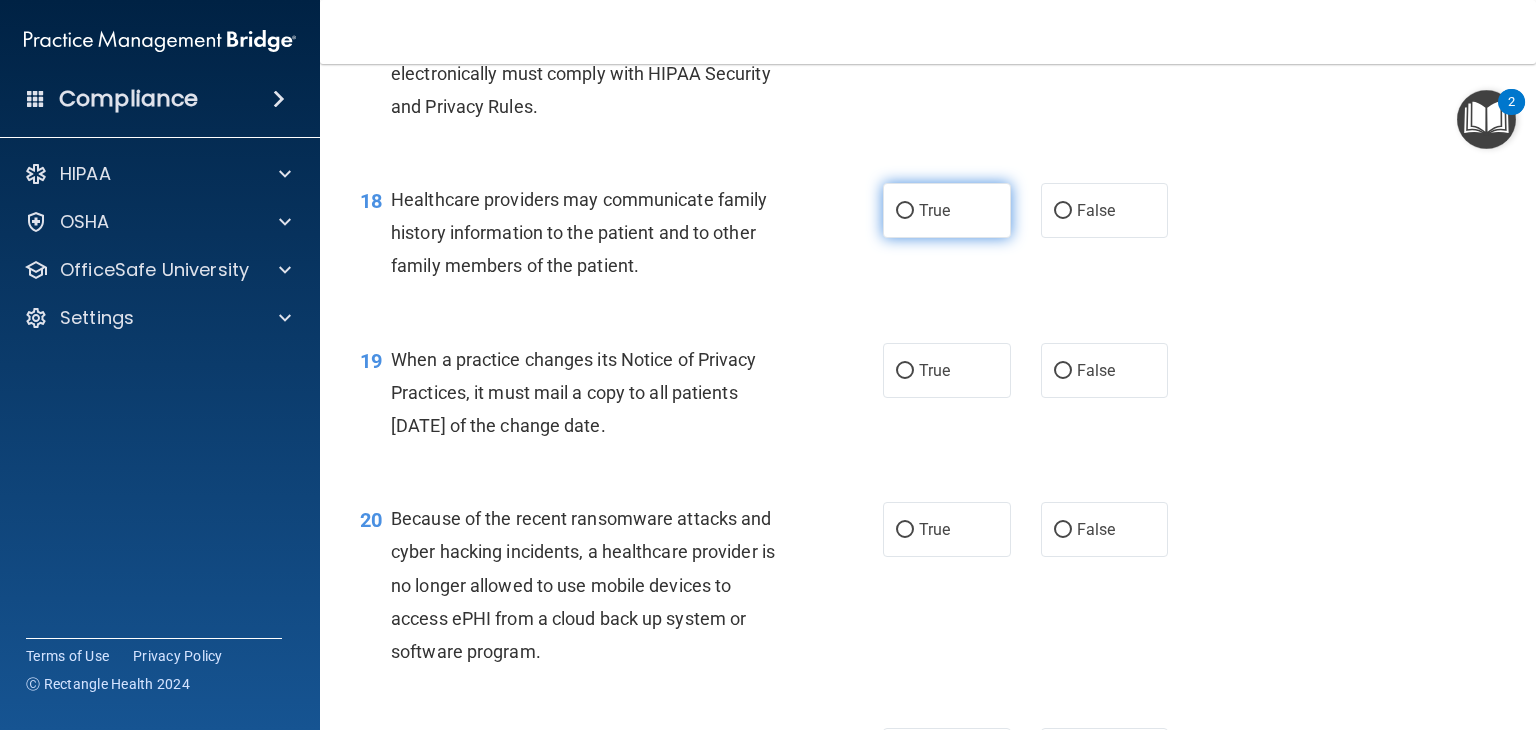 click on "True" at bounding box center [905, 211] 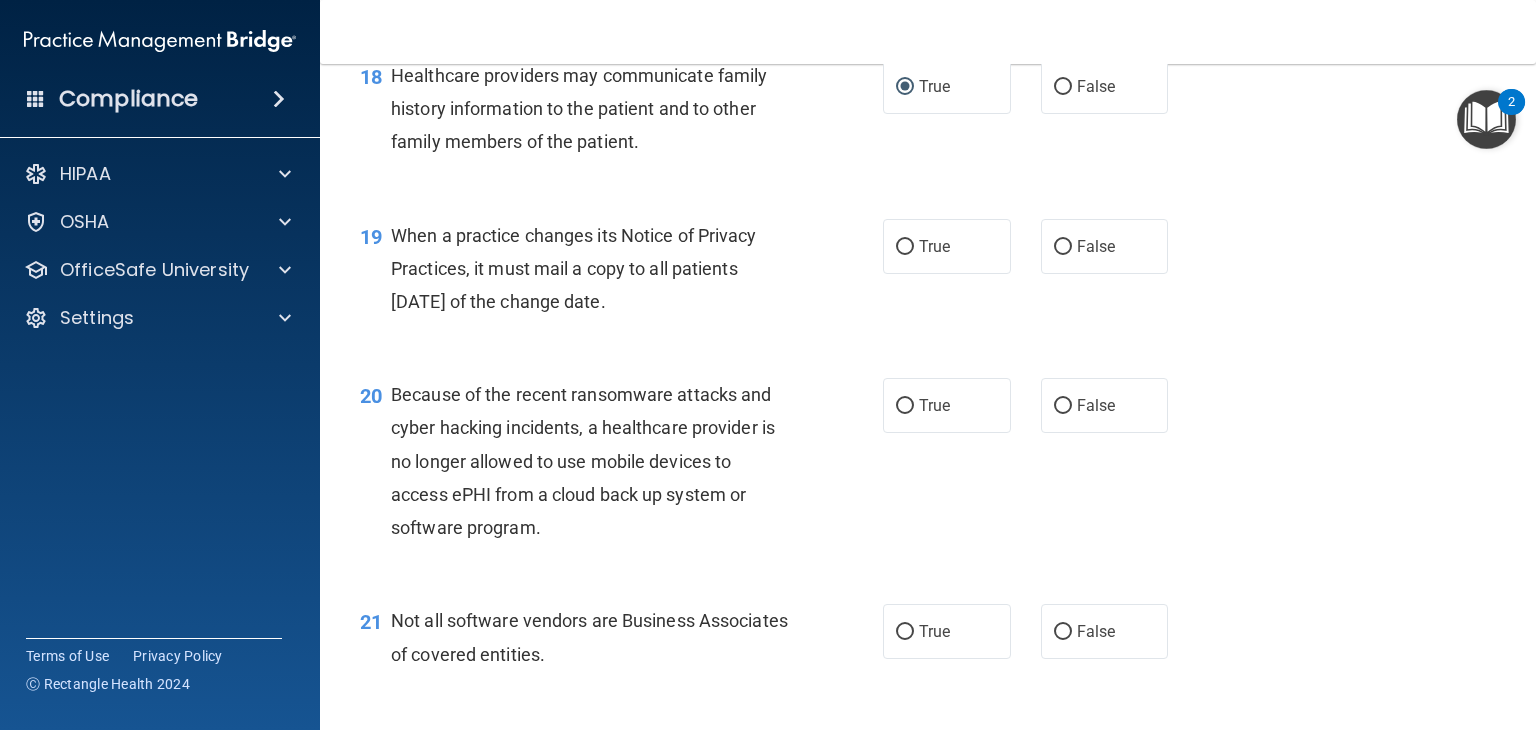 scroll, scrollTop: 3192, scrollLeft: 0, axis: vertical 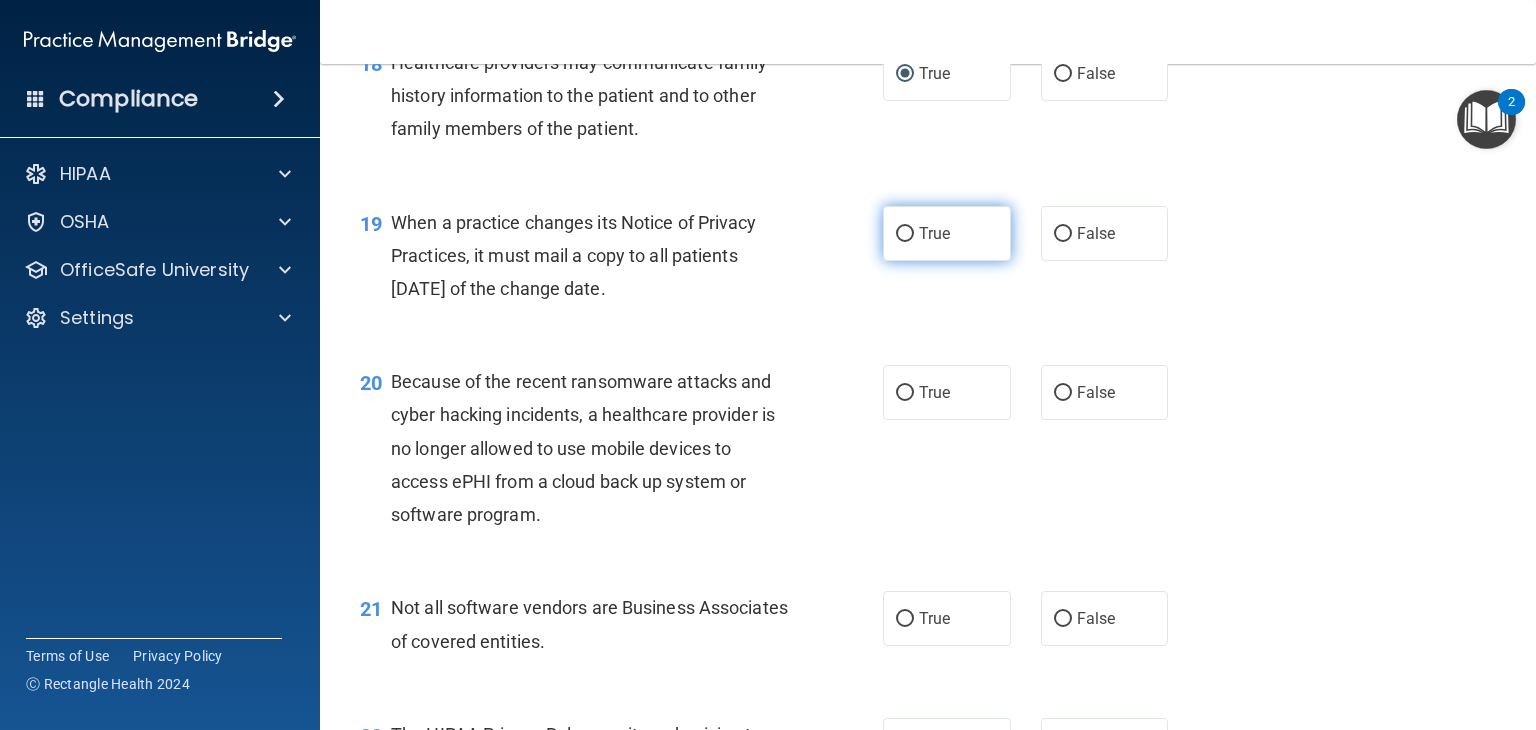 click on "True" at bounding box center [905, 234] 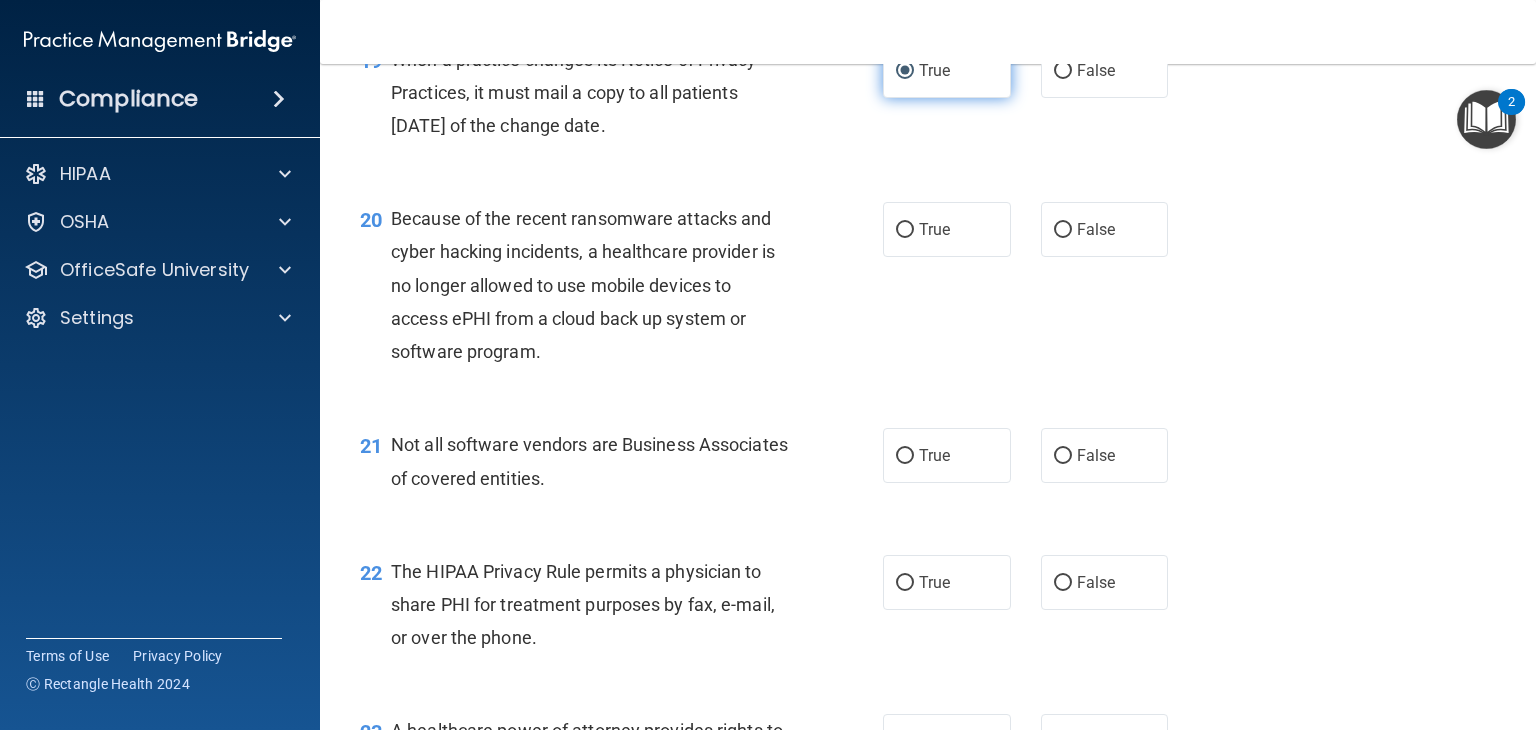 scroll, scrollTop: 3364, scrollLeft: 0, axis: vertical 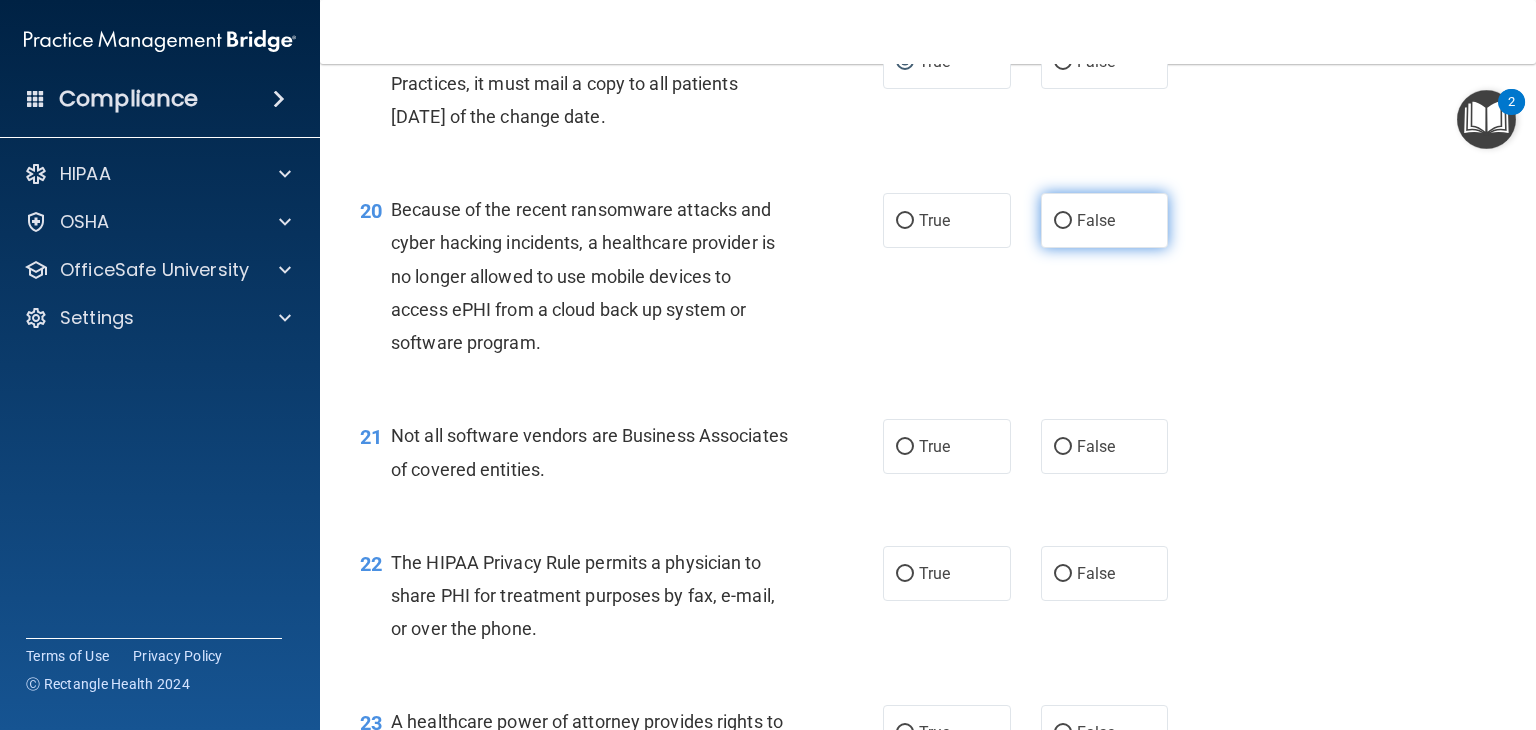 click on "False" at bounding box center [1105, 220] 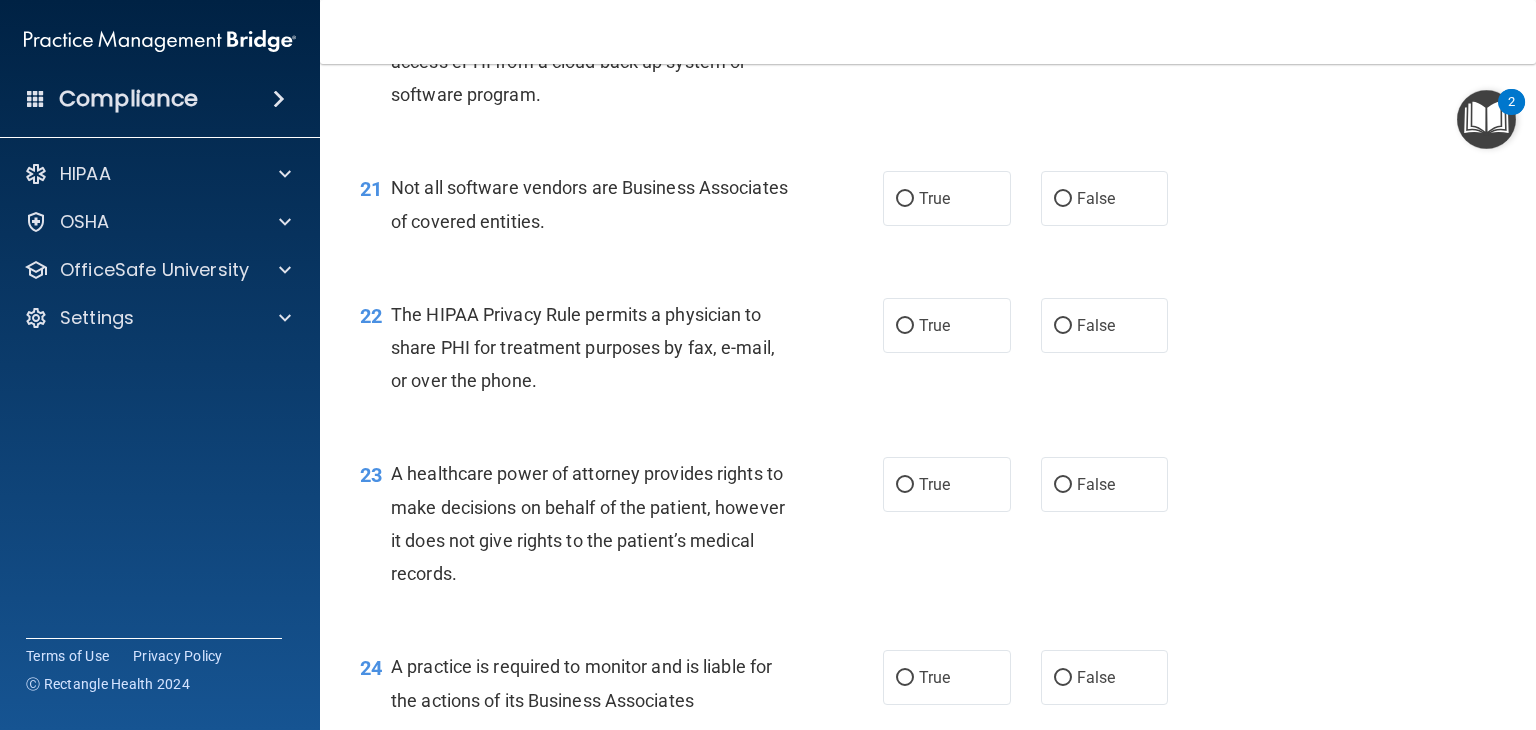scroll, scrollTop: 3616, scrollLeft: 0, axis: vertical 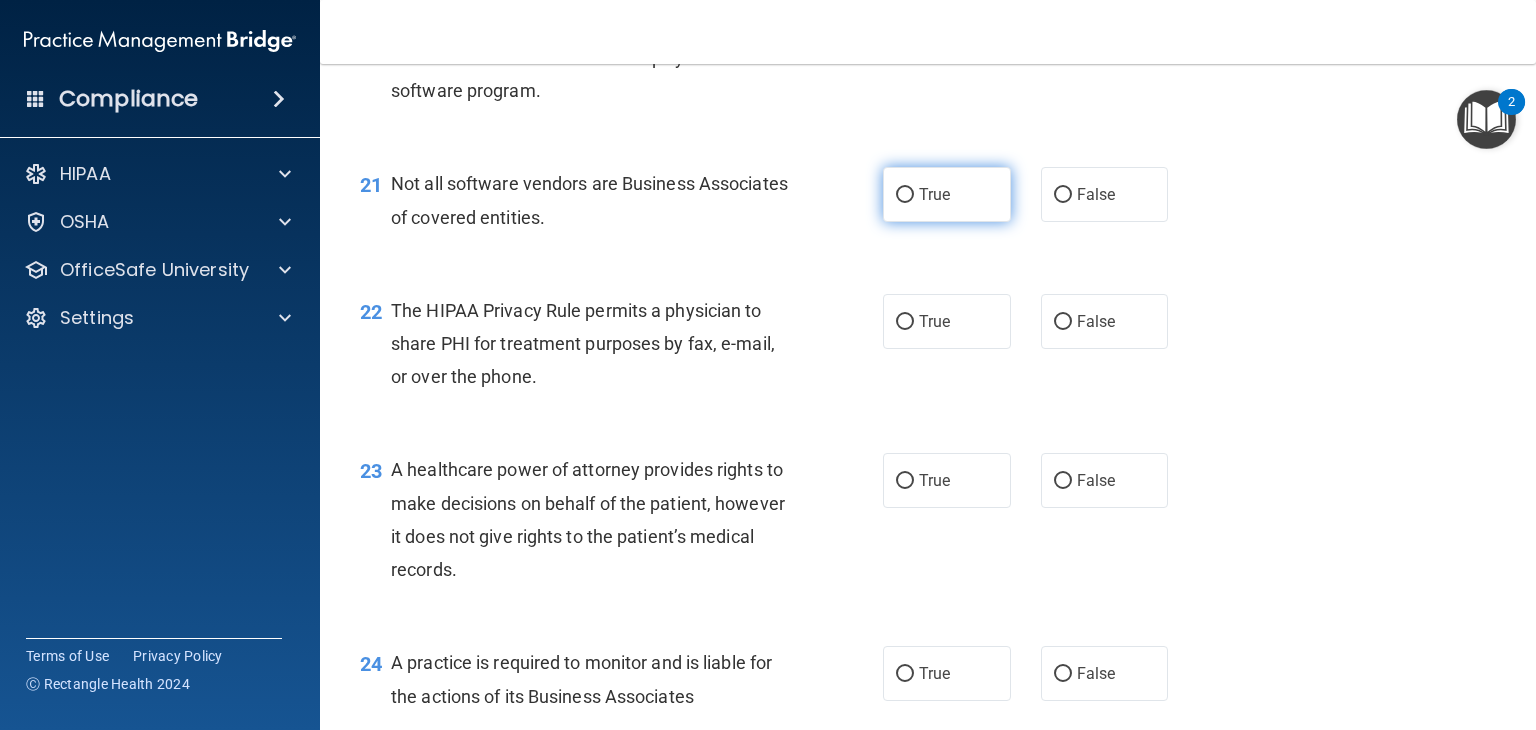 click on "True" at bounding box center [905, 195] 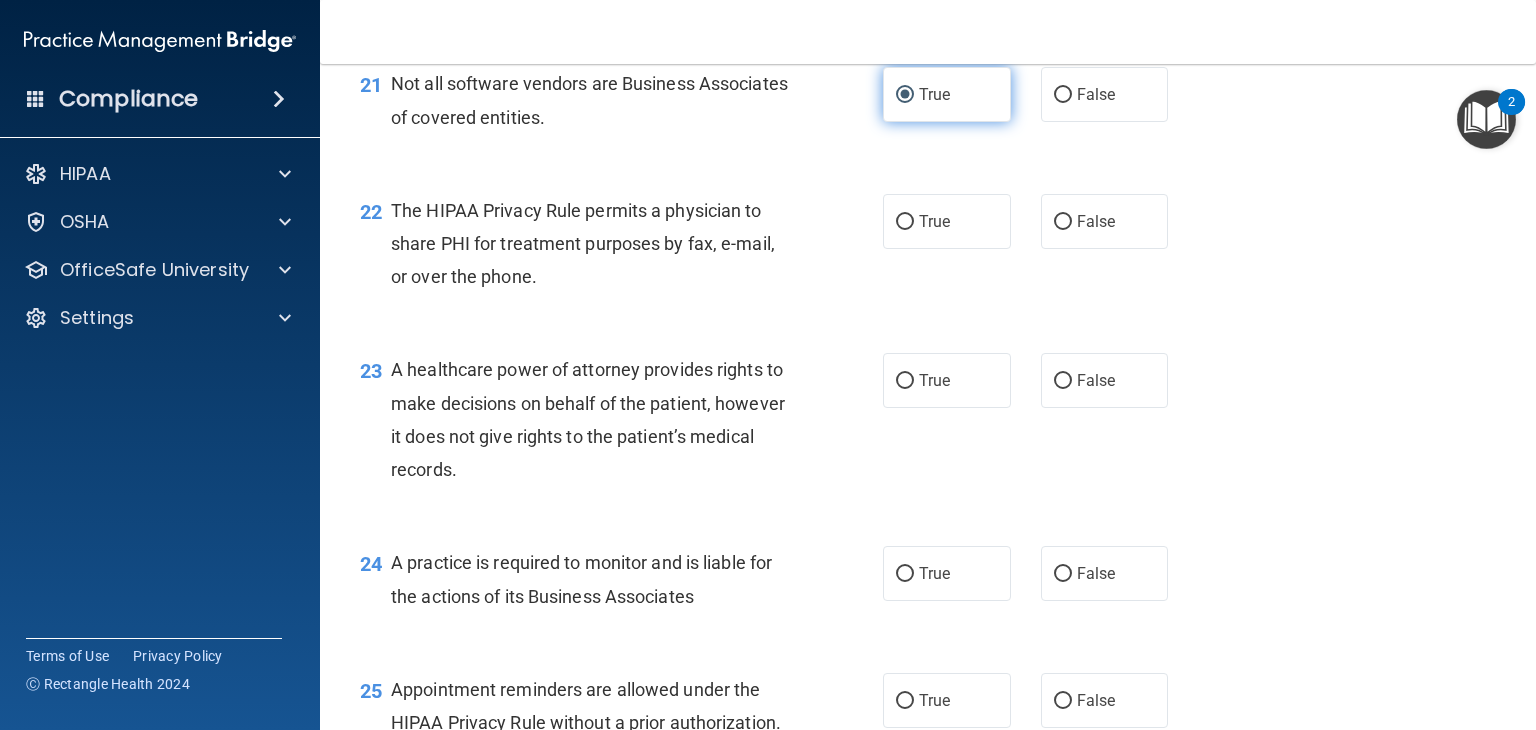 scroll, scrollTop: 3718, scrollLeft: 0, axis: vertical 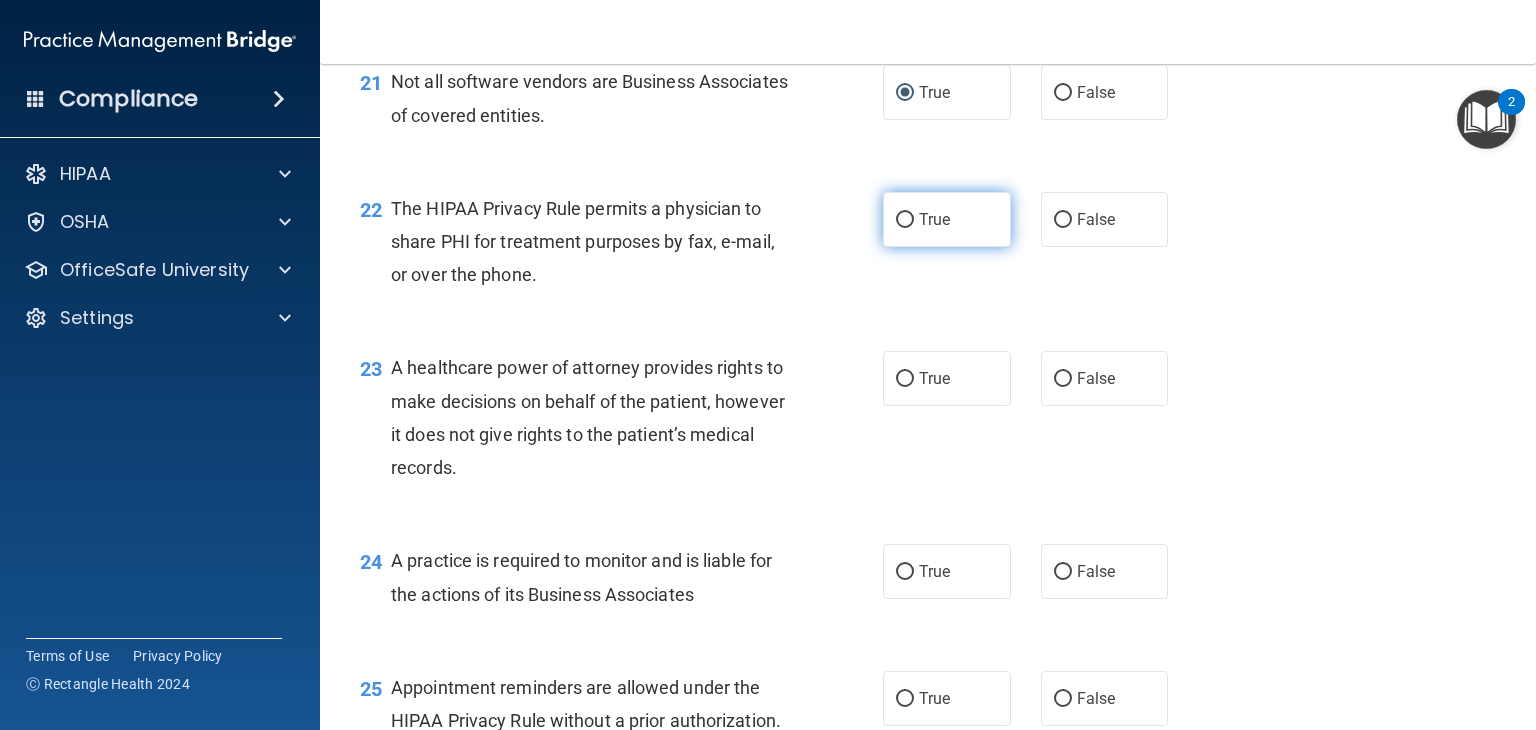 click on "True" at bounding box center (905, 220) 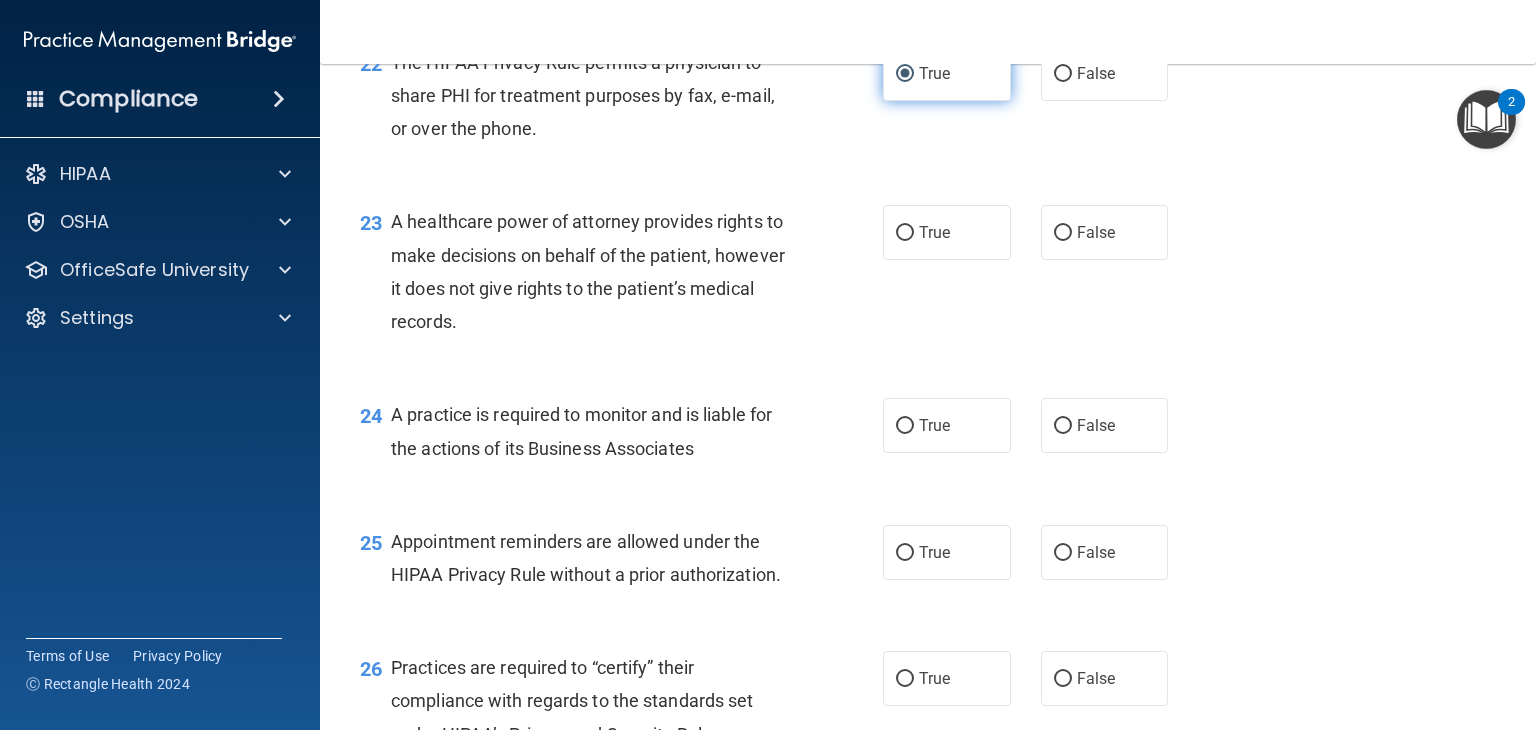 scroll, scrollTop: 3866, scrollLeft: 0, axis: vertical 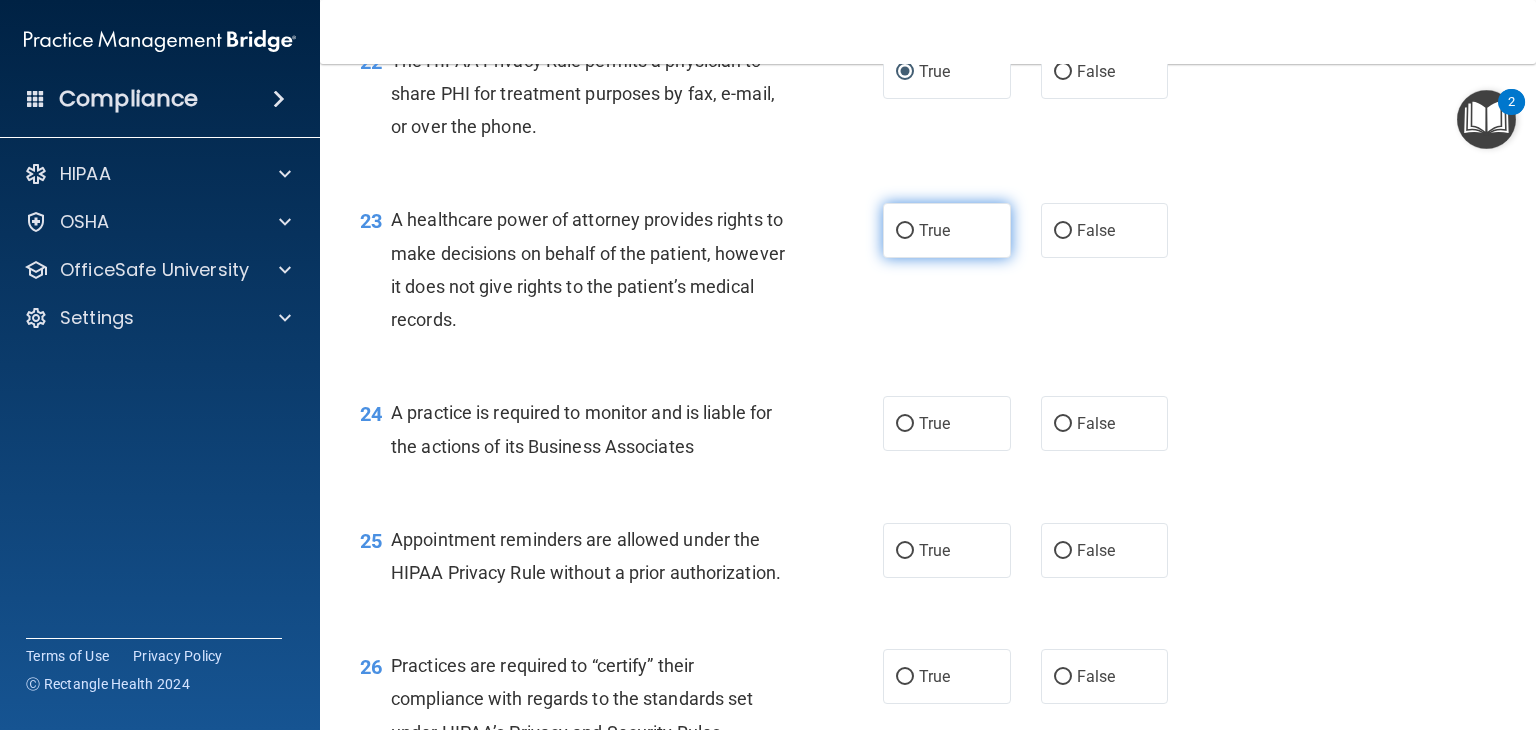 click on "True" at bounding box center [905, 231] 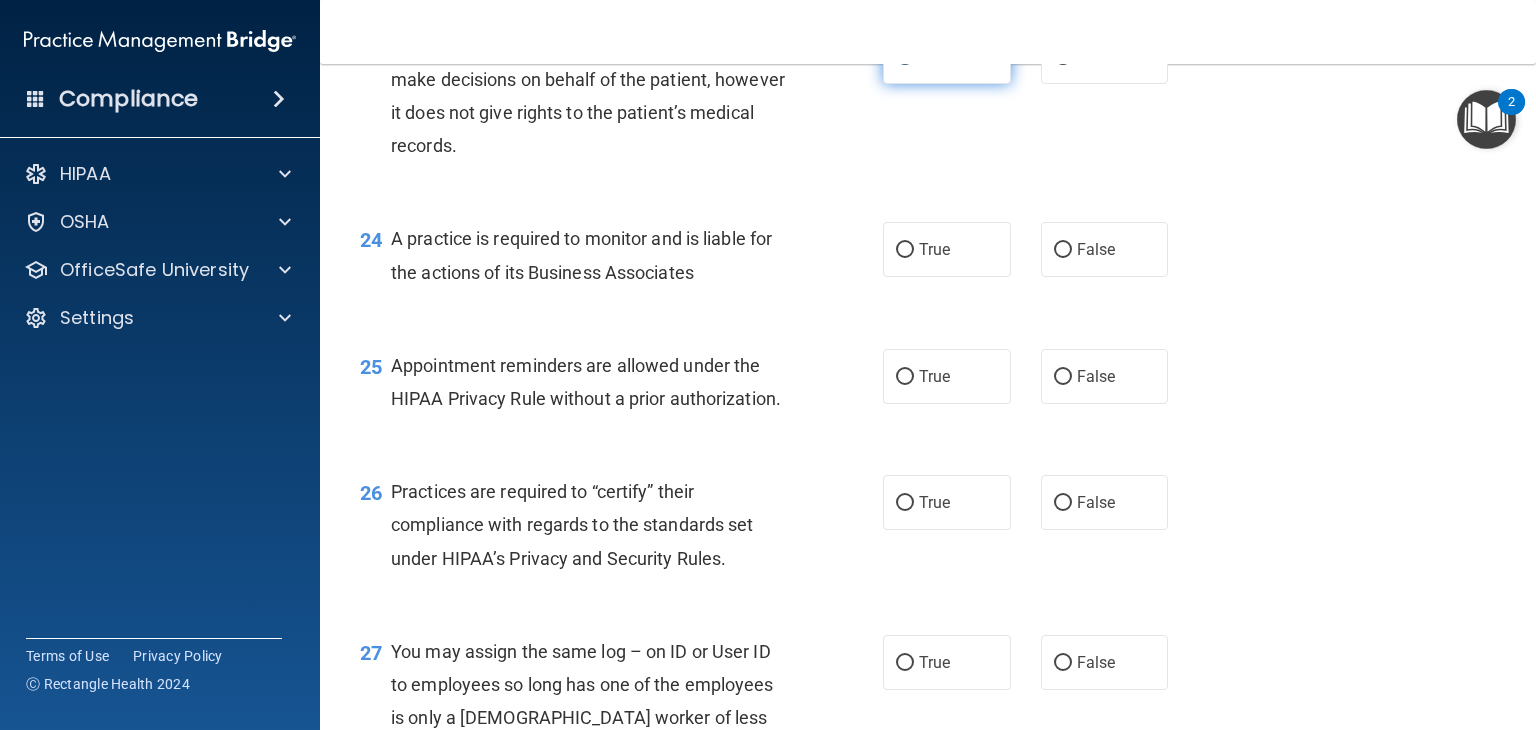 scroll, scrollTop: 4042, scrollLeft: 0, axis: vertical 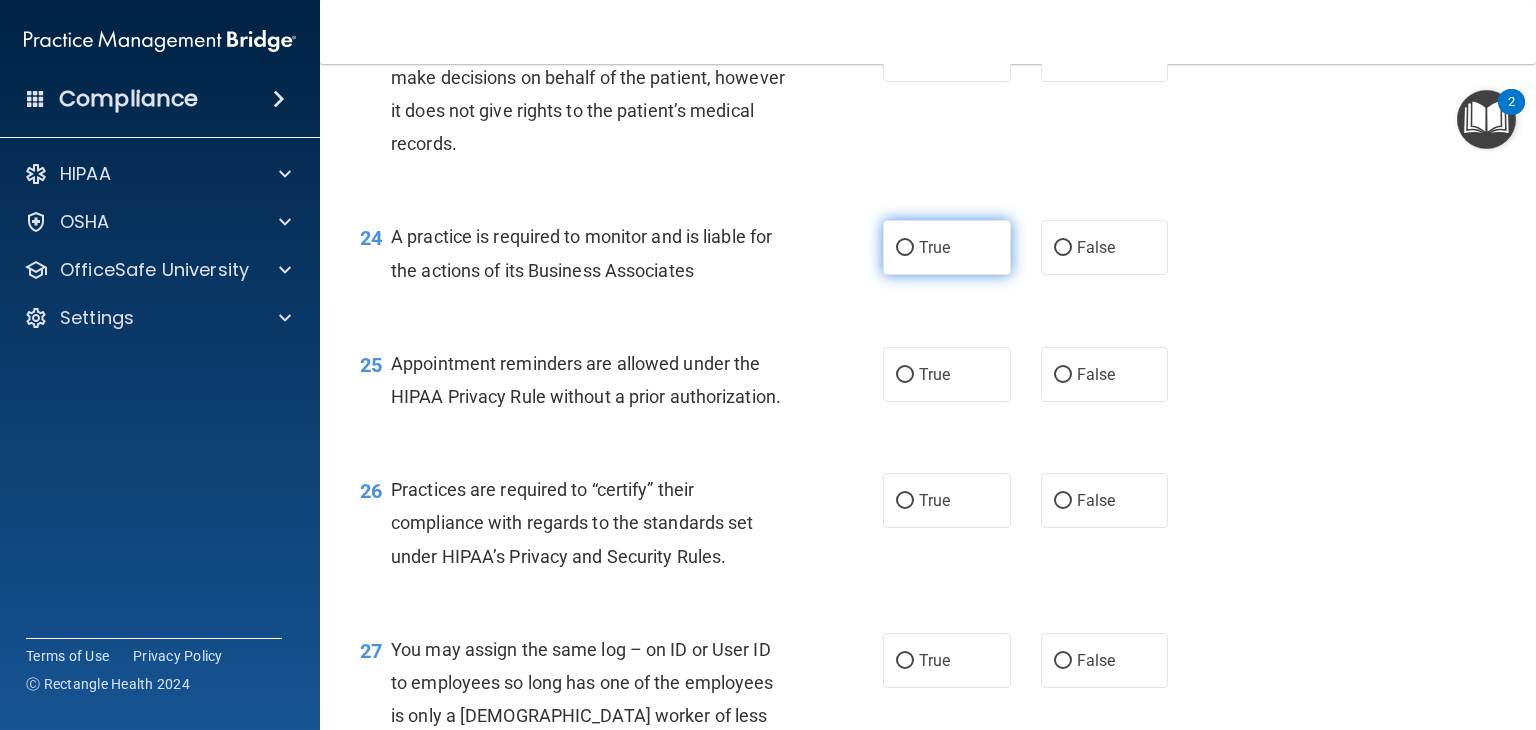 click on "True" at bounding box center (905, 248) 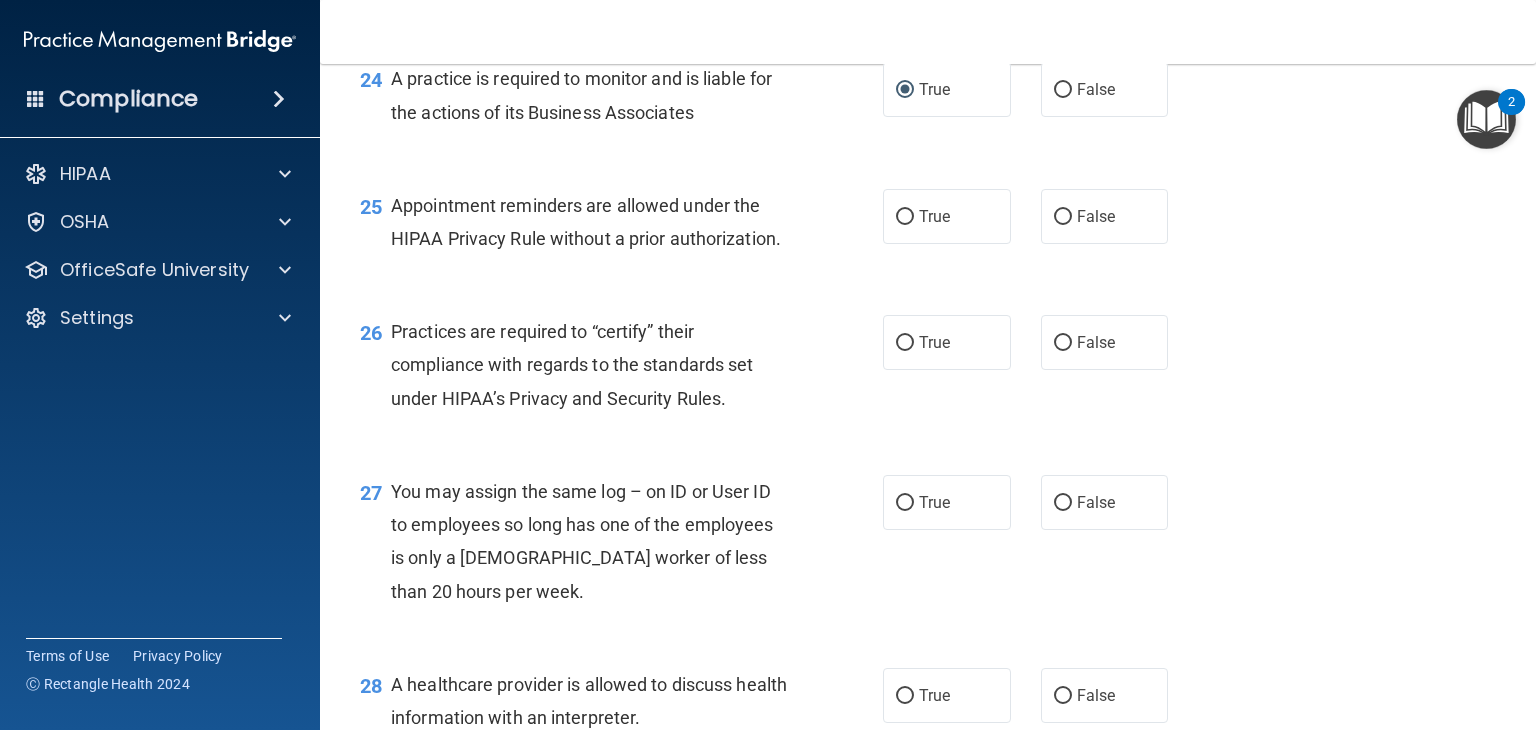 scroll, scrollTop: 4207, scrollLeft: 0, axis: vertical 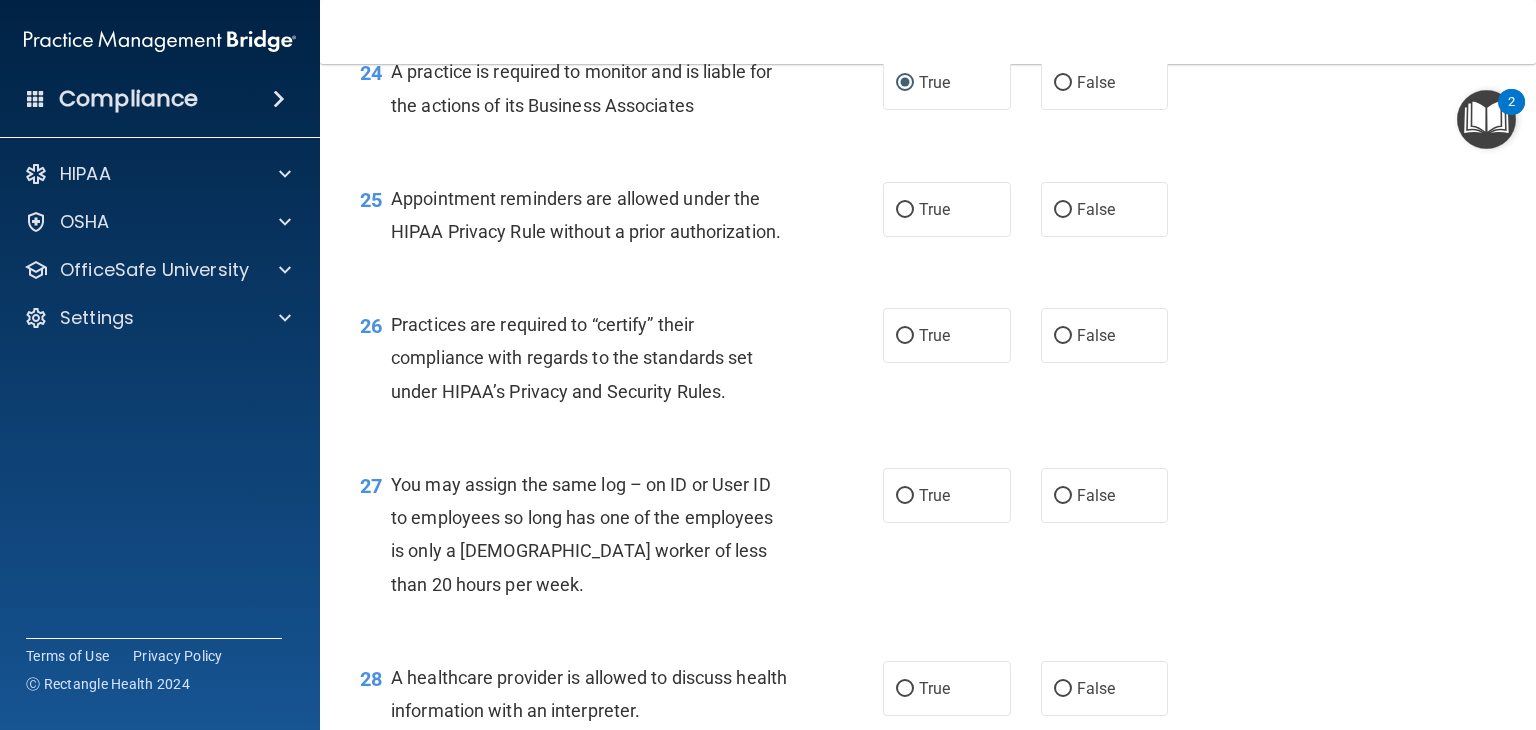 click on "Practices are required to “certify” their compliance with regards to the standards set under HIPAA’s Privacy and Security Rules." at bounding box center (572, 357) 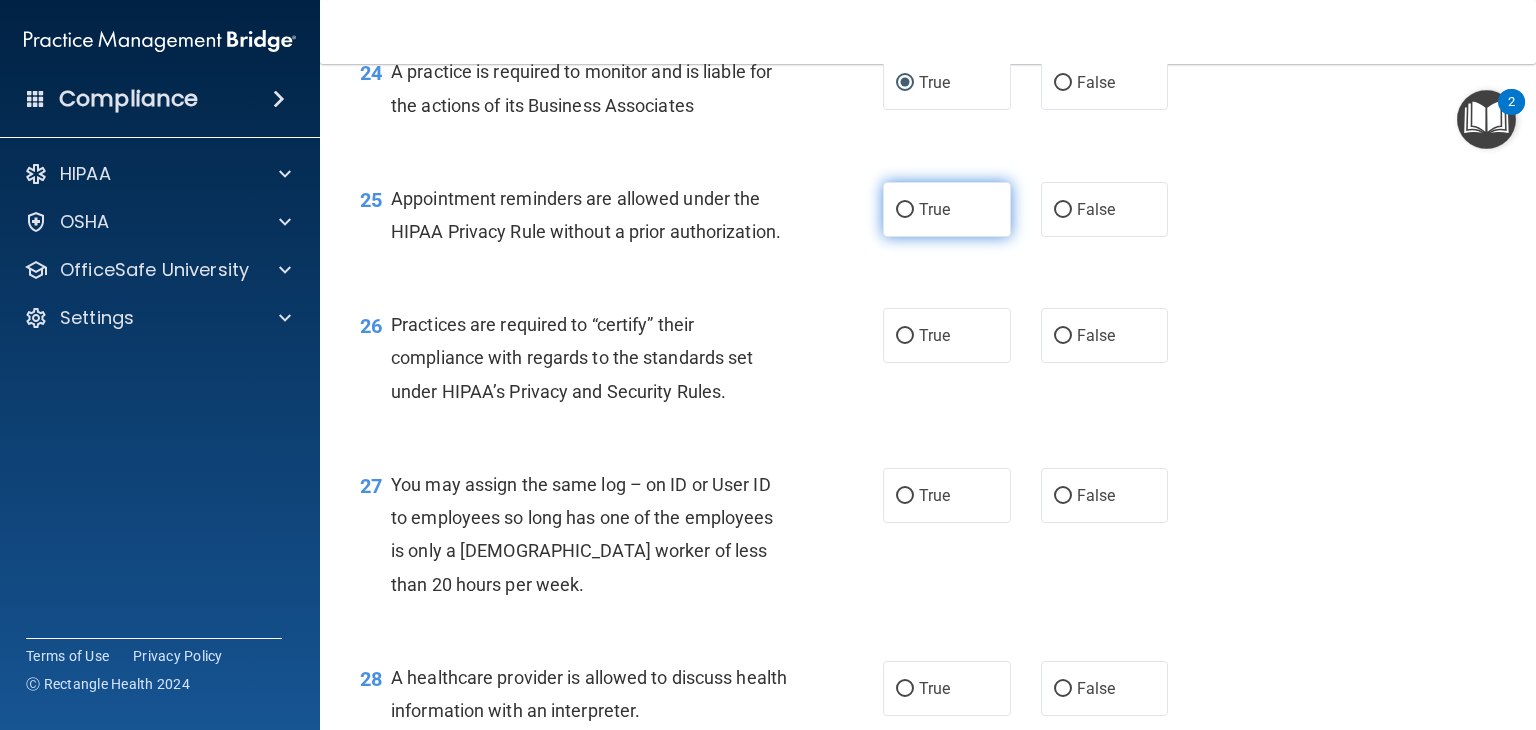 click on "True" at bounding box center [905, 210] 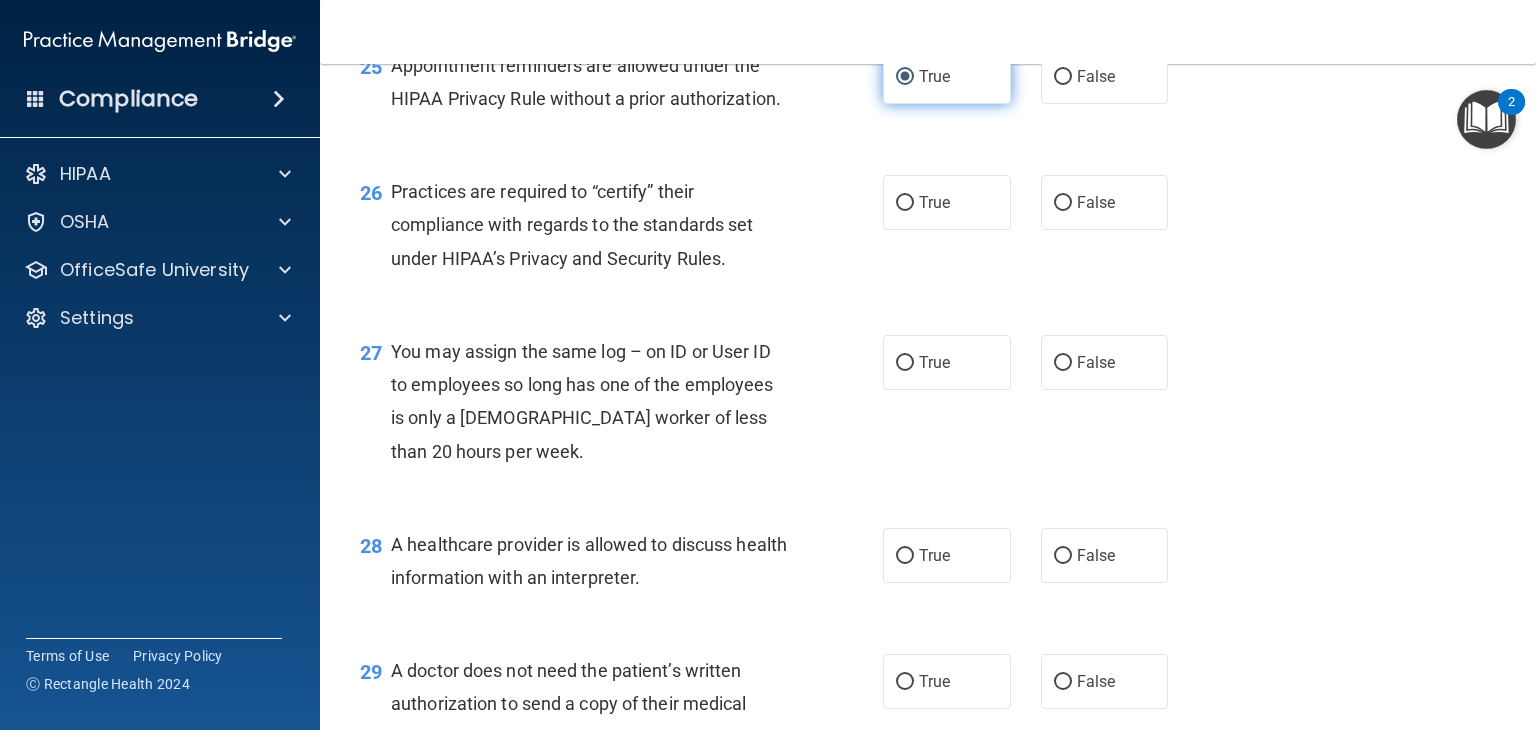 scroll, scrollTop: 4340, scrollLeft: 0, axis: vertical 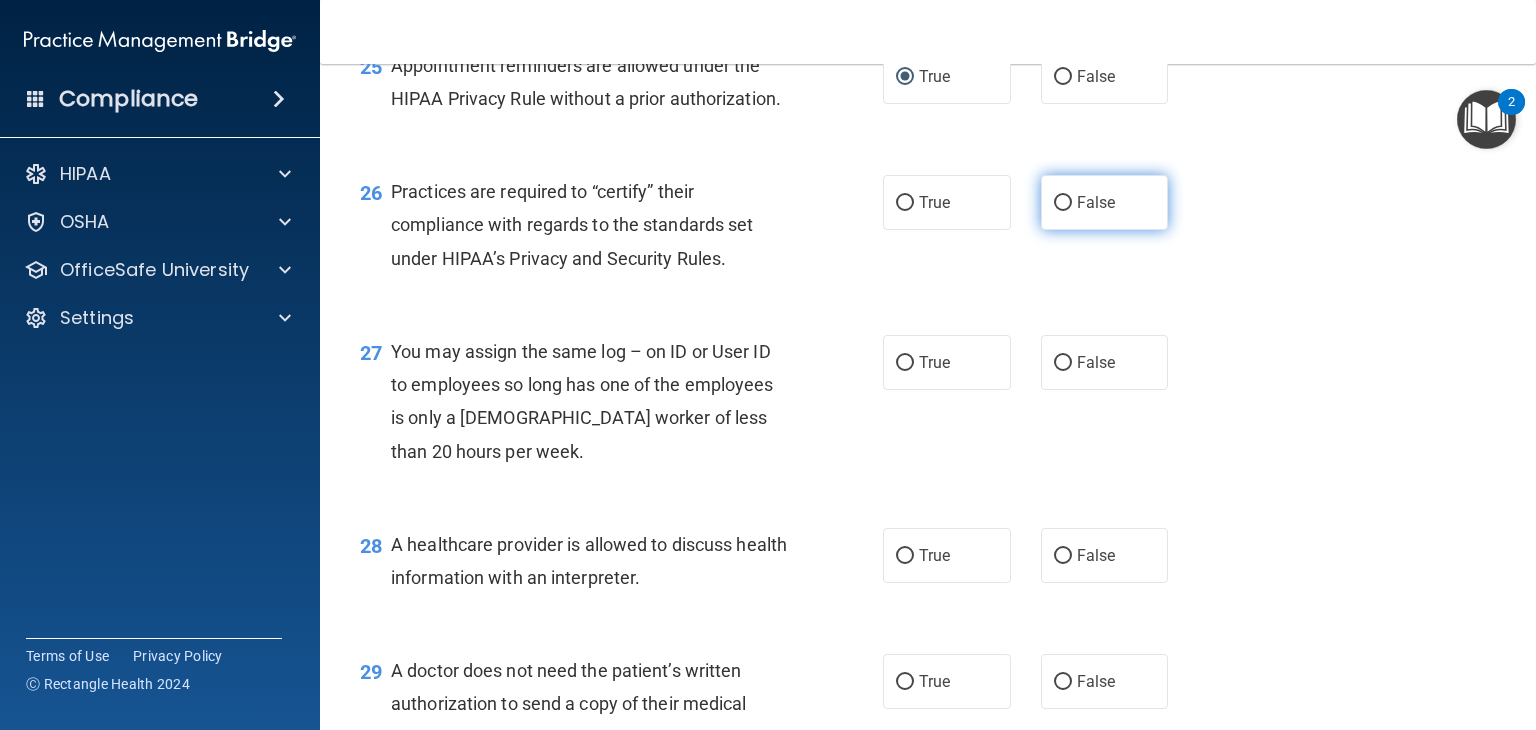 click on "False" at bounding box center [1063, 203] 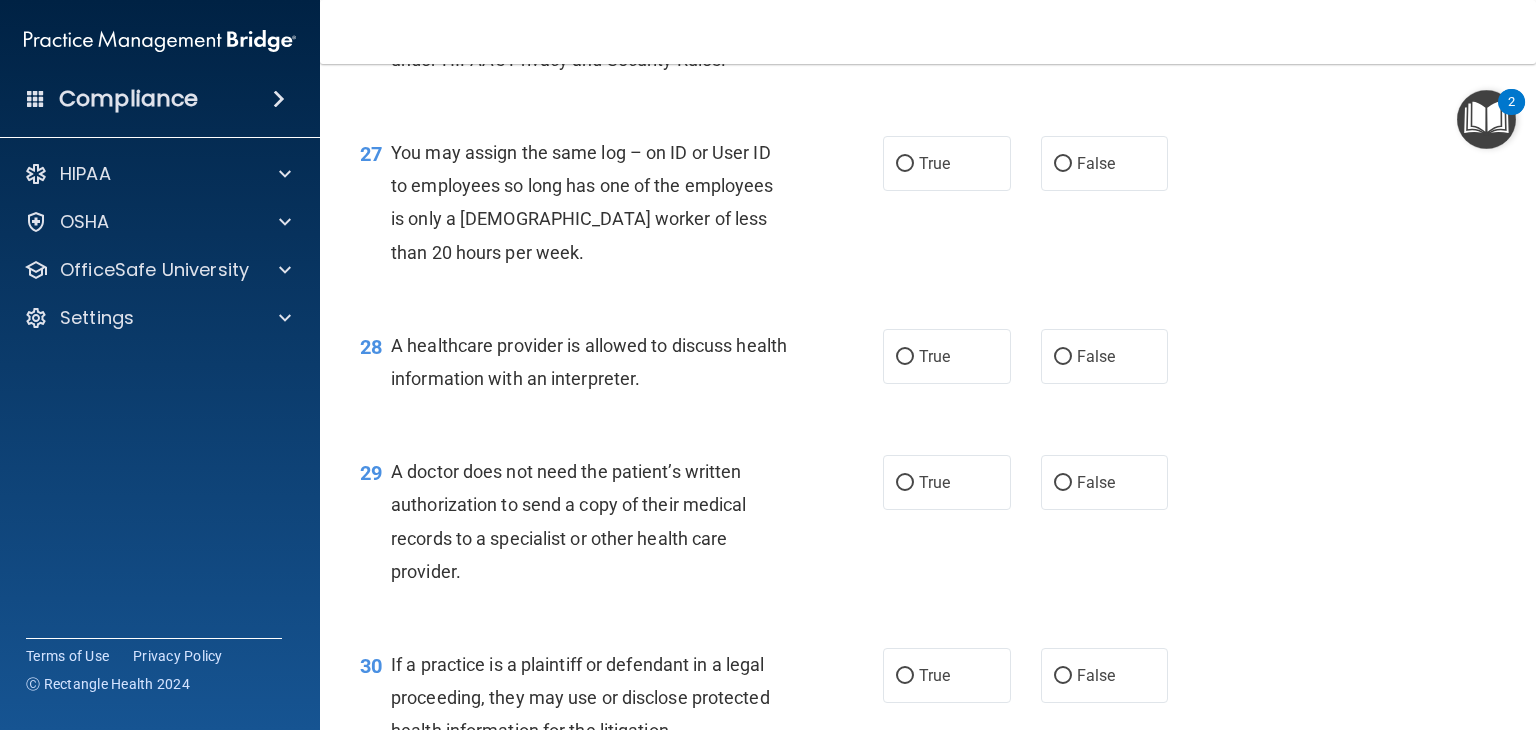 scroll, scrollTop: 4540, scrollLeft: 0, axis: vertical 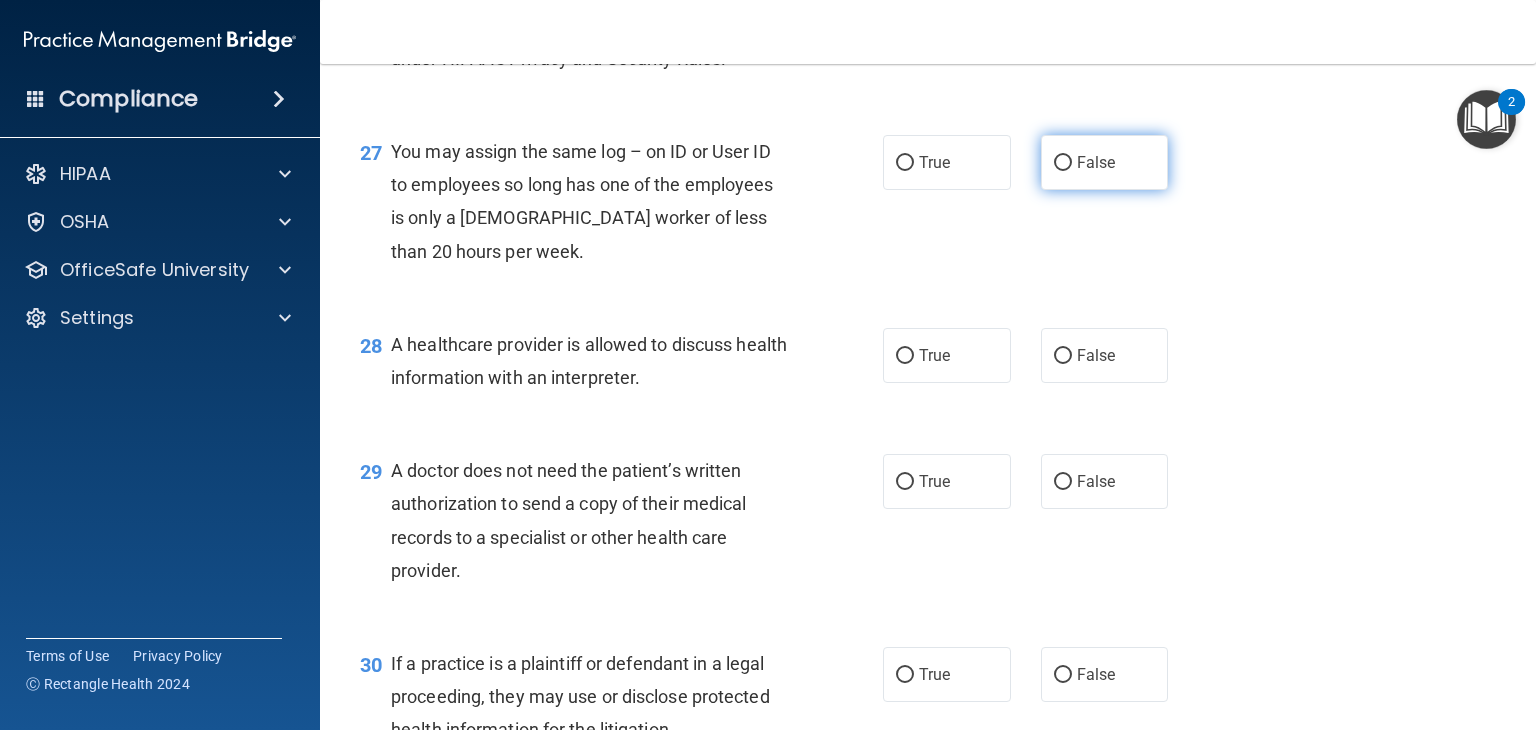 click on "False" at bounding box center [1063, 163] 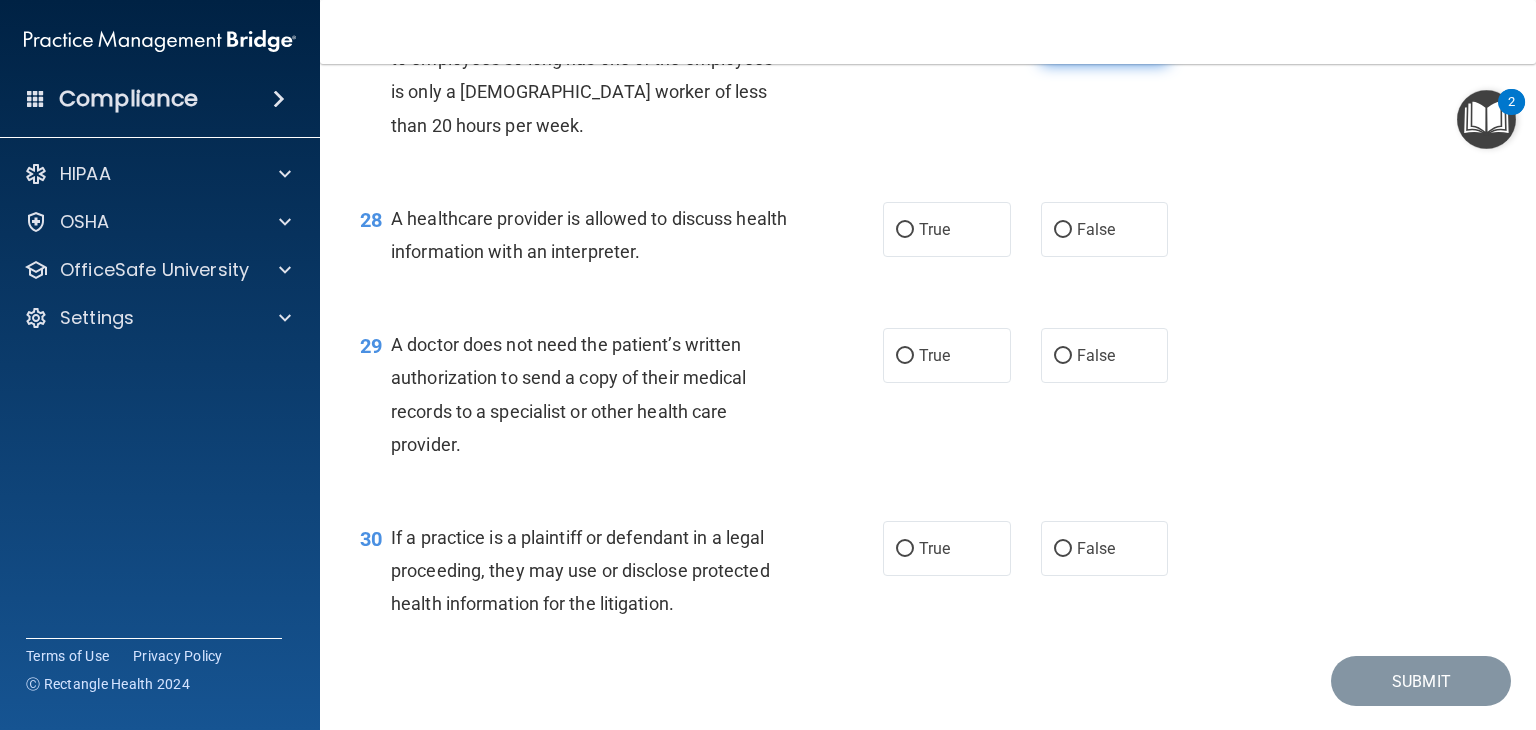 scroll, scrollTop: 4667, scrollLeft: 0, axis: vertical 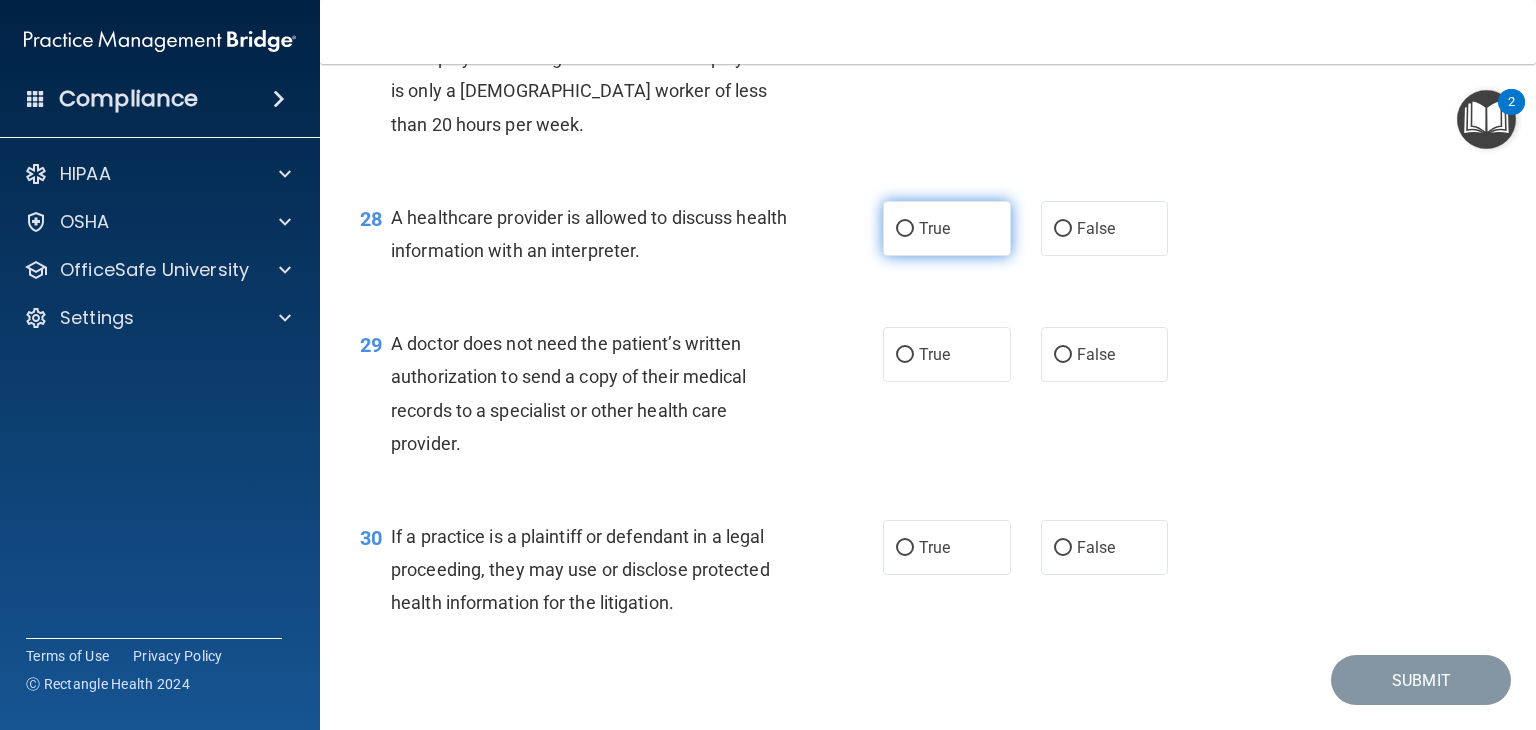 click on "True" at bounding box center [905, 229] 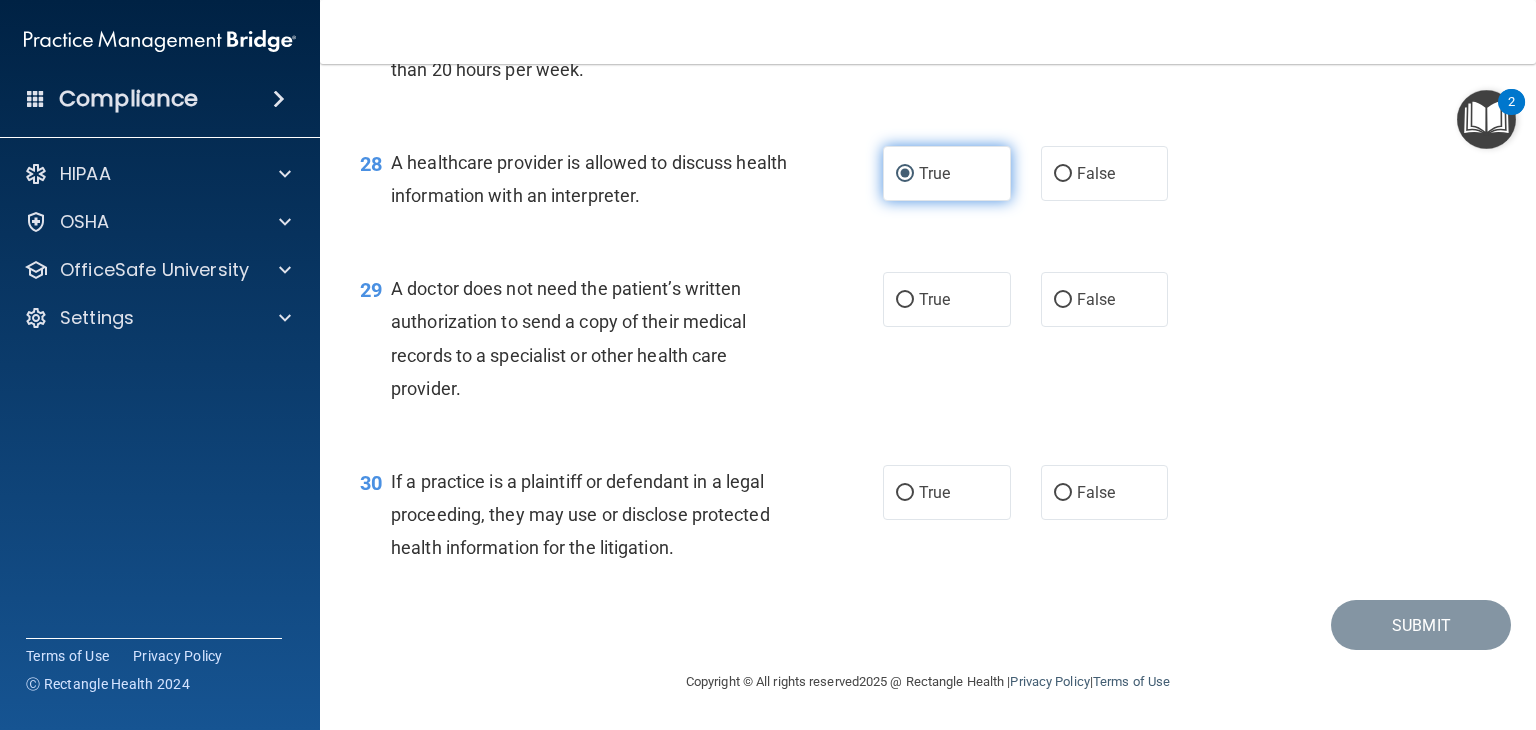 scroll, scrollTop: 4789, scrollLeft: 0, axis: vertical 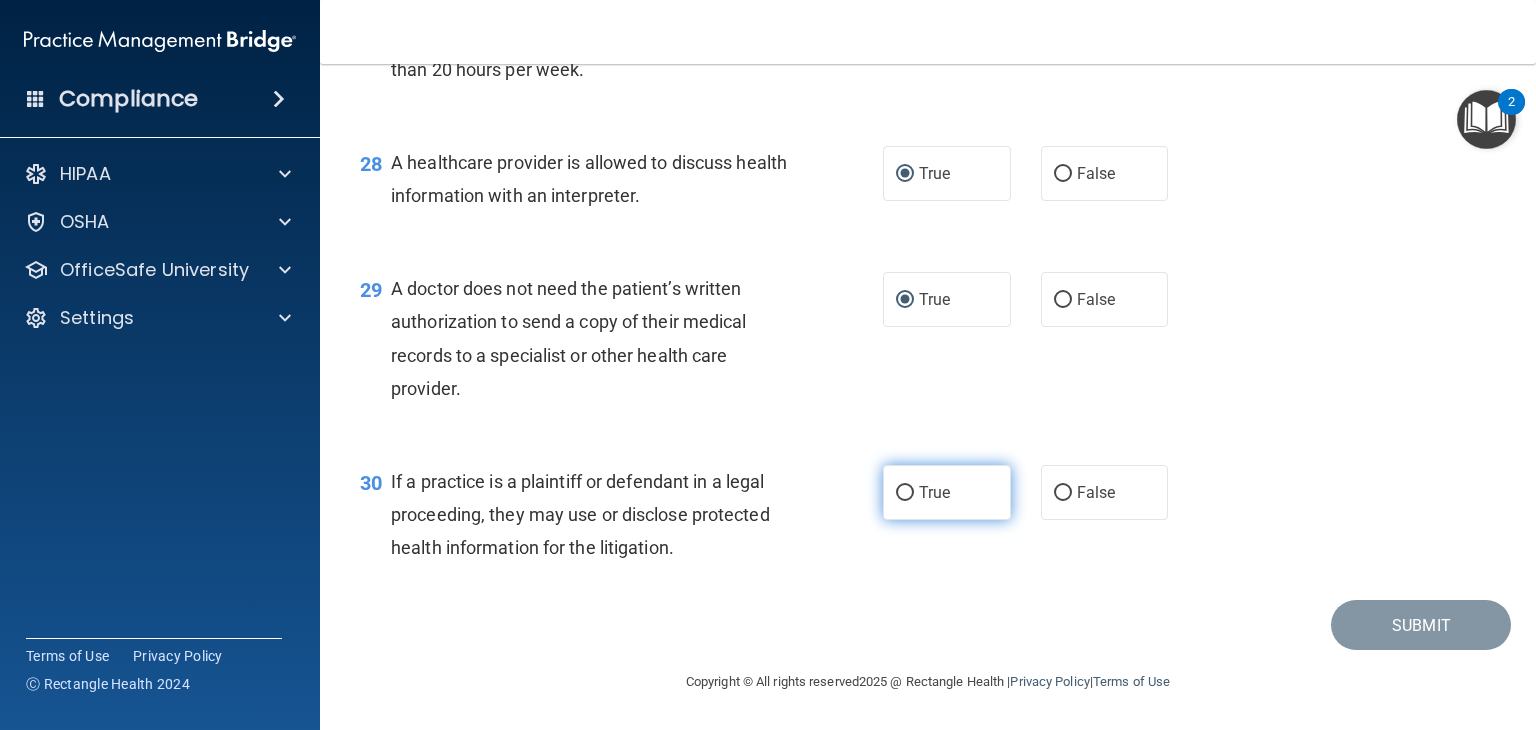 click on "True" at bounding box center (905, 493) 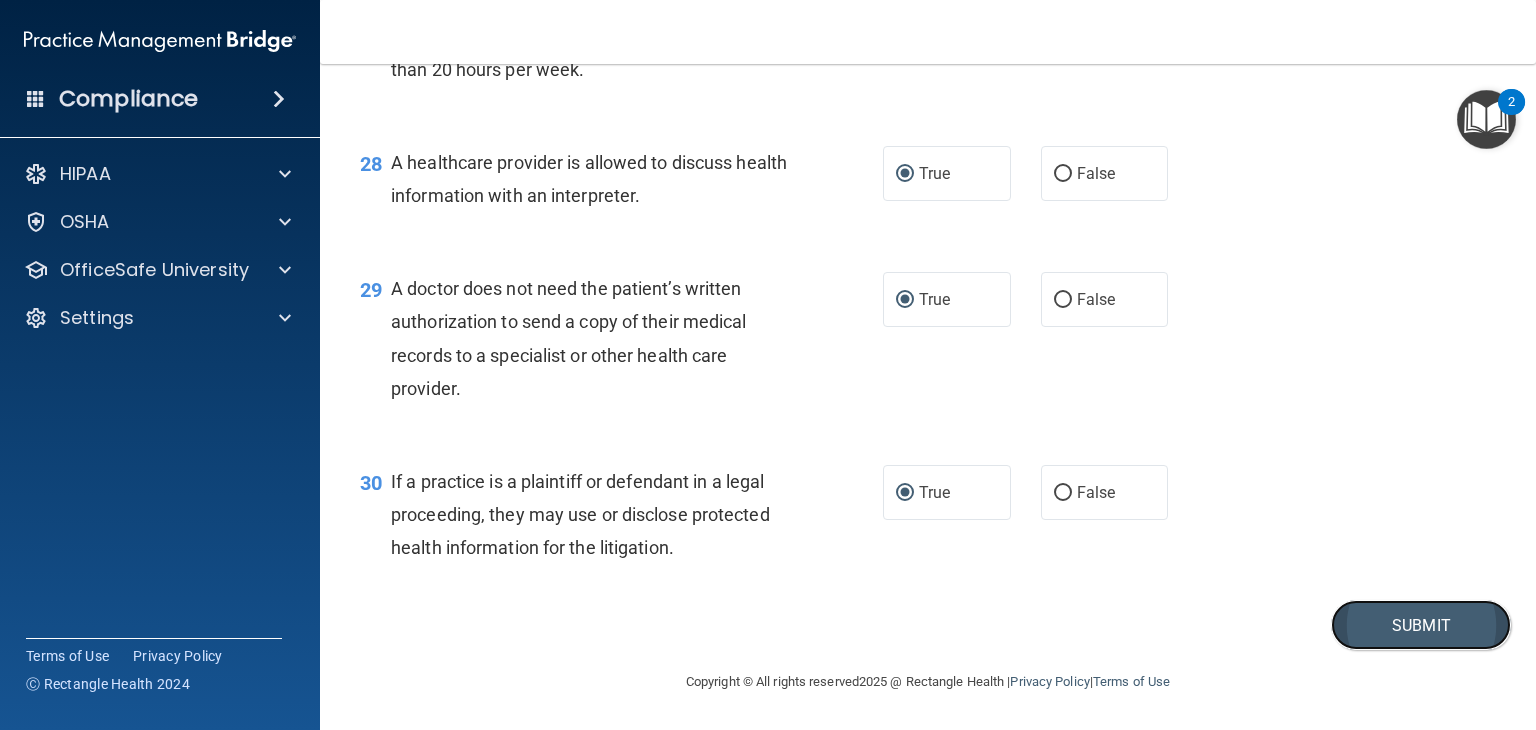 click on "Submit" at bounding box center (1421, 625) 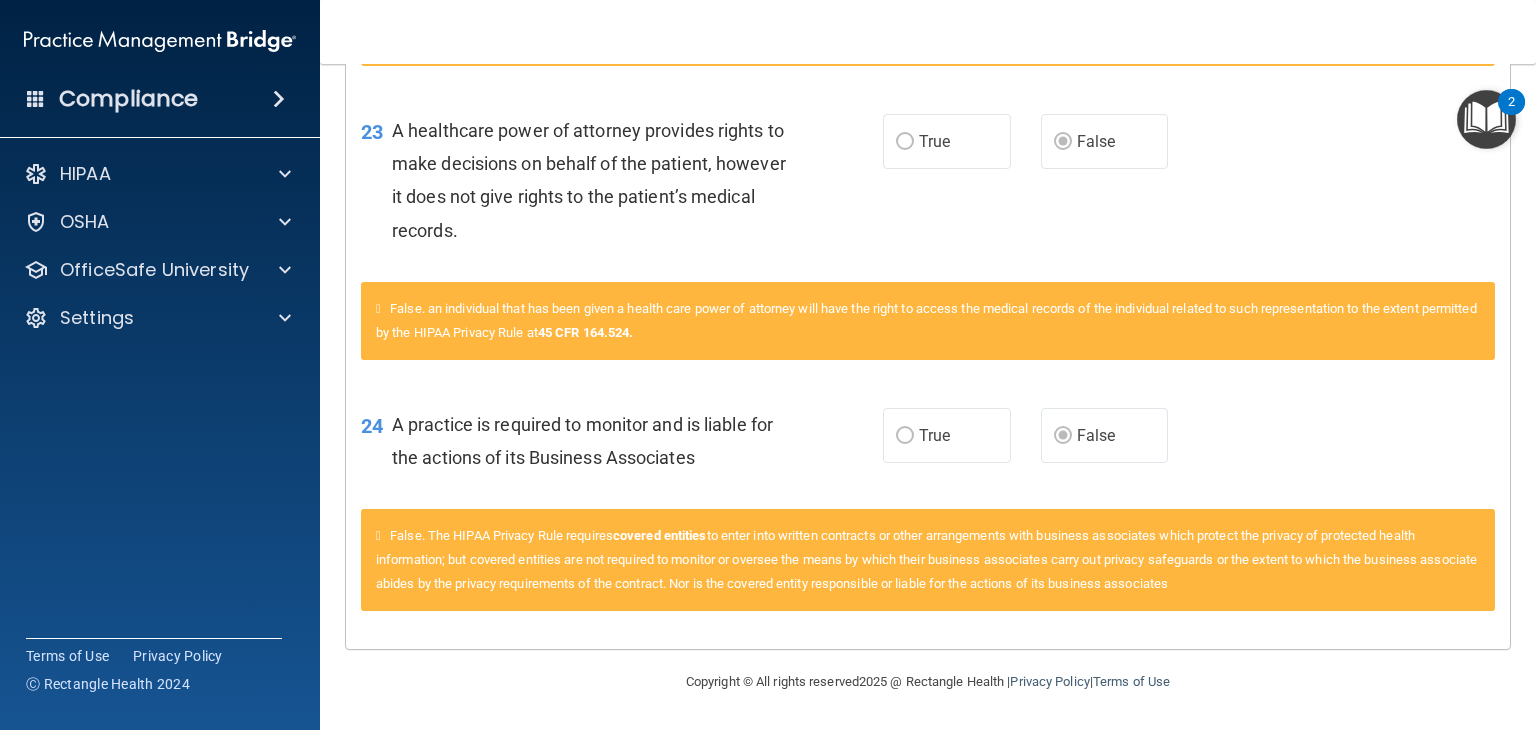 scroll, scrollTop: 2273, scrollLeft: 0, axis: vertical 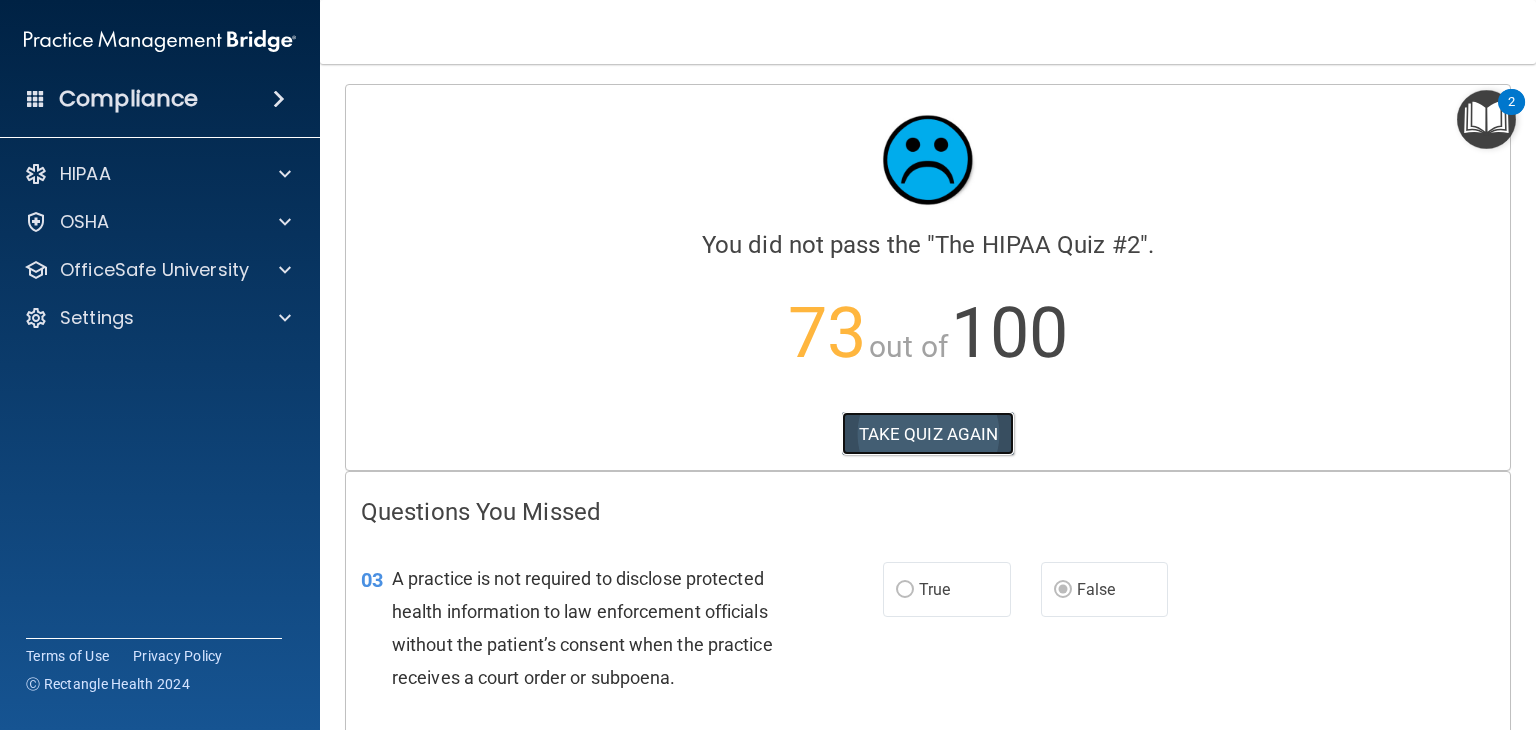 click on "TAKE QUIZ AGAIN" at bounding box center (928, 434) 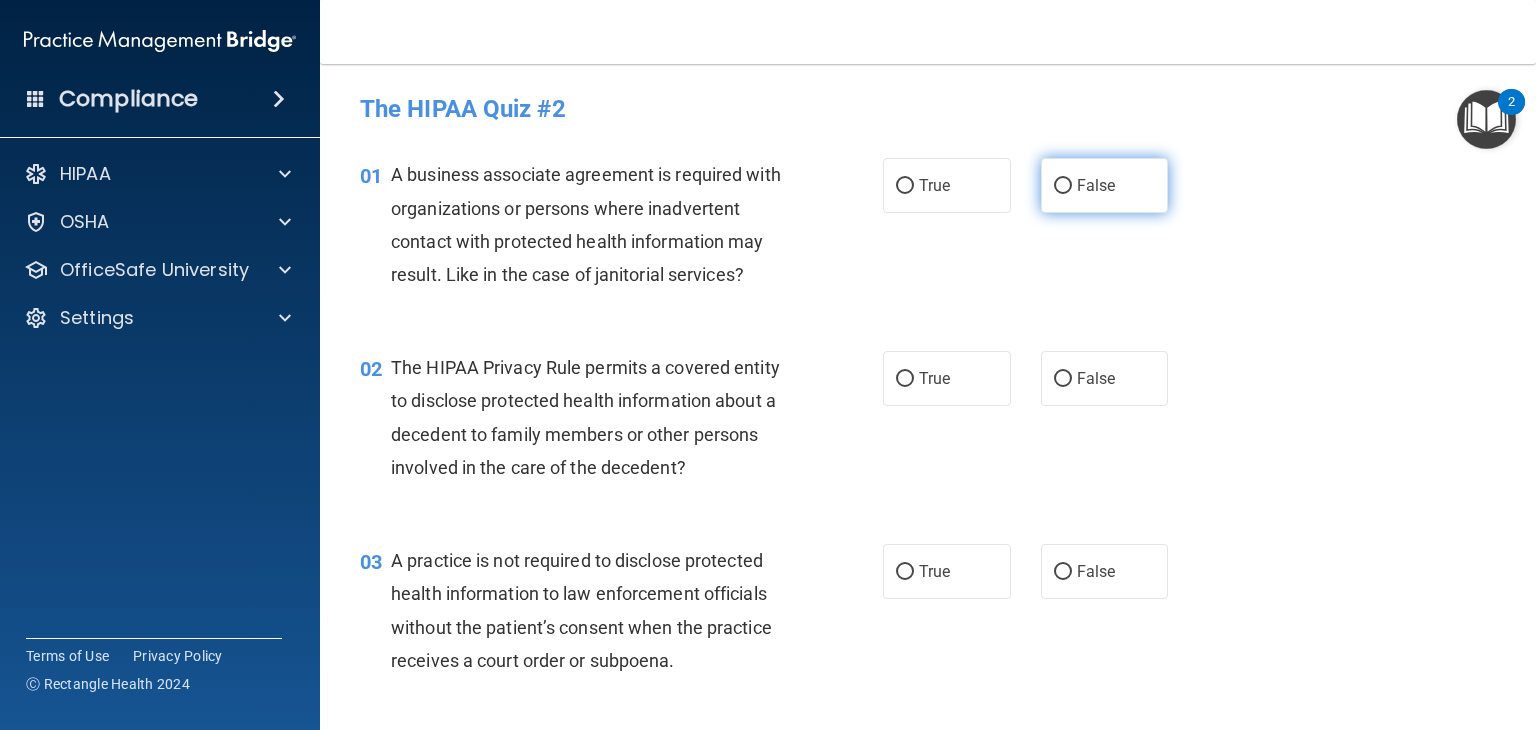 click on "False" at bounding box center (1105, 185) 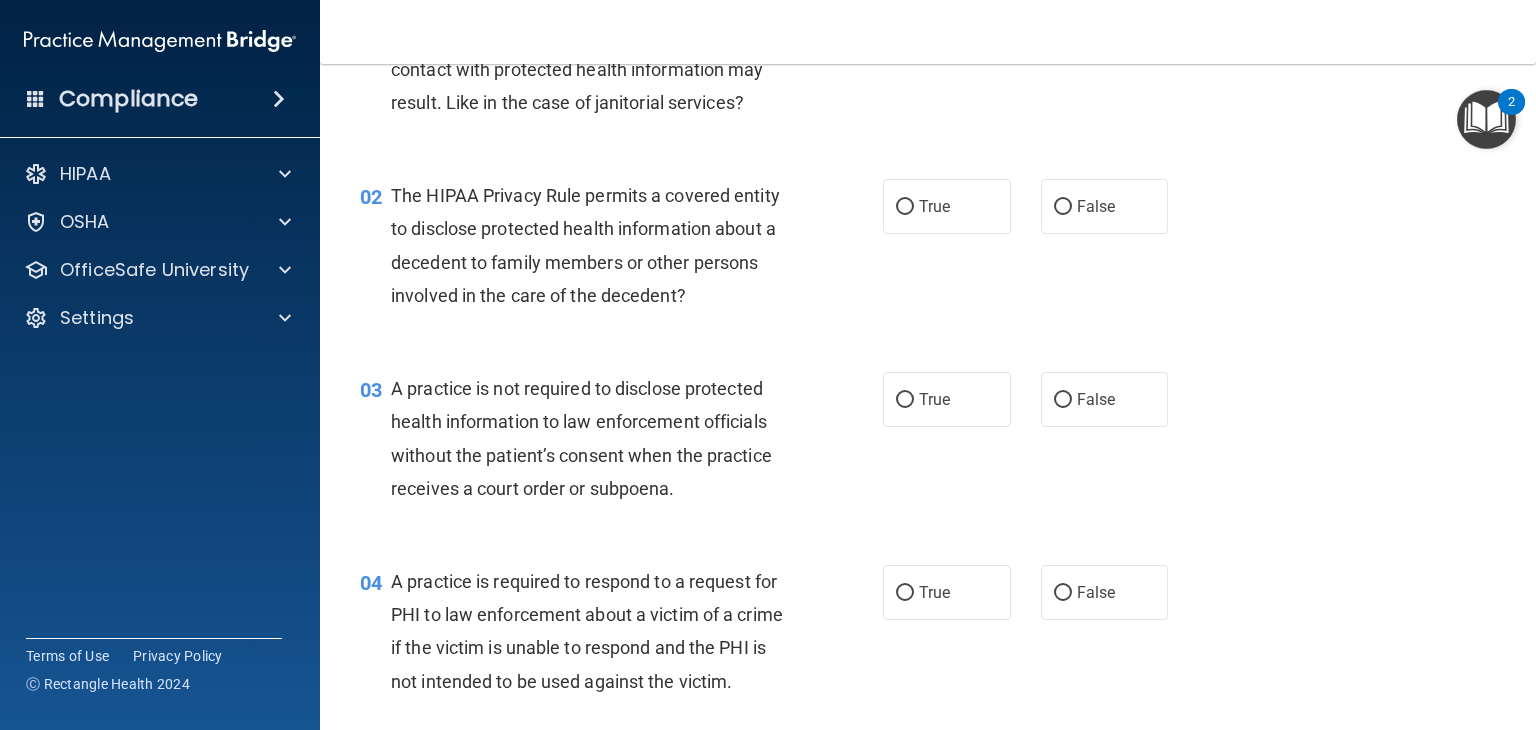 scroll, scrollTop: 174, scrollLeft: 0, axis: vertical 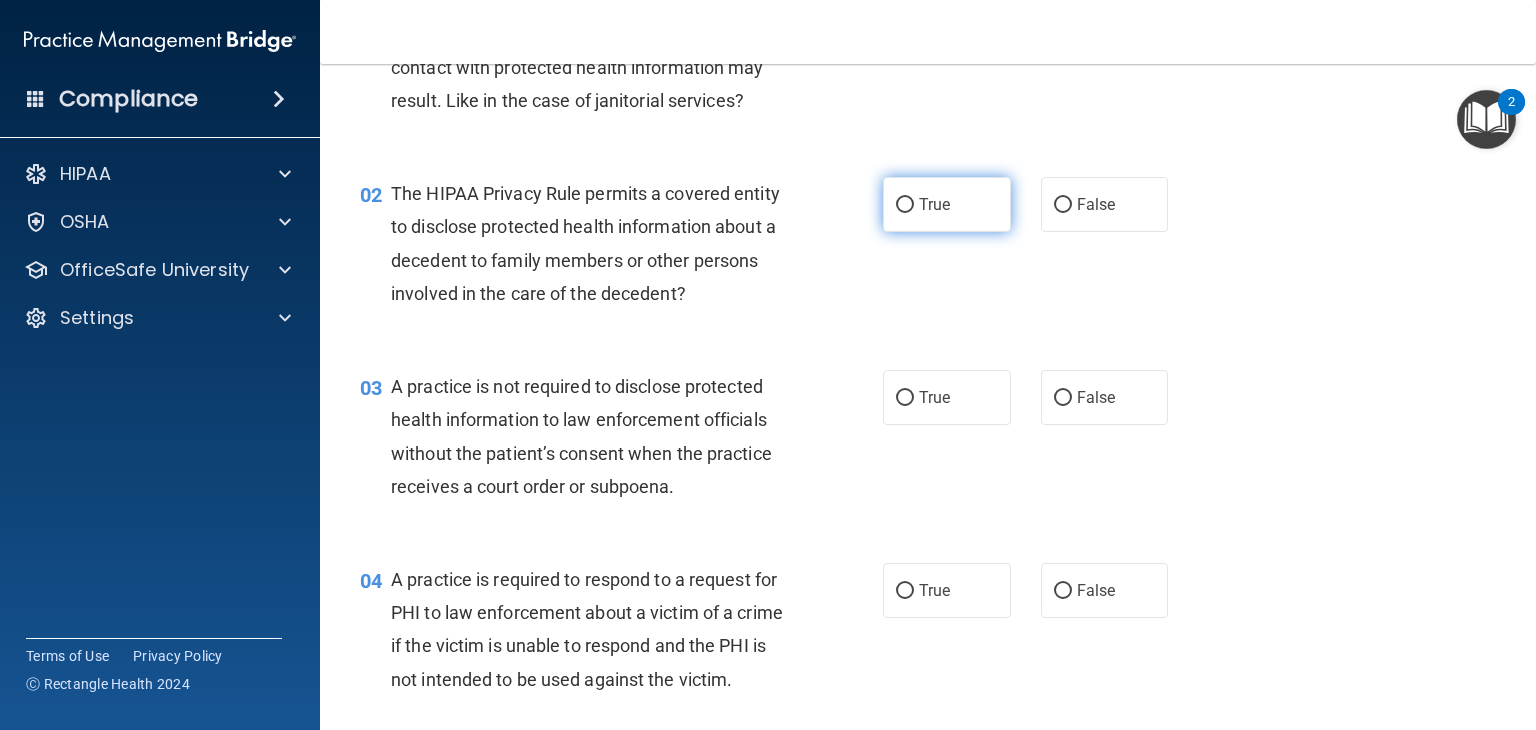click on "True" at bounding box center [905, 205] 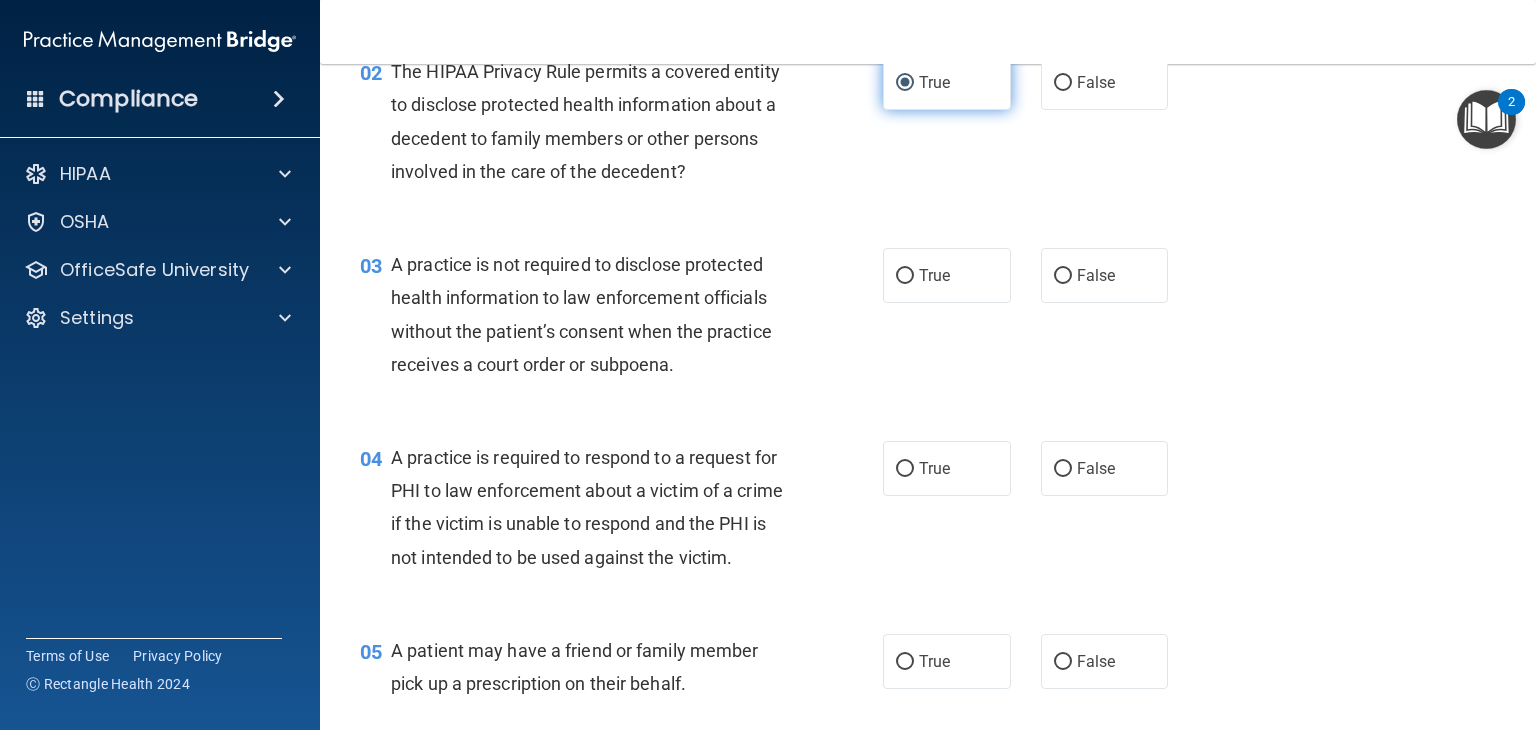 scroll, scrollTop: 298, scrollLeft: 0, axis: vertical 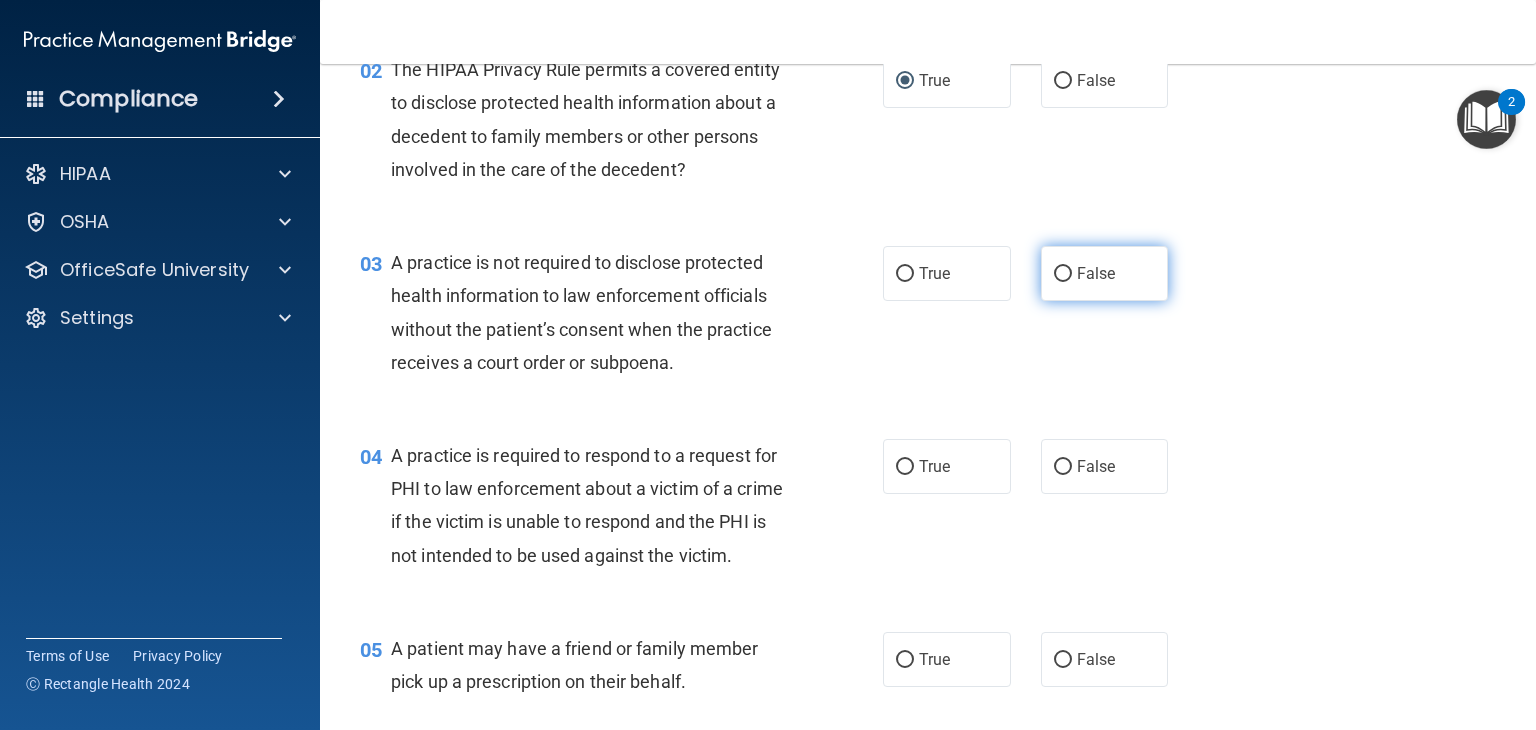 click on "False" at bounding box center (1063, 274) 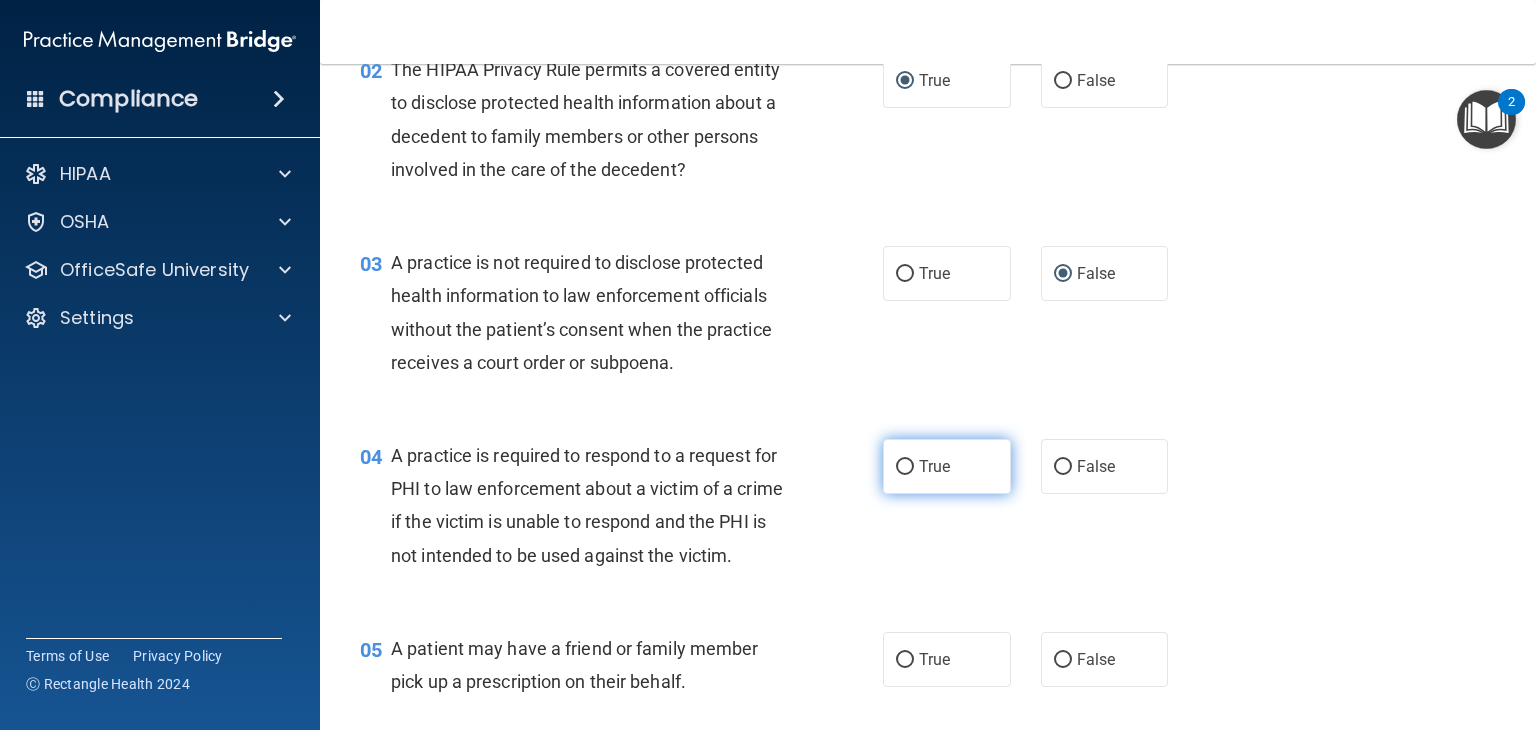 click on "True" at bounding box center [905, 467] 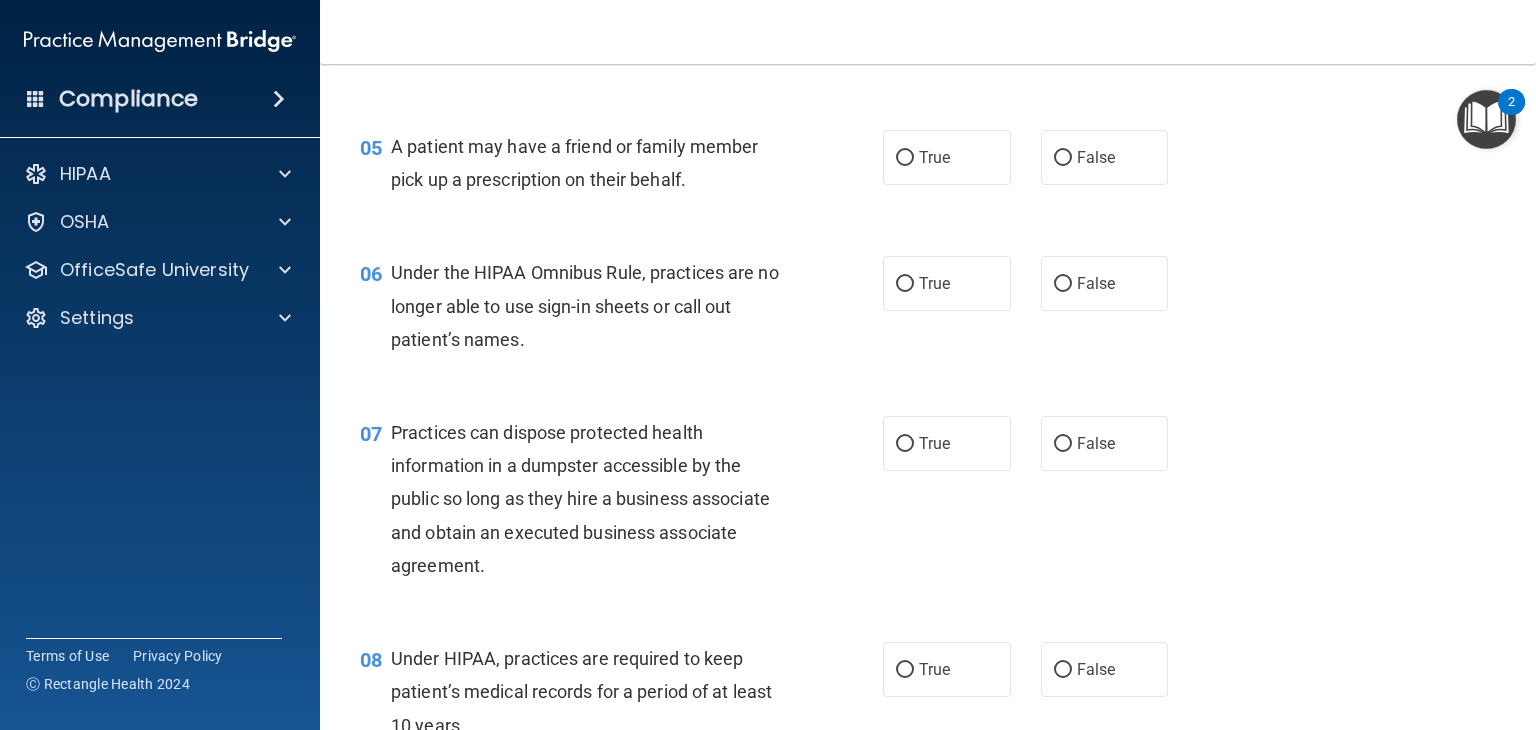 scroll, scrollTop: 803, scrollLeft: 0, axis: vertical 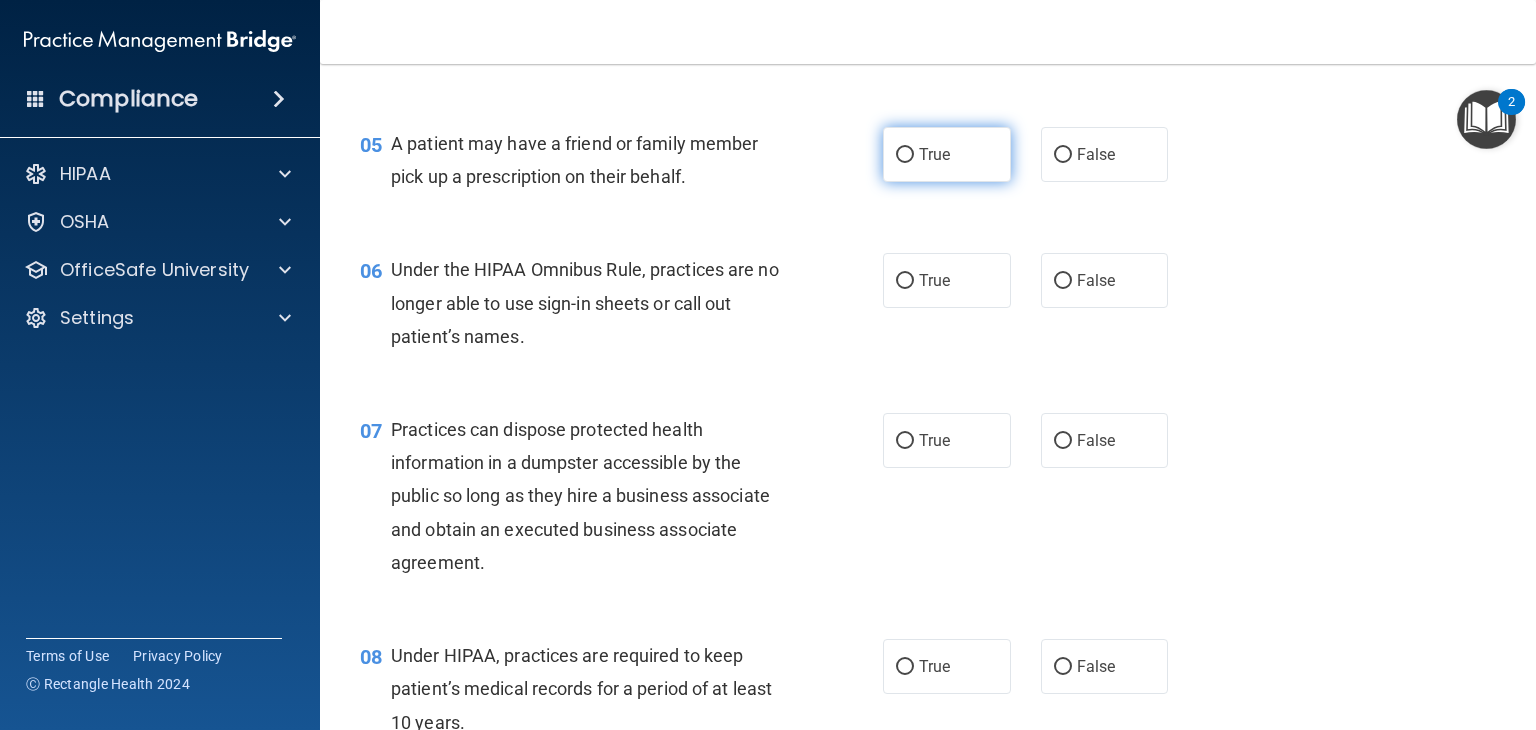 click on "True" at bounding box center (947, 154) 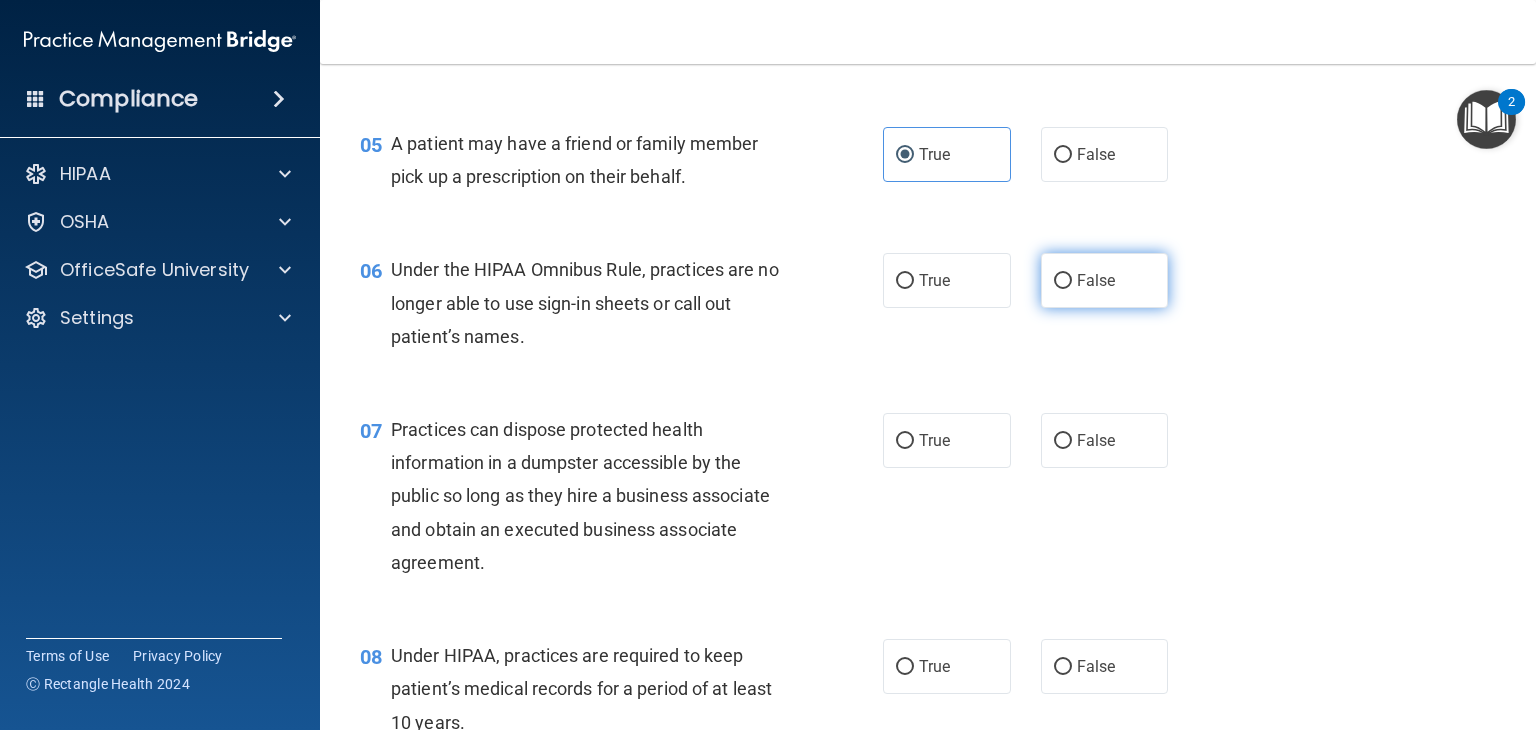 click on "False" at bounding box center (1063, 281) 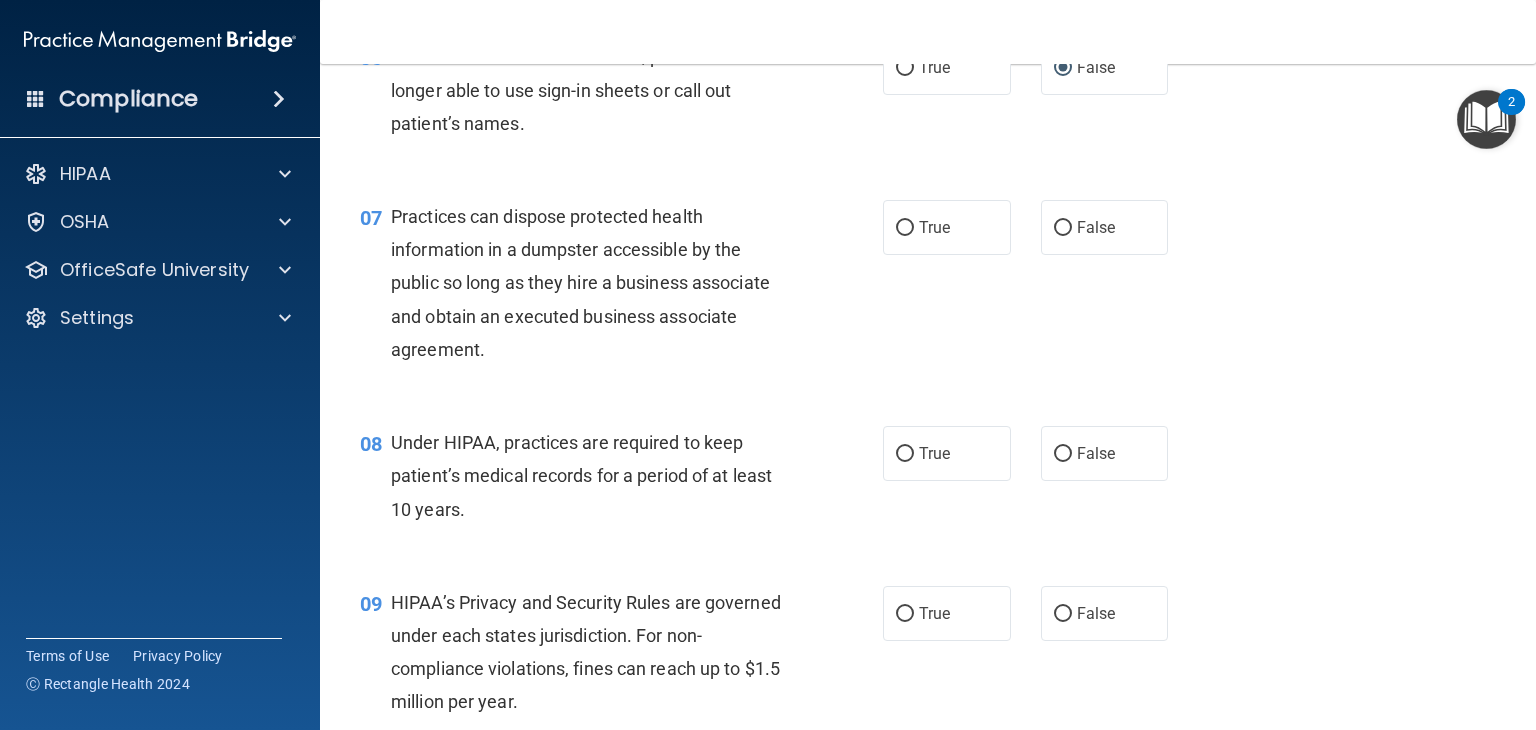 scroll, scrollTop: 1016, scrollLeft: 0, axis: vertical 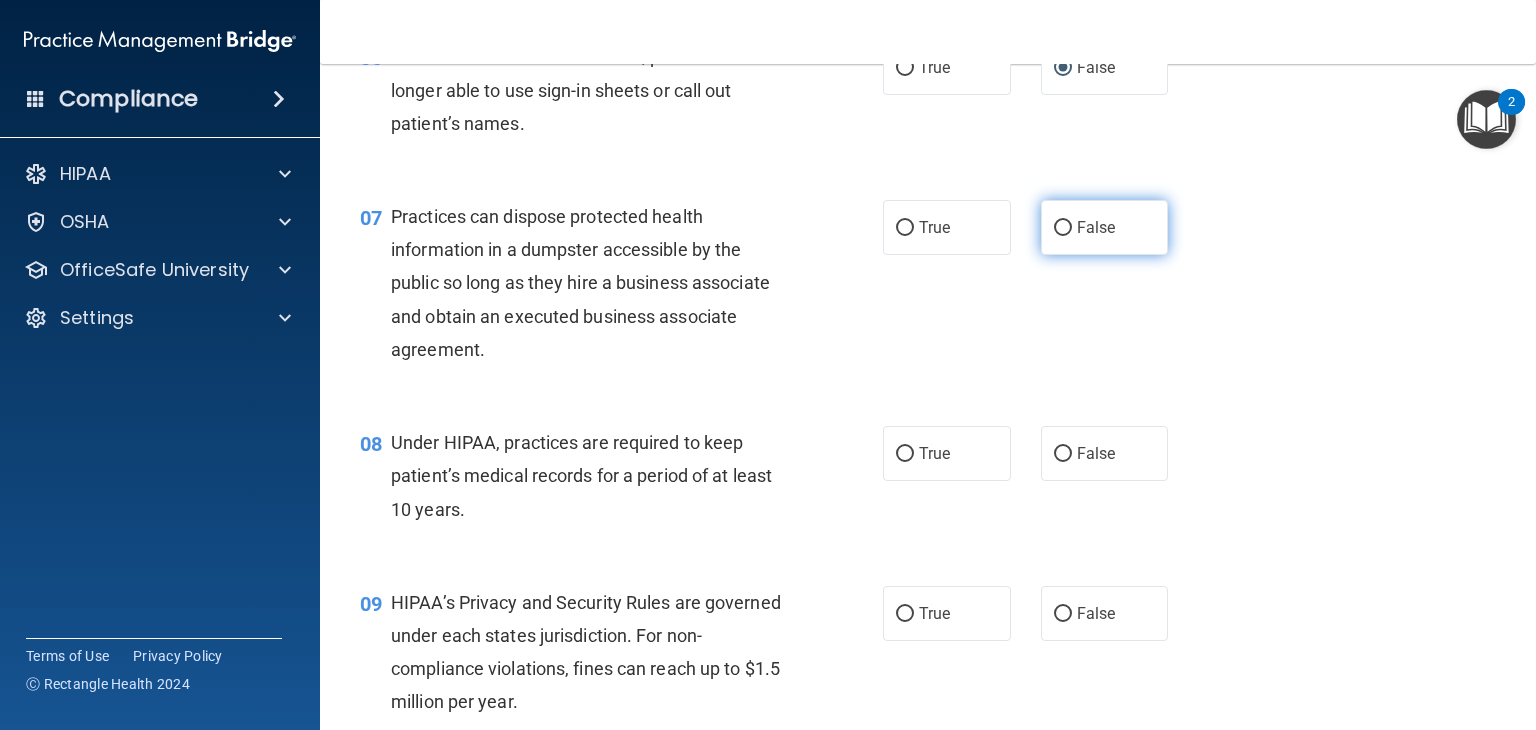 click on "False" at bounding box center [1105, 227] 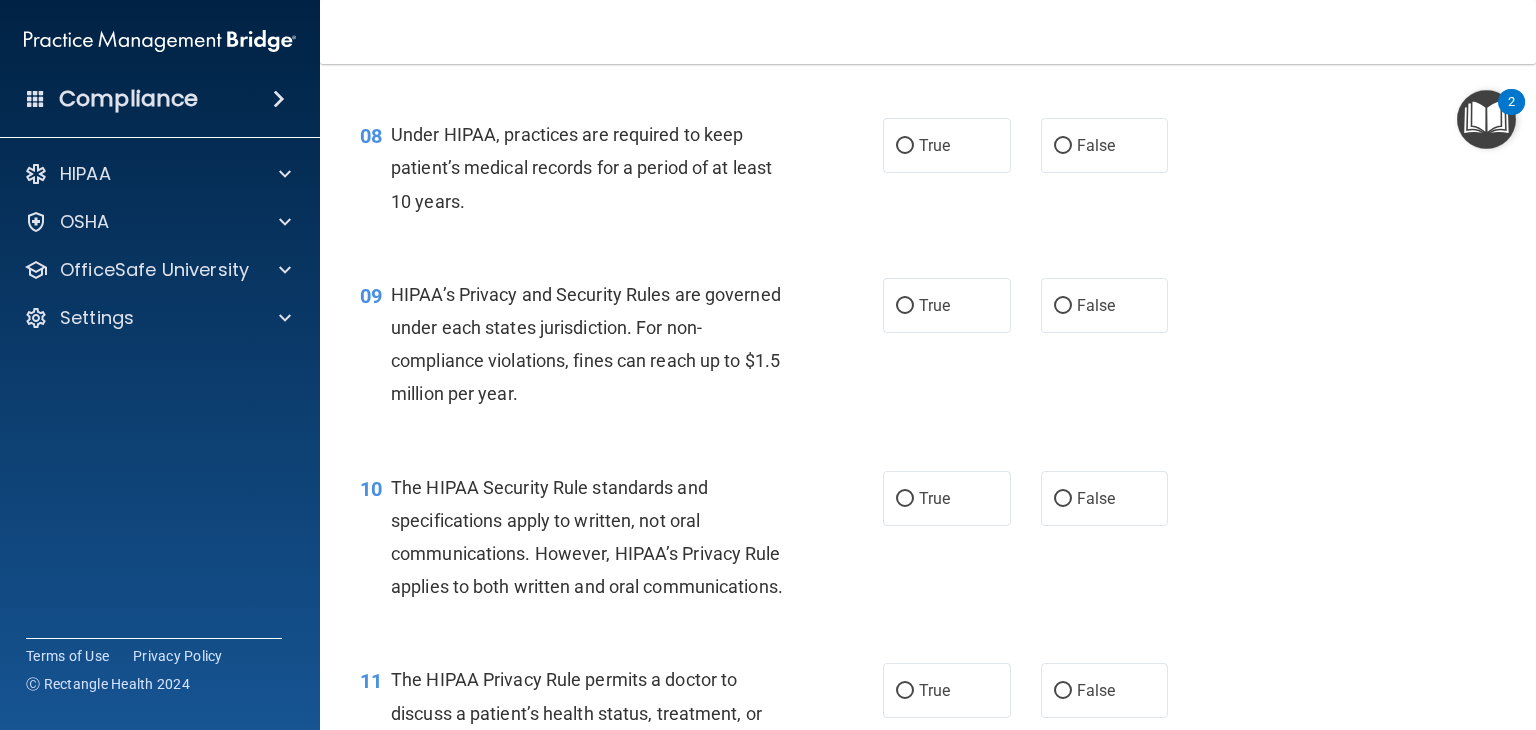 scroll, scrollTop: 1326, scrollLeft: 0, axis: vertical 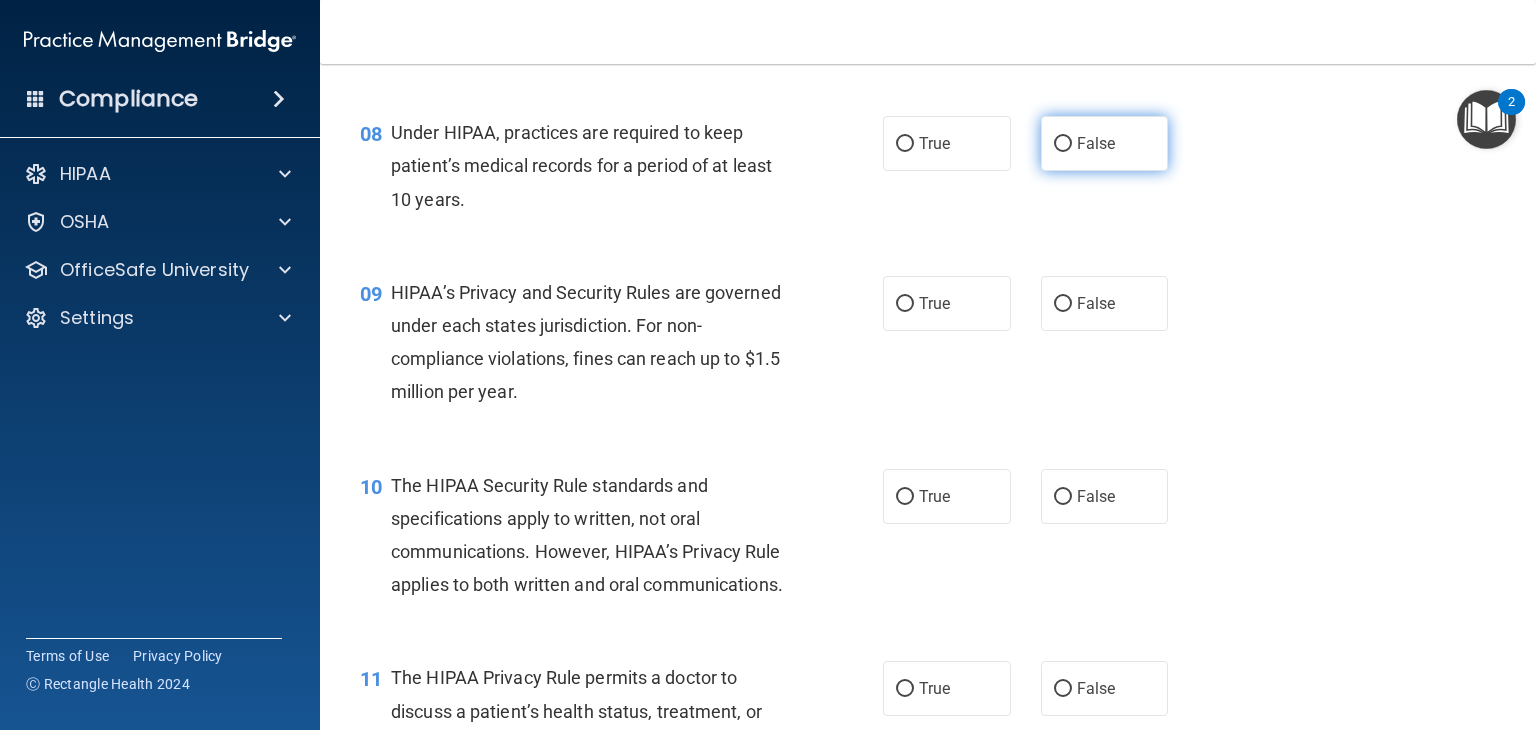 click on "False" at bounding box center [1063, 144] 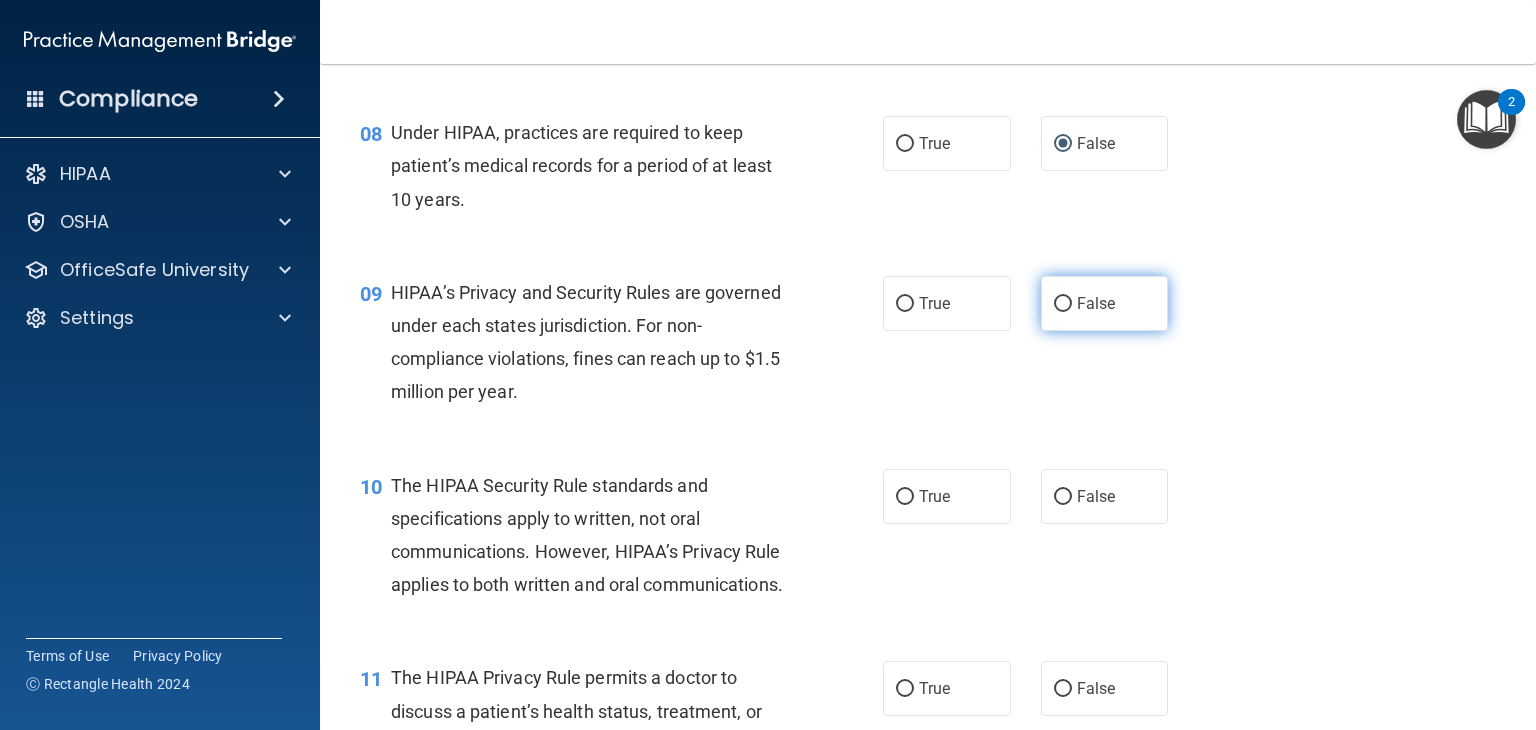 click on "False" at bounding box center (1063, 304) 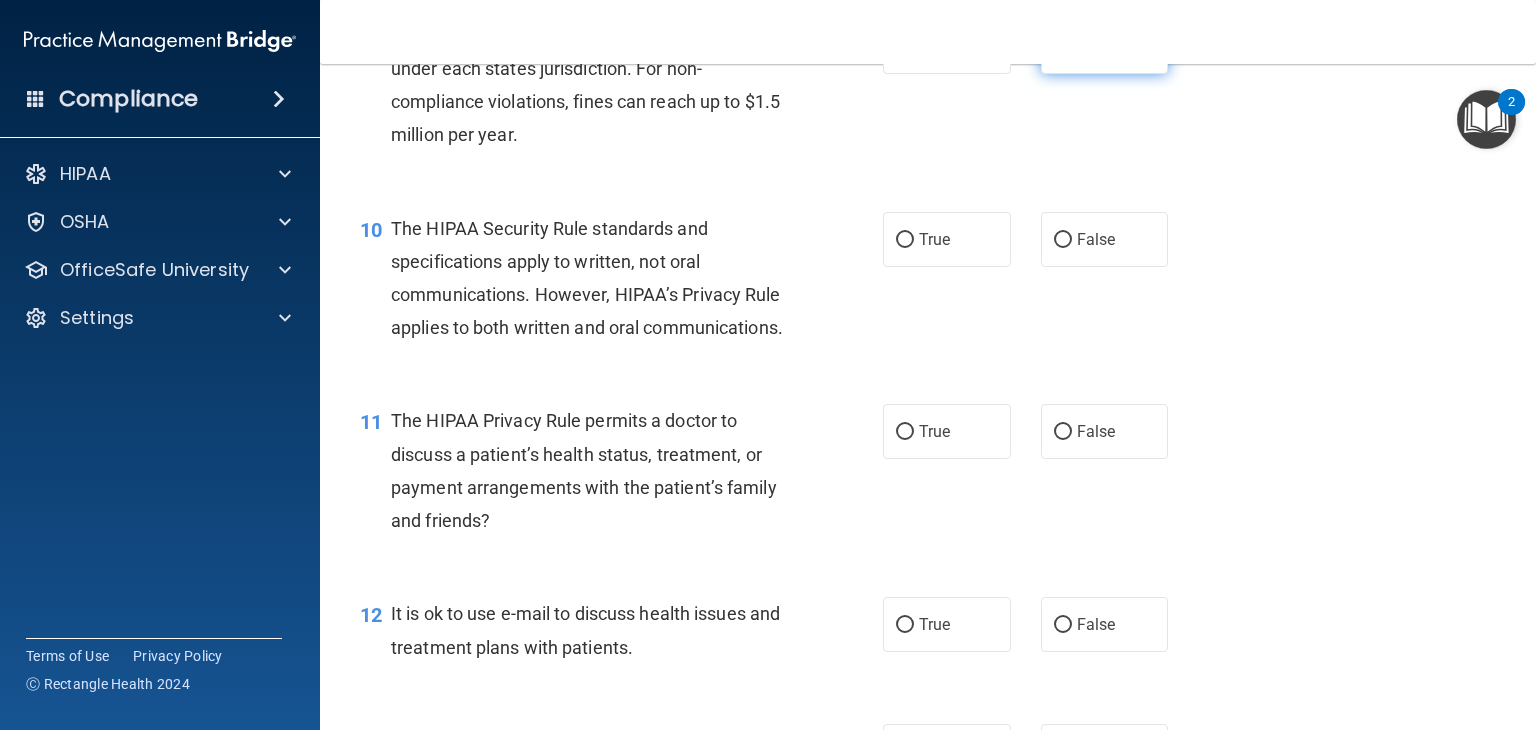 scroll, scrollTop: 1592, scrollLeft: 0, axis: vertical 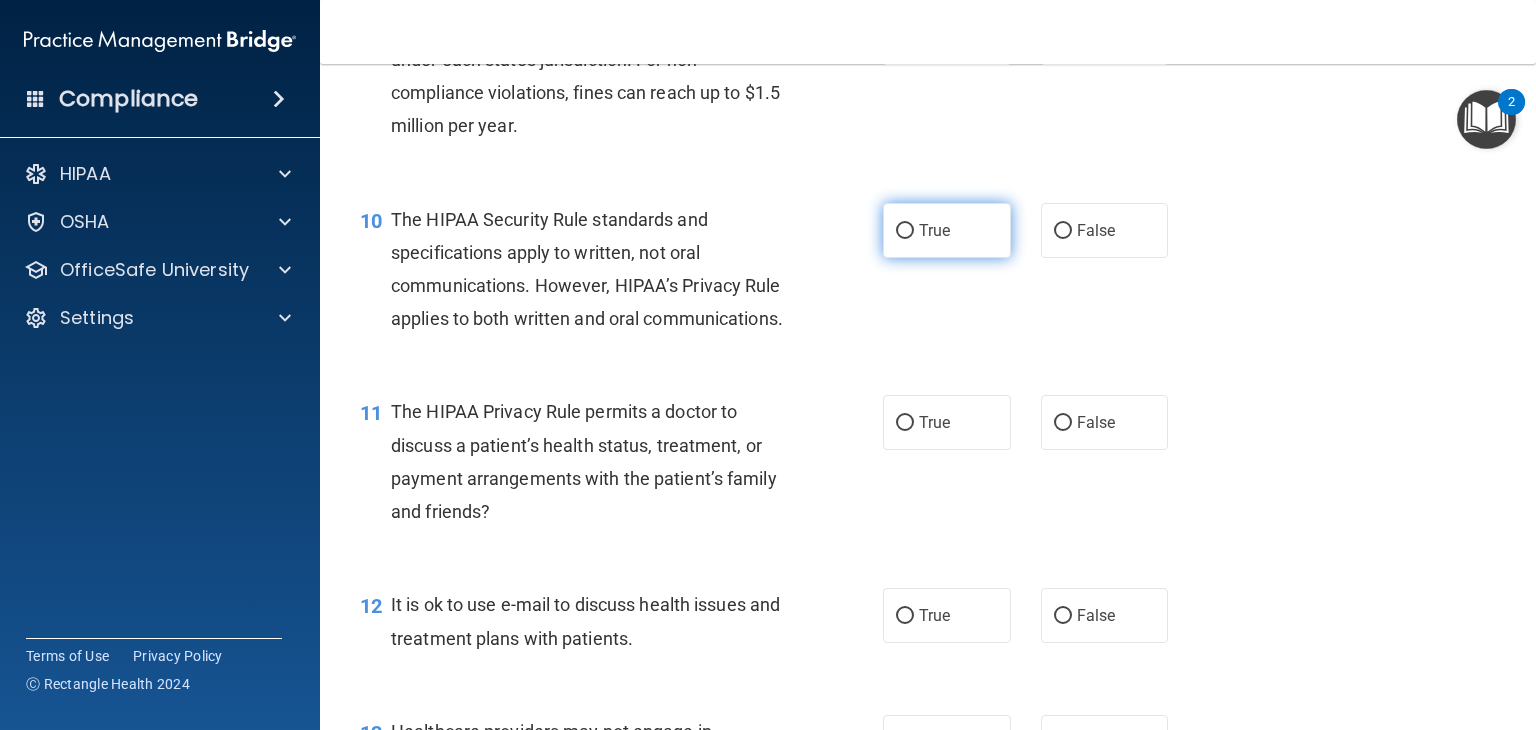 click on "True" at bounding box center (905, 231) 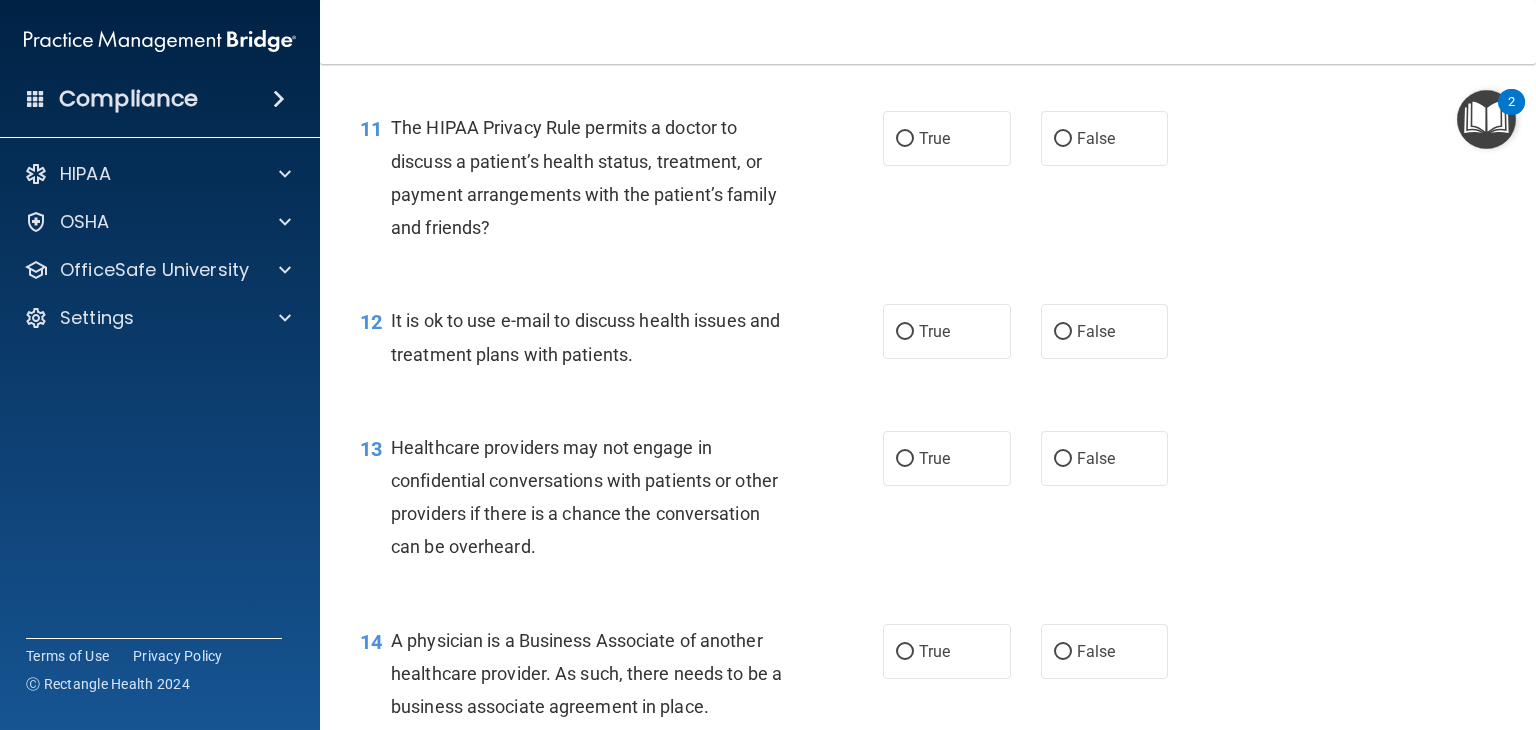 scroll, scrollTop: 1878, scrollLeft: 0, axis: vertical 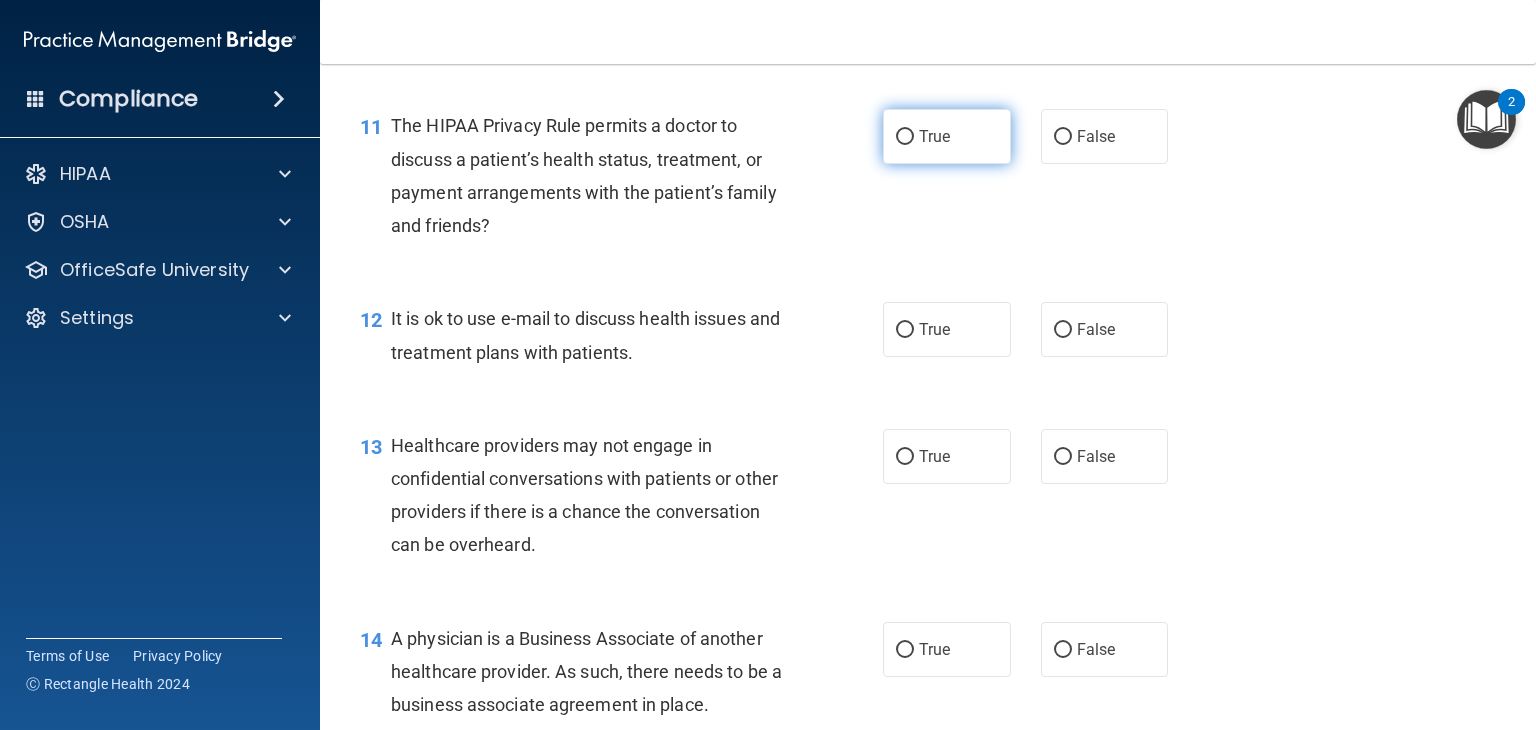 click on "True" at bounding box center [905, 137] 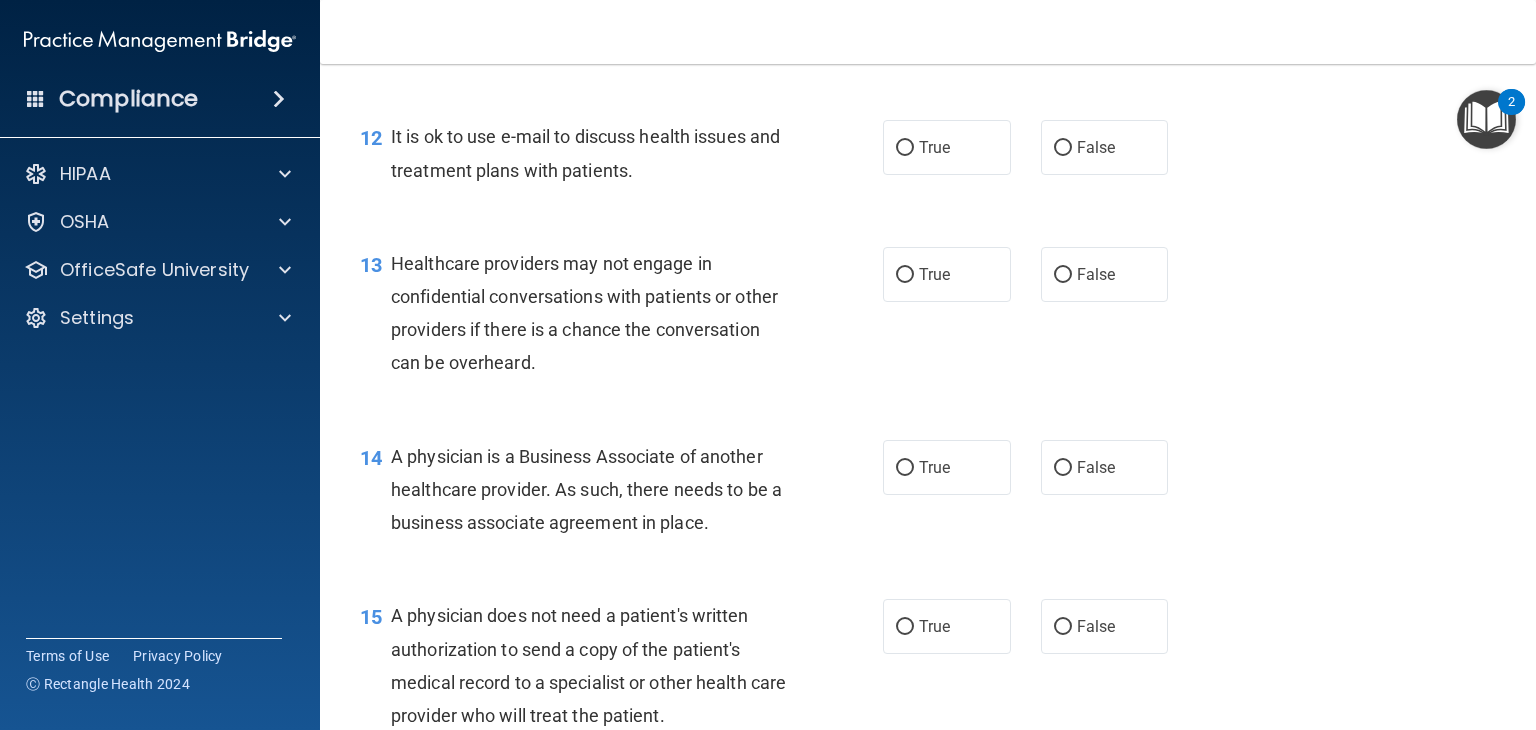 scroll, scrollTop: 2059, scrollLeft: 0, axis: vertical 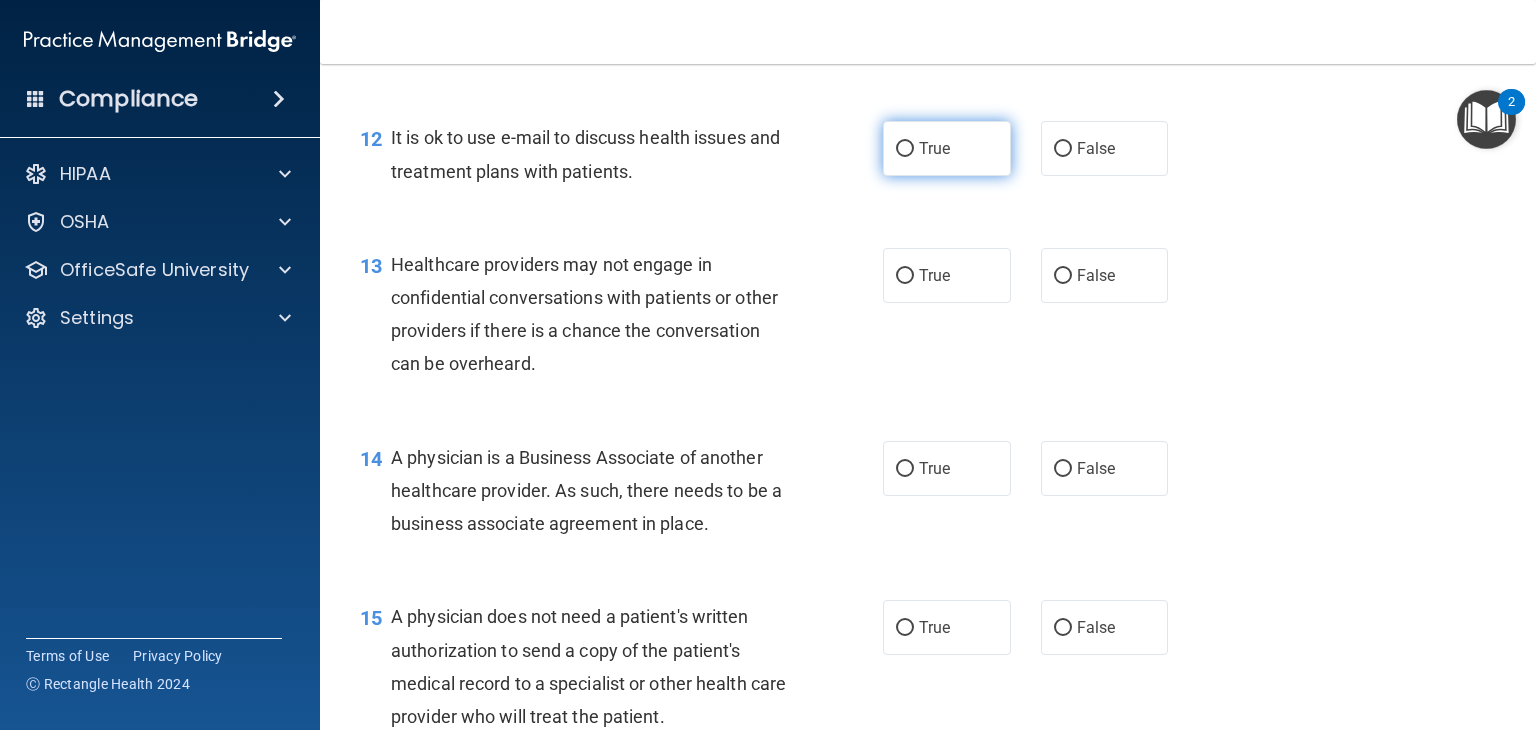click on "True" at bounding box center (905, 149) 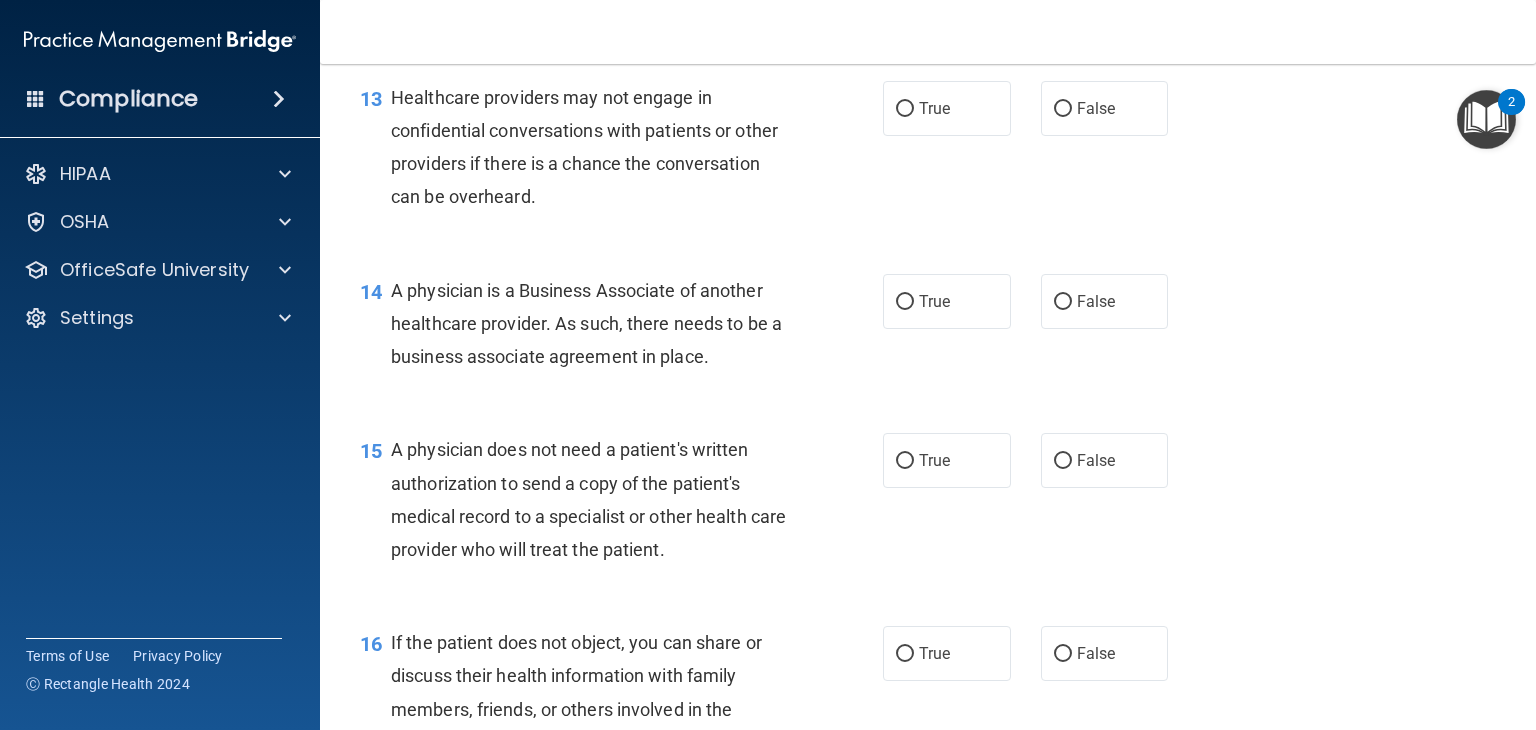scroll, scrollTop: 2224, scrollLeft: 0, axis: vertical 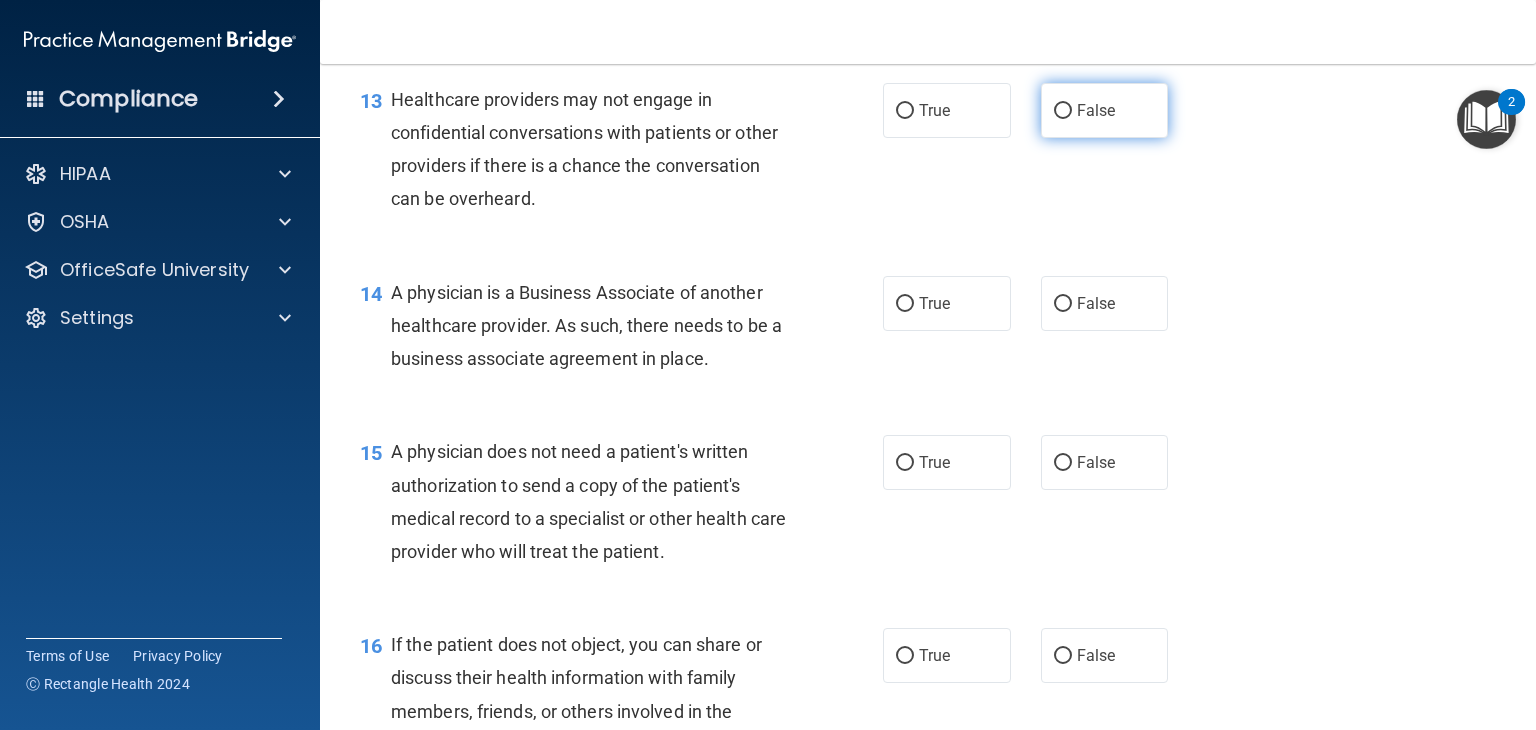 click on "False" at bounding box center [1105, 110] 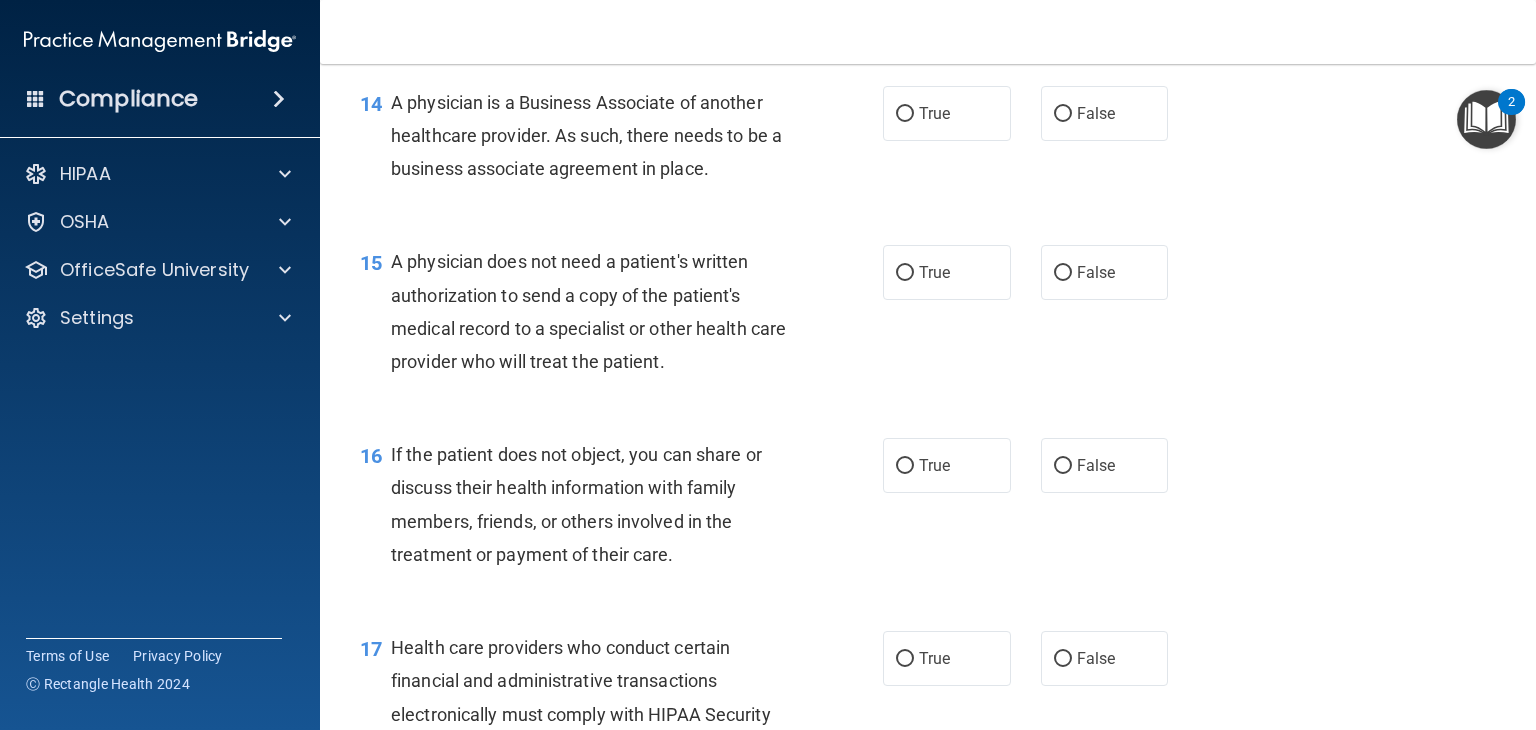 scroll, scrollTop: 2414, scrollLeft: 0, axis: vertical 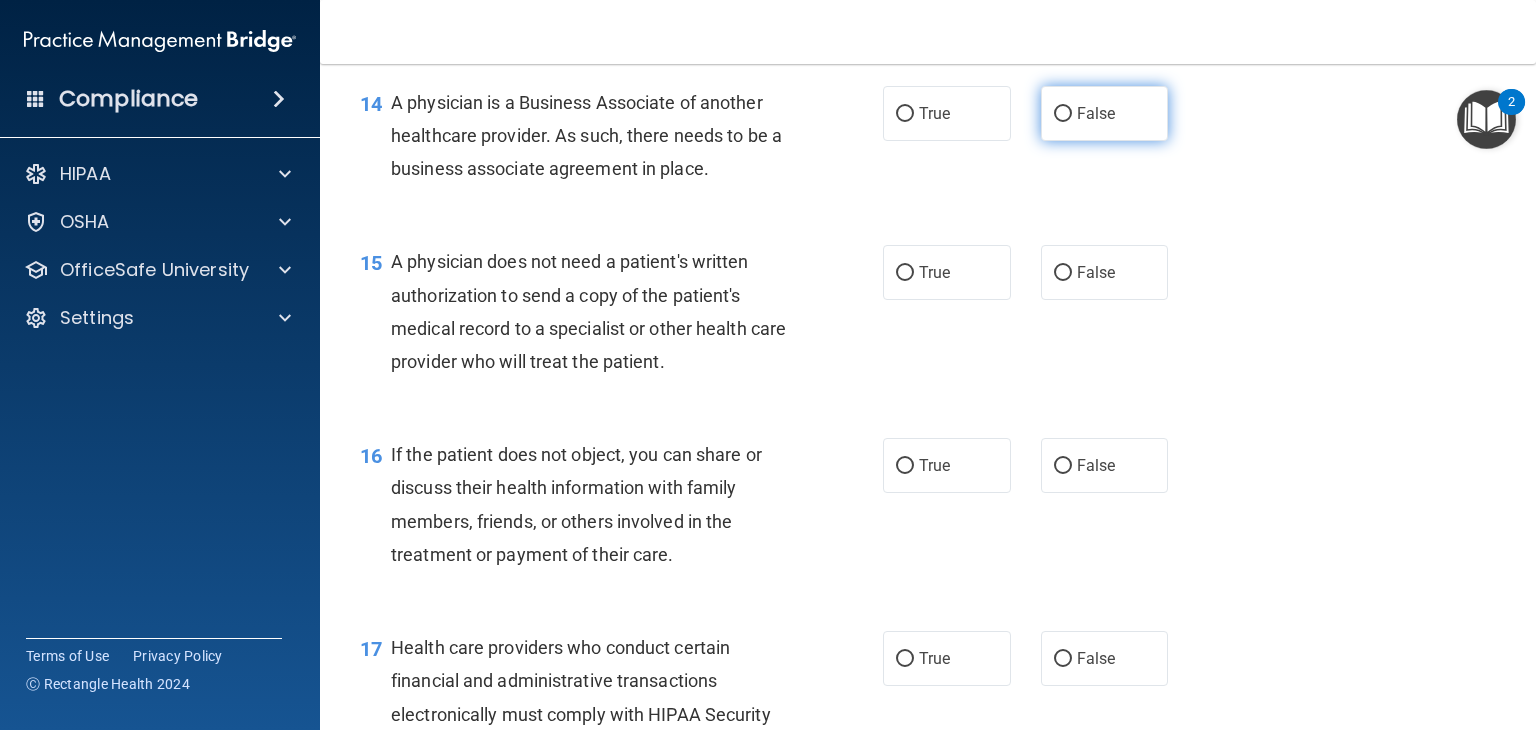 click on "False" at bounding box center (1063, 114) 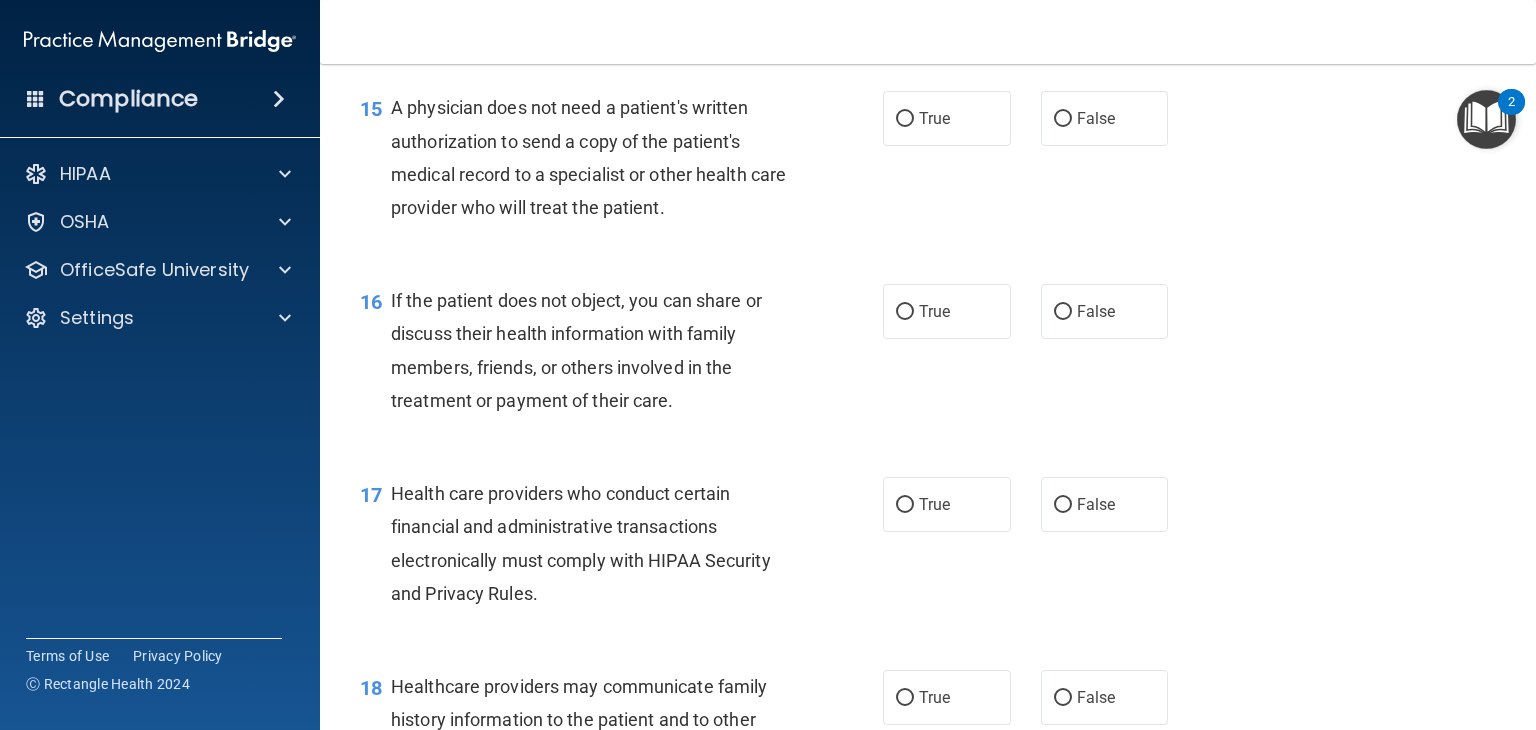 scroll, scrollTop: 2570, scrollLeft: 0, axis: vertical 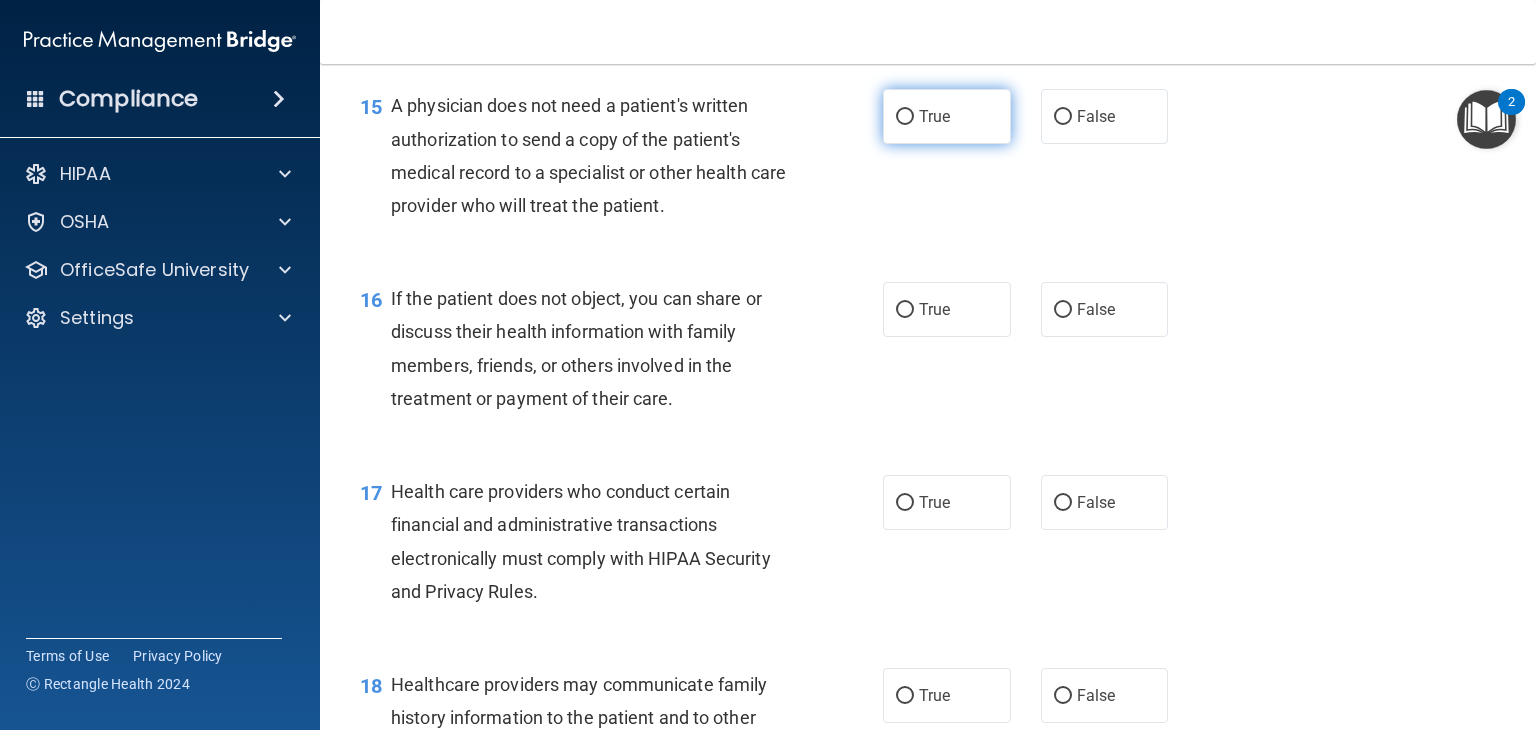 click on "True" at bounding box center [905, 117] 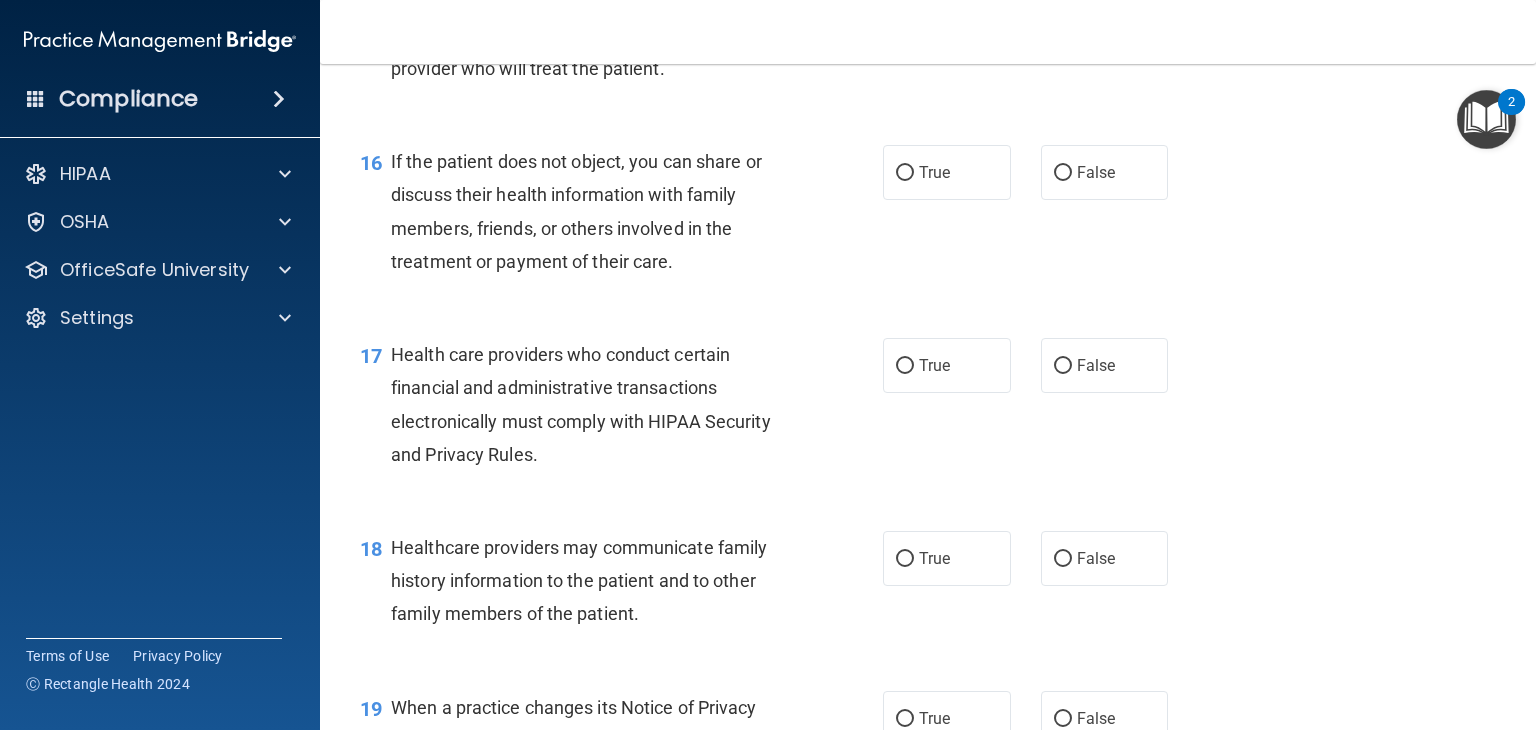 scroll, scrollTop: 2708, scrollLeft: 0, axis: vertical 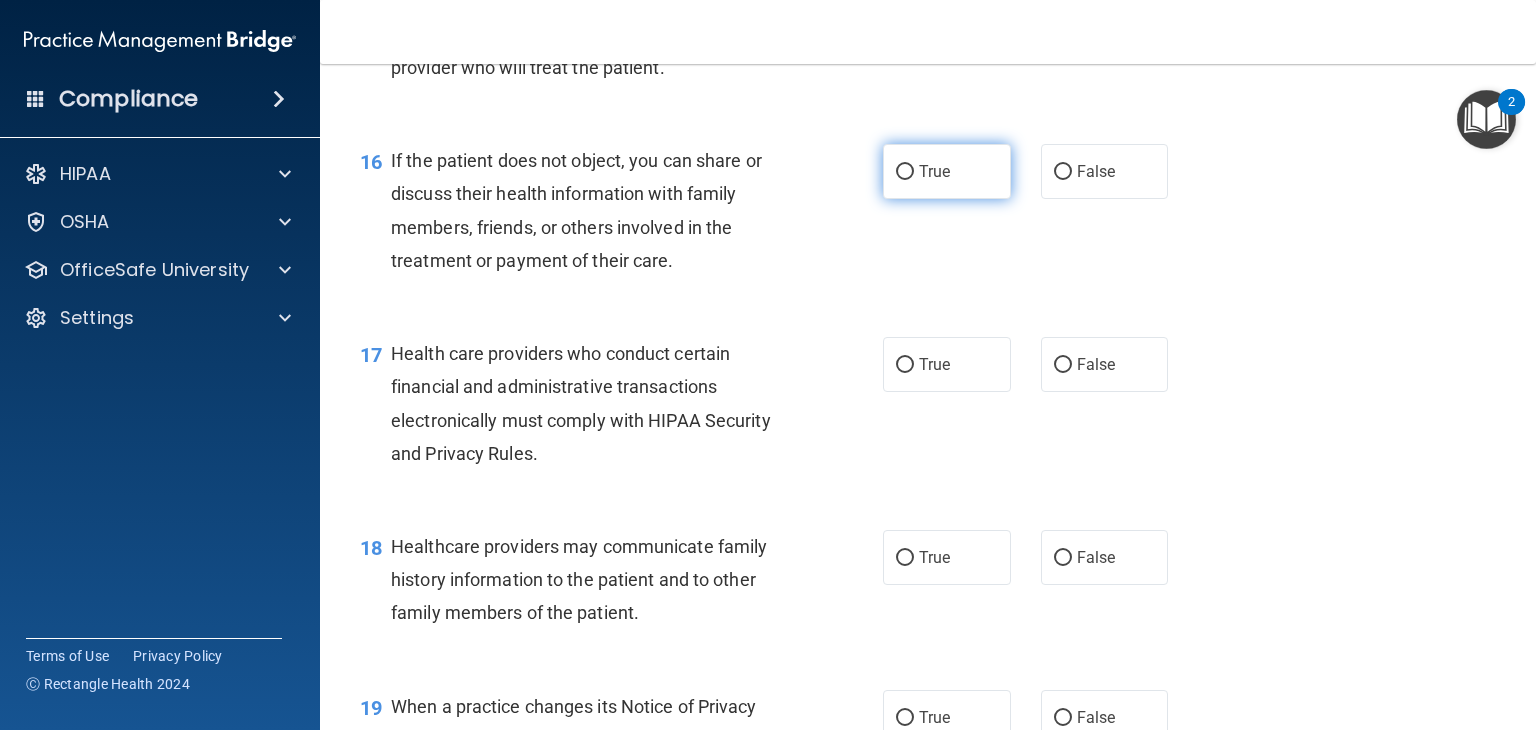 click on "True" at bounding box center (947, 171) 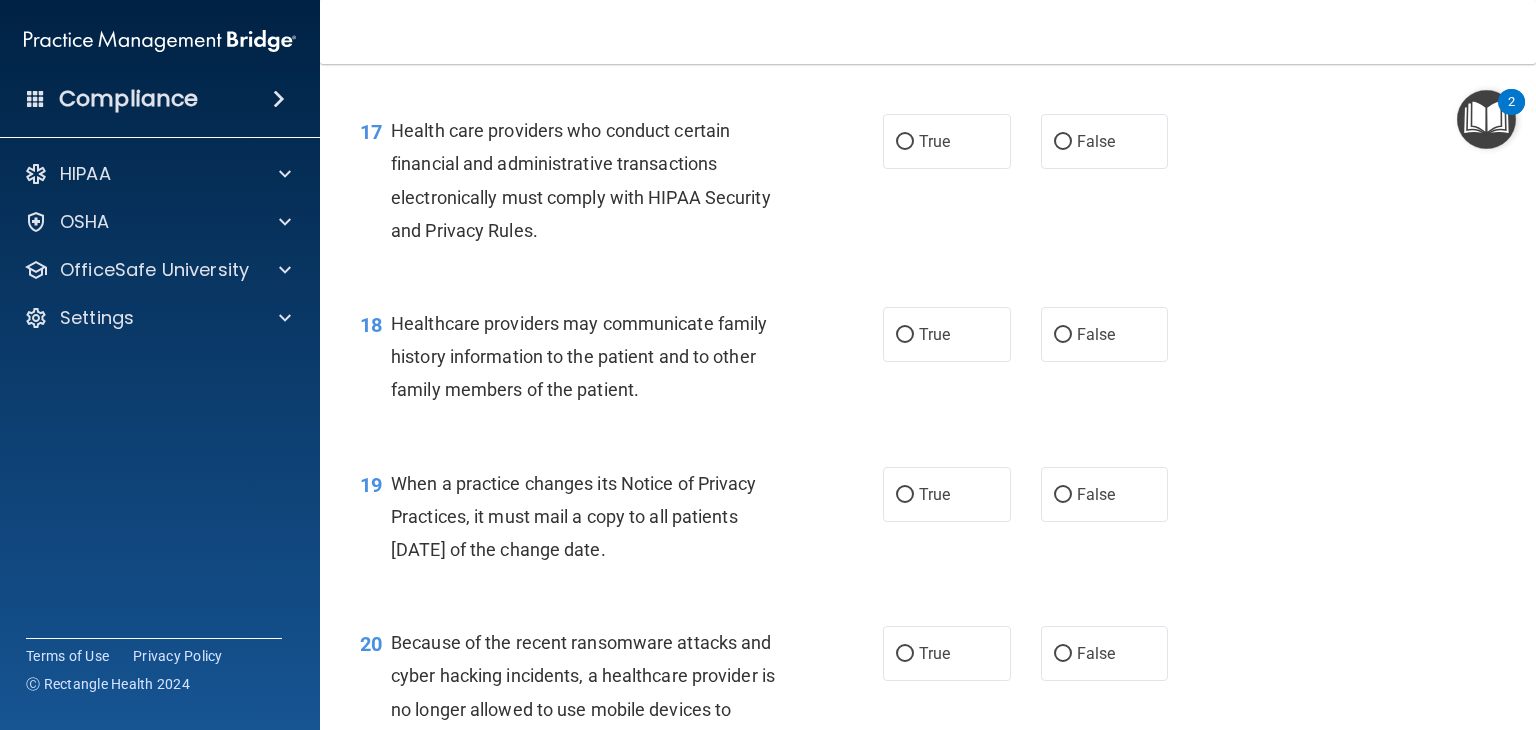 scroll, scrollTop: 2936, scrollLeft: 0, axis: vertical 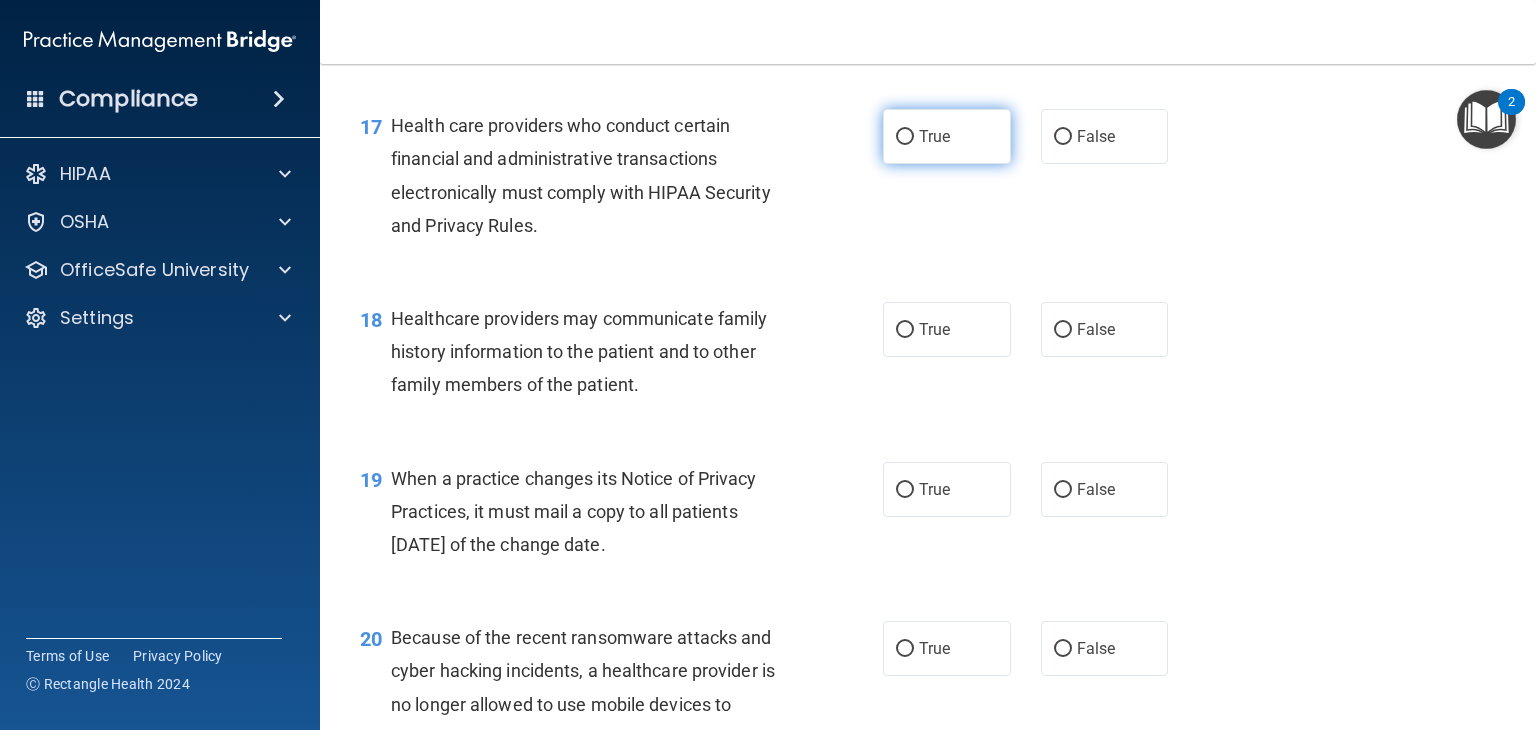 click on "True" at bounding box center (905, 137) 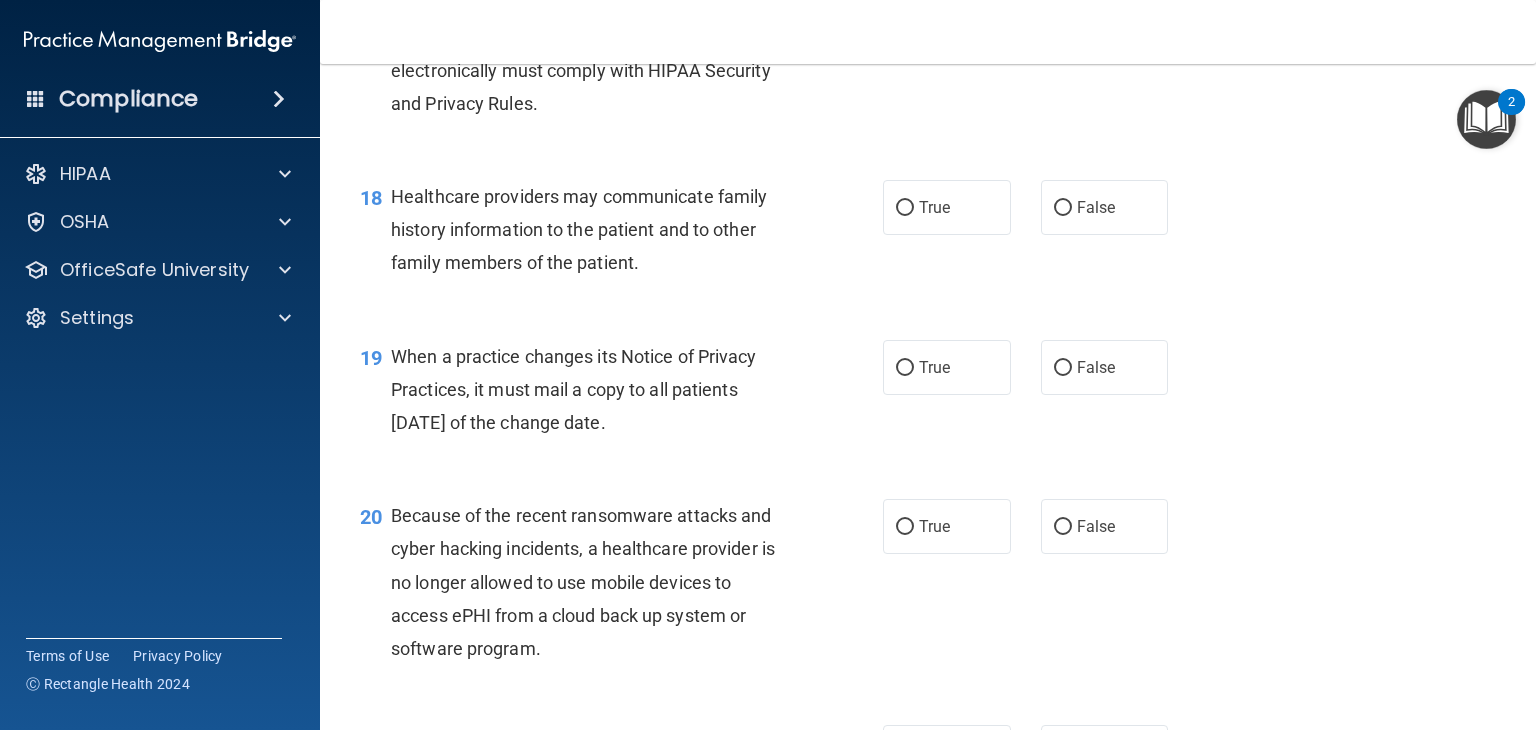 scroll, scrollTop: 3059, scrollLeft: 0, axis: vertical 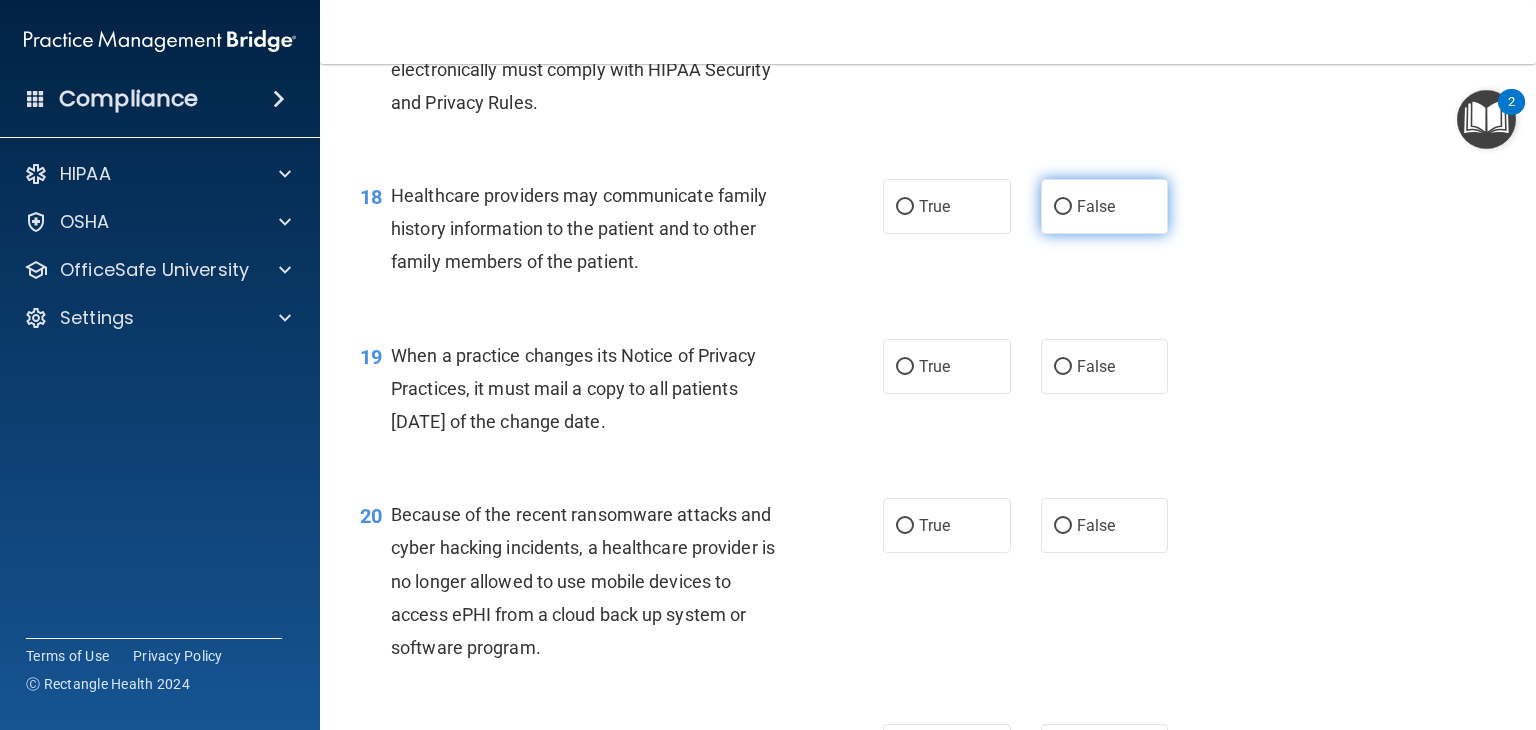 click on "False" at bounding box center [1063, 207] 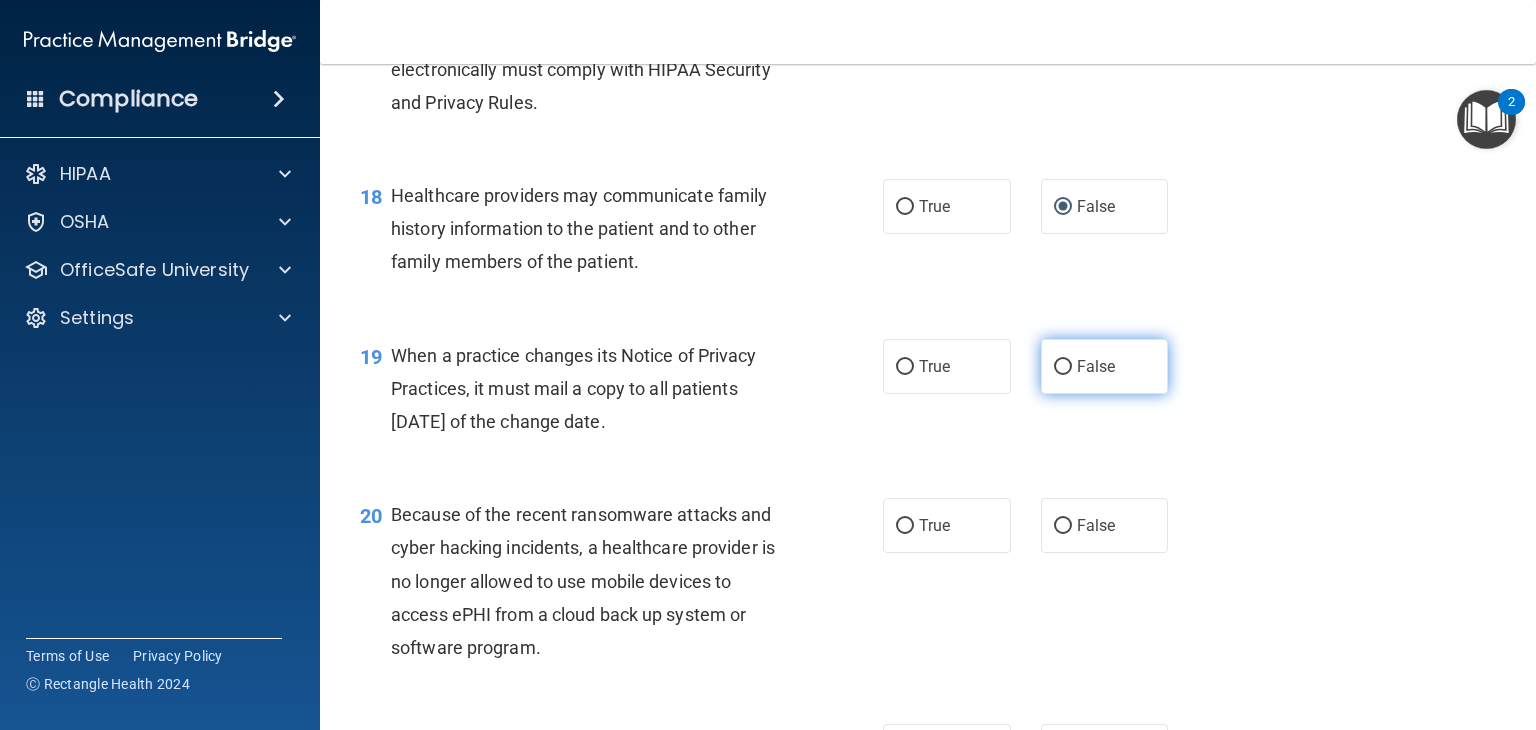 click on "False" at bounding box center (1063, 367) 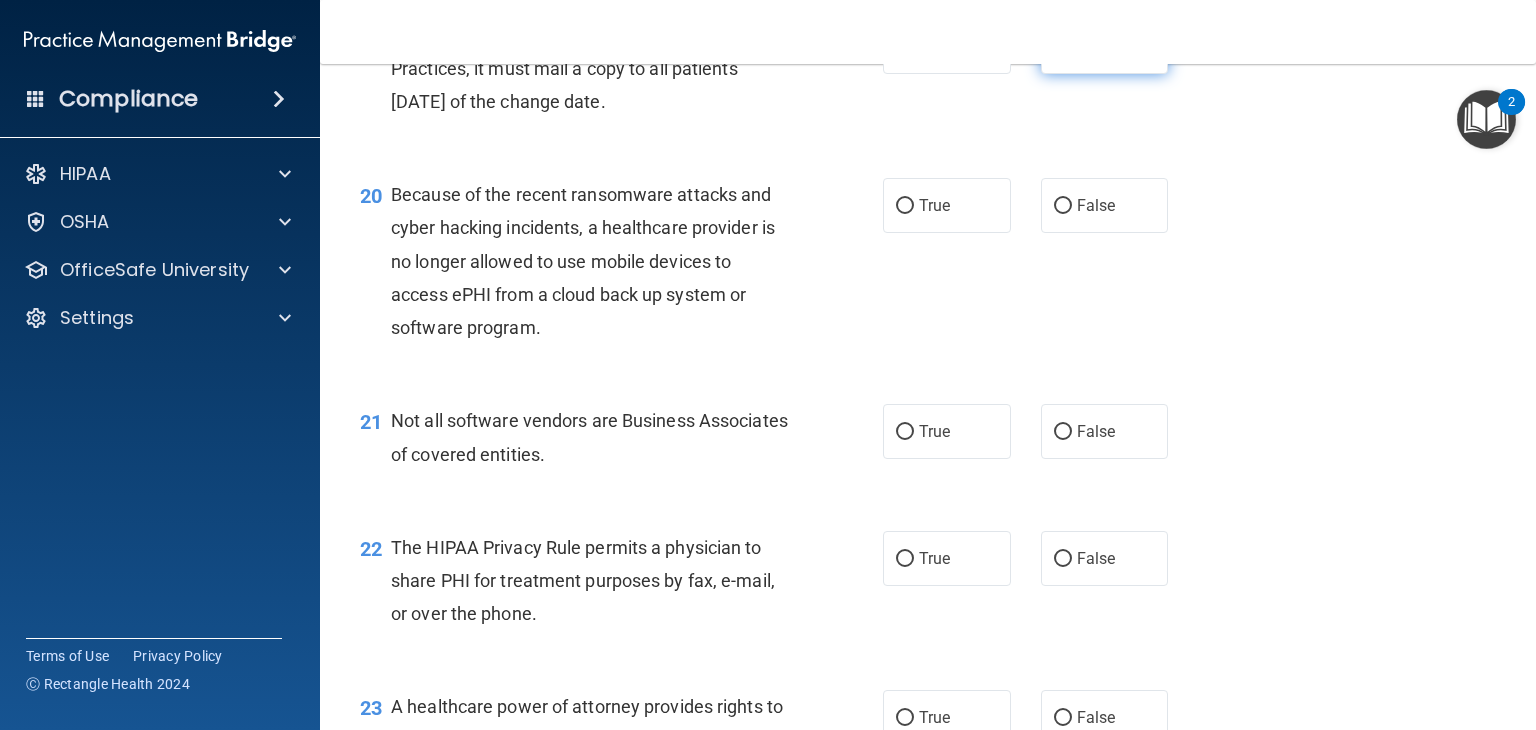 scroll, scrollTop: 3392, scrollLeft: 0, axis: vertical 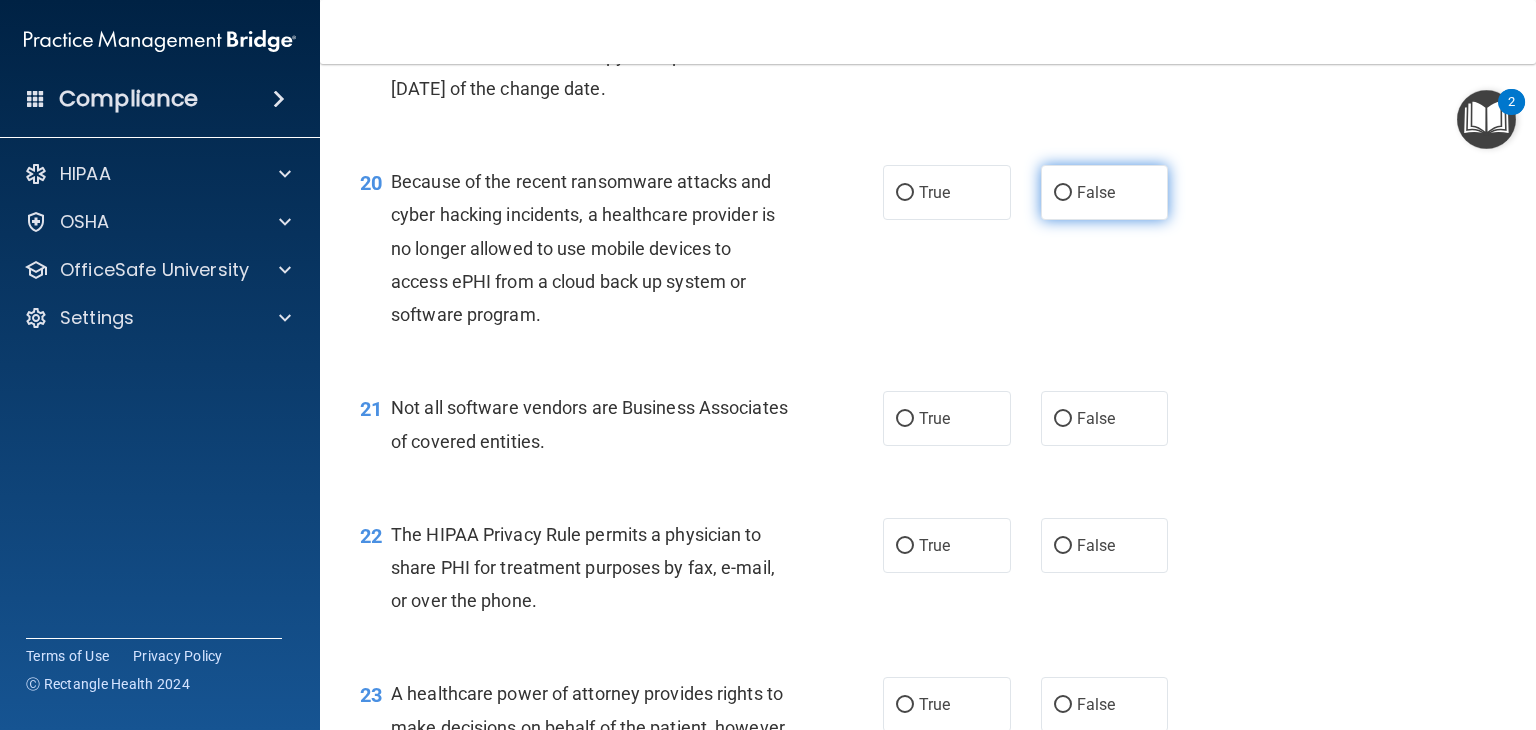 click on "False" at bounding box center (1063, 193) 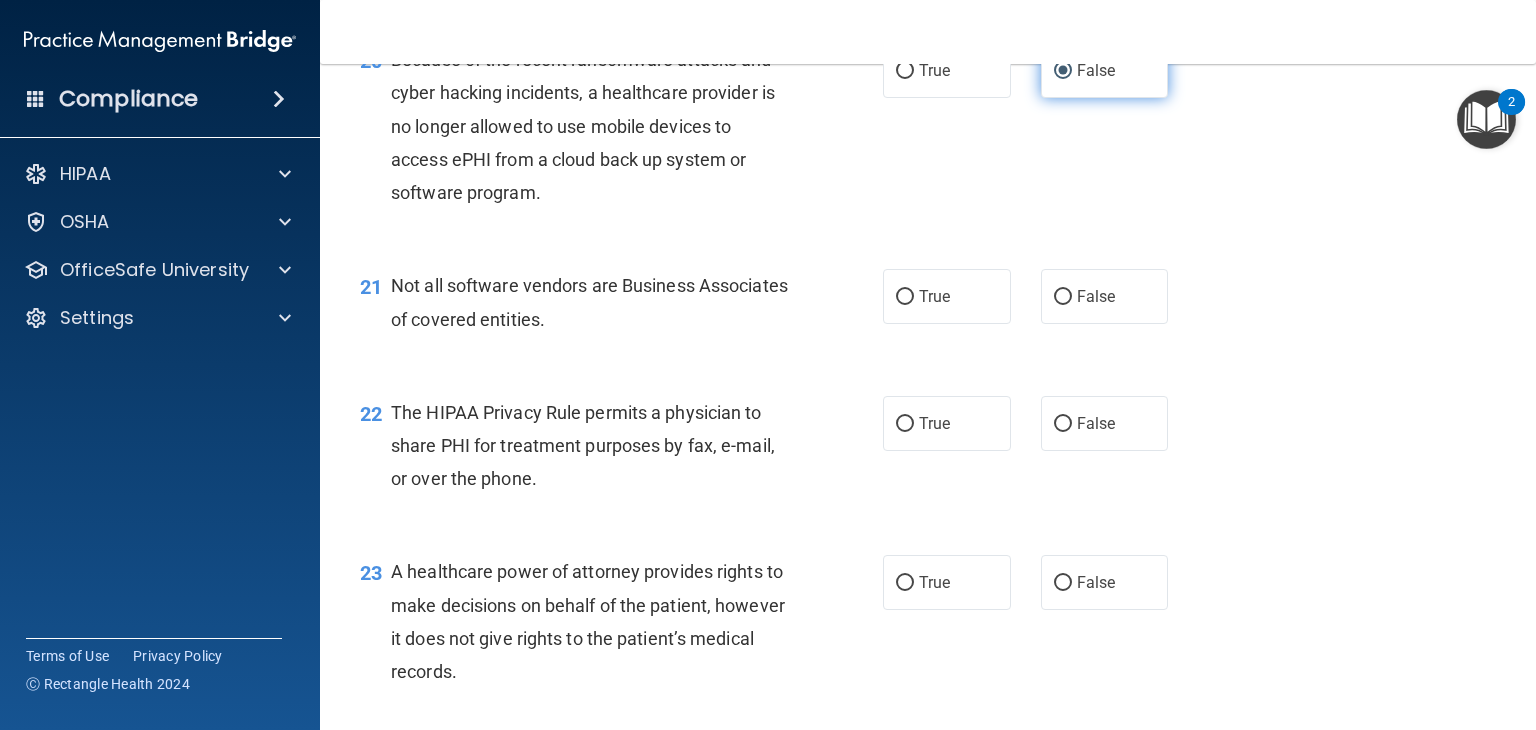 scroll, scrollTop: 3515, scrollLeft: 0, axis: vertical 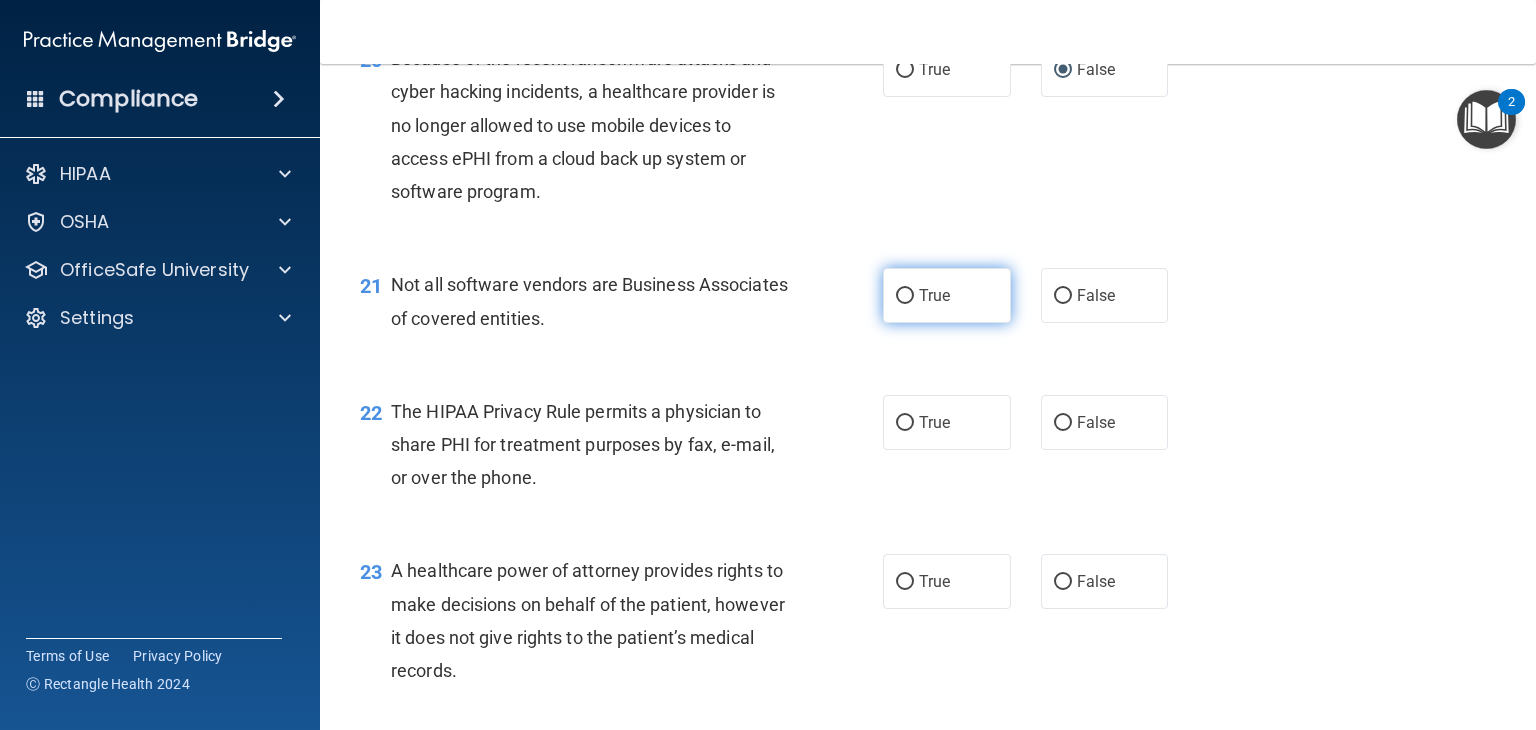 click on "True" at bounding box center [947, 295] 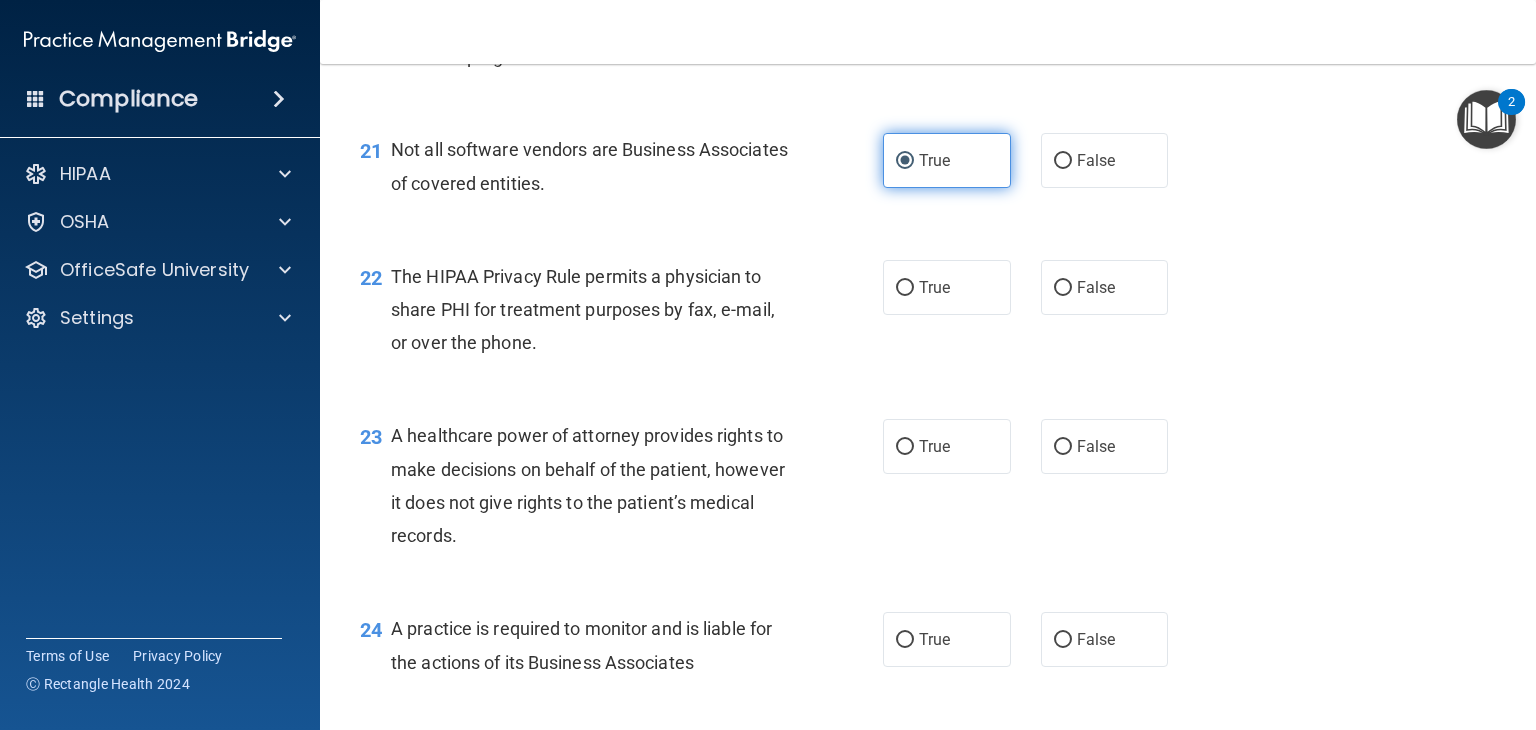 scroll, scrollTop: 3651, scrollLeft: 0, axis: vertical 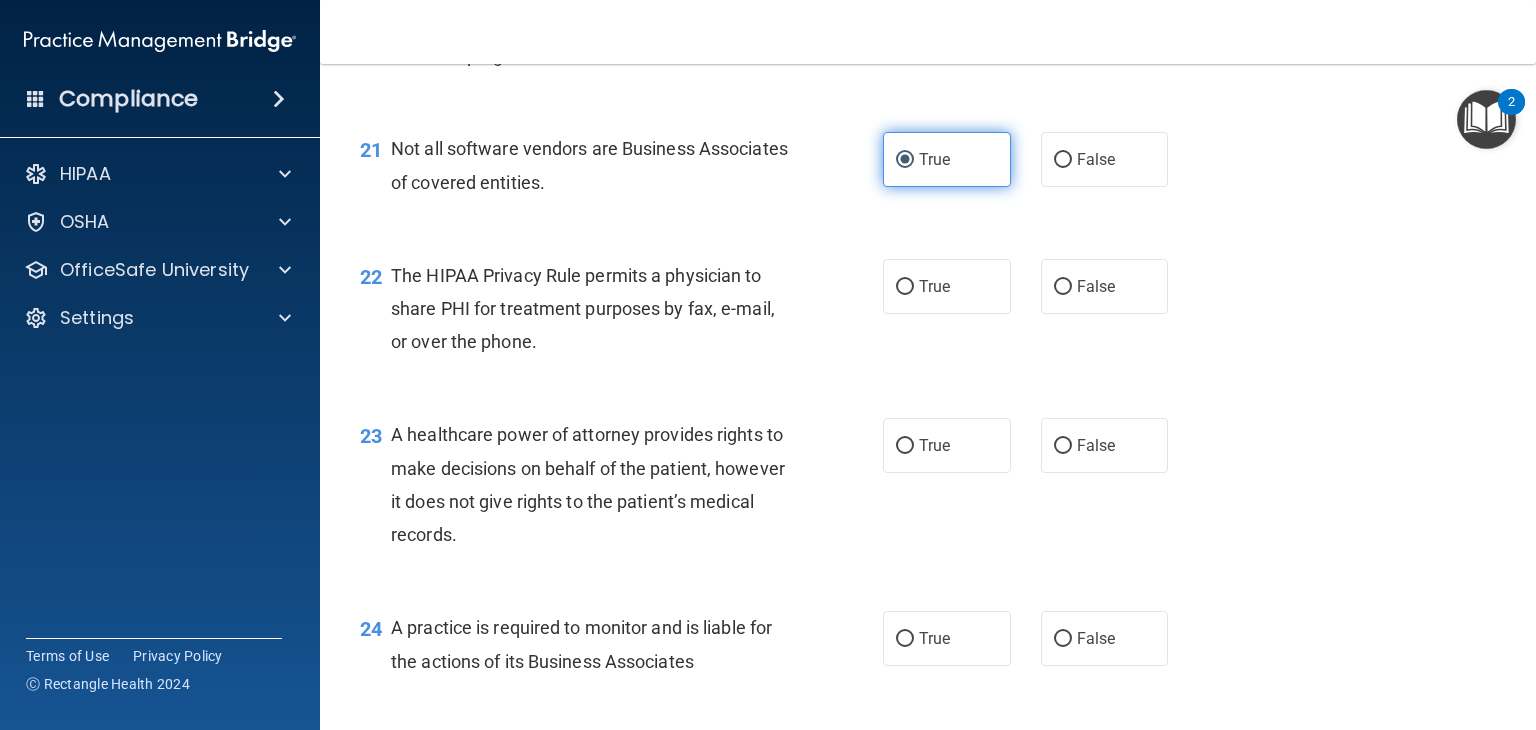 click on "True" at bounding box center [947, 286] 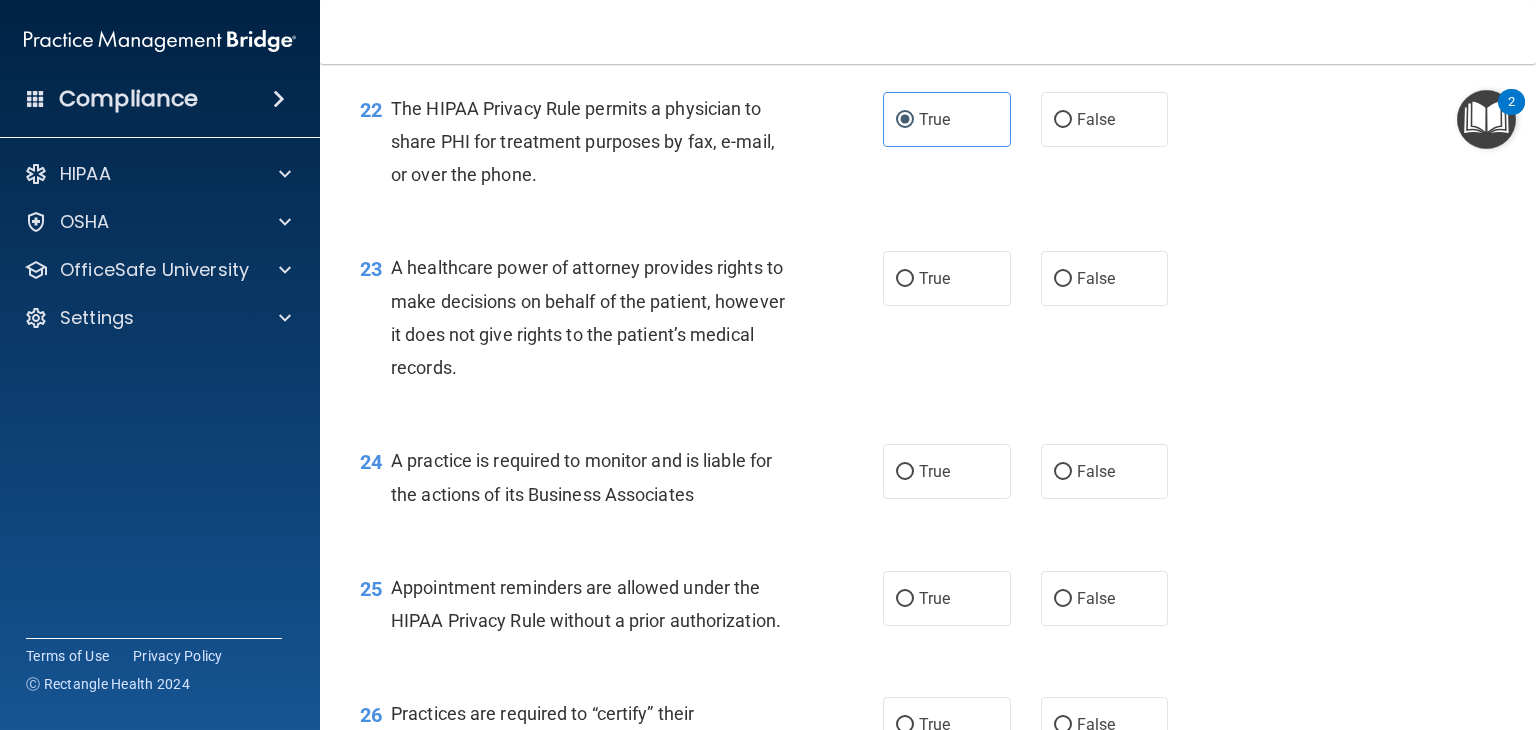 scroll, scrollTop: 3835, scrollLeft: 0, axis: vertical 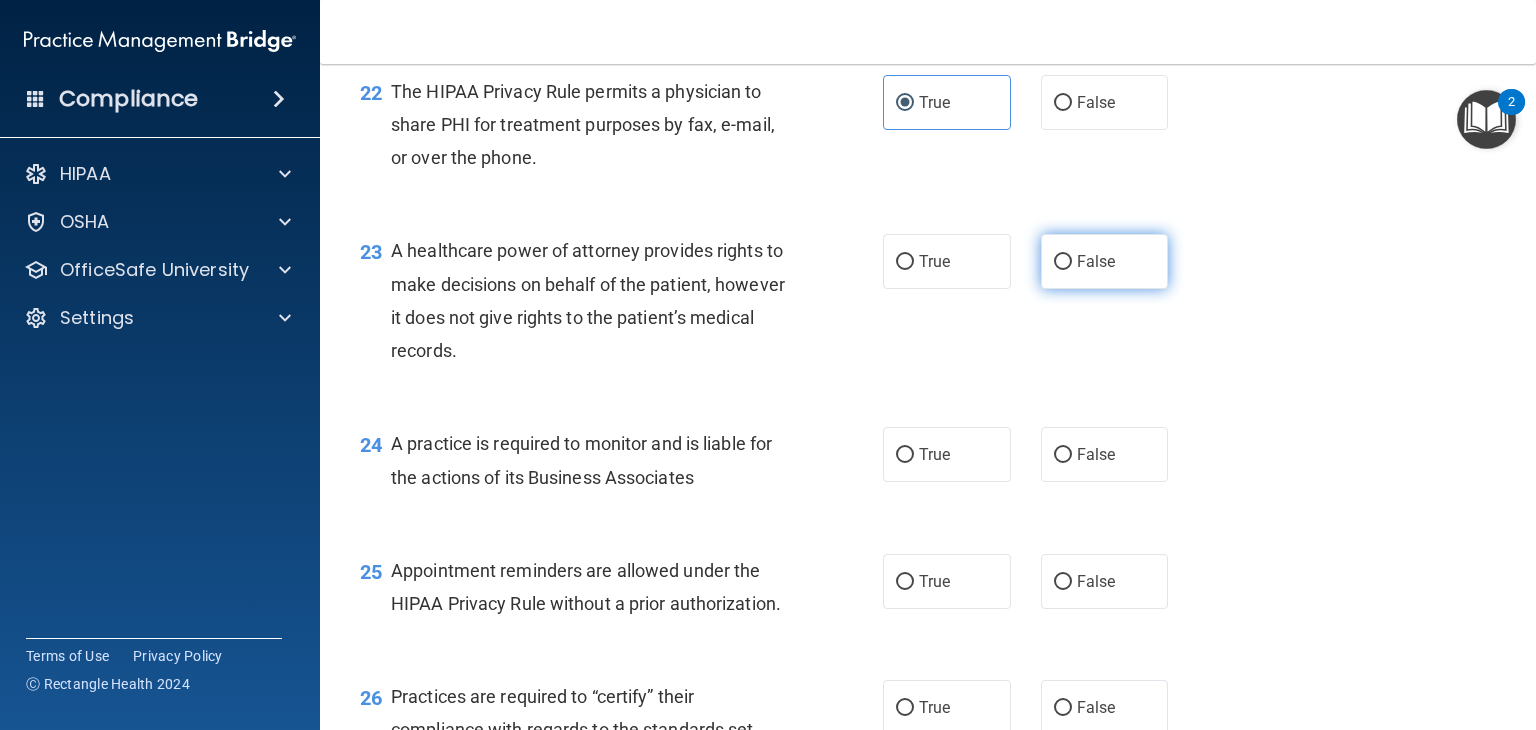 click on "False" at bounding box center (1063, 262) 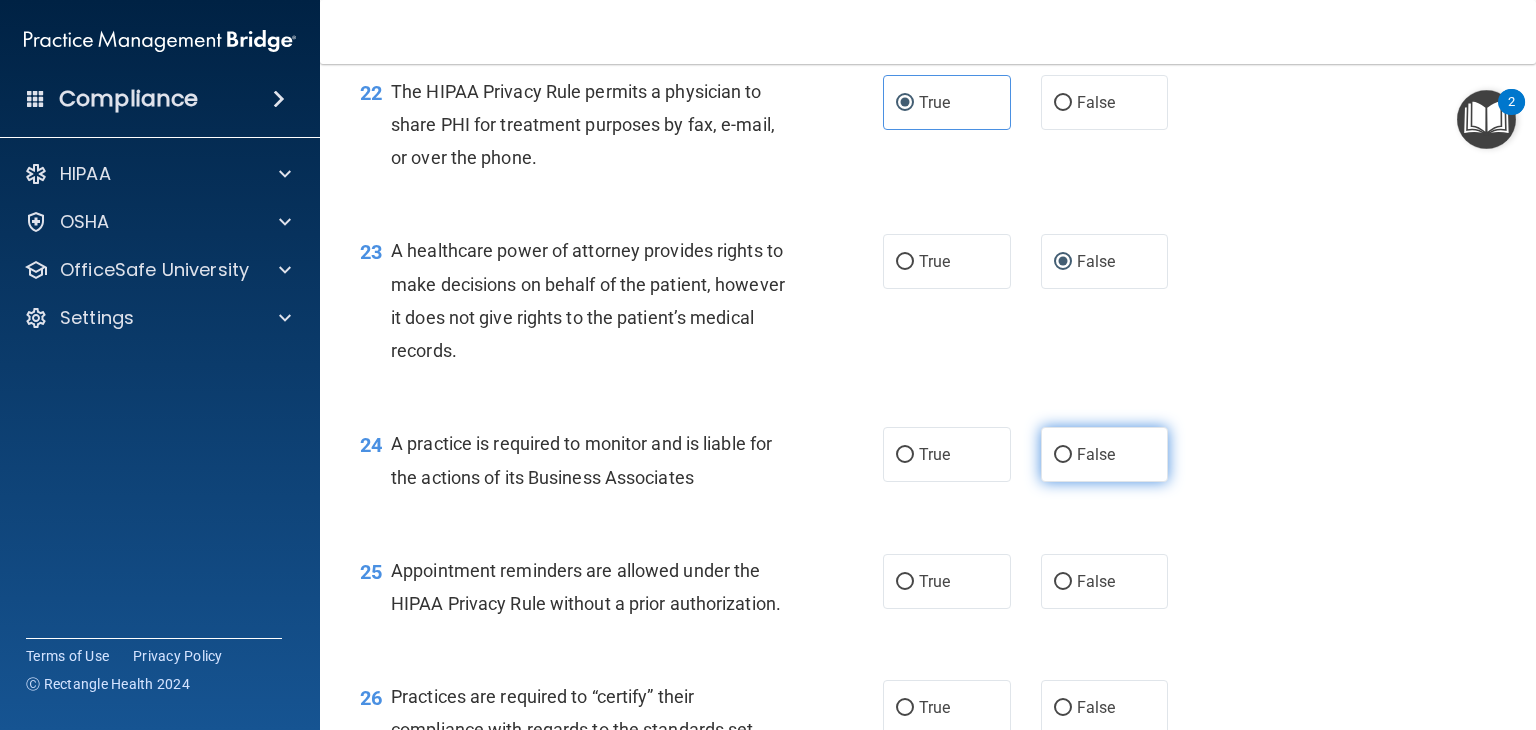 click on "False" at bounding box center [1063, 455] 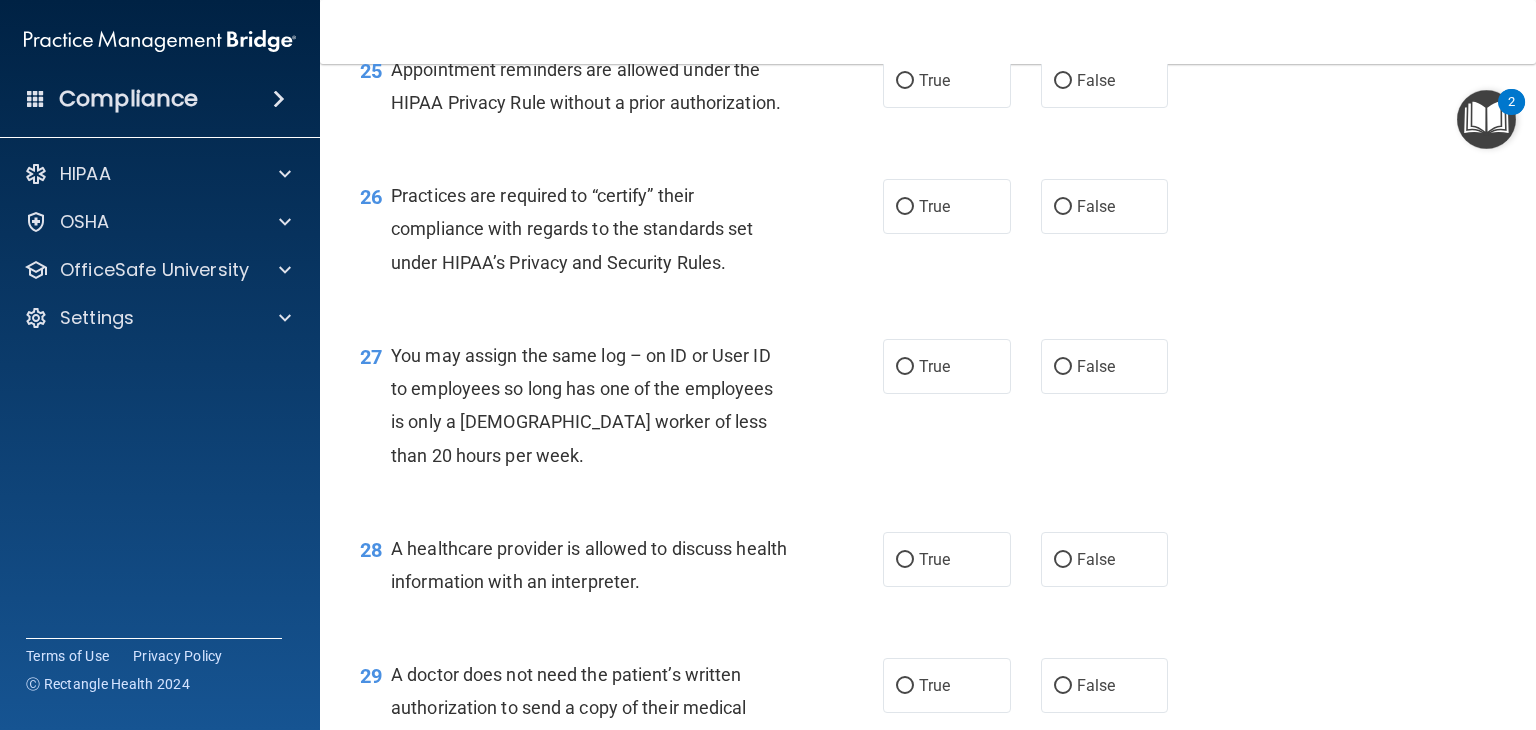 scroll, scrollTop: 4344, scrollLeft: 0, axis: vertical 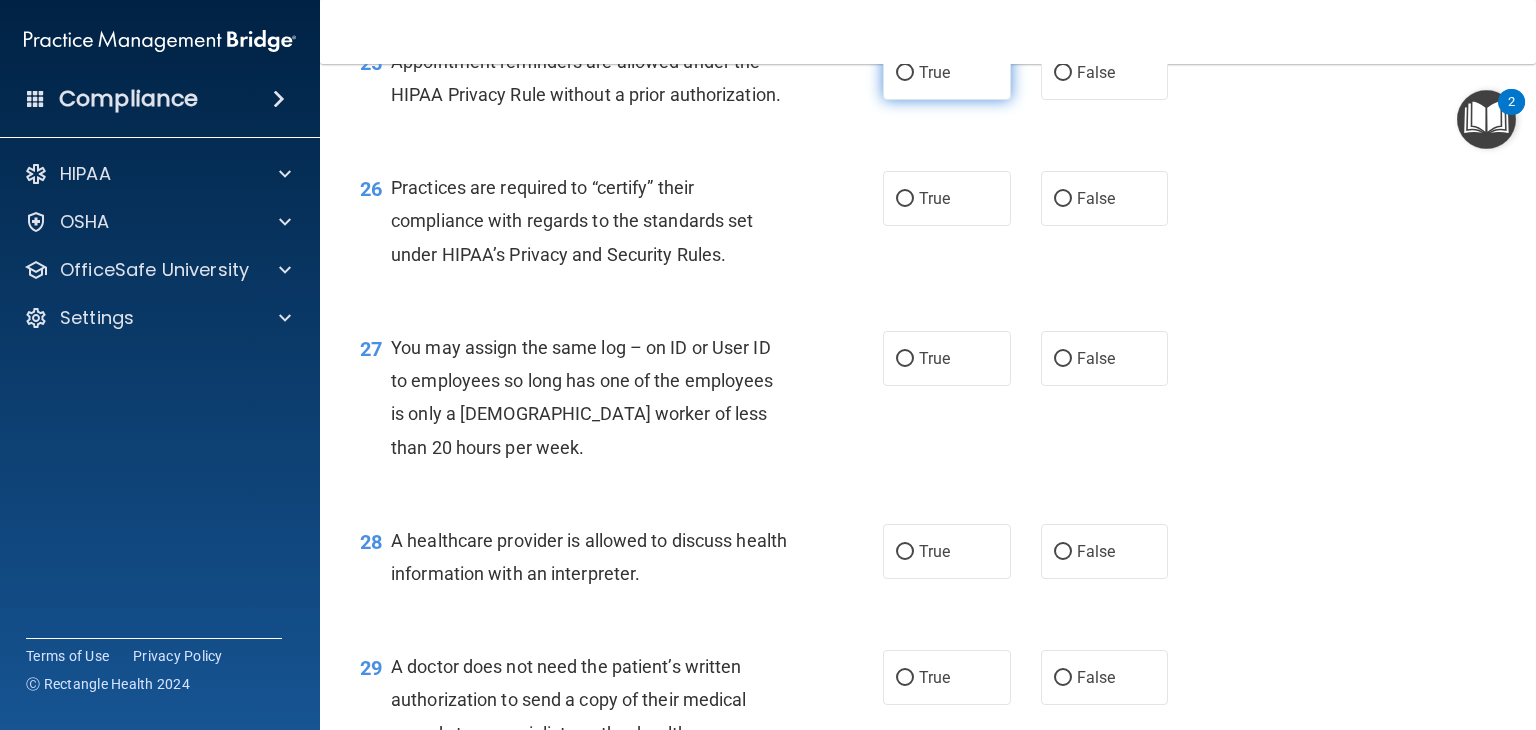 click on "True" at bounding box center [905, 73] 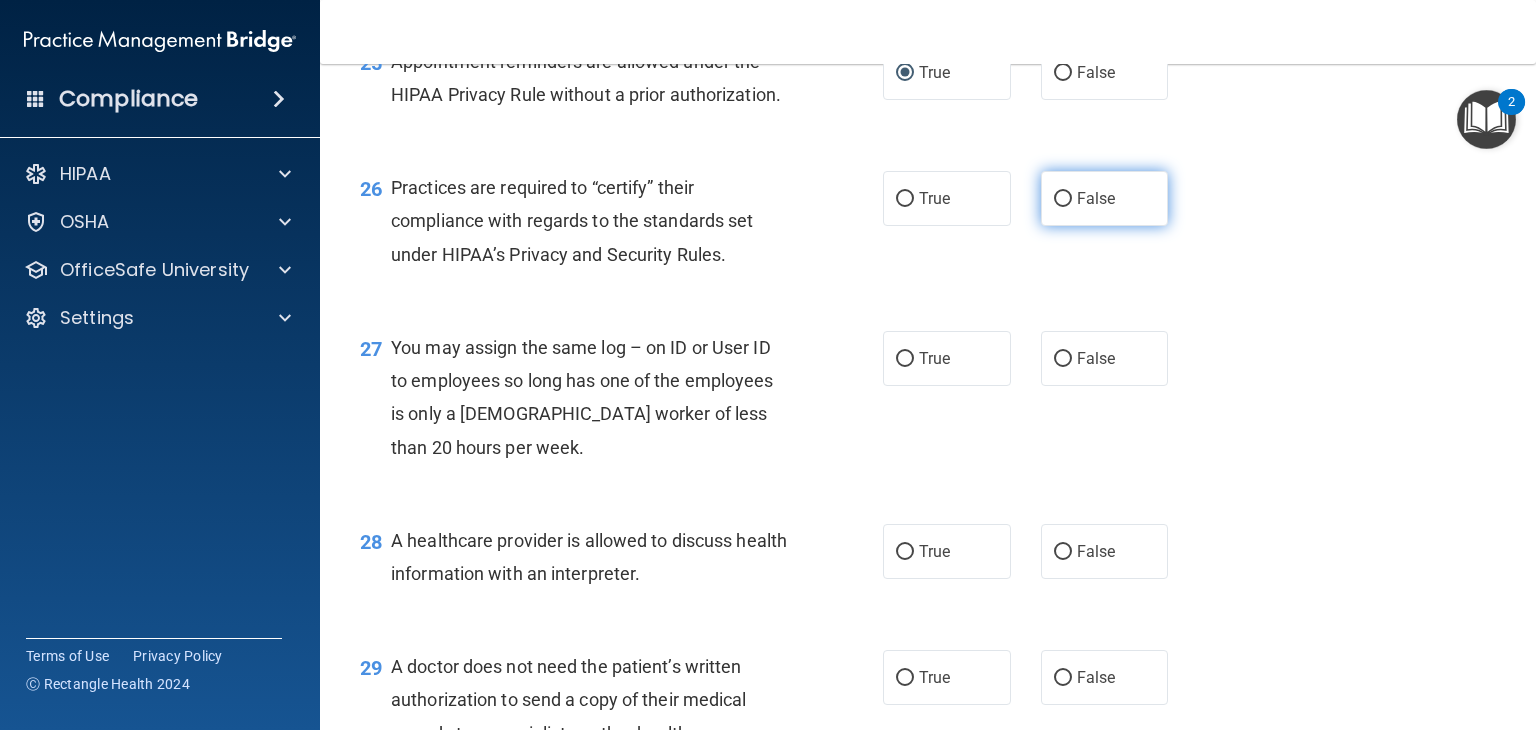 click on "False" at bounding box center [1063, 199] 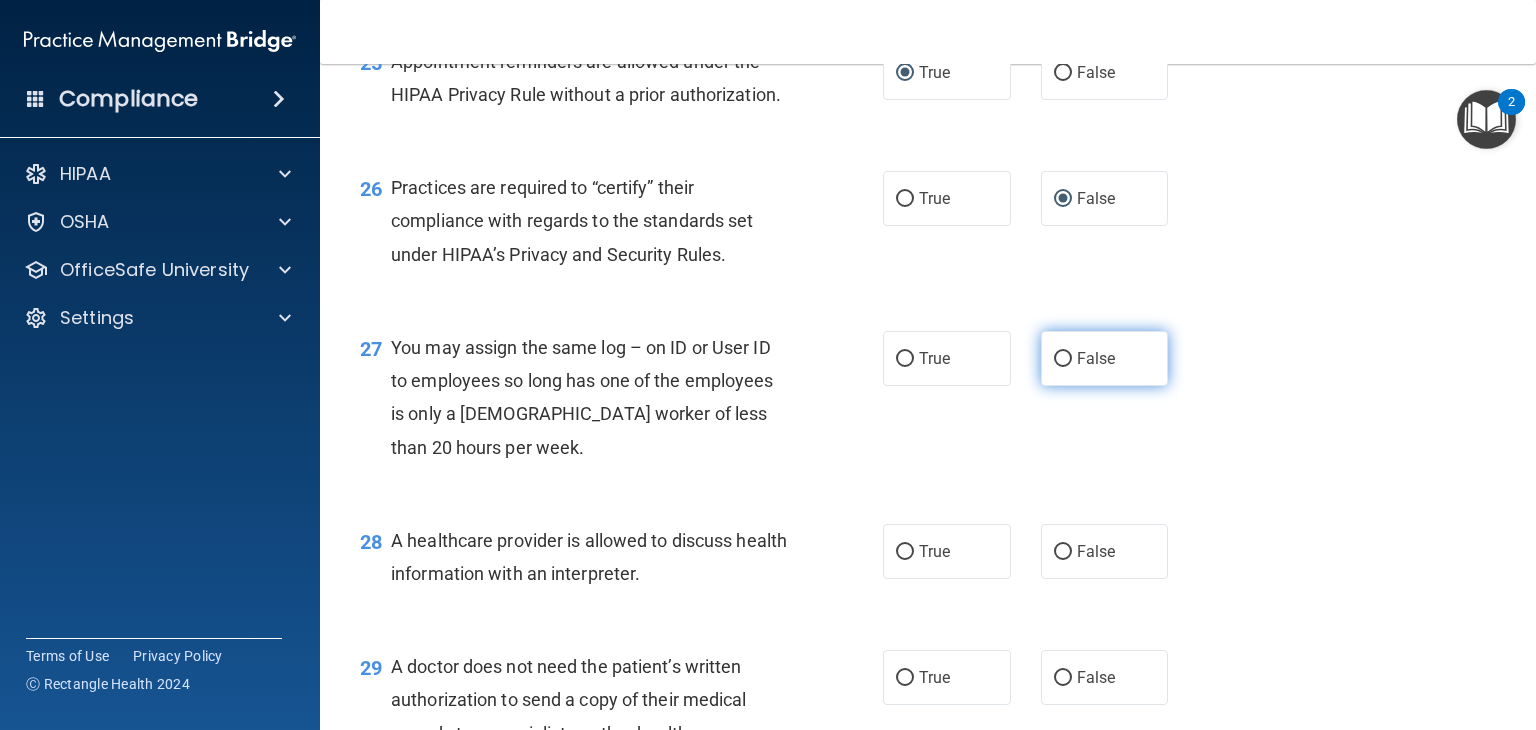 click on "False" at bounding box center (1063, 359) 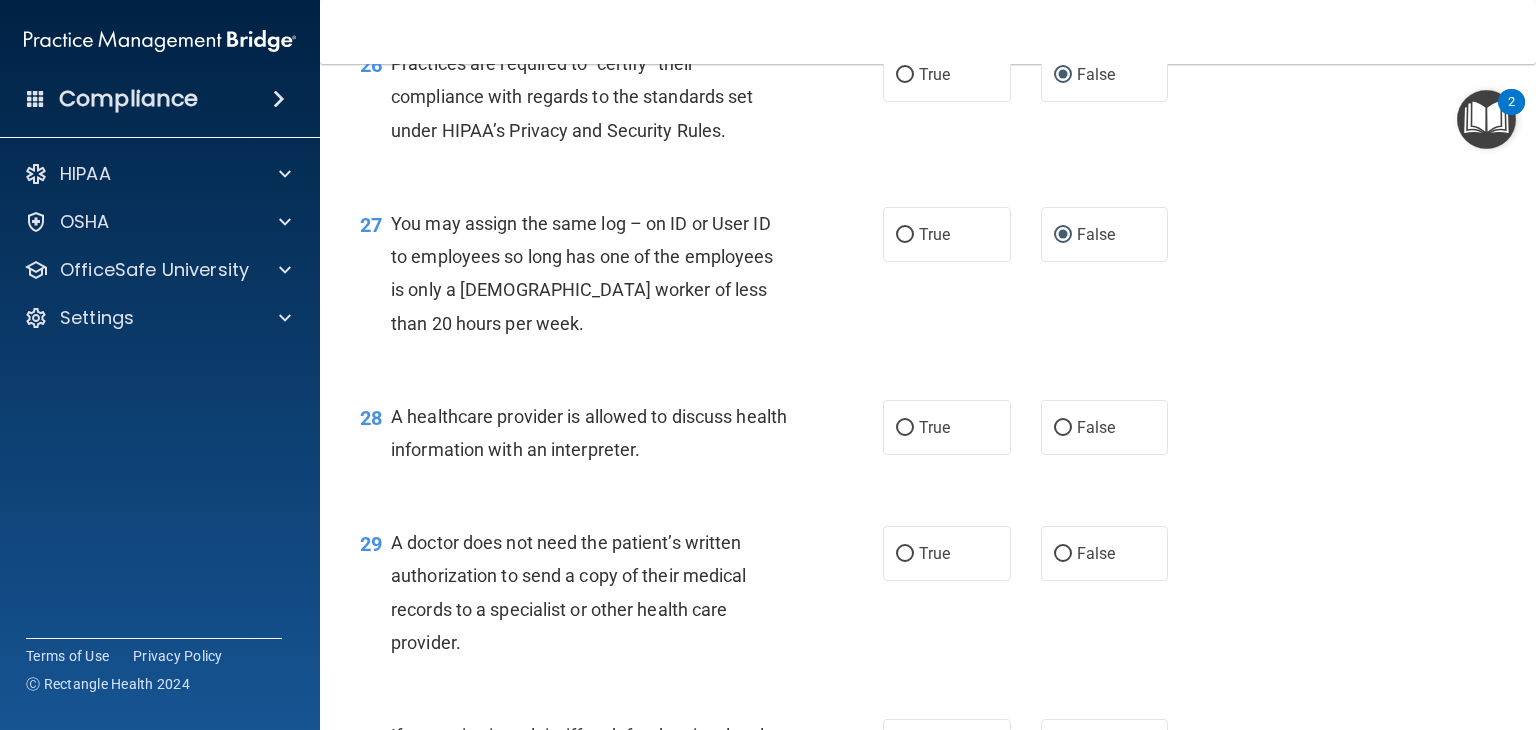 click on "27       You may assign the same log – on ID or User ID to employees so long has one of the employees is only a part-time worker of less than 20 hours per week.                 True           False" at bounding box center [928, 278] 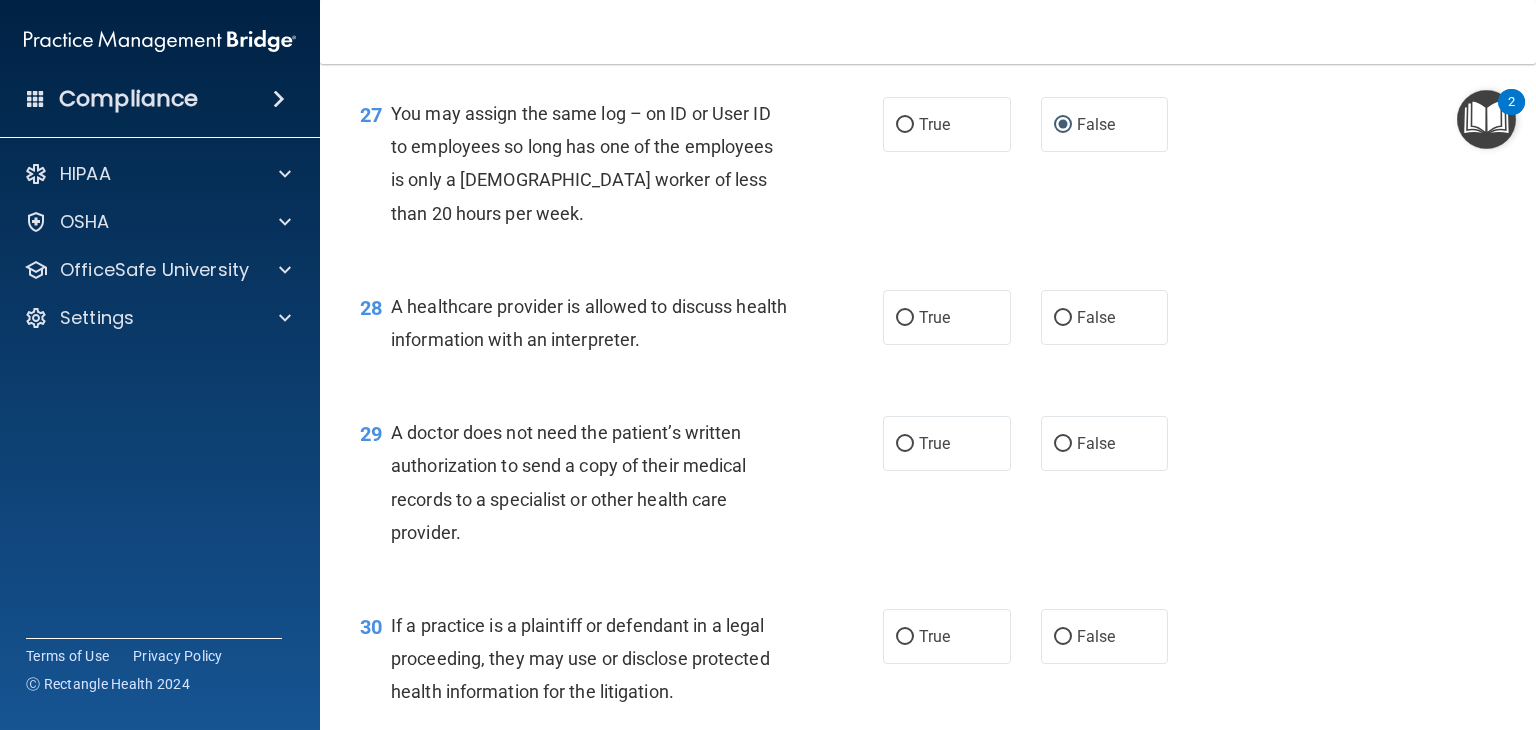 scroll, scrollTop: 4591, scrollLeft: 0, axis: vertical 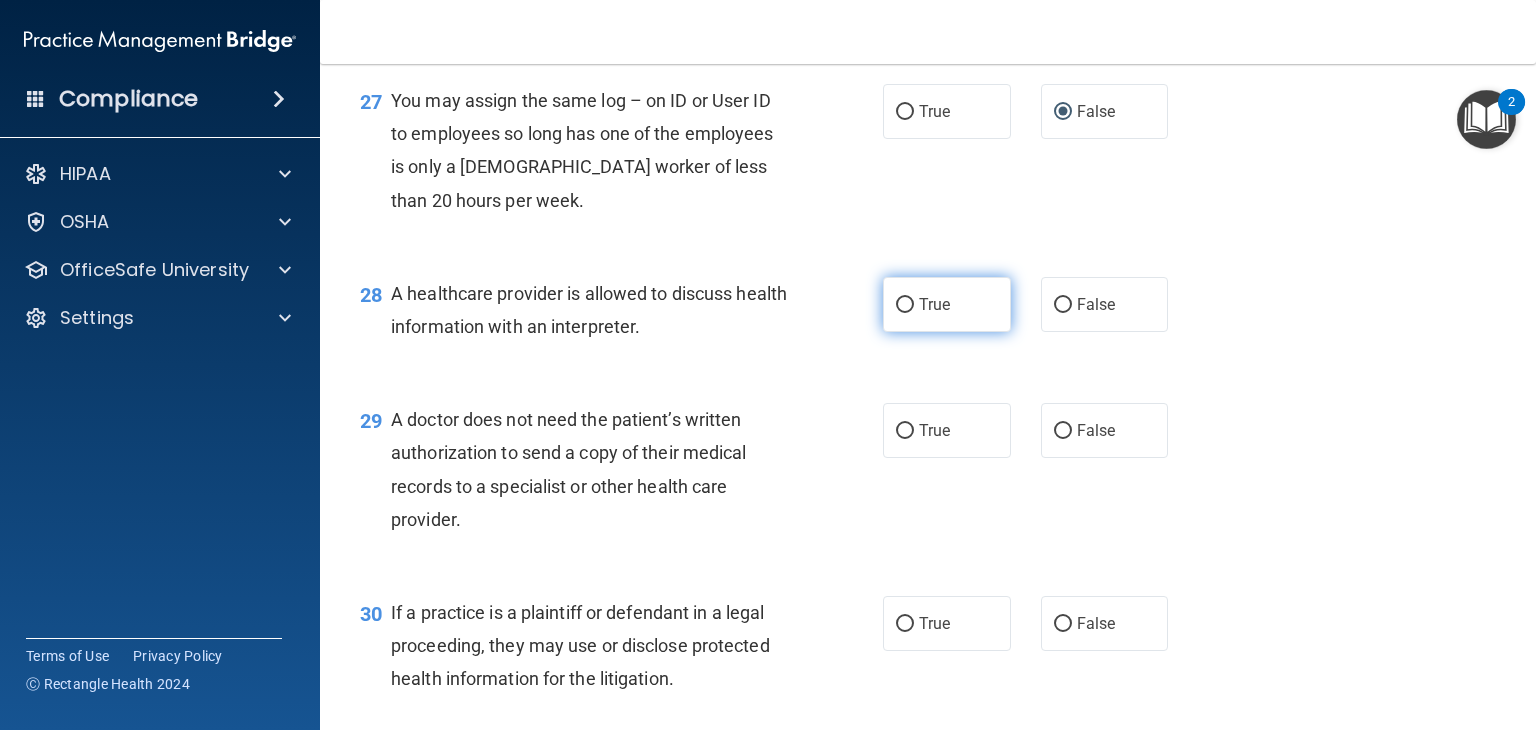 click on "True" at bounding box center (905, 305) 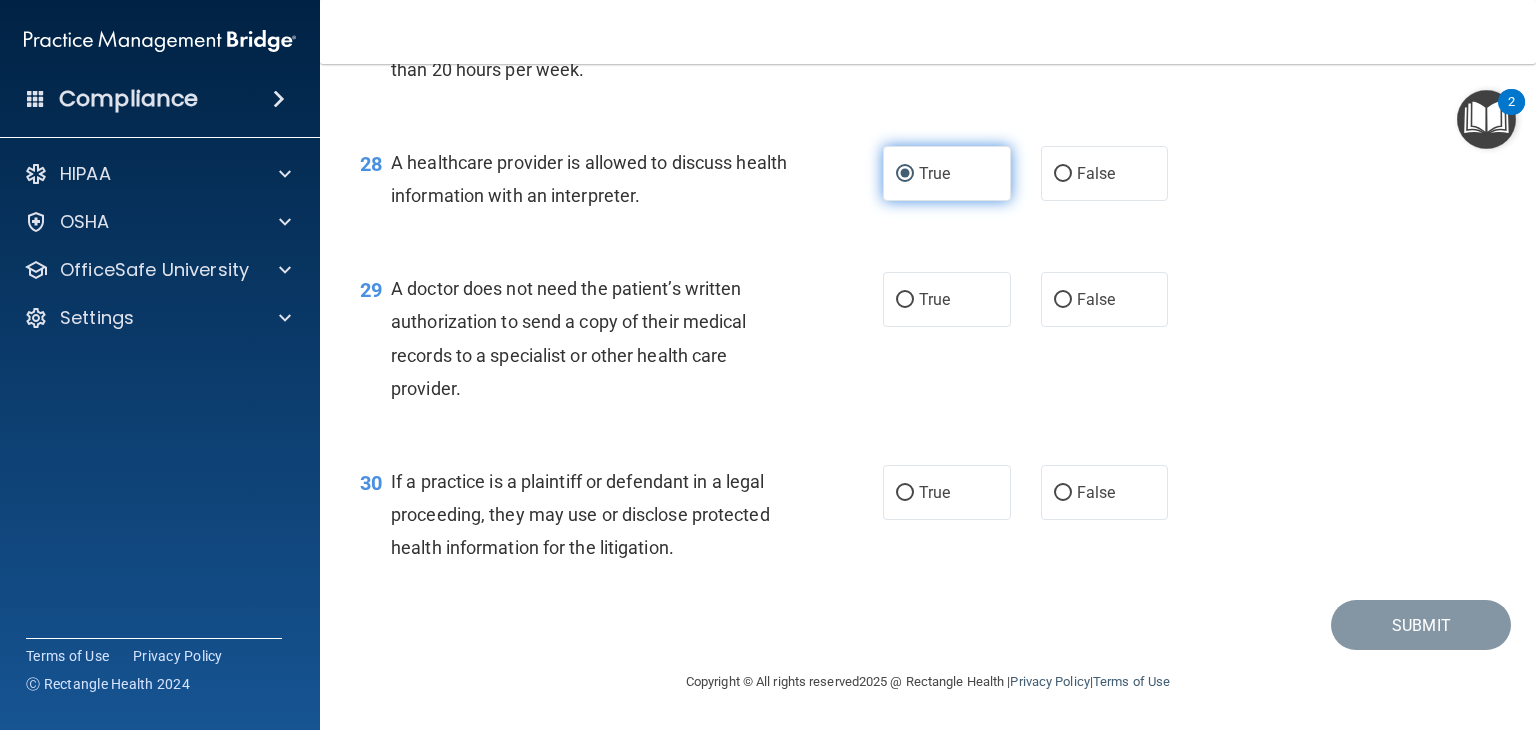 scroll, scrollTop: 4748, scrollLeft: 0, axis: vertical 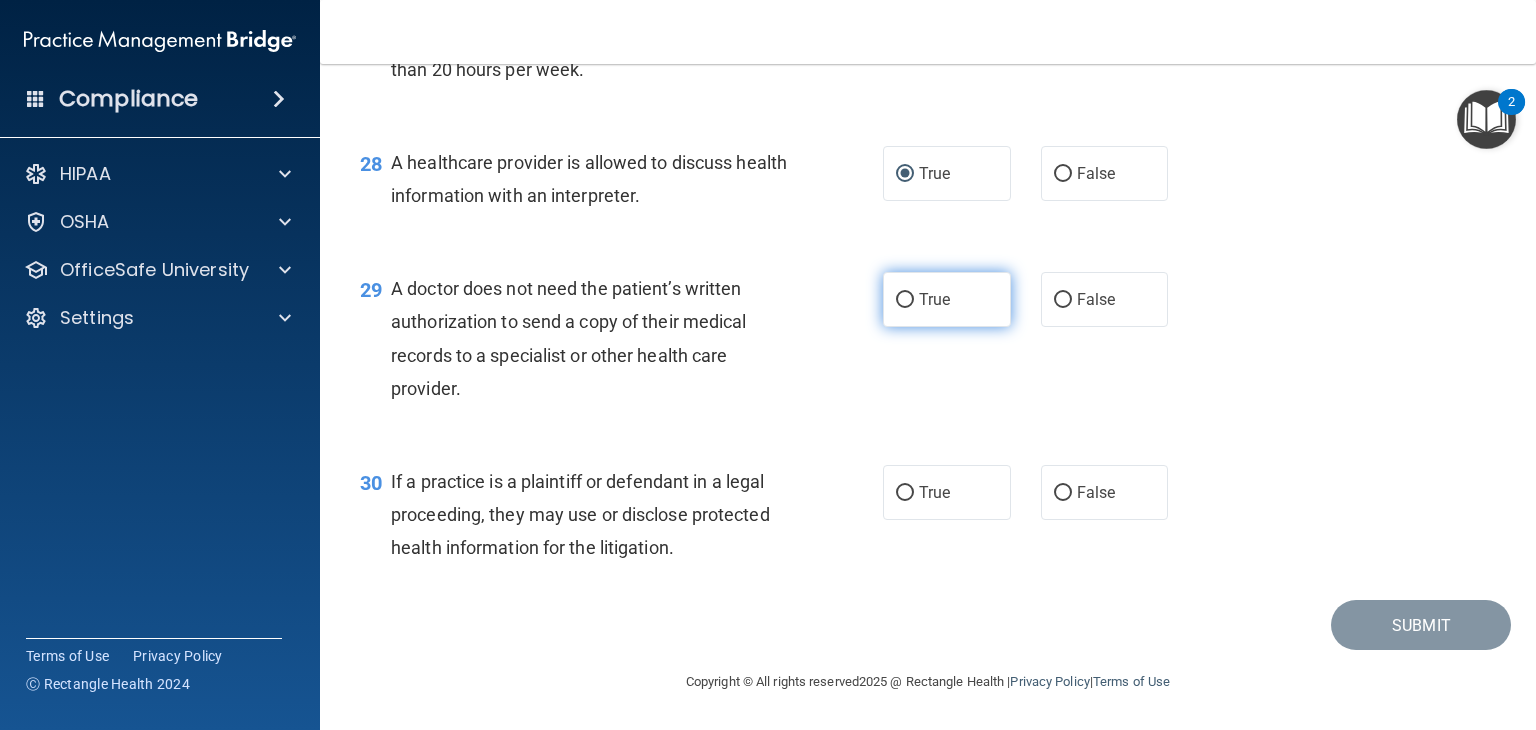 click on "True" at bounding box center [905, 300] 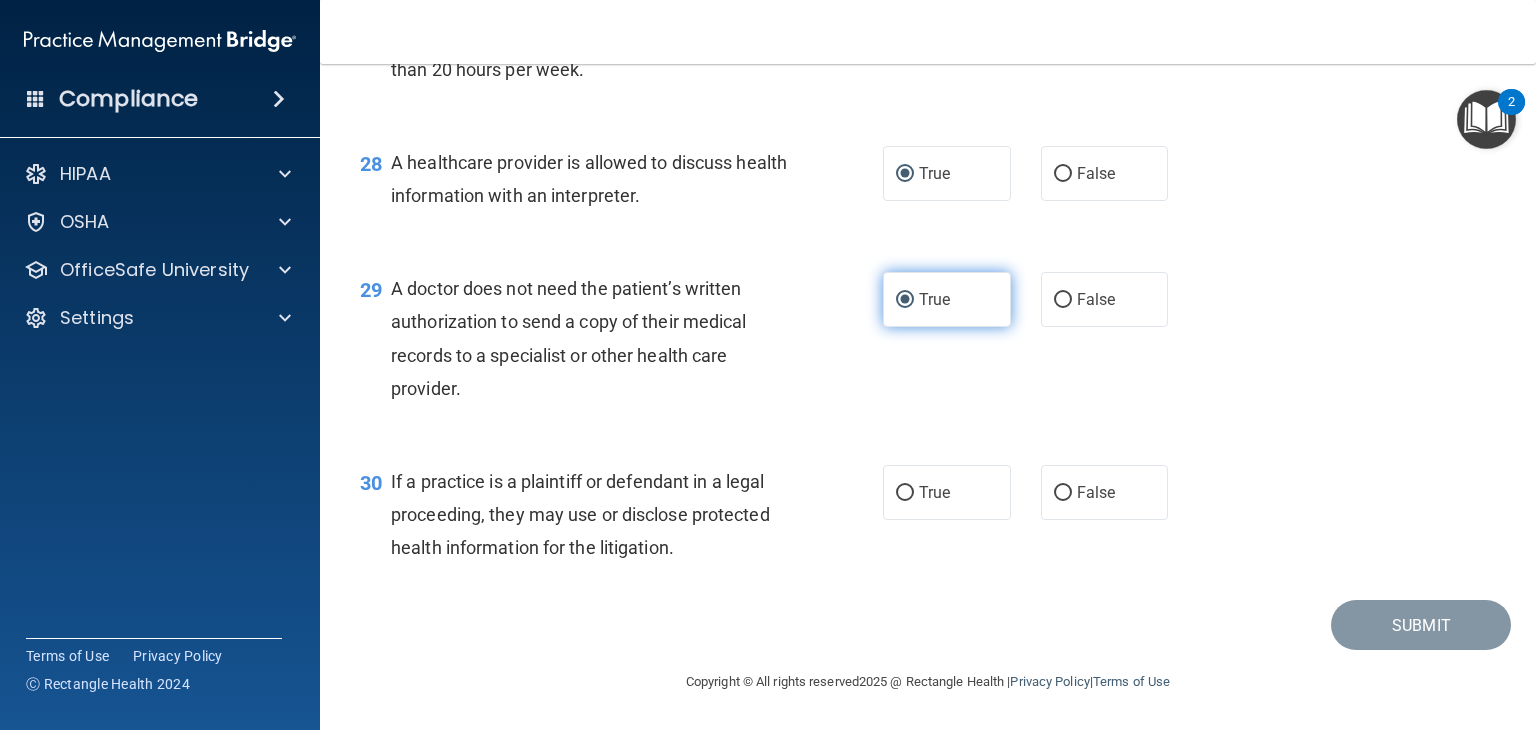 scroll, scrollTop: 4789, scrollLeft: 0, axis: vertical 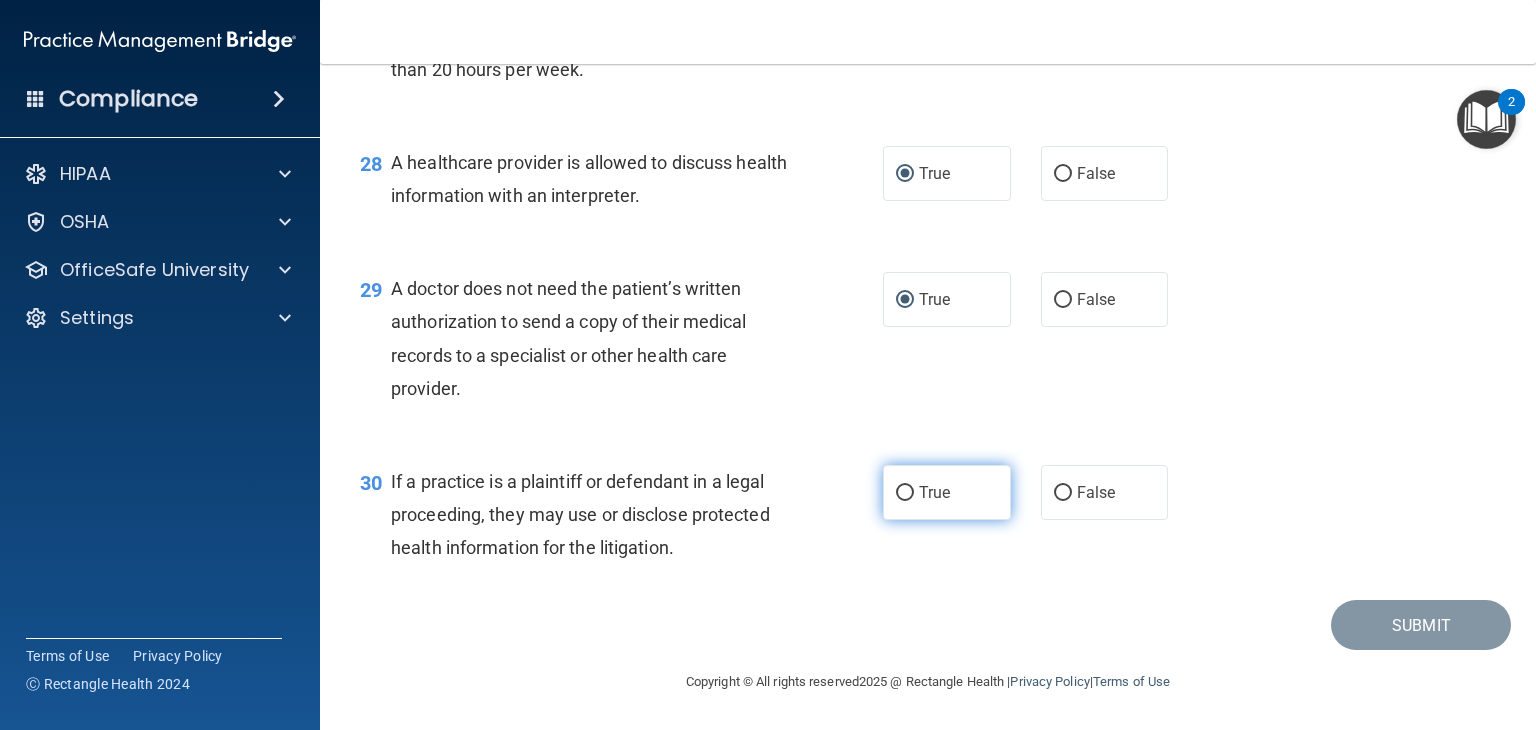 click on "True" at bounding box center [905, 493] 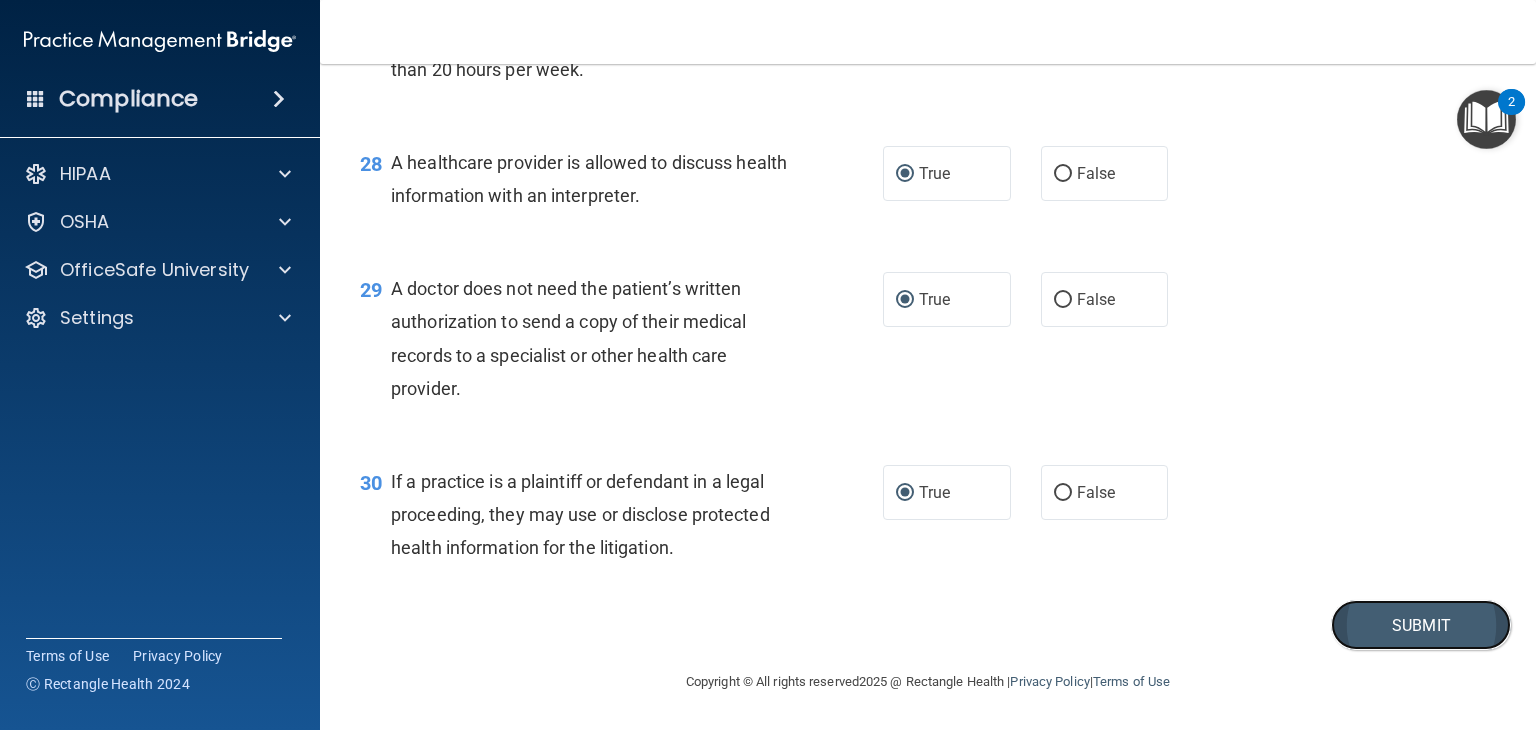 click on "Submit" at bounding box center (1421, 625) 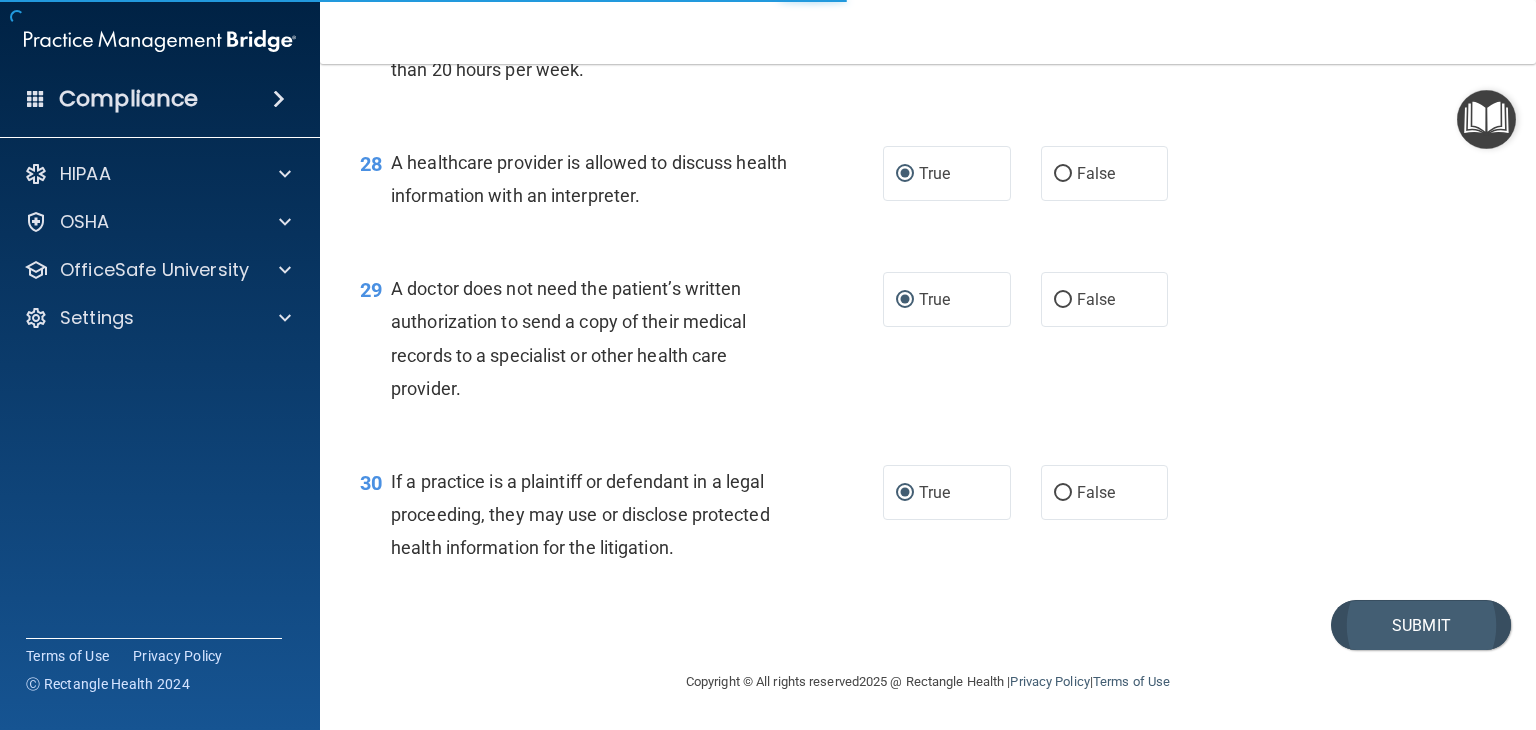 scroll, scrollTop: 0, scrollLeft: 0, axis: both 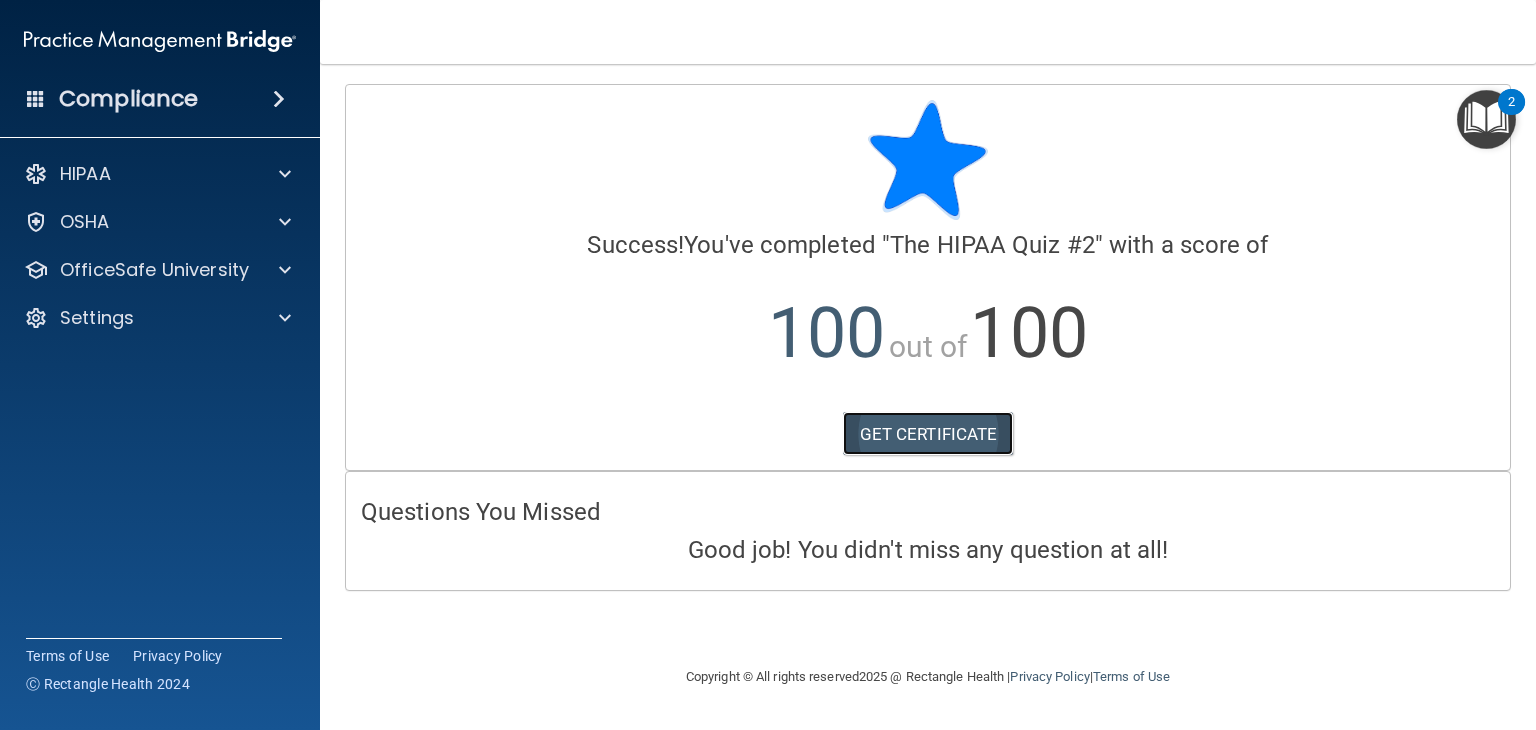 click on "GET CERTIFICATE" at bounding box center [928, 434] 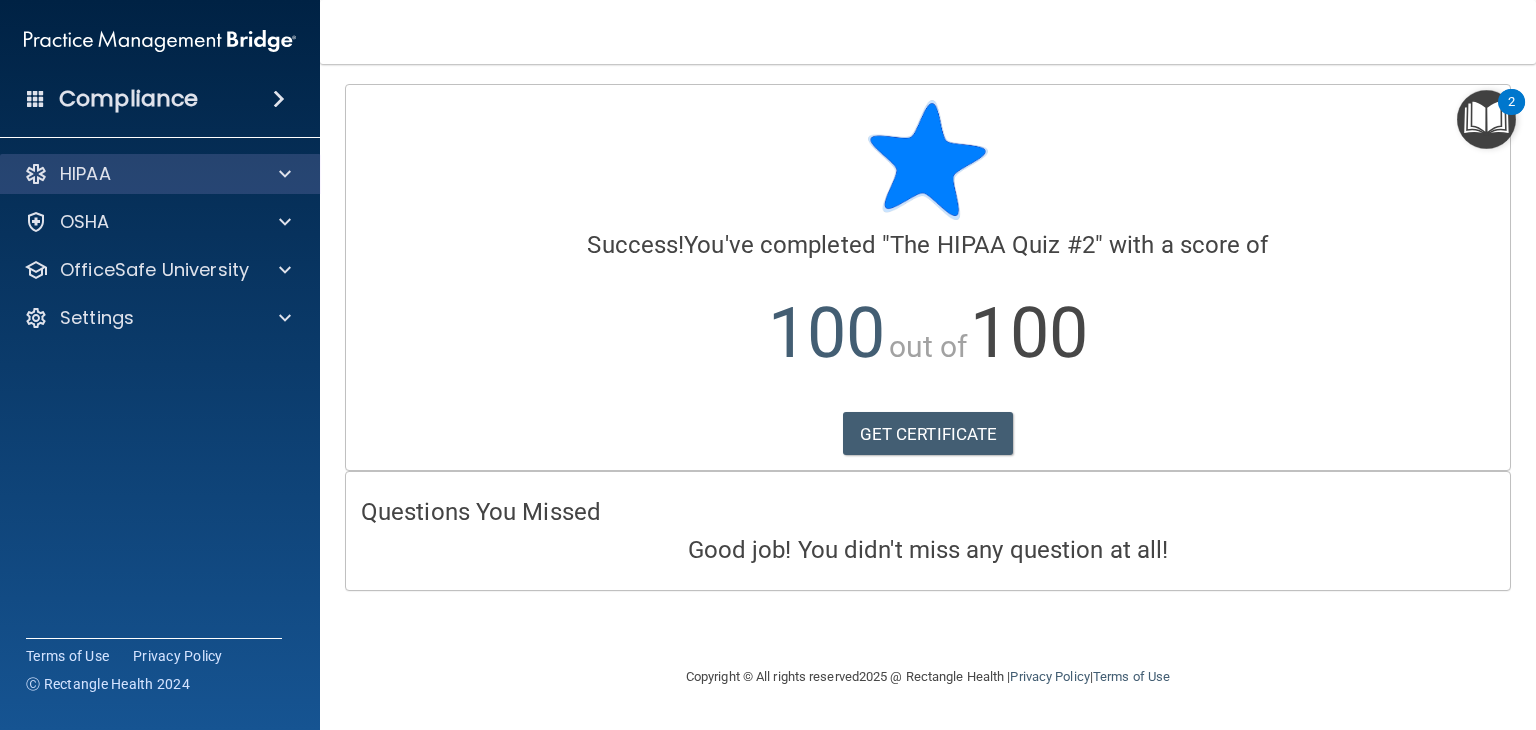 click on "HIPAA" at bounding box center [160, 174] 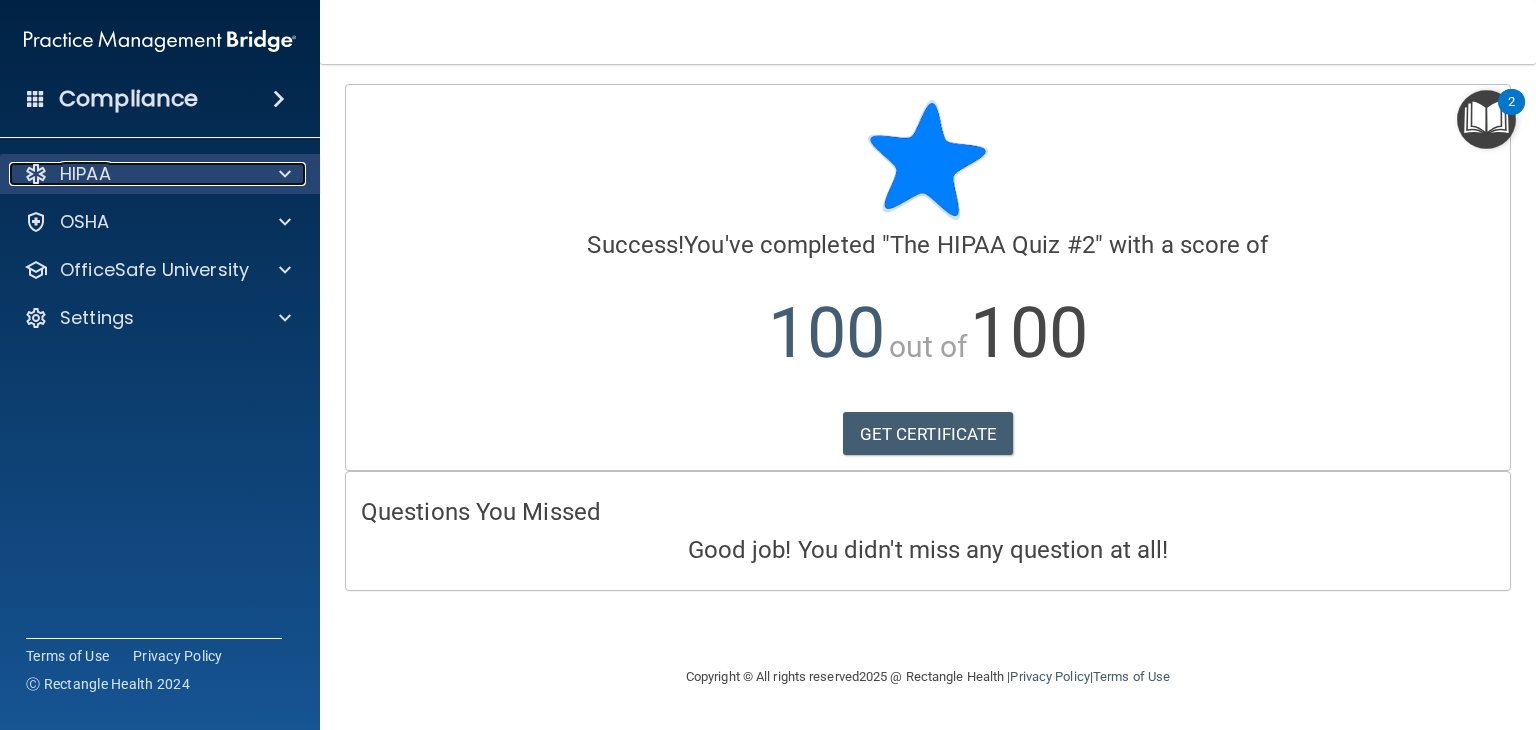 click at bounding box center [282, 174] 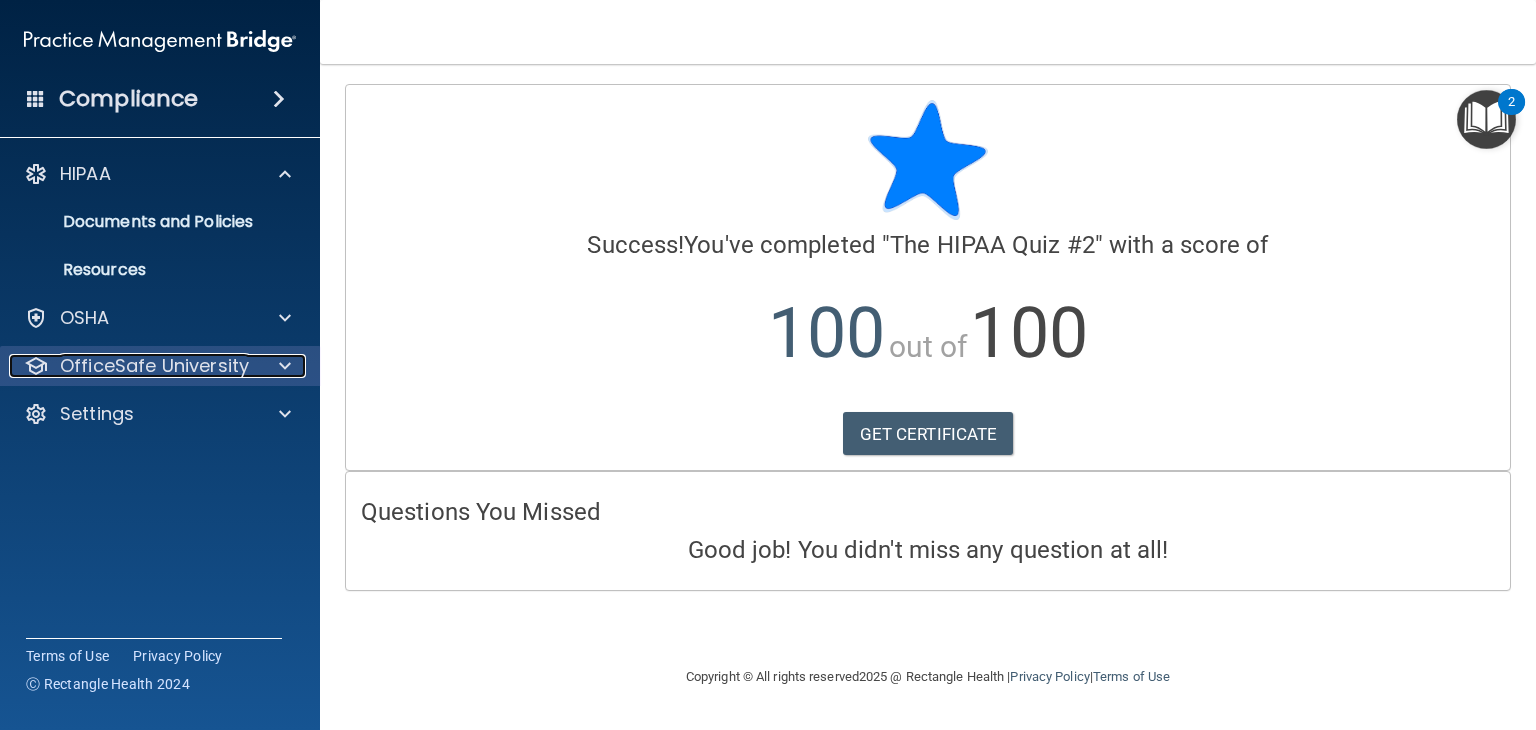 click at bounding box center (285, 366) 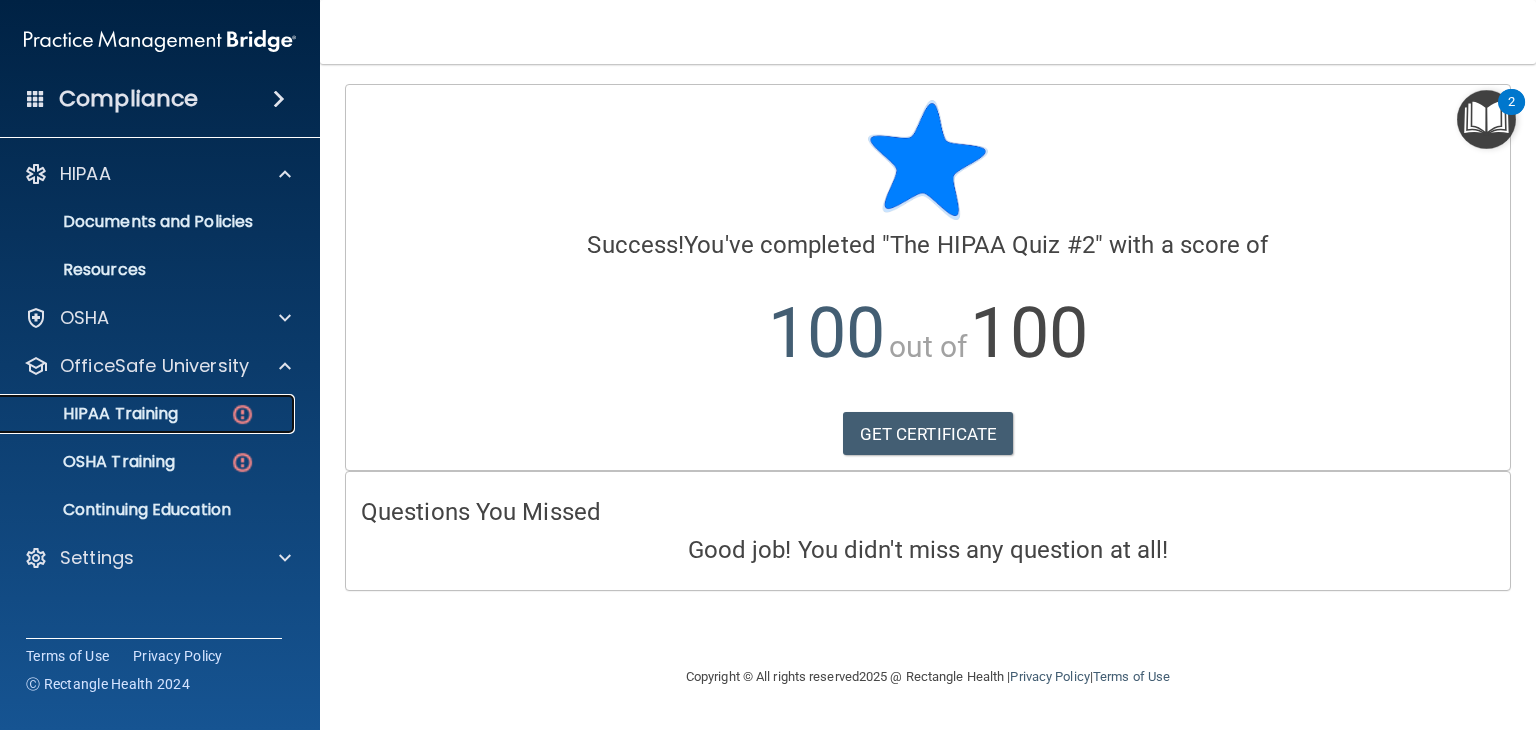 click at bounding box center [242, 414] 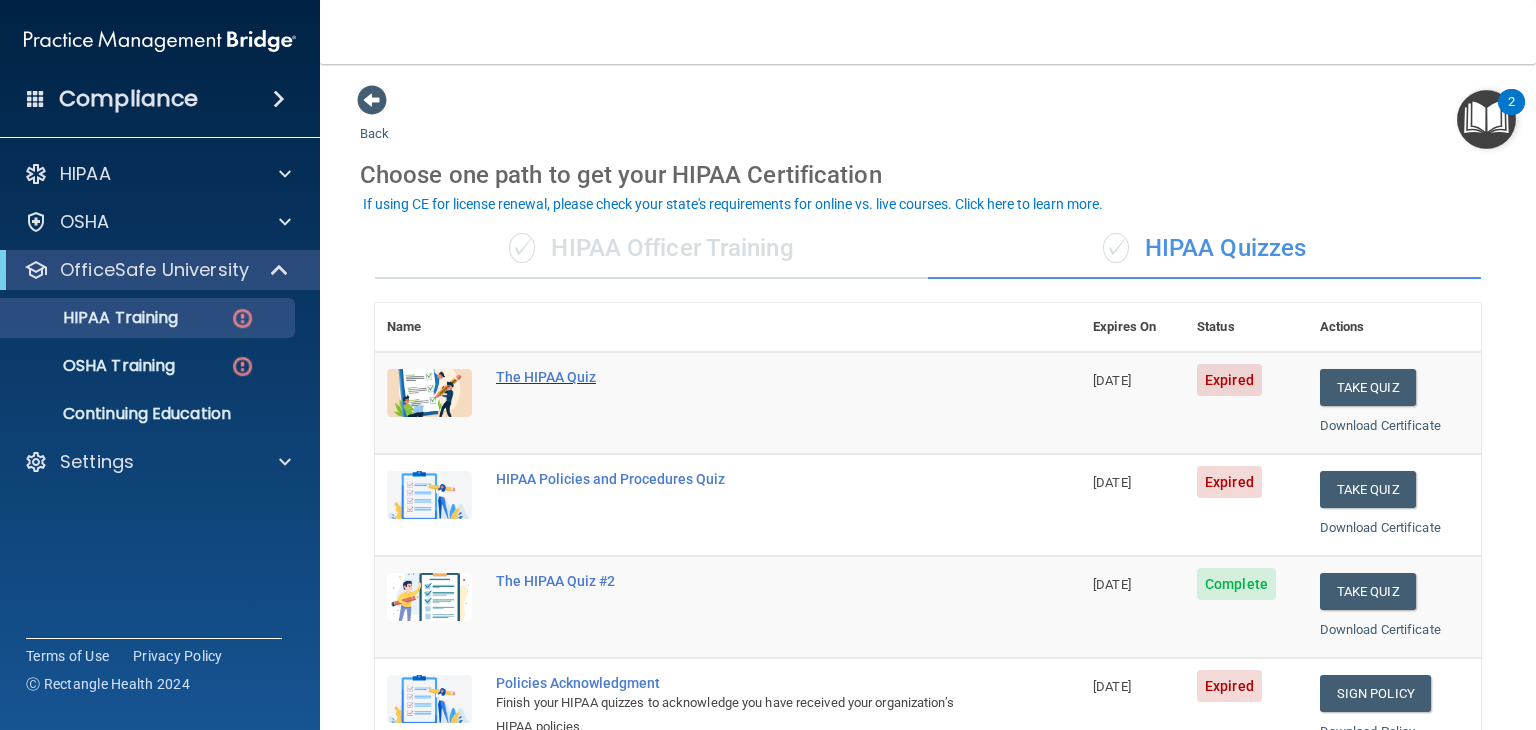 click on "The HIPAA Quiz" at bounding box center [738, 377] 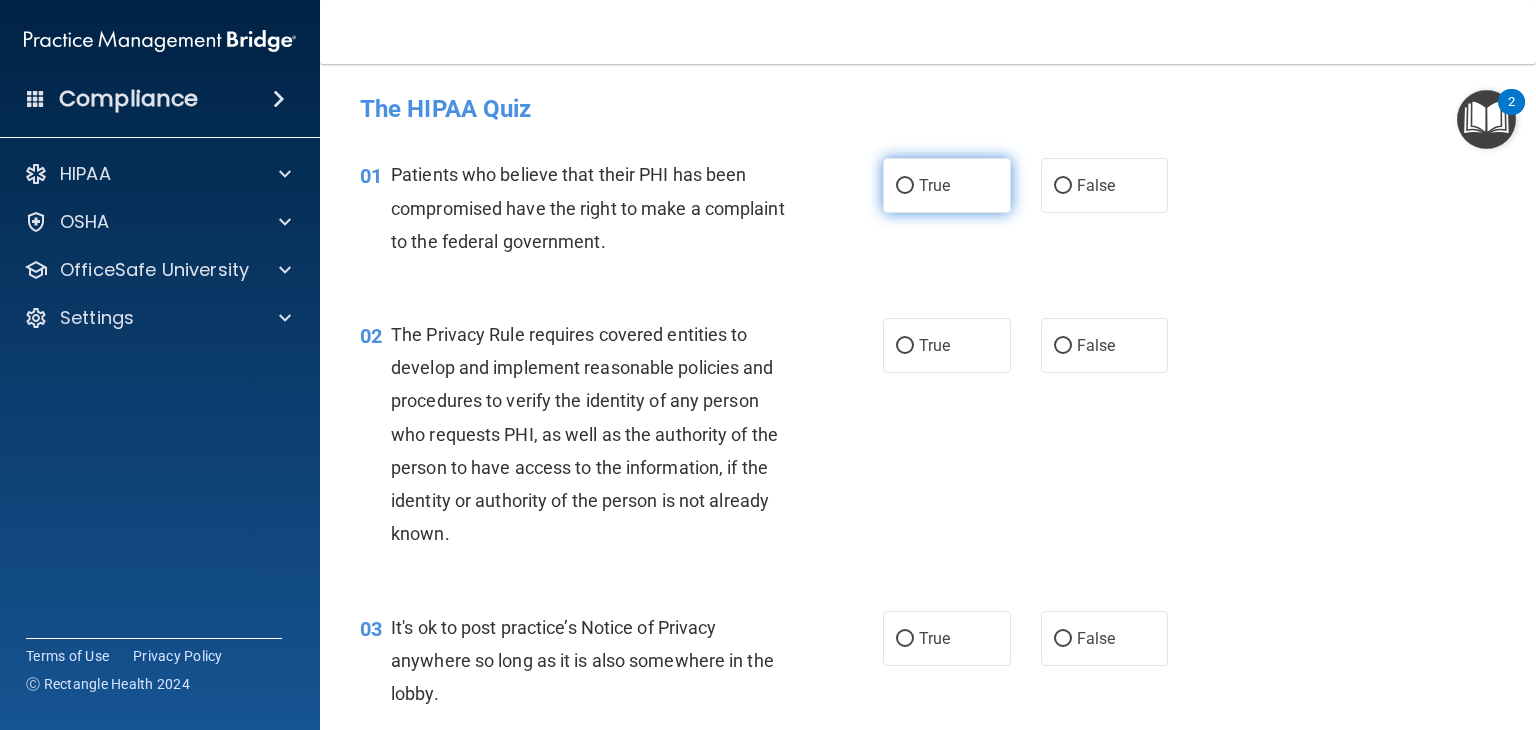 click on "True" at bounding box center (905, 186) 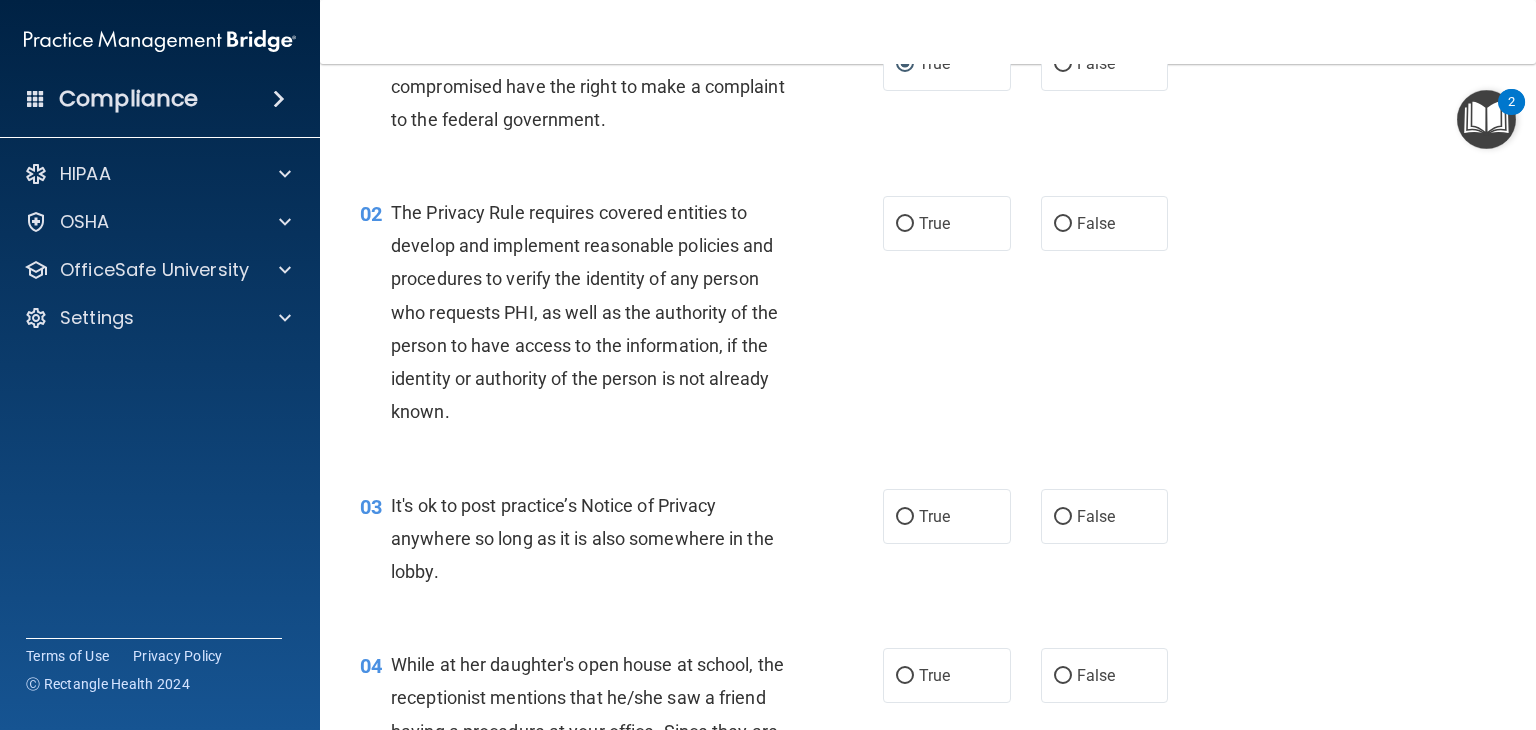 scroll, scrollTop: 154, scrollLeft: 0, axis: vertical 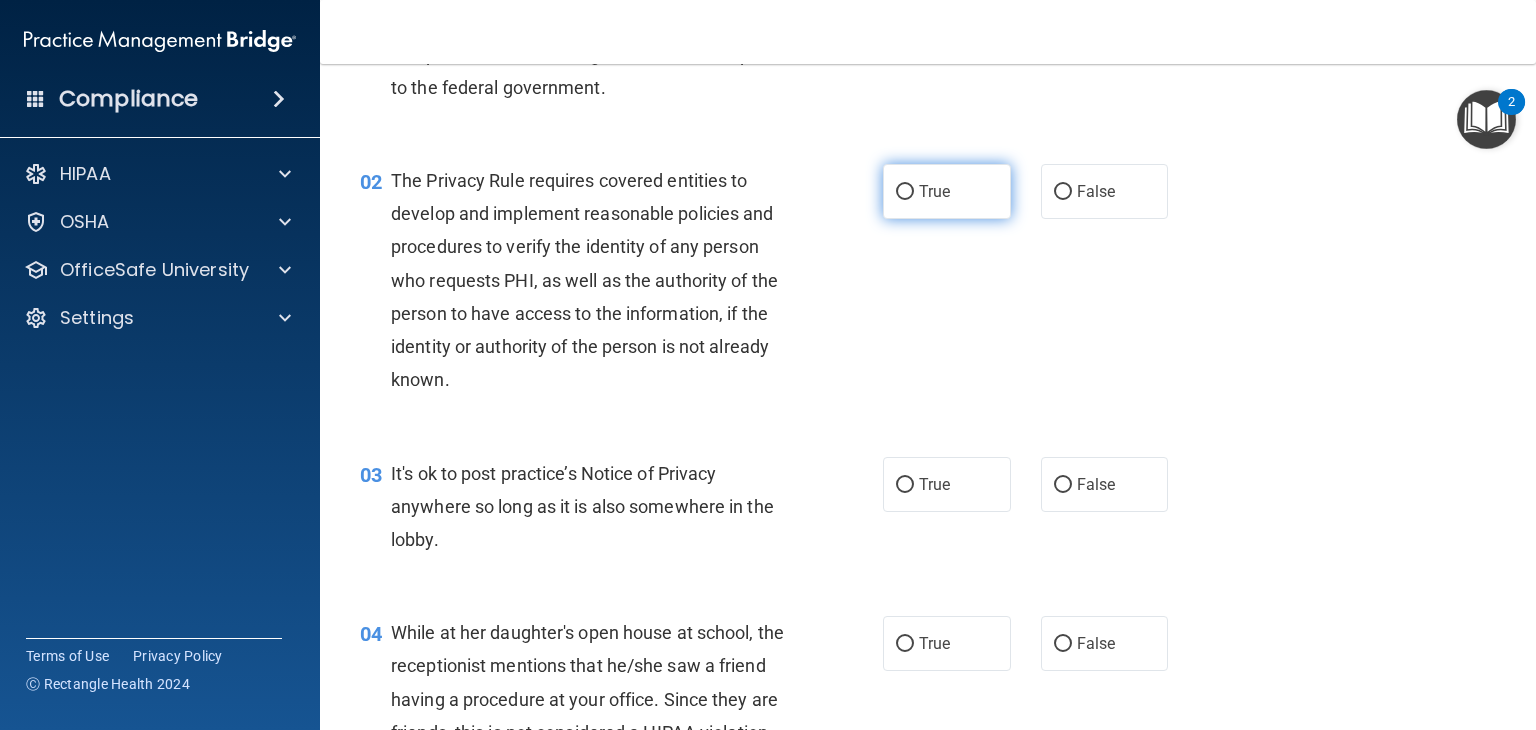 click on "True" at bounding box center [905, 192] 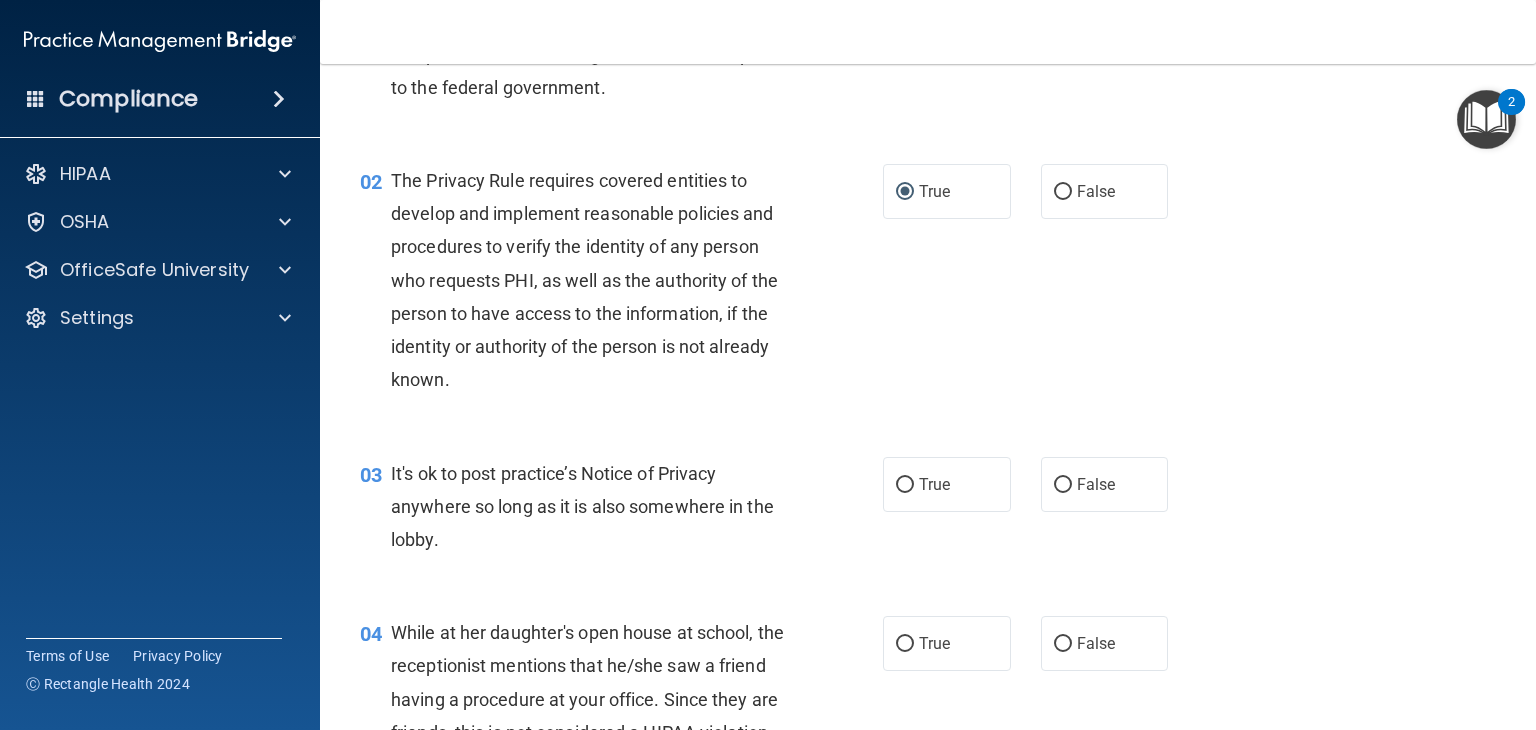 drag, startPoint x: 840, startPoint y: 340, endPoint x: 764, endPoint y: 440, distance: 125.60255 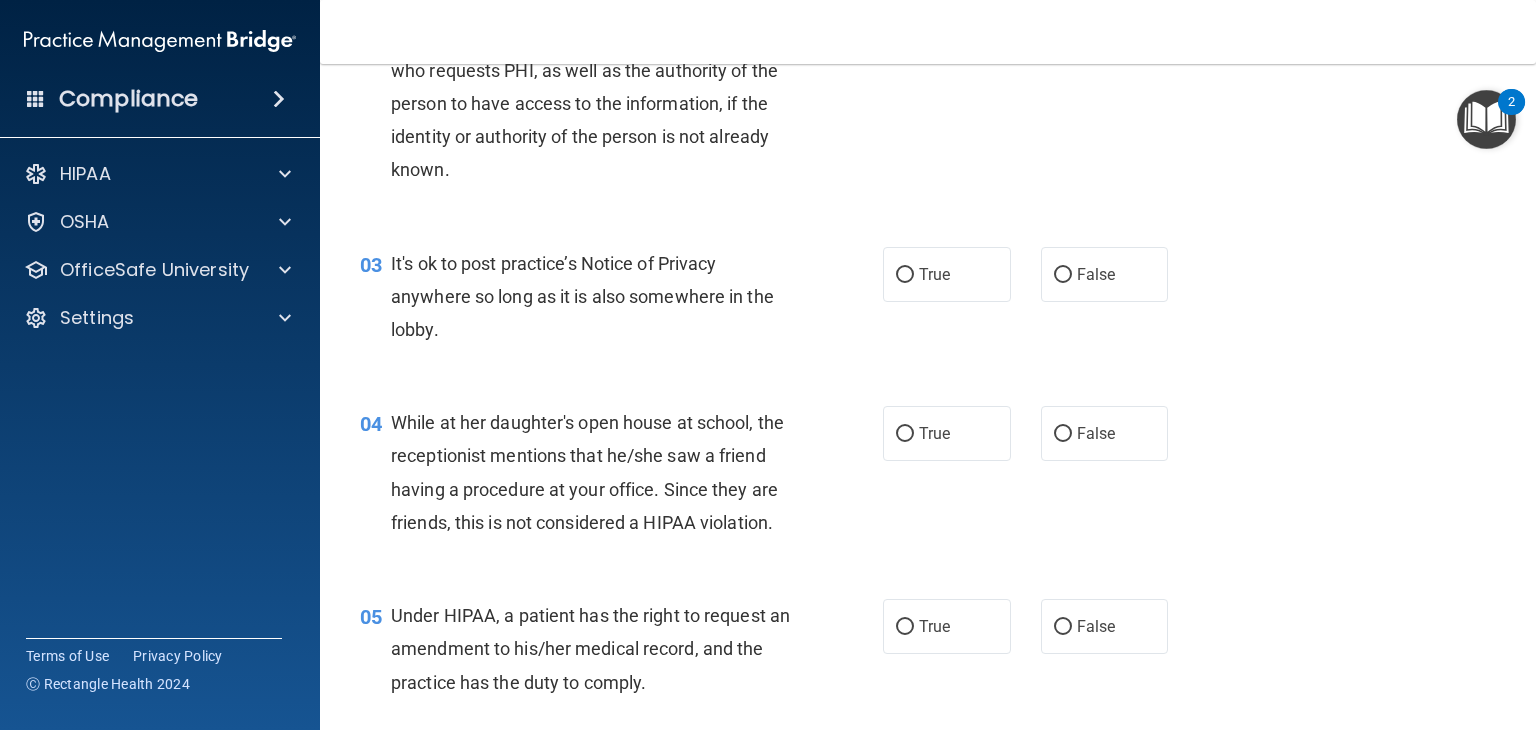 scroll, scrollTop: 366, scrollLeft: 0, axis: vertical 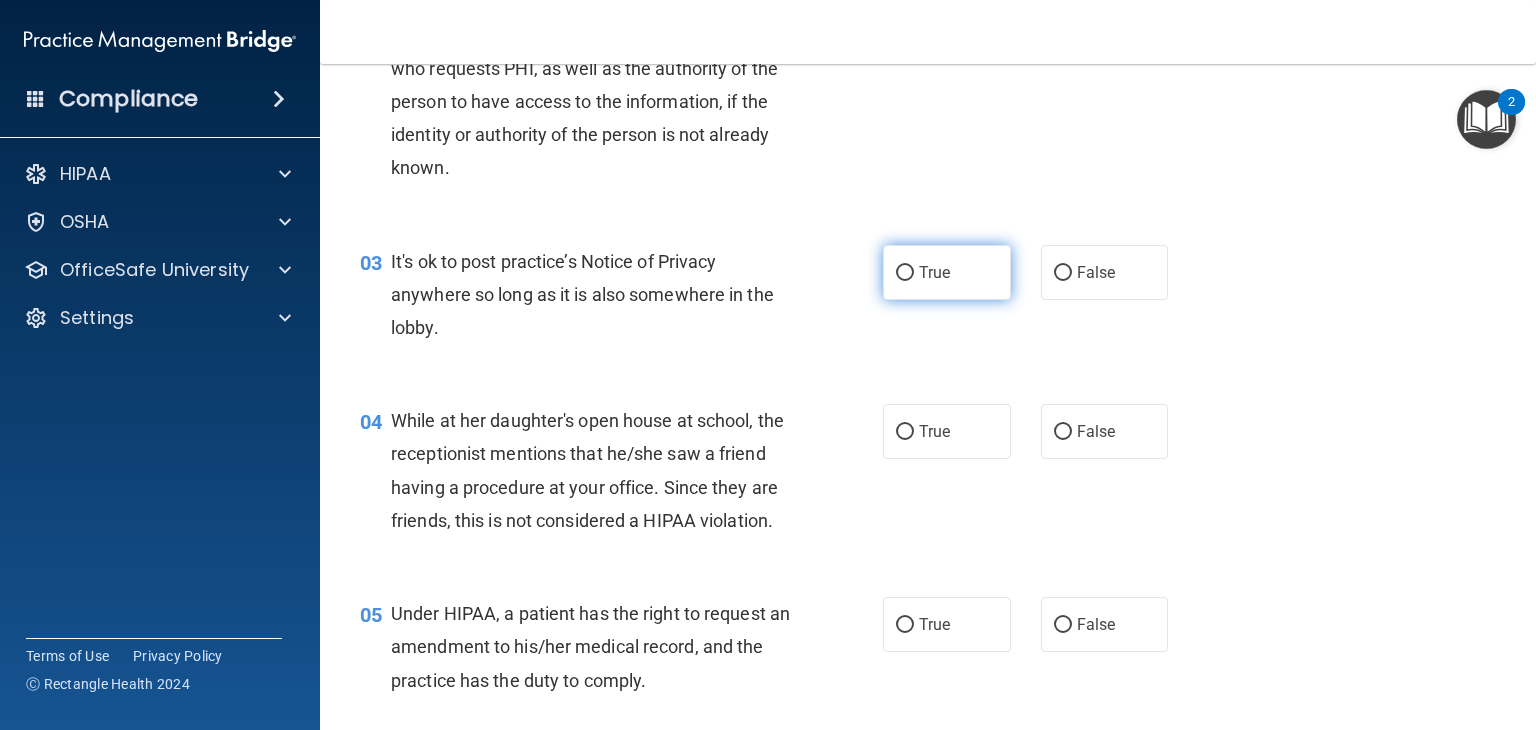 click on "True" at bounding box center (905, 273) 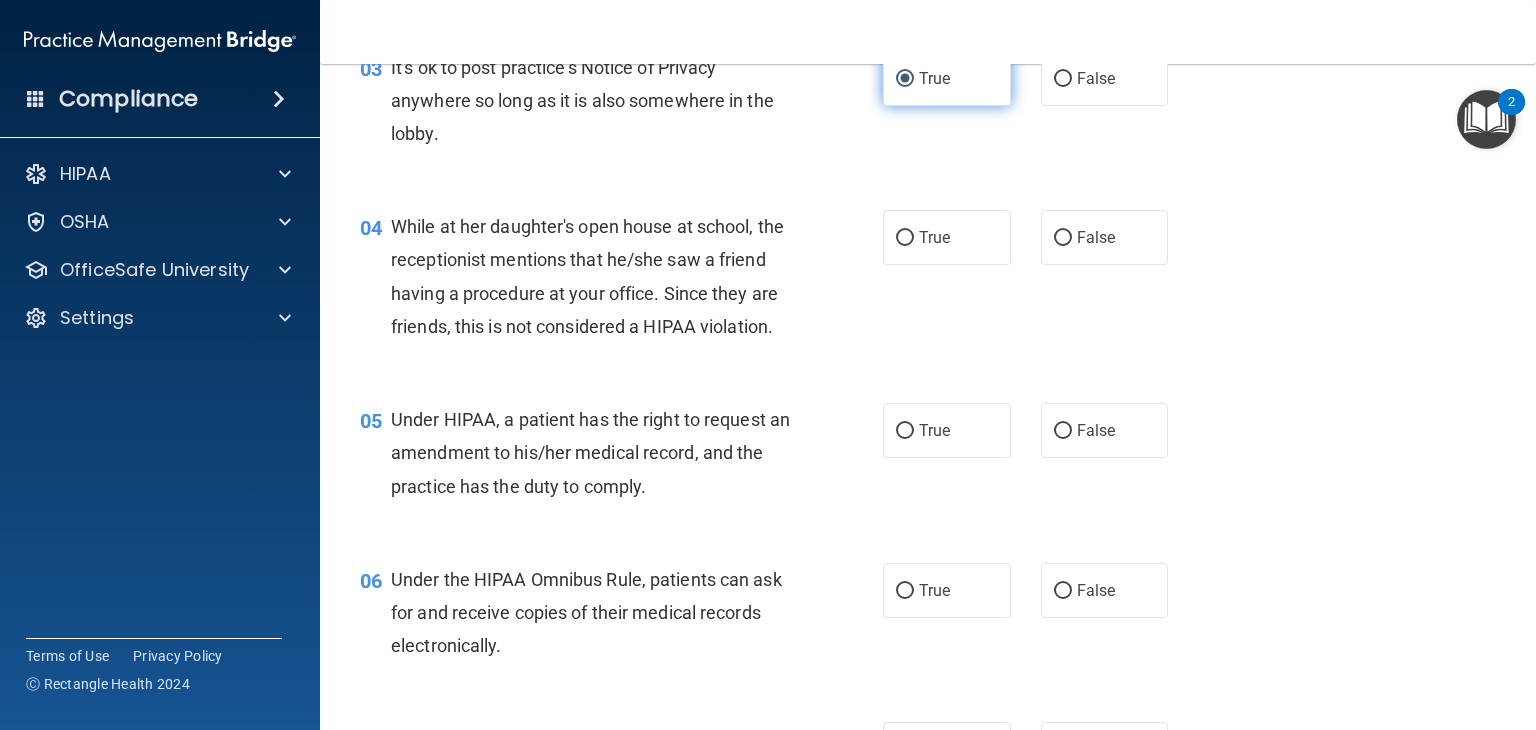 scroll, scrollTop: 560, scrollLeft: 0, axis: vertical 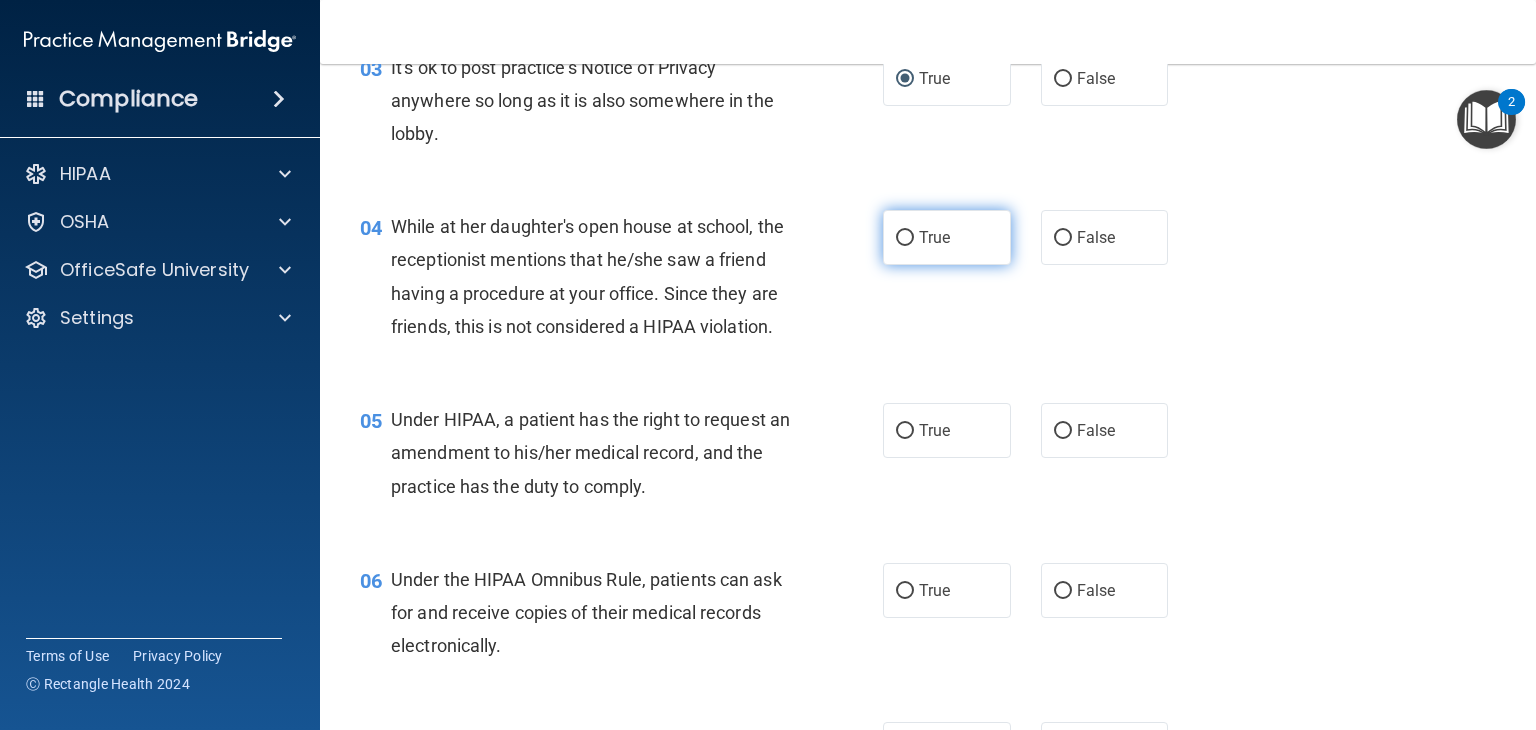 click on "True" at bounding box center [905, 238] 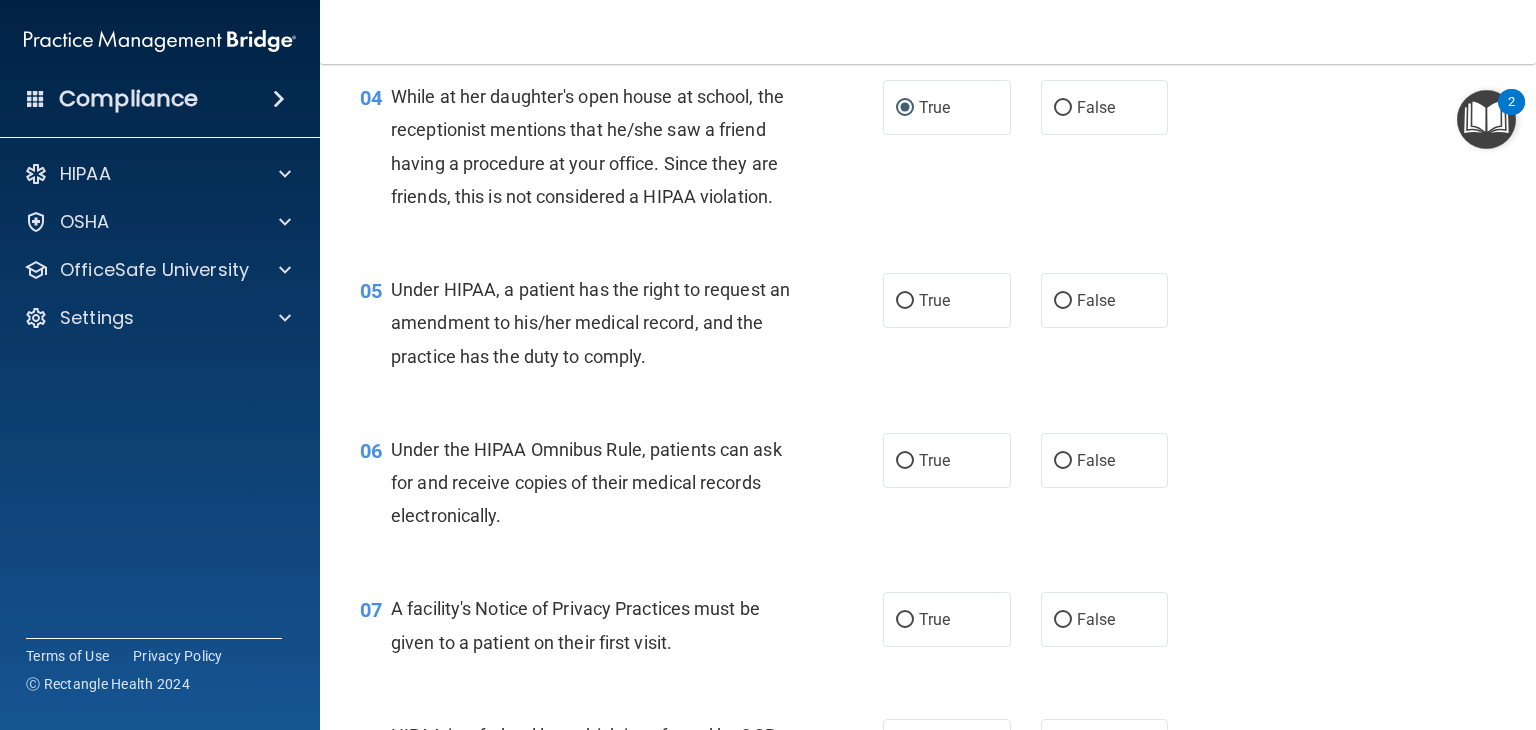 scroll, scrollTop: 696, scrollLeft: 0, axis: vertical 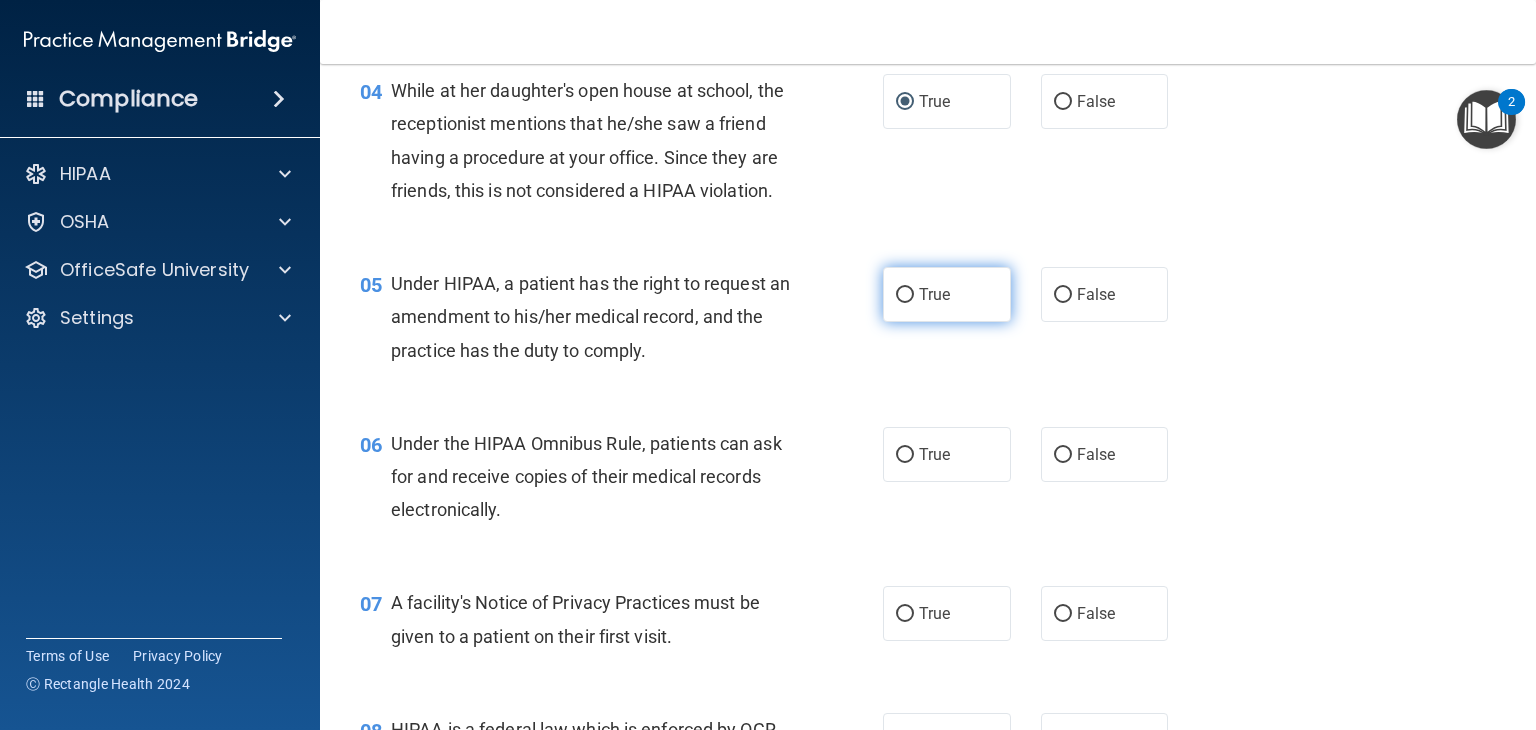 click on "True" at bounding box center (947, 294) 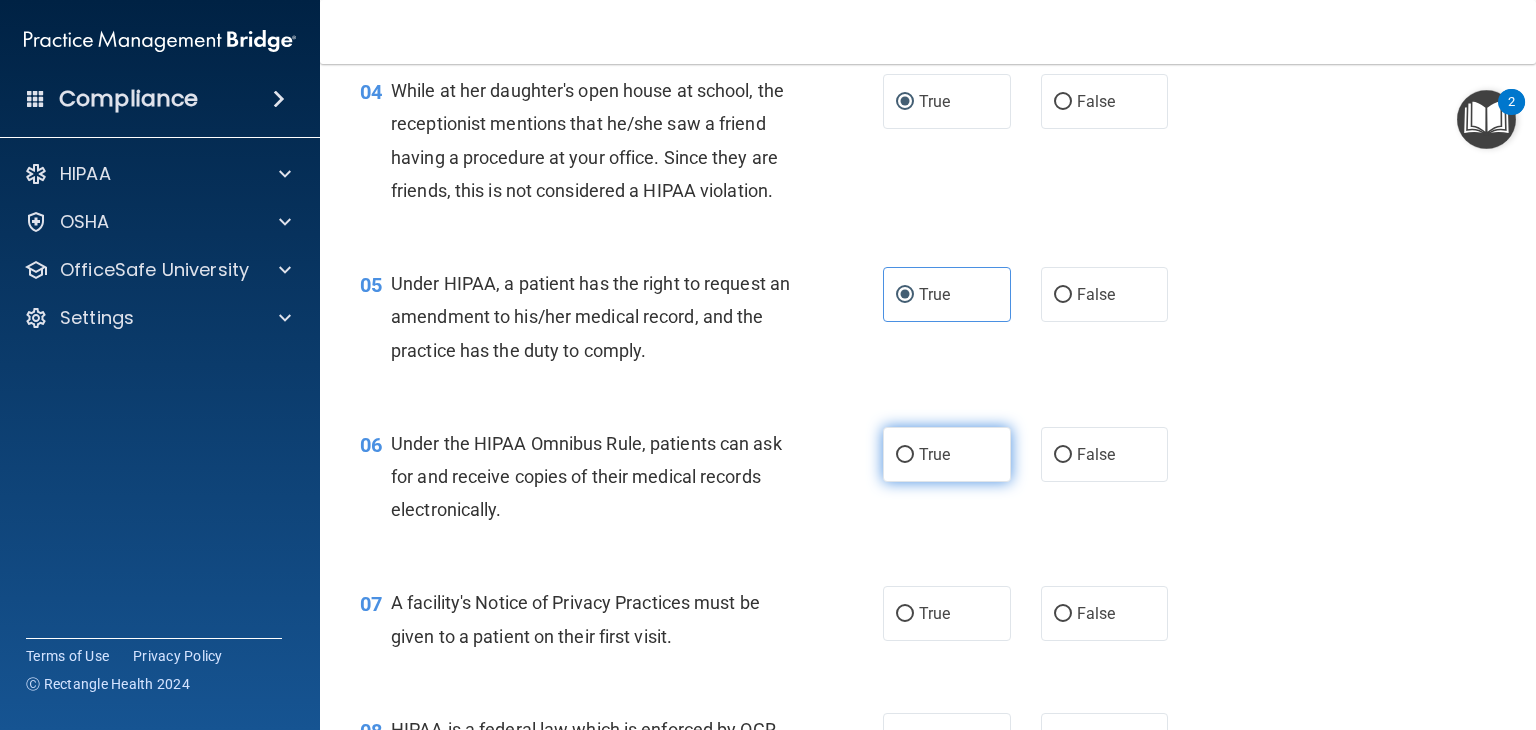 click on "True" at bounding box center [905, 455] 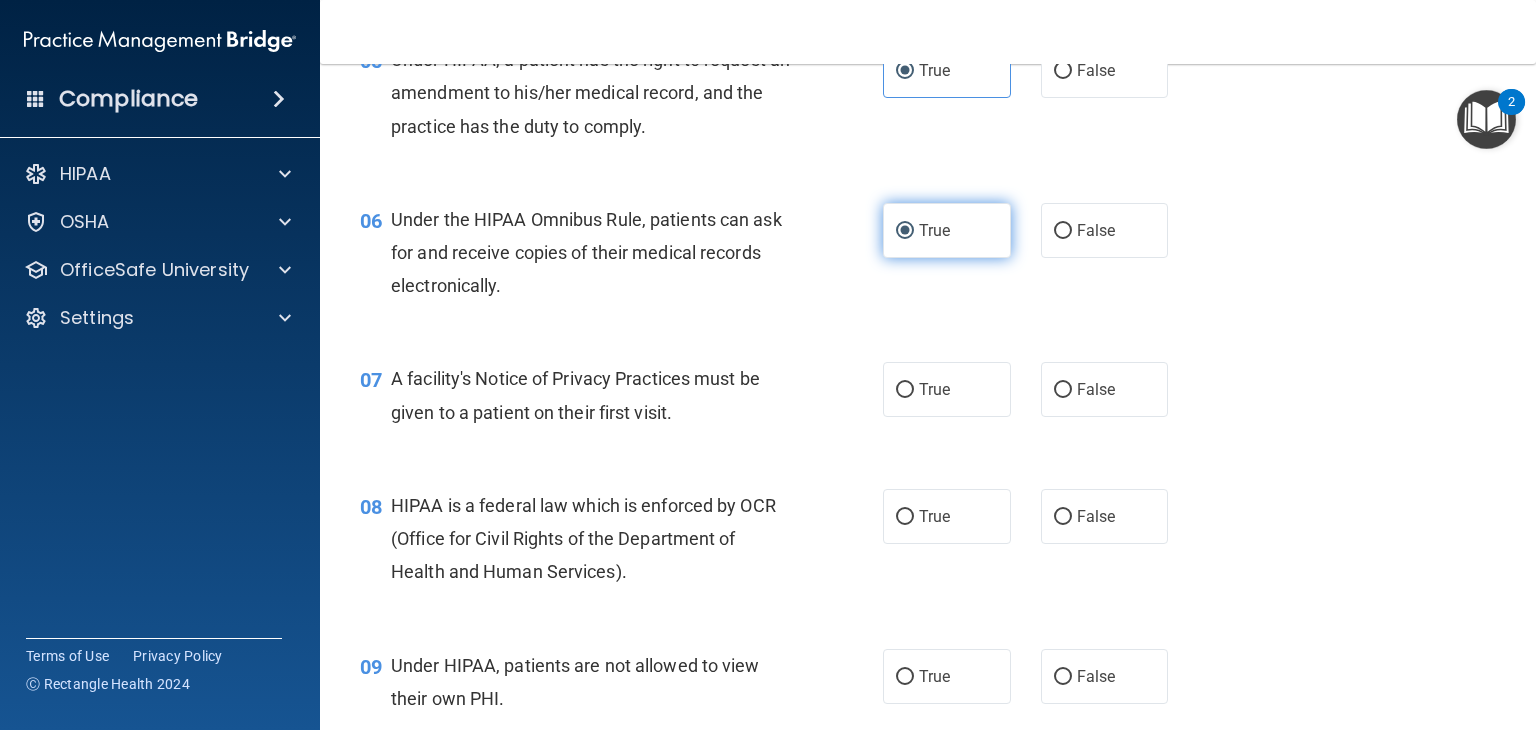scroll, scrollTop: 948, scrollLeft: 0, axis: vertical 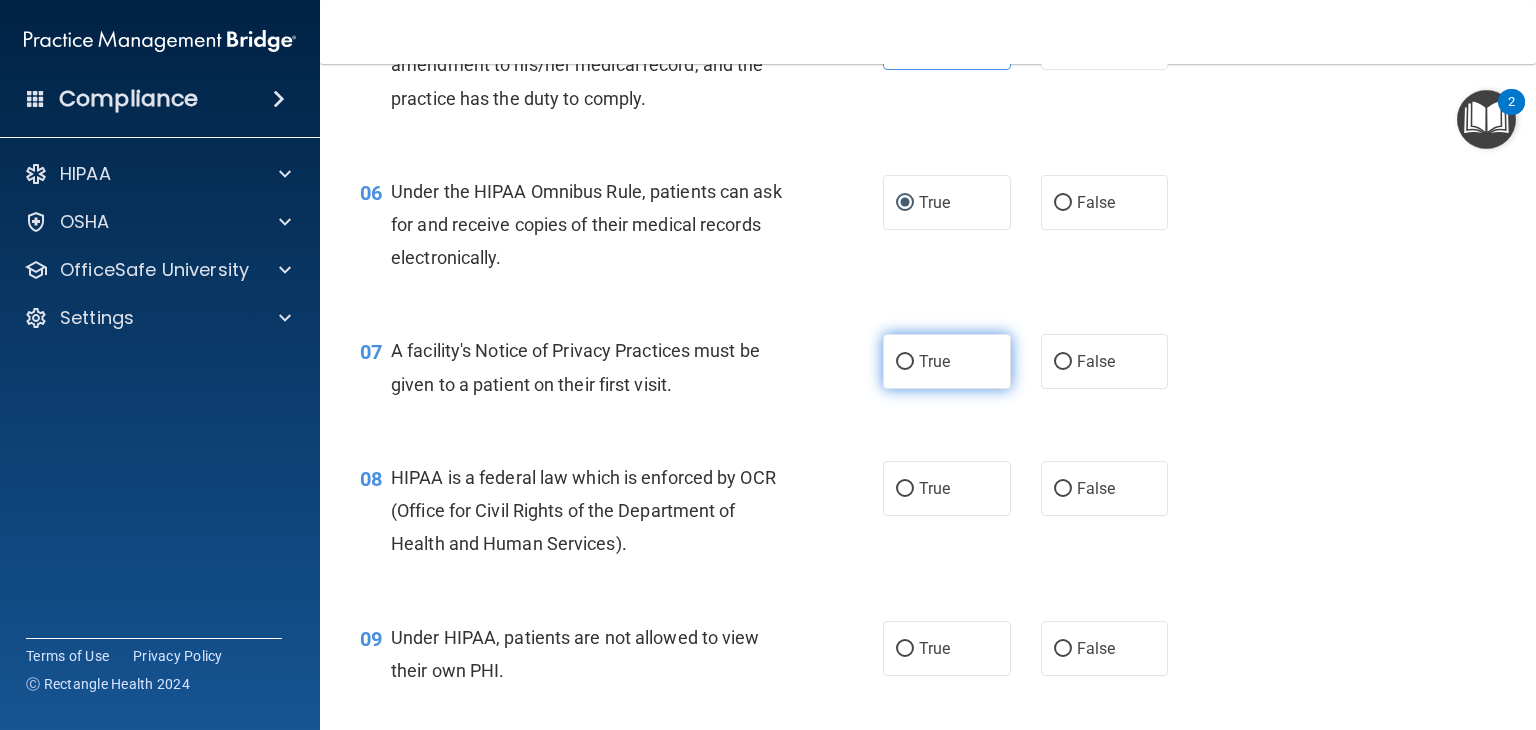 click on "True" at bounding box center [905, 362] 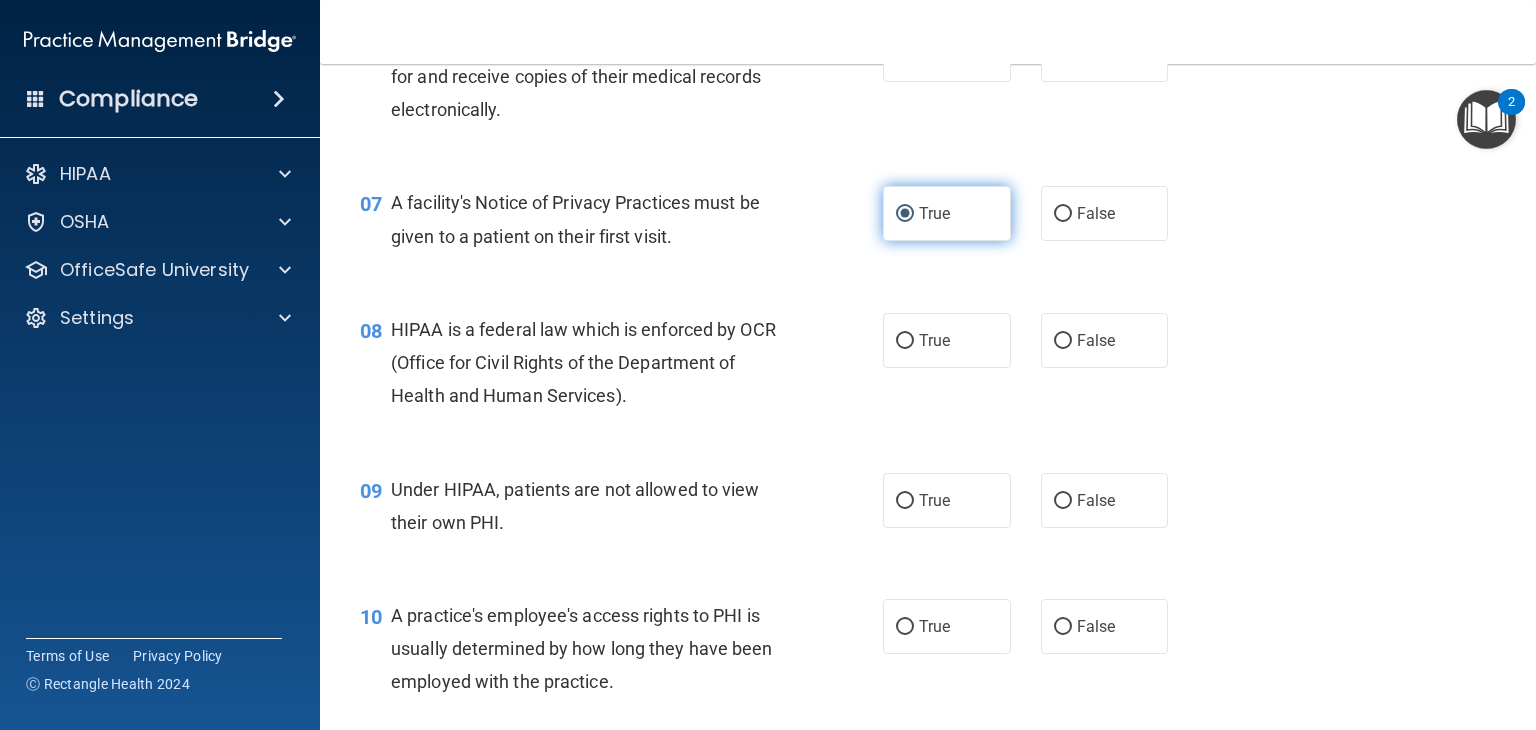 scroll, scrollTop: 1096, scrollLeft: 0, axis: vertical 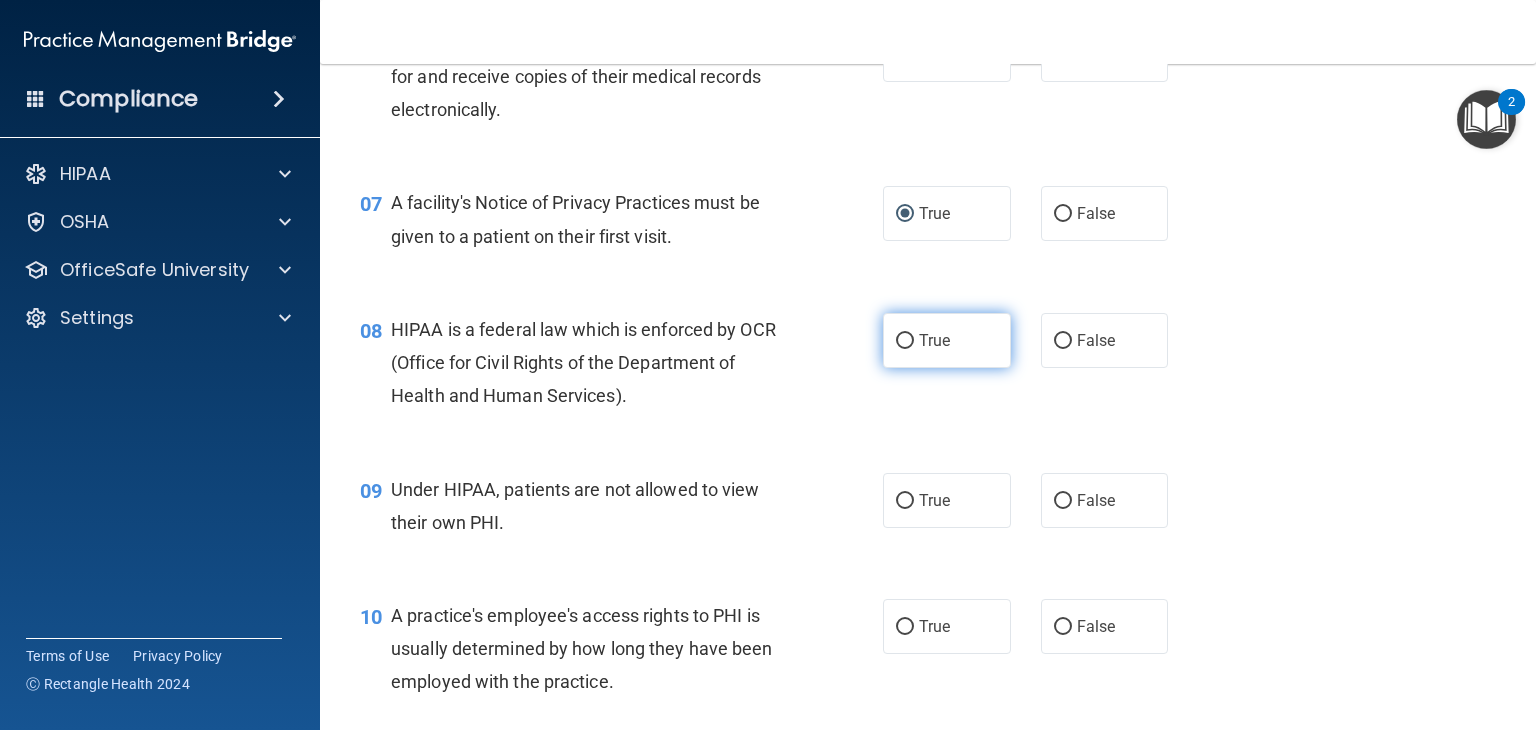 click on "True" at bounding box center [905, 341] 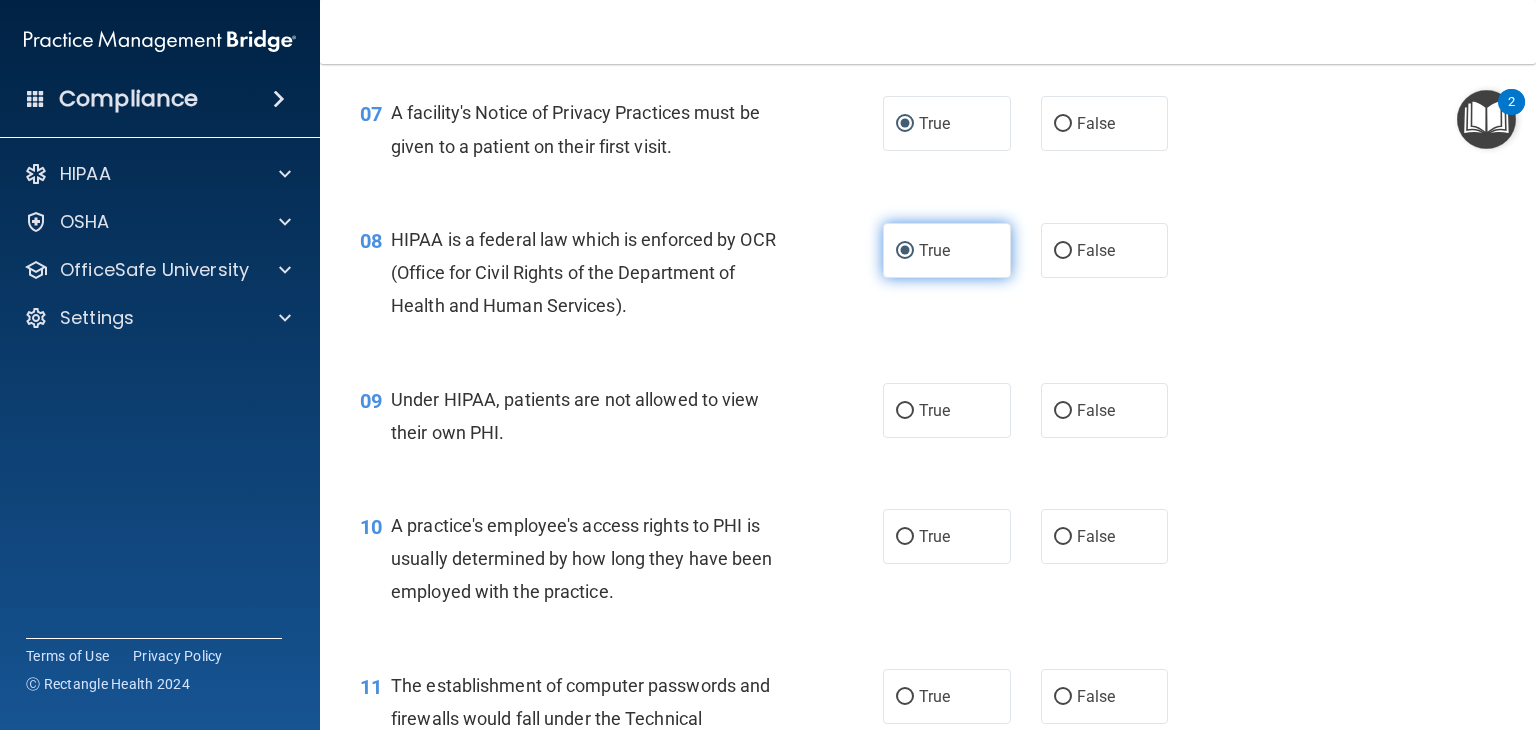 scroll, scrollTop: 1187, scrollLeft: 0, axis: vertical 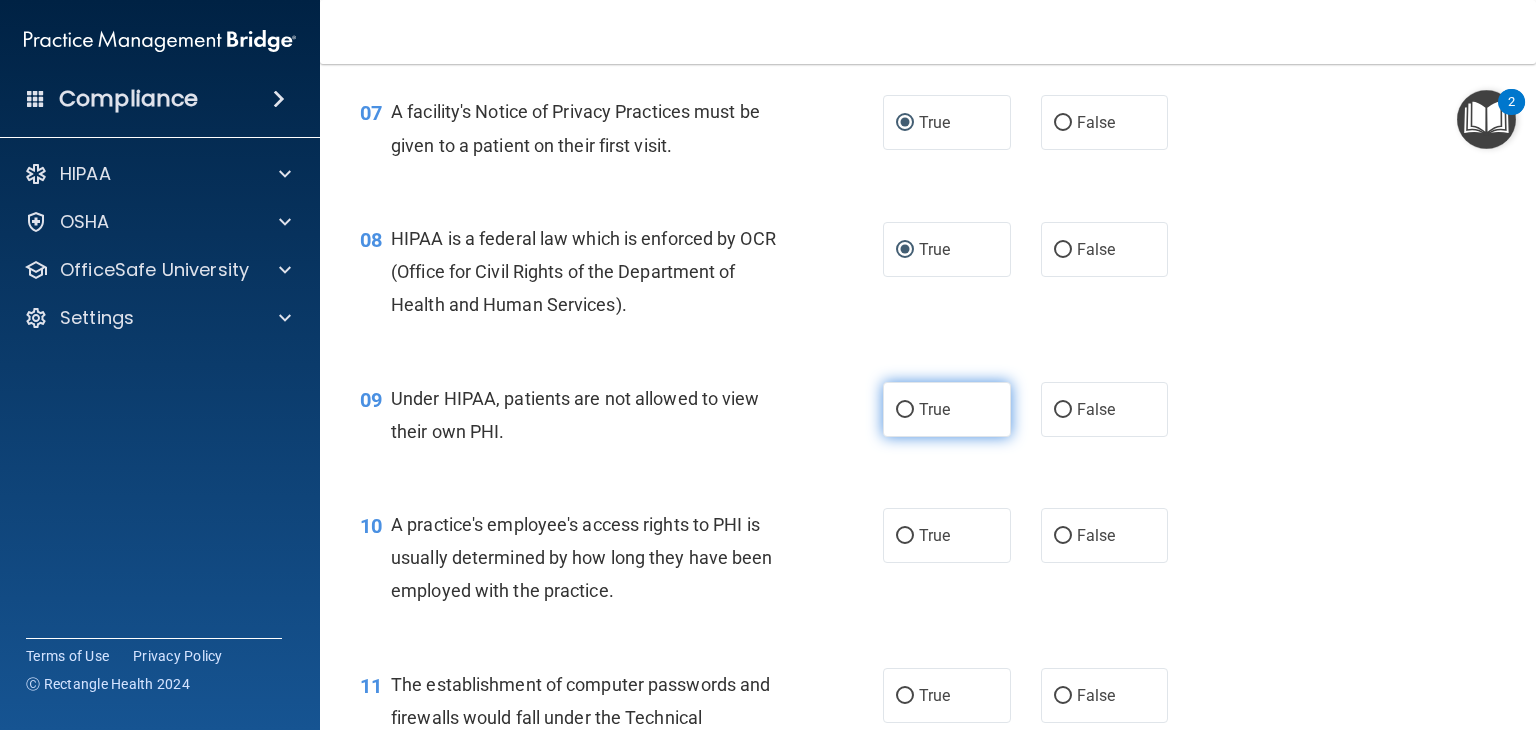 click on "True" at bounding box center [905, 410] 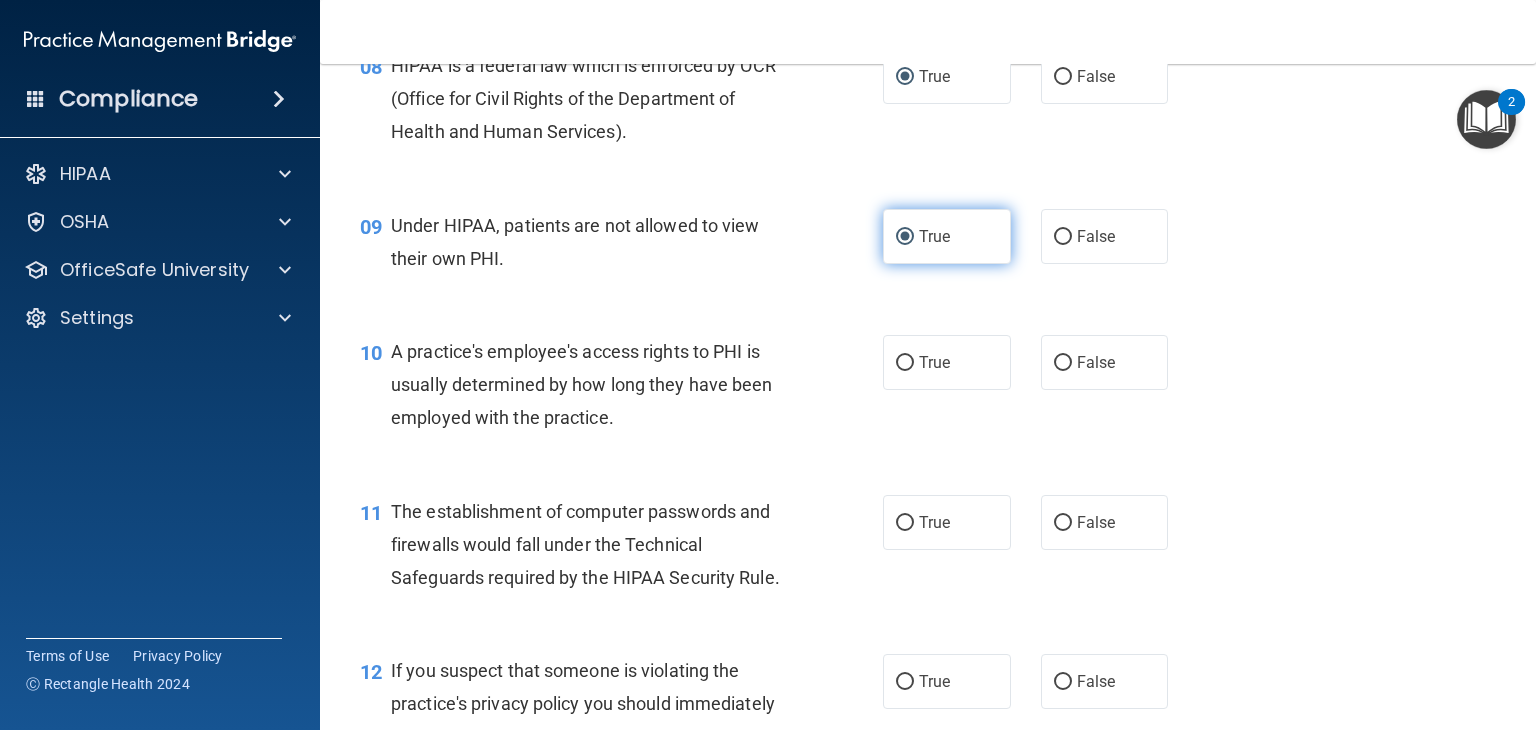 scroll, scrollTop: 1362, scrollLeft: 0, axis: vertical 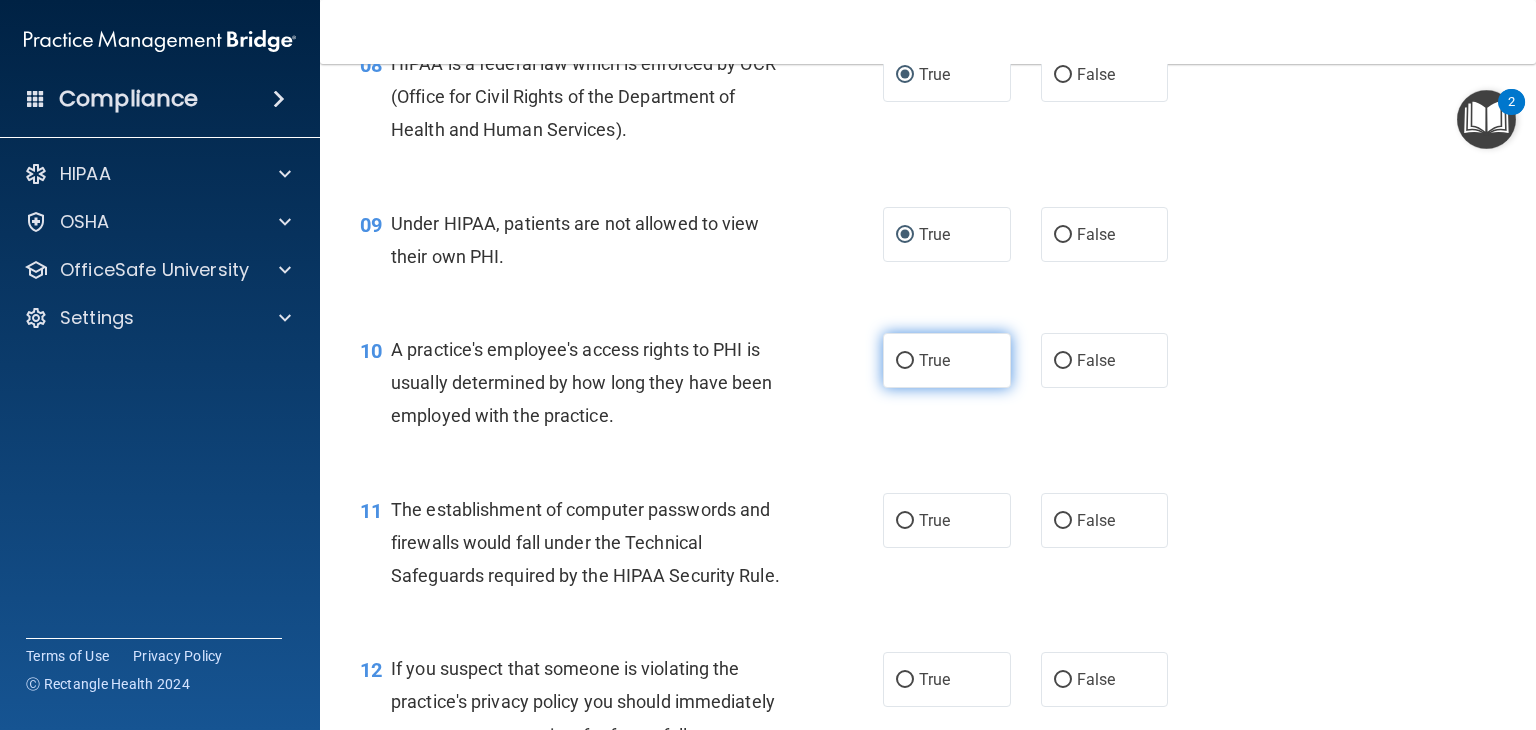 click on "True" at bounding box center [905, 361] 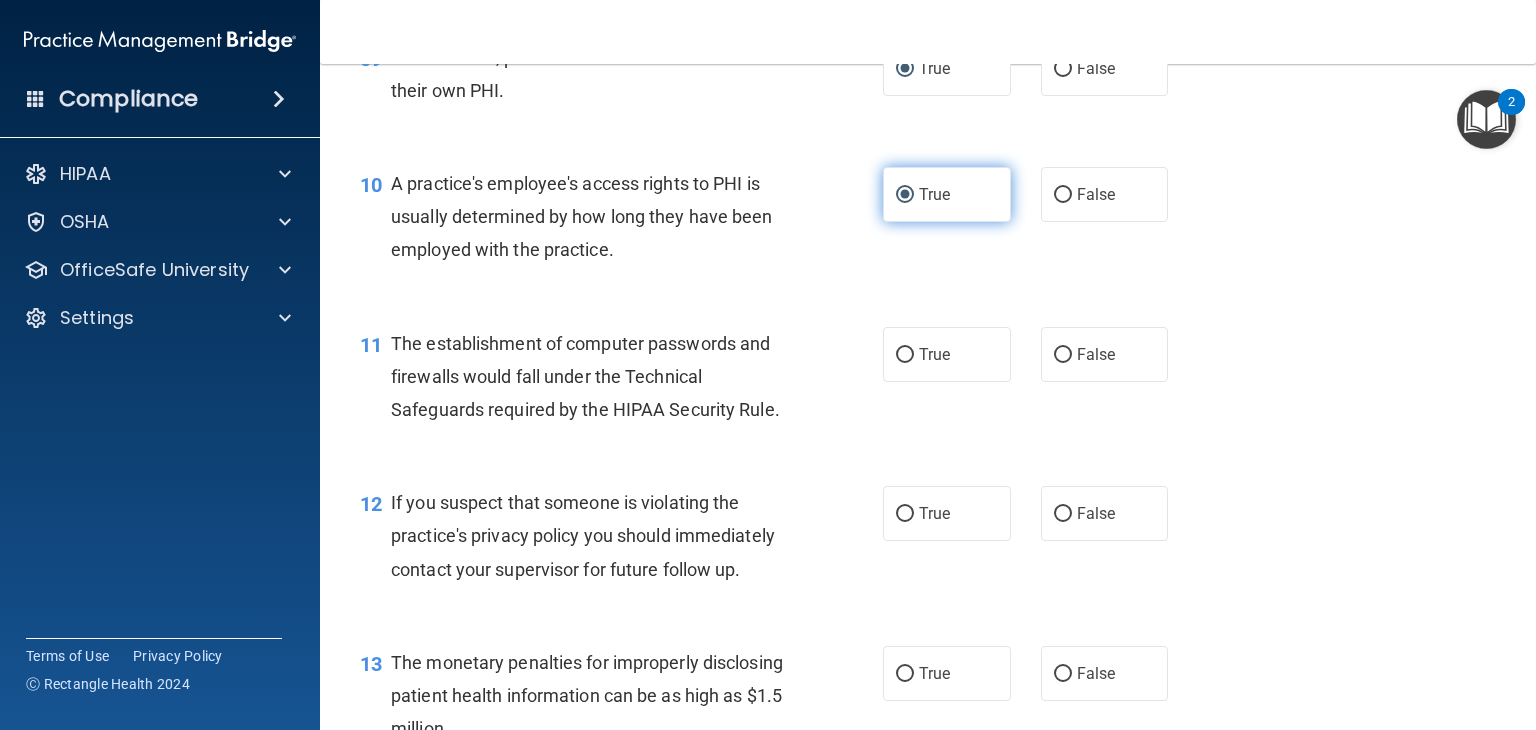 scroll, scrollTop: 1534, scrollLeft: 0, axis: vertical 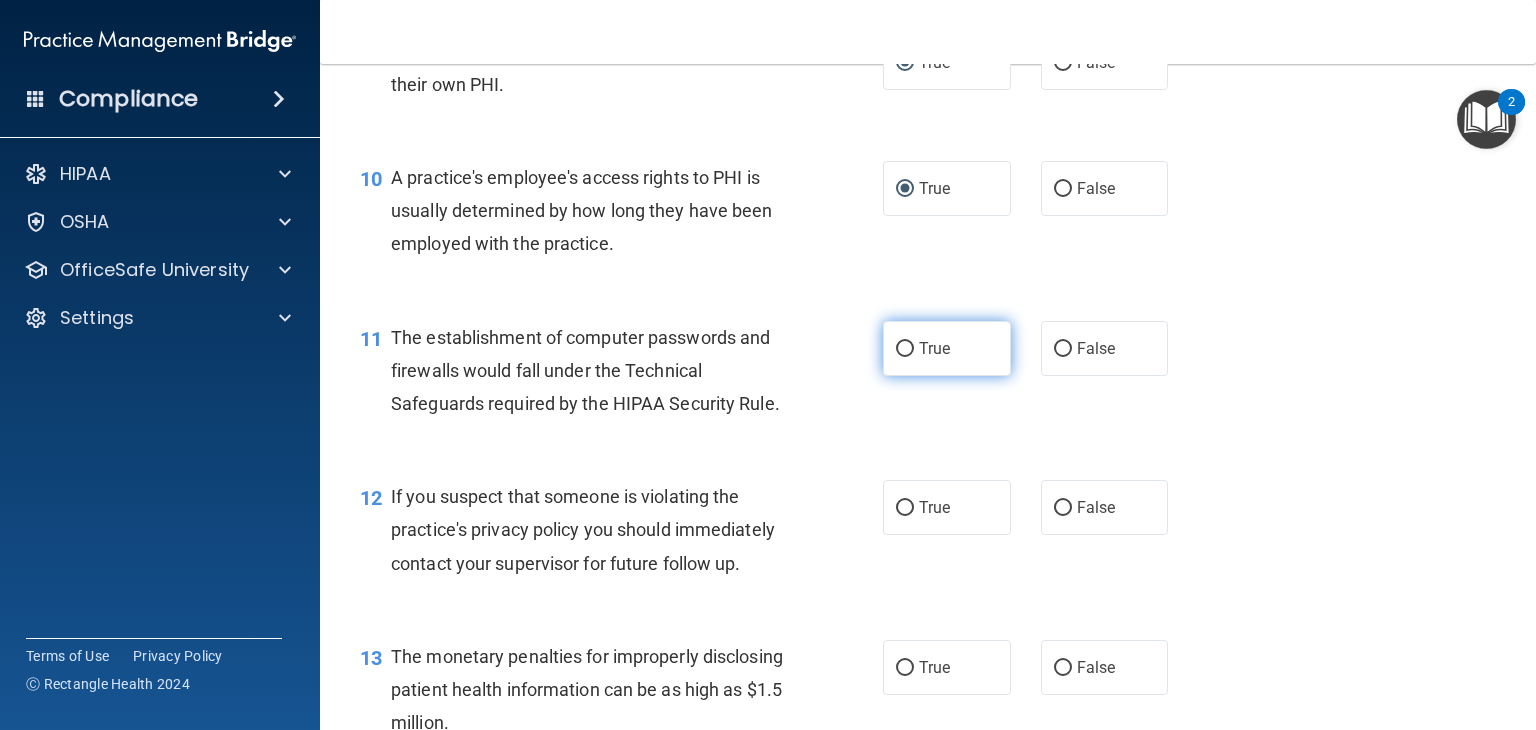 click on "True" at bounding box center [905, 349] 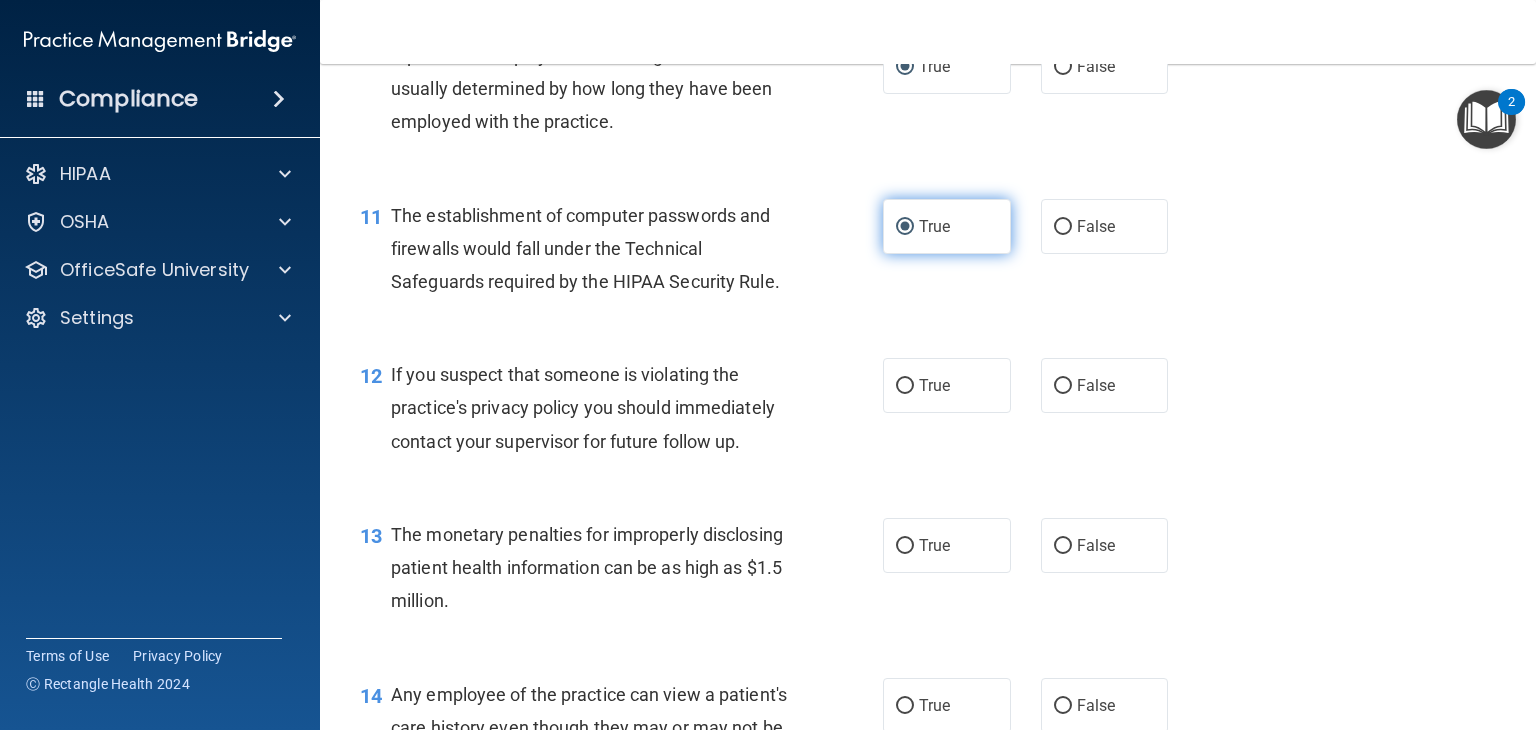 scroll, scrollTop: 1656, scrollLeft: 0, axis: vertical 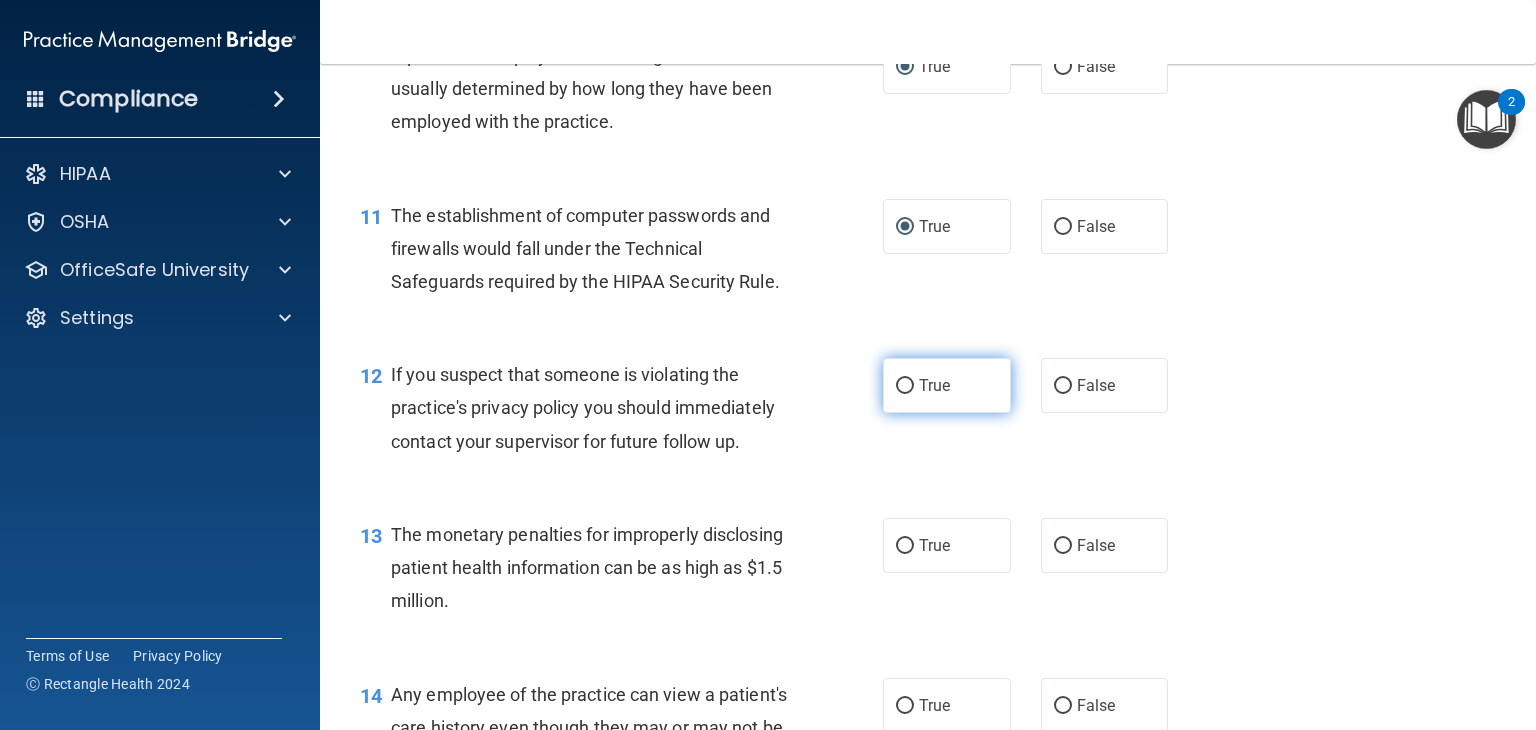 click on "True" at bounding box center [905, 386] 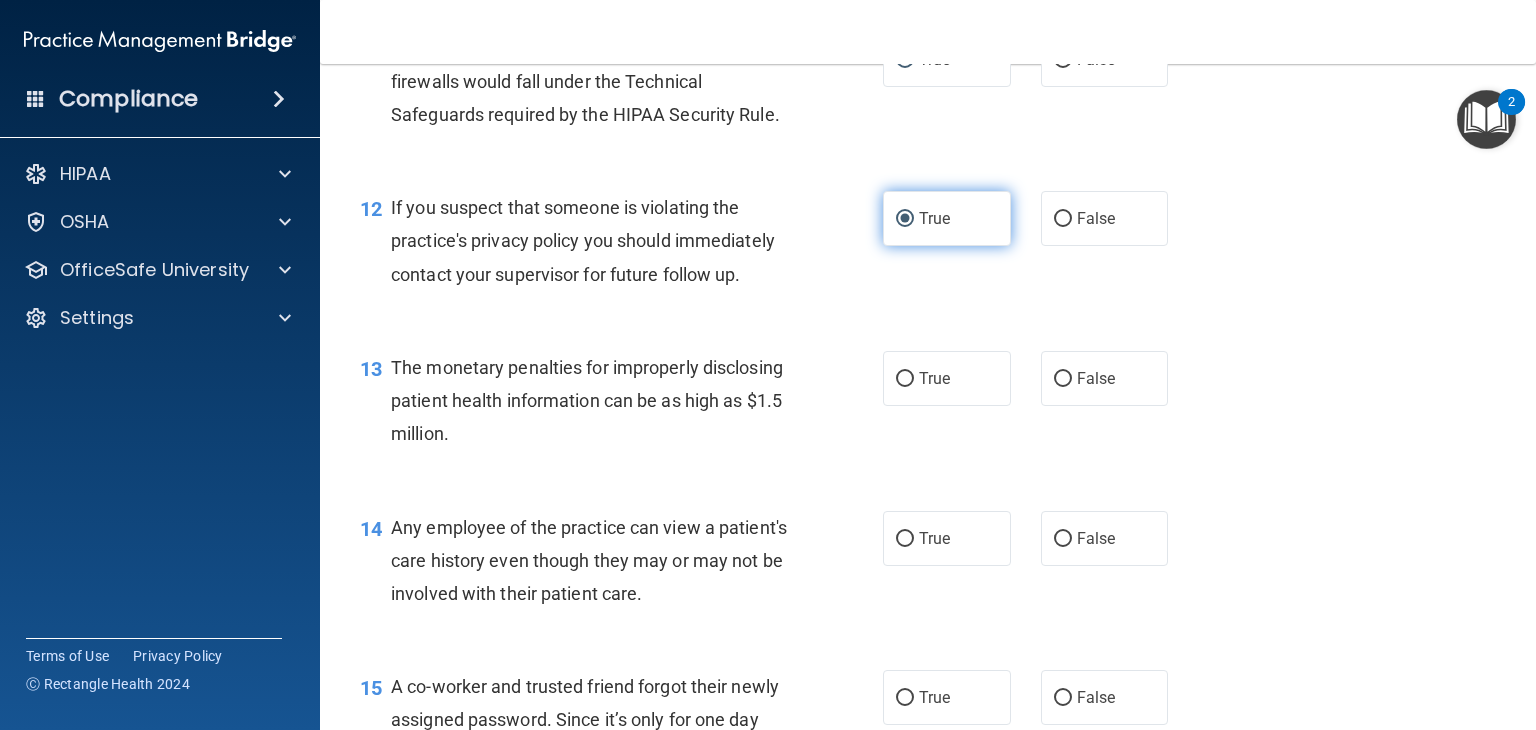 scroll, scrollTop: 1832, scrollLeft: 0, axis: vertical 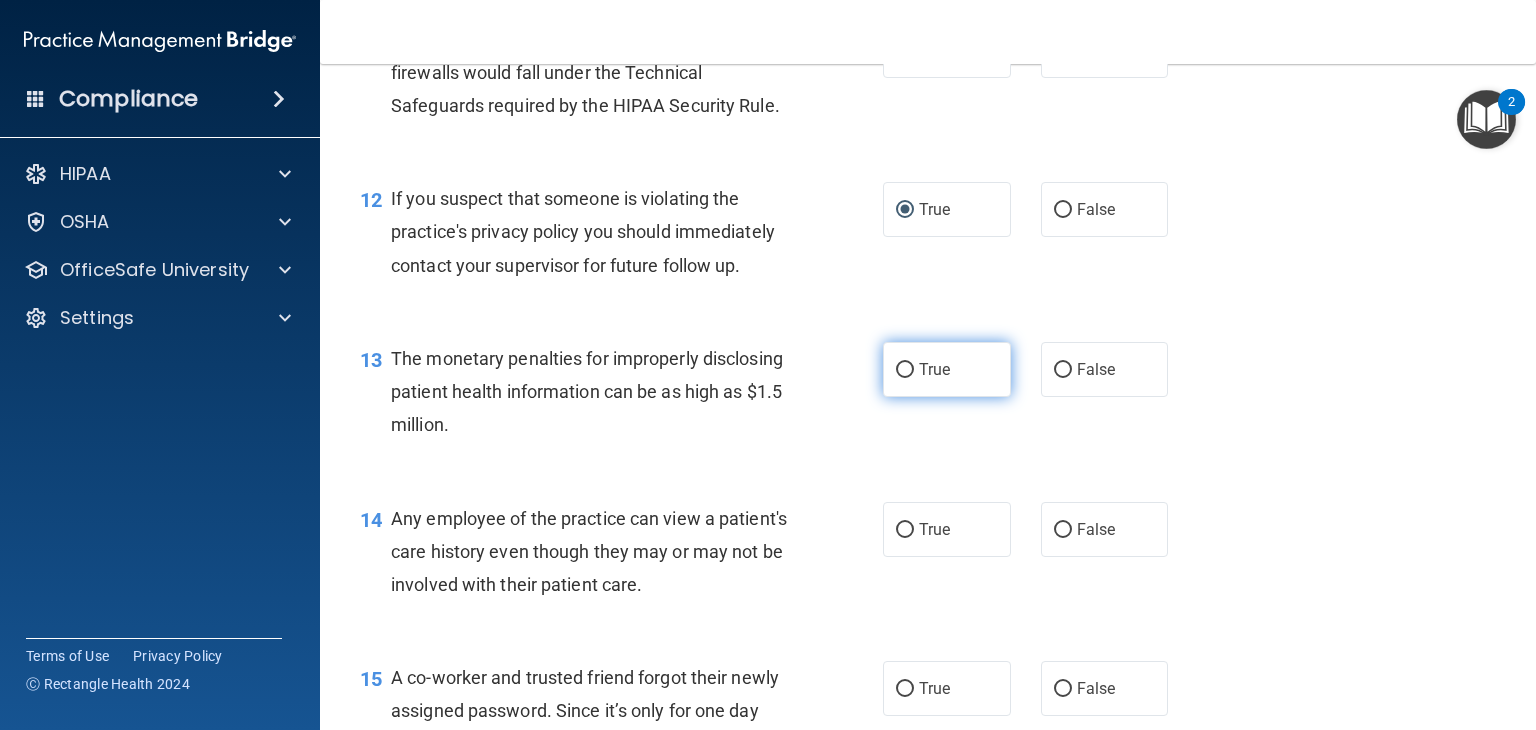 click on "True" at bounding box center [905, 370] 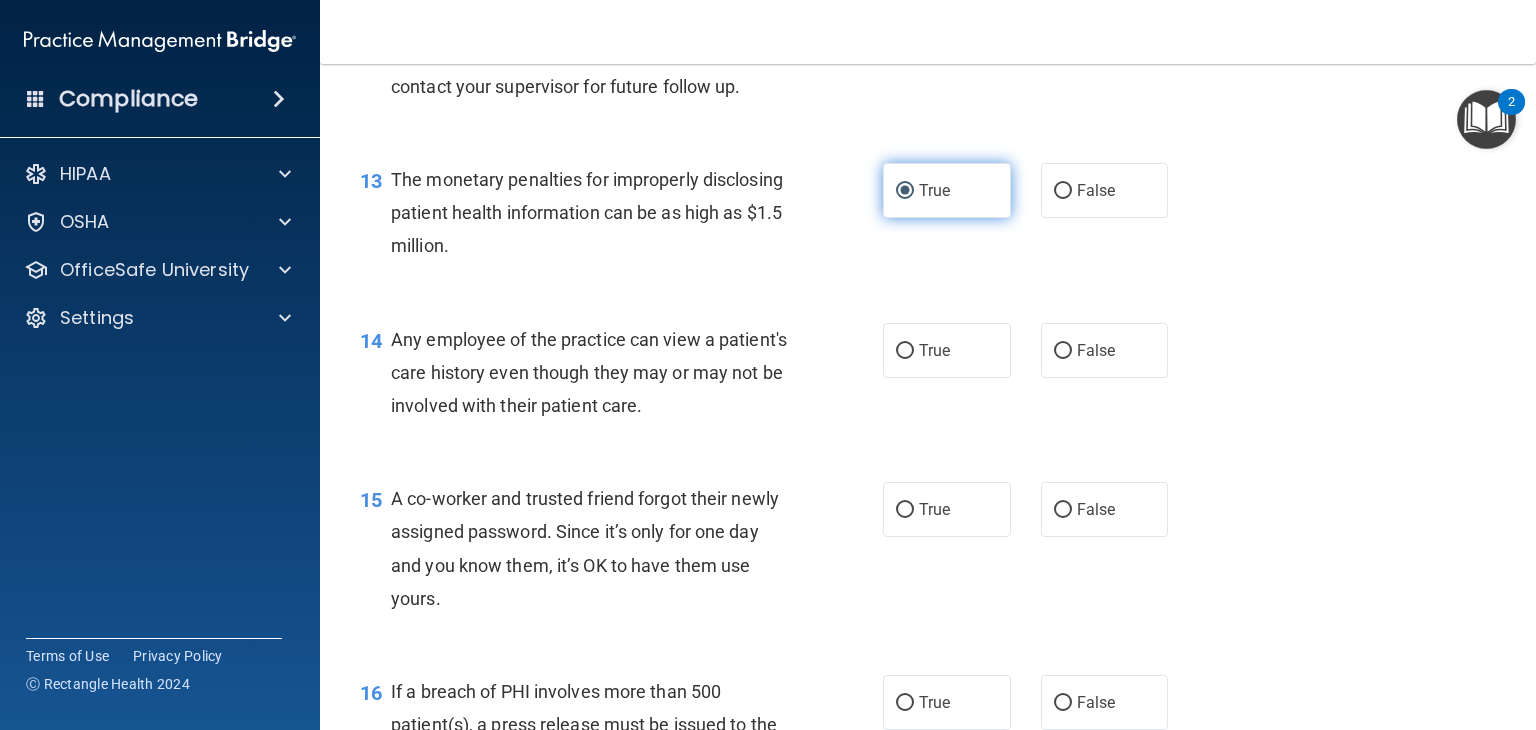 scroll, scrollTop: 2026, scrollLeft: 0, axis: vertical 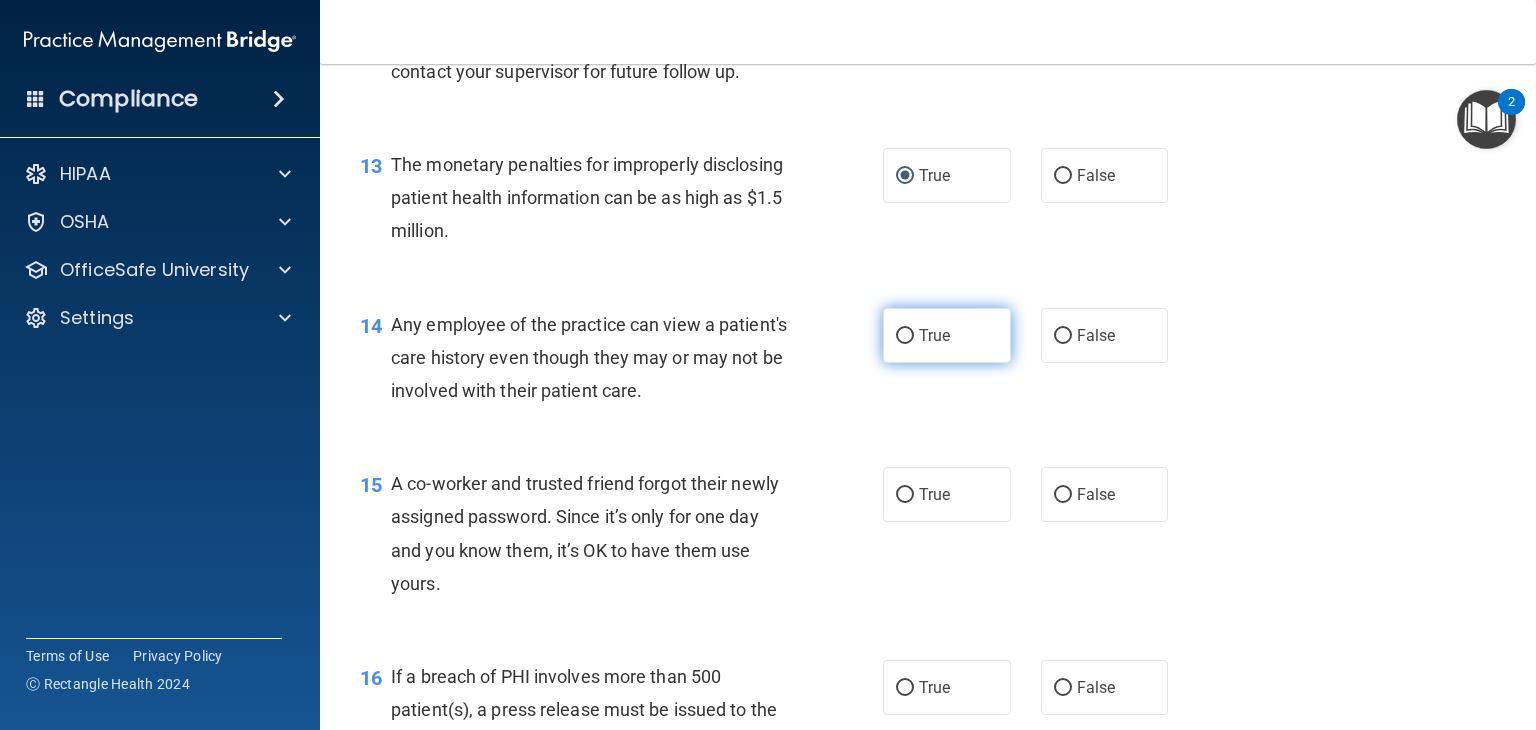 click on "True" at bounding box center (905, 336) 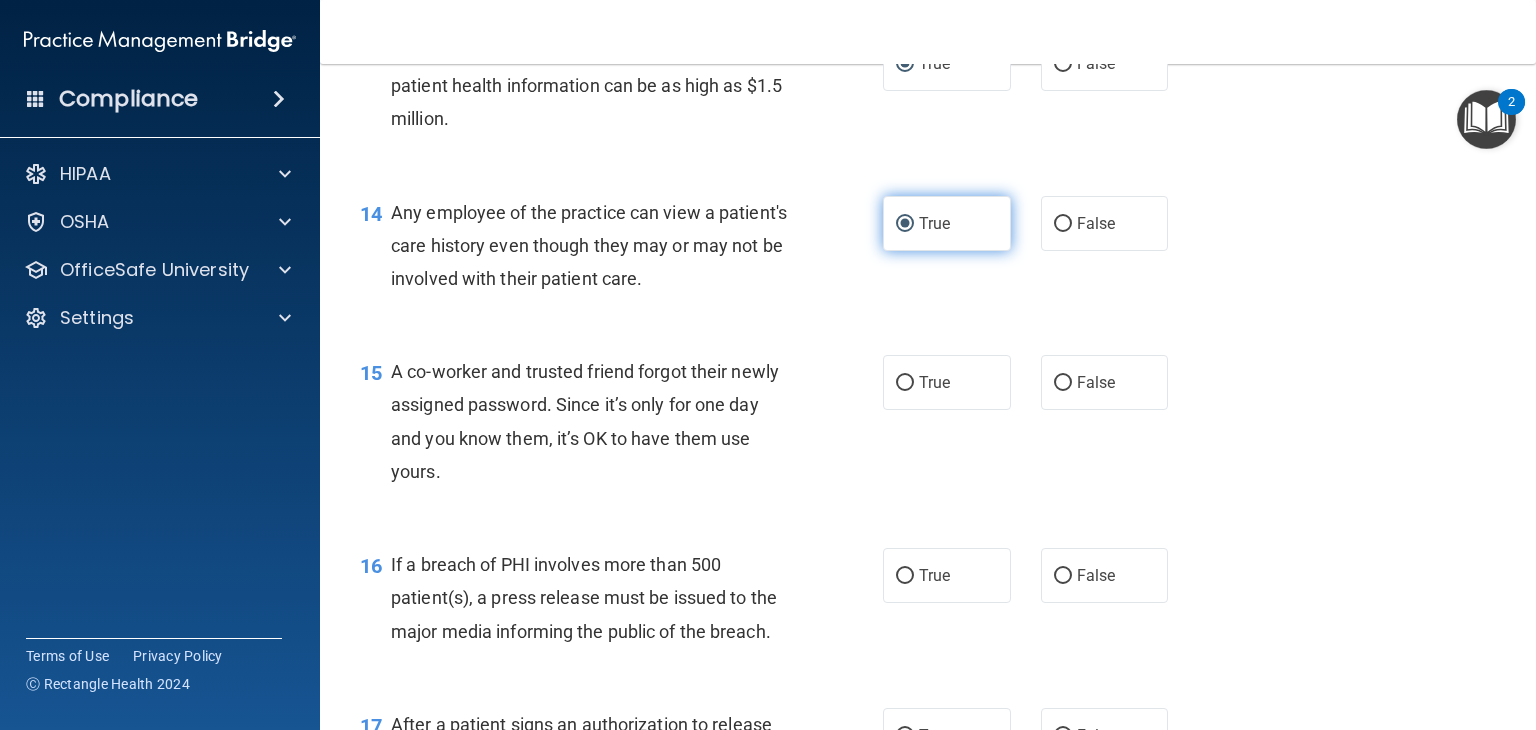 scroll, scrollTop: 2160, scrollLeft: 0, axis: vertical 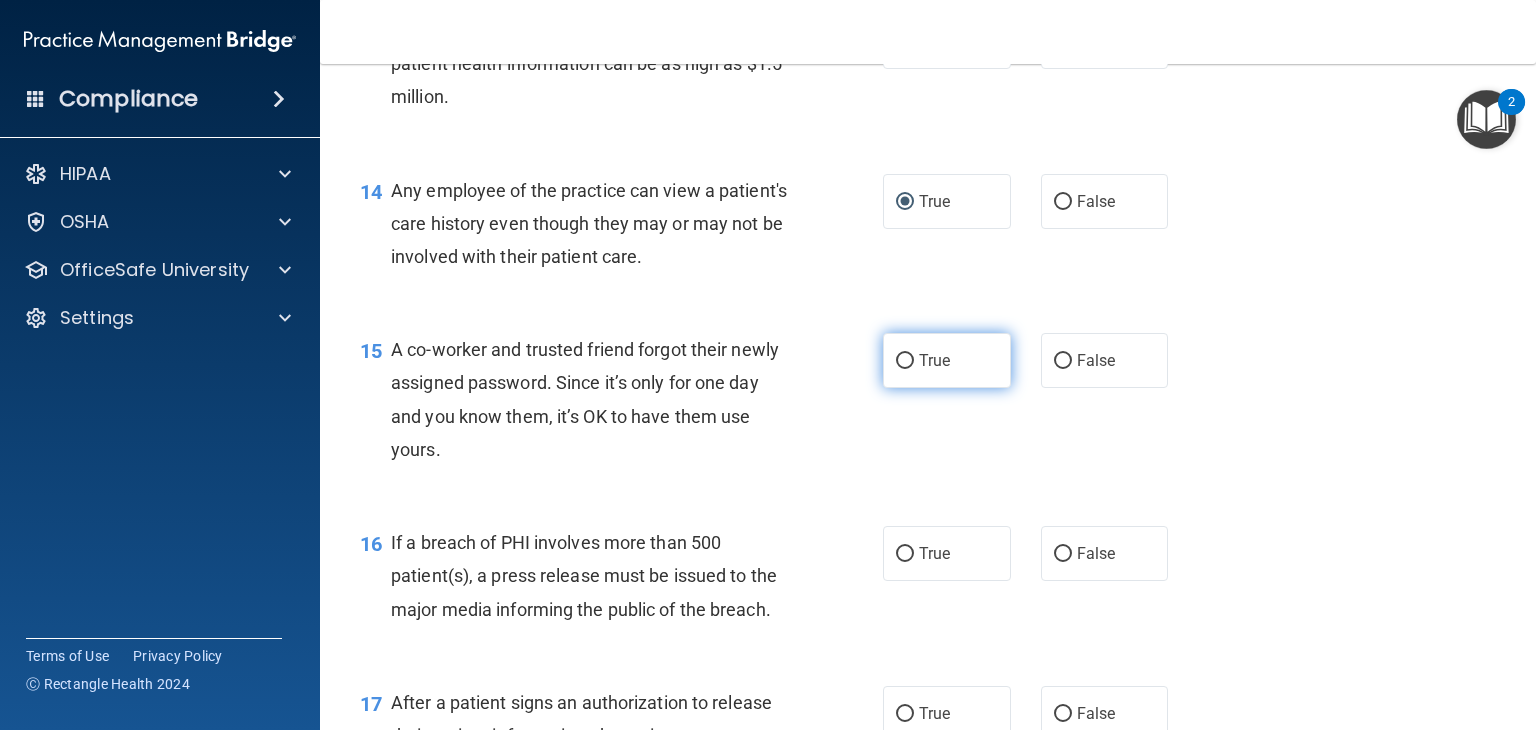 click on "True" at bounding box center (905, 361) 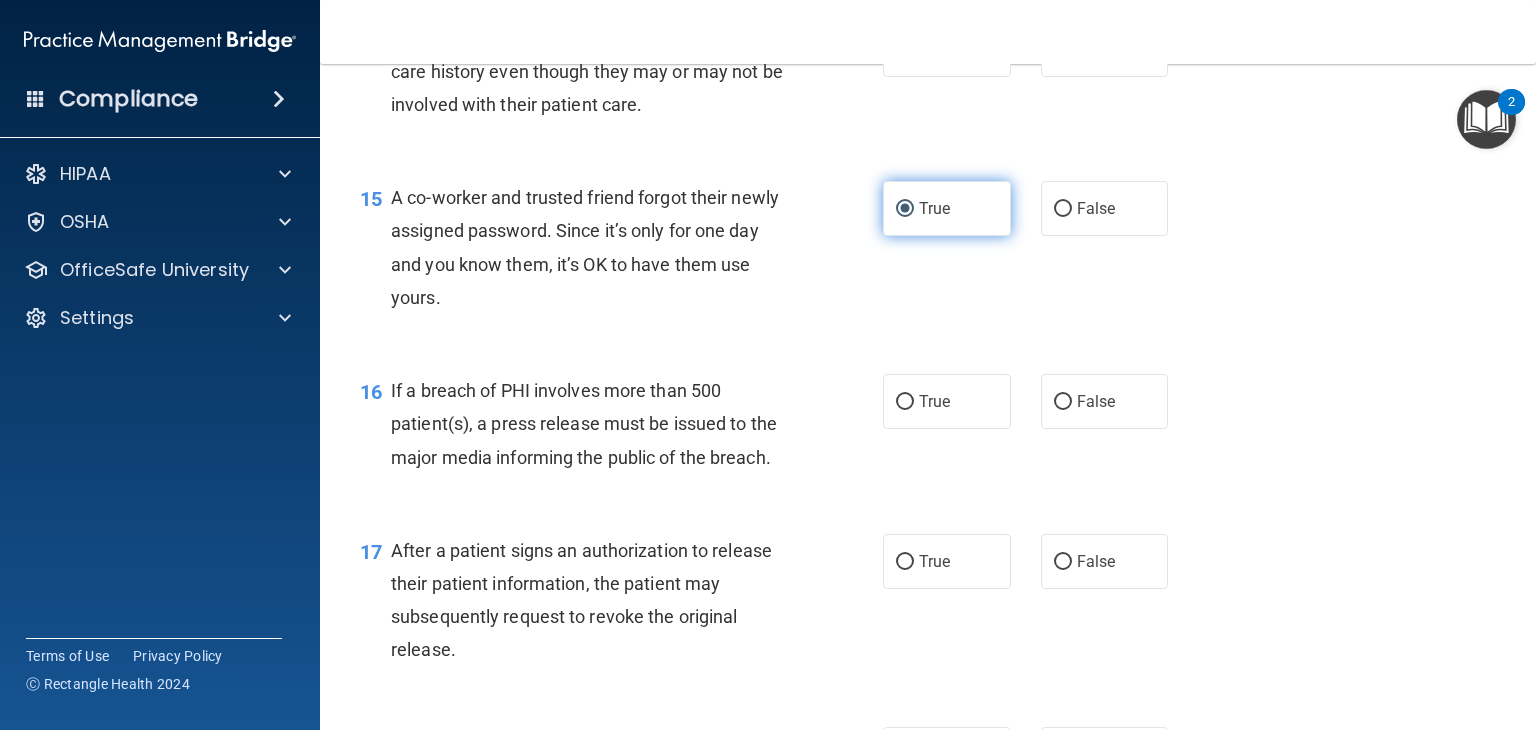 scroll, scrollTop: 2351, scrollLeft: 0, axis: vertical 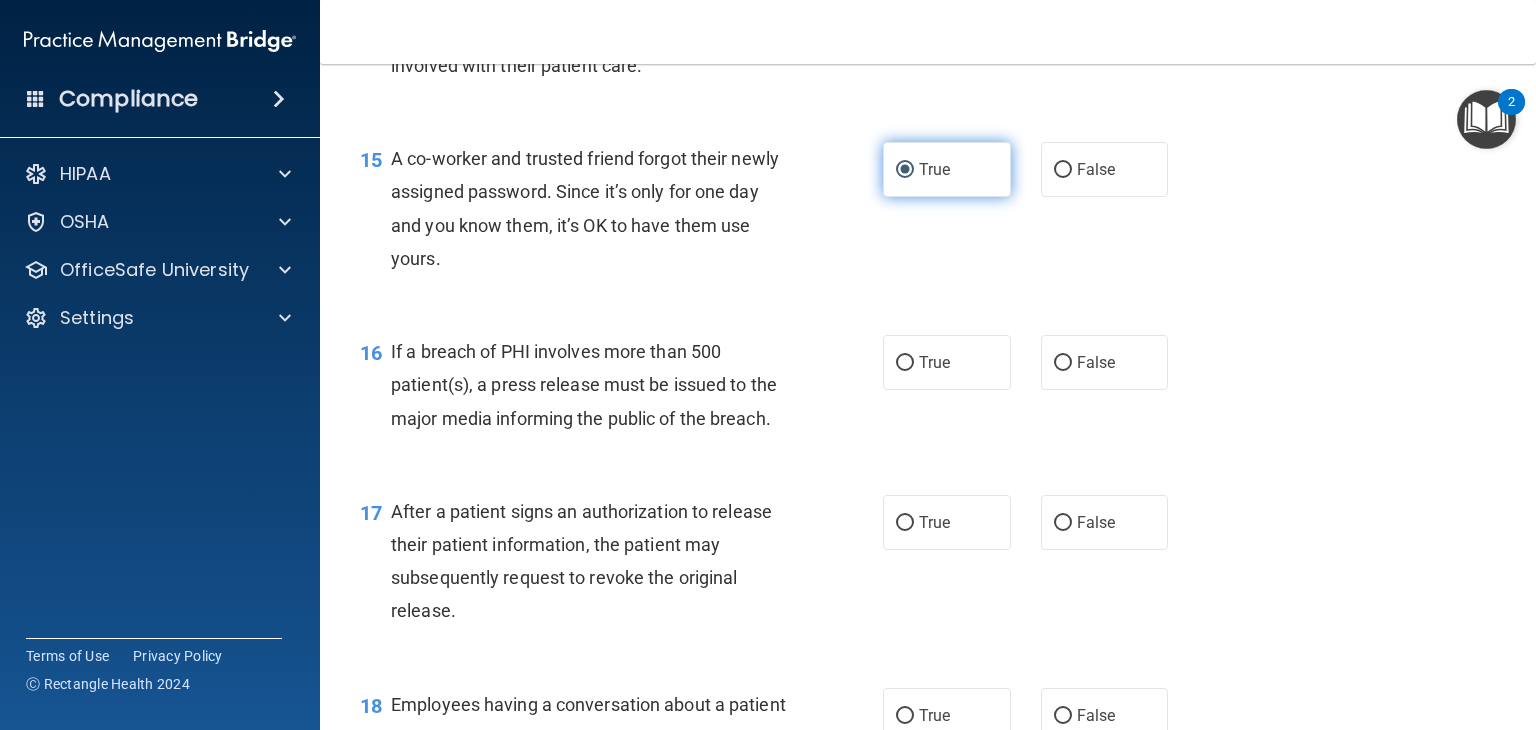 click on "True" at bounding box center [905, 363] 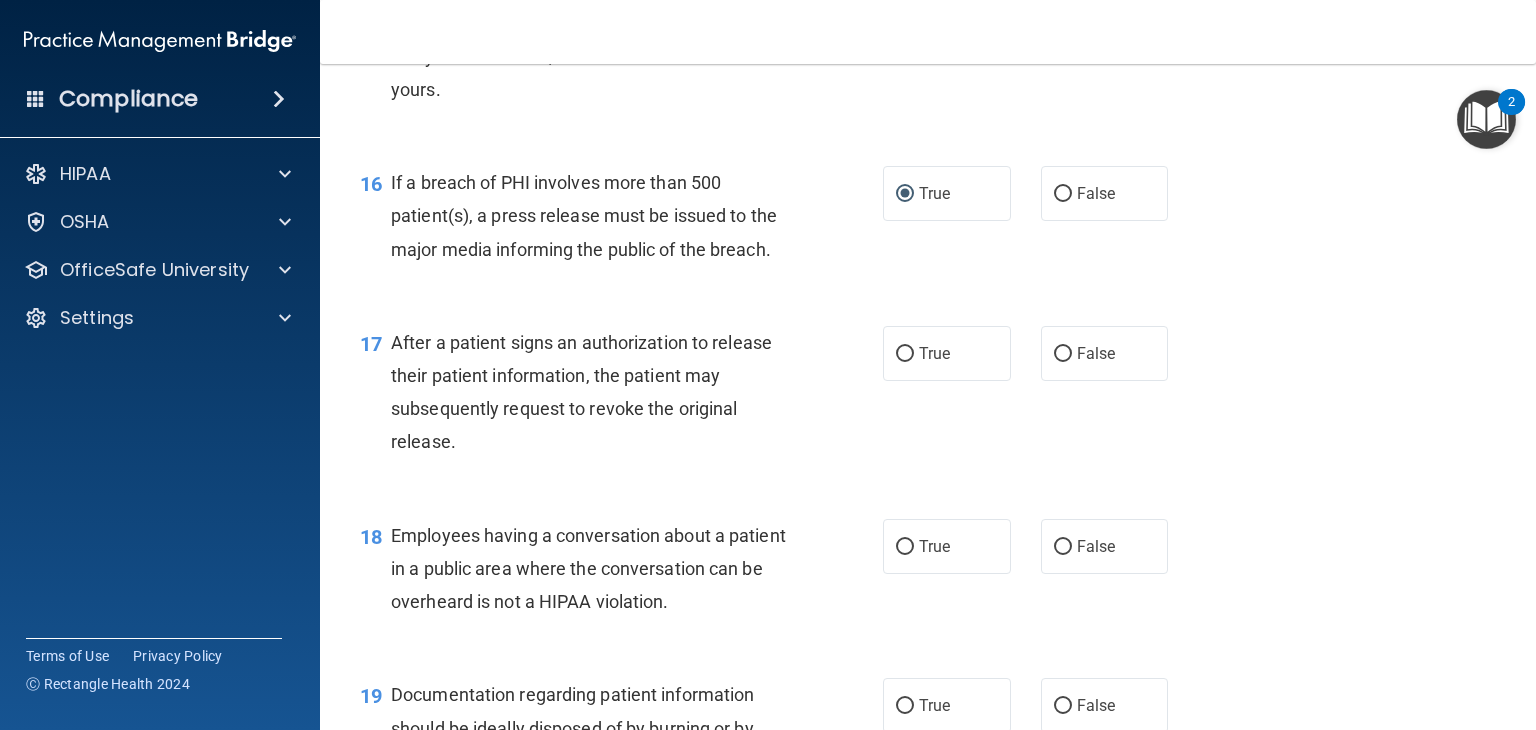 scroll, scrollTop: 2516, scrollLeft: 0, axis: vertical 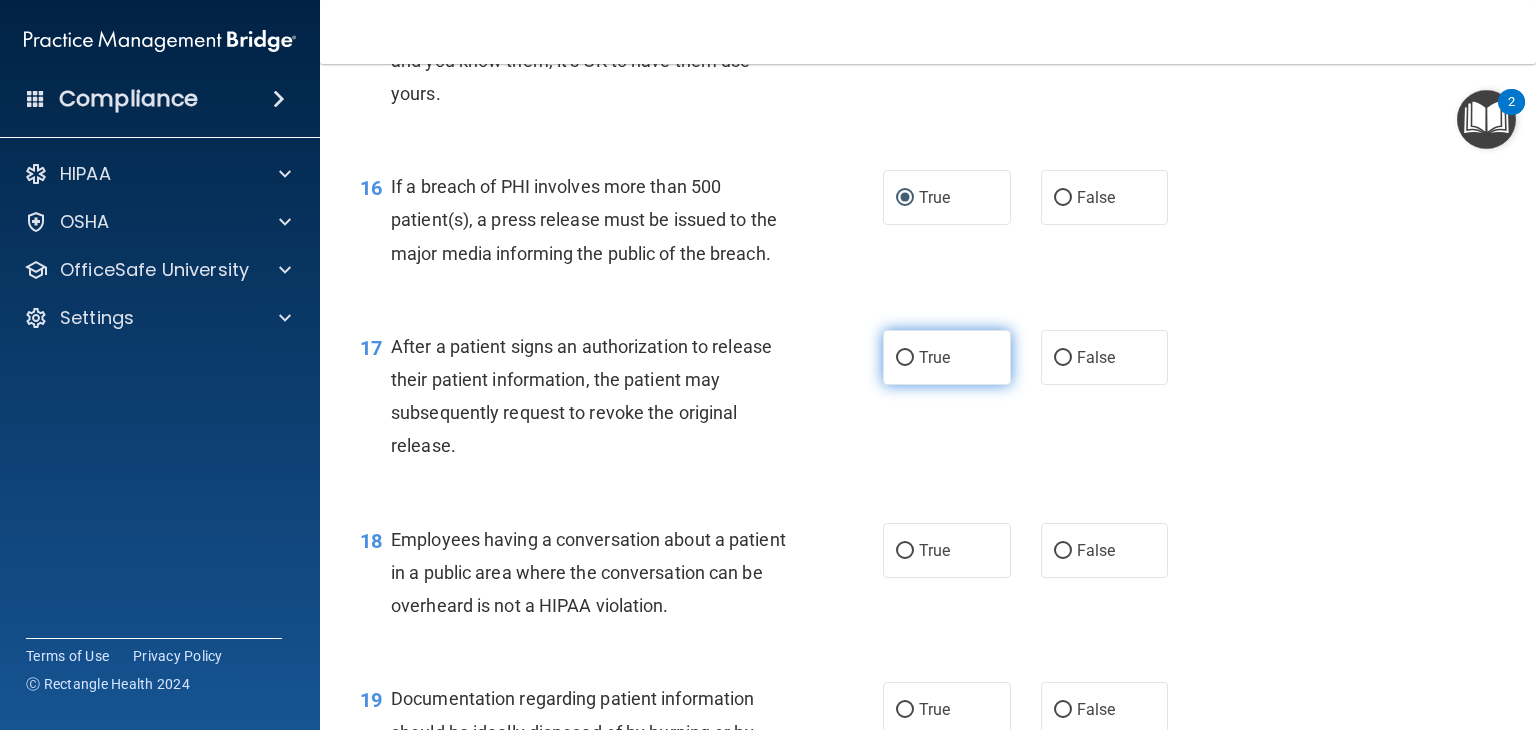 click on "True" at bounding box center [905, 358] 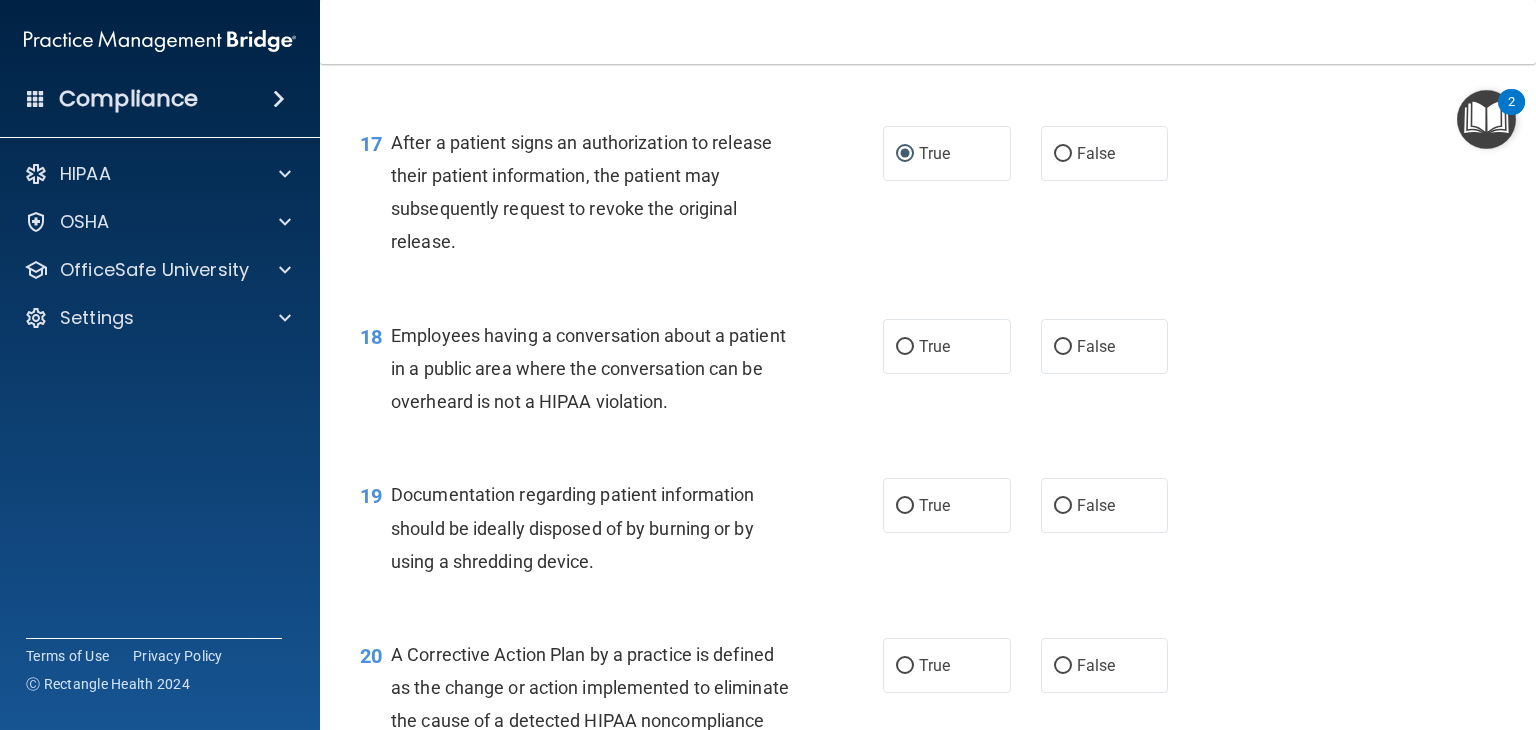 scroll, scrollTop: 2768, scrollLeft: 0, axis: vertical 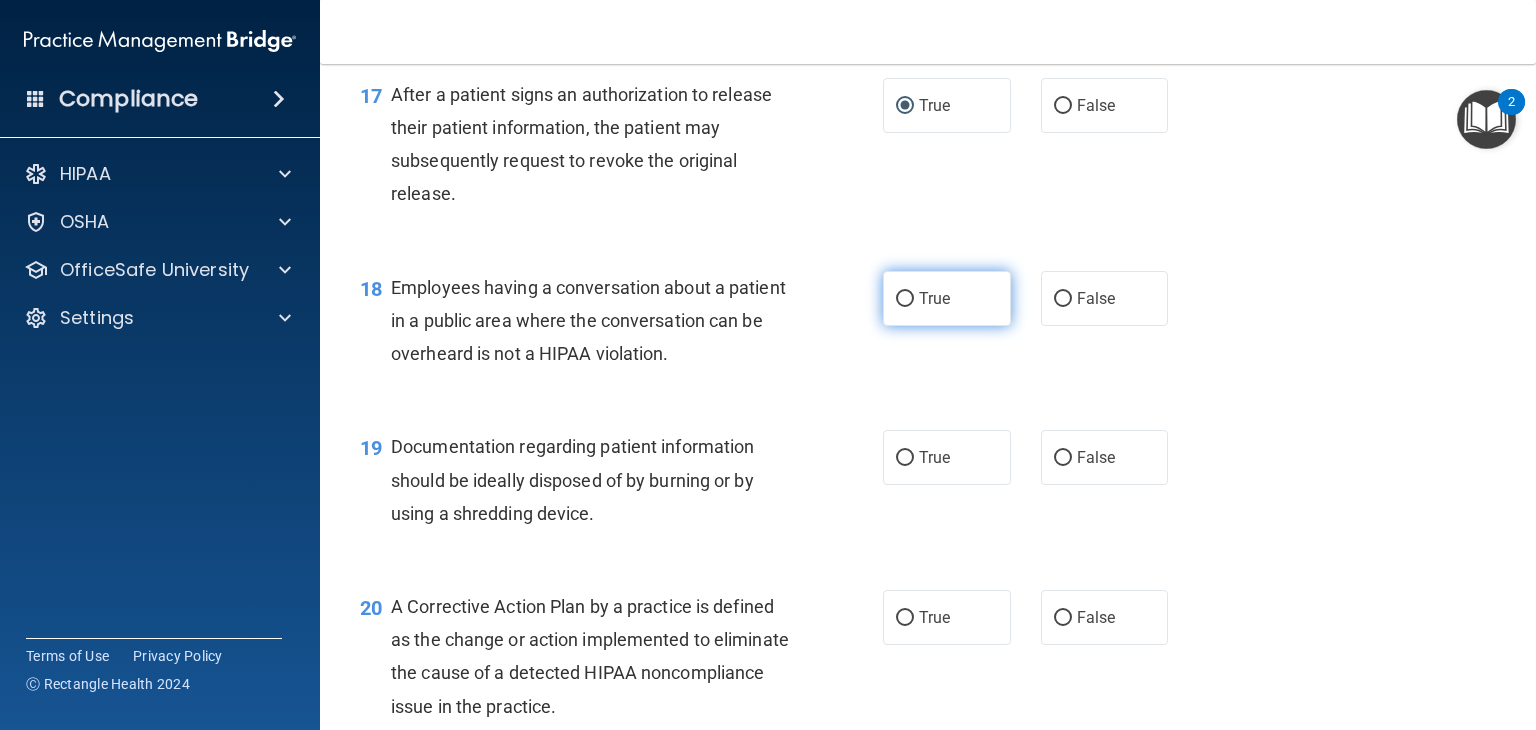 click on "True" at bounding box center [905, 299] 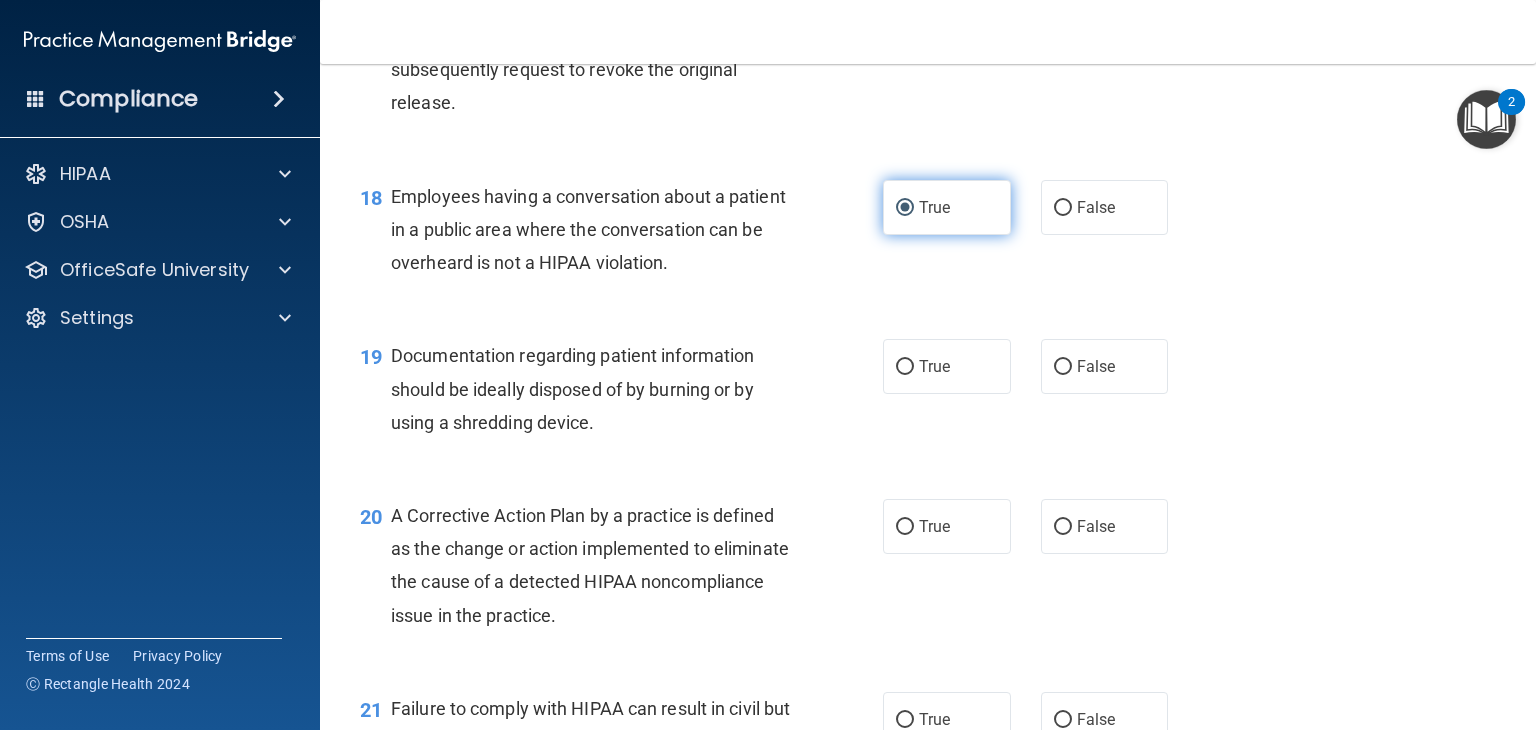scroll, scrollTop: 2870, scrollLeft: 0, axis: vertical 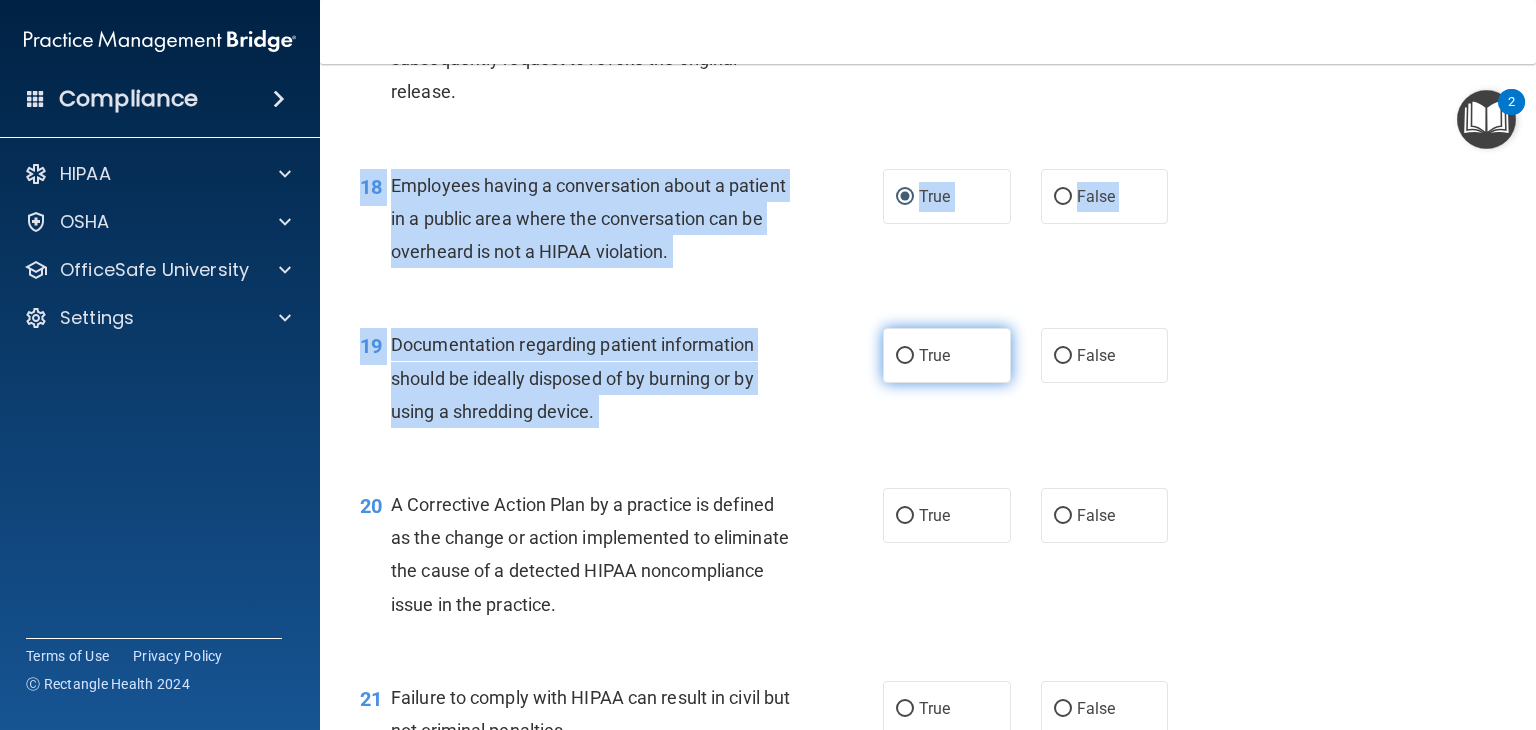 drag, startPoint x: 896, startPoint y: 327, endPoint x: 896, endPoint y: 390, distance: 63 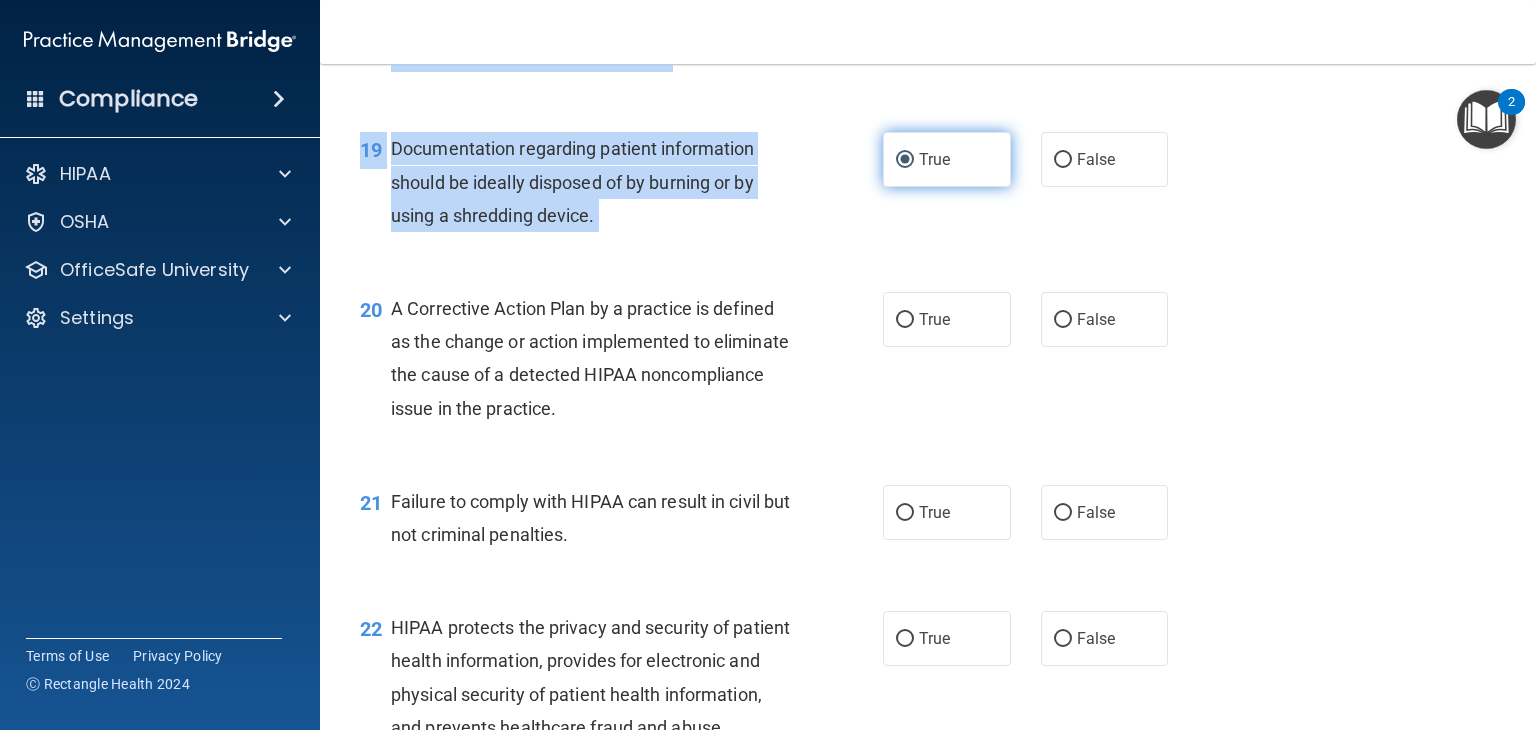 scroll, scrollTop: 3064, scrollLeft: 0, axis: vertical 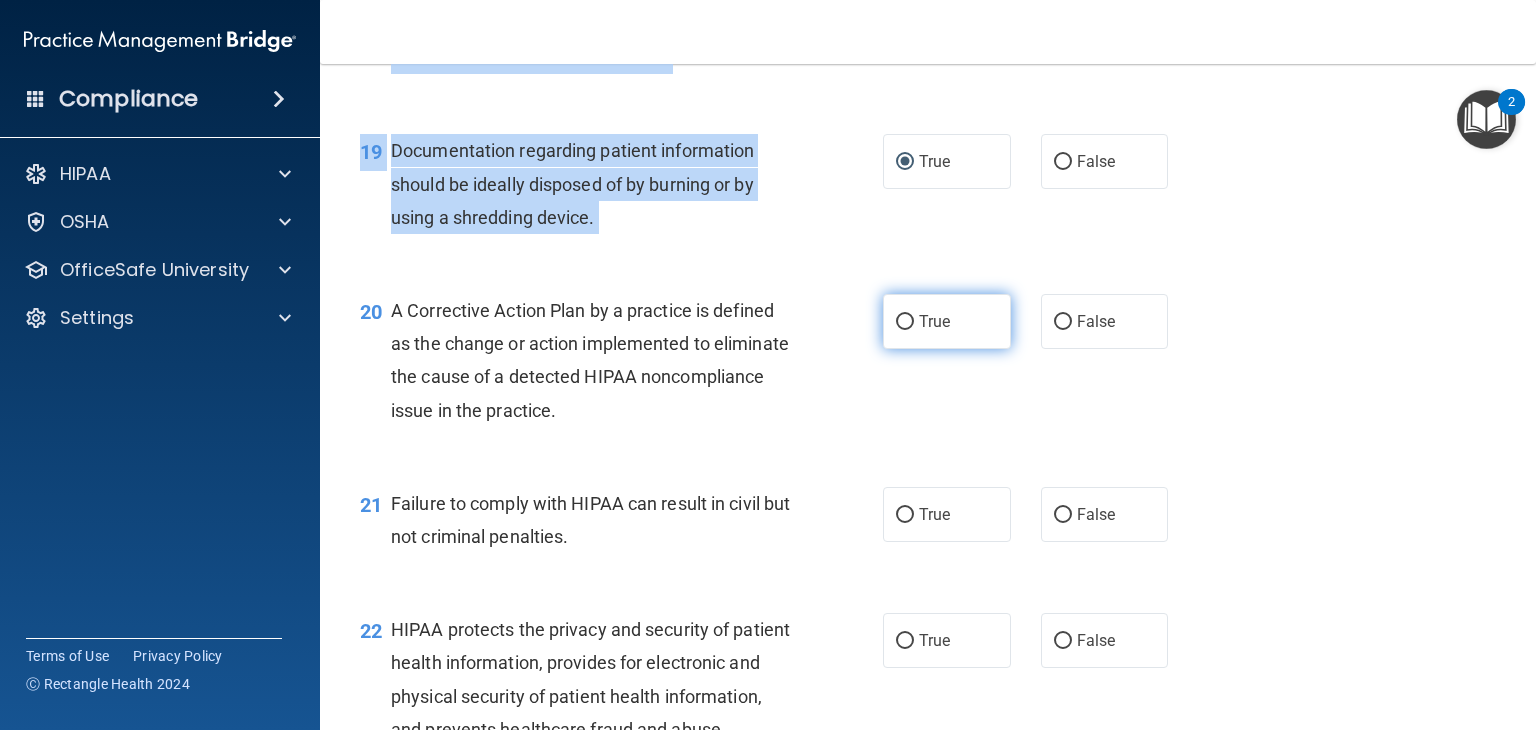 click on "True" at bounding box center (905, 322) 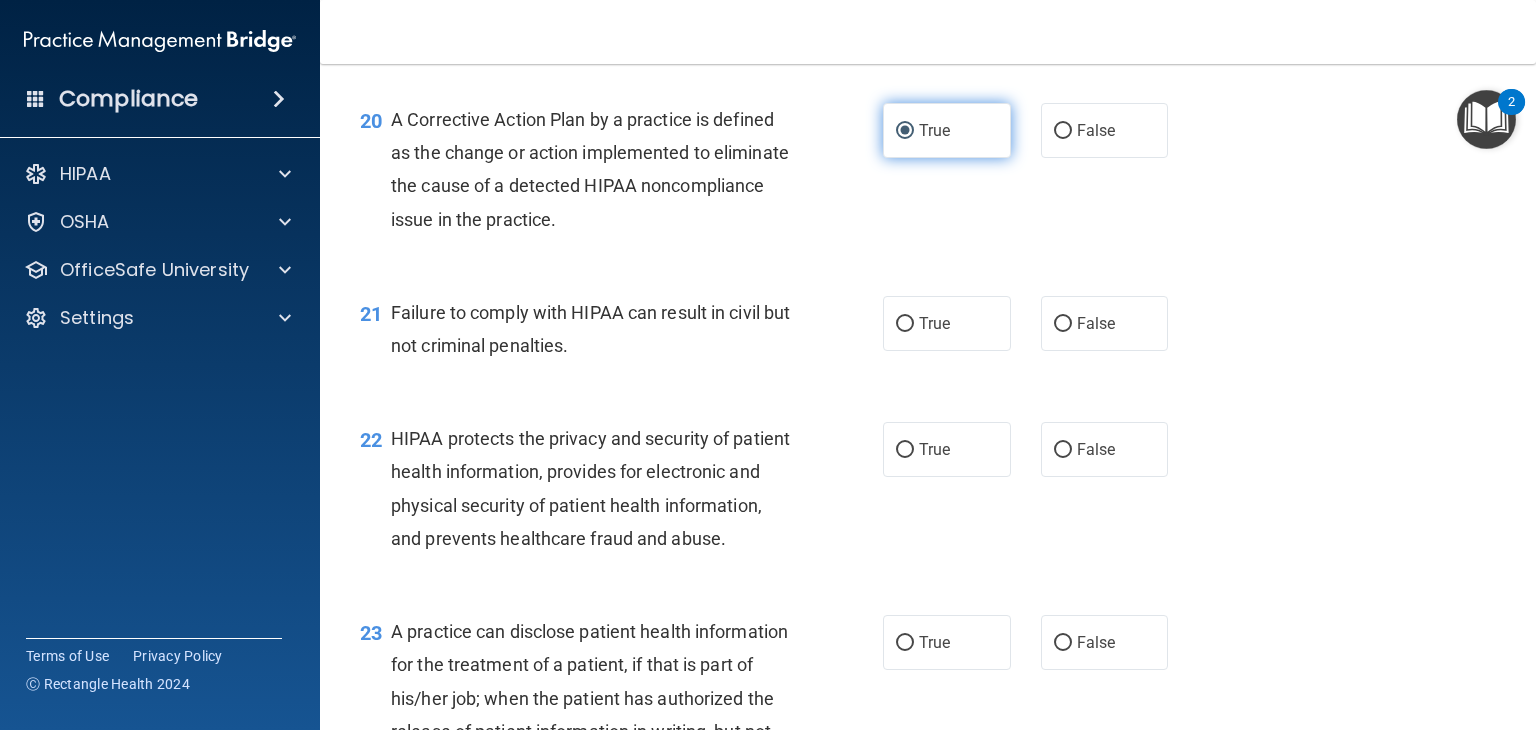 scroll, scrollTop: 3258, scrollLeft: 0, axis: vertical 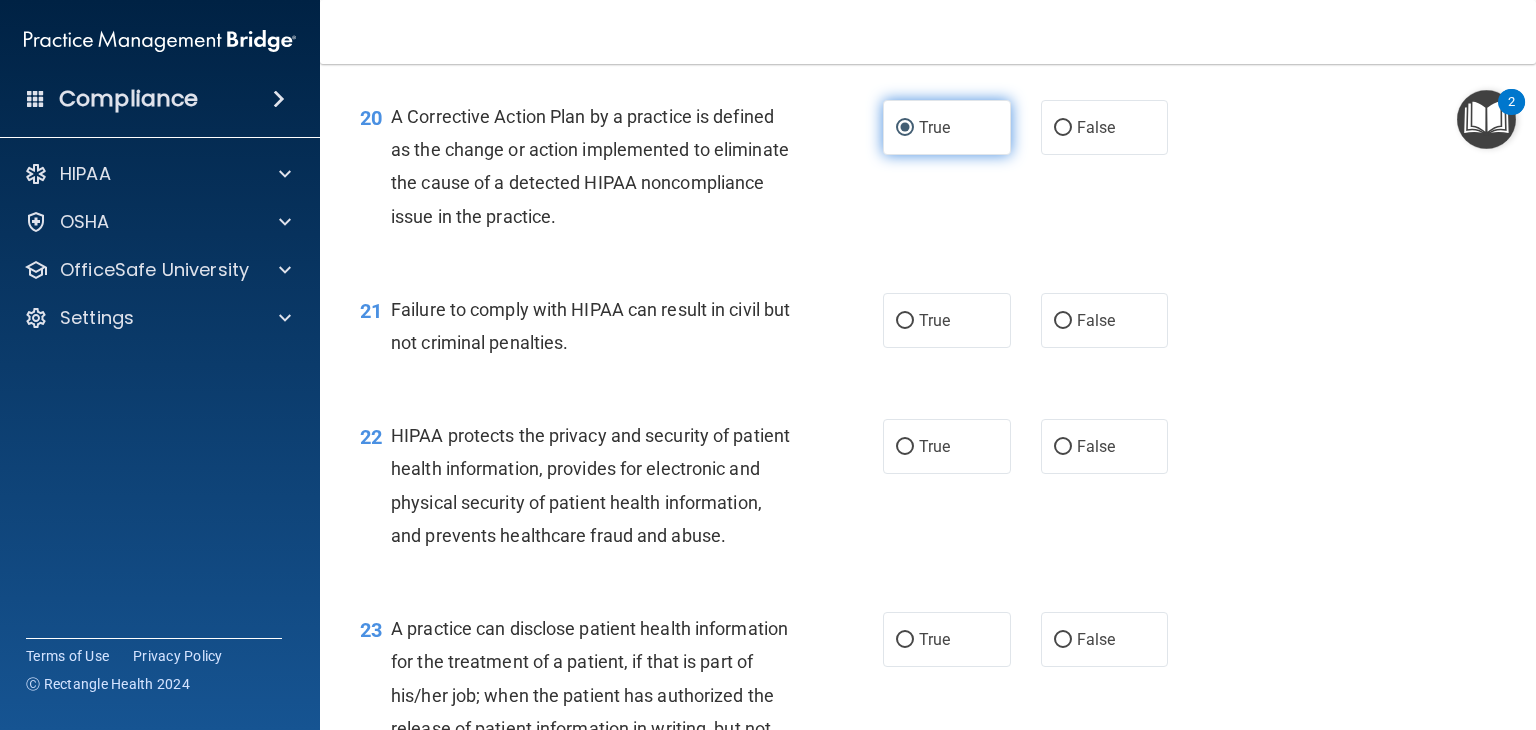 click on "True" at bounding box center (905, 321) 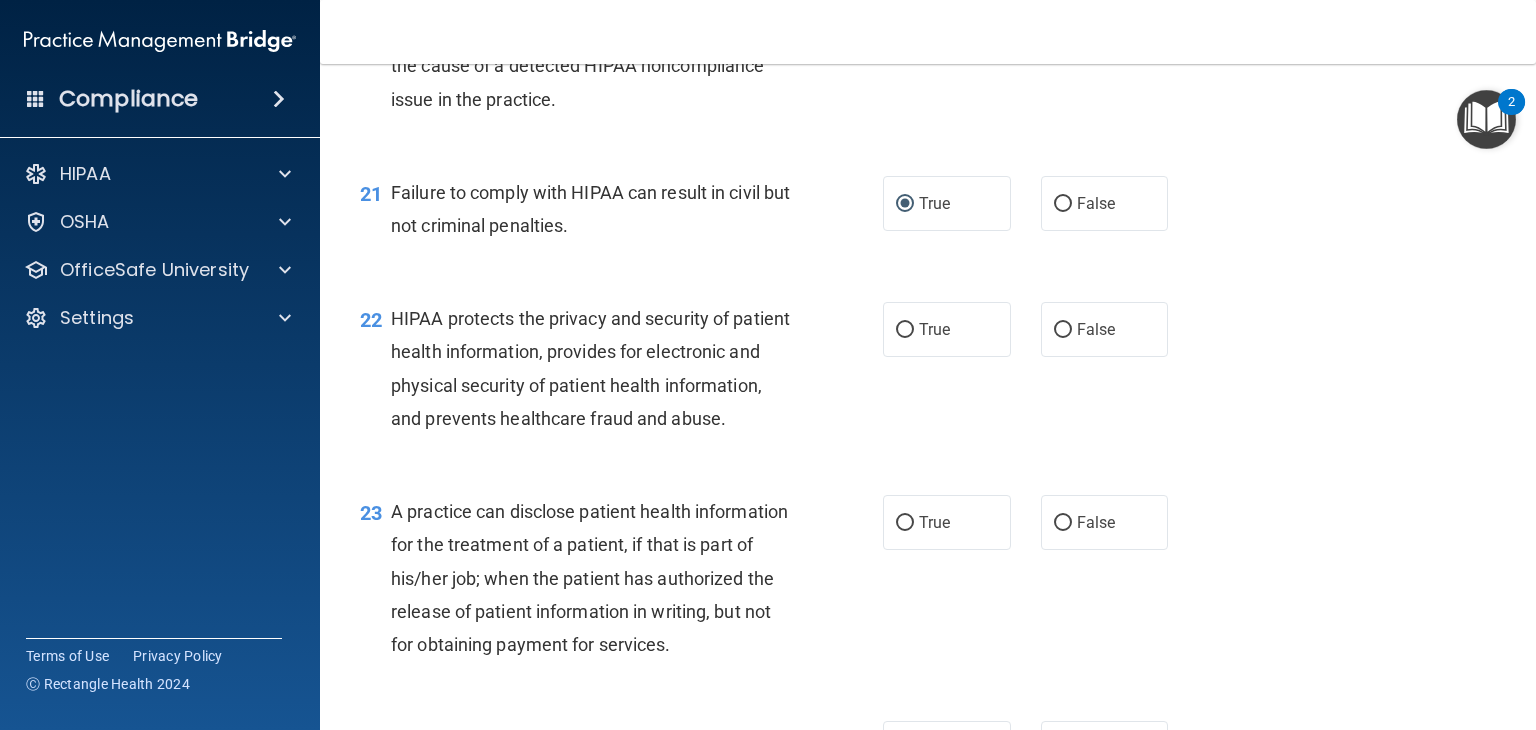 scroll, scrollTop: 3376, scrollLeft: 0, axis: vertical 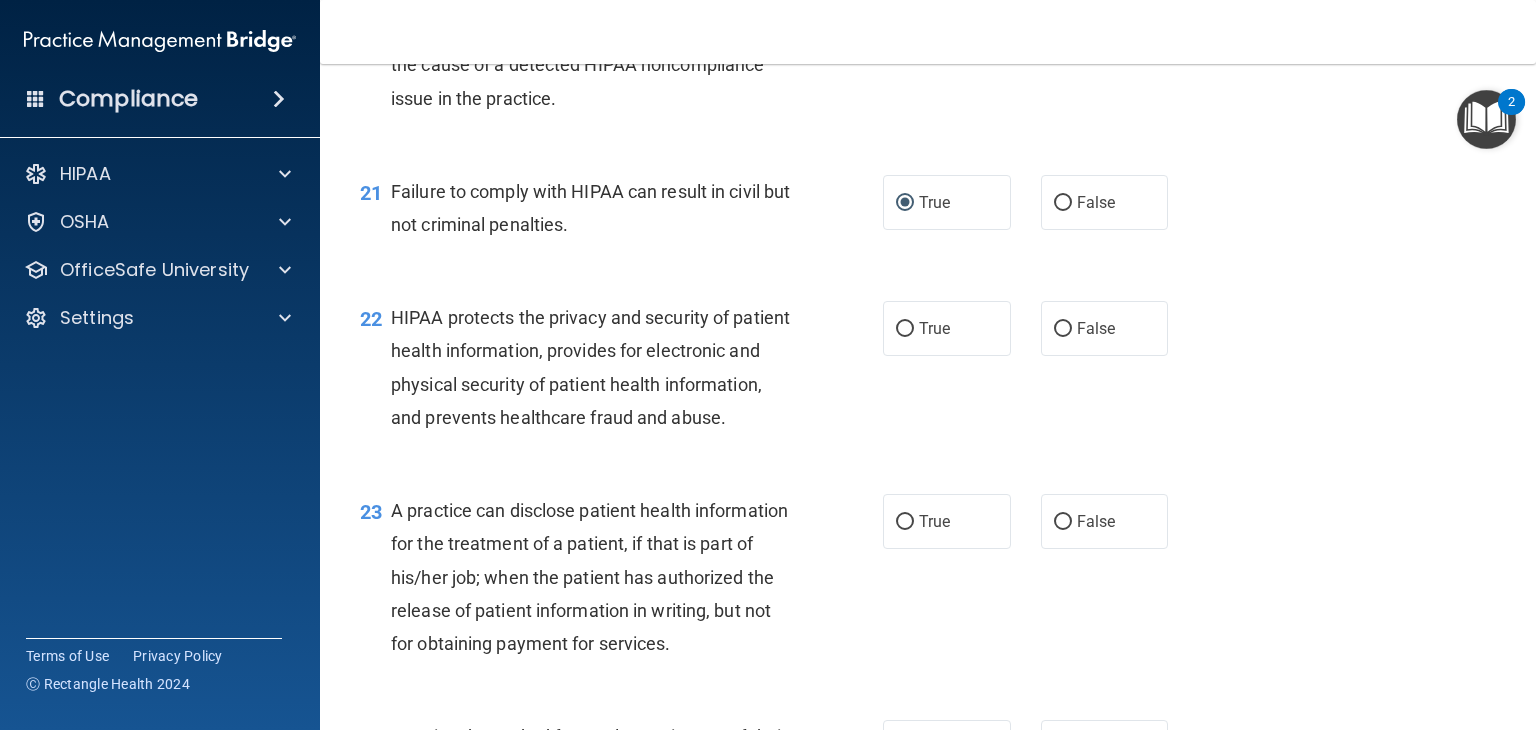 click on "True" at bounding box center [905, 329] 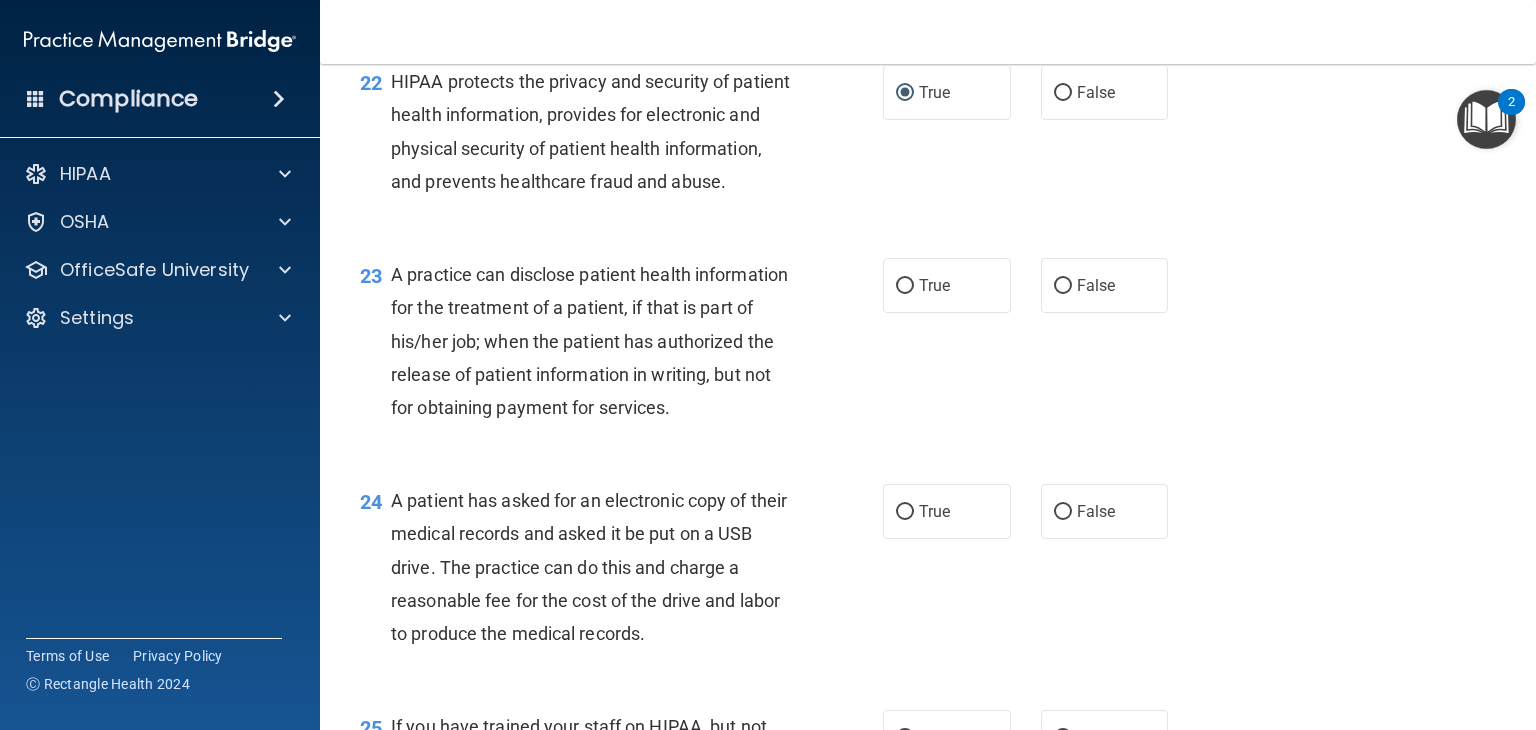 scroll, scrollTop: 3611, scrollLeft: 0, axis: vertical 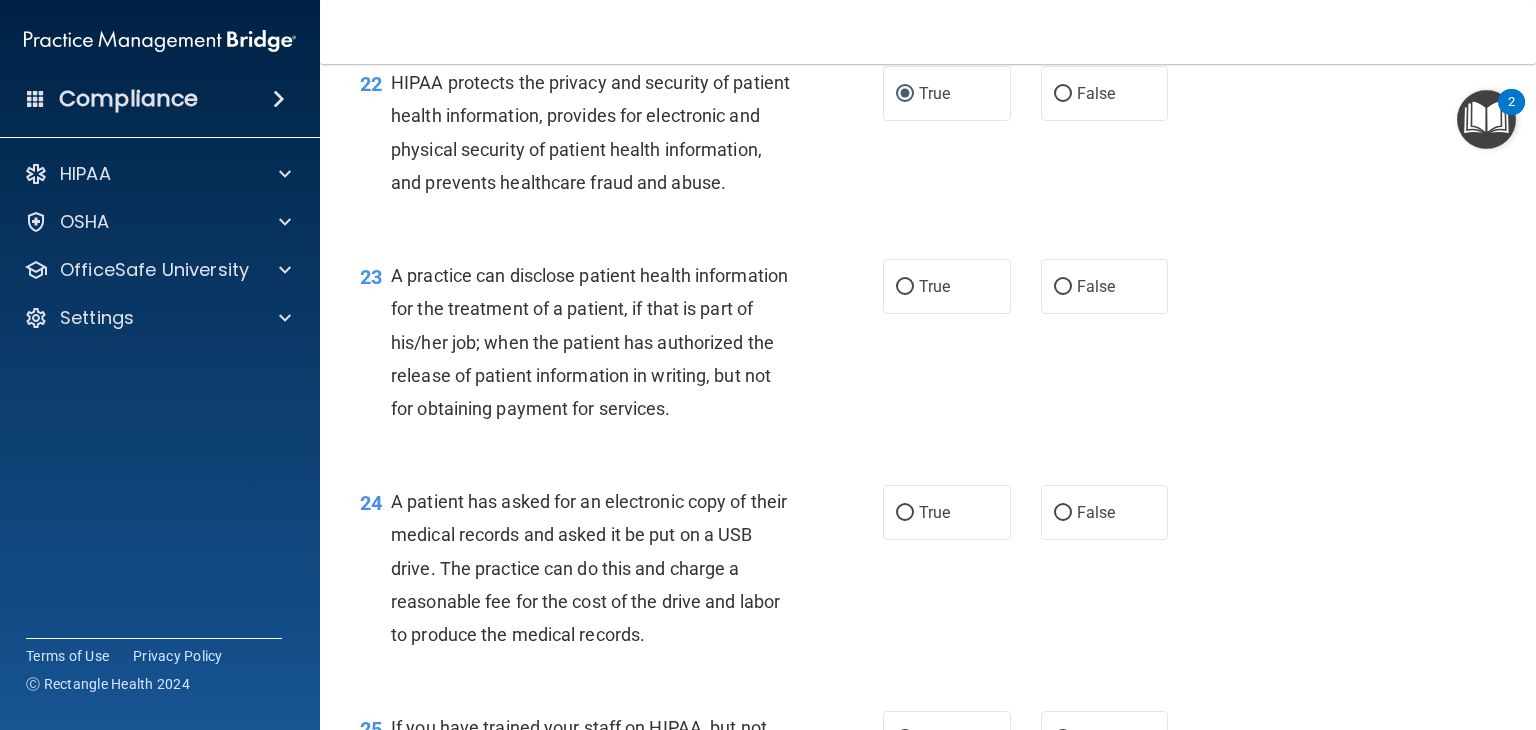 click on "True" at bounding box center (905, 287) 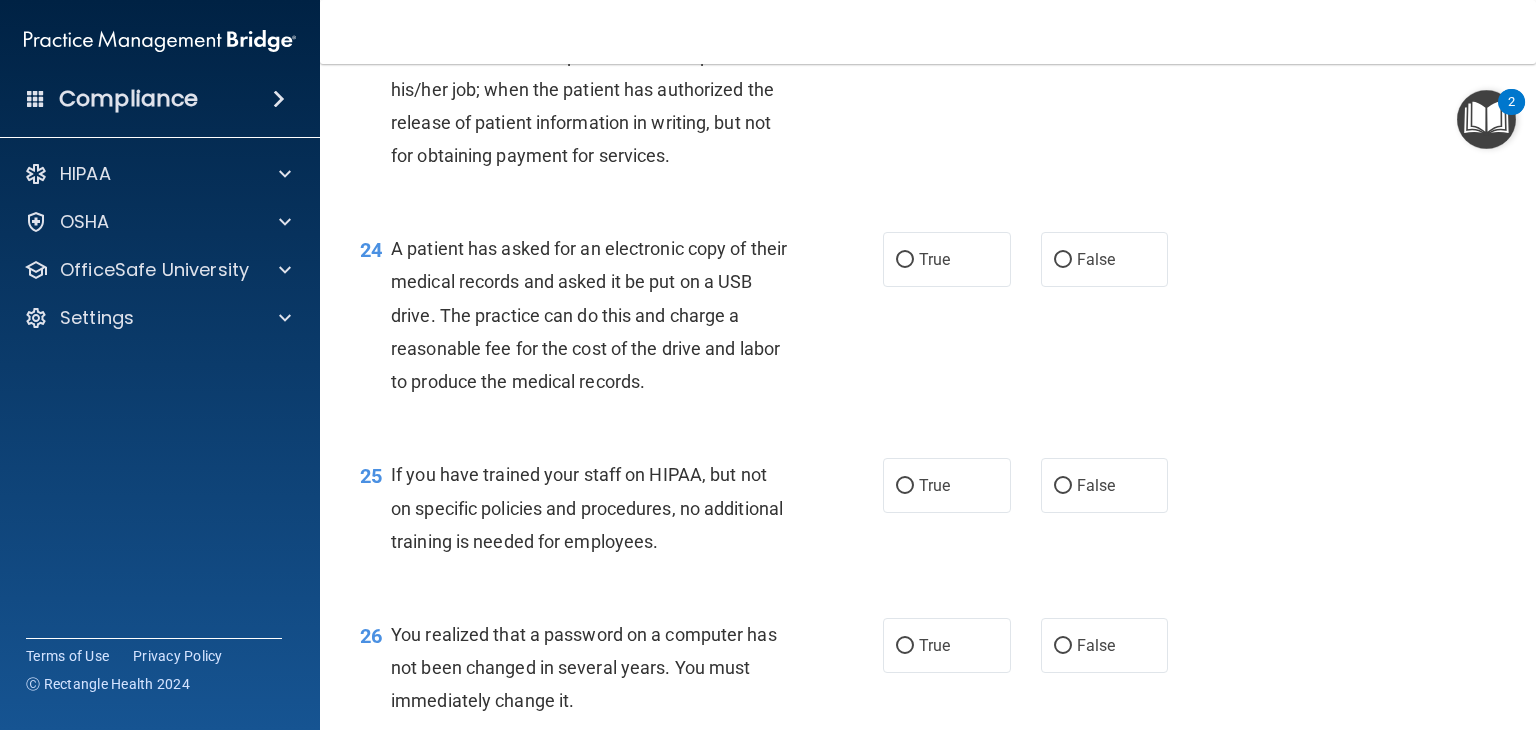 scroll, scrollTop: 3867, scrollLeft: 0, axis: vertical 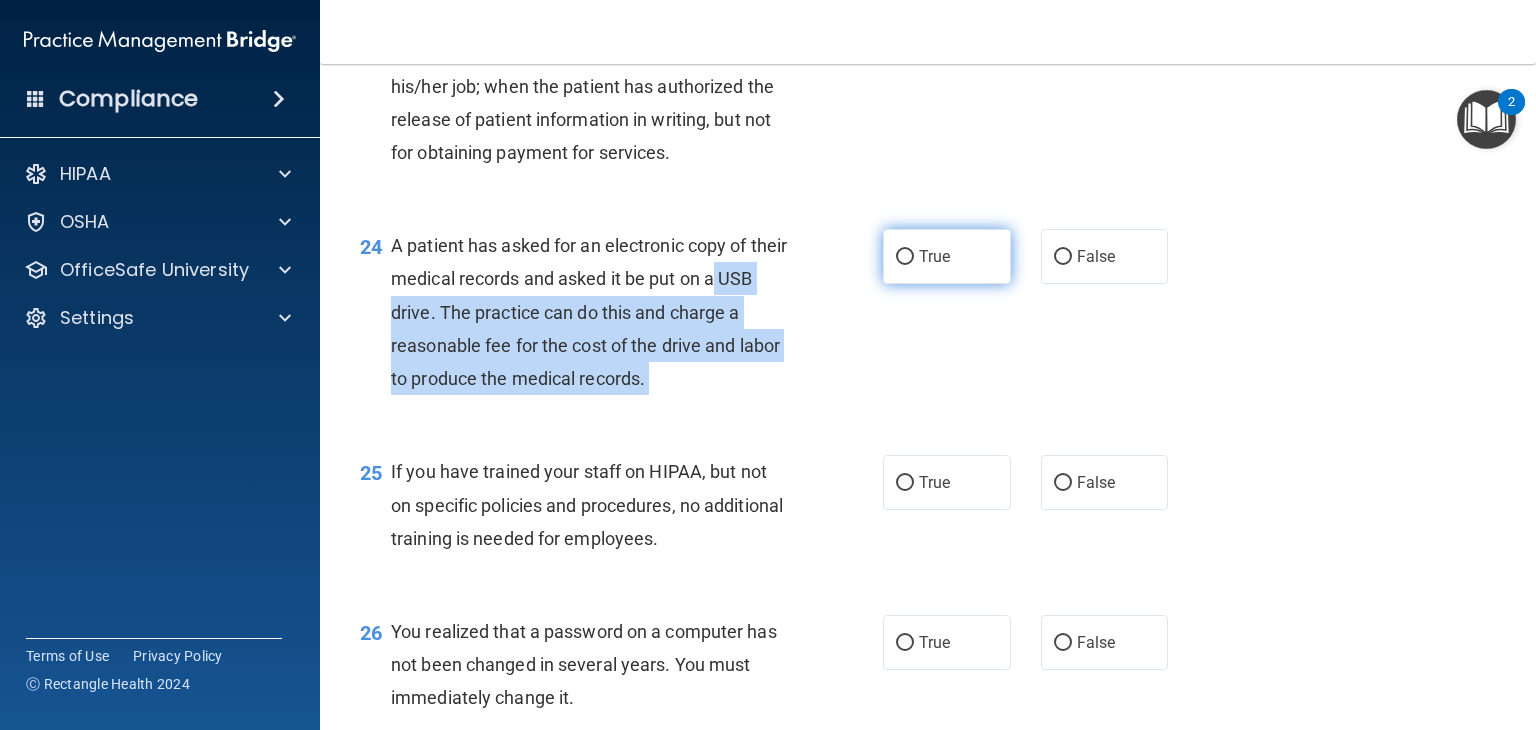 click on "24       A patient has asked for an electronic copy of their medical records and asked it be put on a USB drive.  The practice can do this and charge a reasonable fee for the cost of the drive and labor to produce the medical records.                 True           False" at bounding box center [1190, 229] 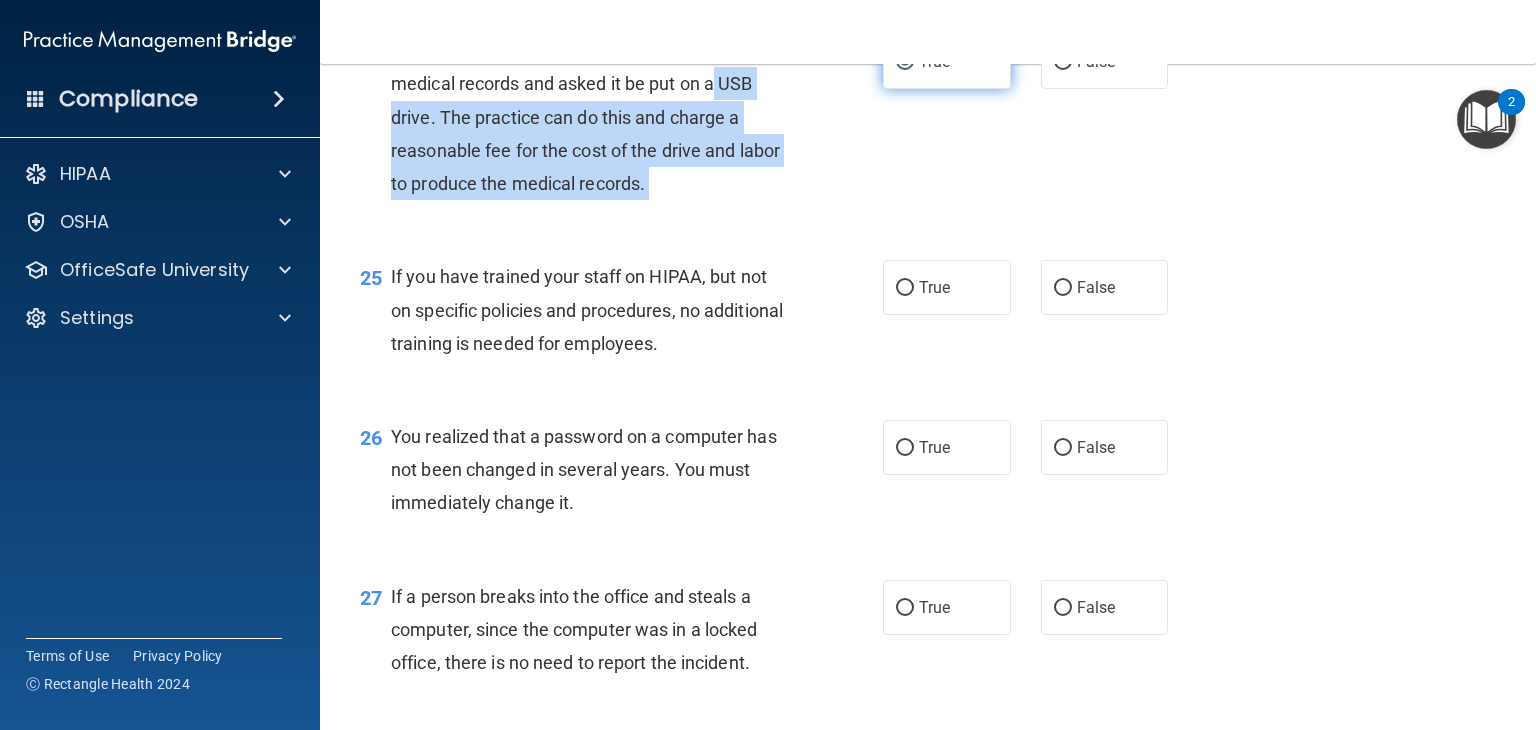scroll, scrollTop: 4067, scrollLeft: 0, axis: vertical 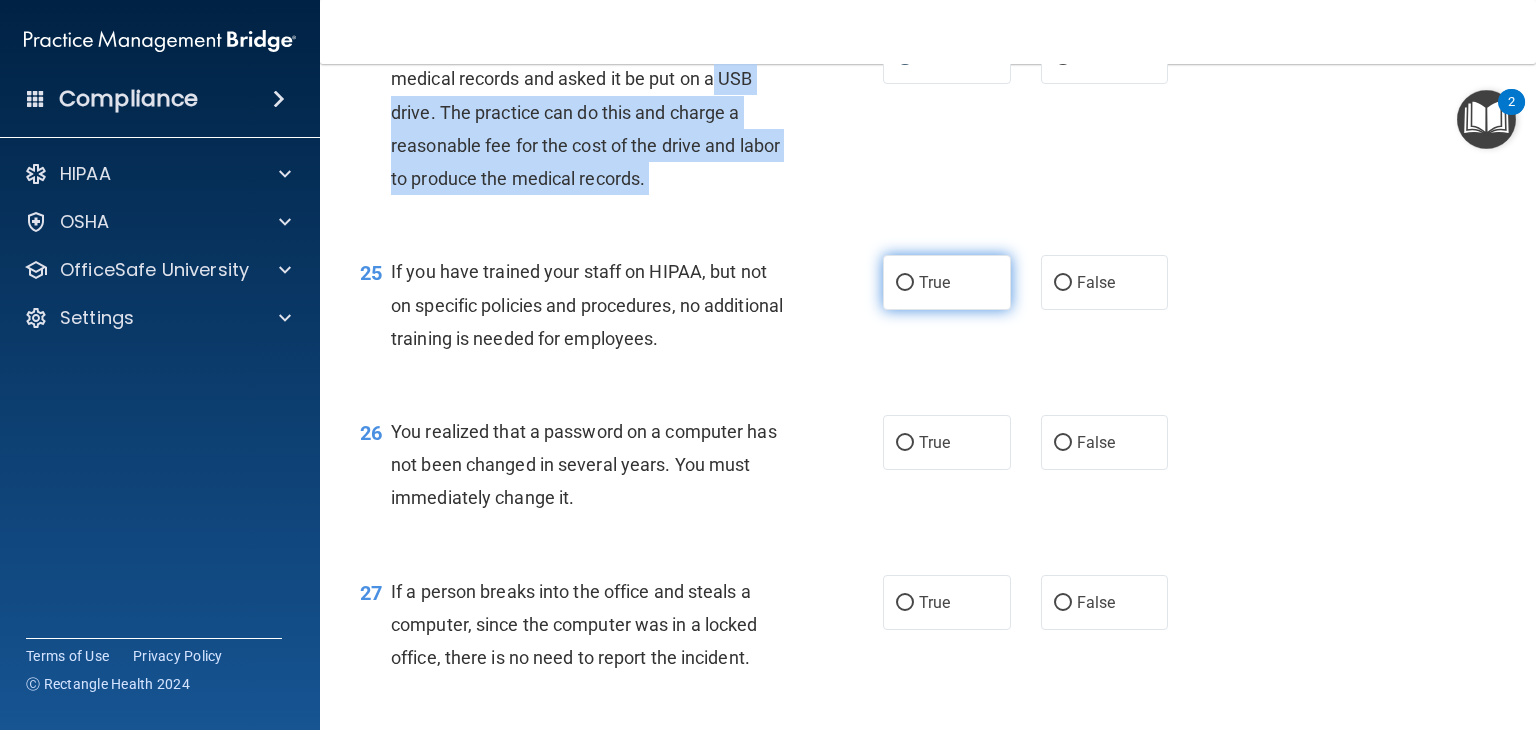 click on "True" at bounding box center [905, 283] 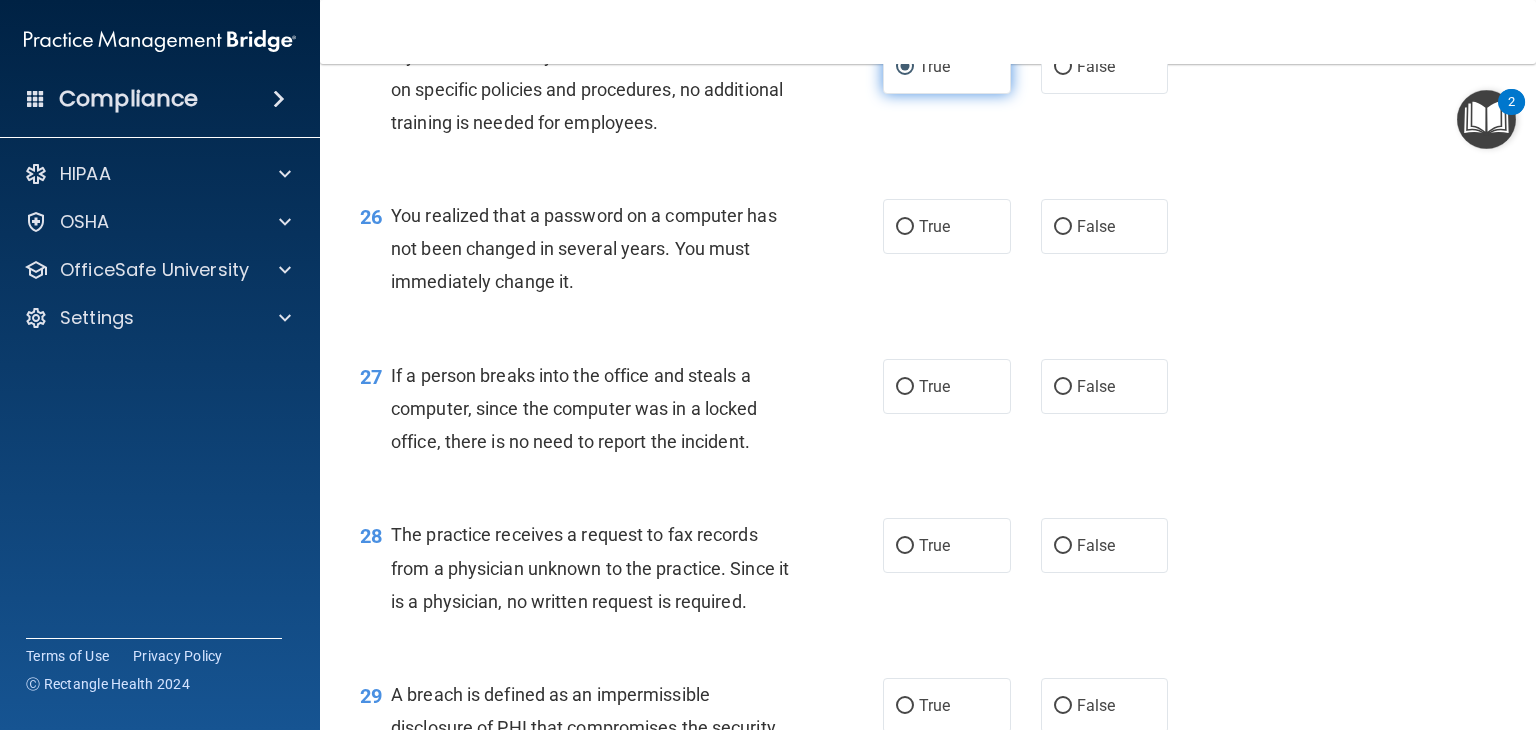 scroll, scrollTop: 4282, scrollLeft: 0, axis: vertical 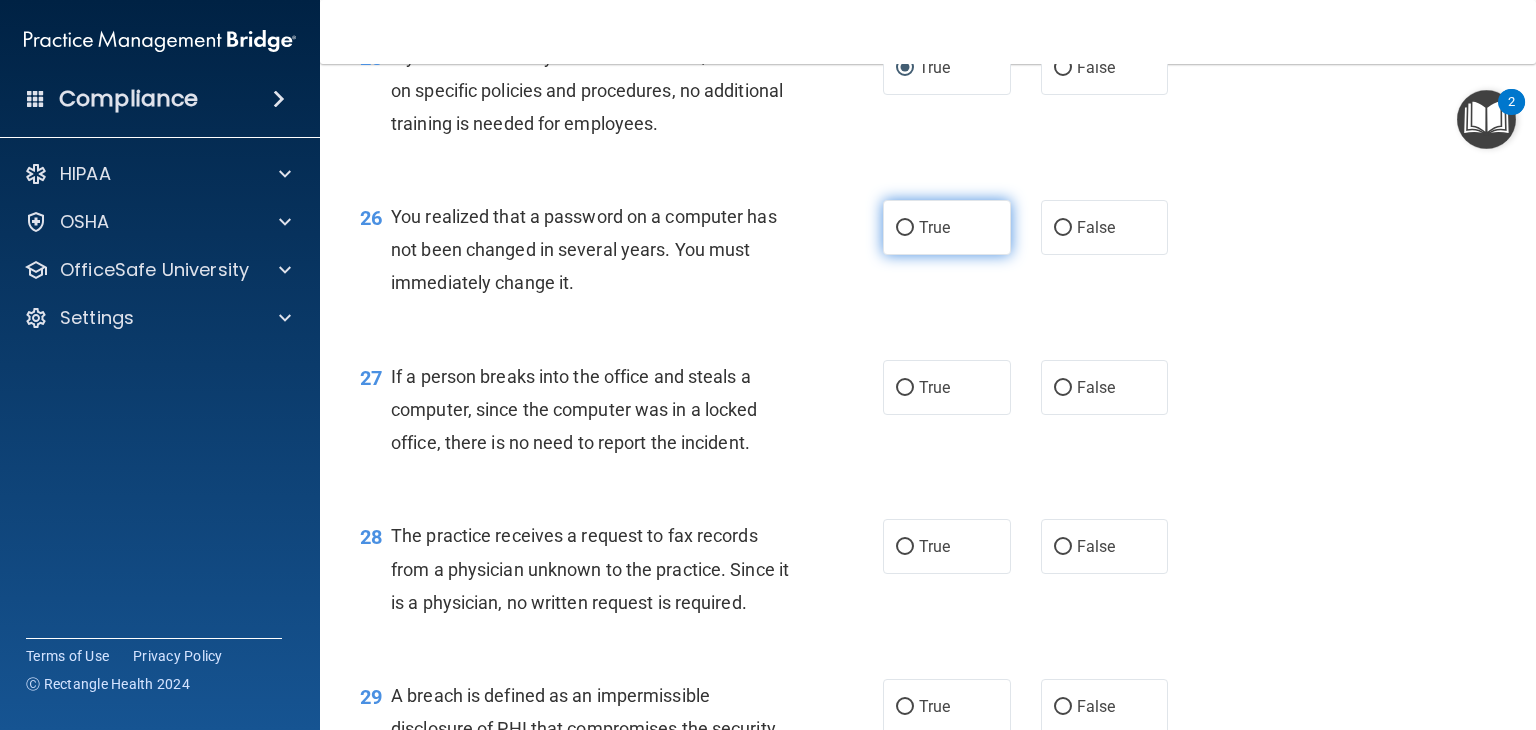 click on "True" at bounding box center (905, 228) 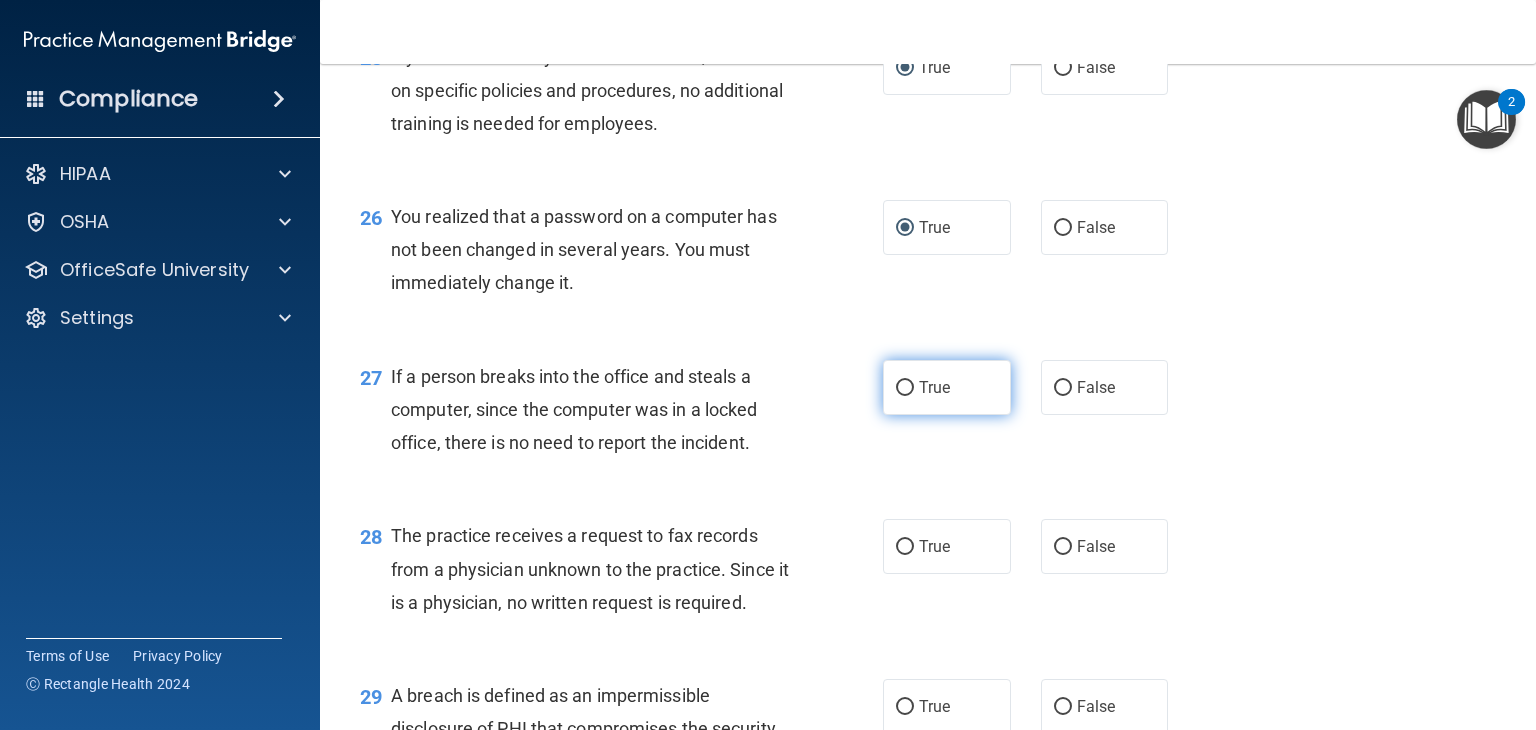 click on "True" at bounding box center (905, 388) 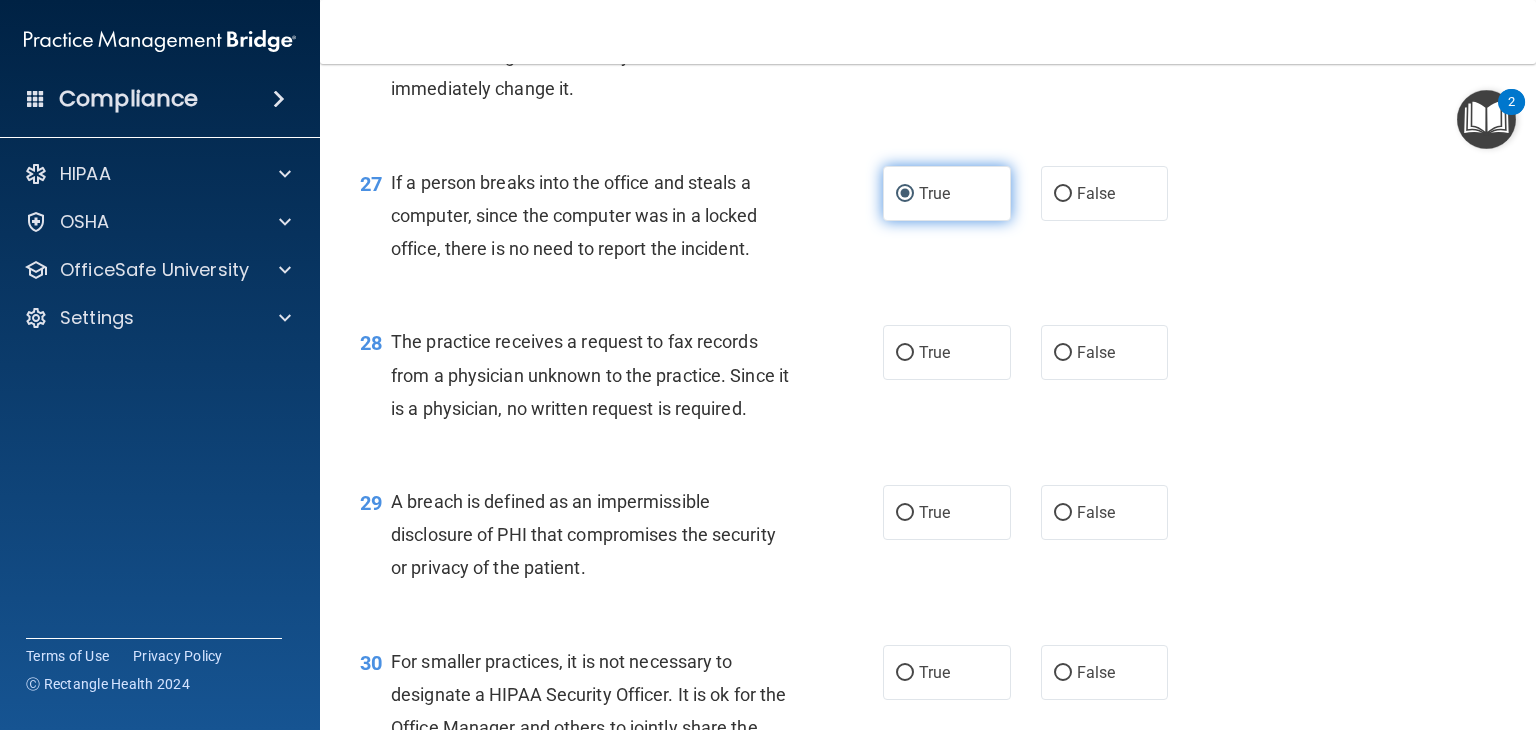 scroll, scrollTop: 4478, scrollLeft: 0, axis: vertical 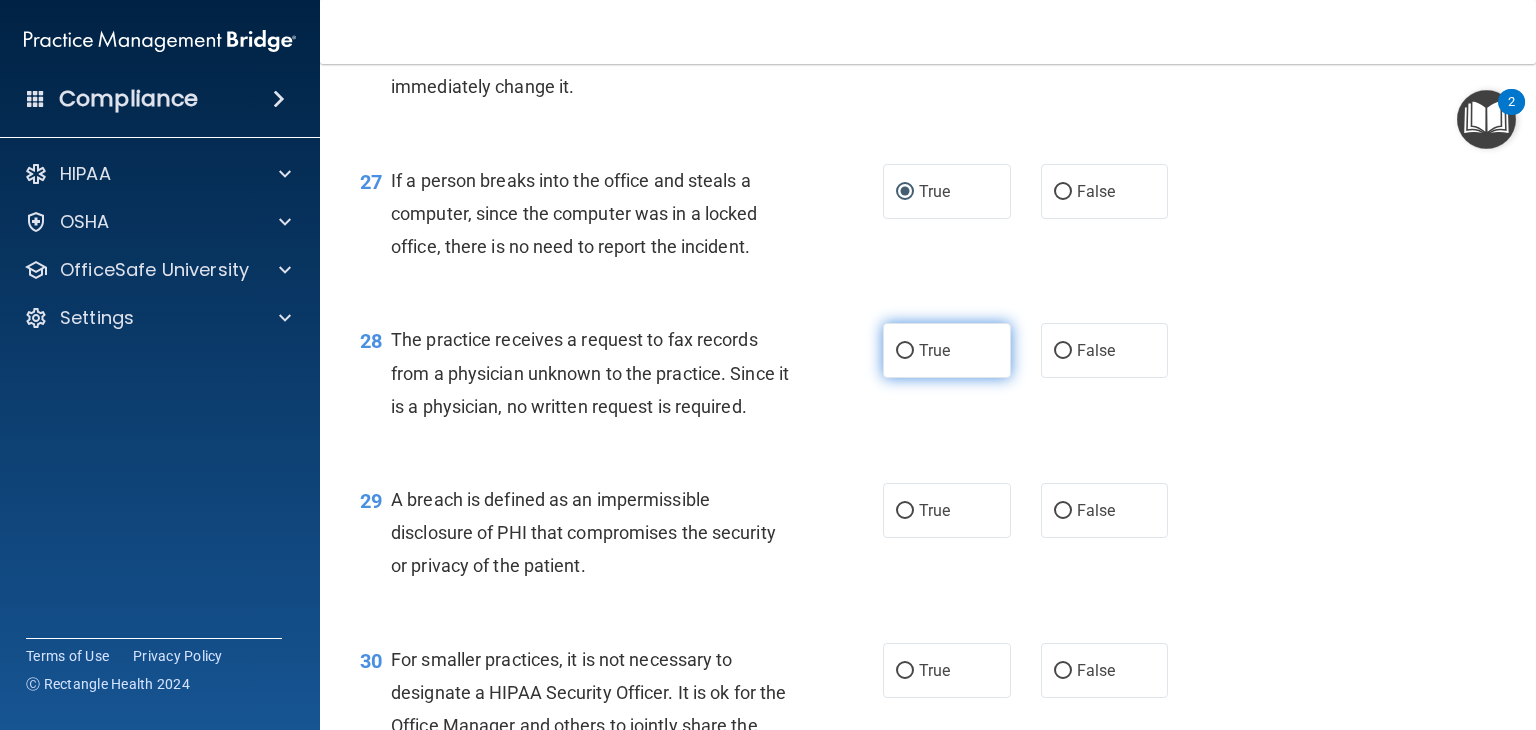 click on "True" at bounding box center [905, 351] 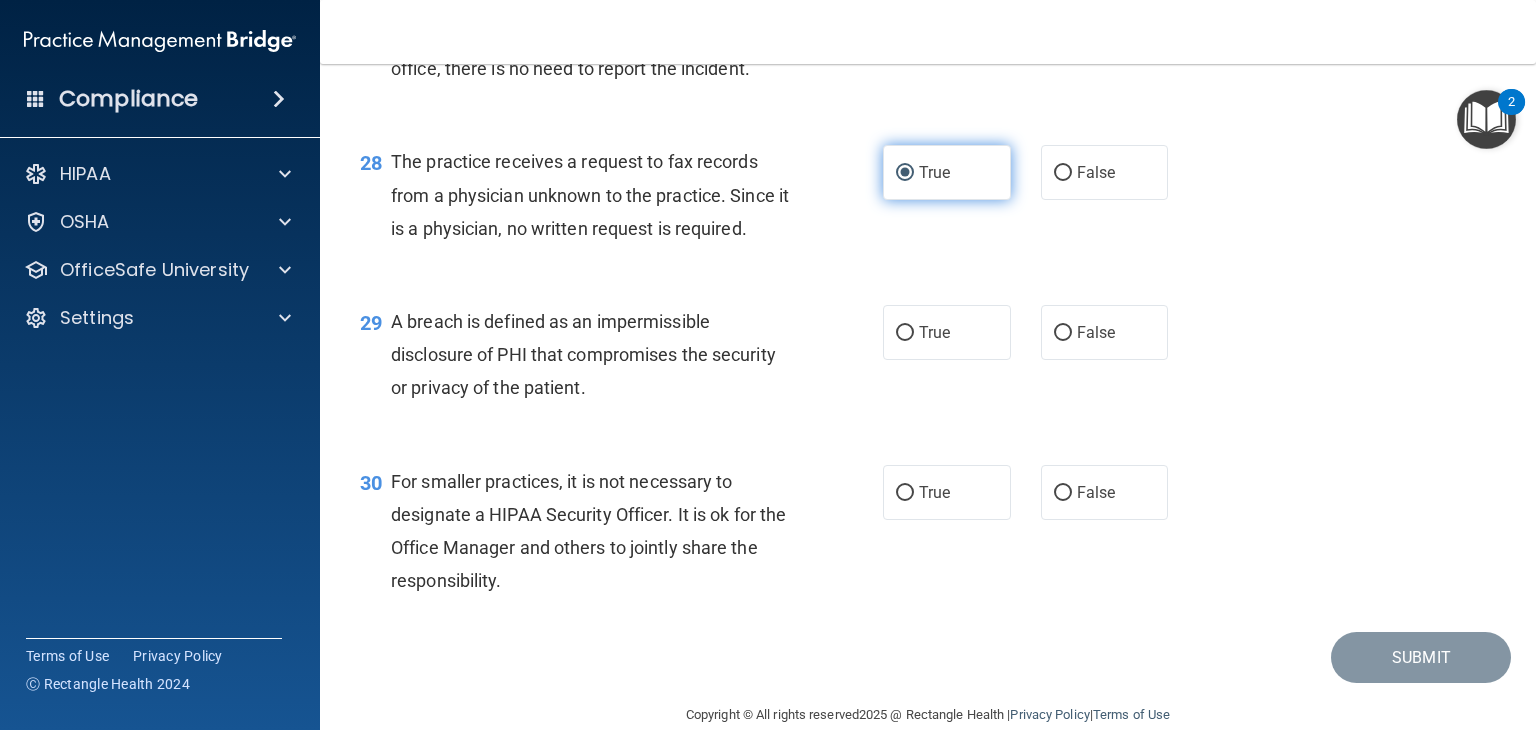scroll, scrollTop: 4658, scrollLeft: 0, axis: vertical 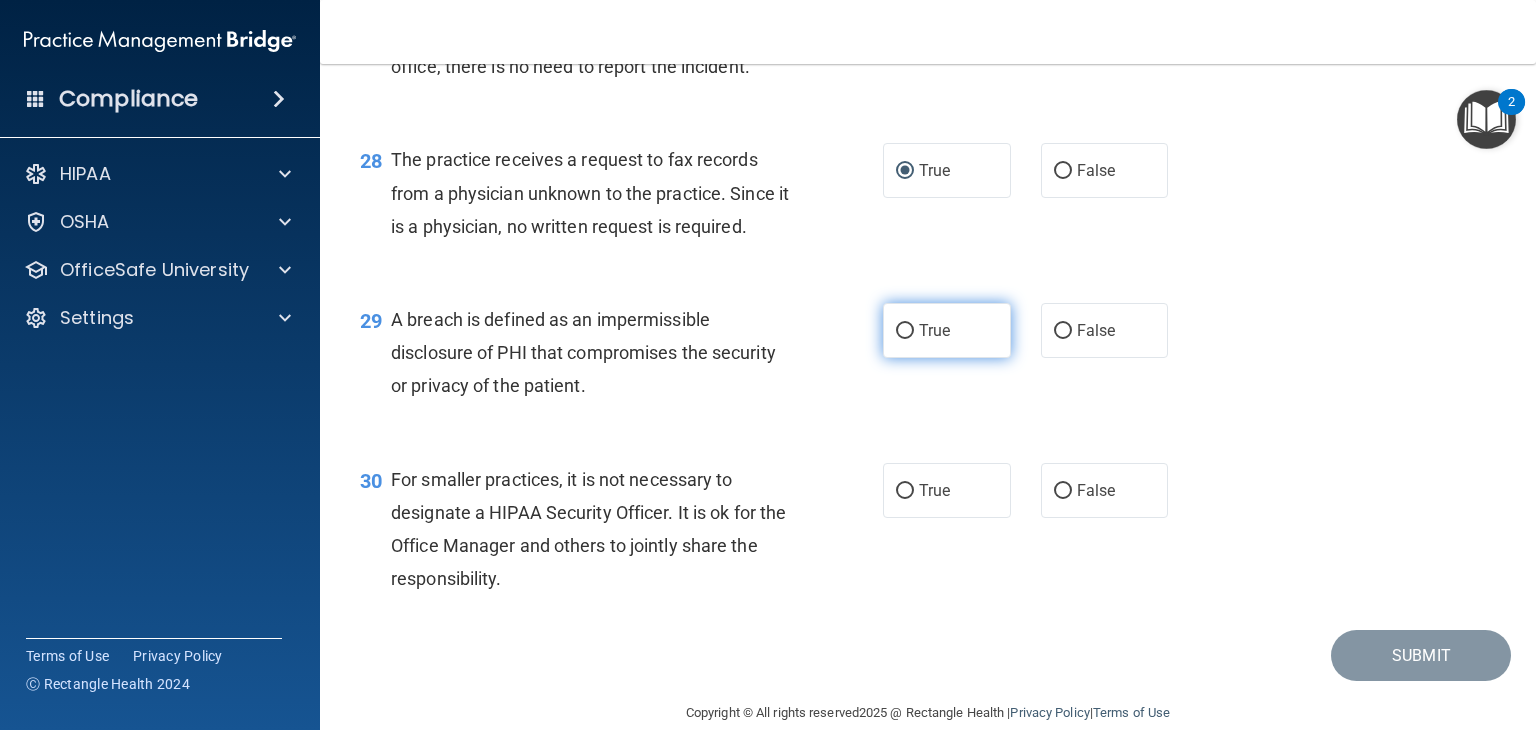 click on "True" at bounding box center (905, 331) 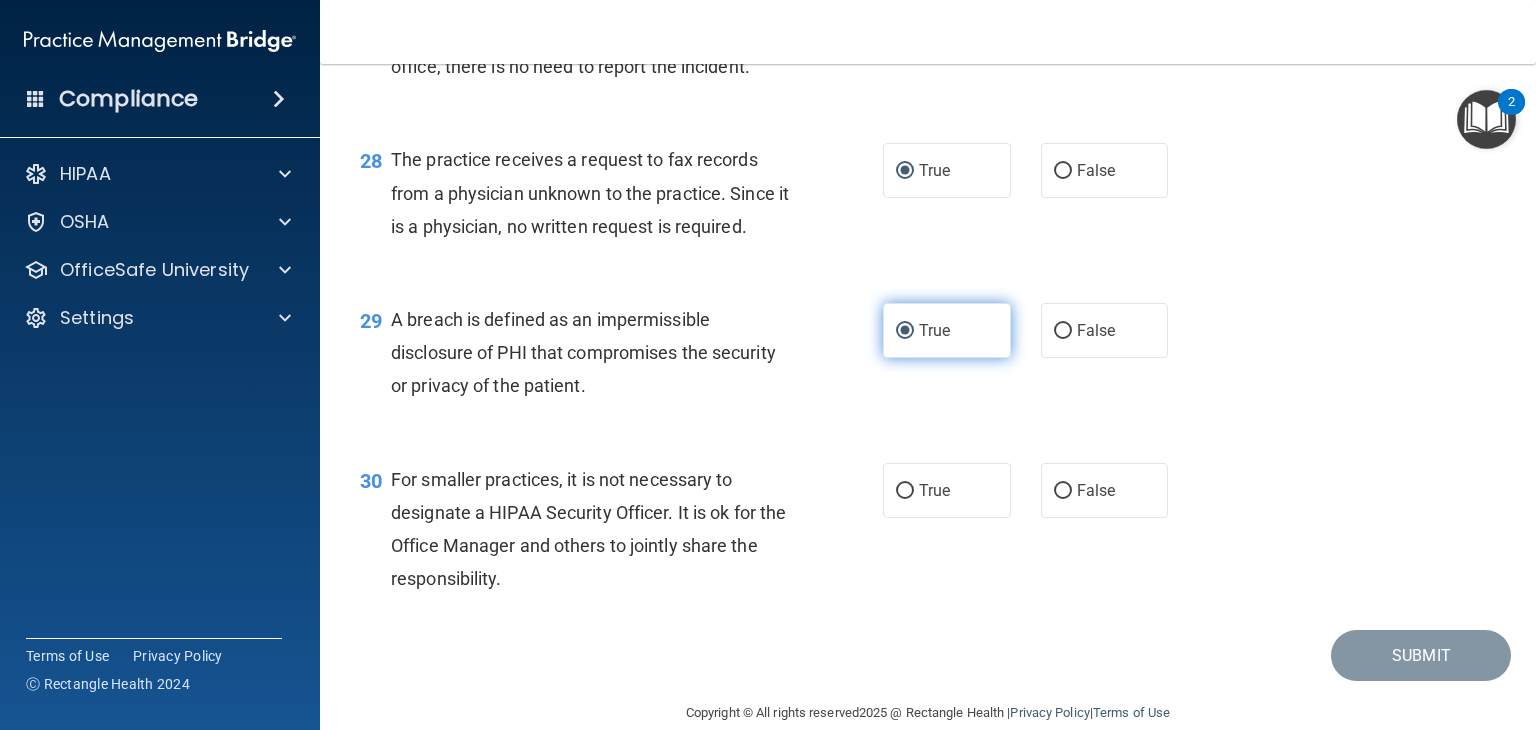 scroll, scrollTop: 4789, scrollLeft: 0, axis: vertical 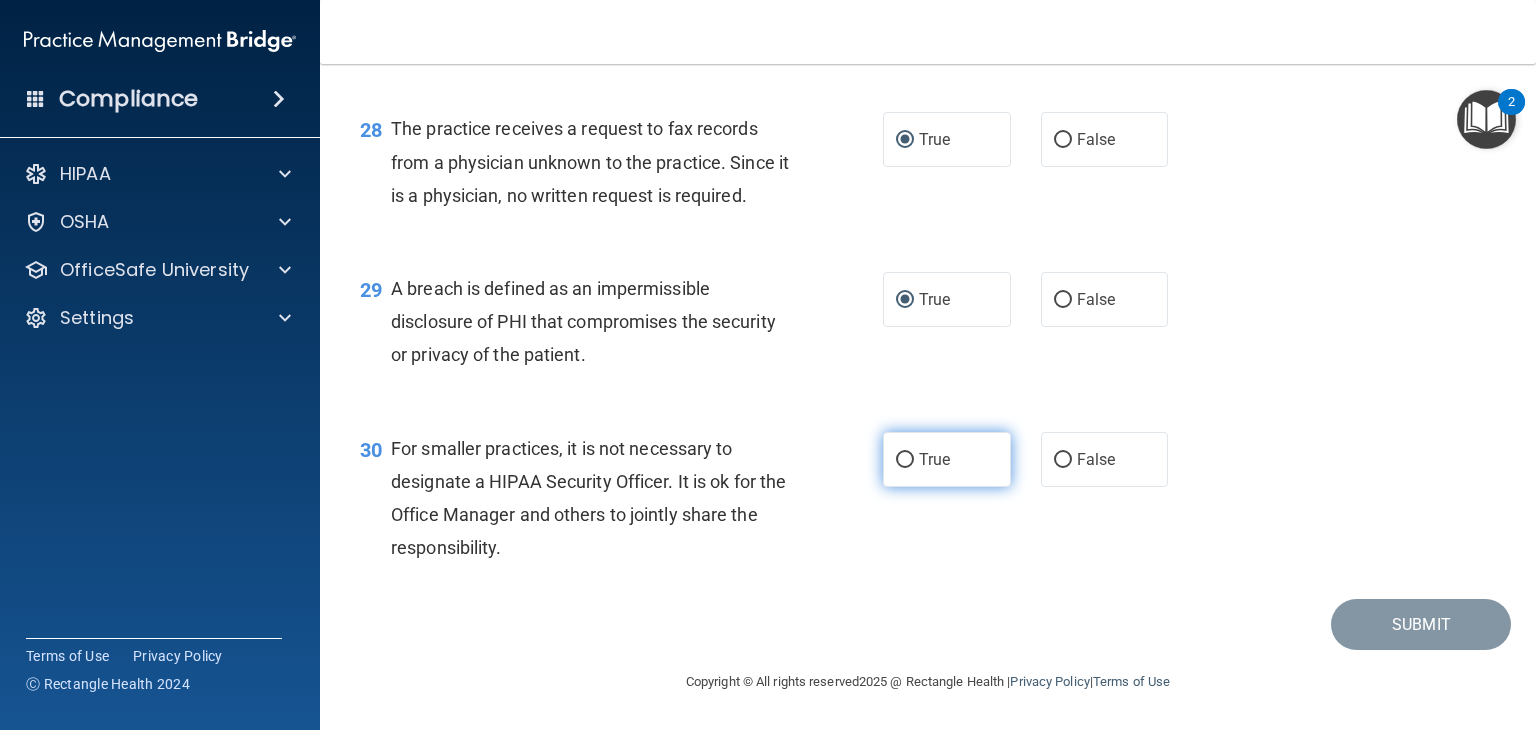 click on "True" at bounding box center [905, 460] 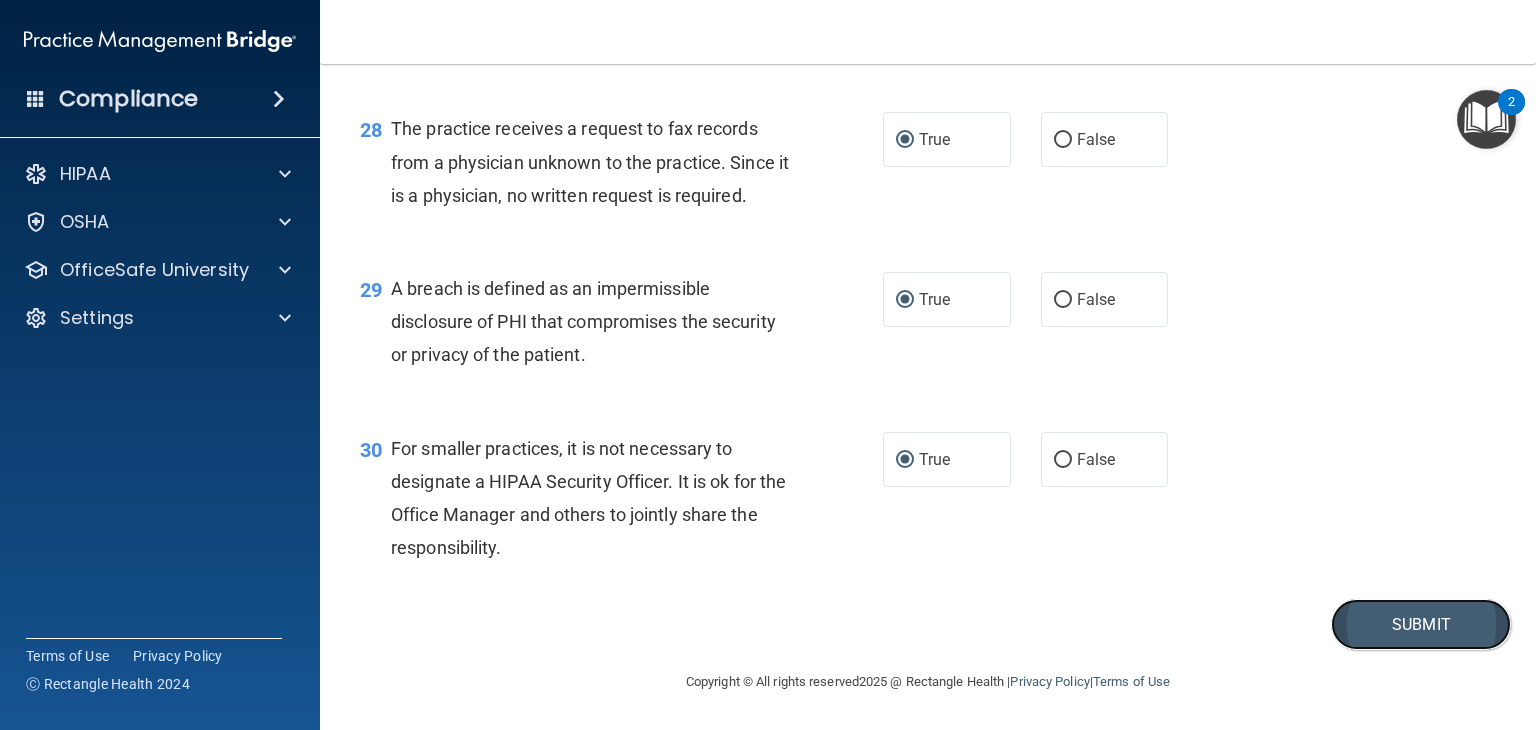 click on "Submit" at bounding box center [1421, 624] 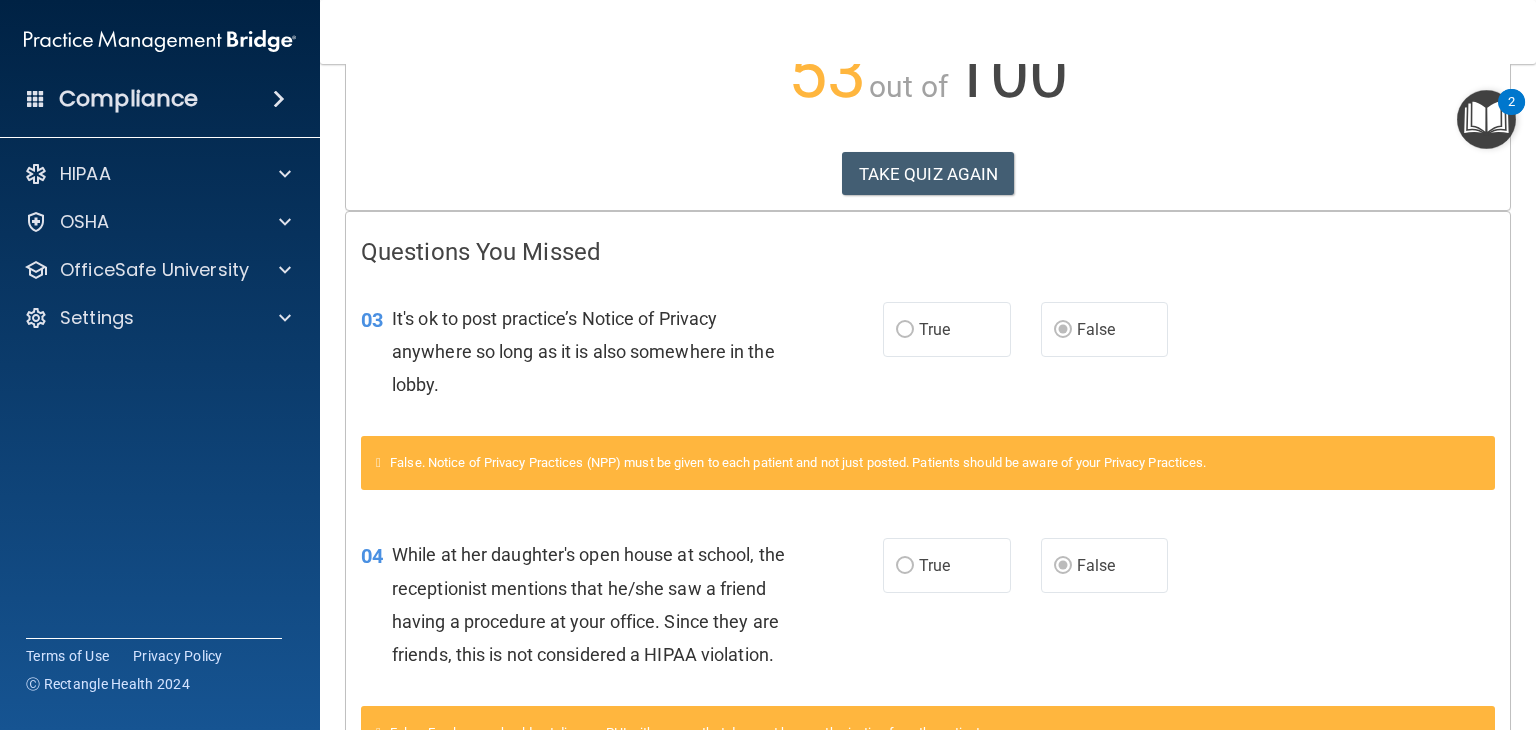 scroll, scrollTop: 0, scrollLeft: 0, axis: both 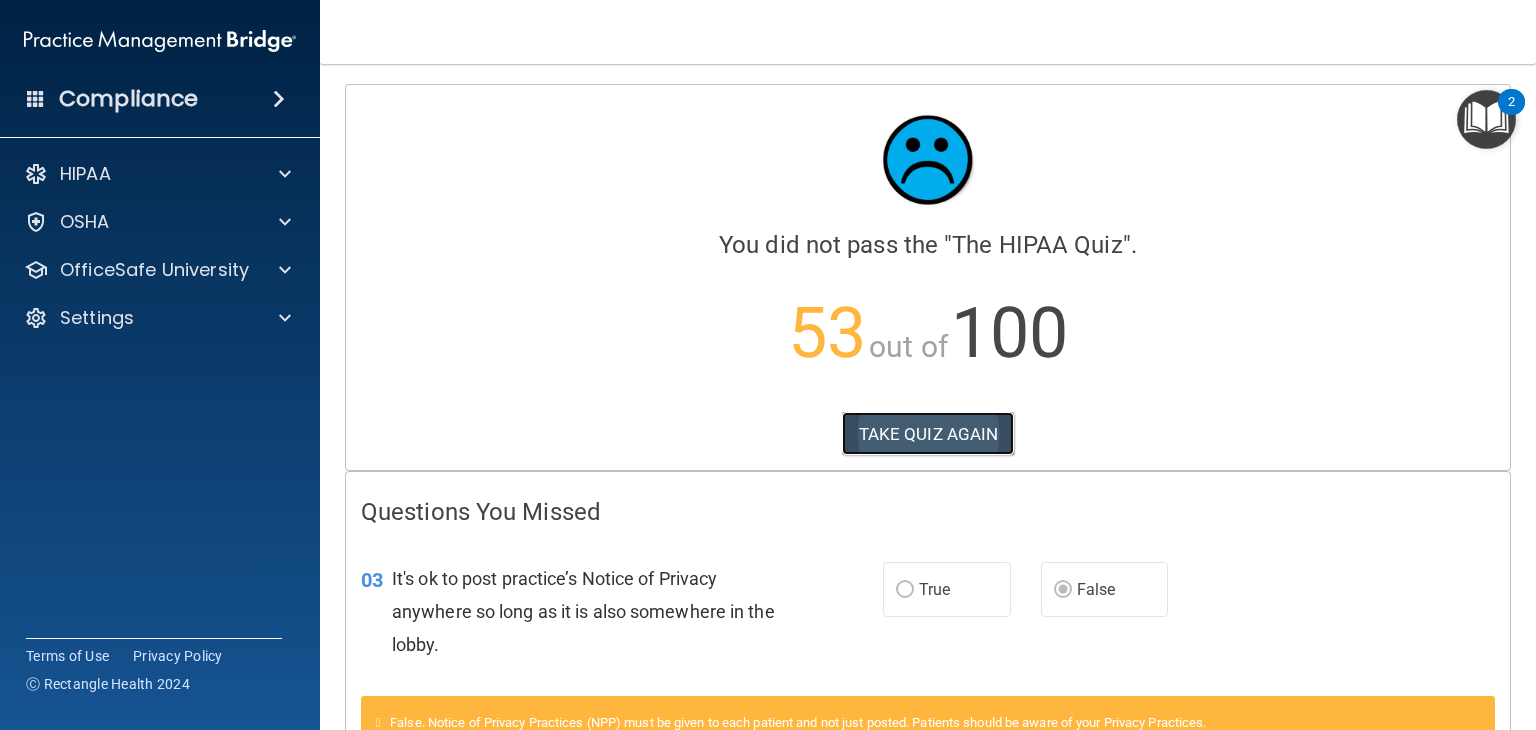 click on "TAKE QUIZ AGAIN" at bounding box center (928, 434) 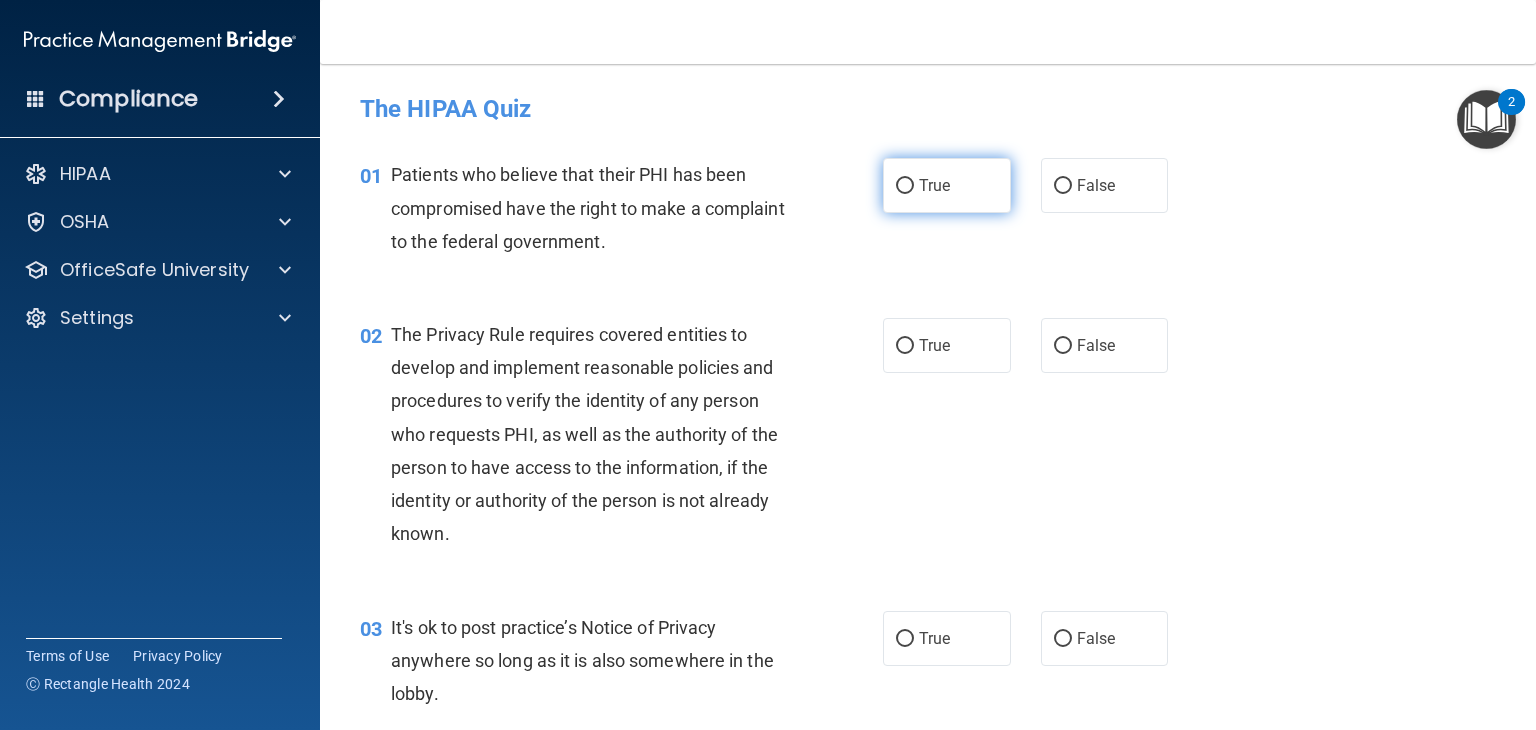 click on "True" at bounding box center (905, 186) 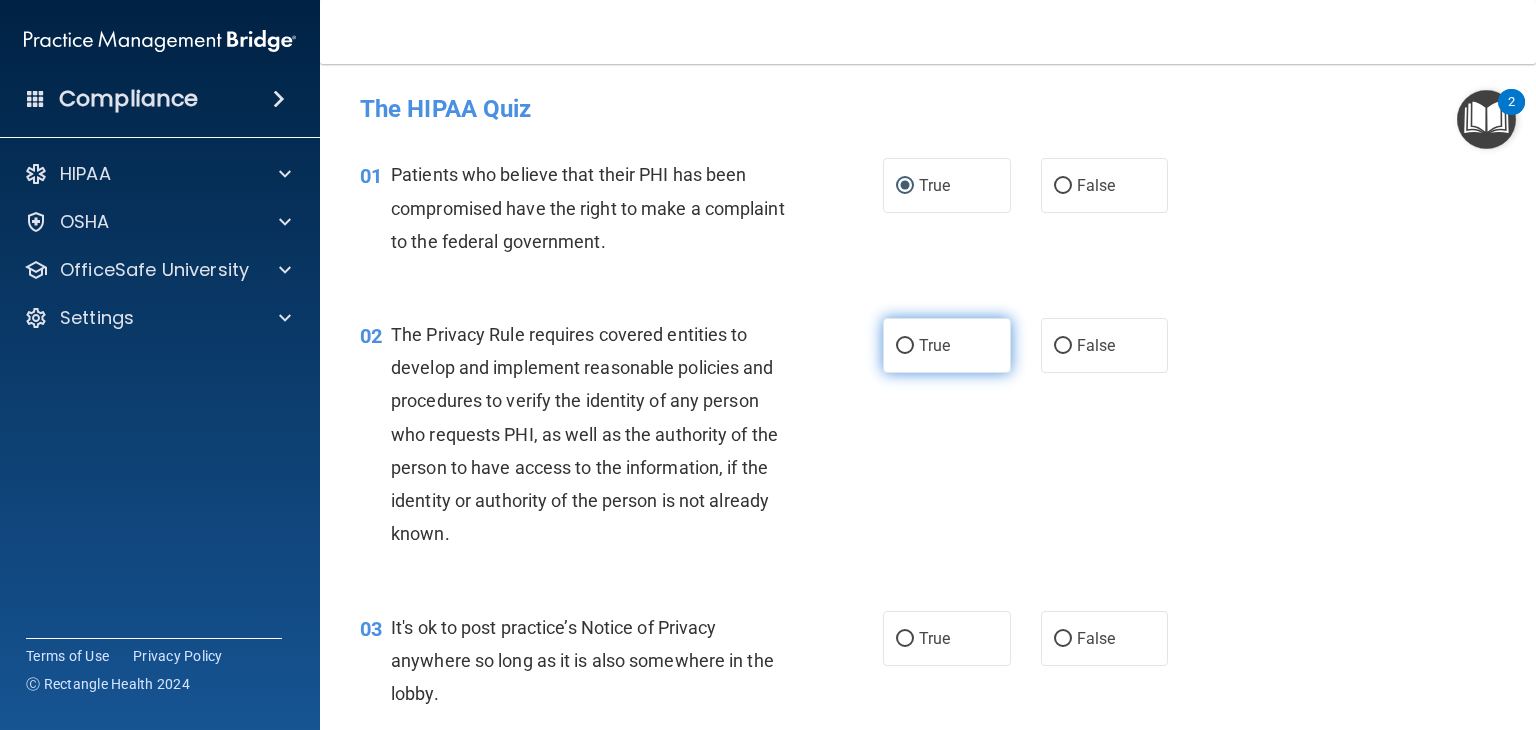 click on "True" at bounding box center (905, 346) 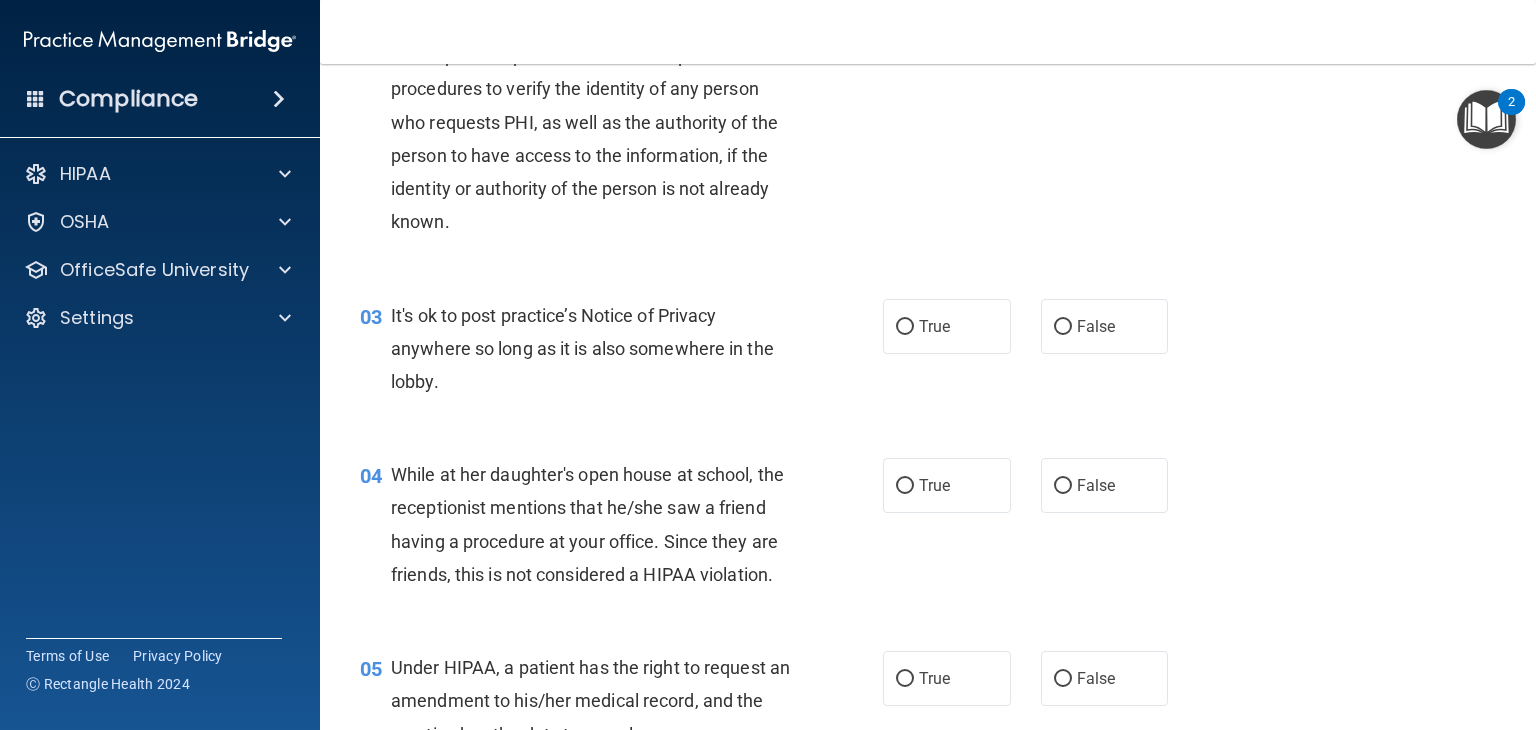 scroll, scrollTop: 316, scrollLeft: 0, axis: vertical 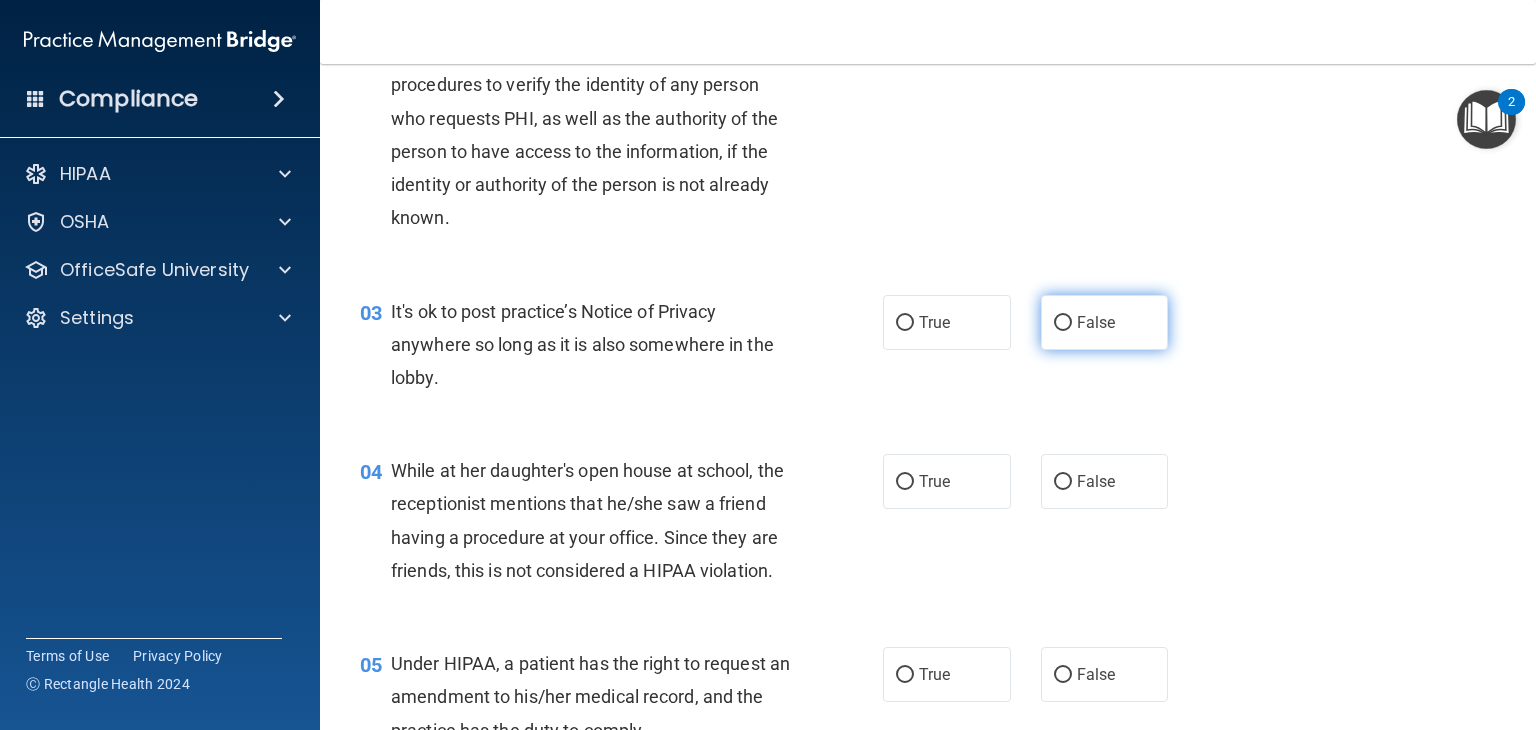click on "False" at bounding box center [1063, 323] 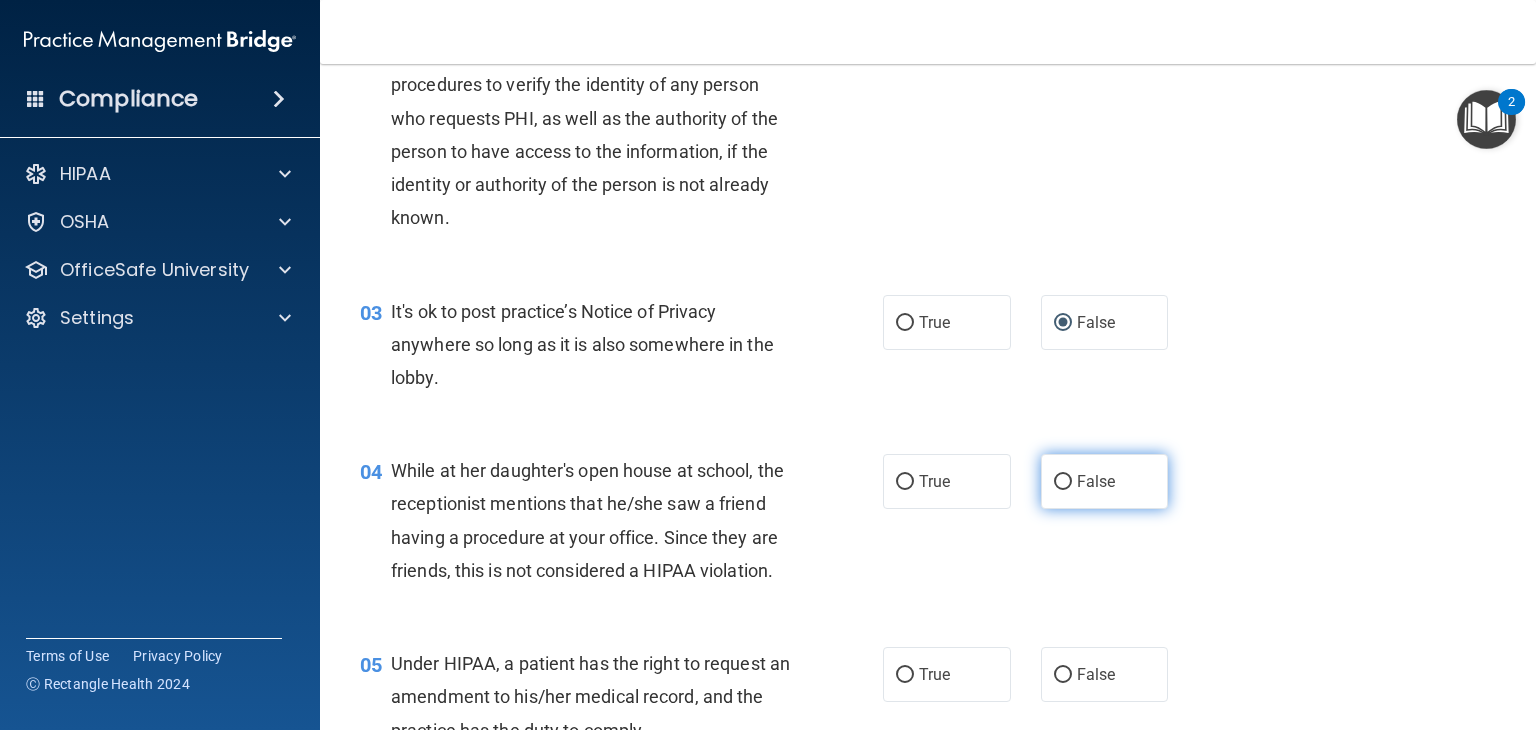 click on "False" at bounding box center [1063, 482] 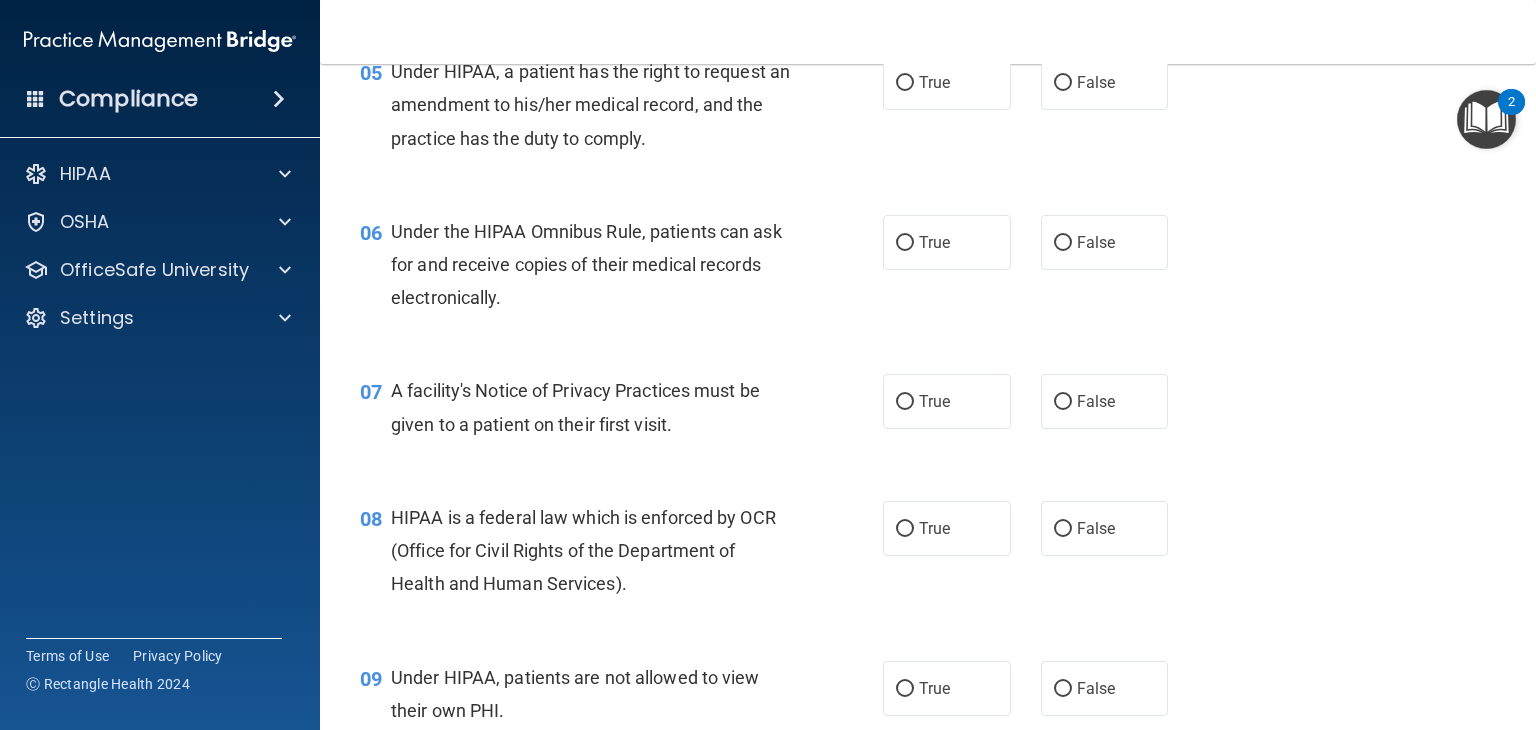 scroll, scrollTop: 908, scrollLeft: 0, axis: vertical 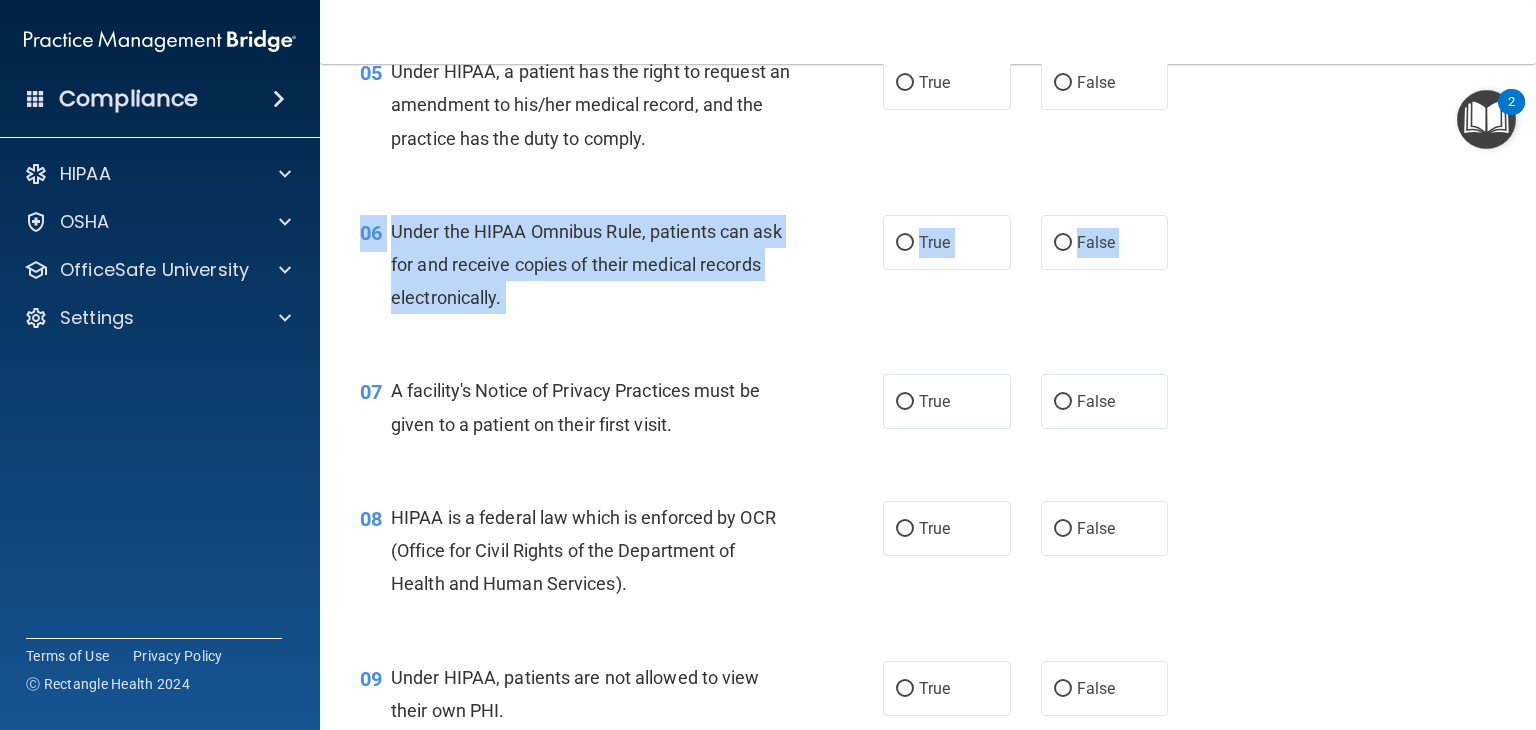 drag, startPoint x: 1049, startPoint y: 473, endPoint x: 1038, endPoint y: 313, distance: 160.37769 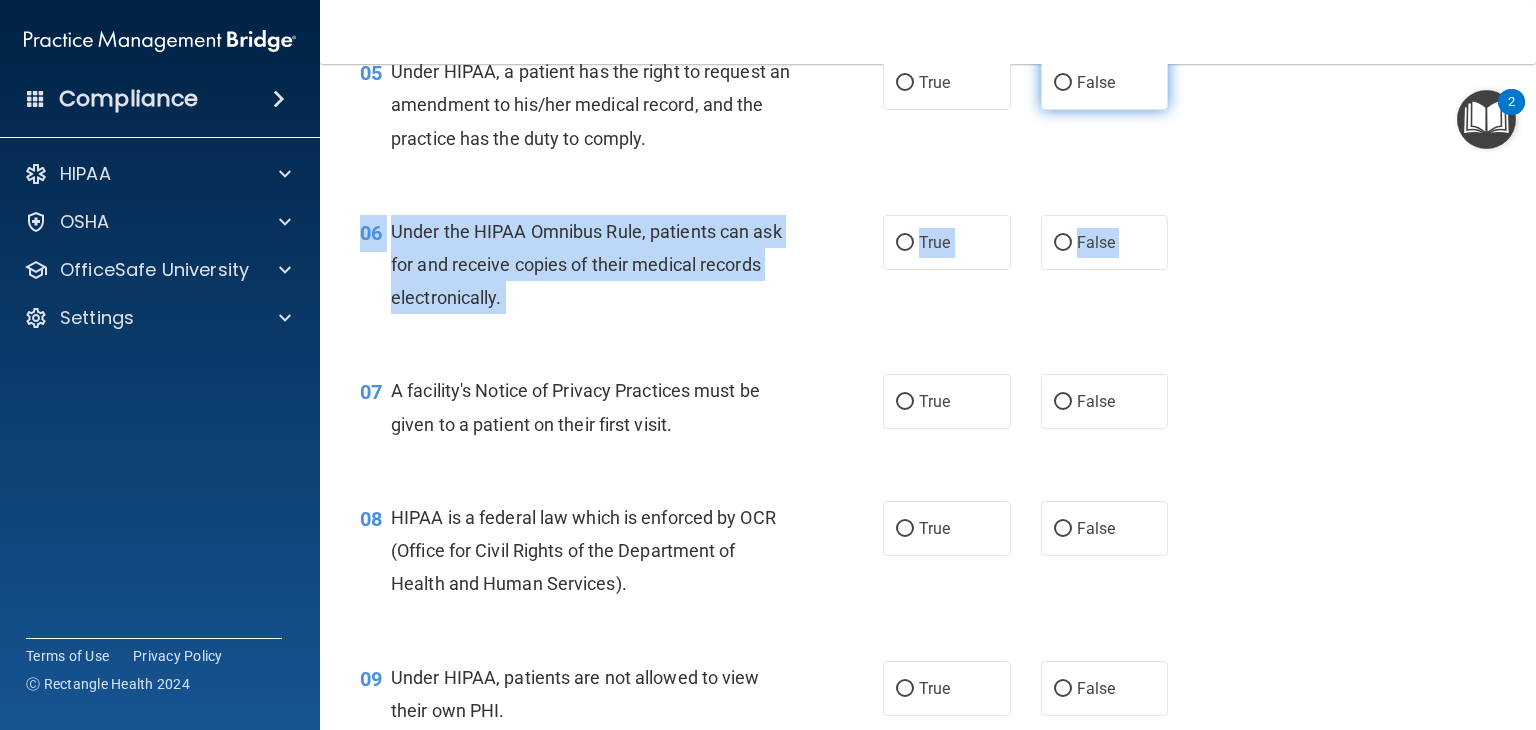 click on "False" at bounding box center (1063, 83) 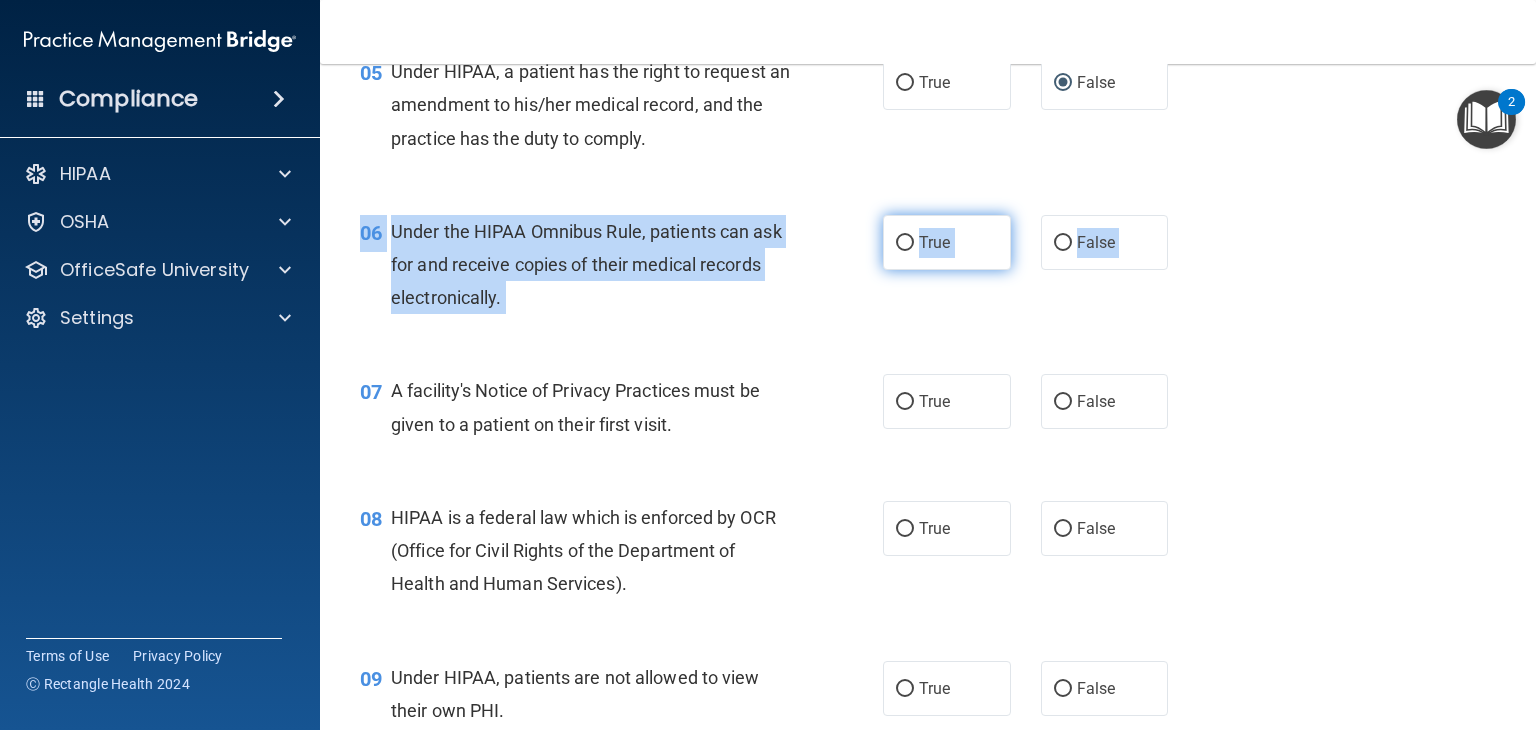 click on "True" at bounding box center (947, 242) 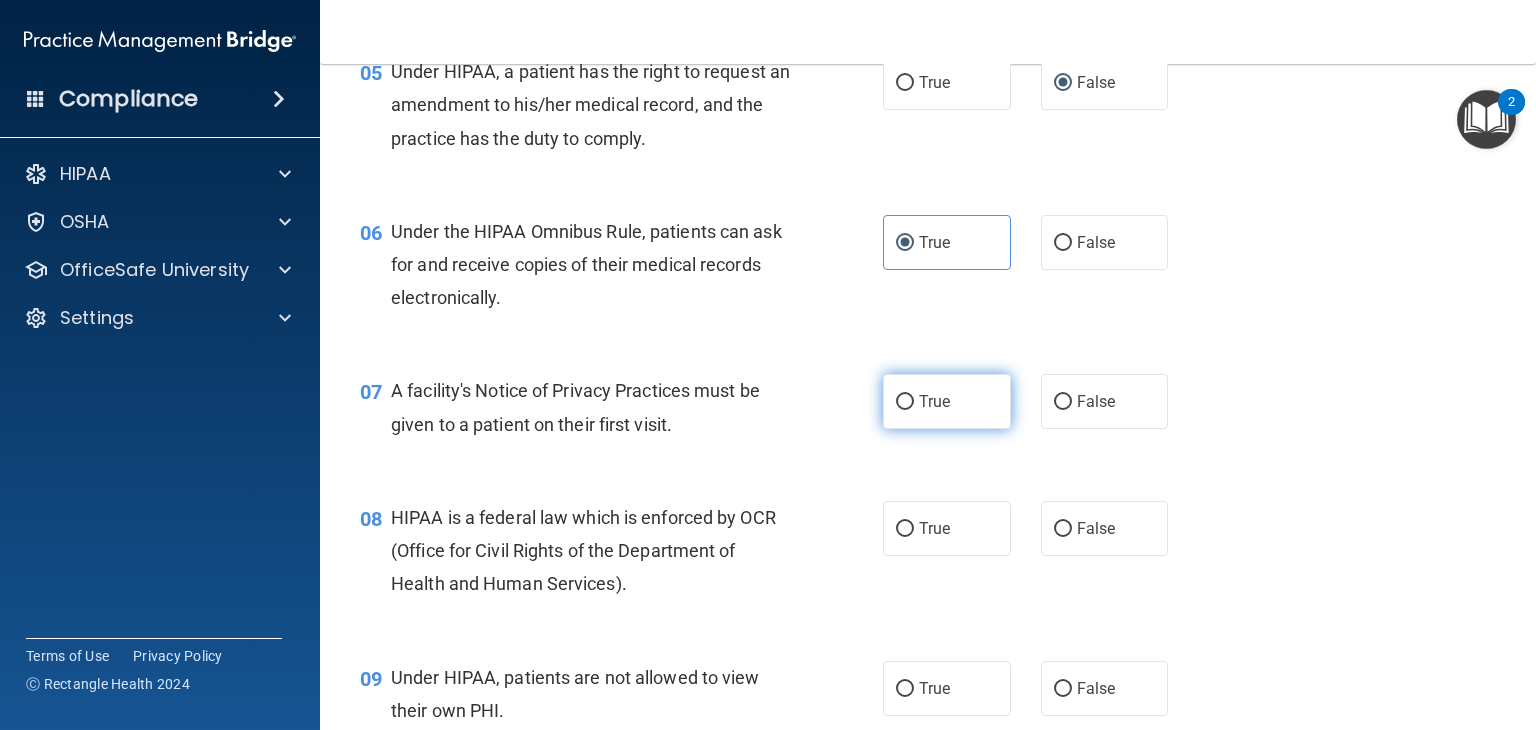 click on "True" at bounding box center (947, 401) 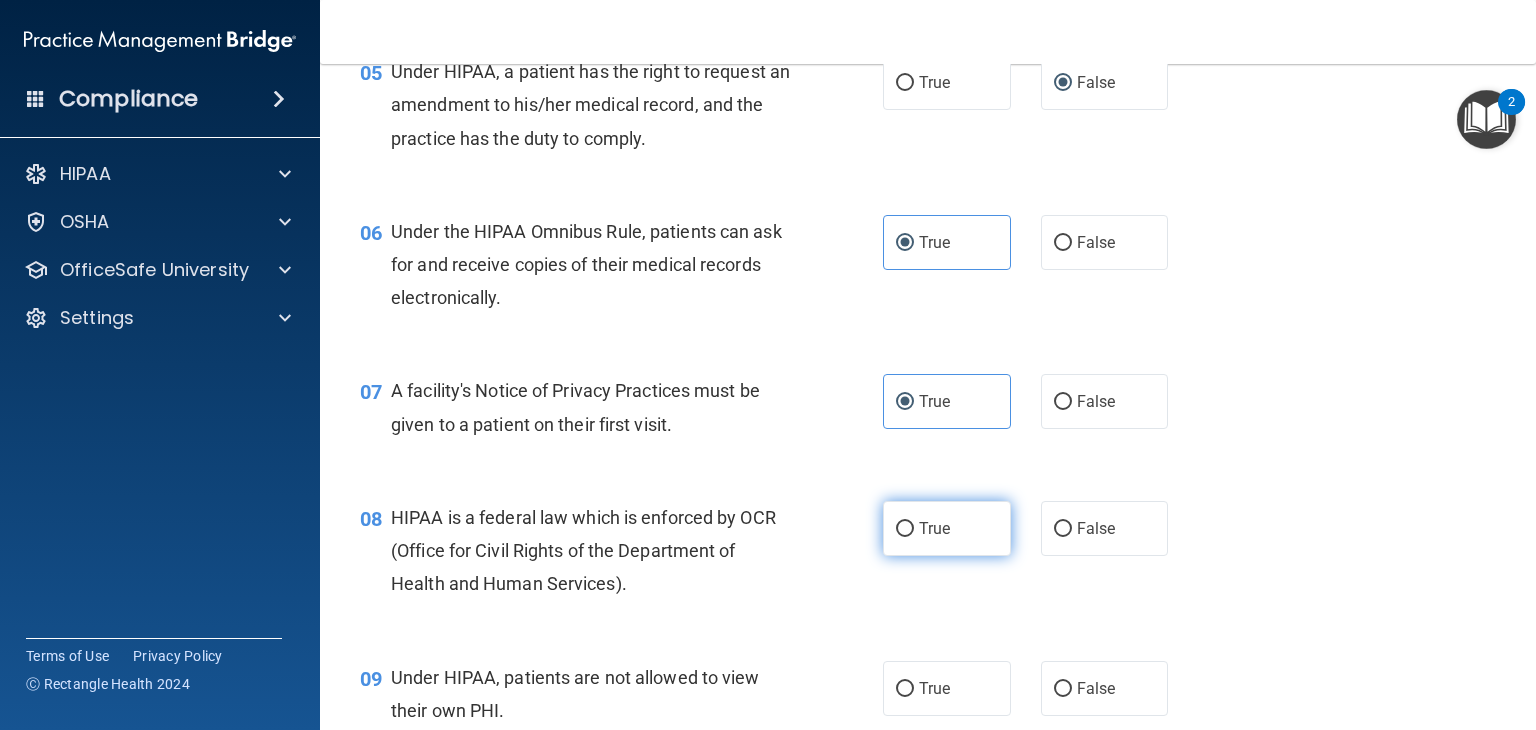 click on "True" at bounding box center [905, 529] 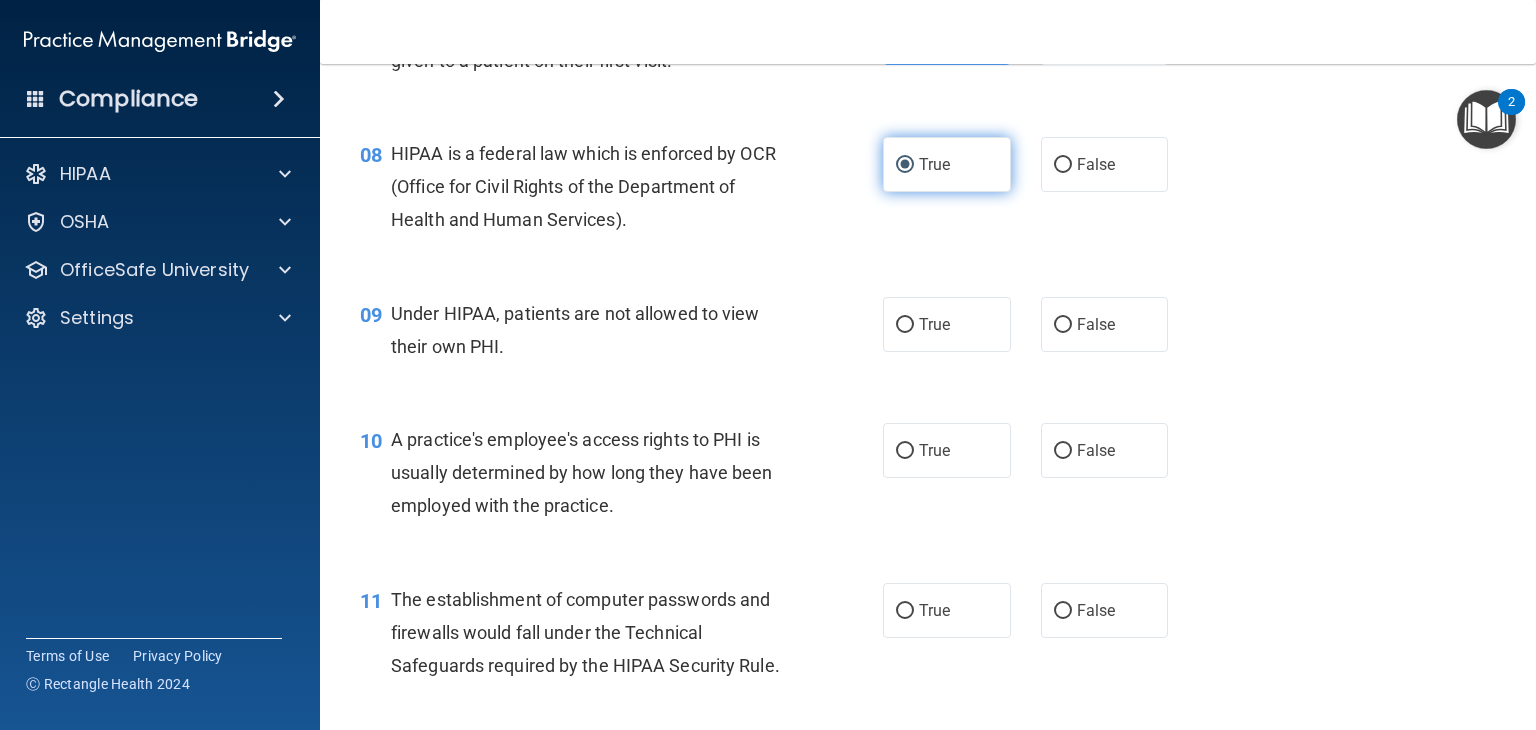 scroll, scrollTop: 1272, scrollLeft: 0, axis: vertical 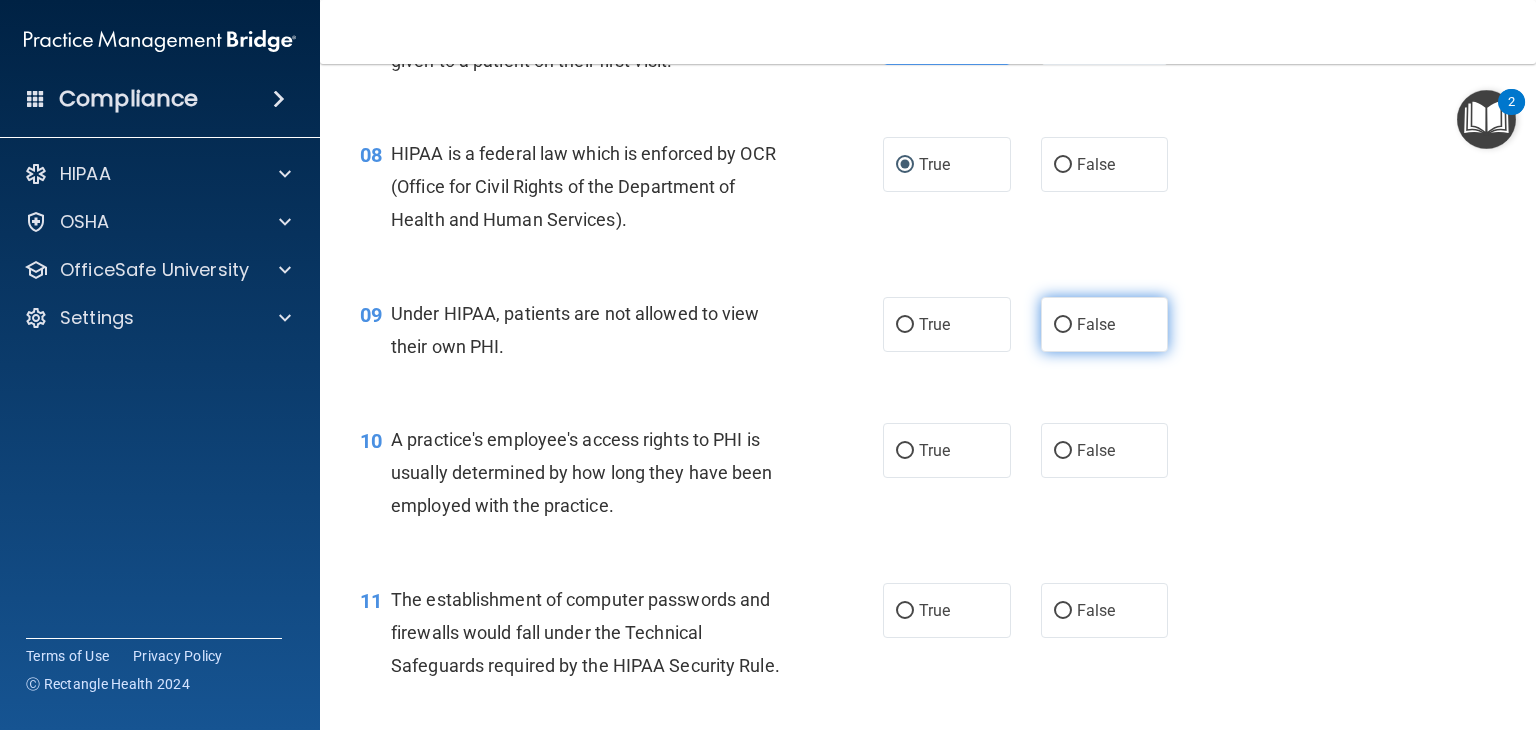 click on "False" at bounding box center [1063, 325] 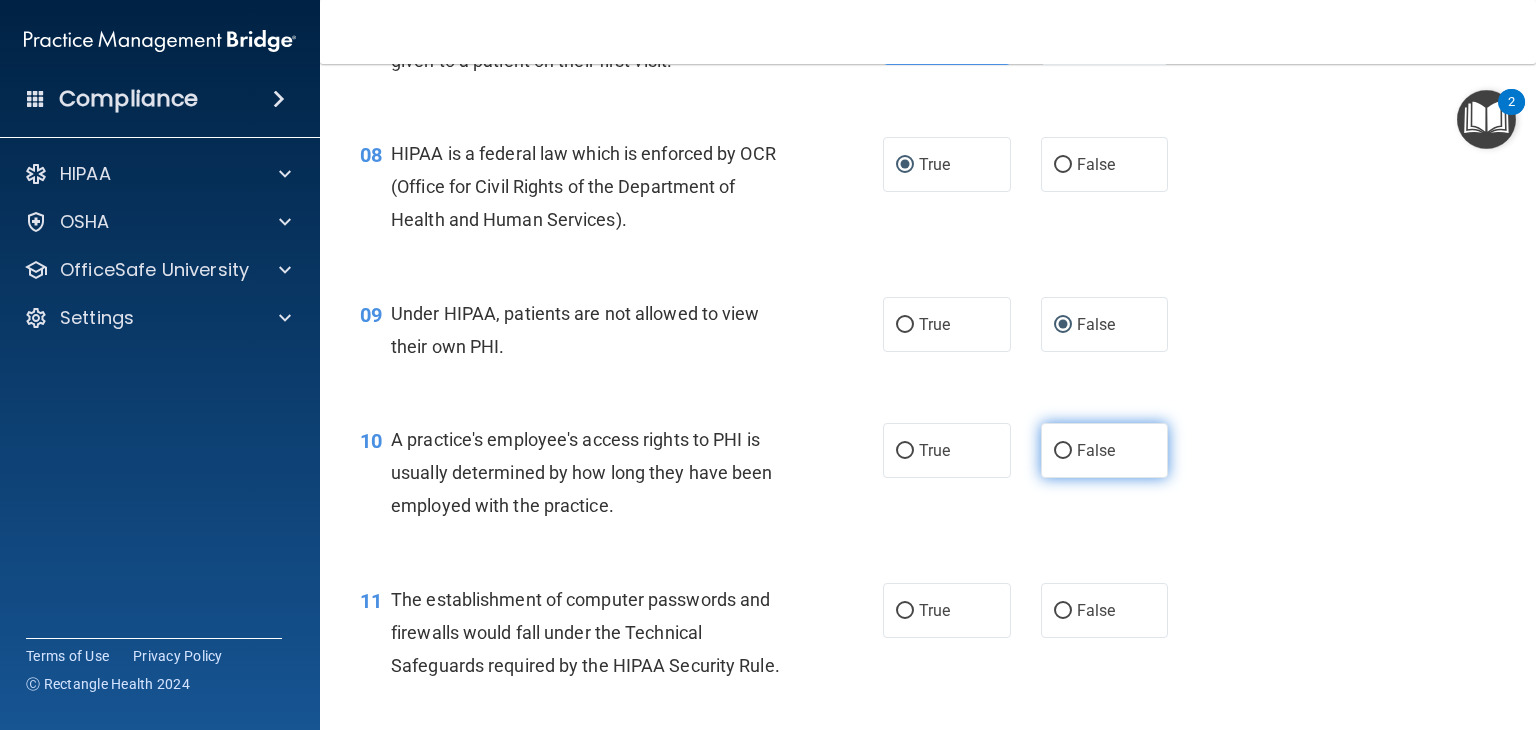 click on "False" at bounding box center (1063, 451) 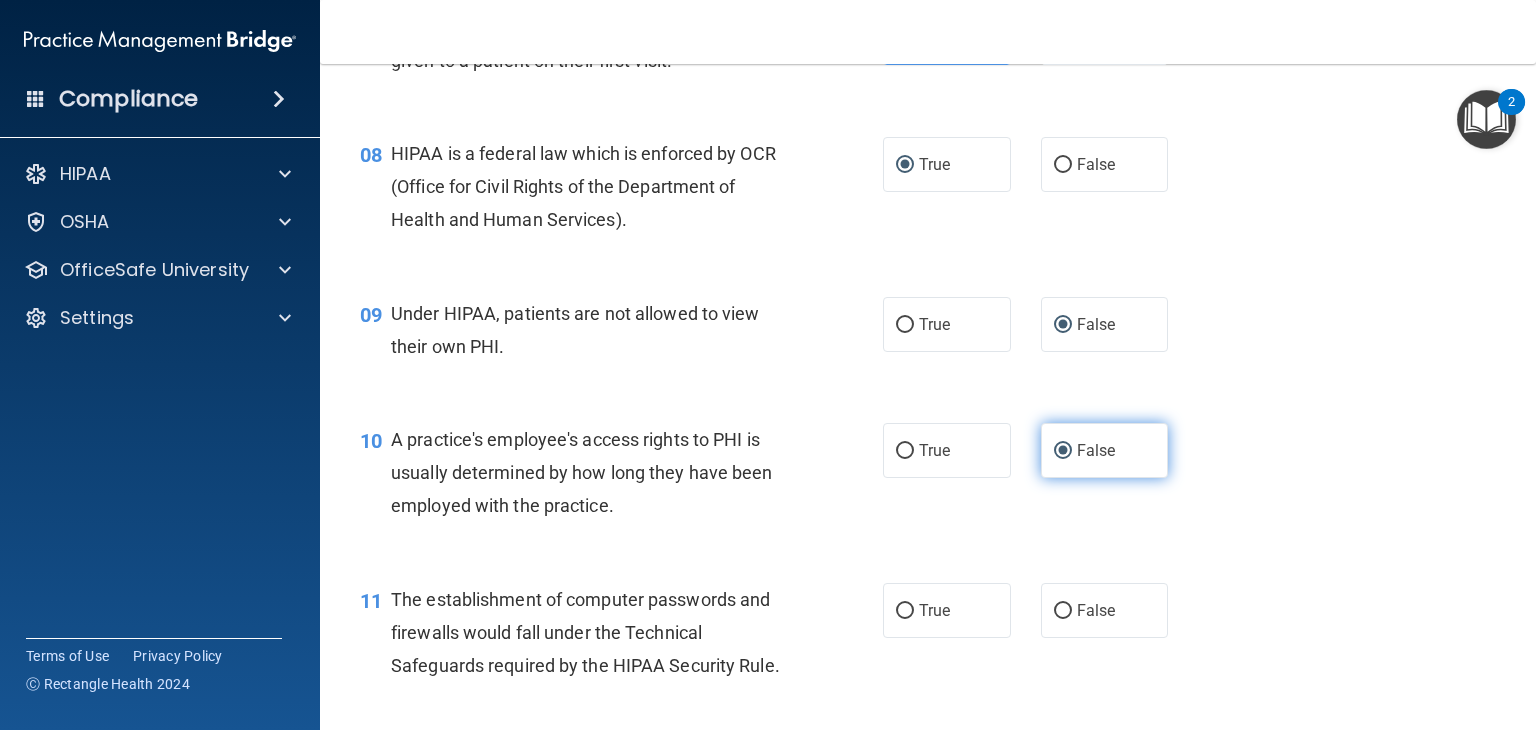 scroll, scrollTop: 1263, scrollLeft: 0, axis: vertical 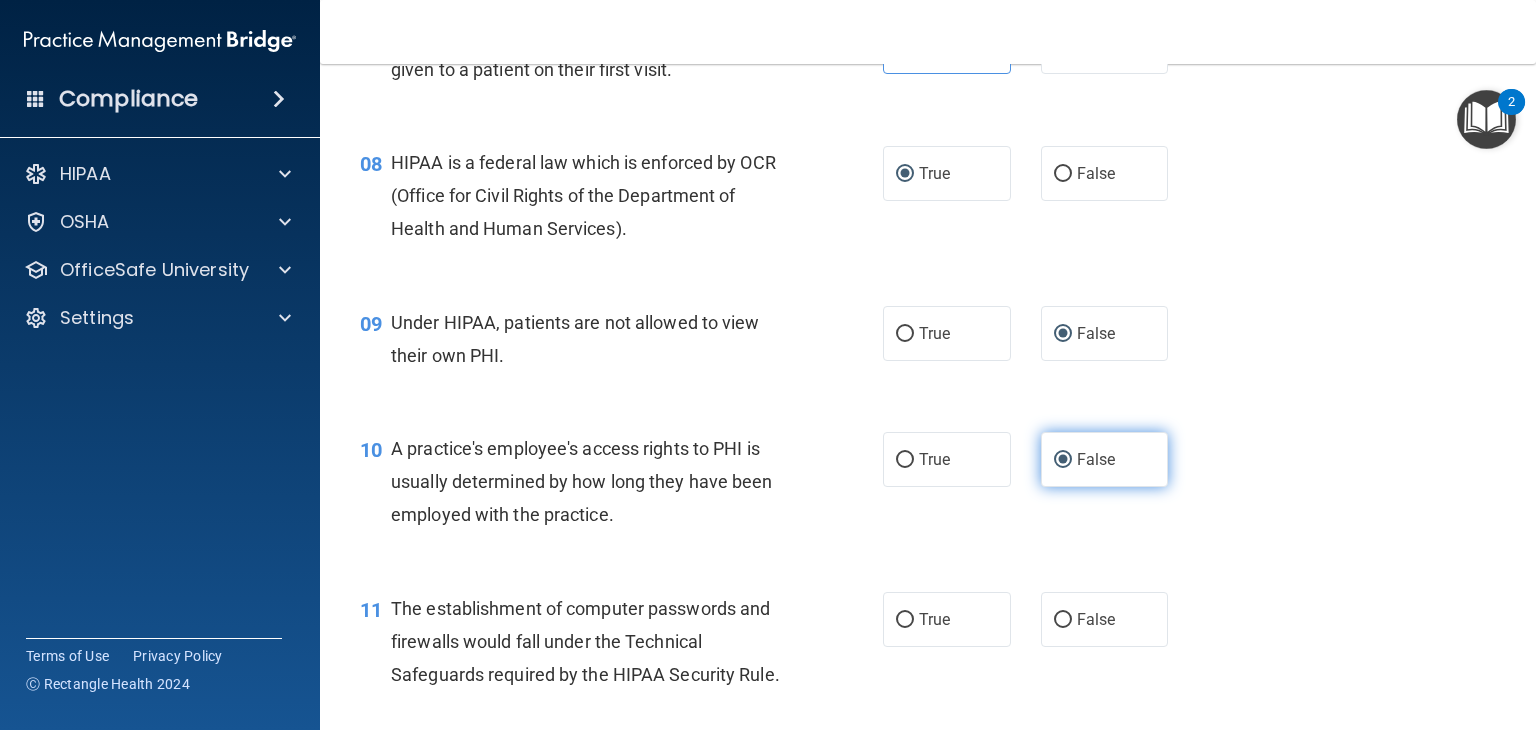 click on "False" at bounding box center (1105, 459) 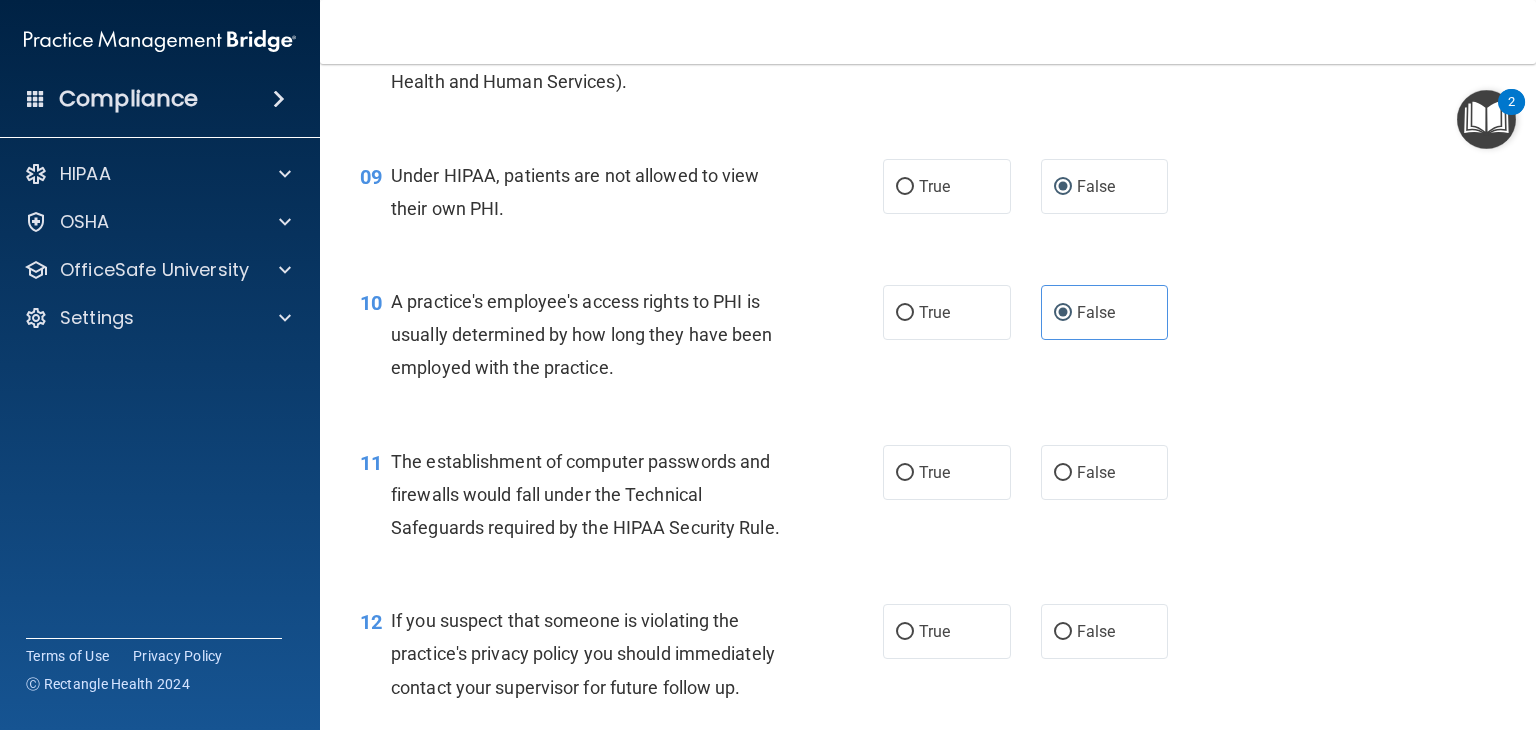scroll, scrollTop: 1412, scrollLeft: 0, axis: vertical 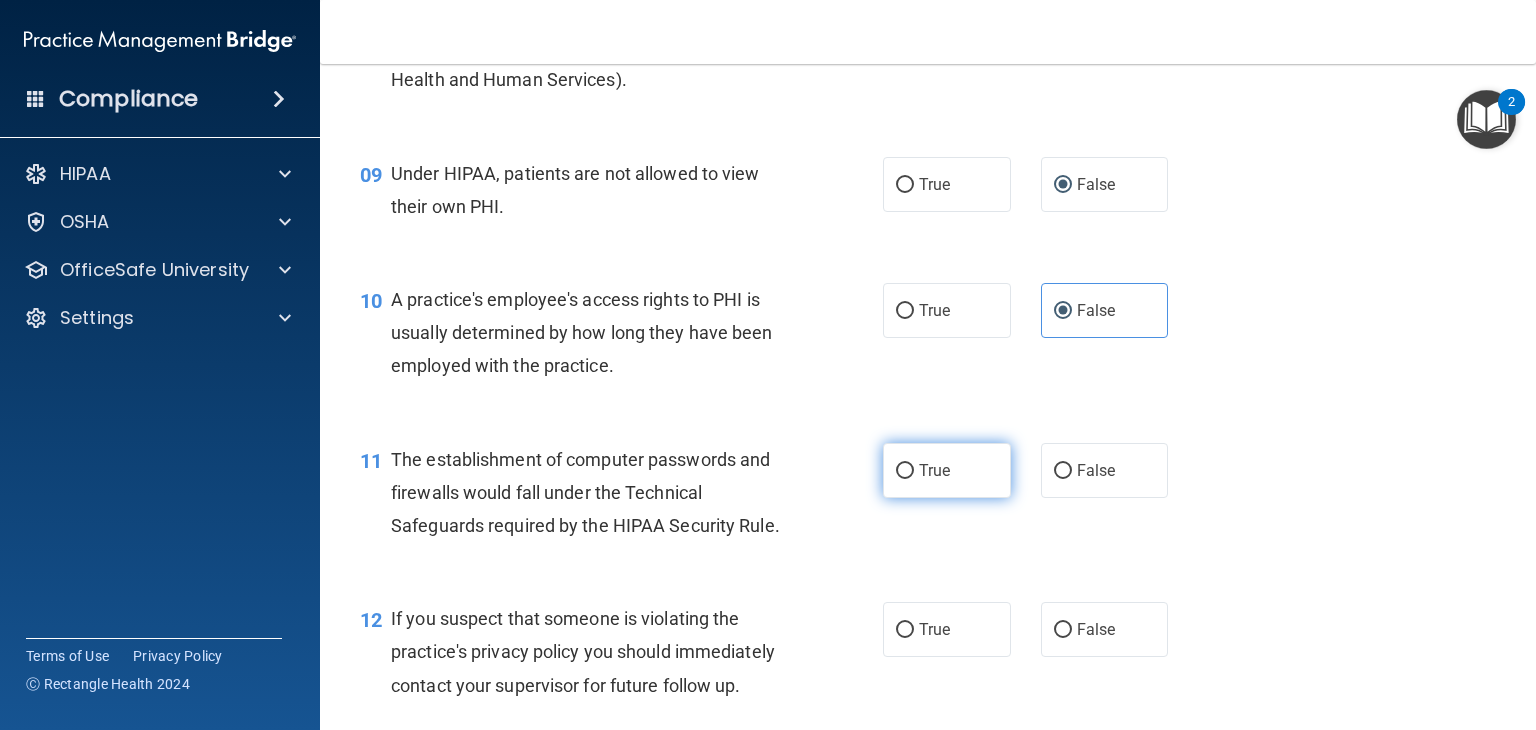 click on "True" at bounding box center (947, 470) 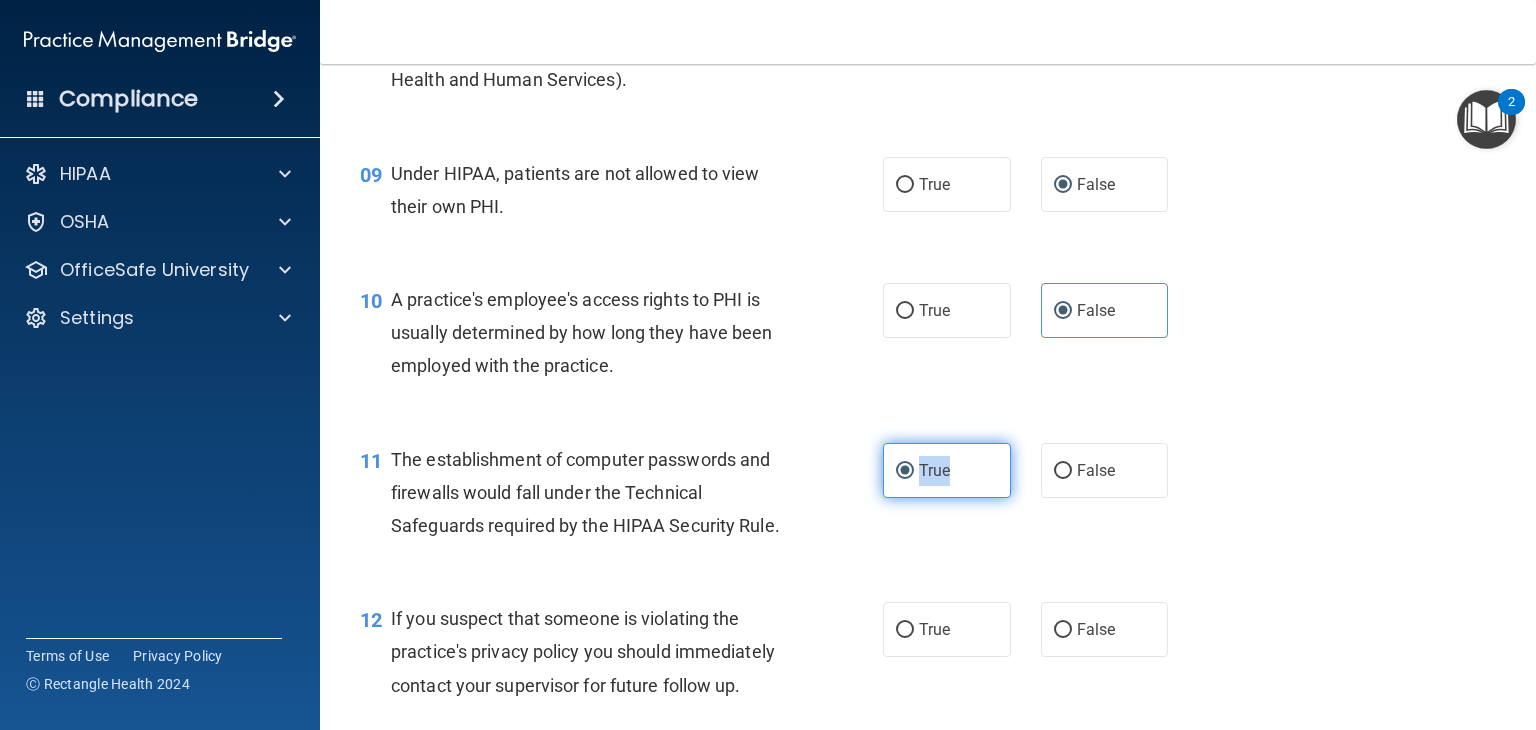 click on "True" at bounding box center [947, 470] 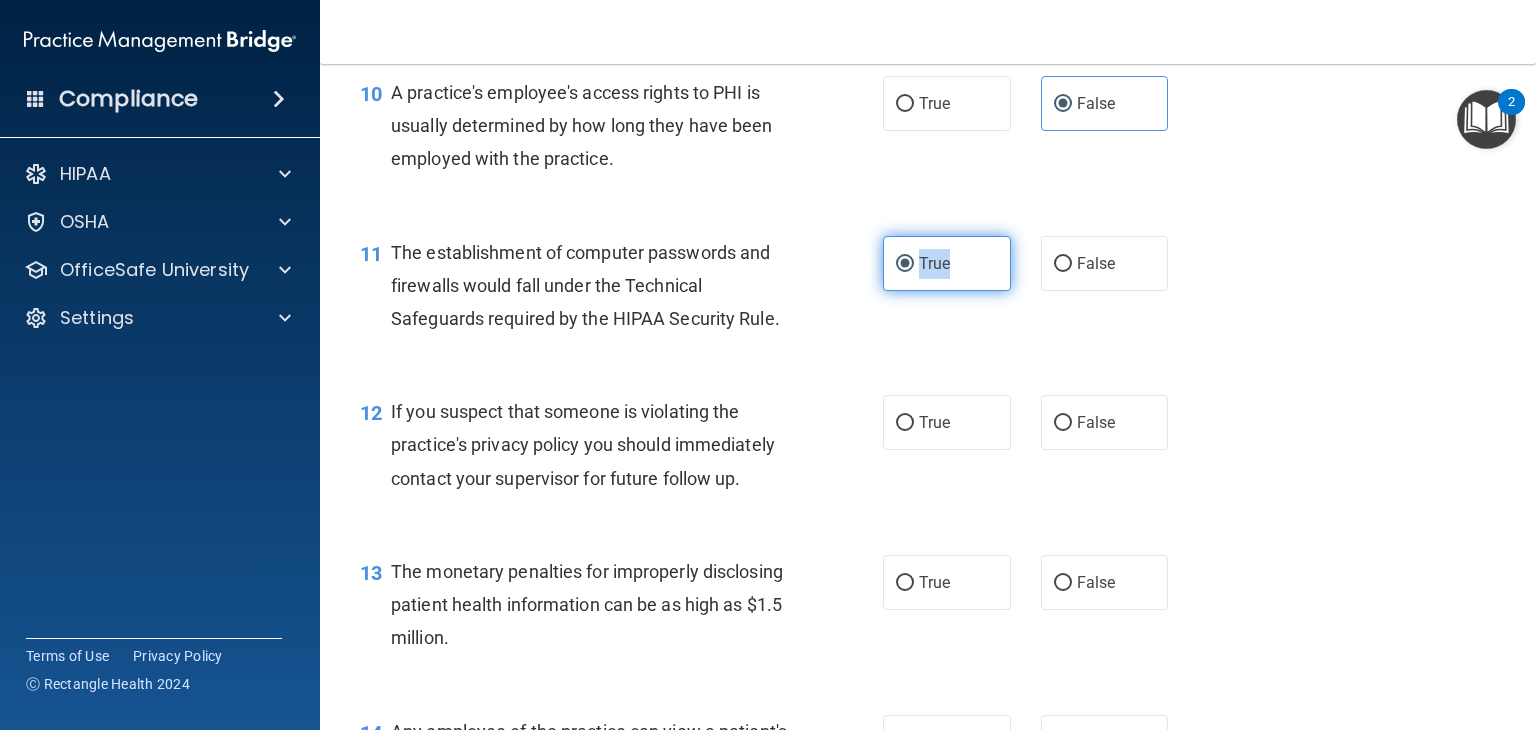 scroll, scrollTop: 1636, scrollLeft: 0, axis: vertical 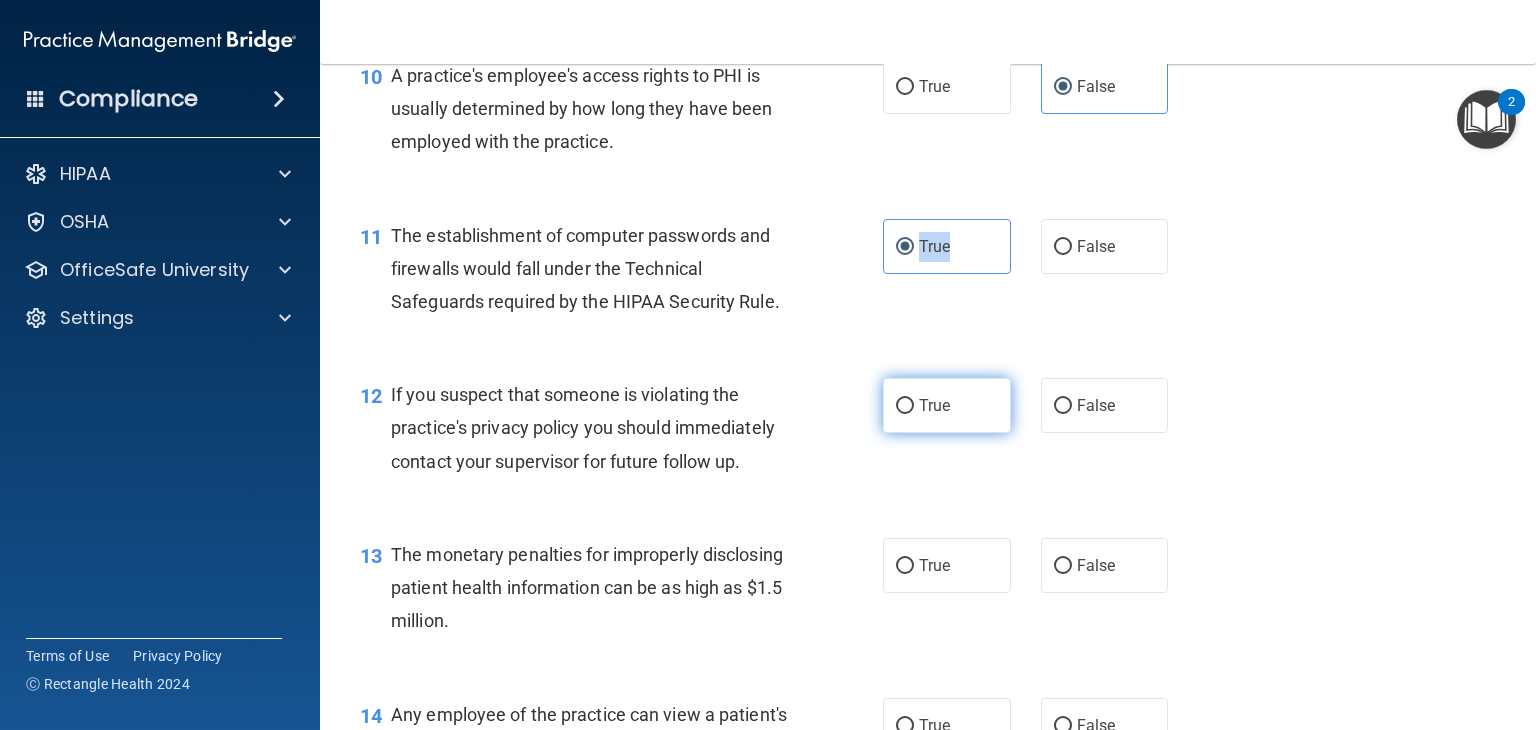 click on "True" at bounding box center [905, 406] 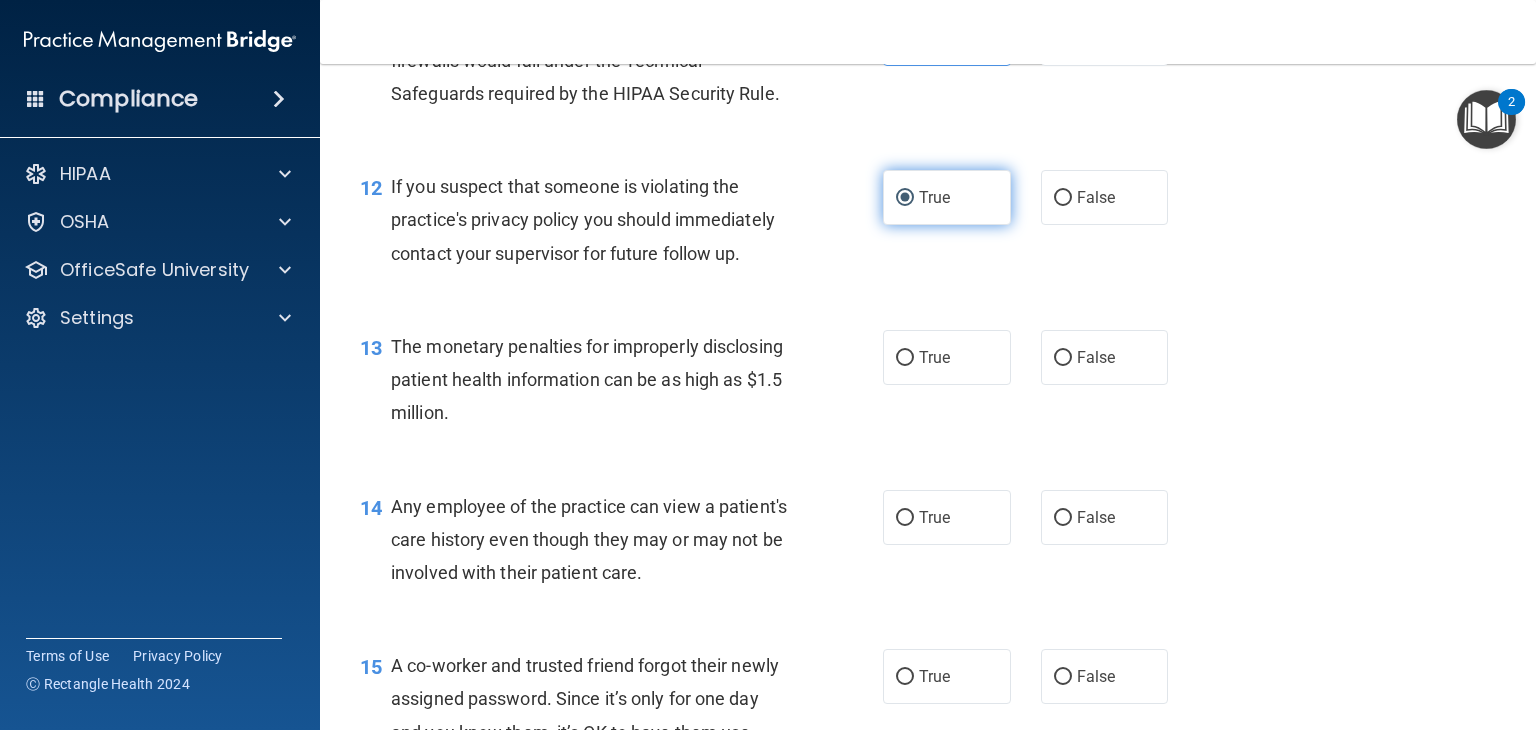 scroll, scrollTop: 1844, scrollLeft: 0, axis: vertical 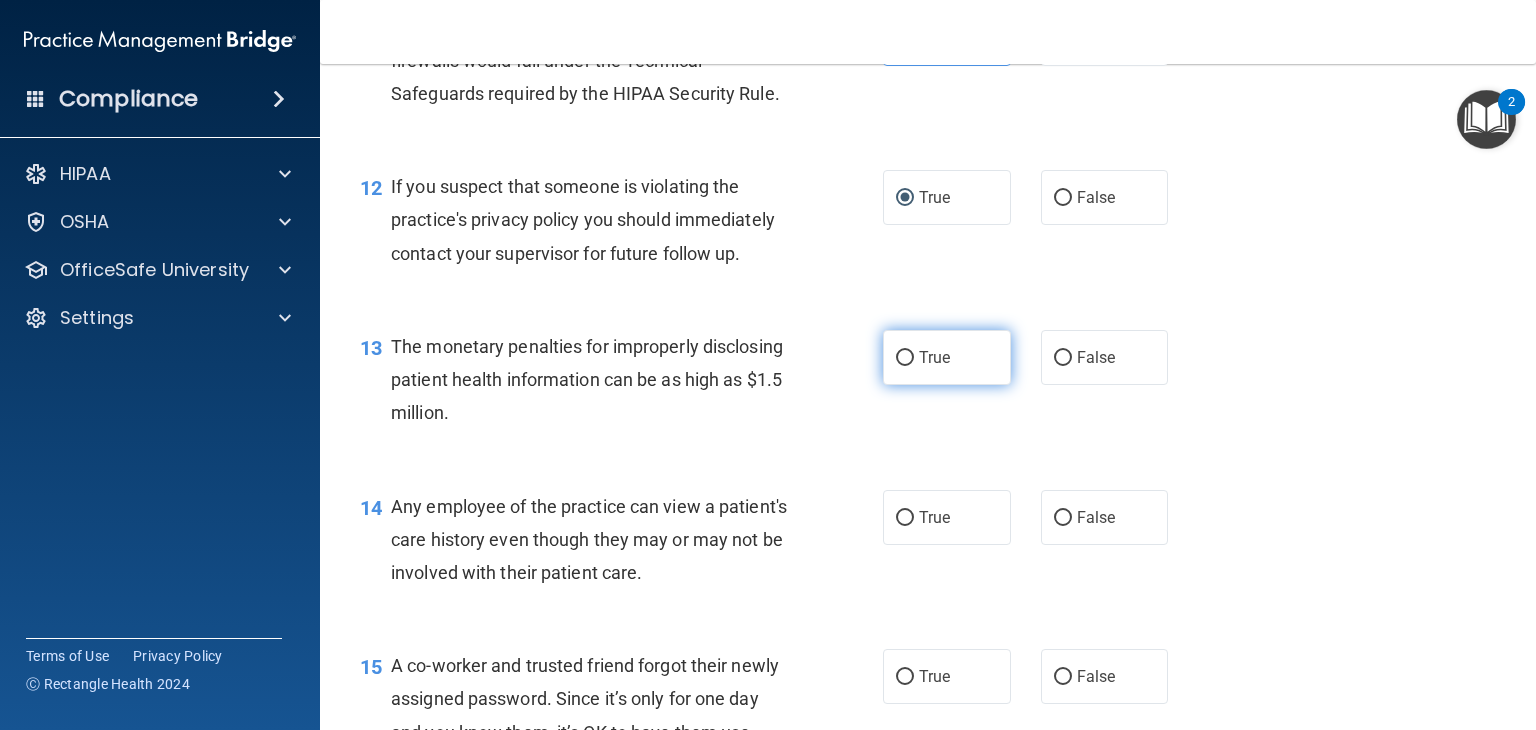 click on "True" at bounding box center (905, 358) 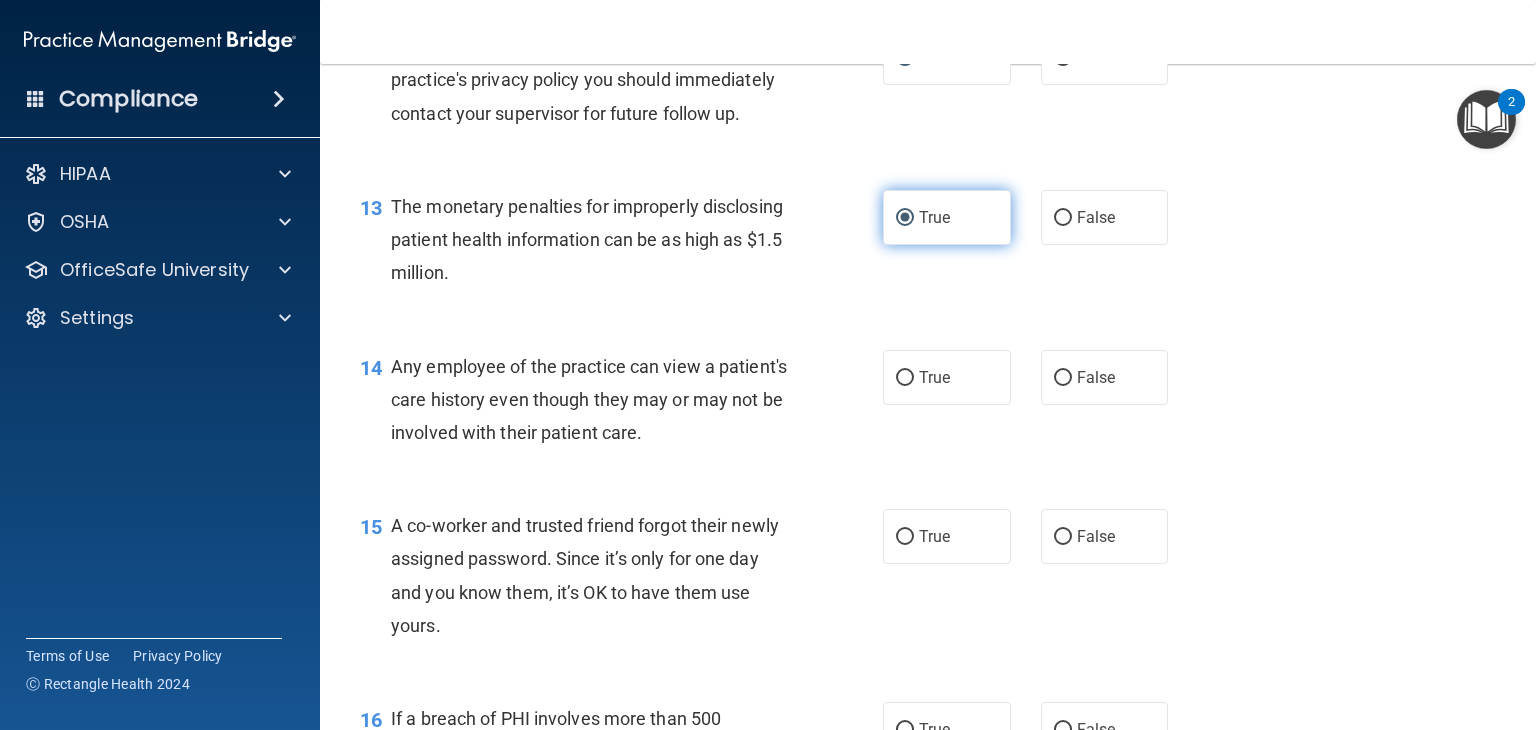 scroll, scrollTop: 1987, scrollLeft: 0, axis: vertical 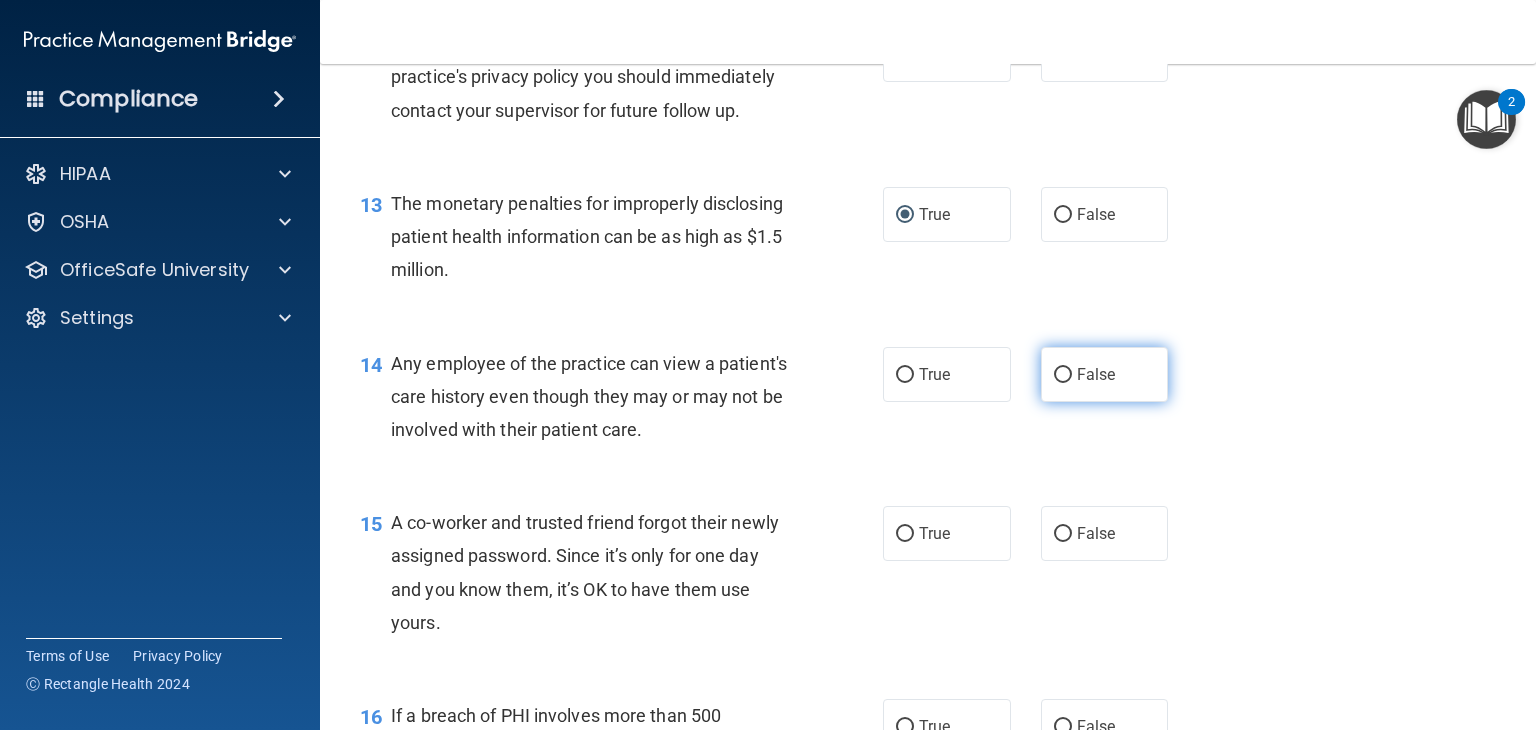 click on "False" at bounding box center (1063, 375) 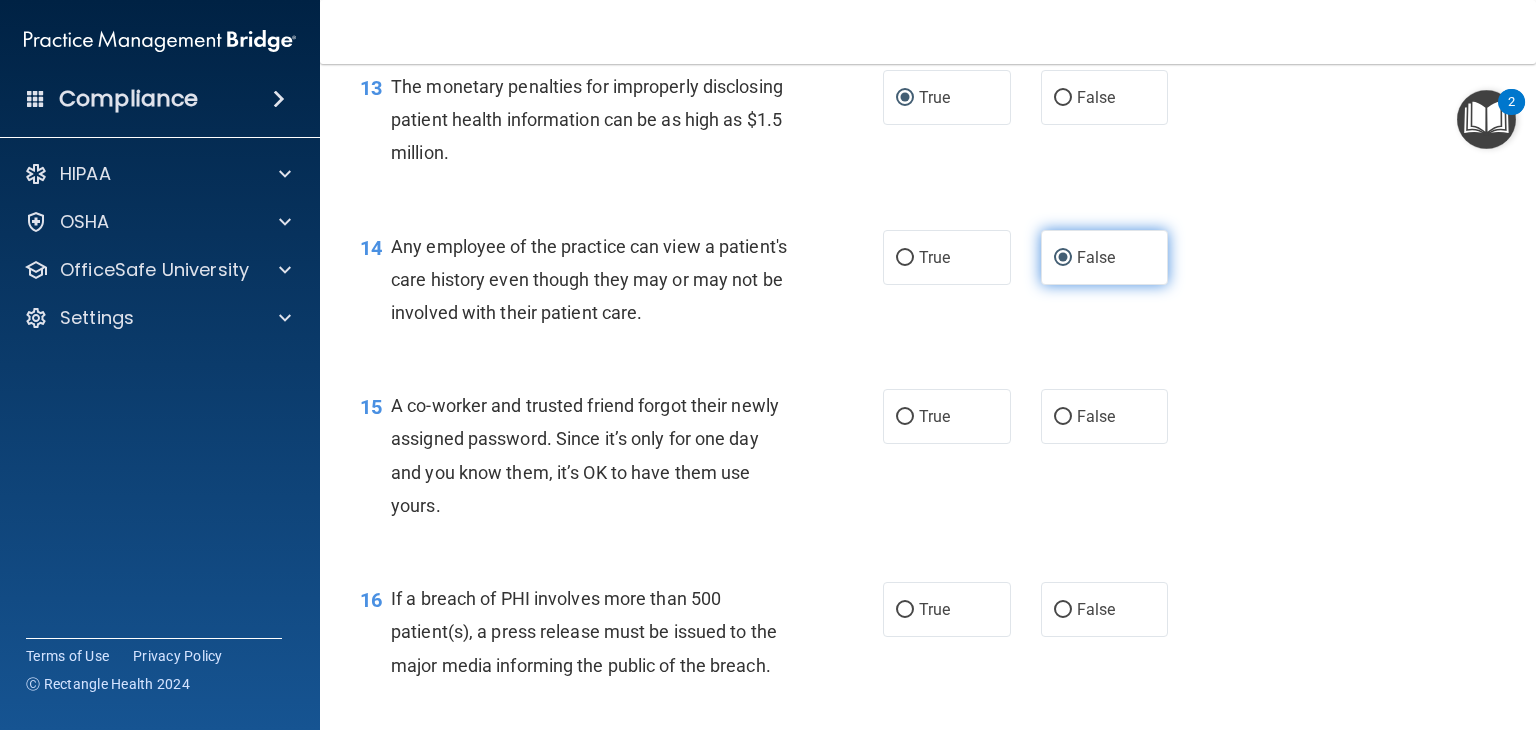 scroll, scrollTop: 2135, scrollLeft: 0, axis: vertical 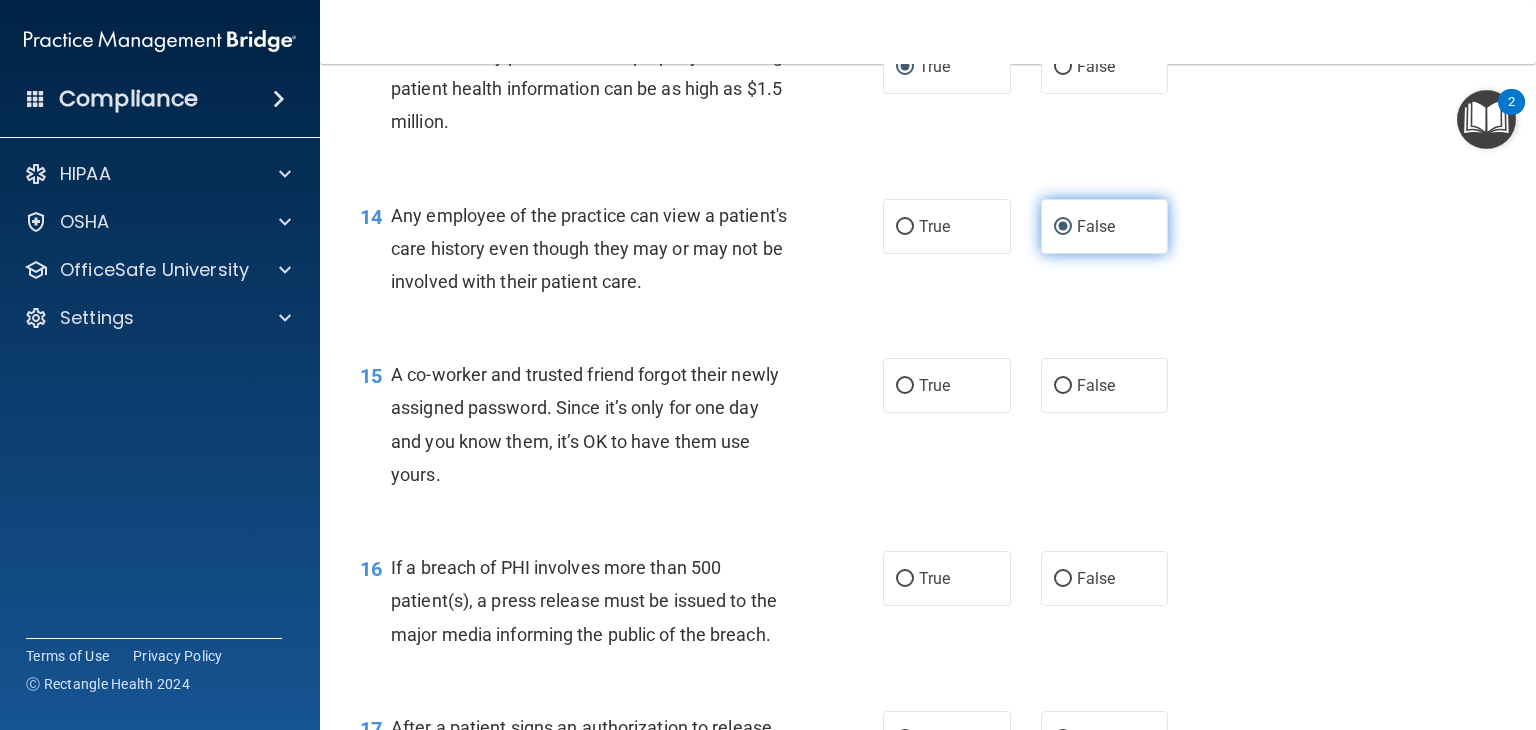 click on "False" at bounding box center (1105, 385) 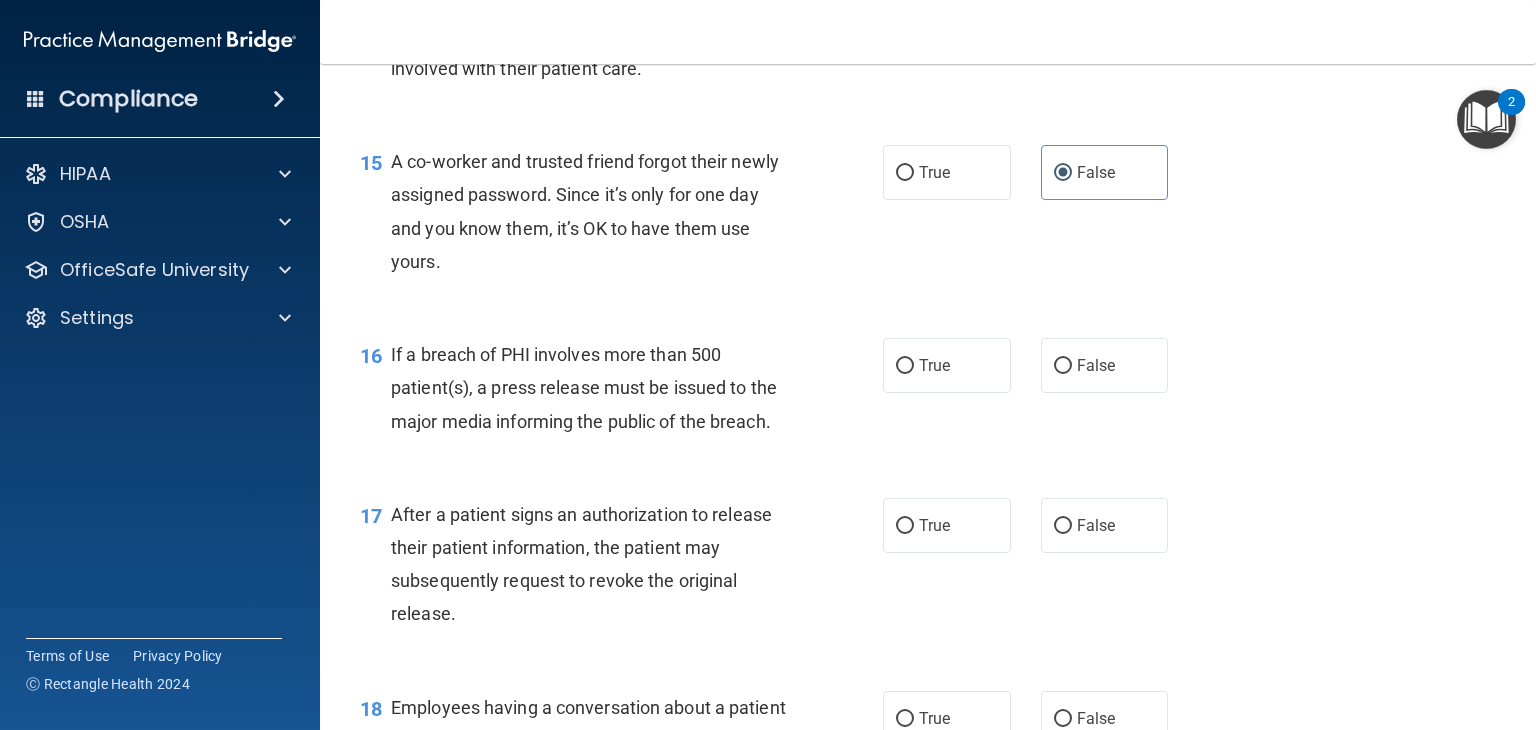 scroll, scrollTop: 2351, scrollLeft: 0, axis: vertical 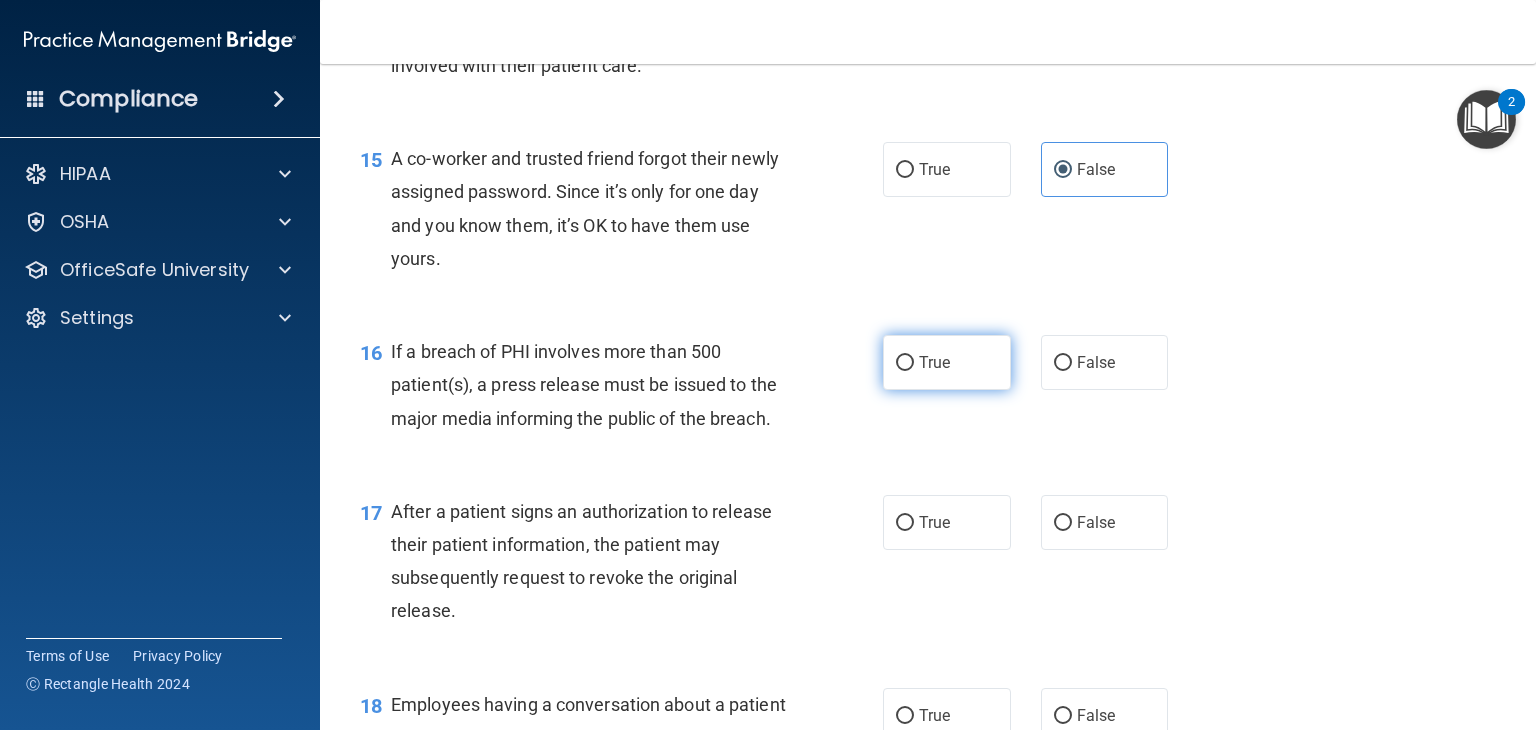 click on "True" at bounding box center [947, 362] 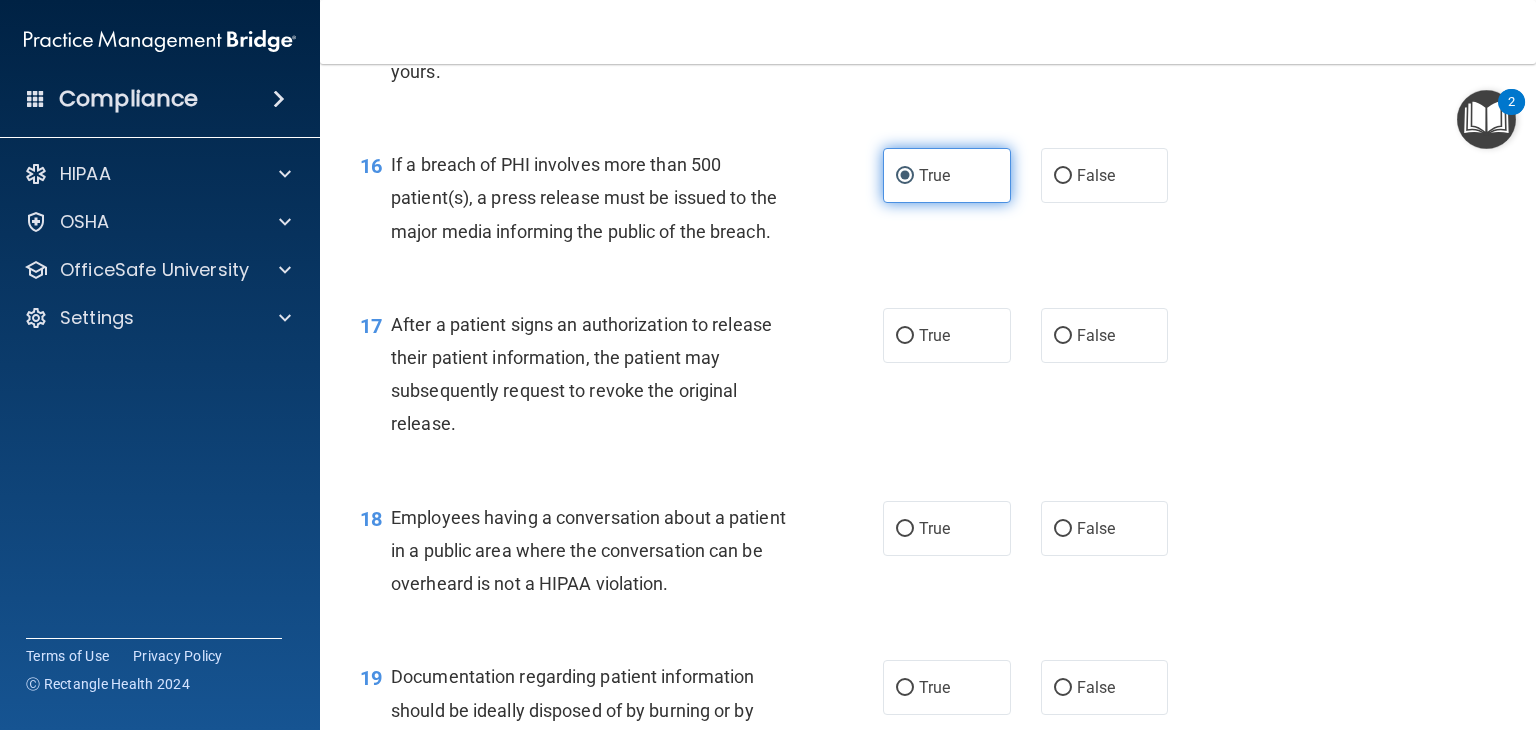 scroll, scrollTop: 2544, scrollLeft: 0, axis: vertical 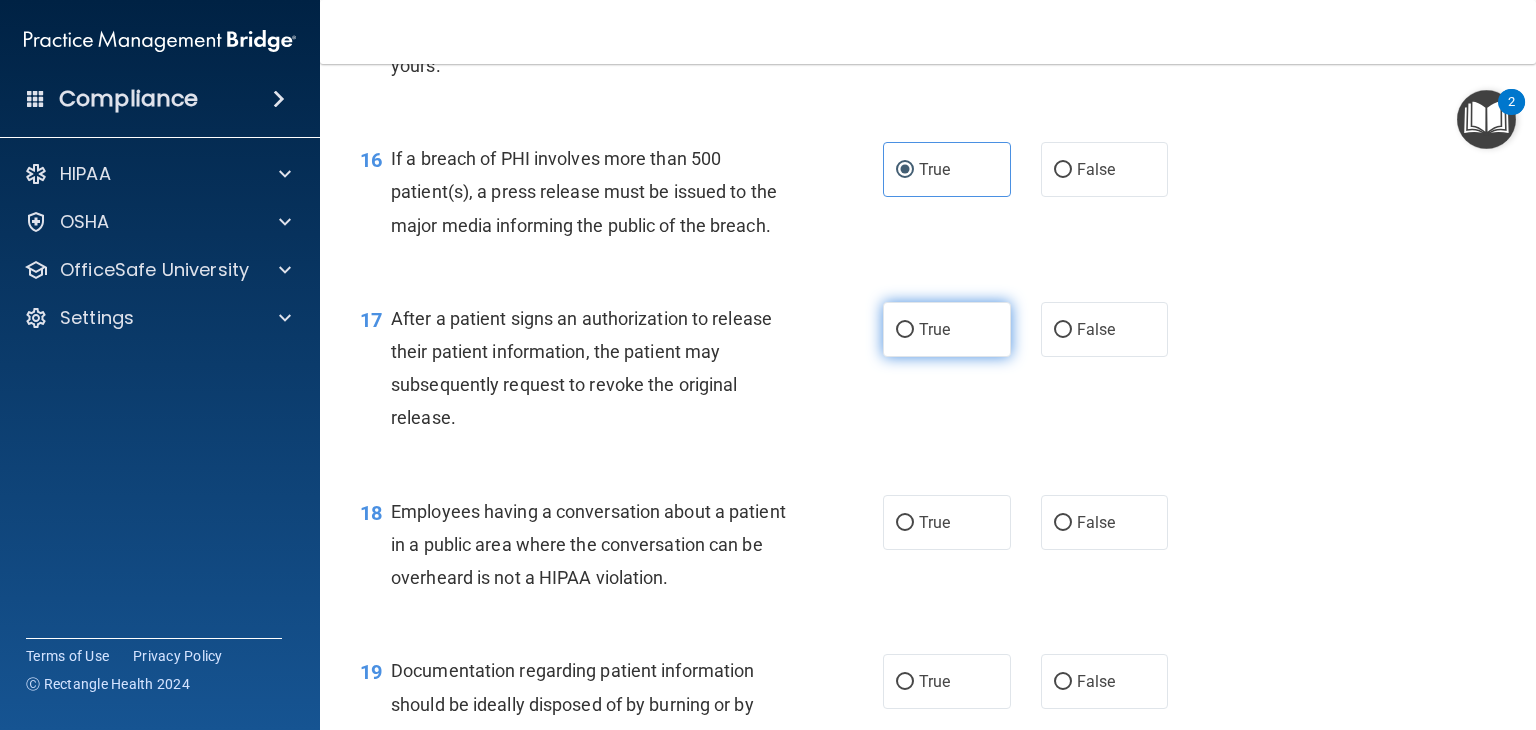 click on "True" at bounding box center (905, 330) 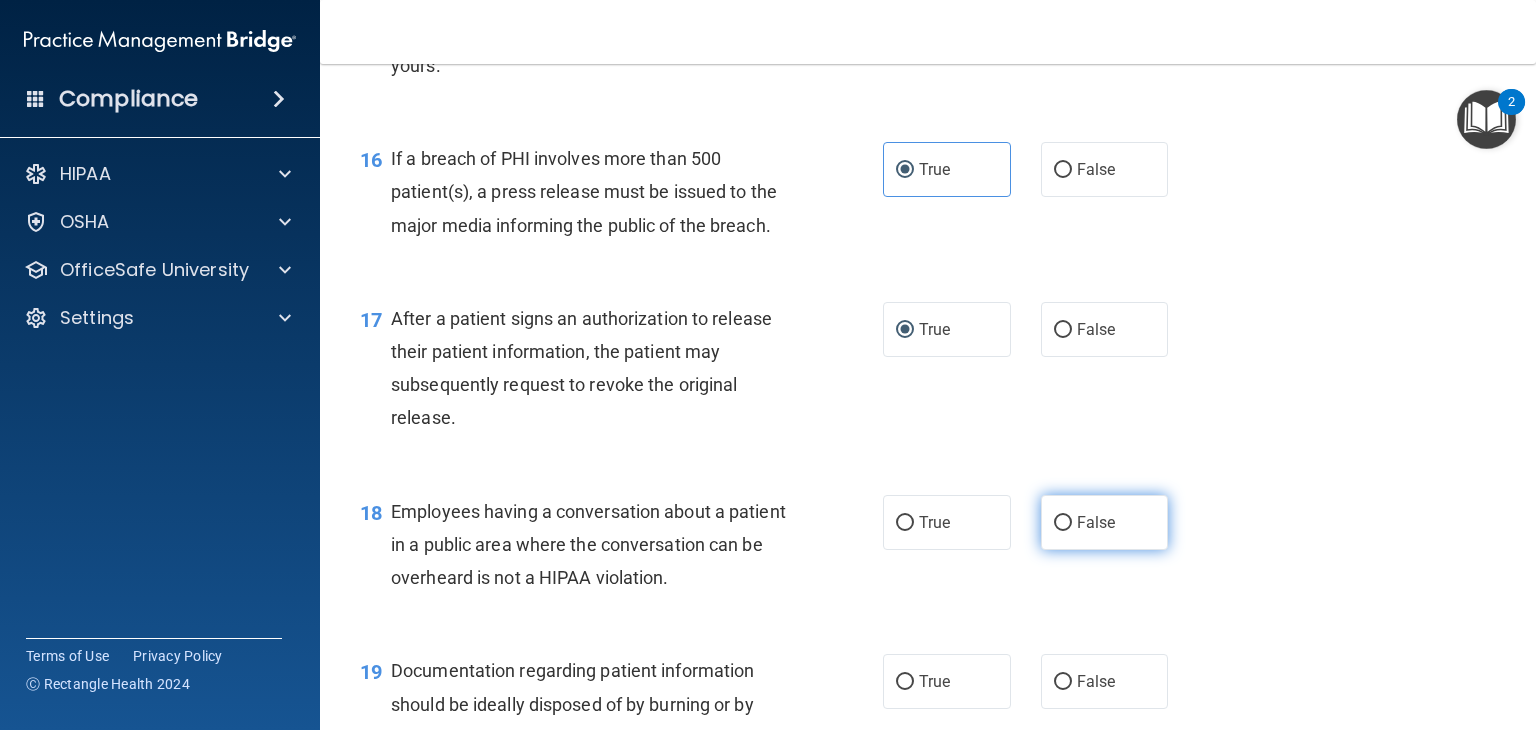 click on "False" at bounding box center [1063, 523] 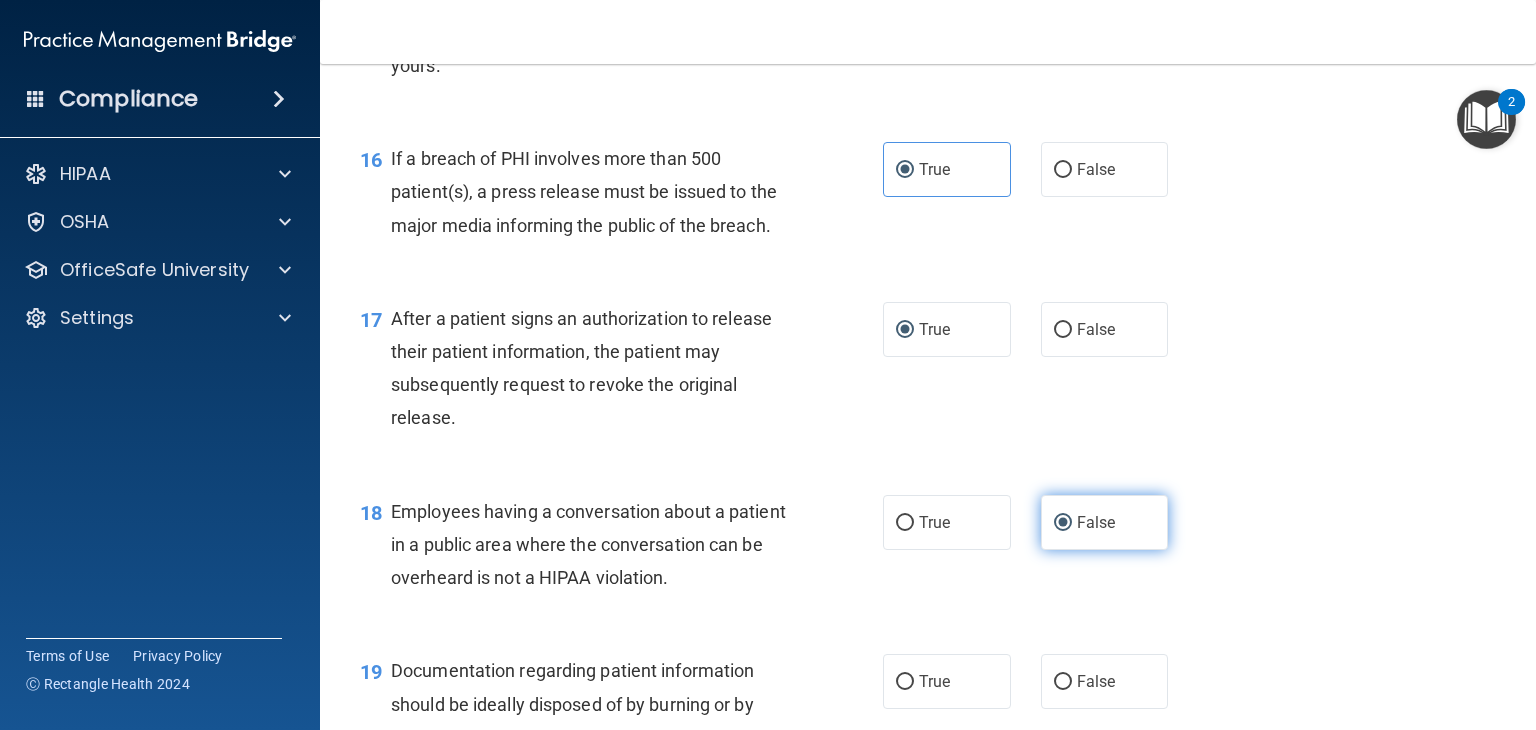 click on "False" at bounding box center (1063, 523) 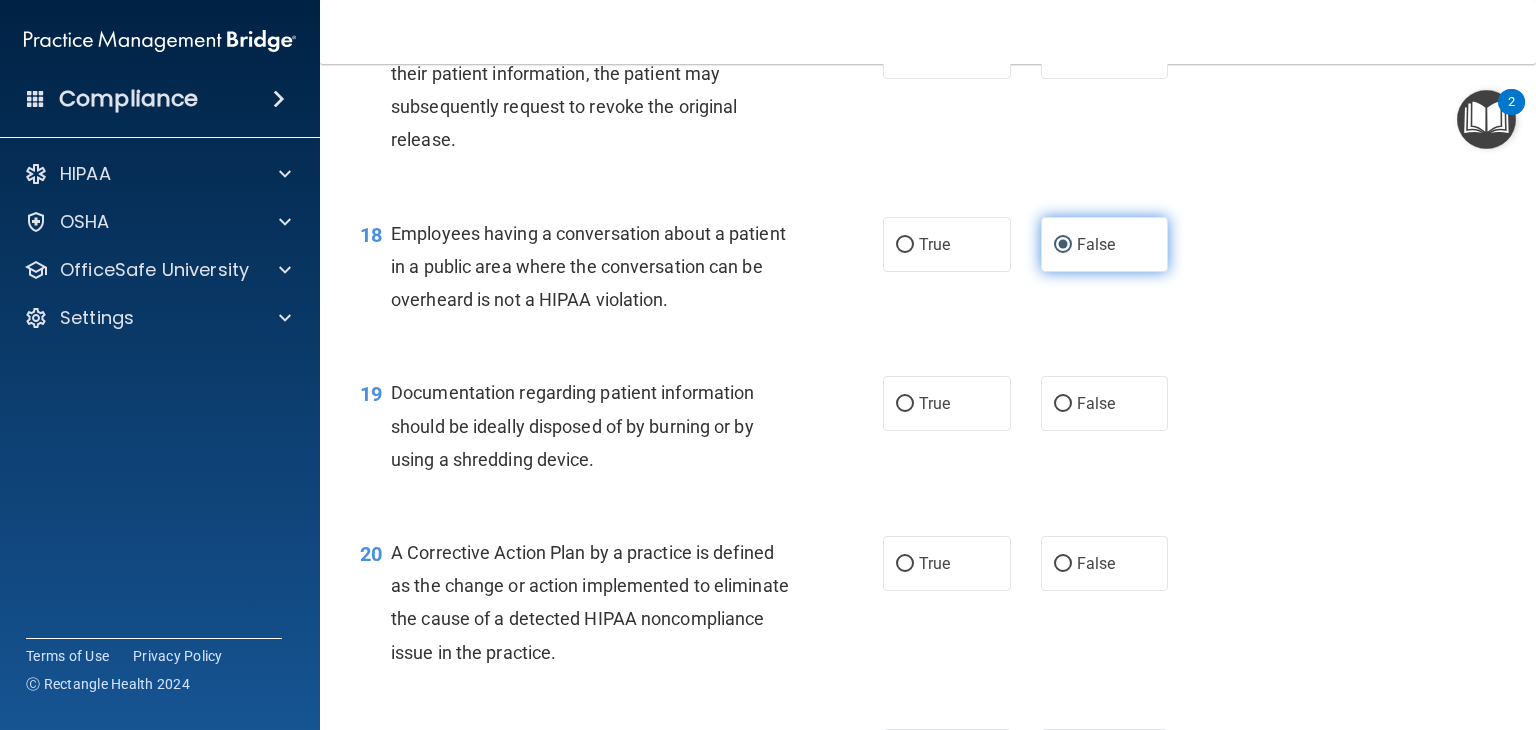 scroll, scrollTop: 2828, scrollLeft: 0, axis: vertical 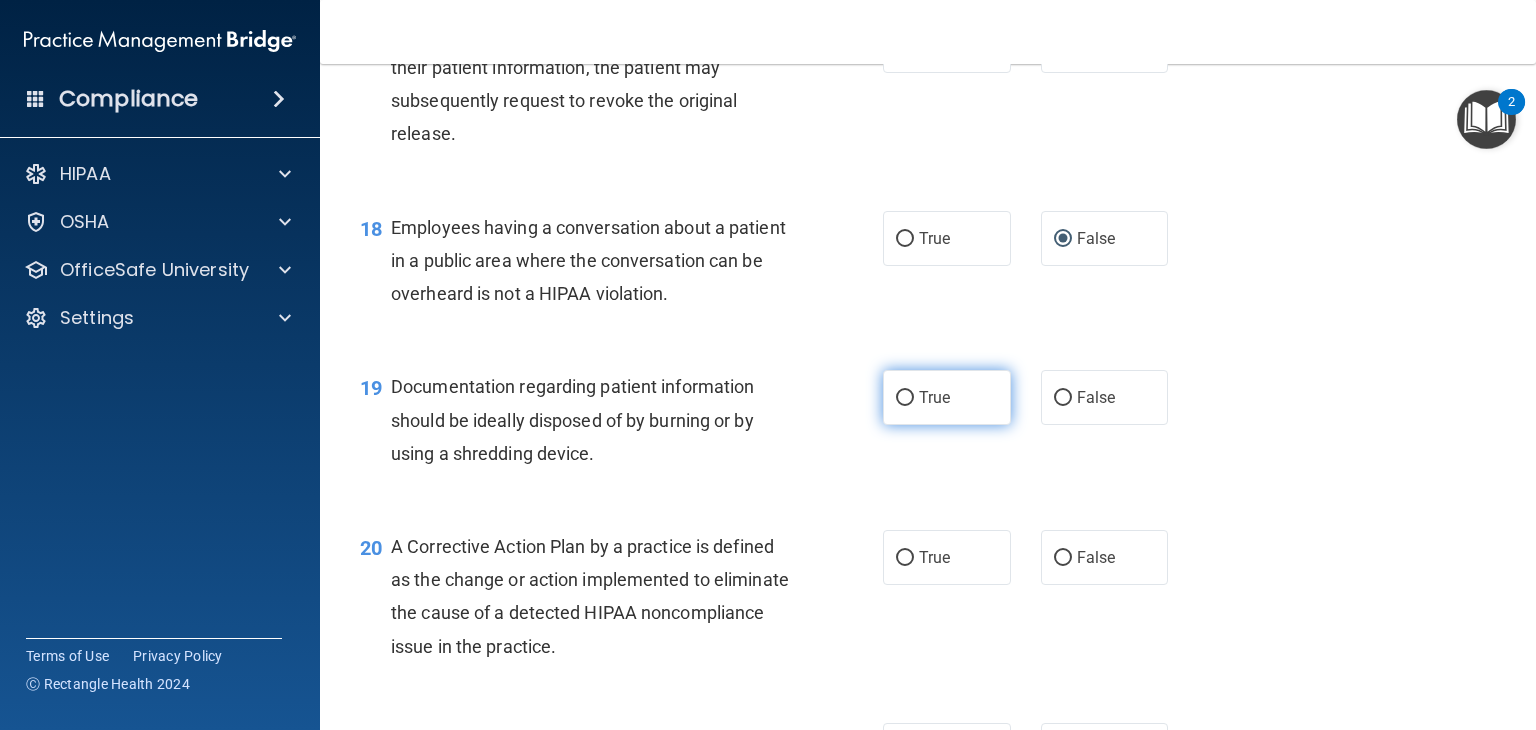 click on "True" at bounding box center [905, 398] 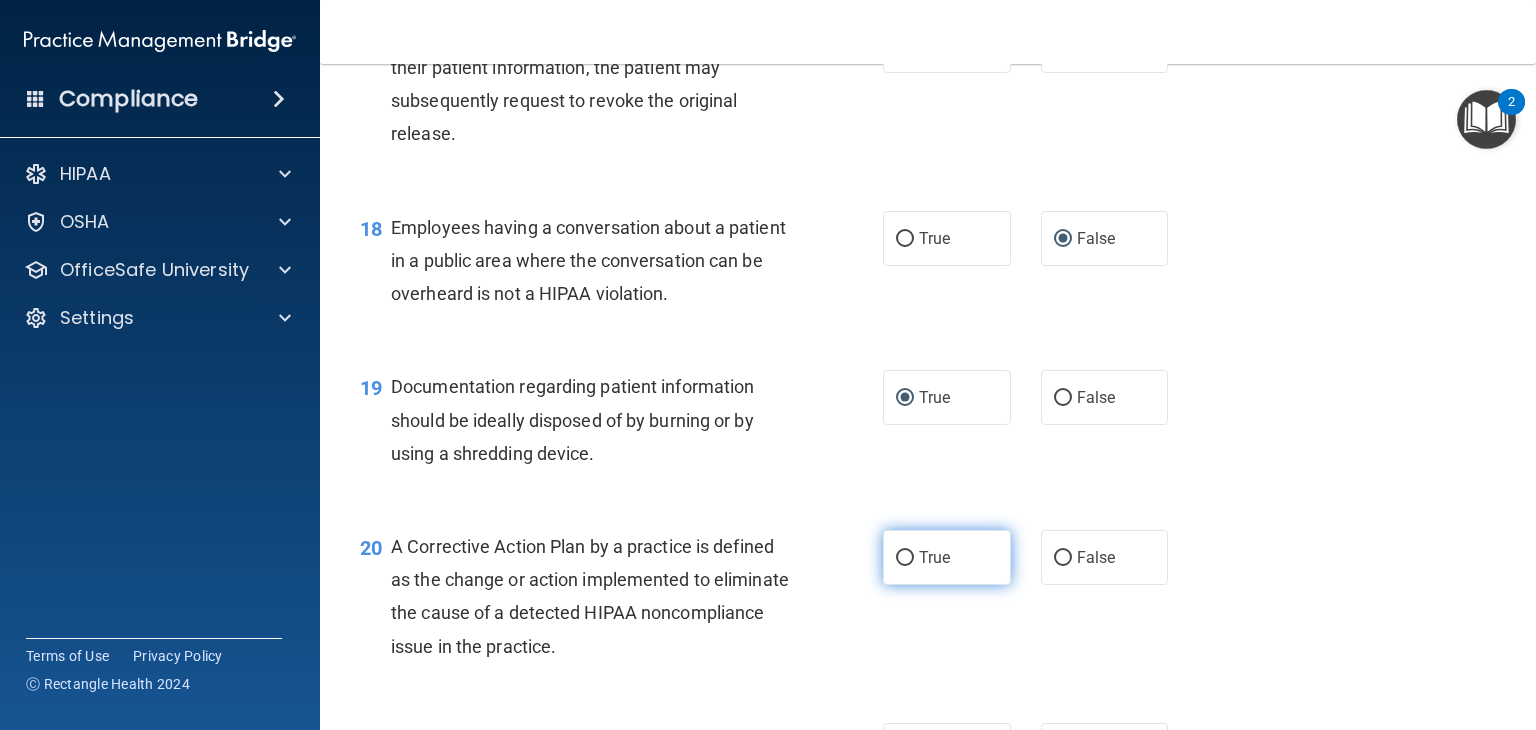 click on "True" at bounding box center (905, 558) 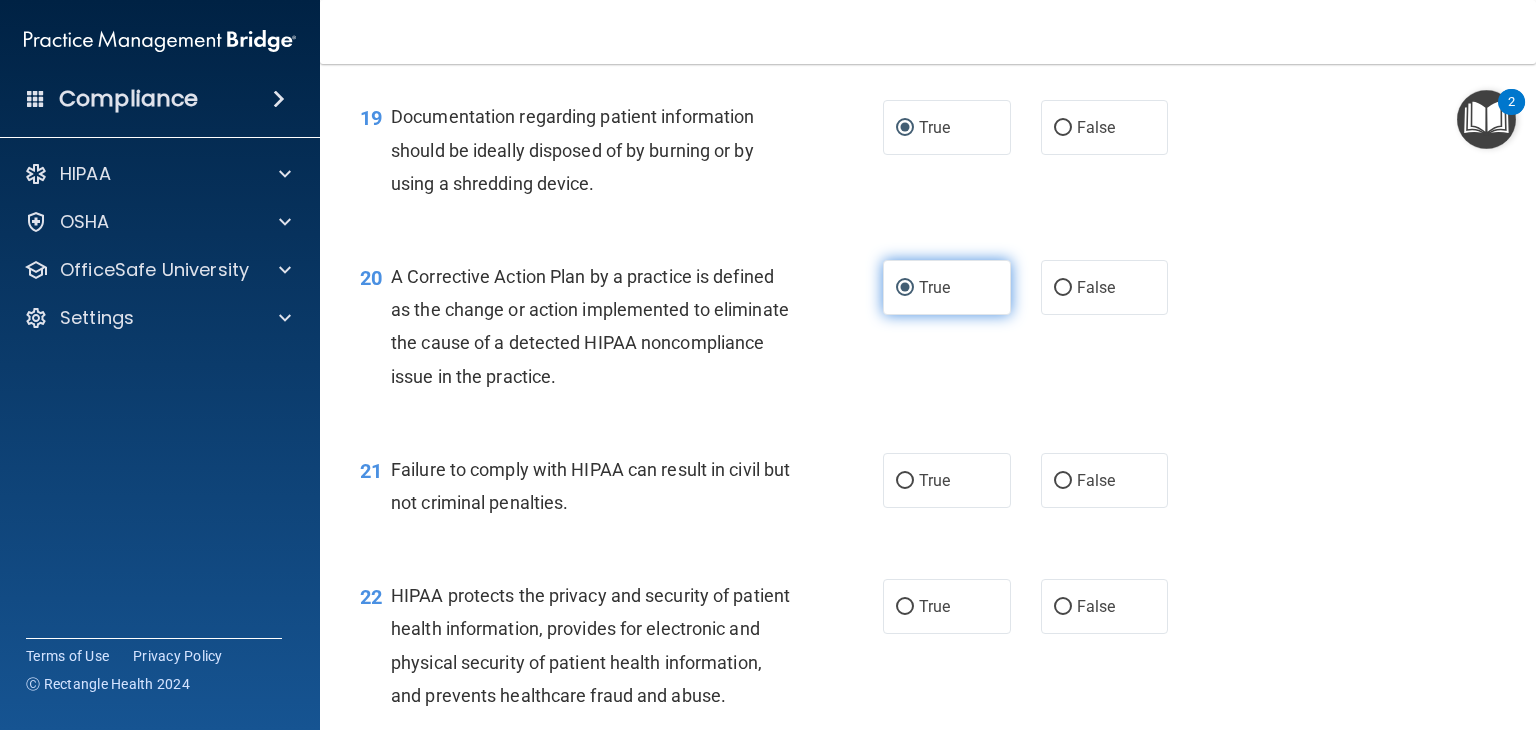 scroll, scrollTop: 3103, scrollLeft: 0, axis: vertical 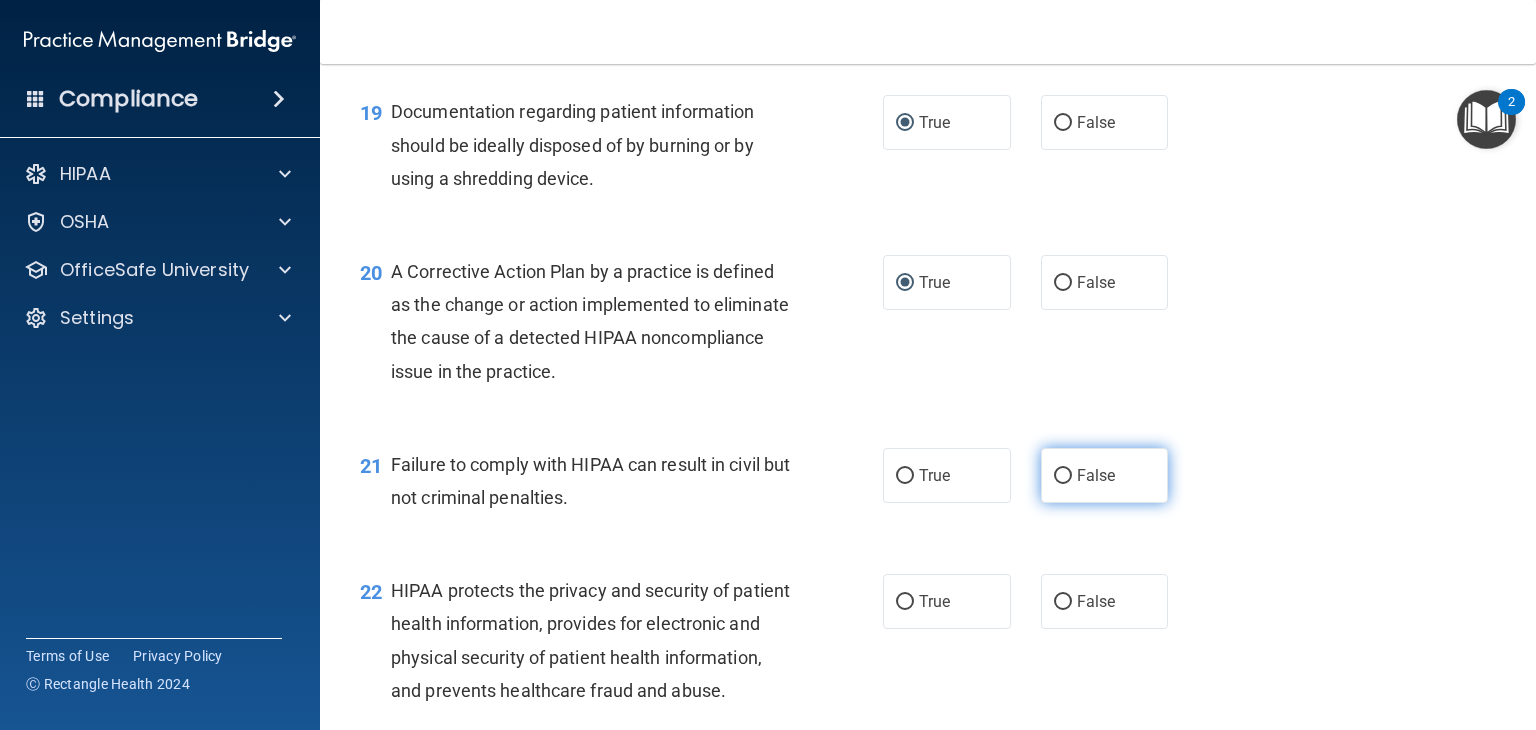click on "False" at bounding box center [1063, 476] 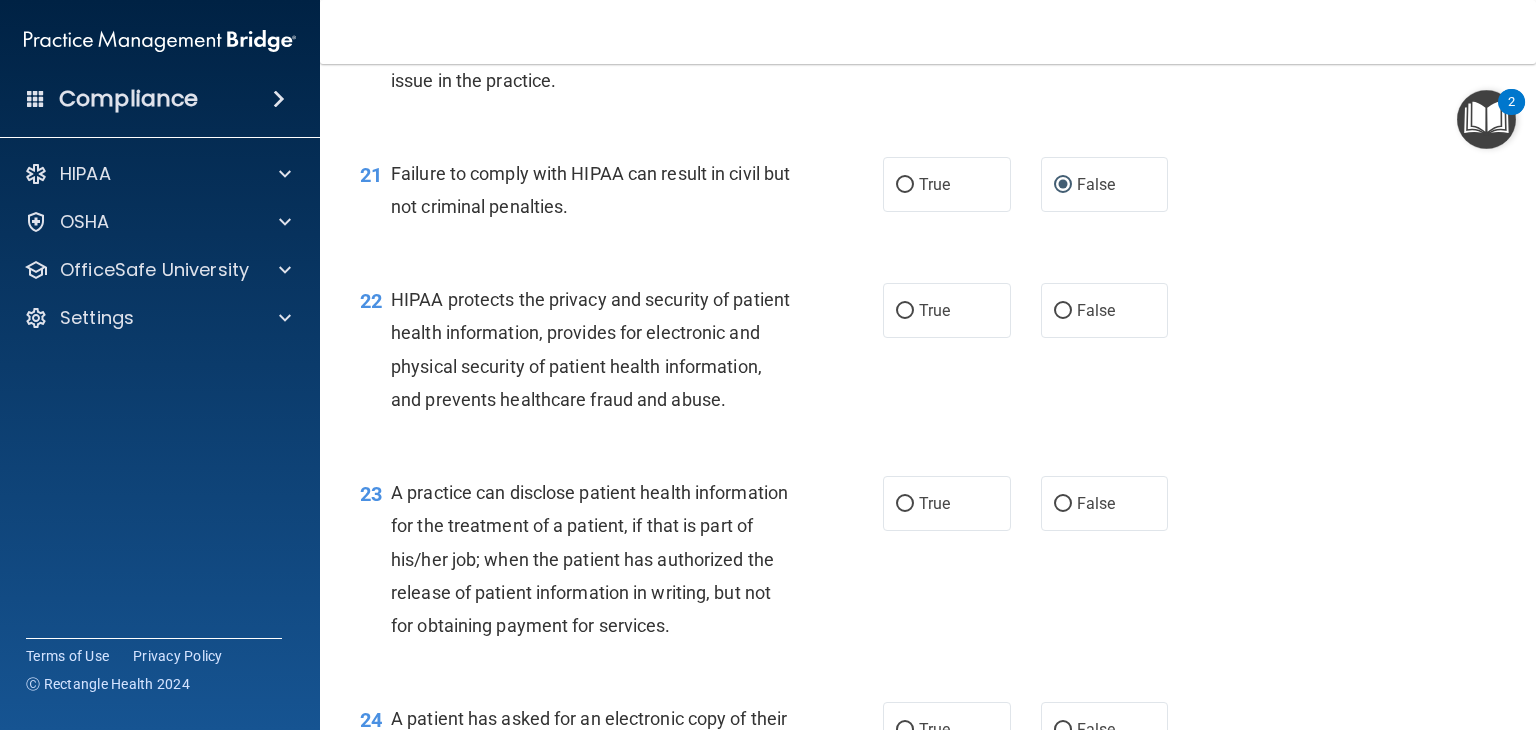 scroll, scrollTop: 3395, scrollLeft: 0, axis: vertical 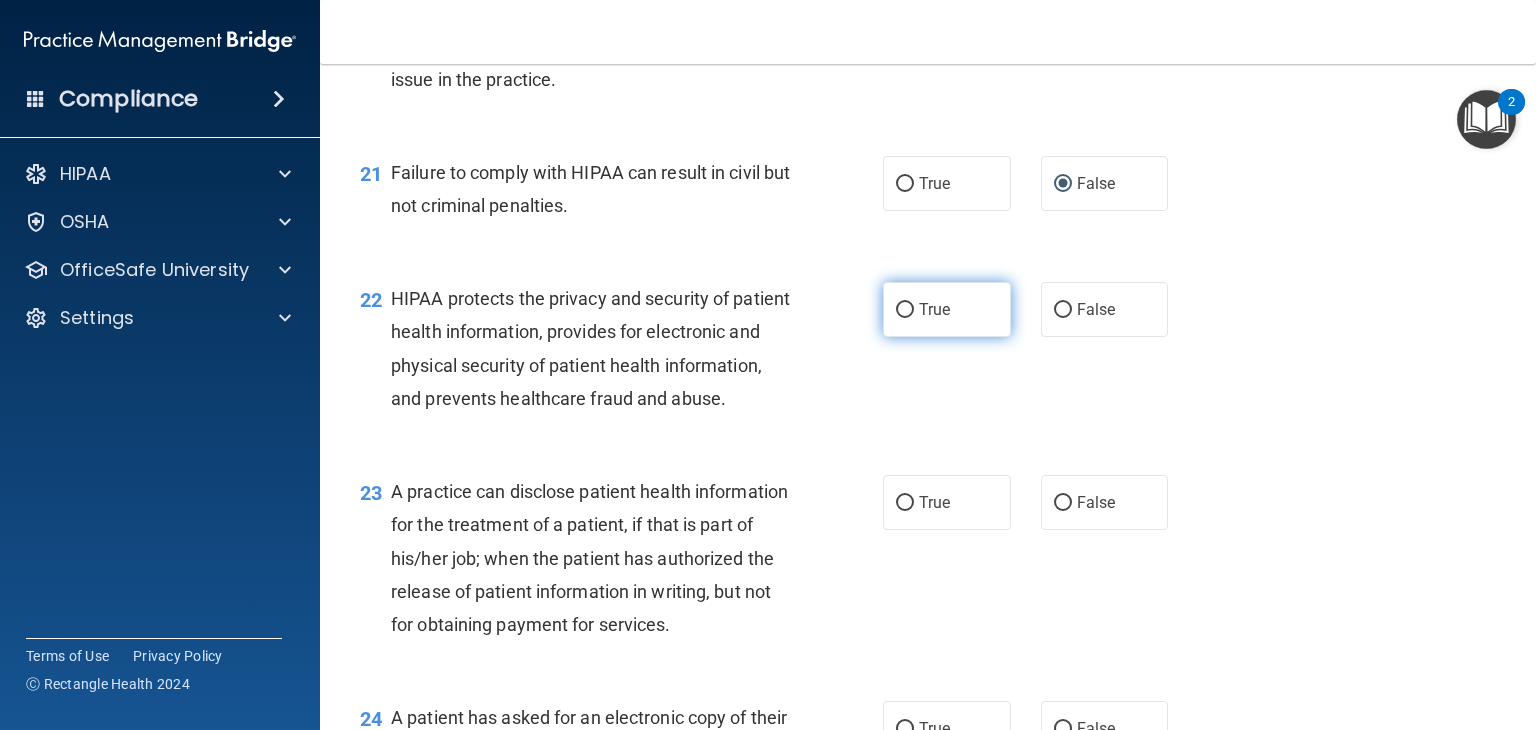 click on "True" at bounding box center [905, 310] 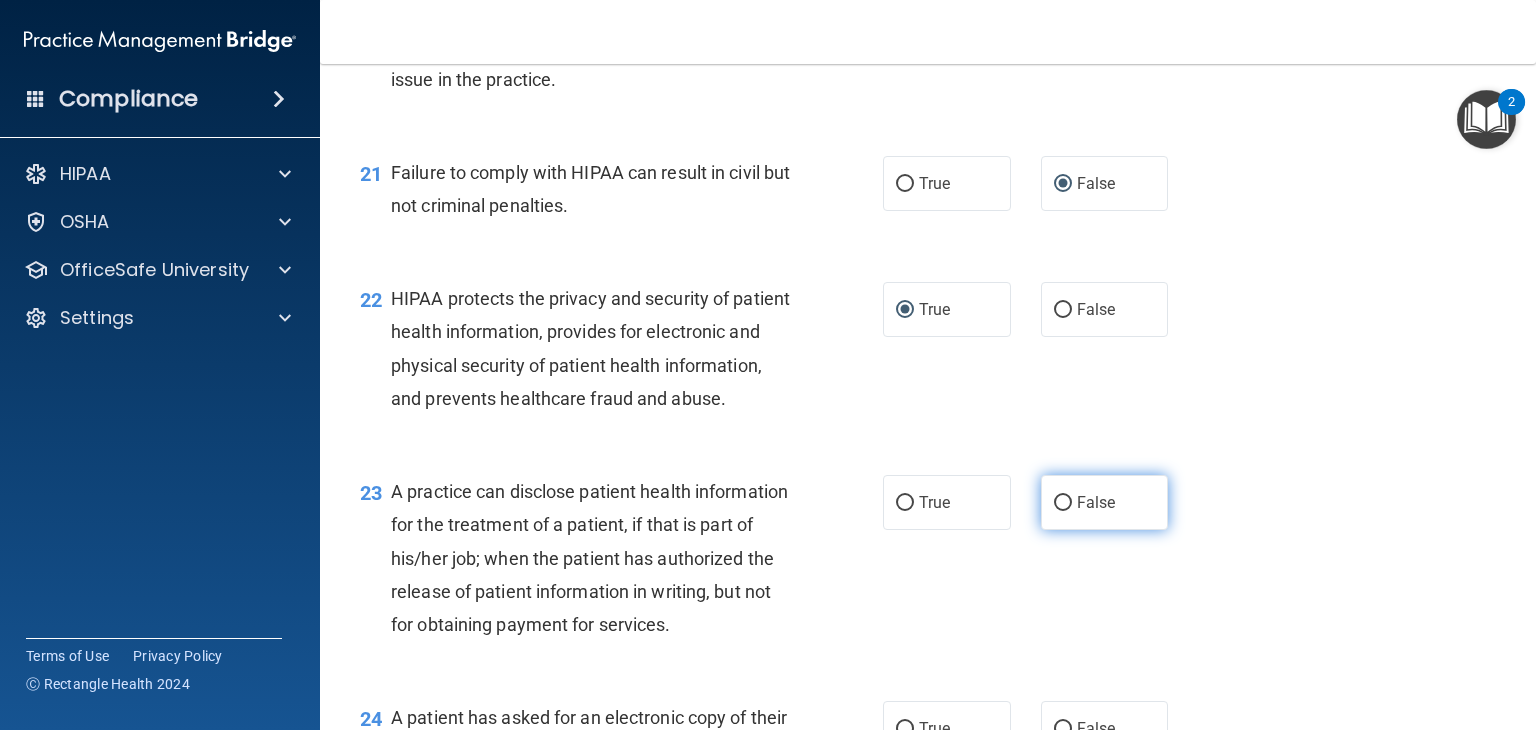 click on "False" at bounding box center [1063, 503] 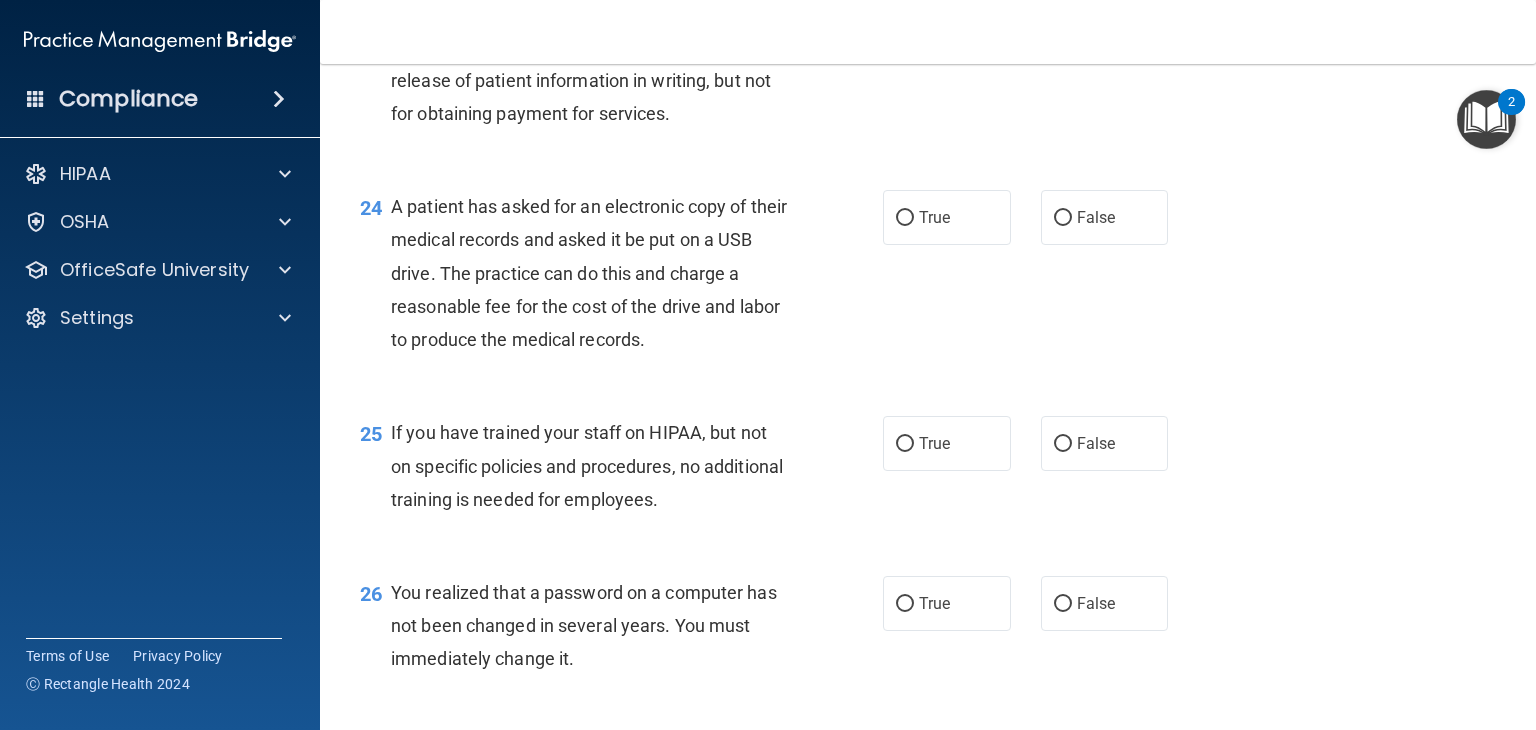 scroll, scrollTop: 3907, scrollLeft: 0, axis: vertical 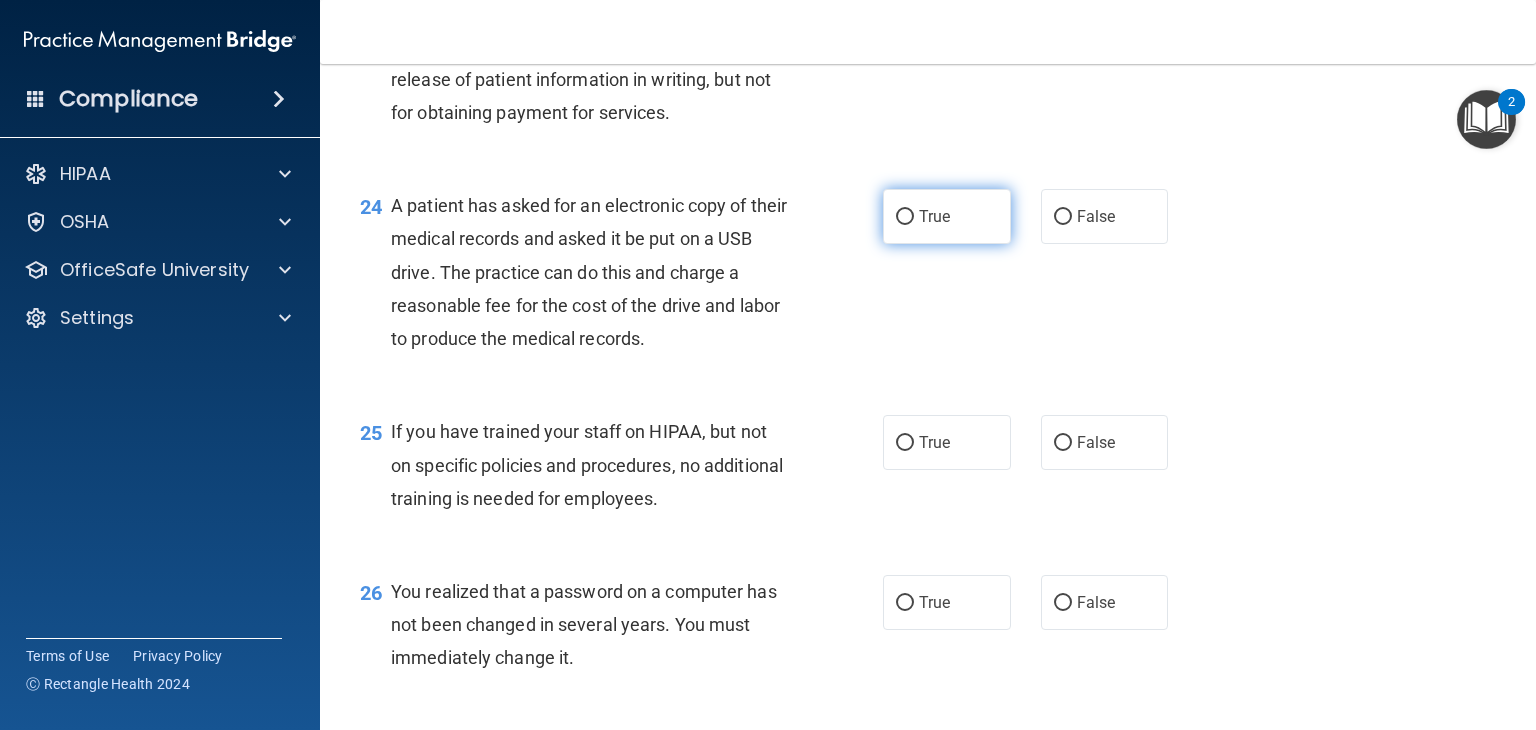 click on "True" at bounding box center (905, 217) 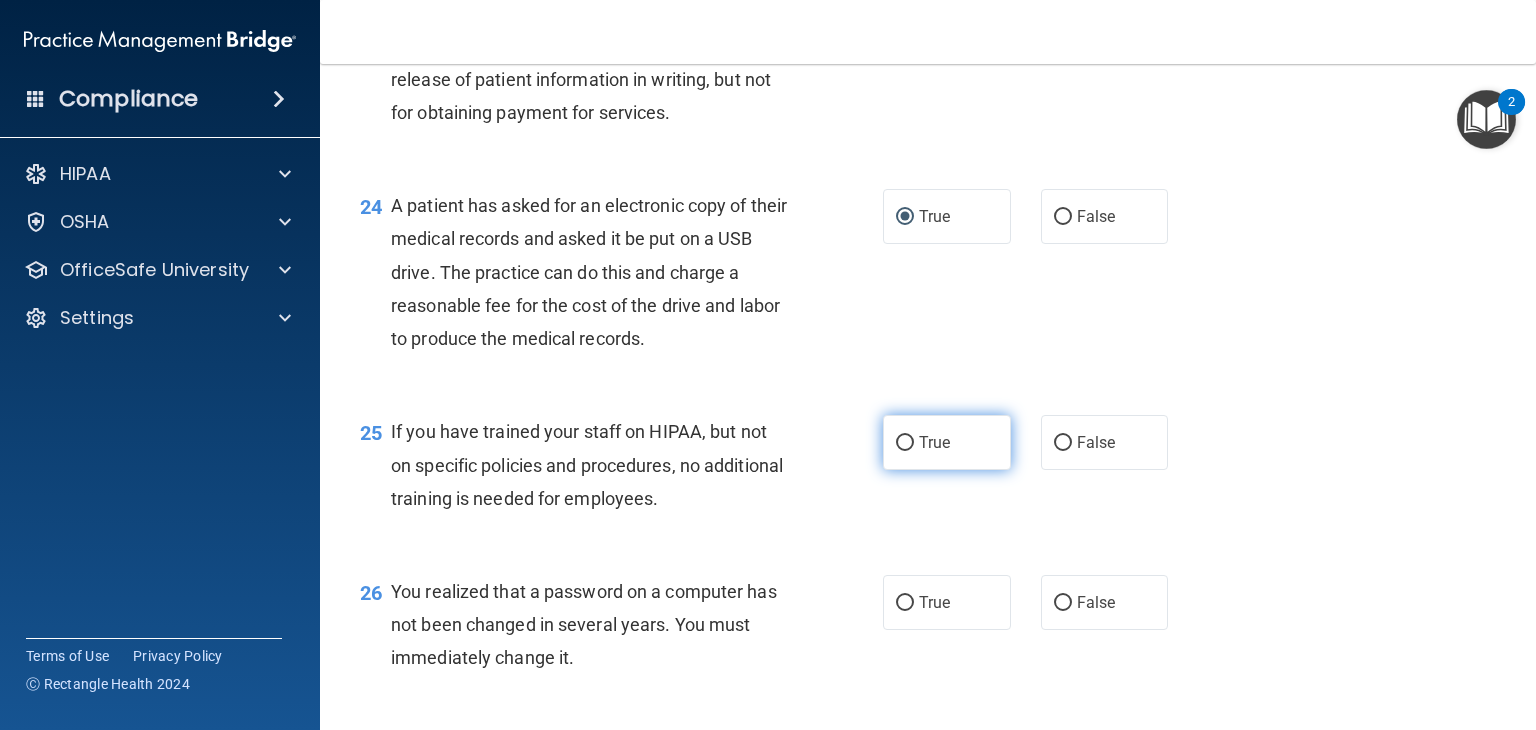 click on "True" at bounding box center [905, 443] 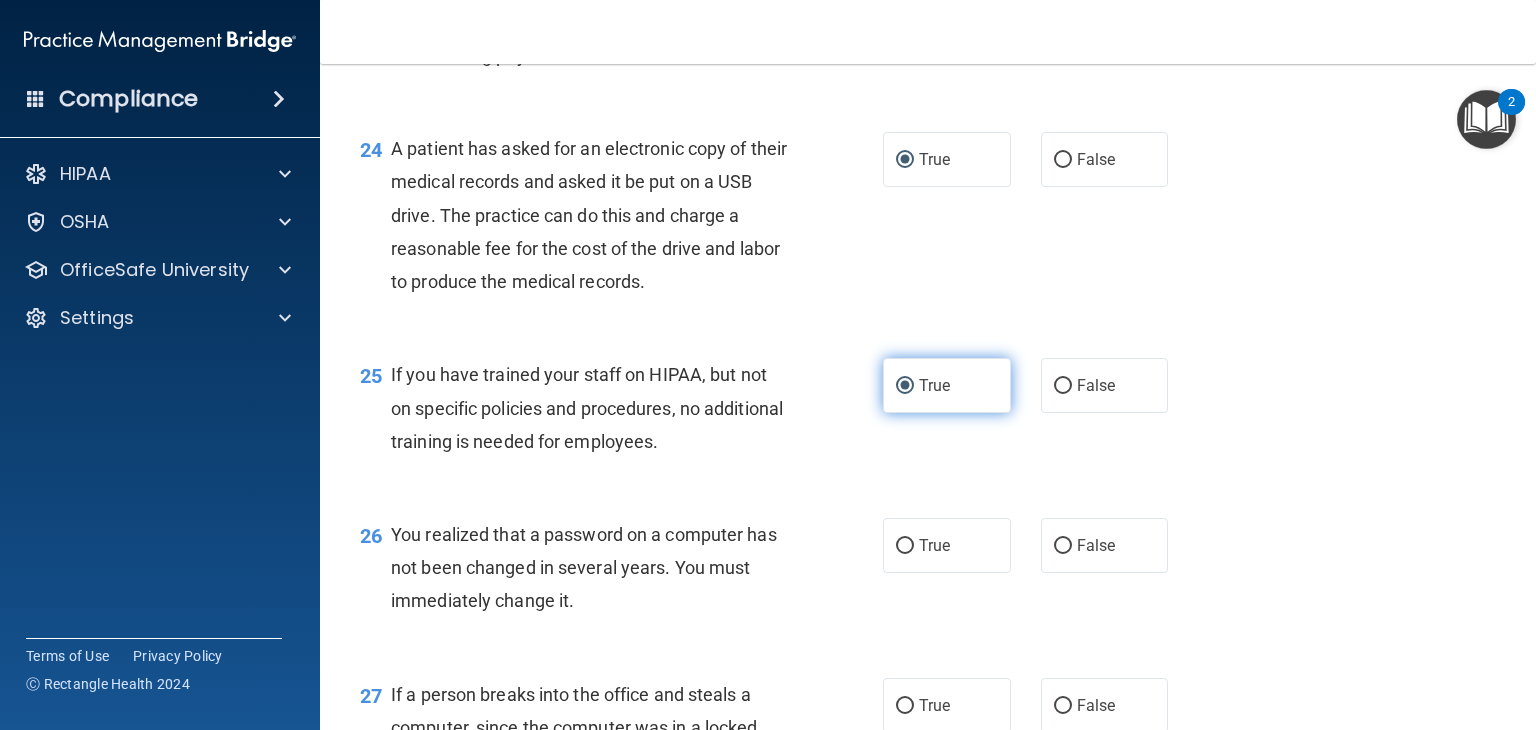 scroll, scrollTop: 3964, scrollLeft: 0, axis: vertical 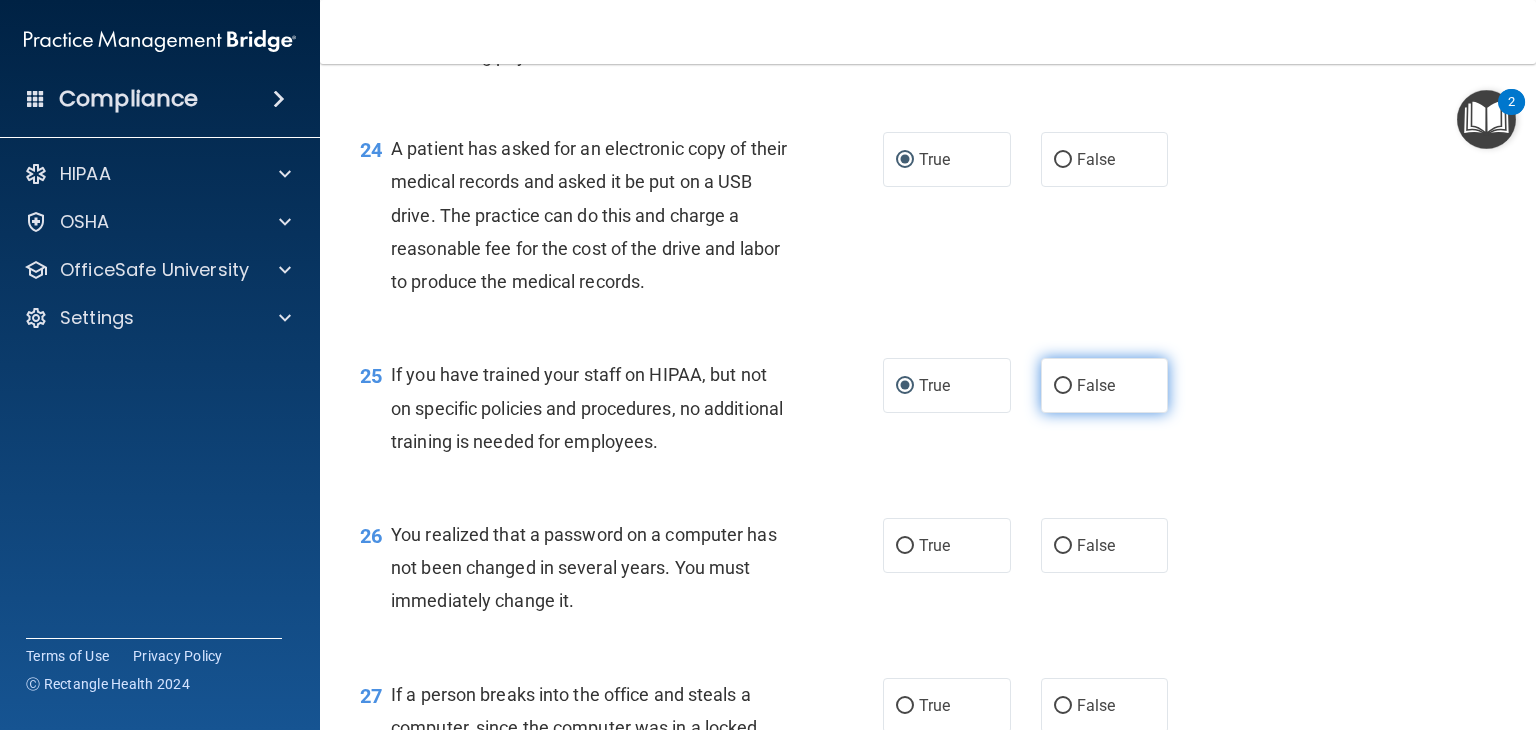 click on "False" at bounding box center [1063, 386] 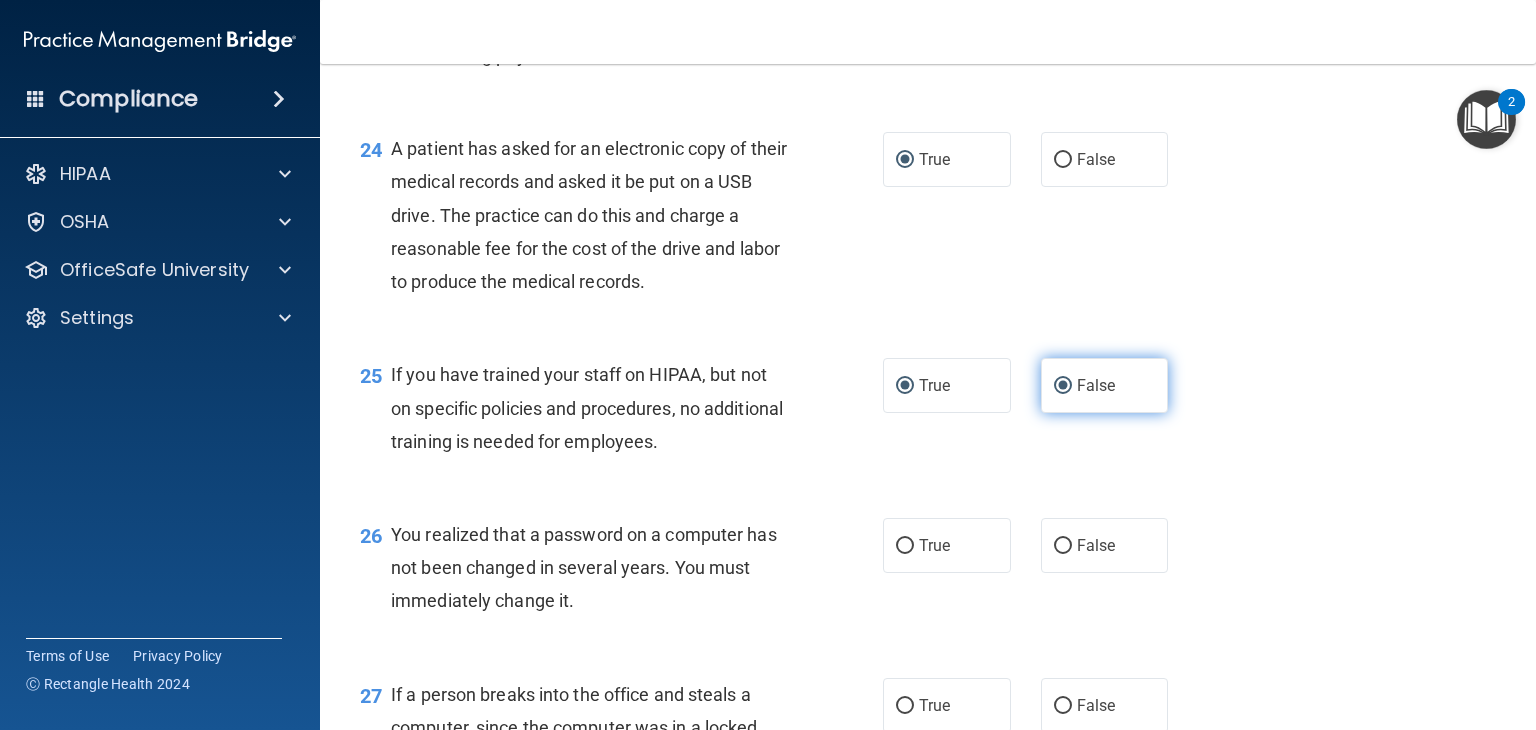 radio on "false" 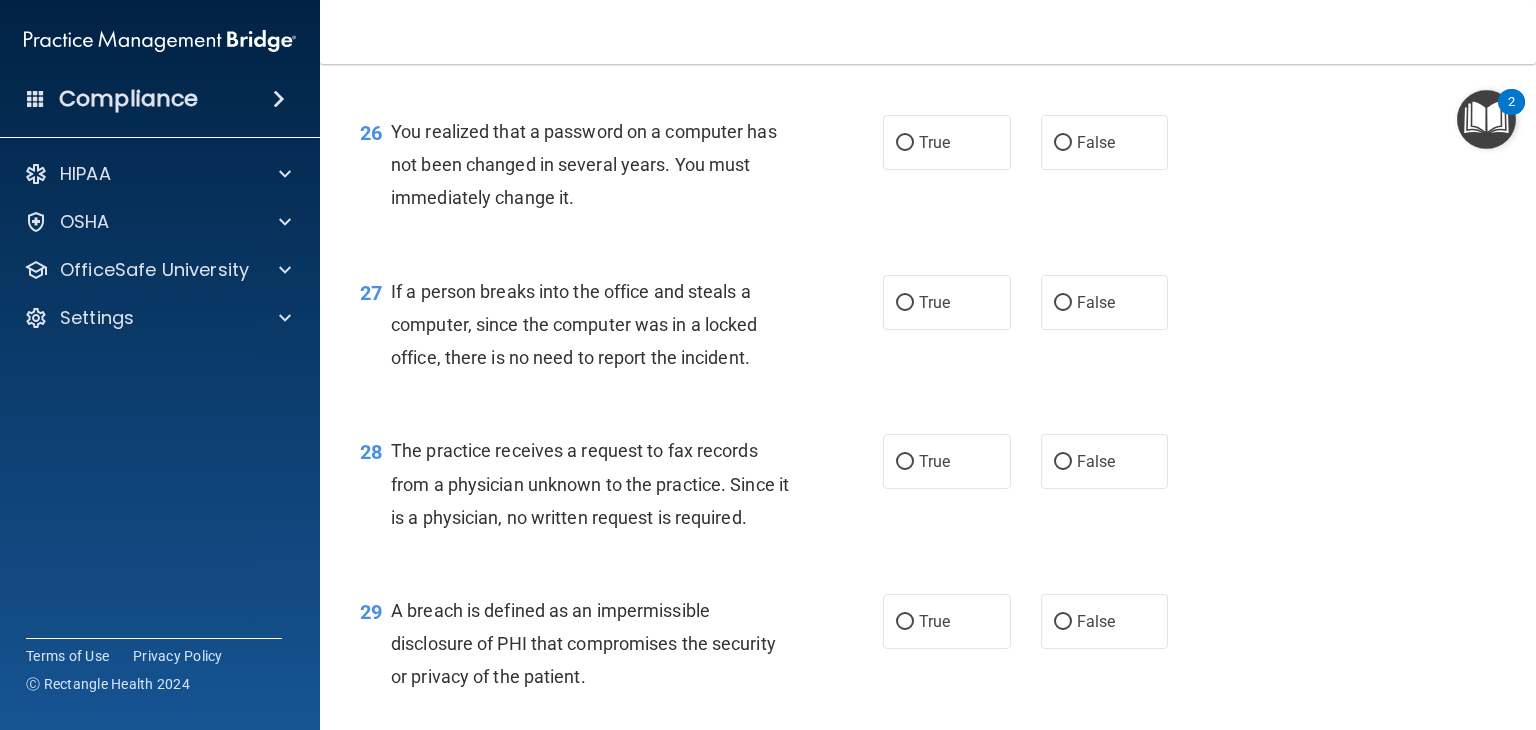 scroll, scrollTop: 4368, scrollLeft: 0, axis: vertical 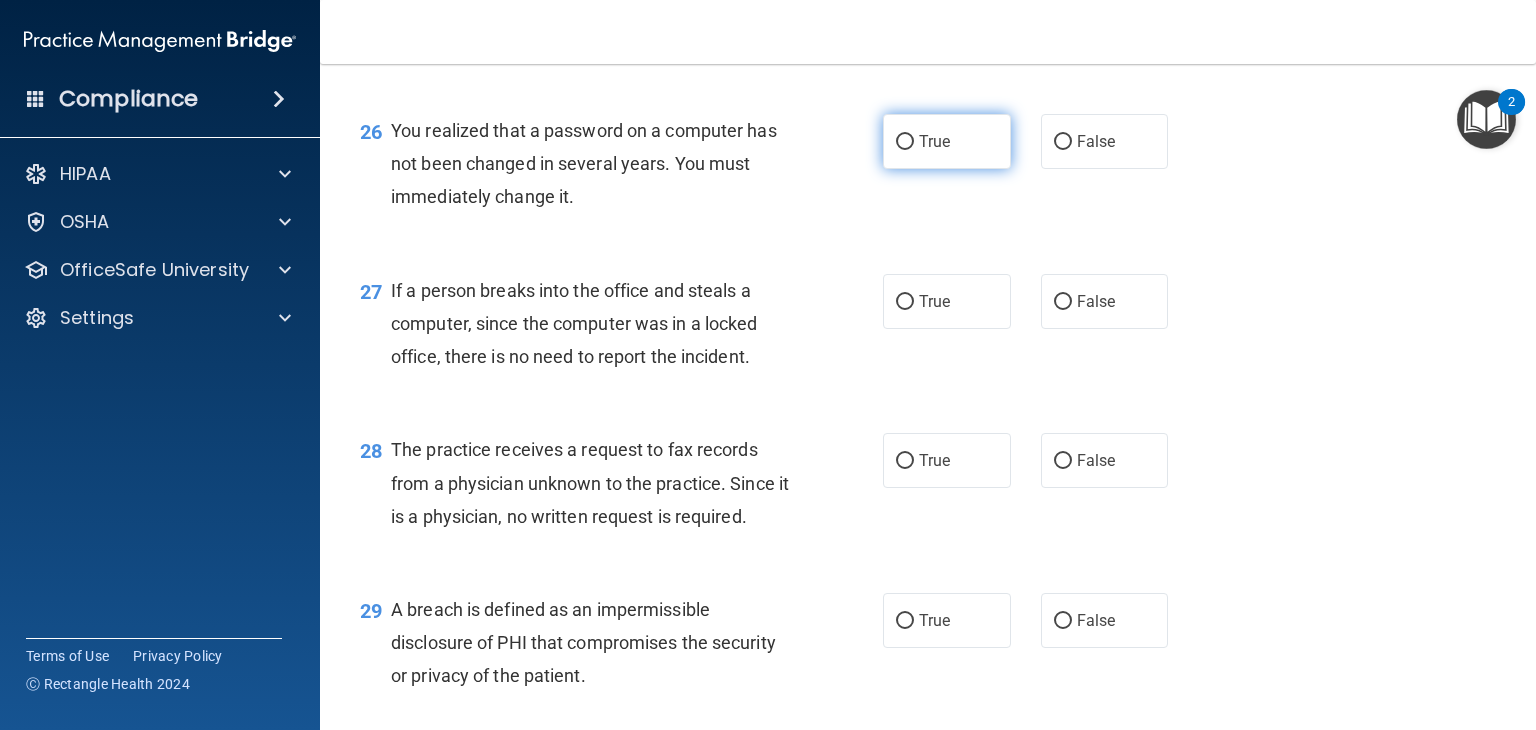 click on "True" at bounding box center (905, 142) 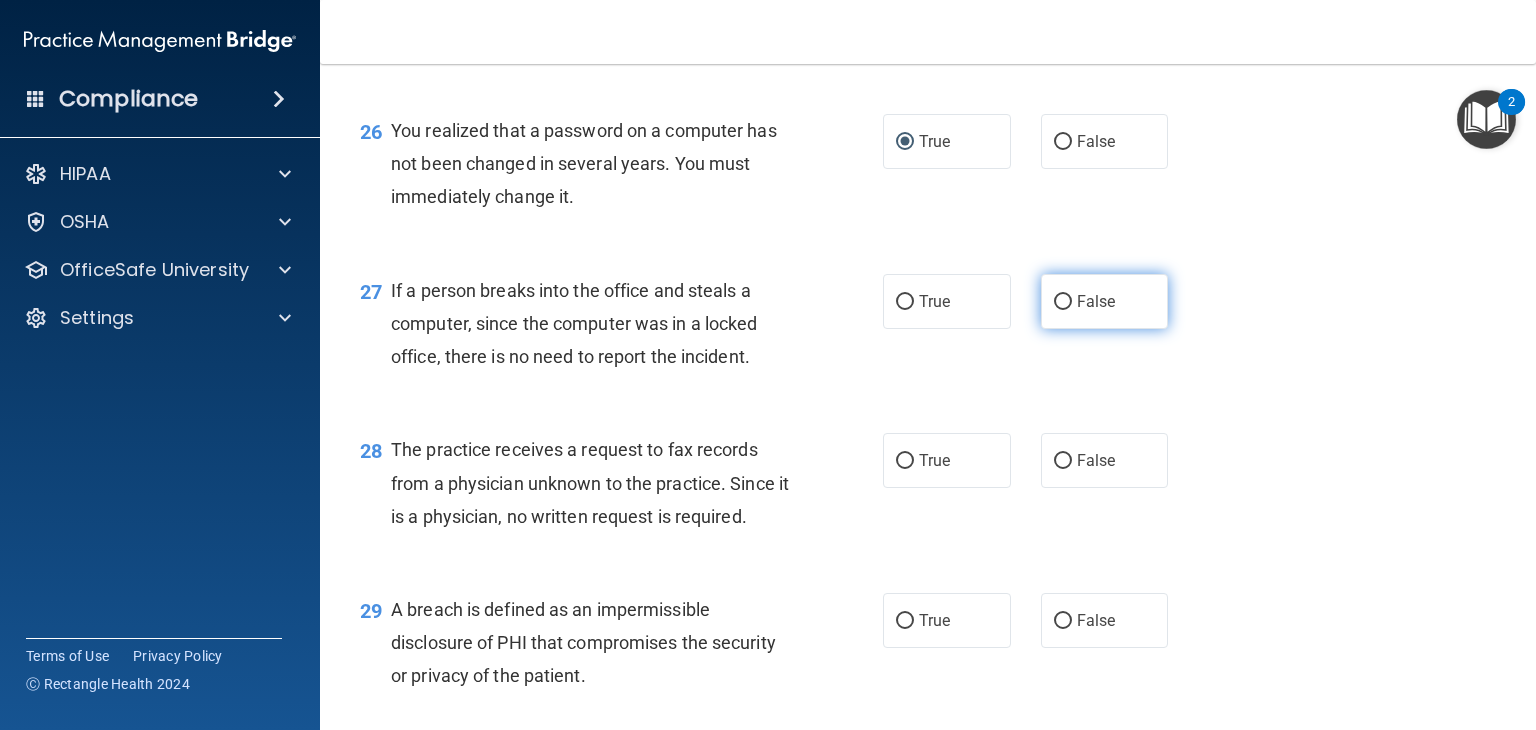 click on "False" at bounding box center [1063, 302] 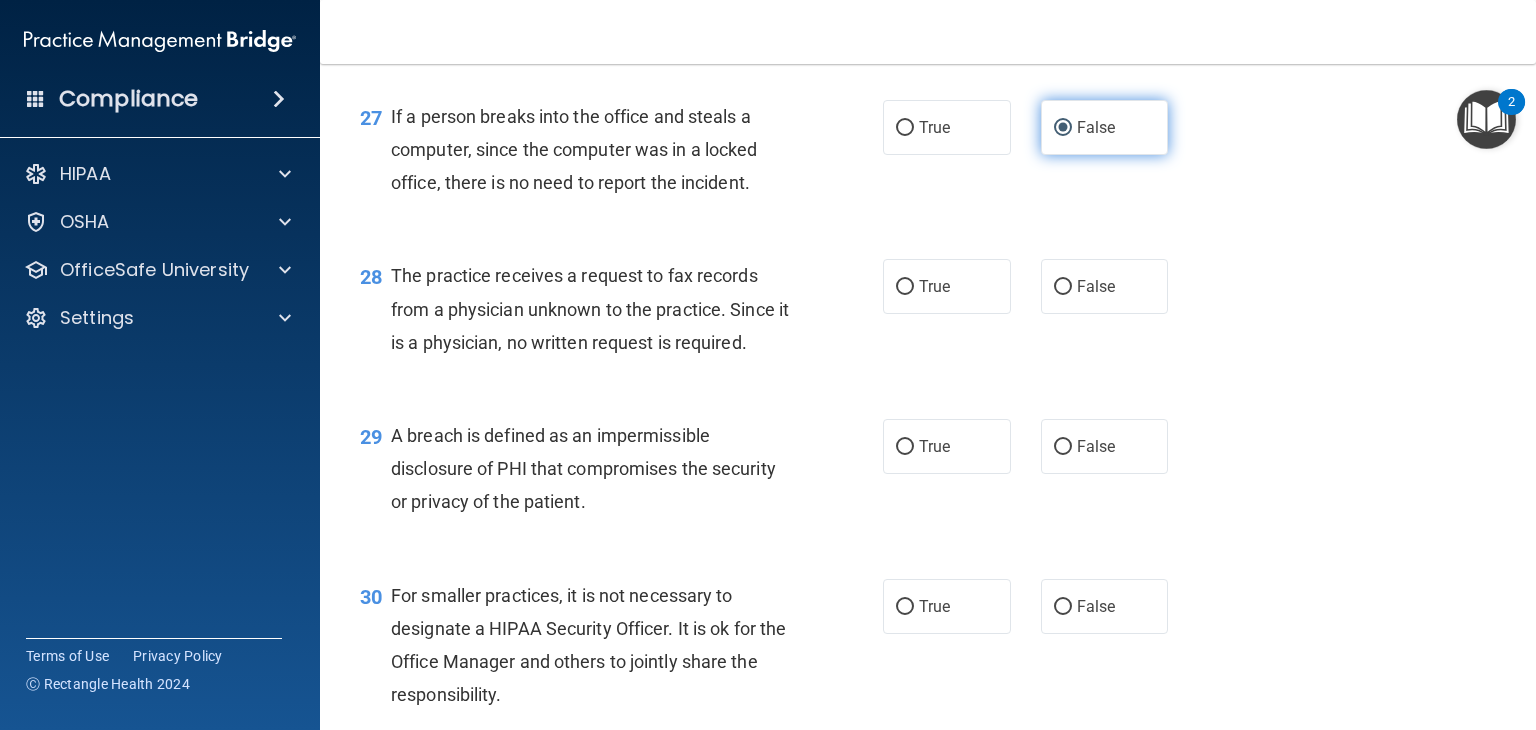 scroll, scrollTop: 4547, scrollLeft: 0, axis: vertical 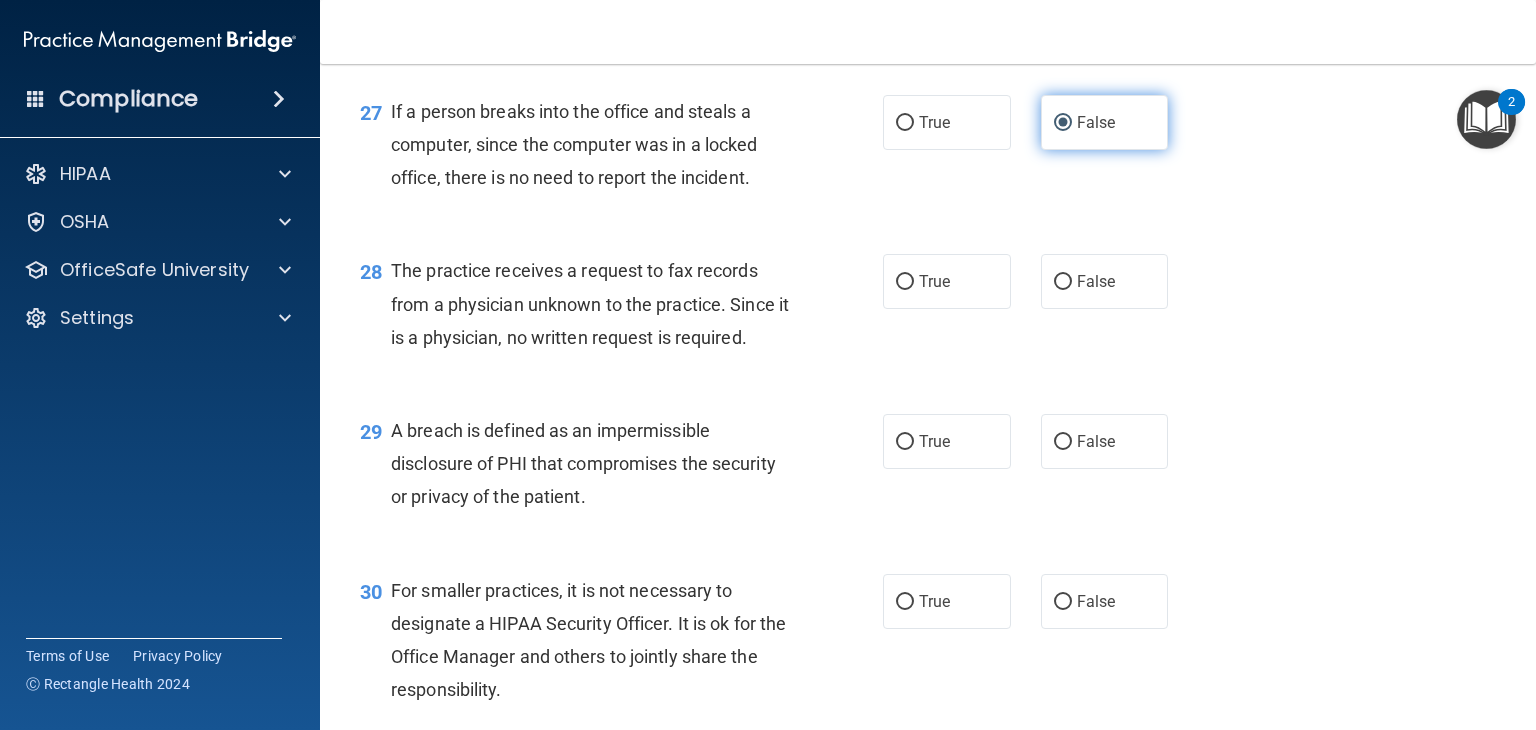 click on "False" at bounding box center (1105, 281) 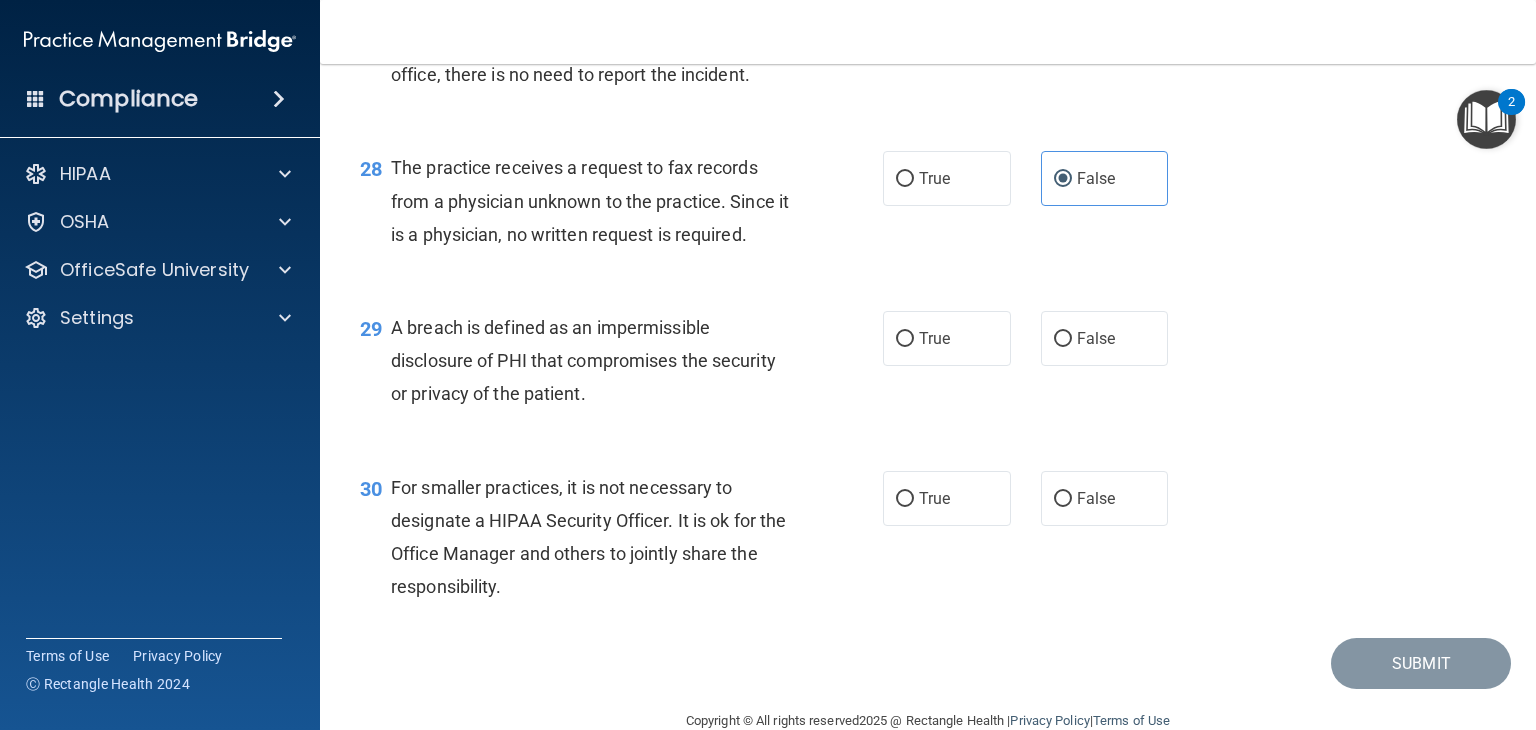 scroll, scrollTop: 4691, scrollLeft: 0, axis: vertical 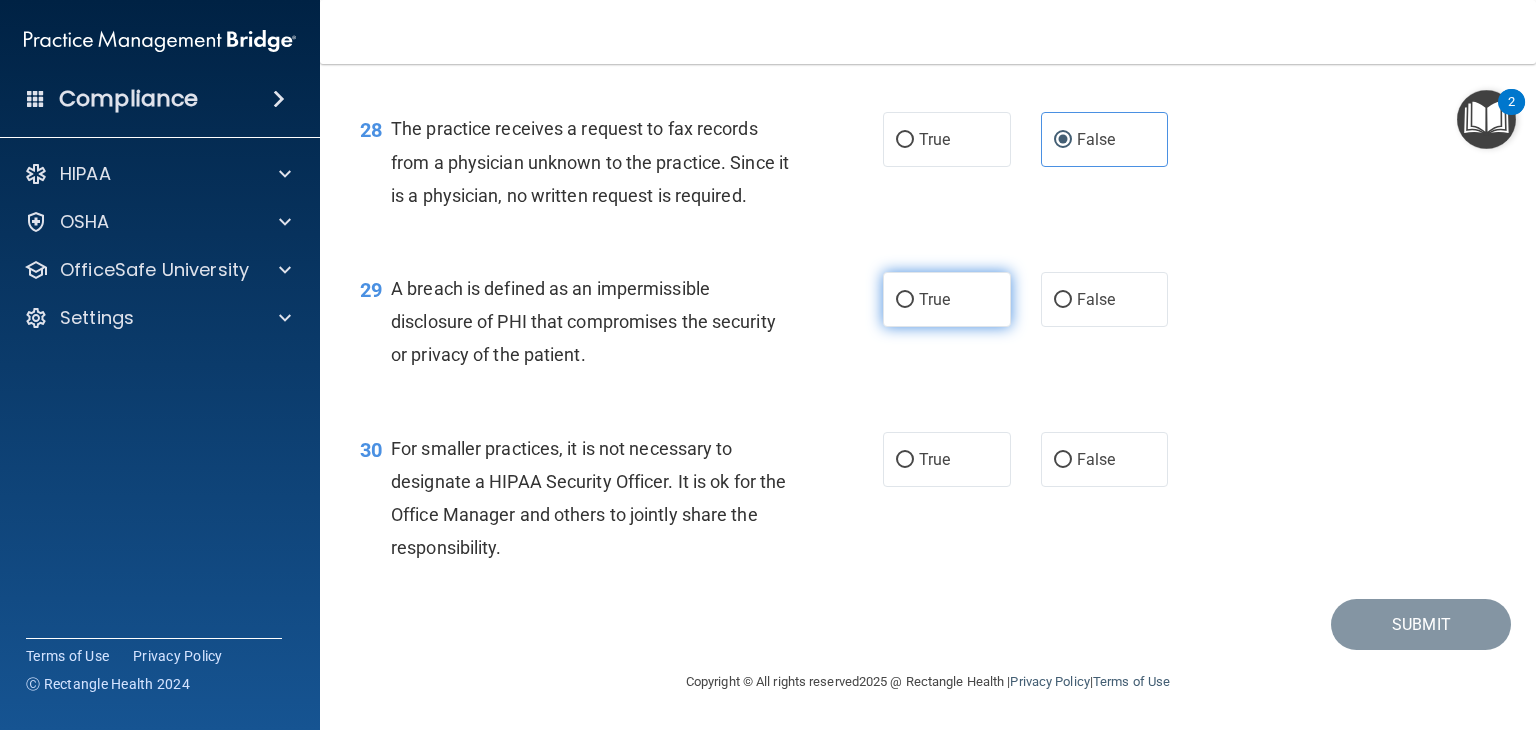 click on "True" at bounding box center (905, 300) 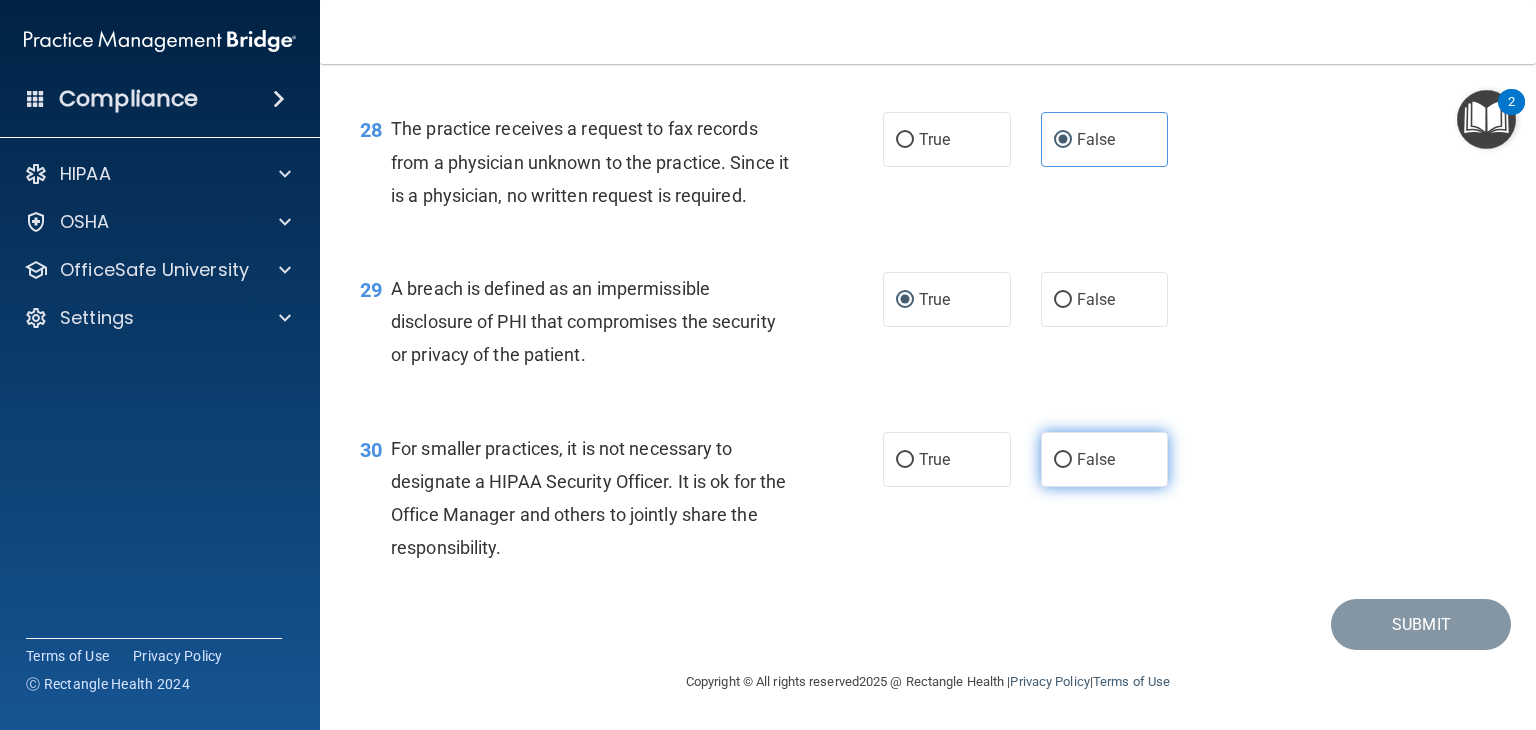 click on "False" at bounding box center [1105, 459] 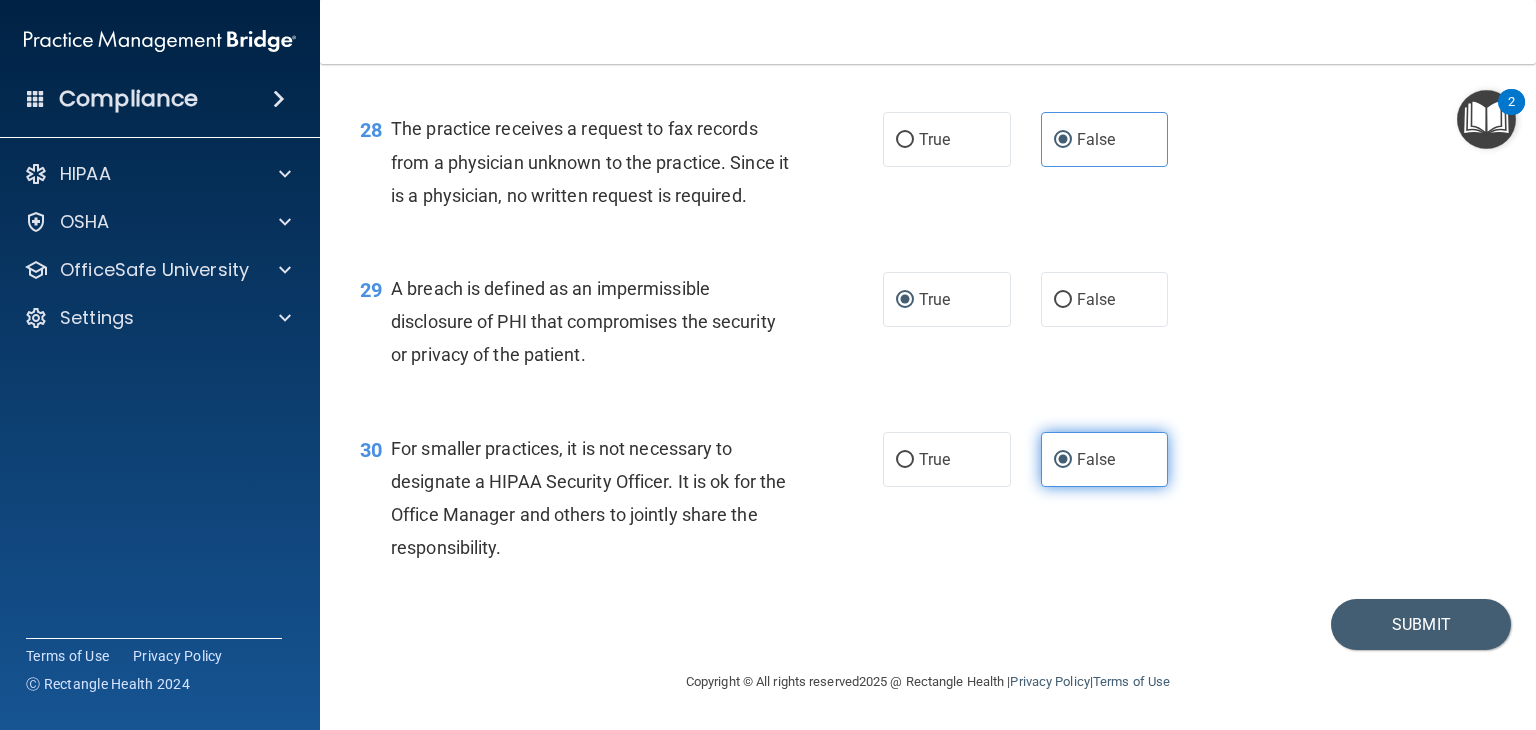 scroll, scrollTop: 4789, scrollLeft: 0, axis: vertical 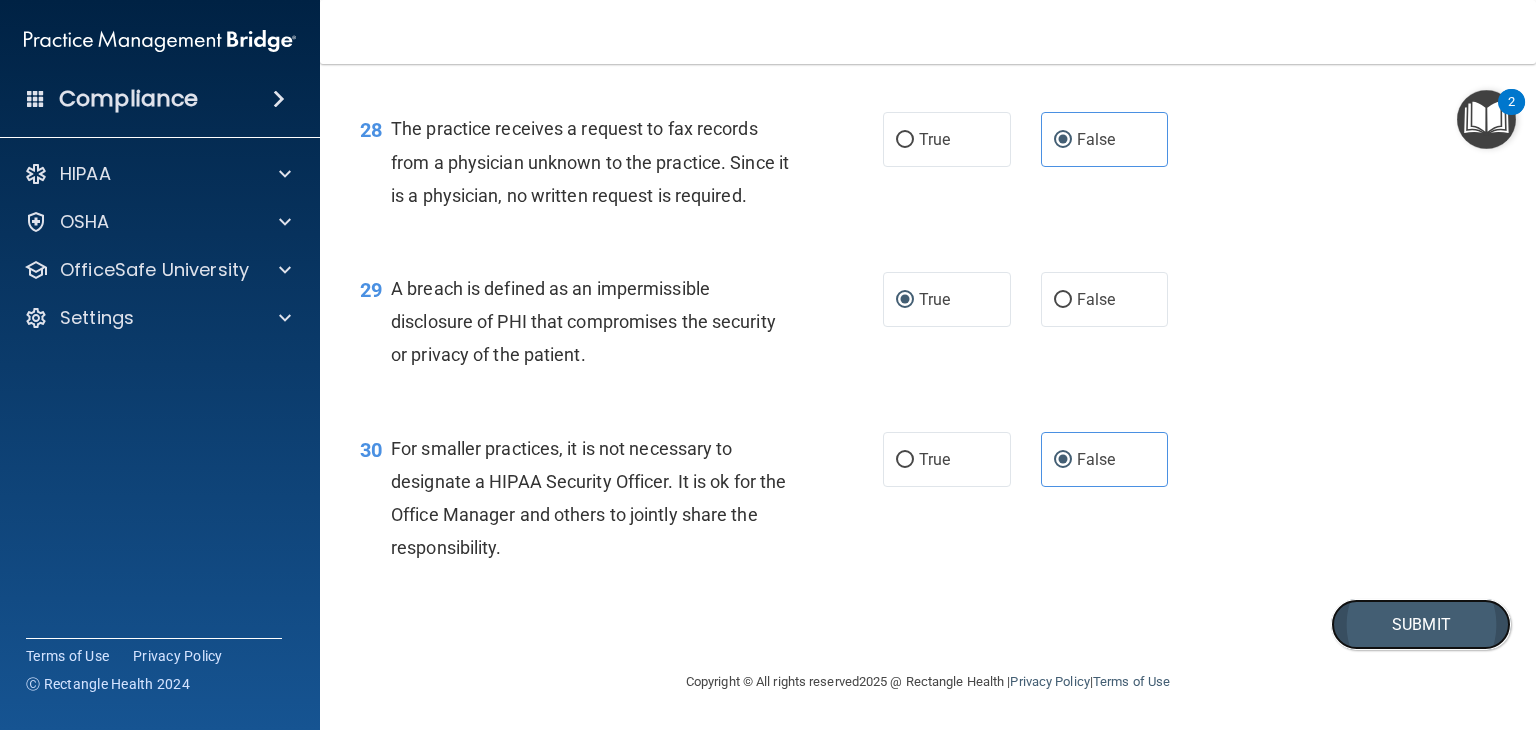 click on "Submit" at bounding box center [1421, 624] 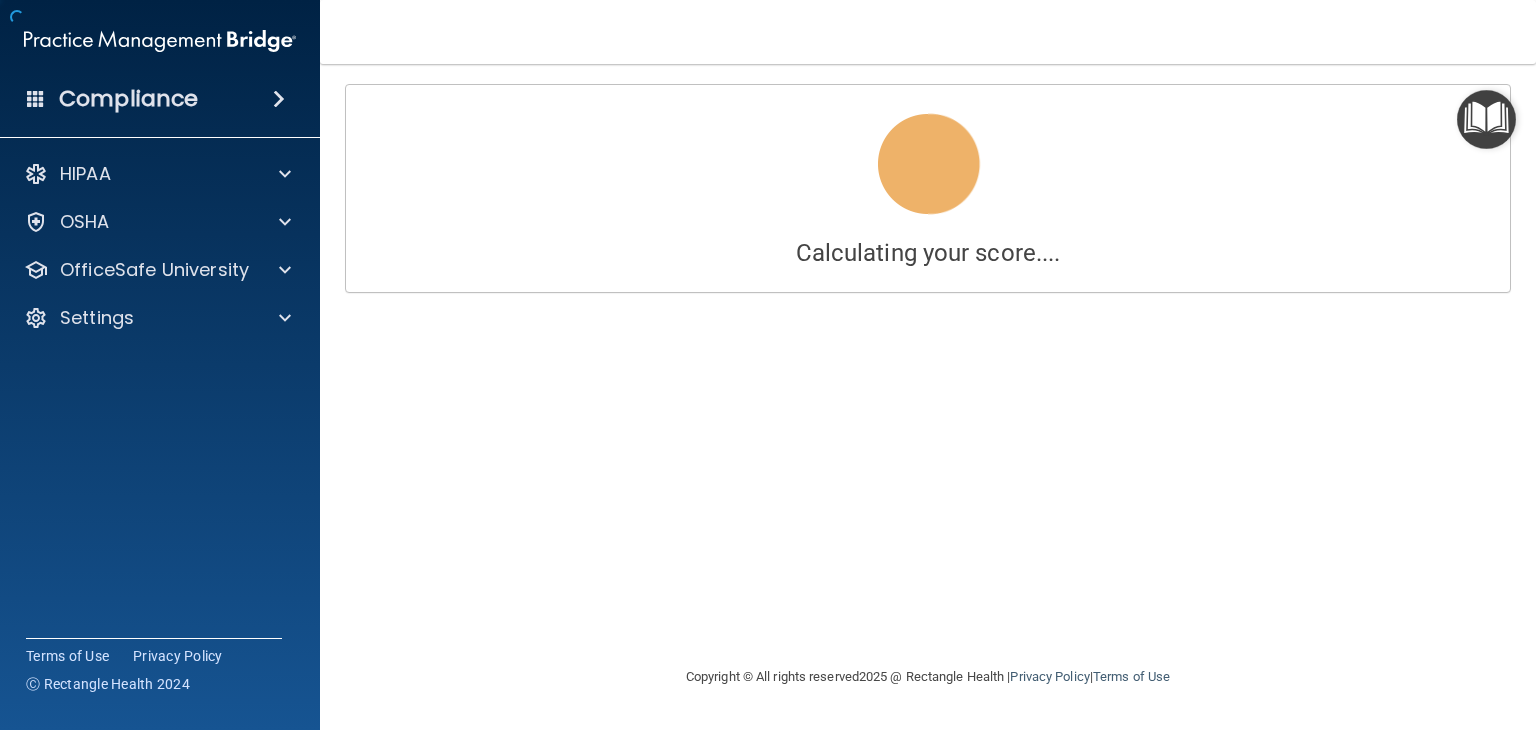 scroll, scrollTop: 0, scrollLeft: 0, axis: both 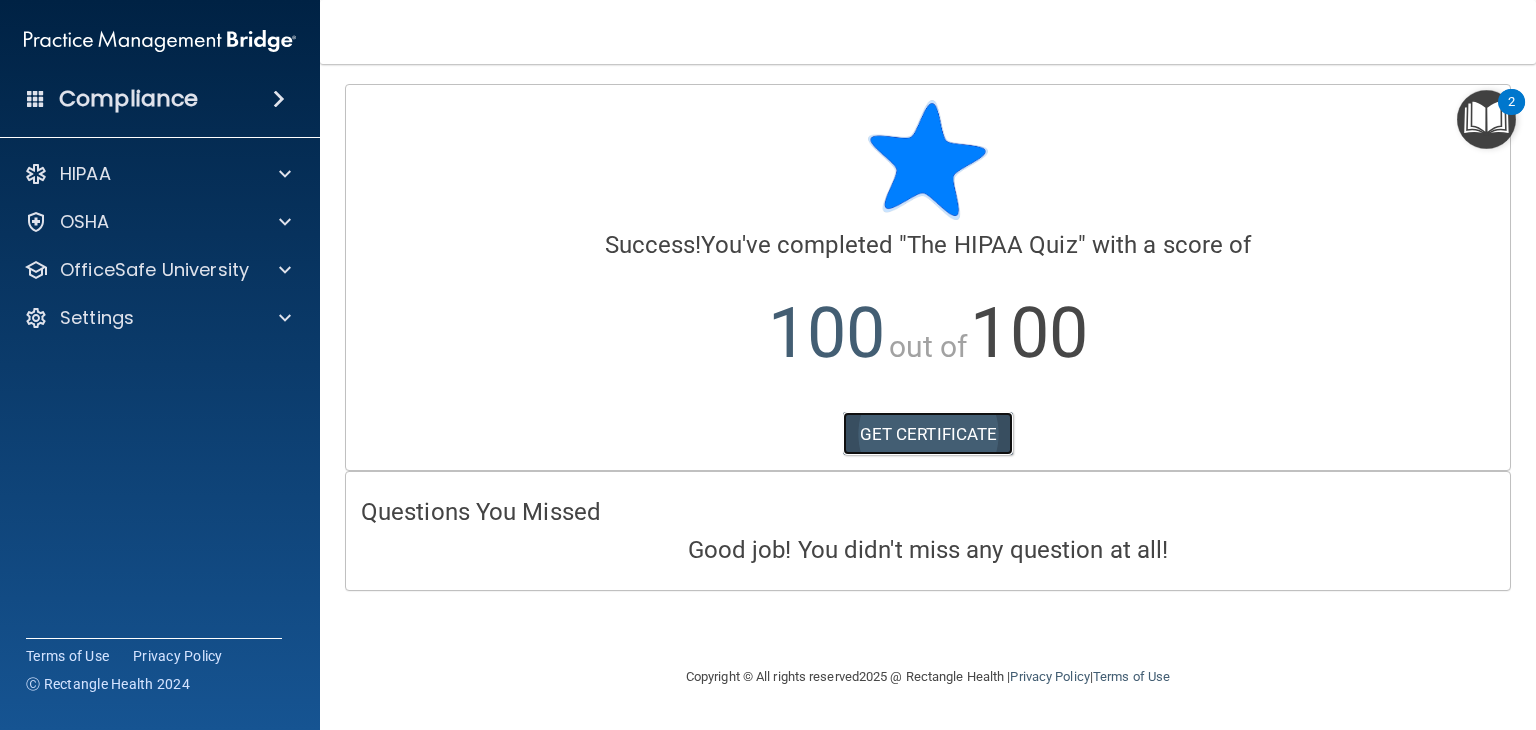 click on "GET CERTIFICATE" at bounding box center (928, 434) 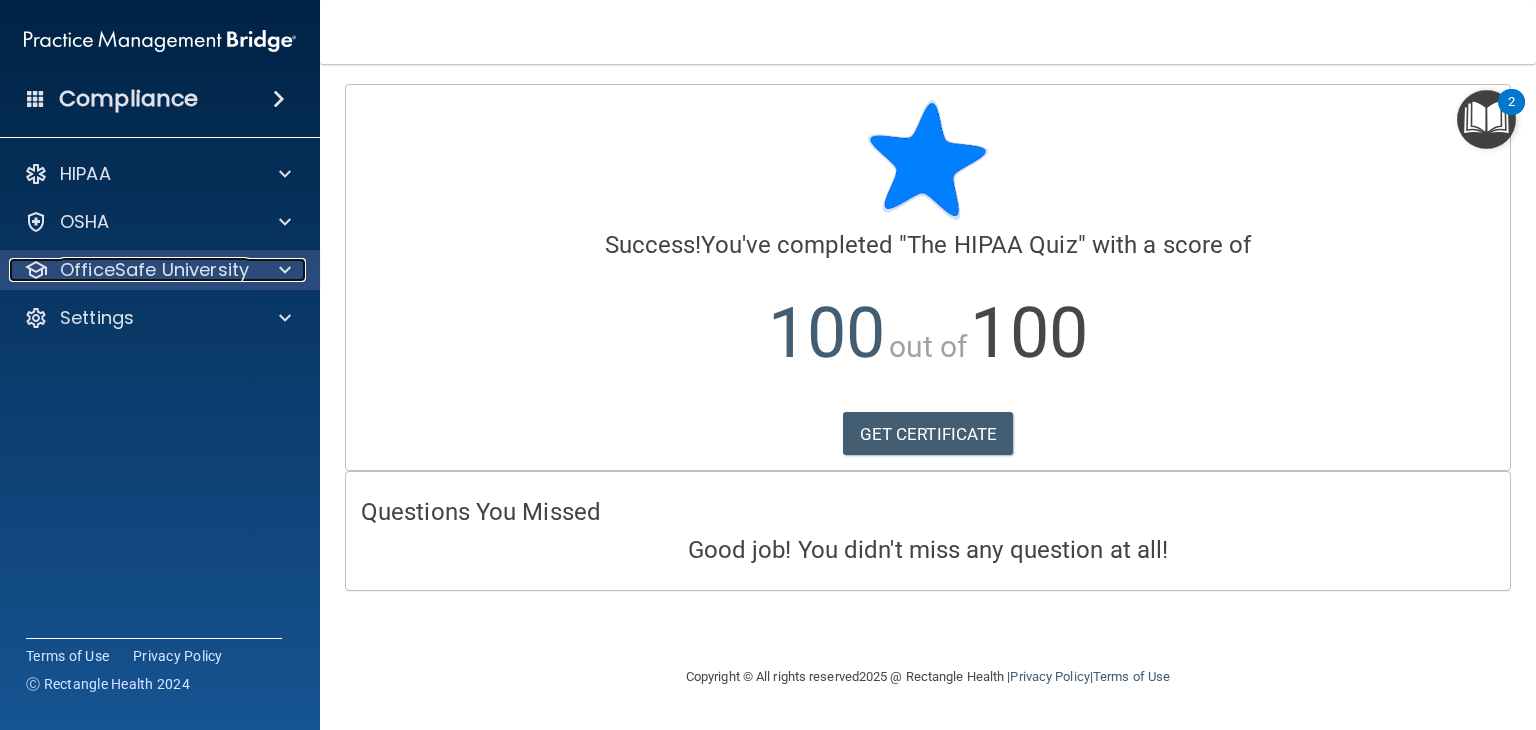 click at bounding box center [285, 270] 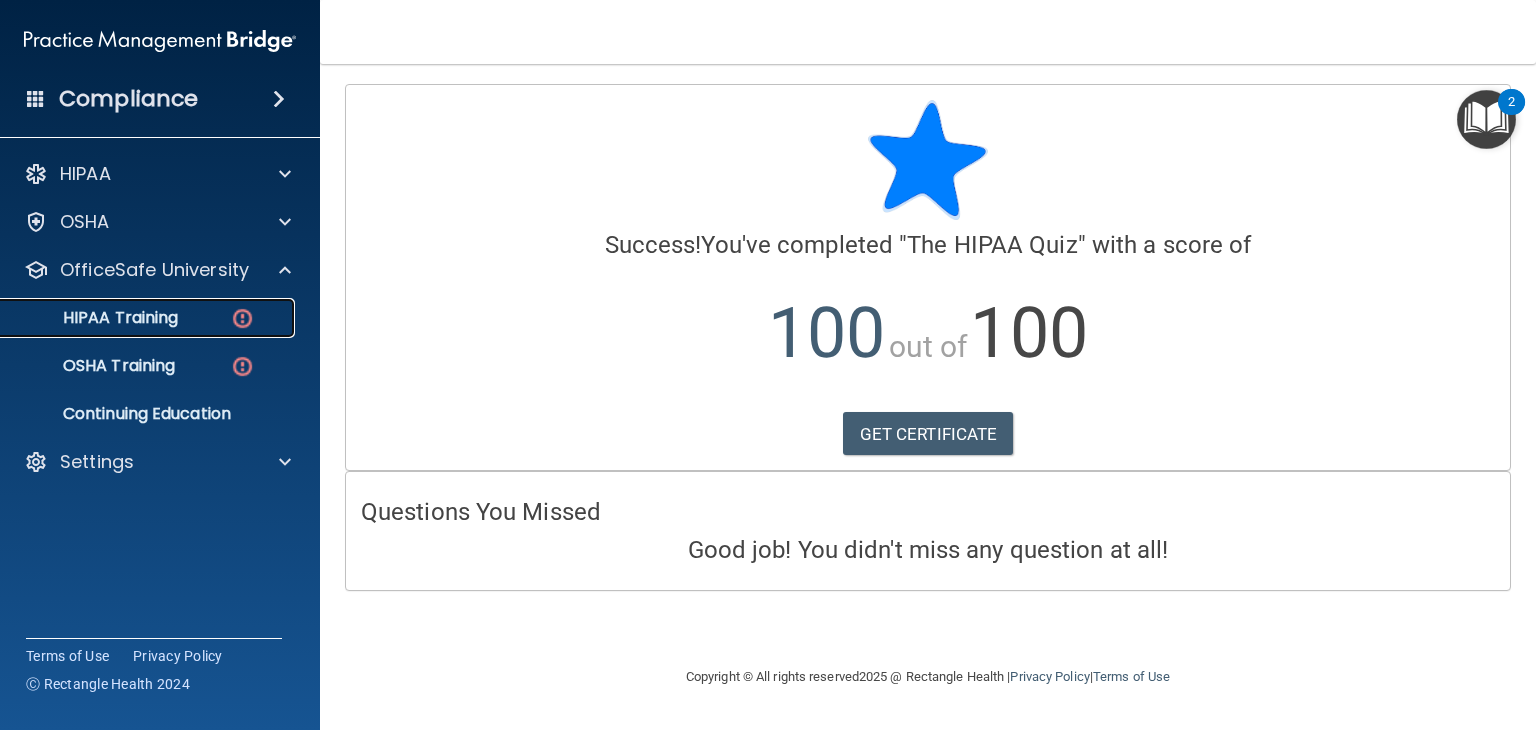click at bounding box center (242, 318) 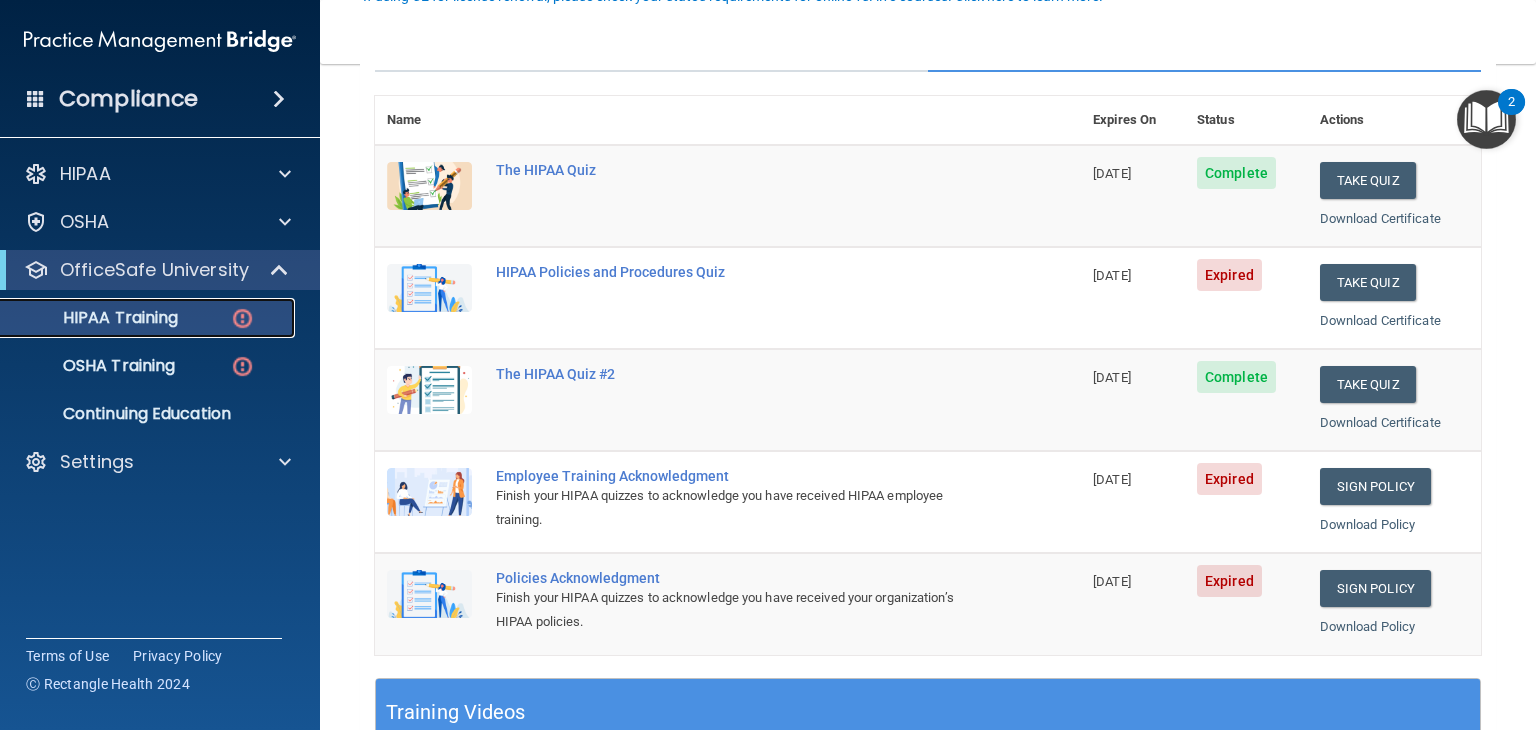 scroll, scrollTop: 228, scrollLeft: 0, axis: vertical 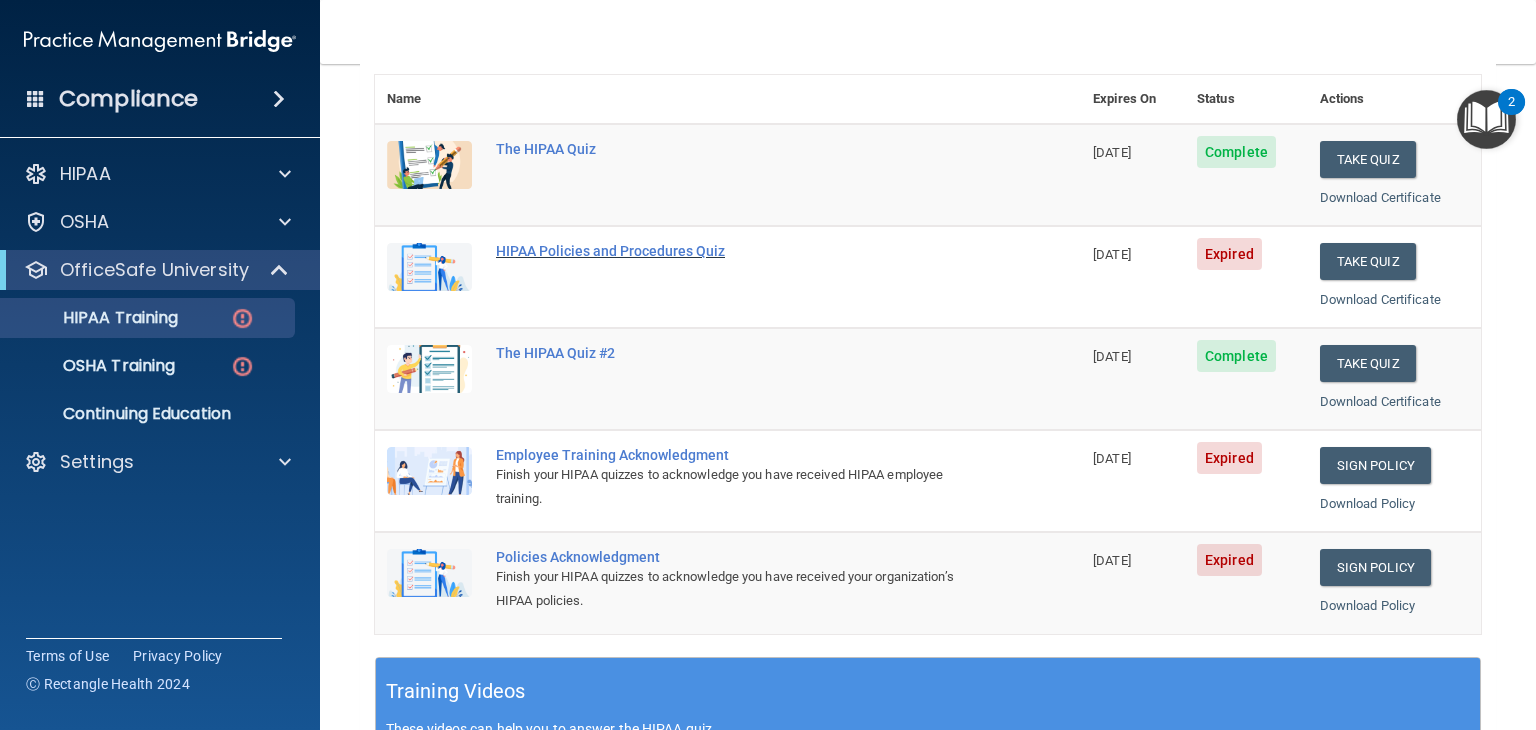 click on "HIPAA Policies and Procedures Quiz" at bounding box center (738, 251) 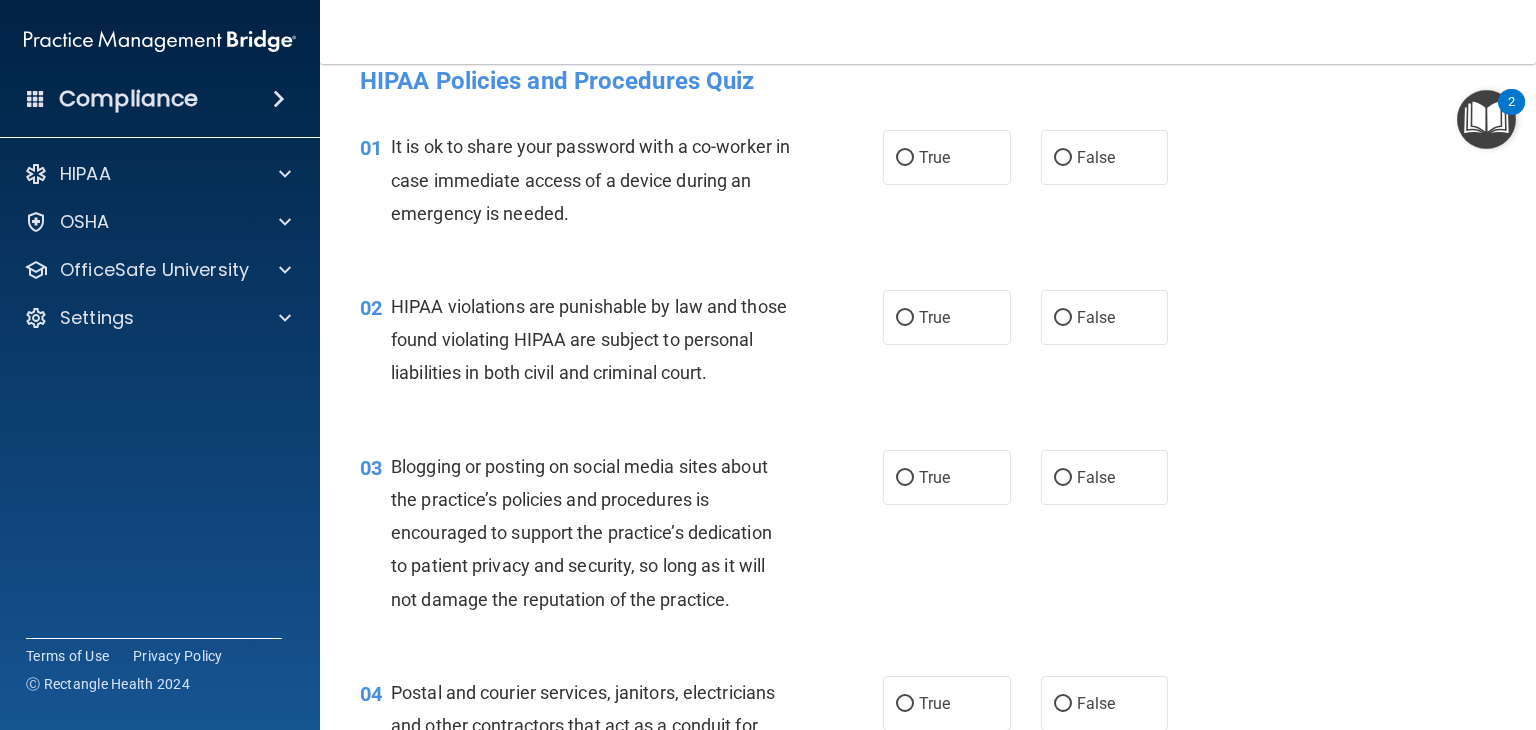 scroll, scrollTop: 24, scrollLeft: 0, axis: vertical 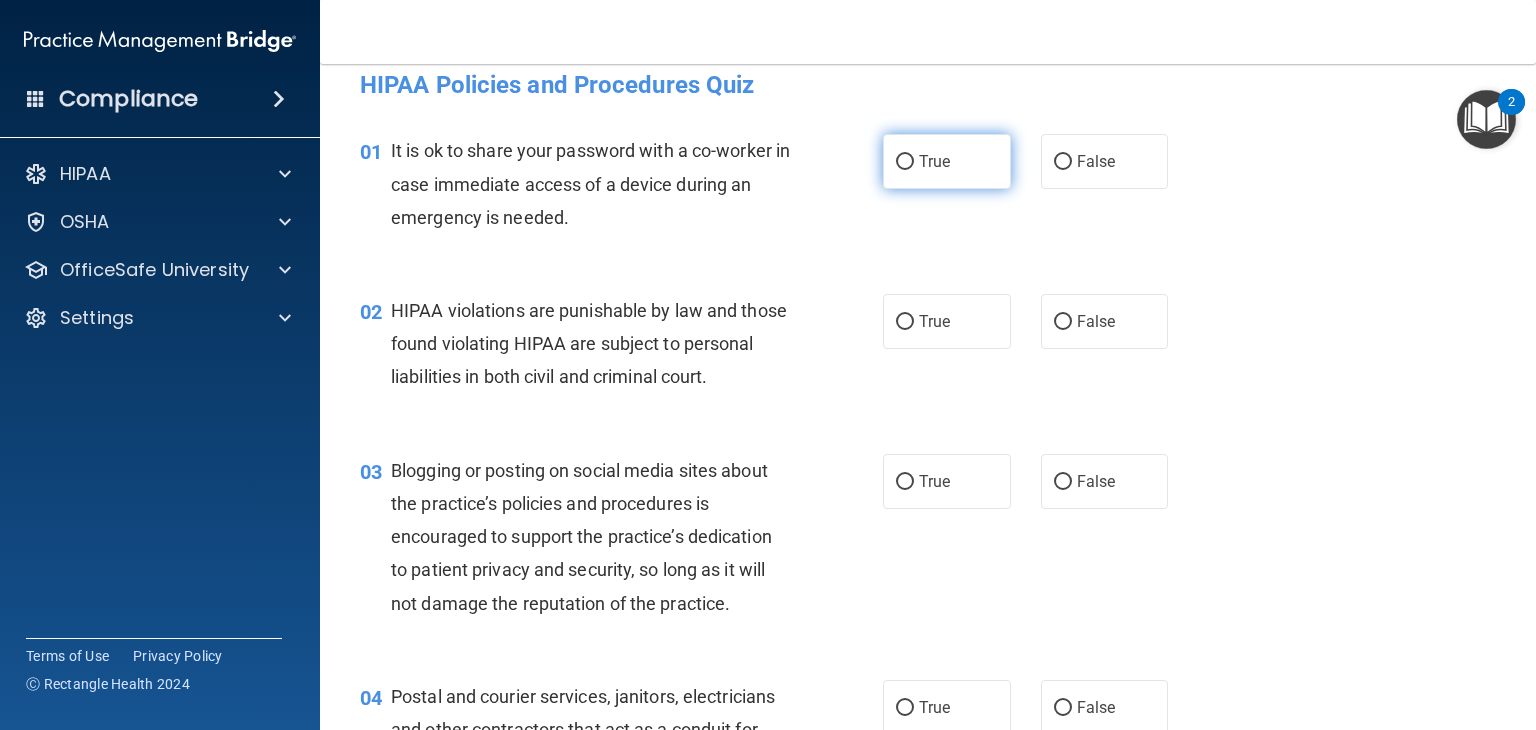 click on "True" at bounding box center [905, 162] 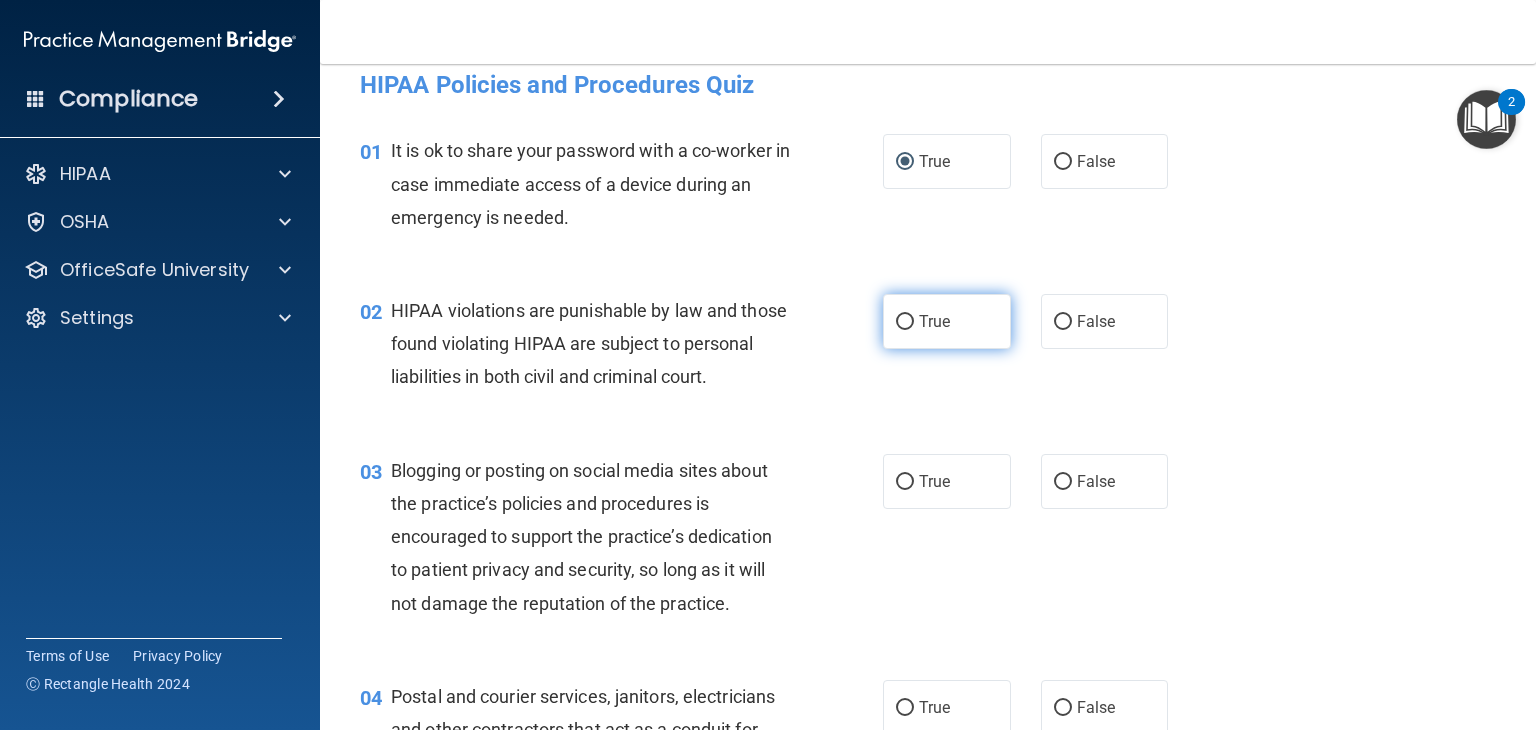 click on "True" at bounding box center (905, 322) 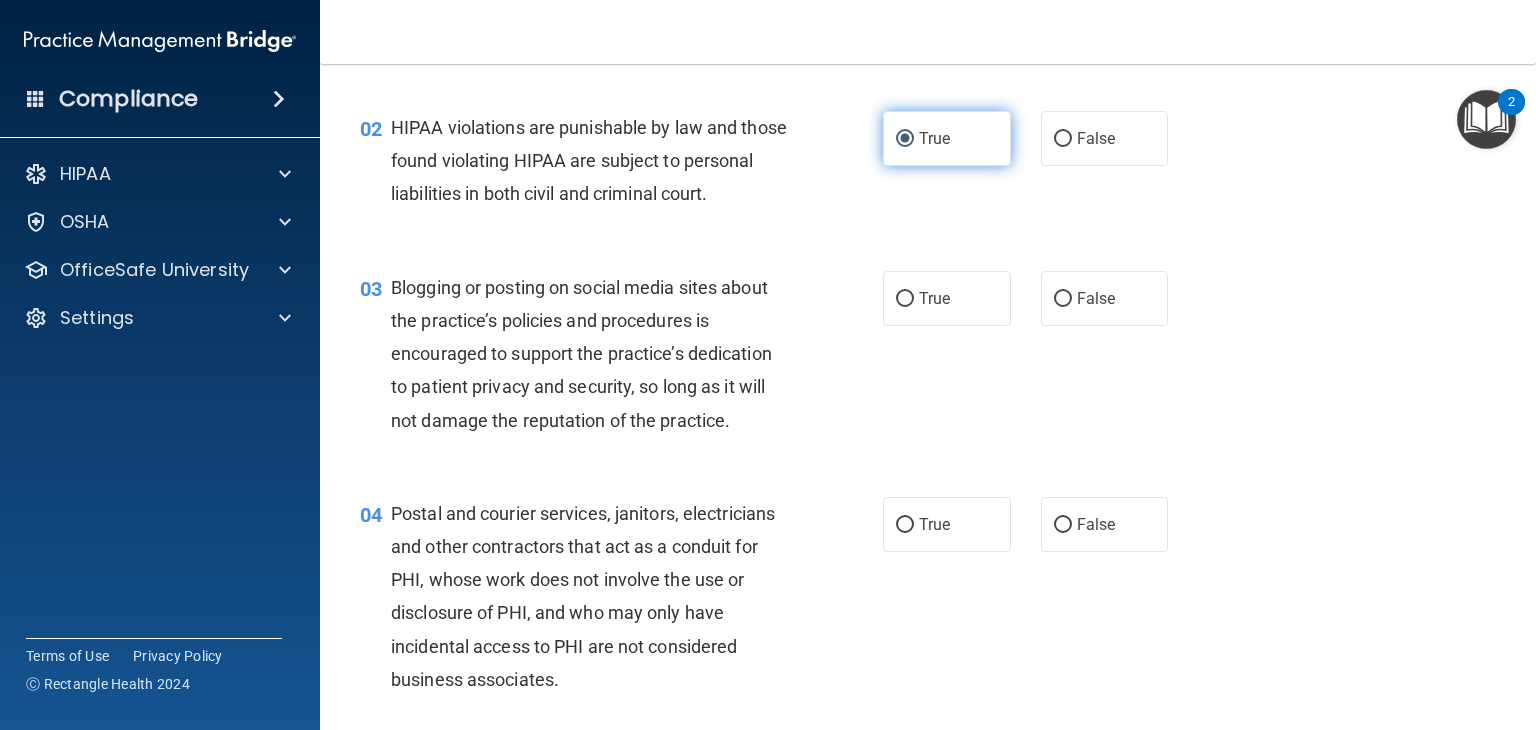 scroll, scrollTop: 212, scrollLeft: 0, axis: vertical 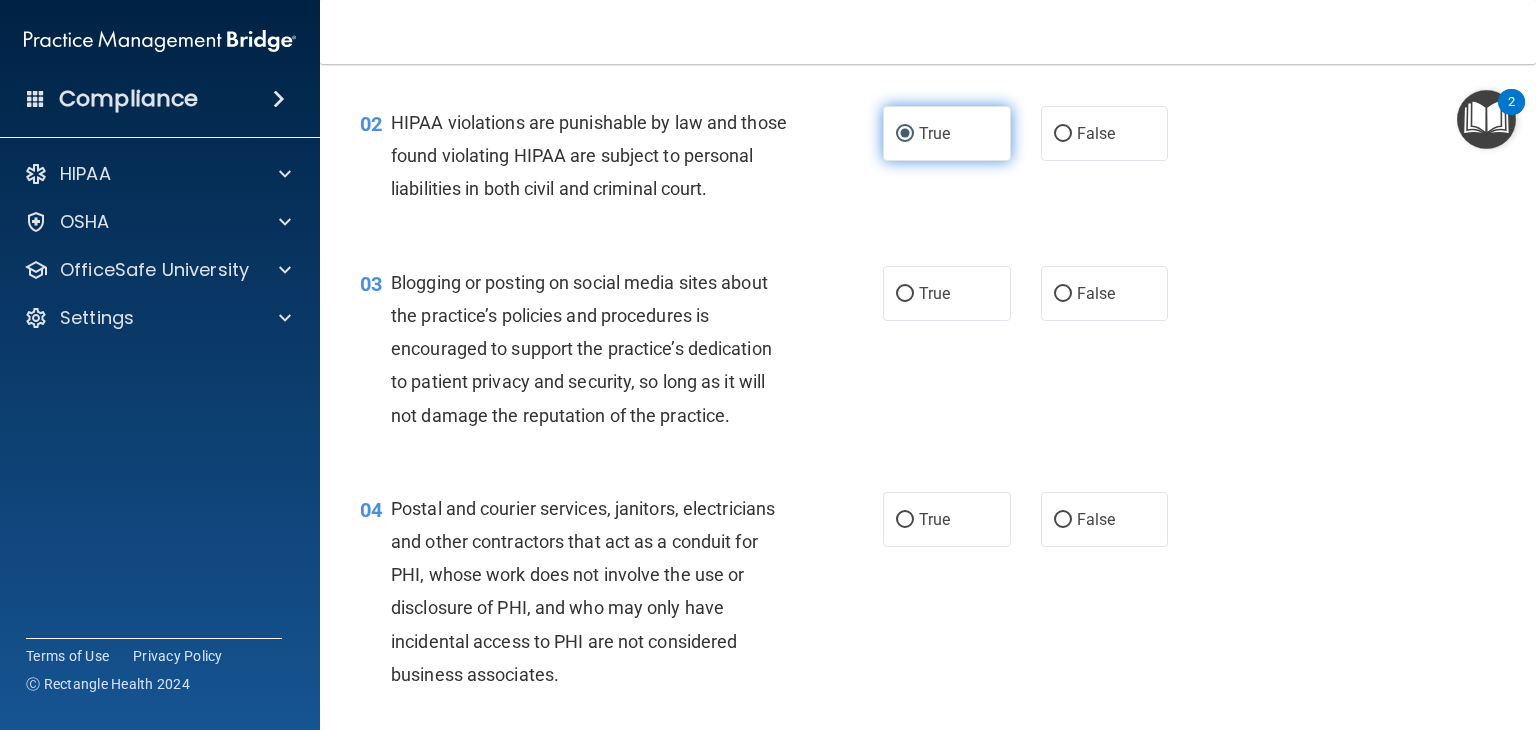 click on "True" at bounding box center [905, 294] 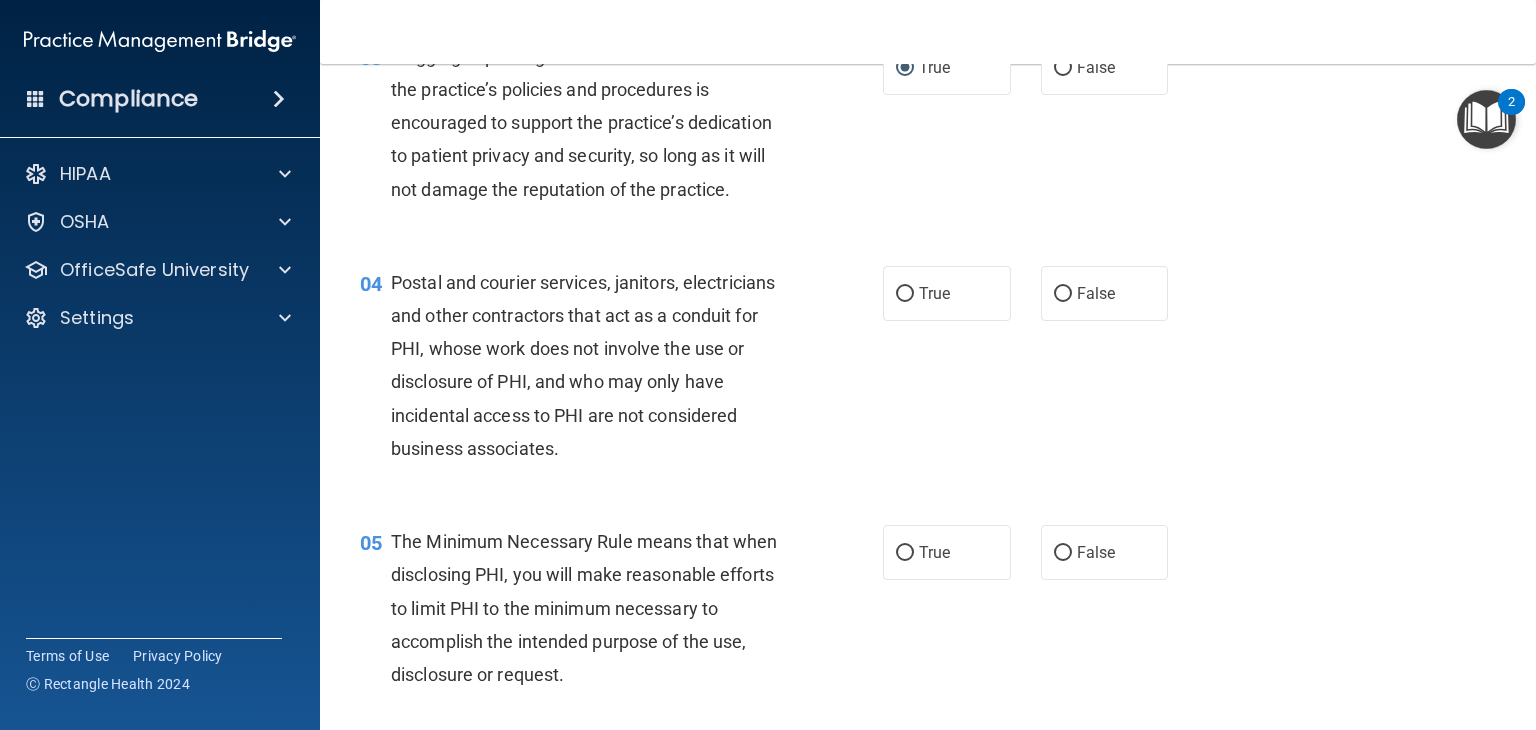 scroll, scrollTop: 439, scrollLeft: 0, axis: vertical 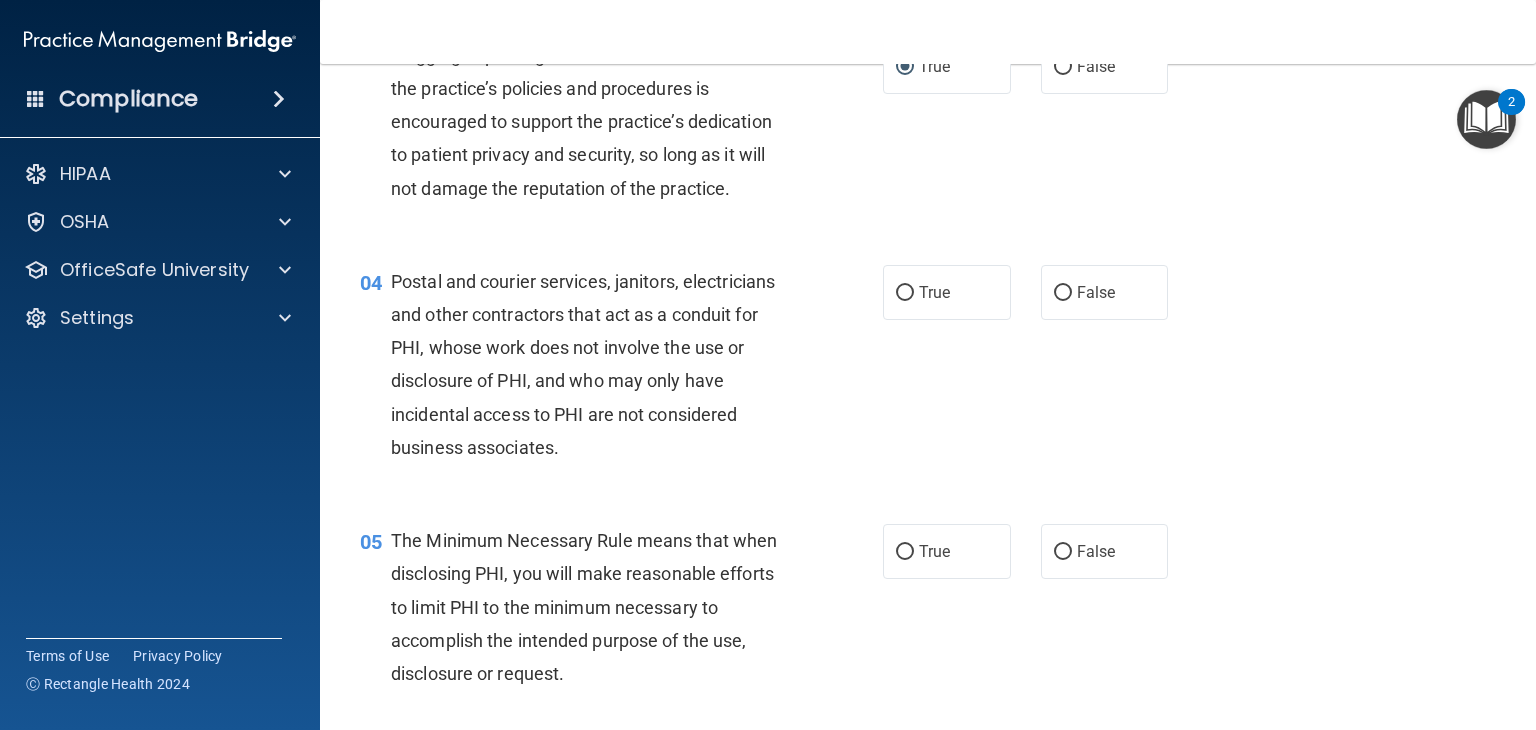 drag, startPoint x: 891, startPoint y: 318, endPoint x: 789, endPoint y: 380, distance: 119.36499 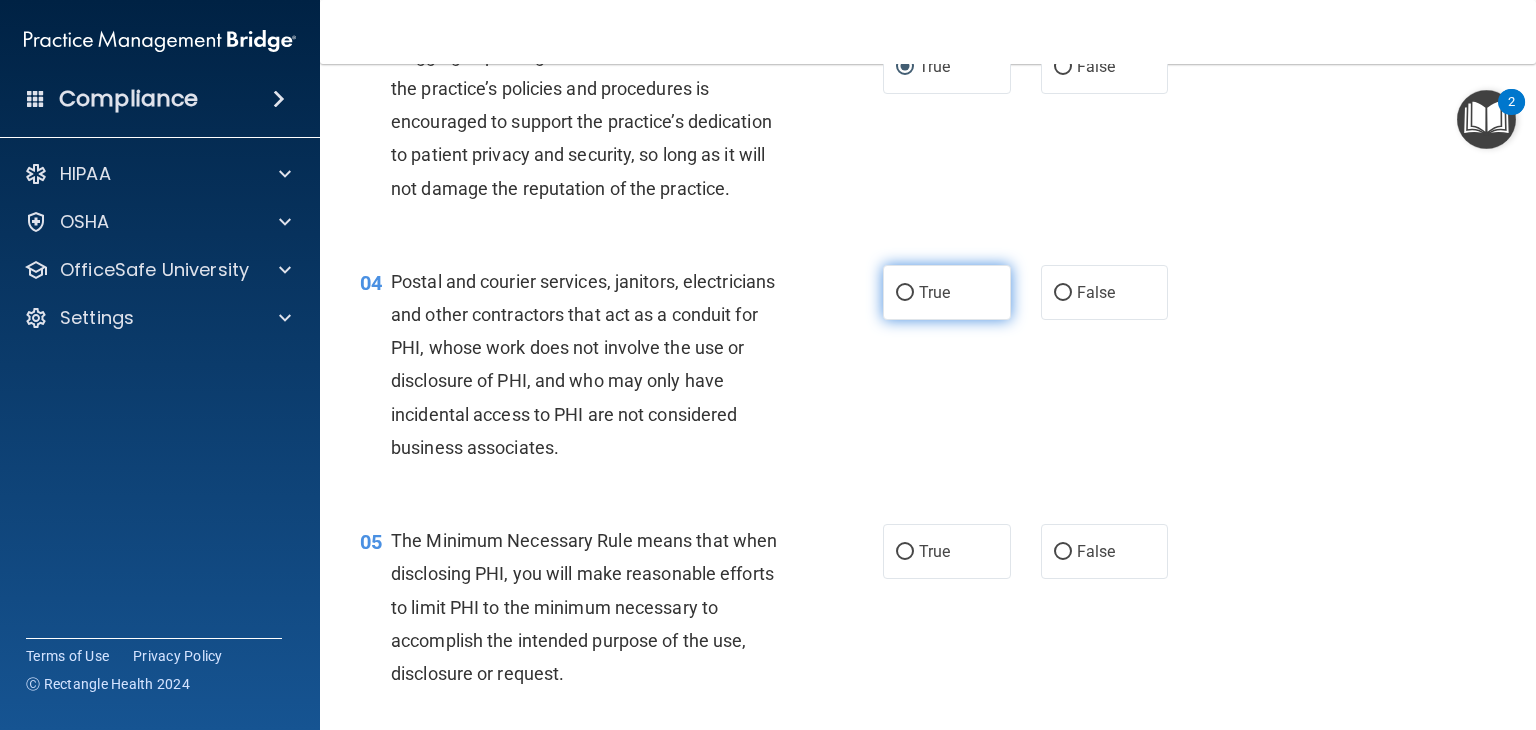 click on "True" at bounding box center (947, 292) 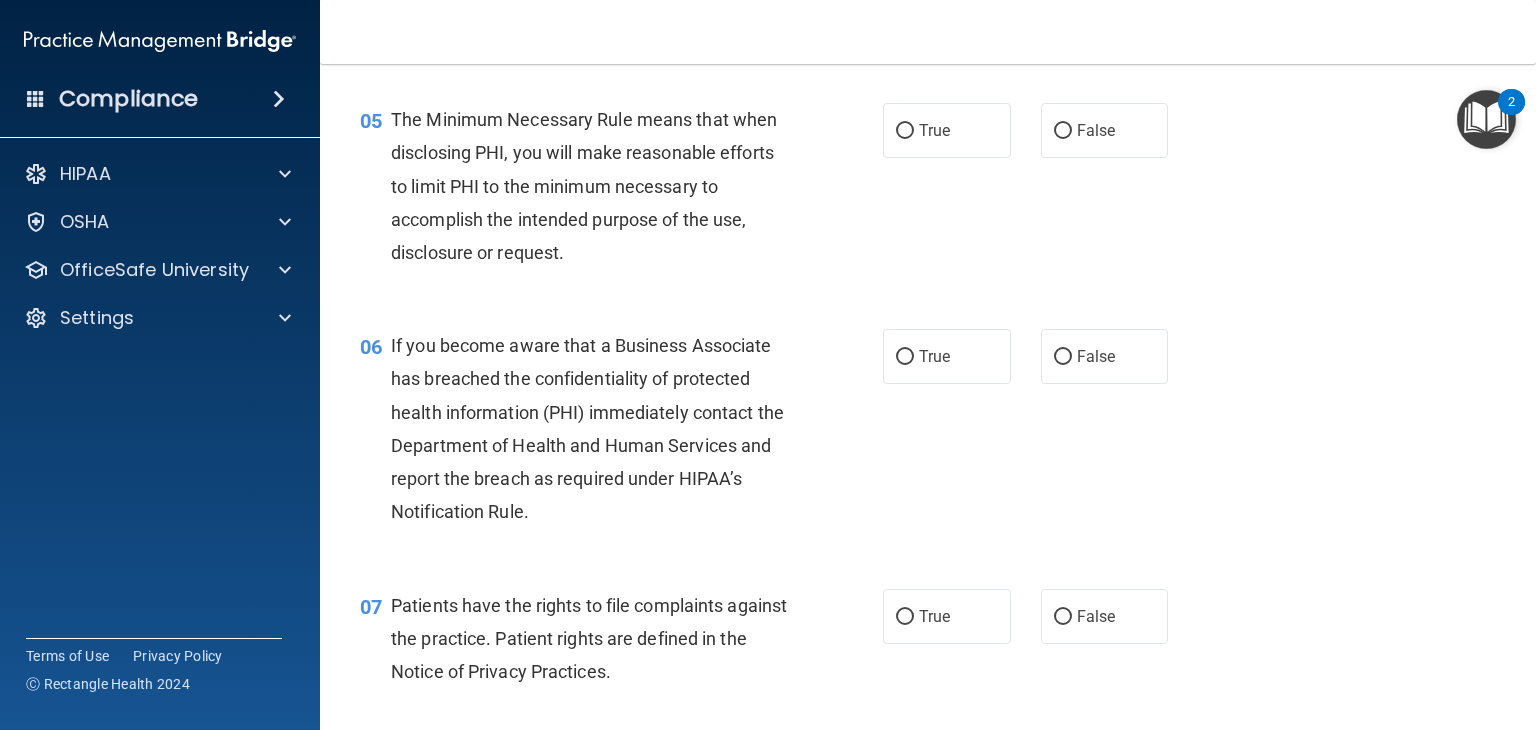 scroll, scrollTop: 866, scrollLeft: 0, axis: vertical 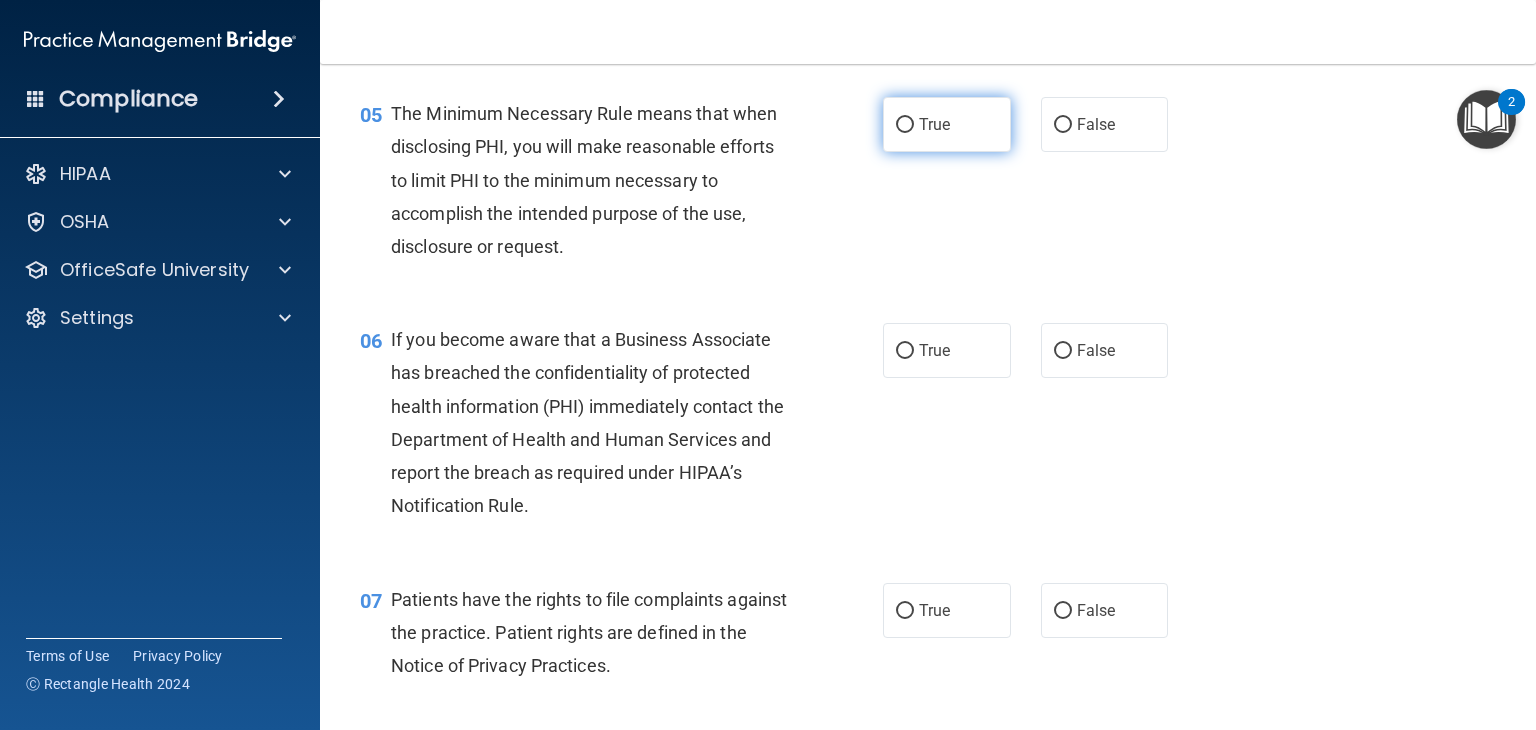 drag, startPoint x: 888, startPoint y: 156, endPoint x: 903, endPoint y: 168, distance: 19.209373 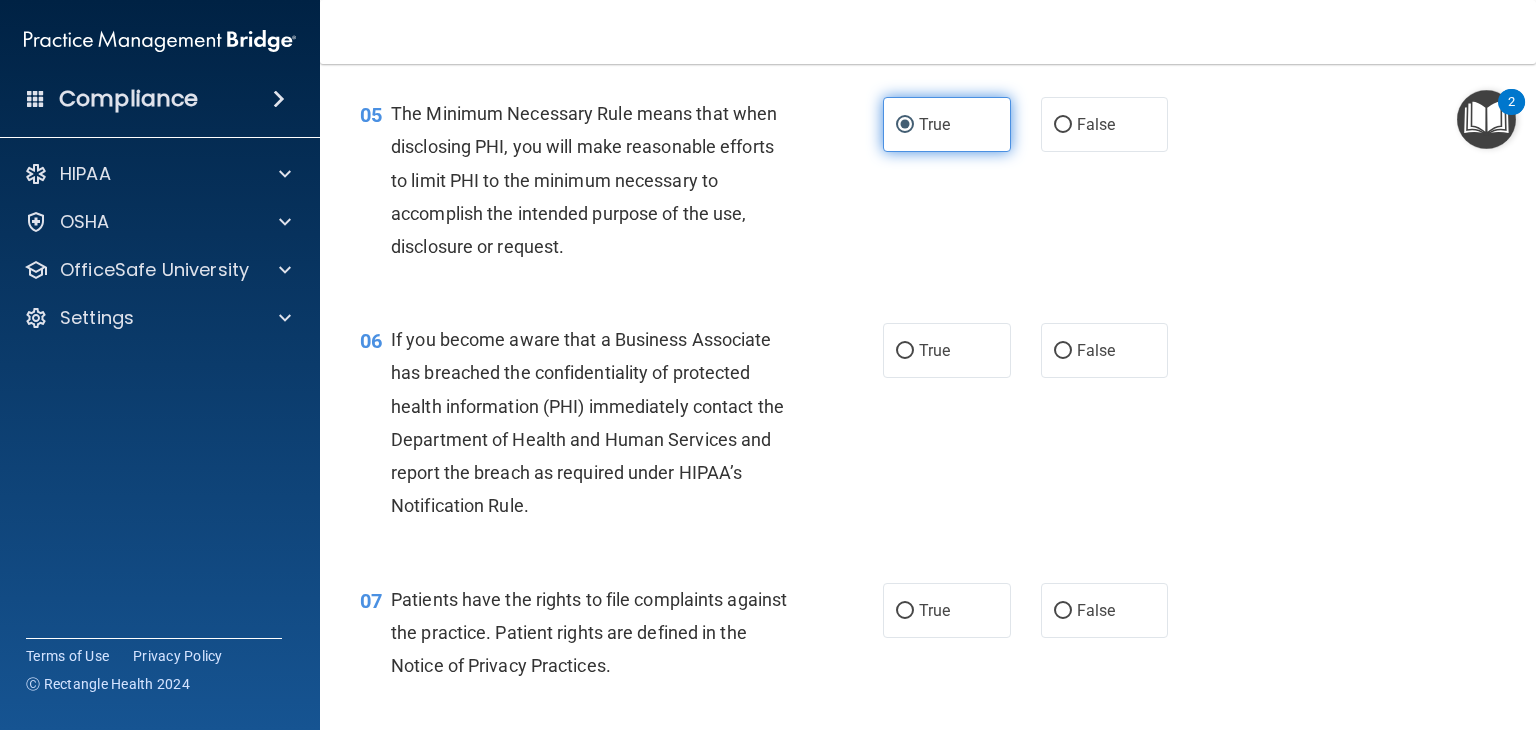 click on "True" at bounding box center [947, 124] 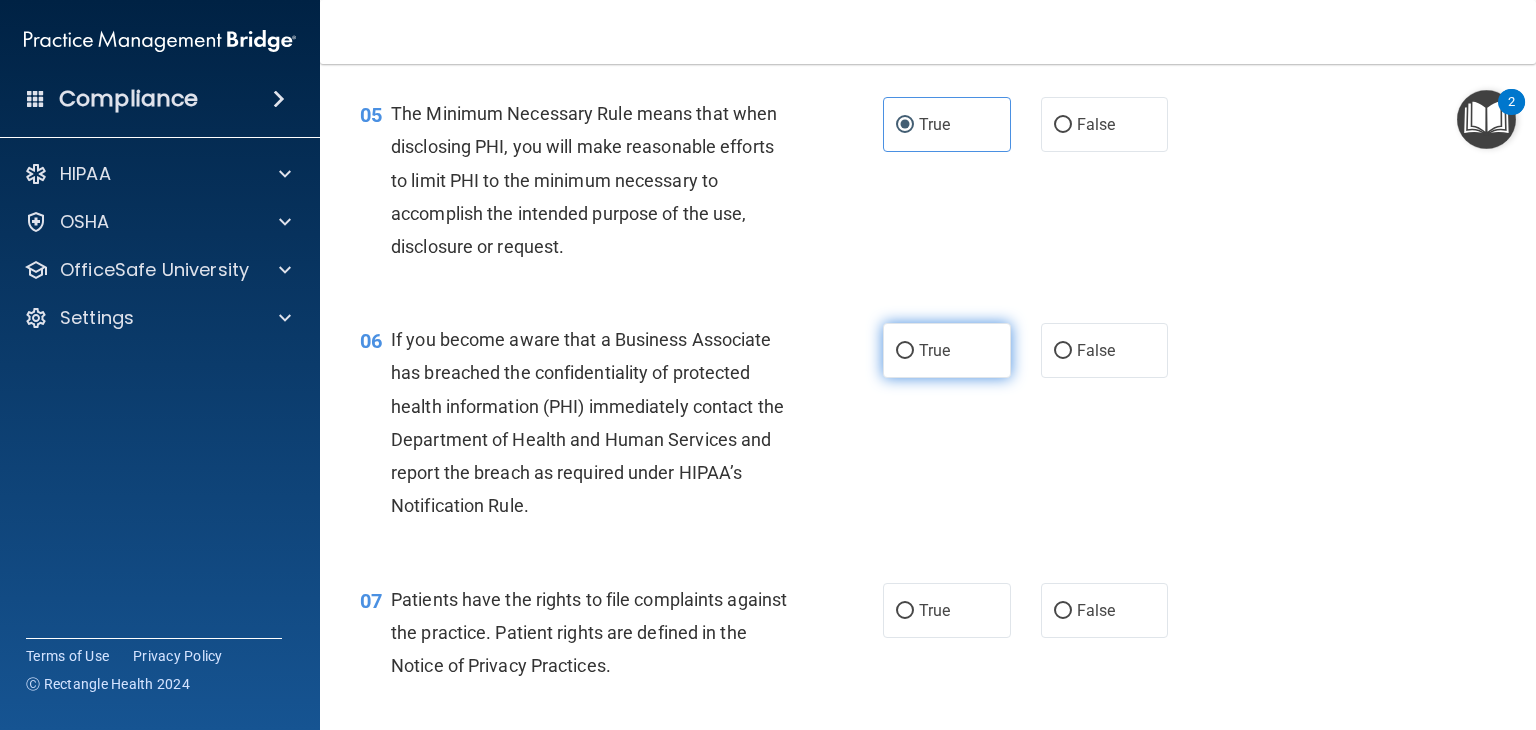 click on "True" at bounding box center (934, 350) 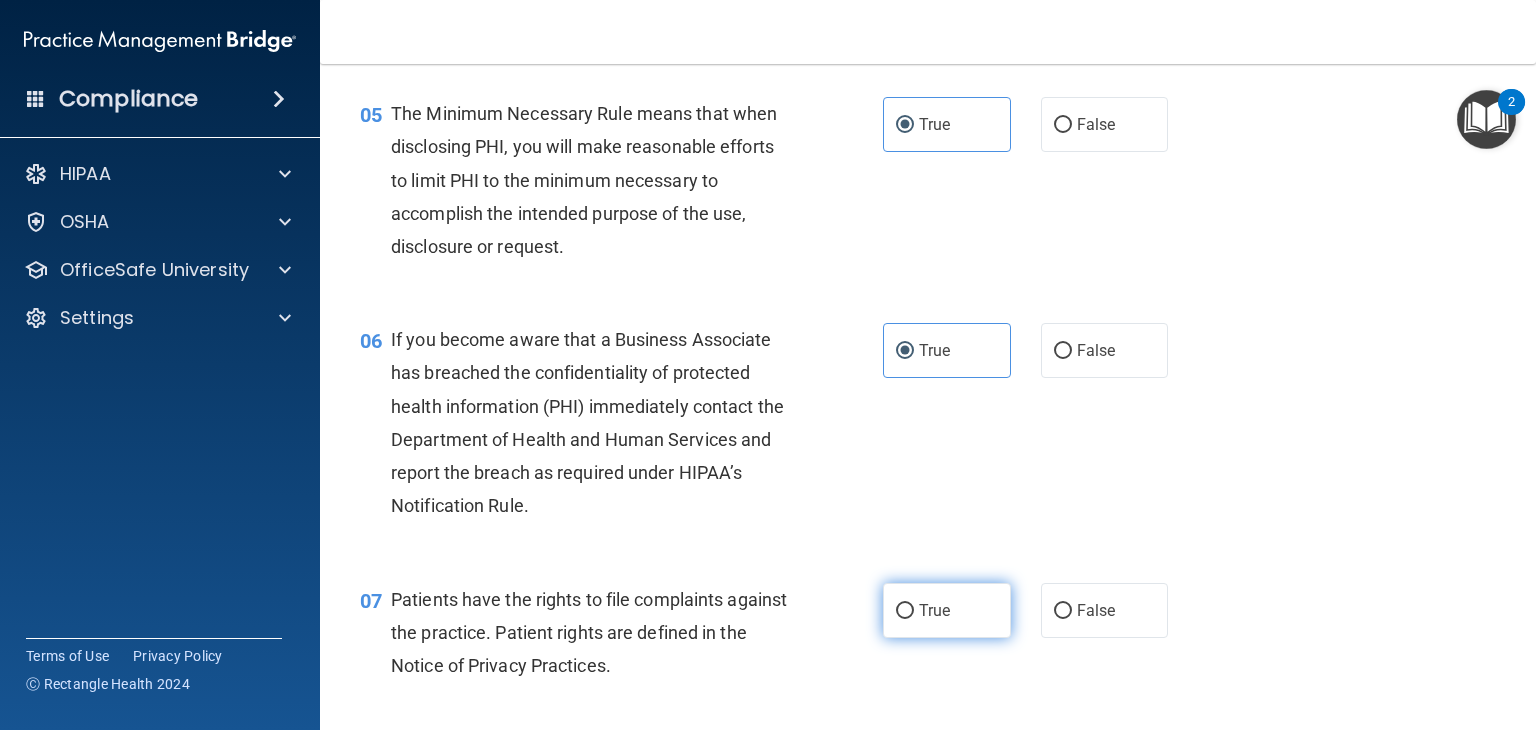 click on "True" at bounding box center (947, 610) 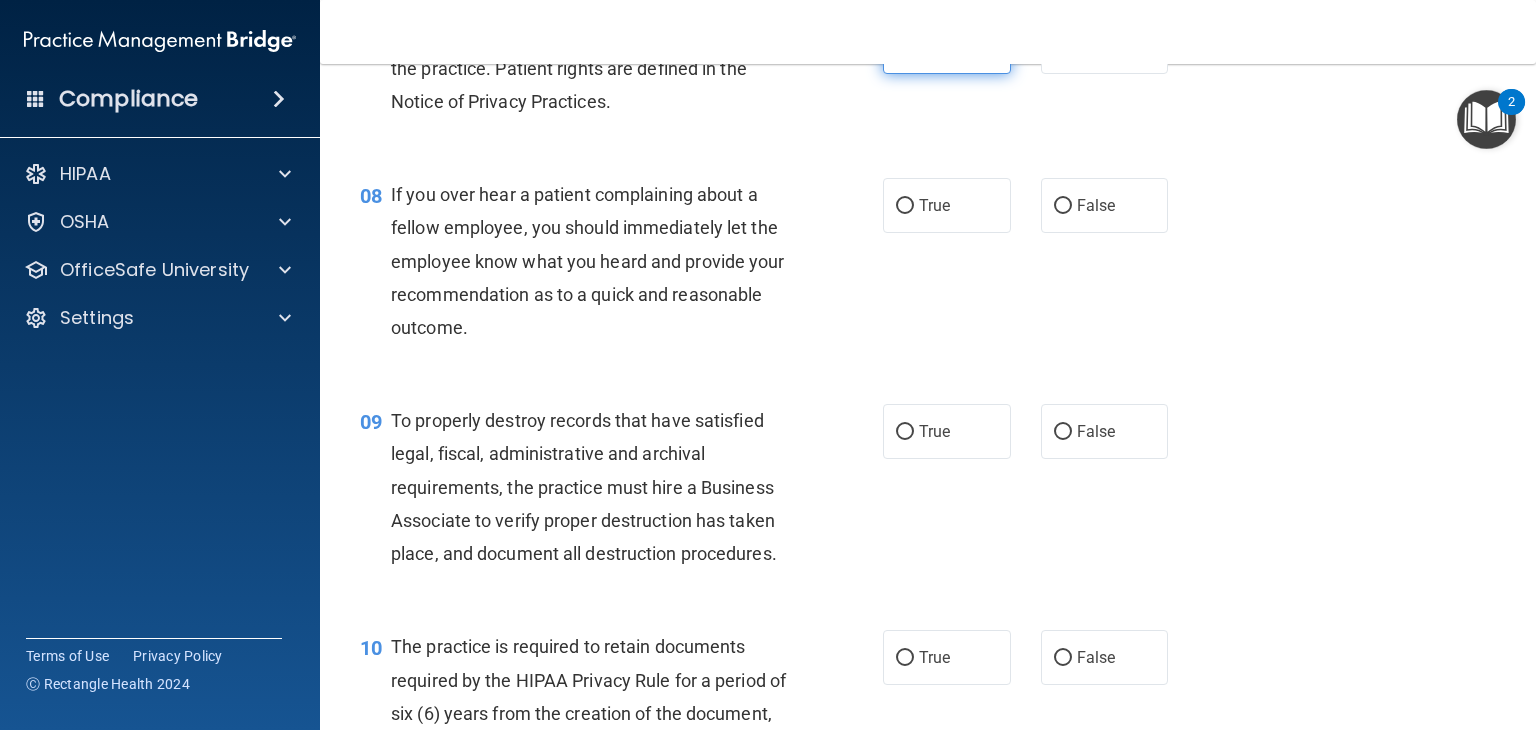 scroll, scrollTop: 1483, scrollLeft: 0, axis: vertical 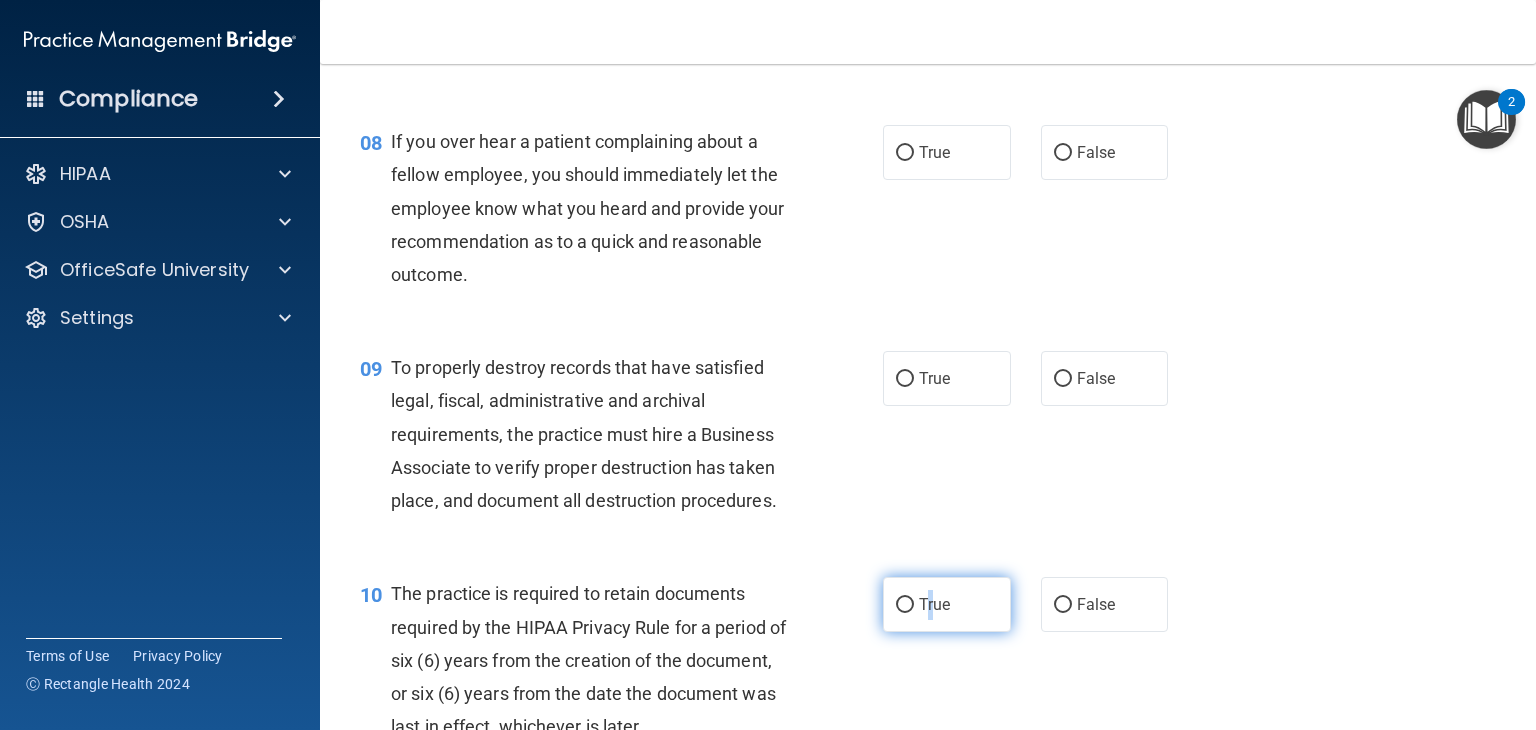 click on "True" at bounding box center (934, 604) 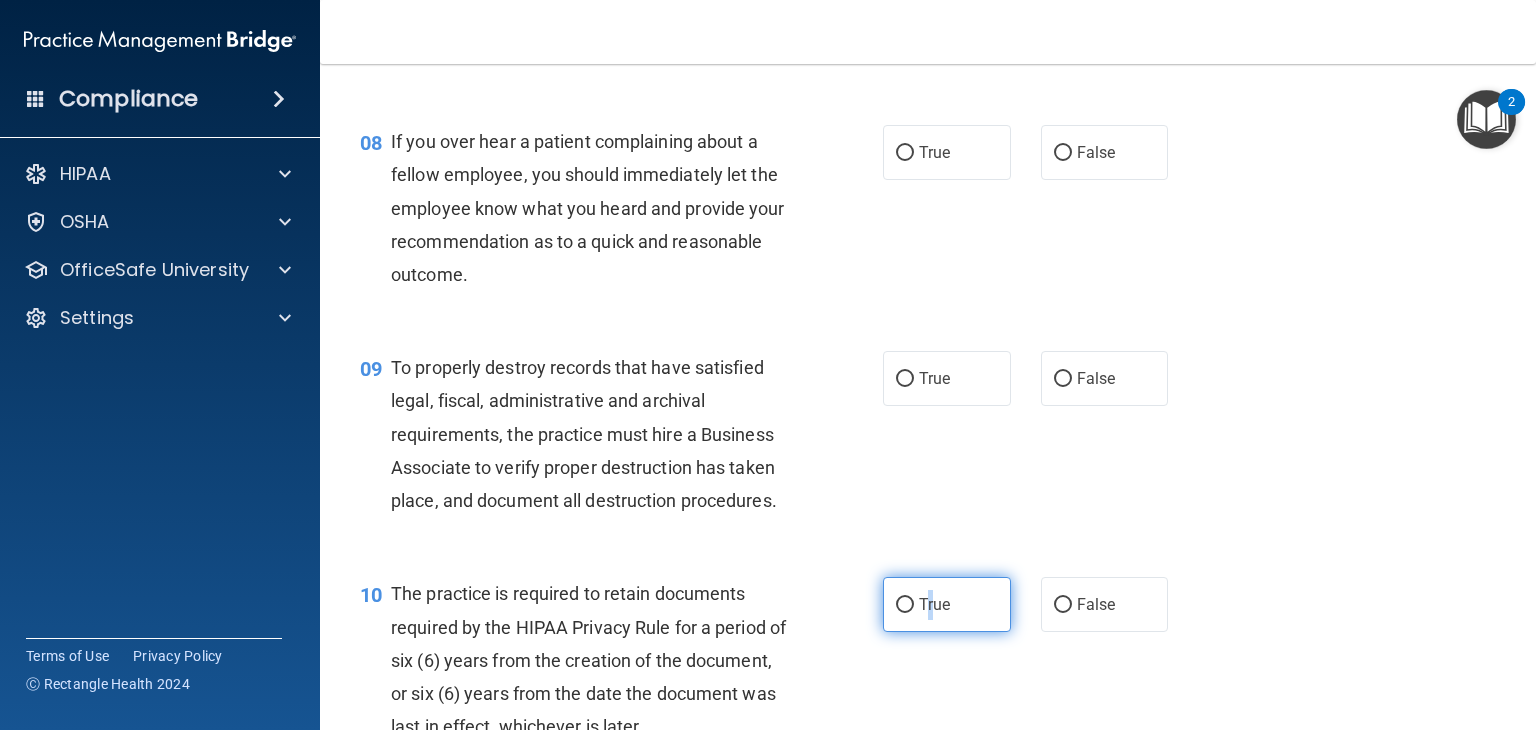 click on "True" at bounding box center [934, 604] 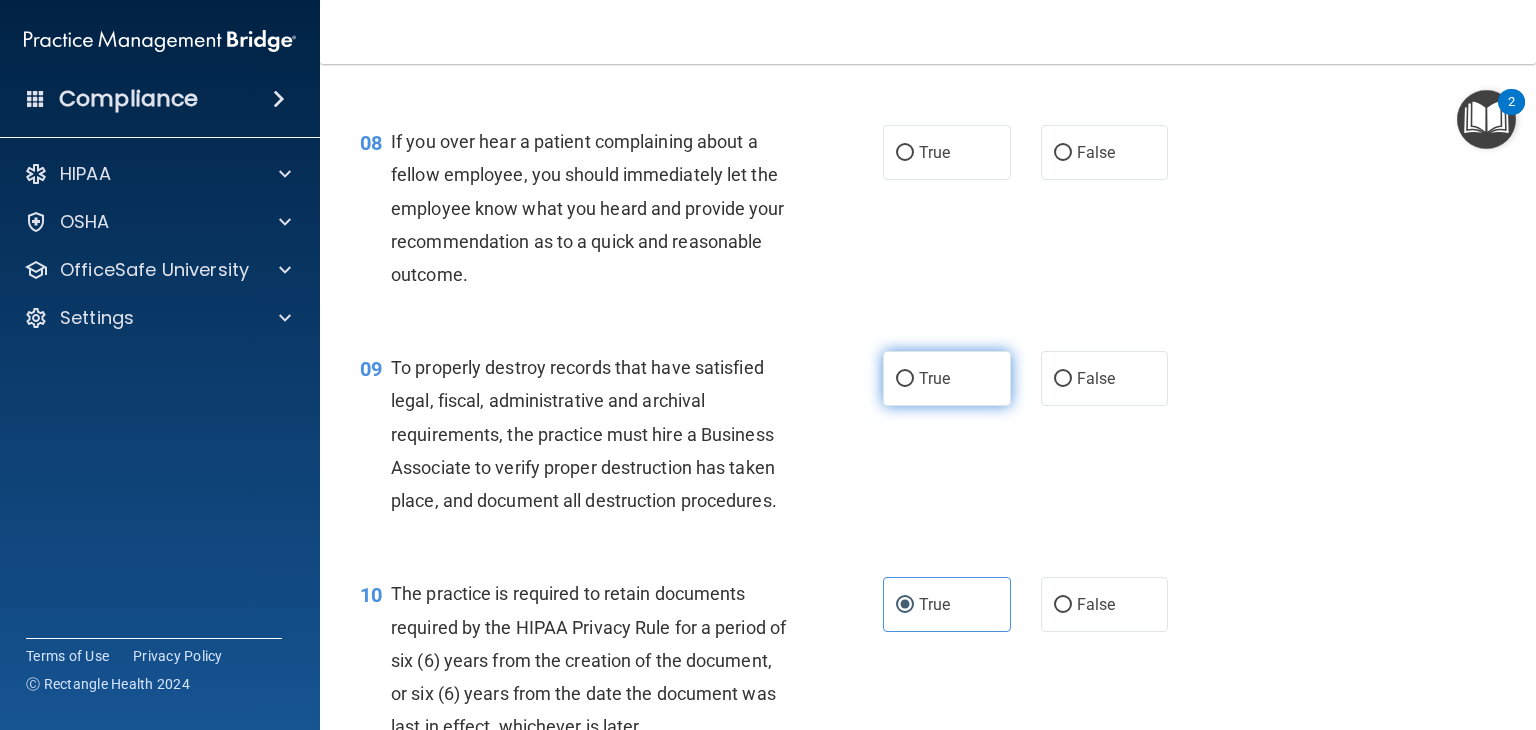 click on "True" at bounding box center [947, 378] 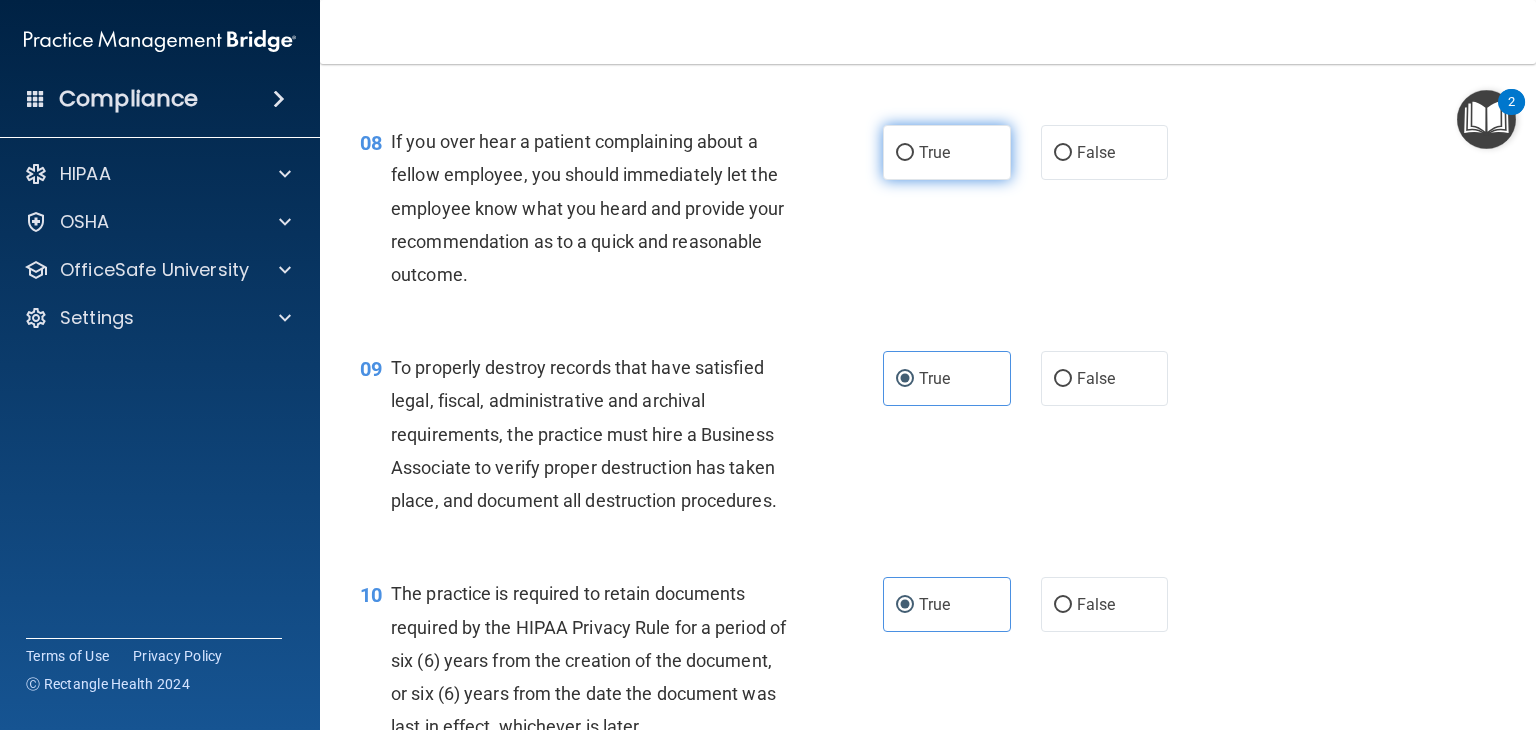 click on "True" at bounding box center [934, 152] 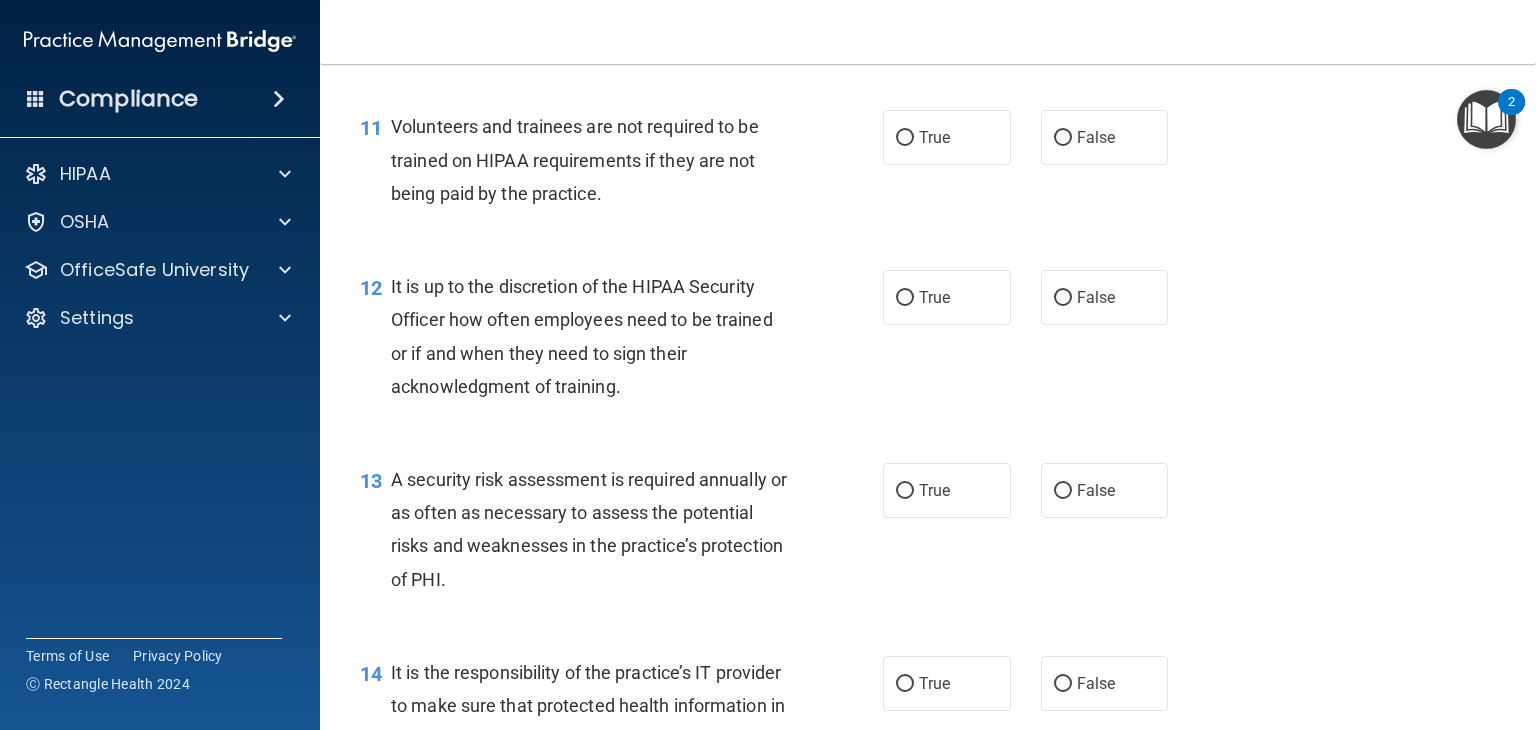scroll, scrollTop: 2176, scrollLeft: 0, axis: vertical 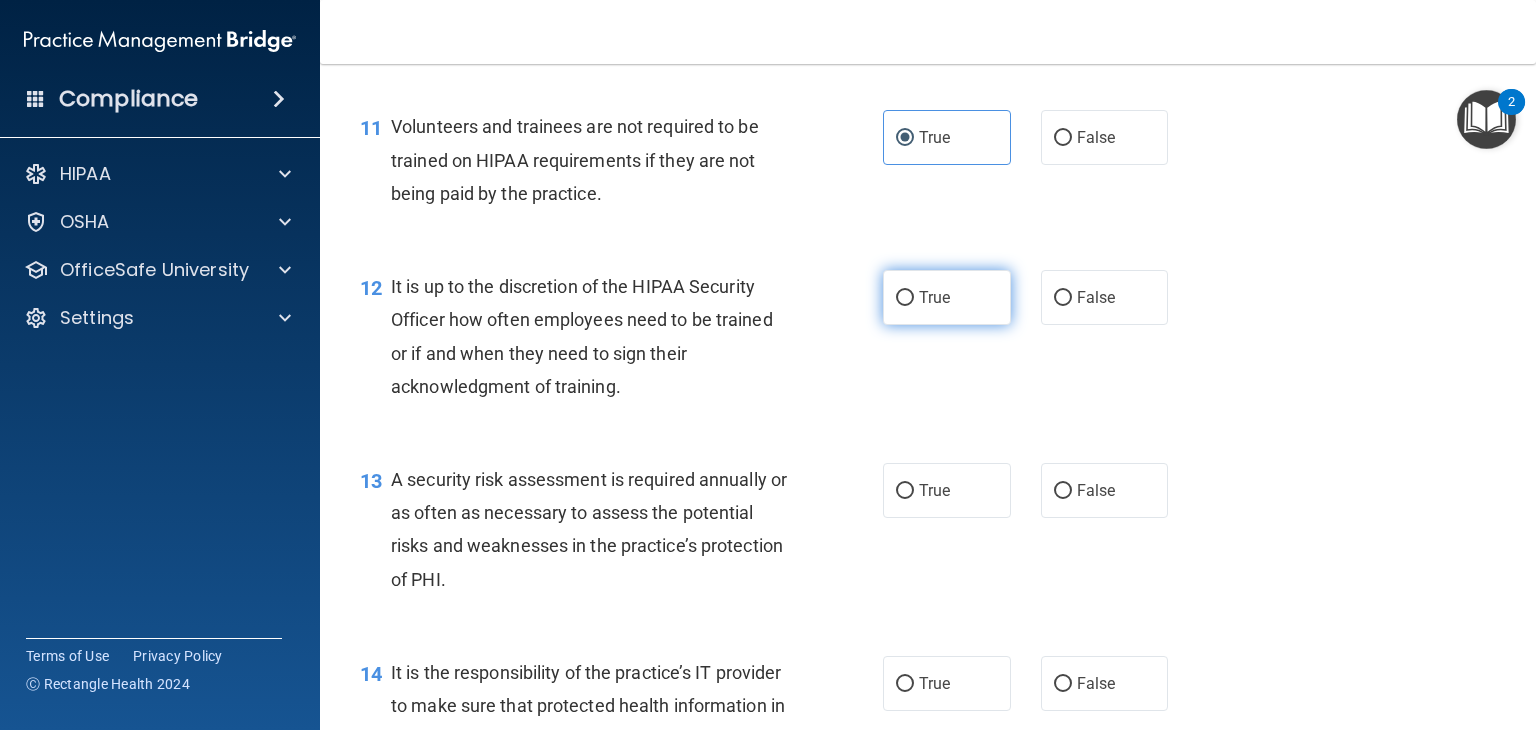 click on "True" at bounding box center (947, 297) 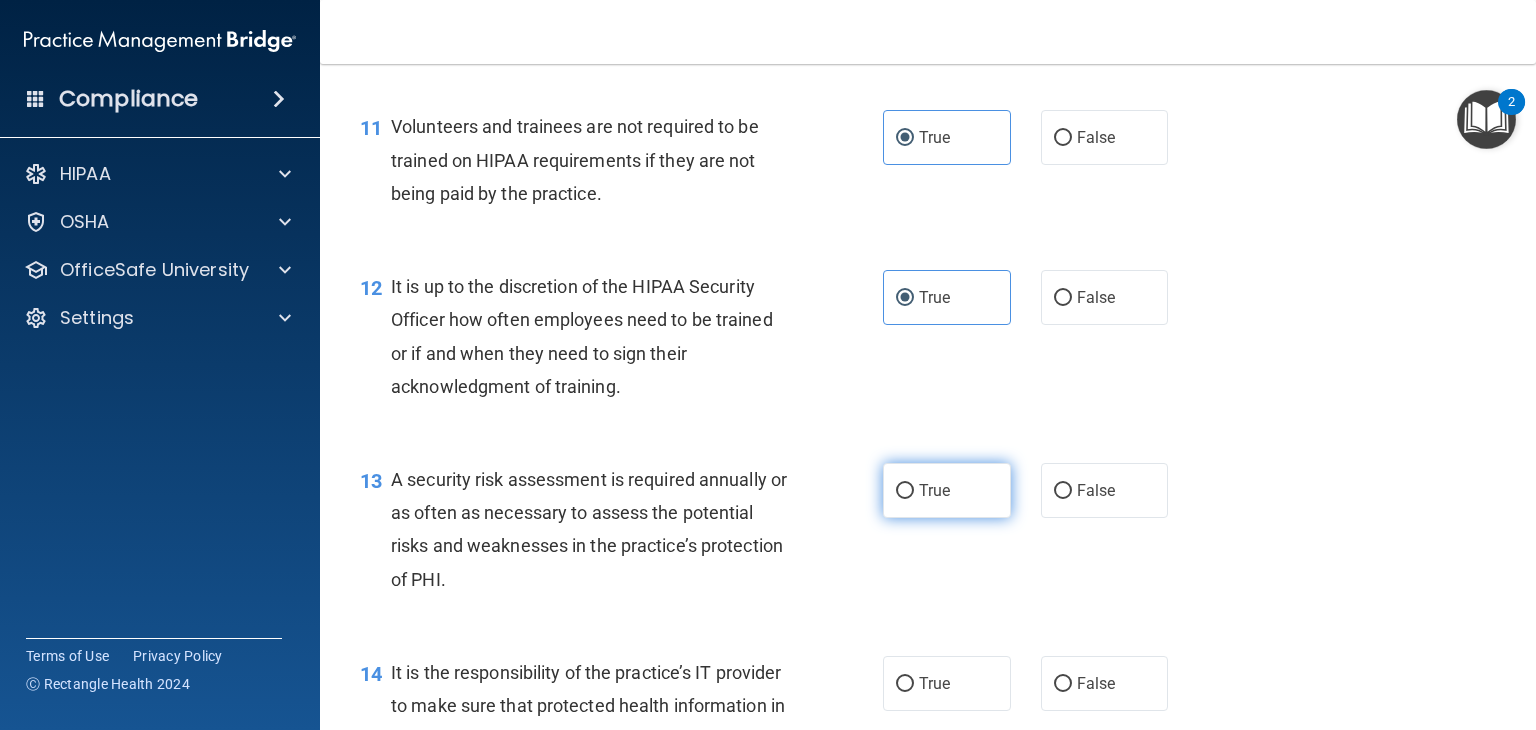 click on "True" at bounding box center [934, 490] 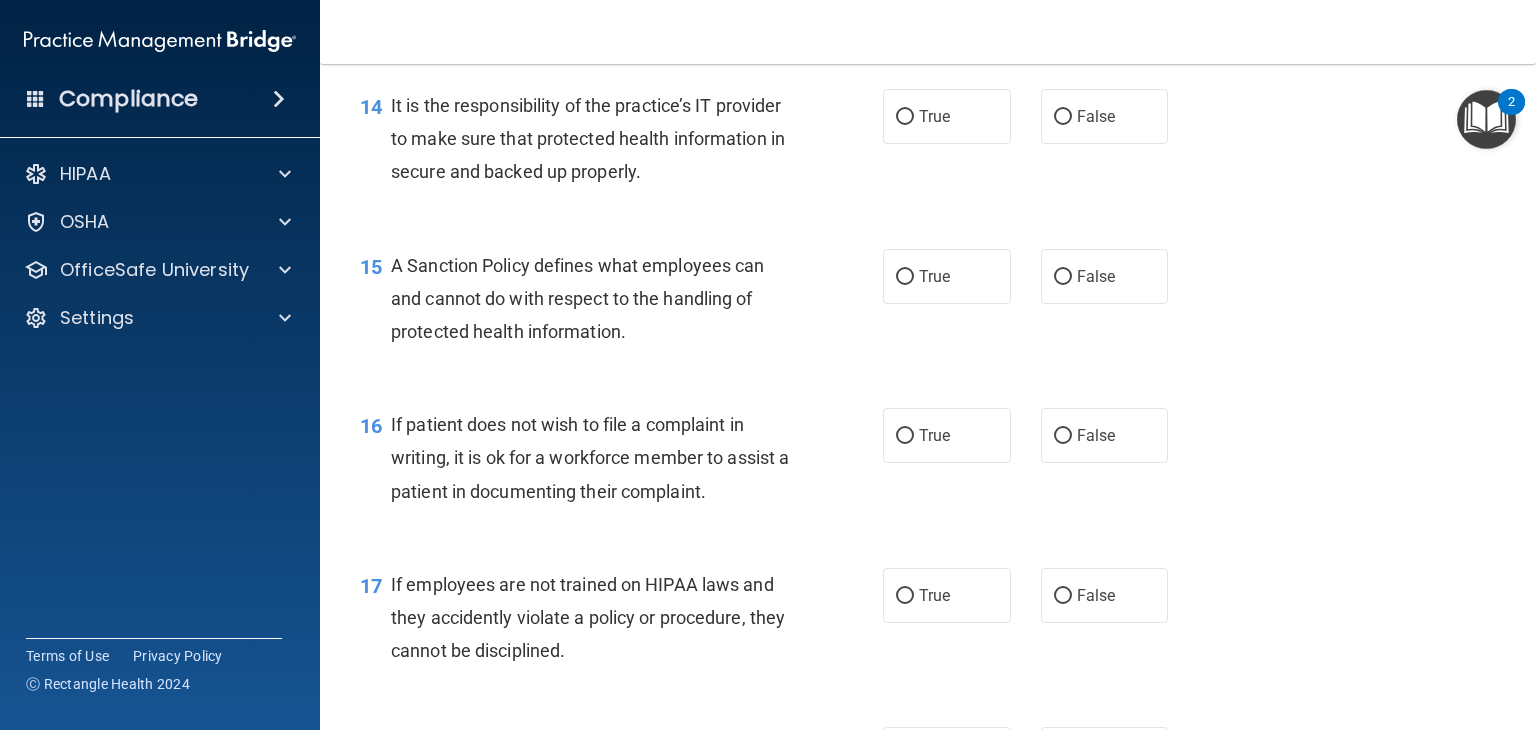 scroll, scrollTop: 2748, scrollLeft: 0, axis: vertical 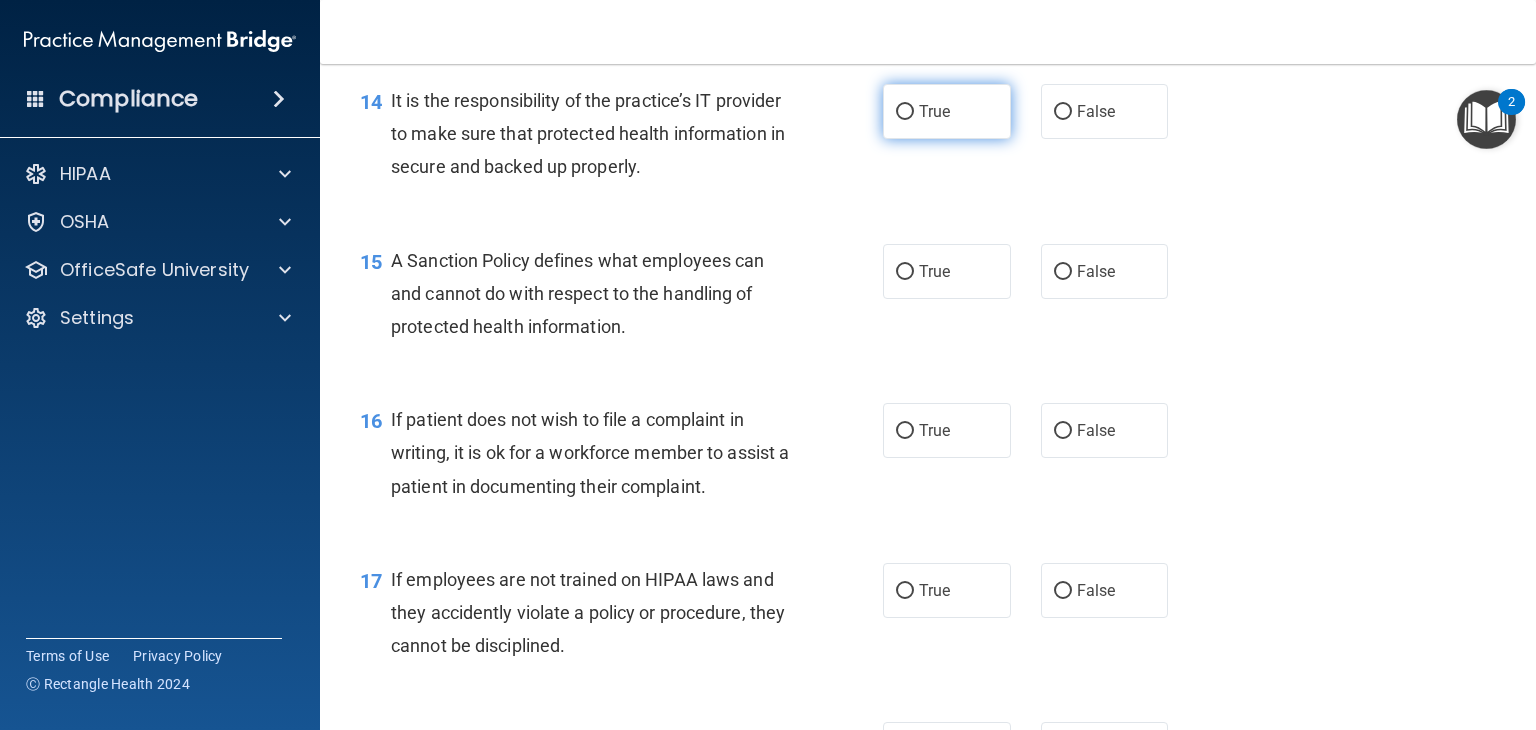 click on "True" at bounding box center [947, 111] 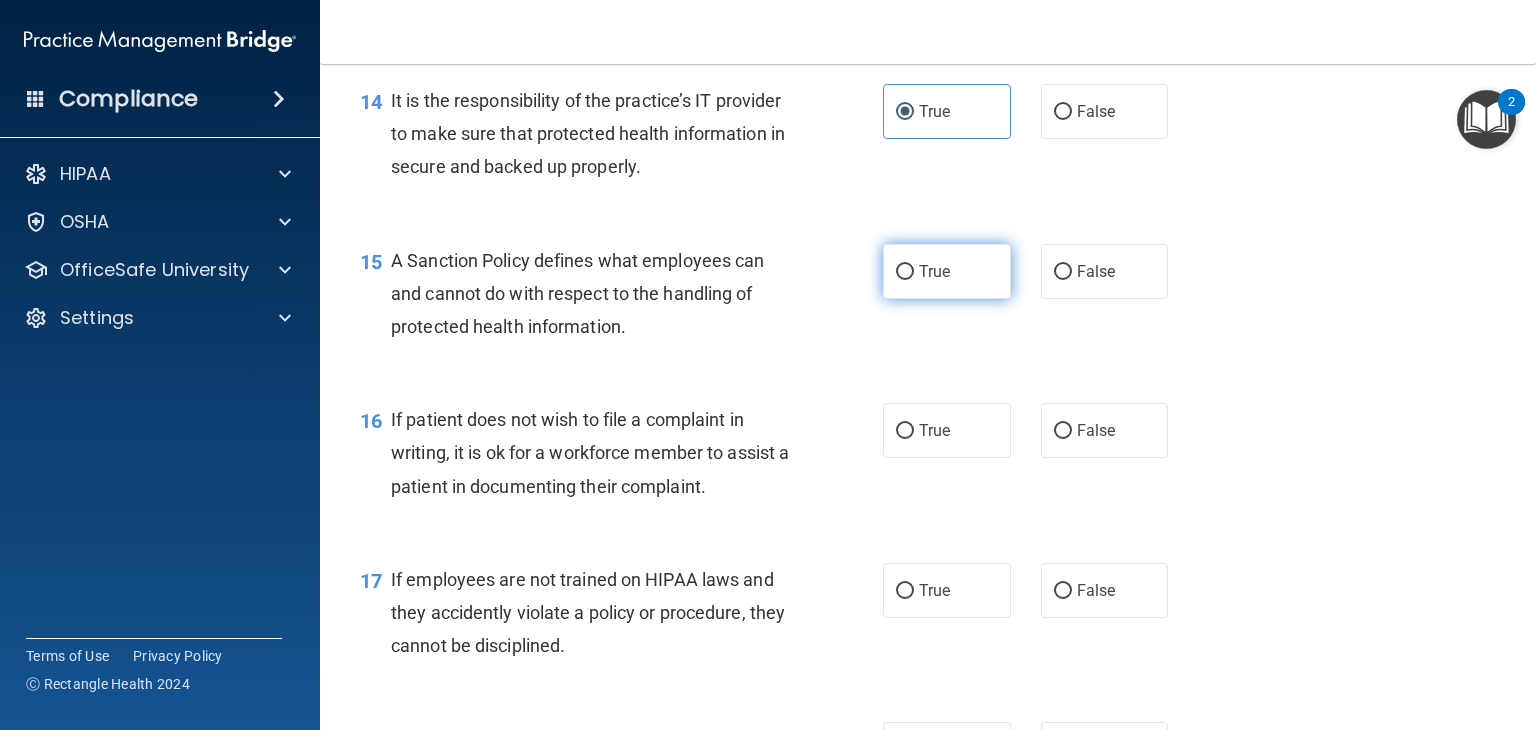 click on "True" at bounding box center (947, 271) 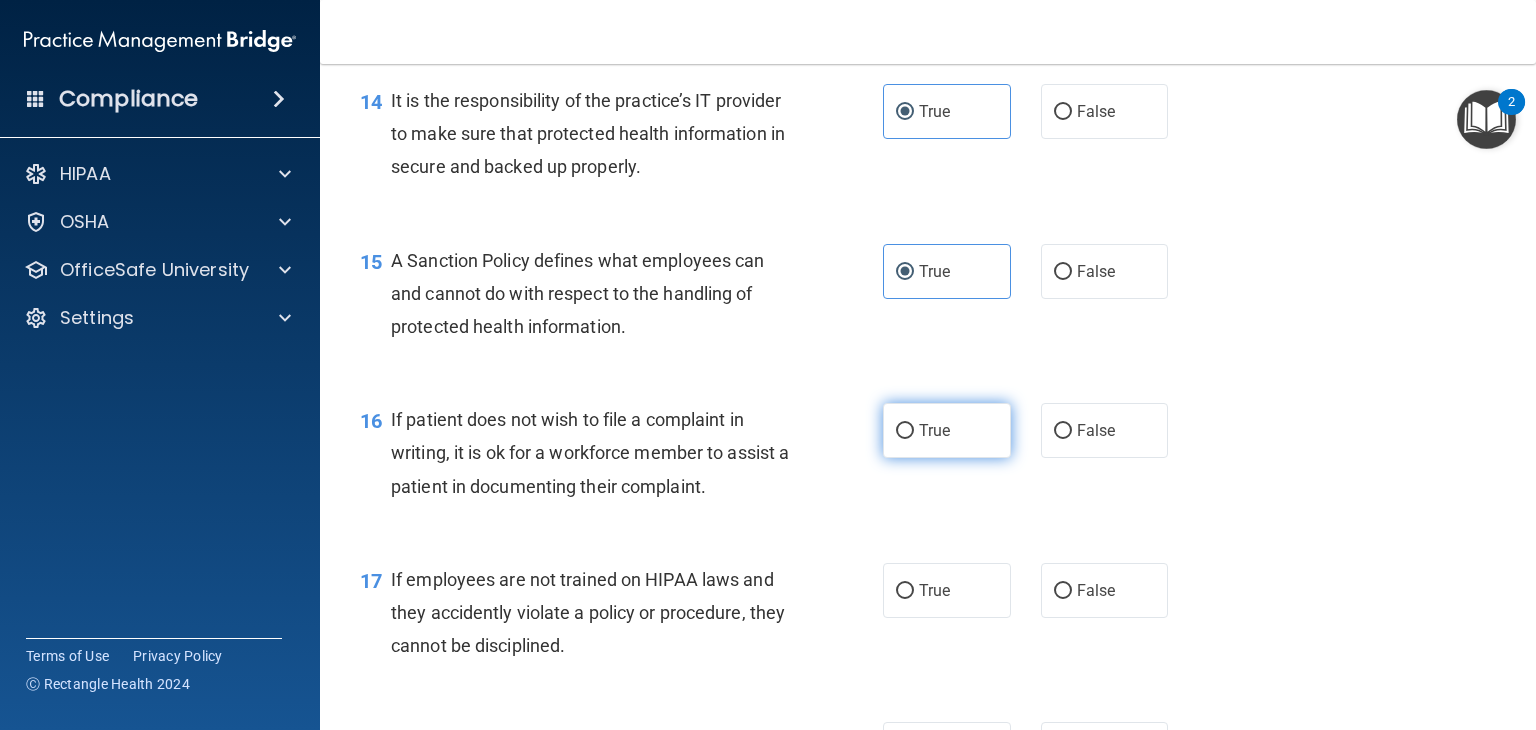 click on "True" at bounding box center (947, 430) 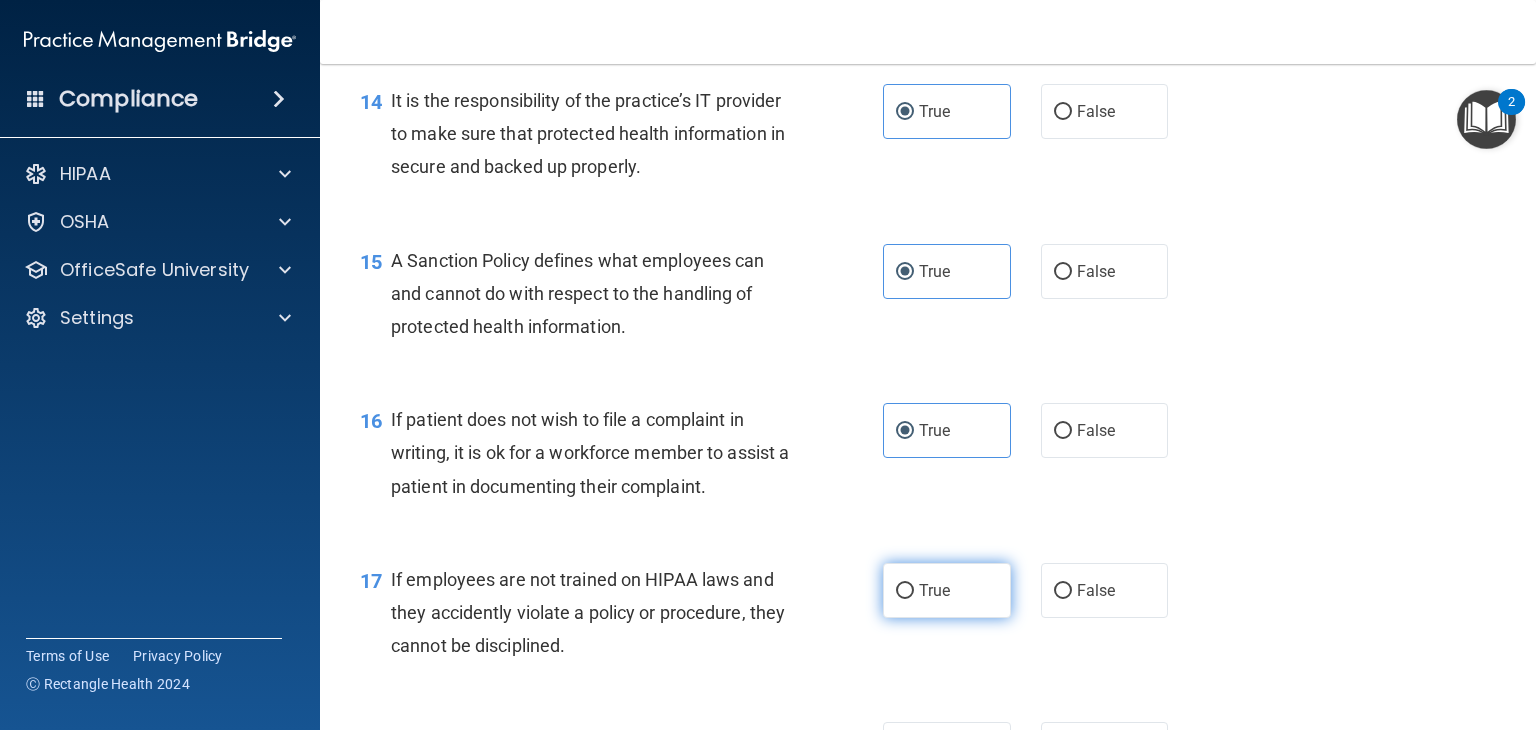 click on "True" at bounding box center (947, 590) 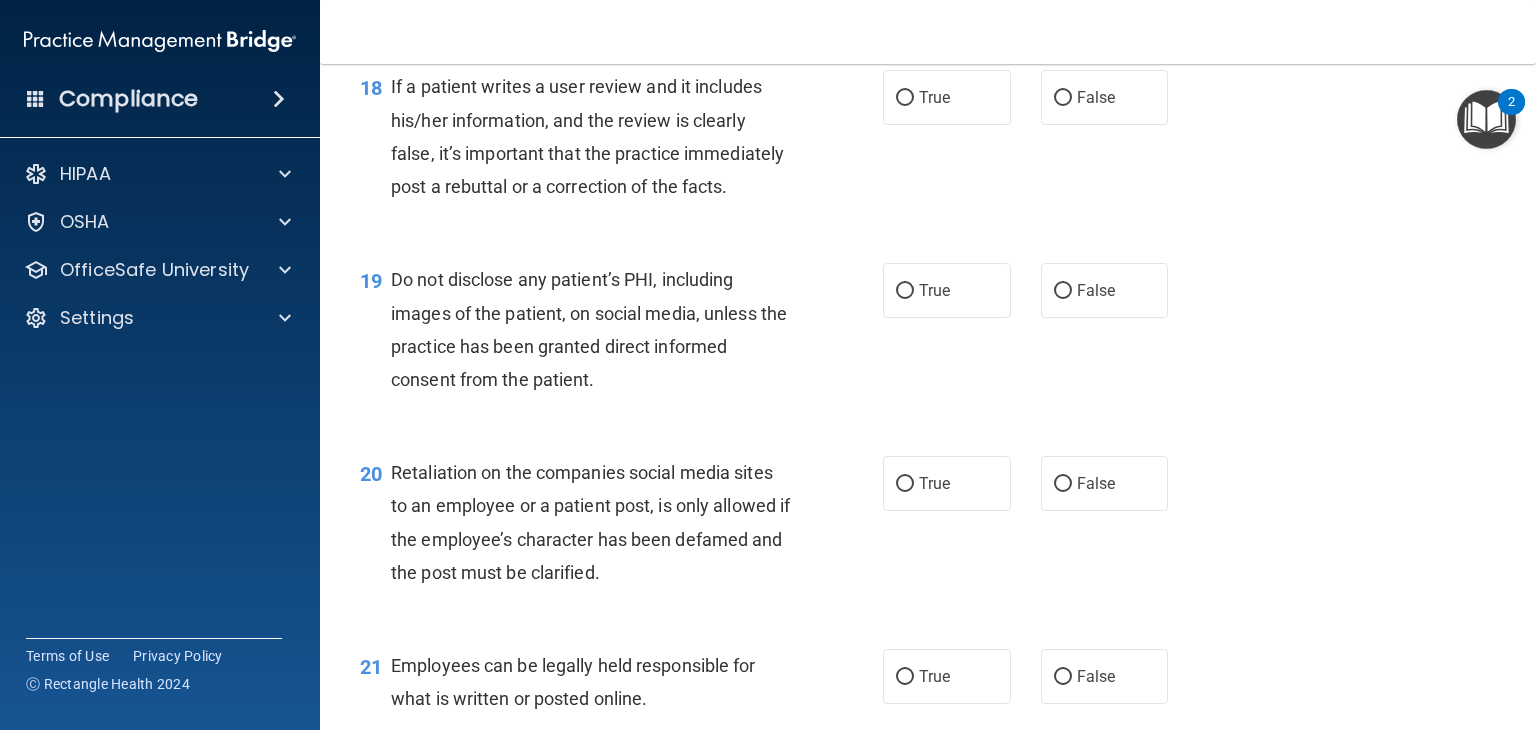 scroll, scrollTop: 3400, scrollLeft: 0, axis: vertical 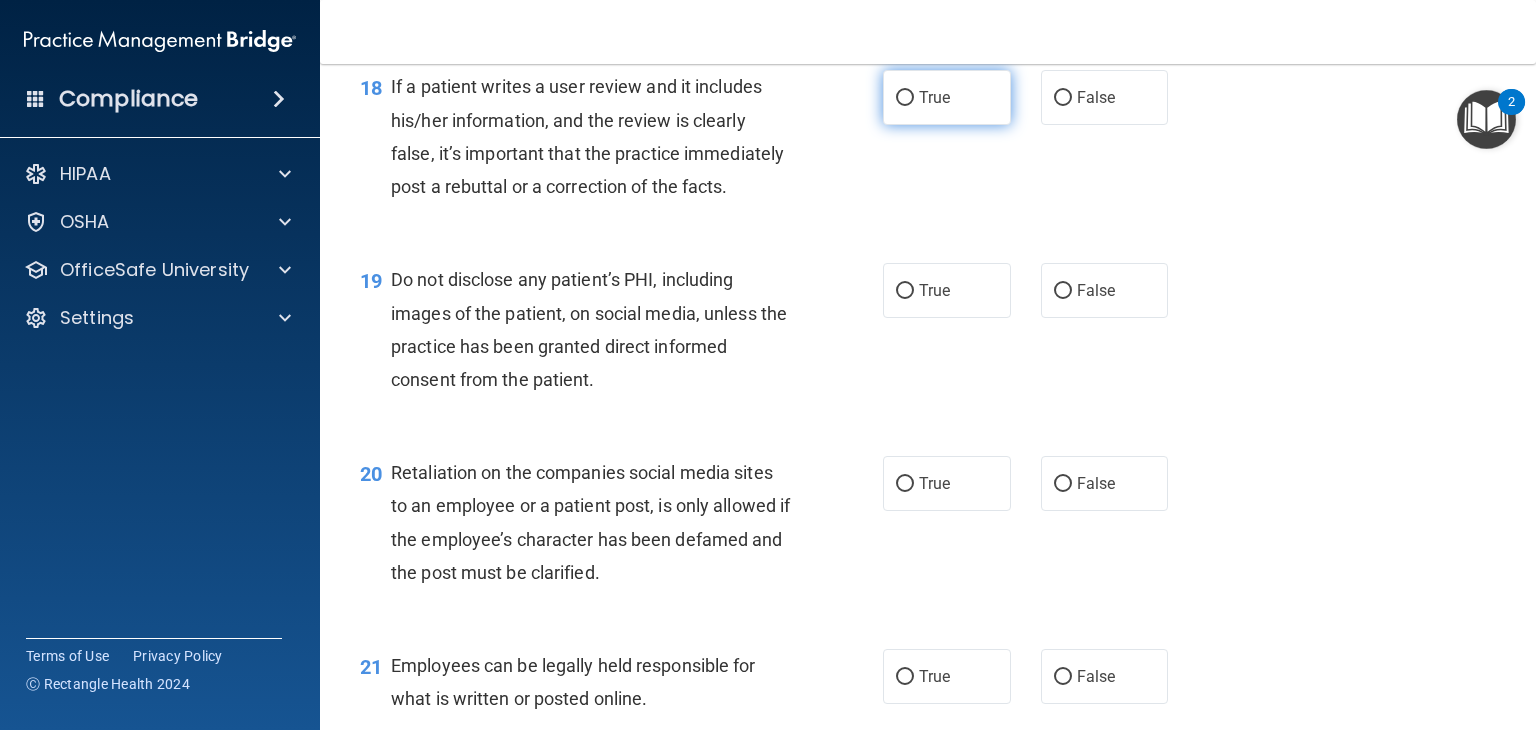click on "True" at bounding box center (947, 97) 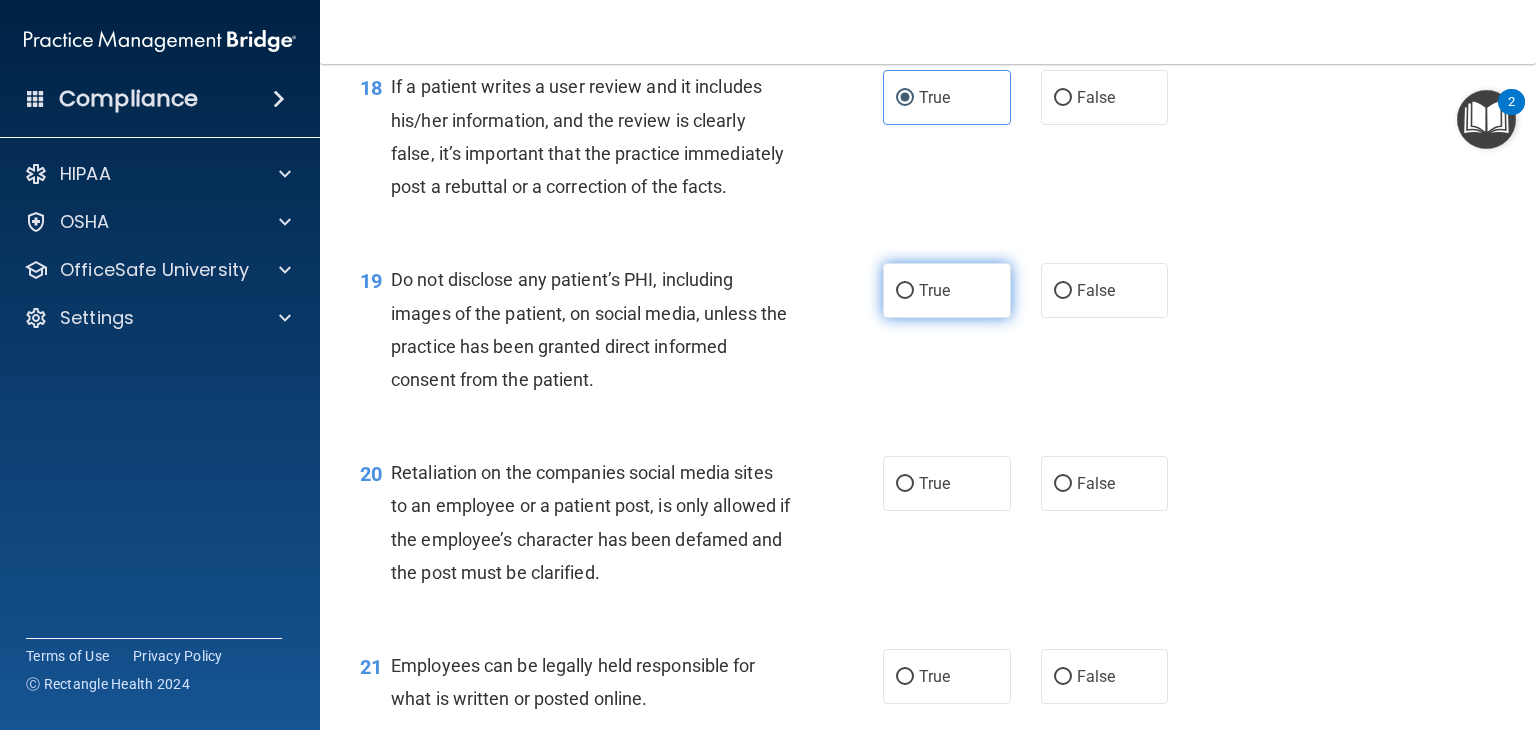 click on "True" at bounding box center (934, 290) 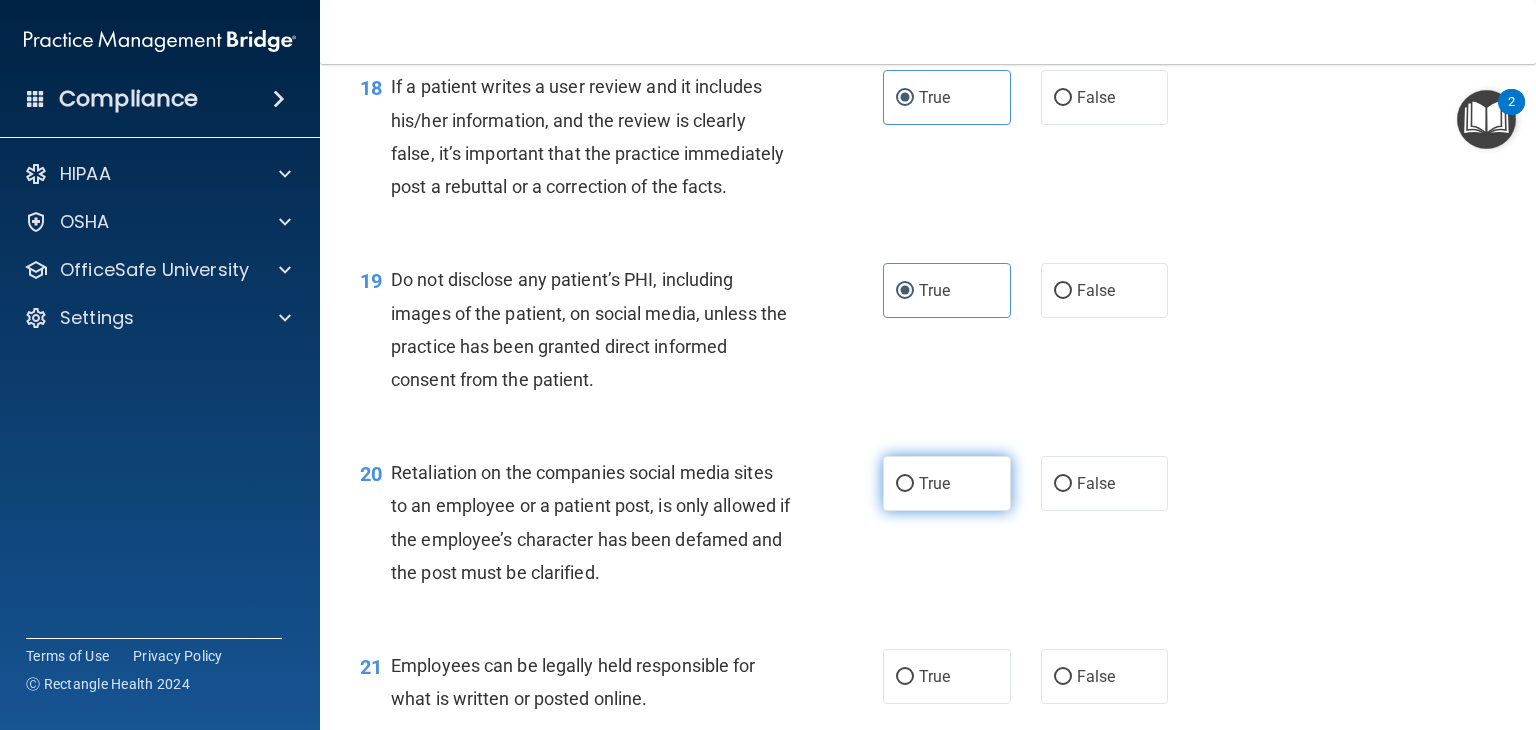 click on "True" at bounding box center [947, 483] 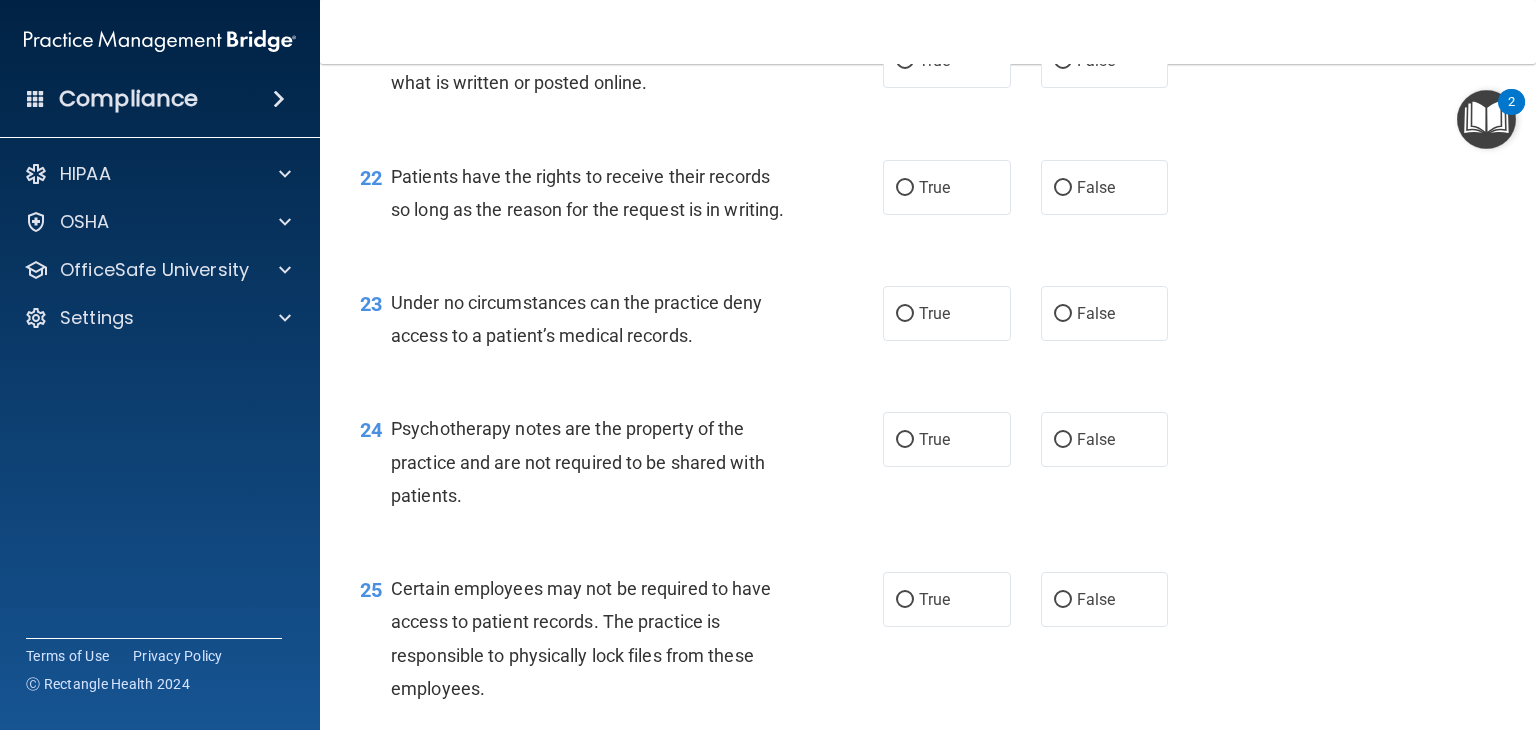 scroll, scrollTop: 4016, scrollLeft: 0, axis: vertical 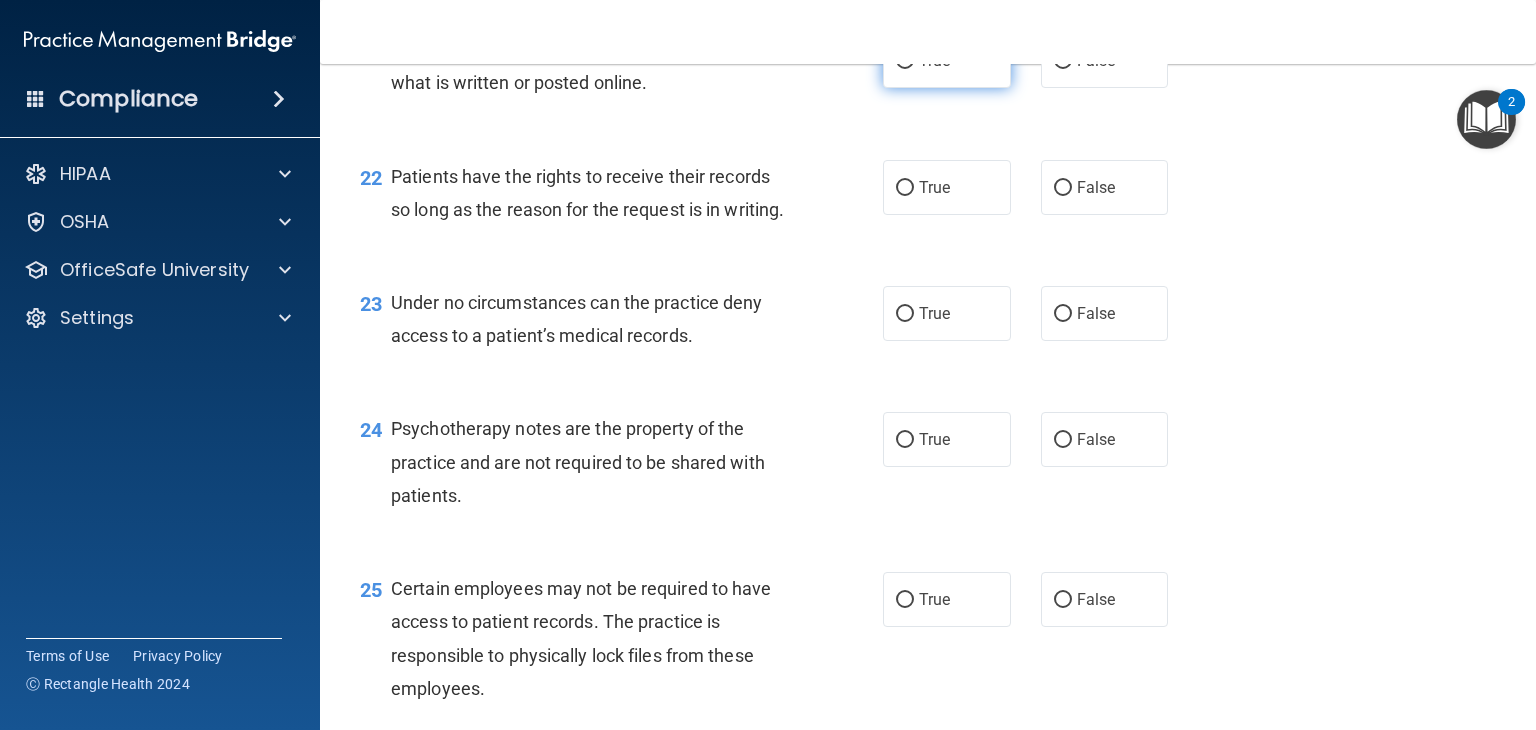 click on "True" at bounding box center (947, 60) 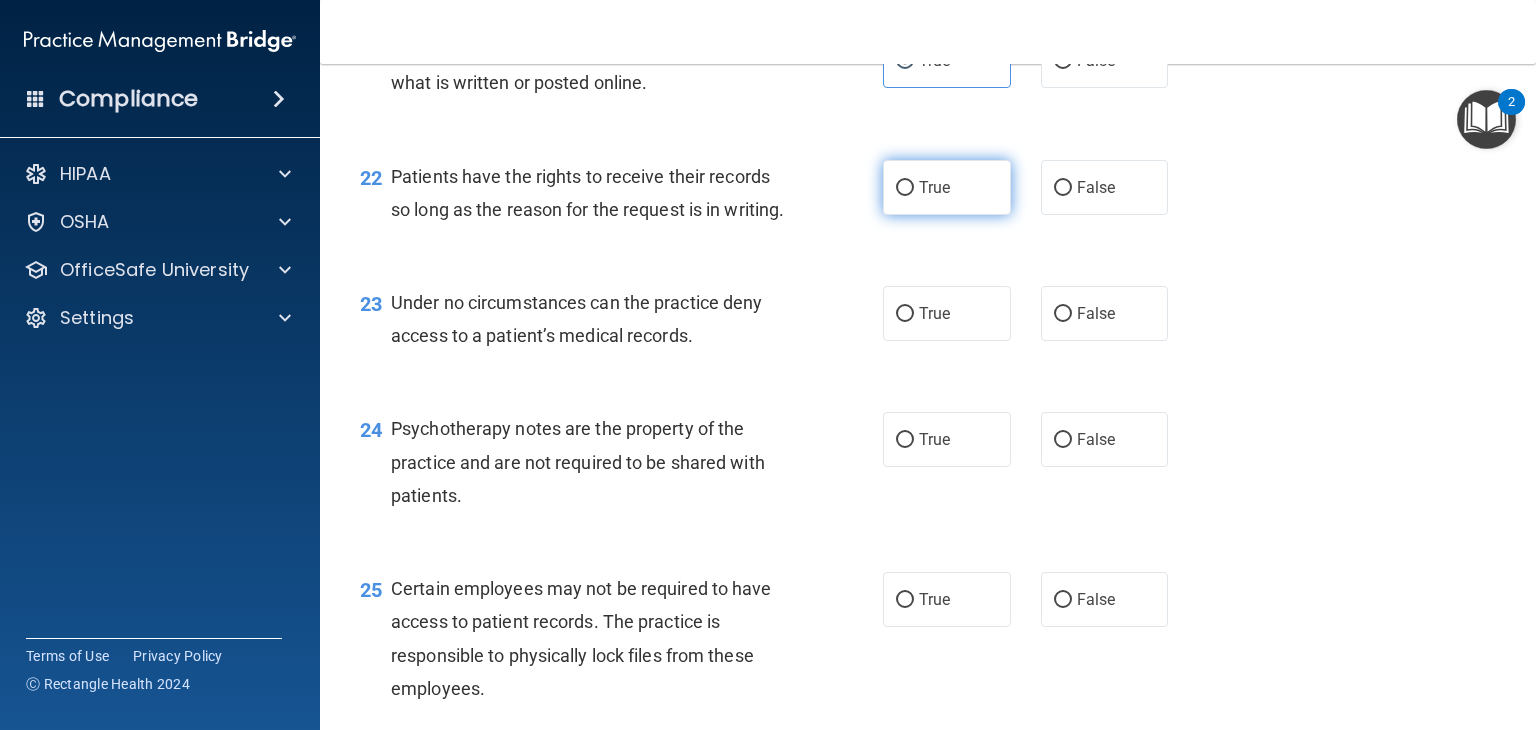 click on "True" at bounding box center [947, 187] 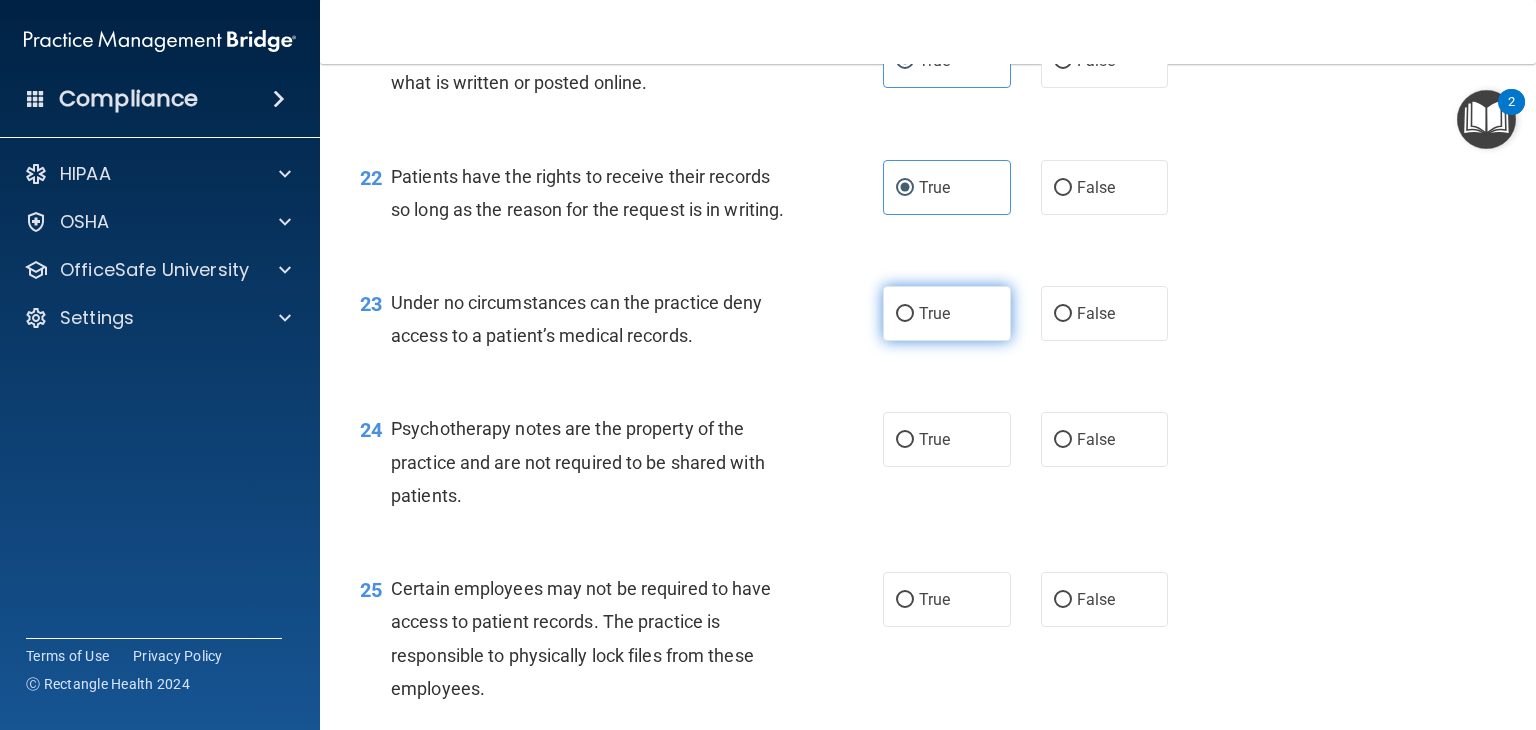 click on "True" at bounding box center (947, 313) 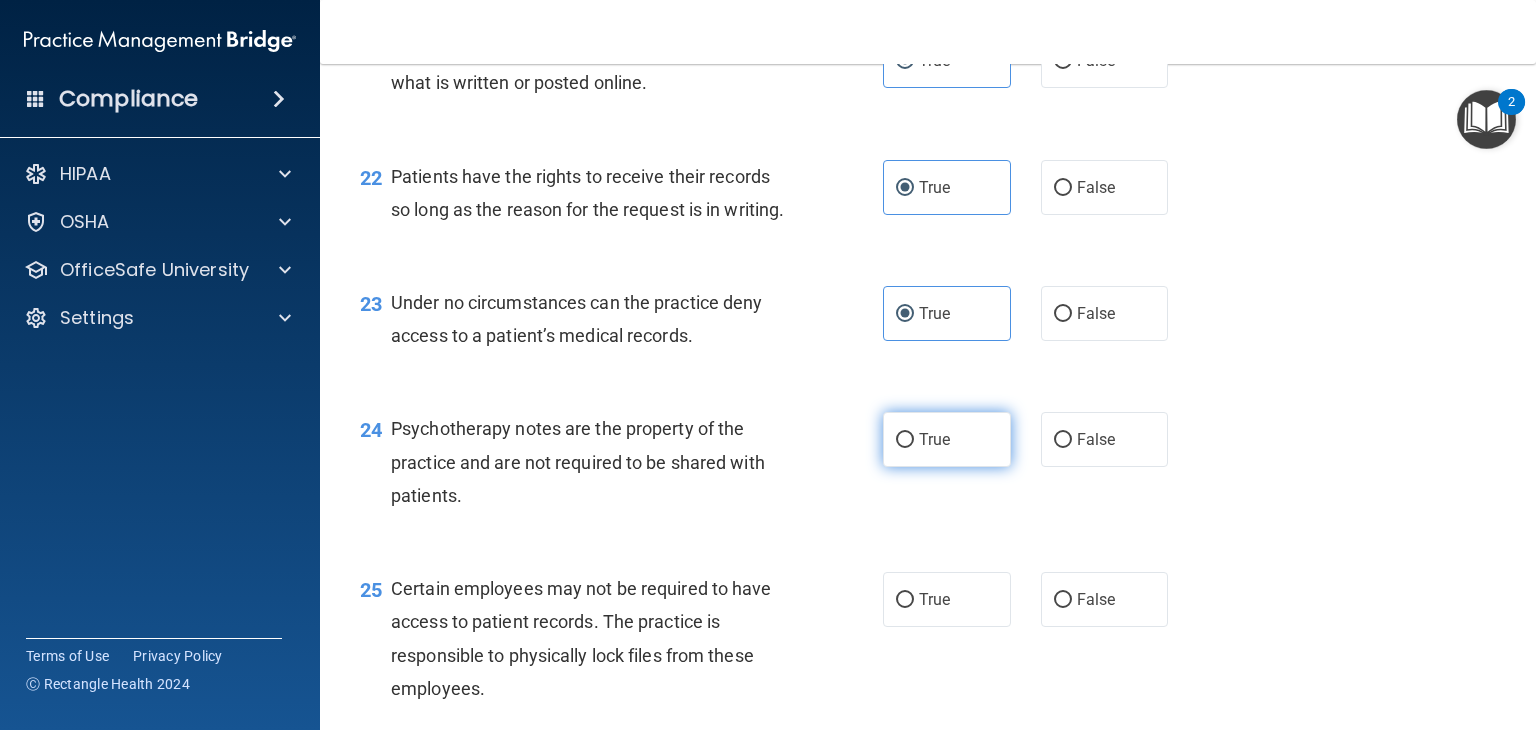 click on "True" at bounding box center [947, 439] 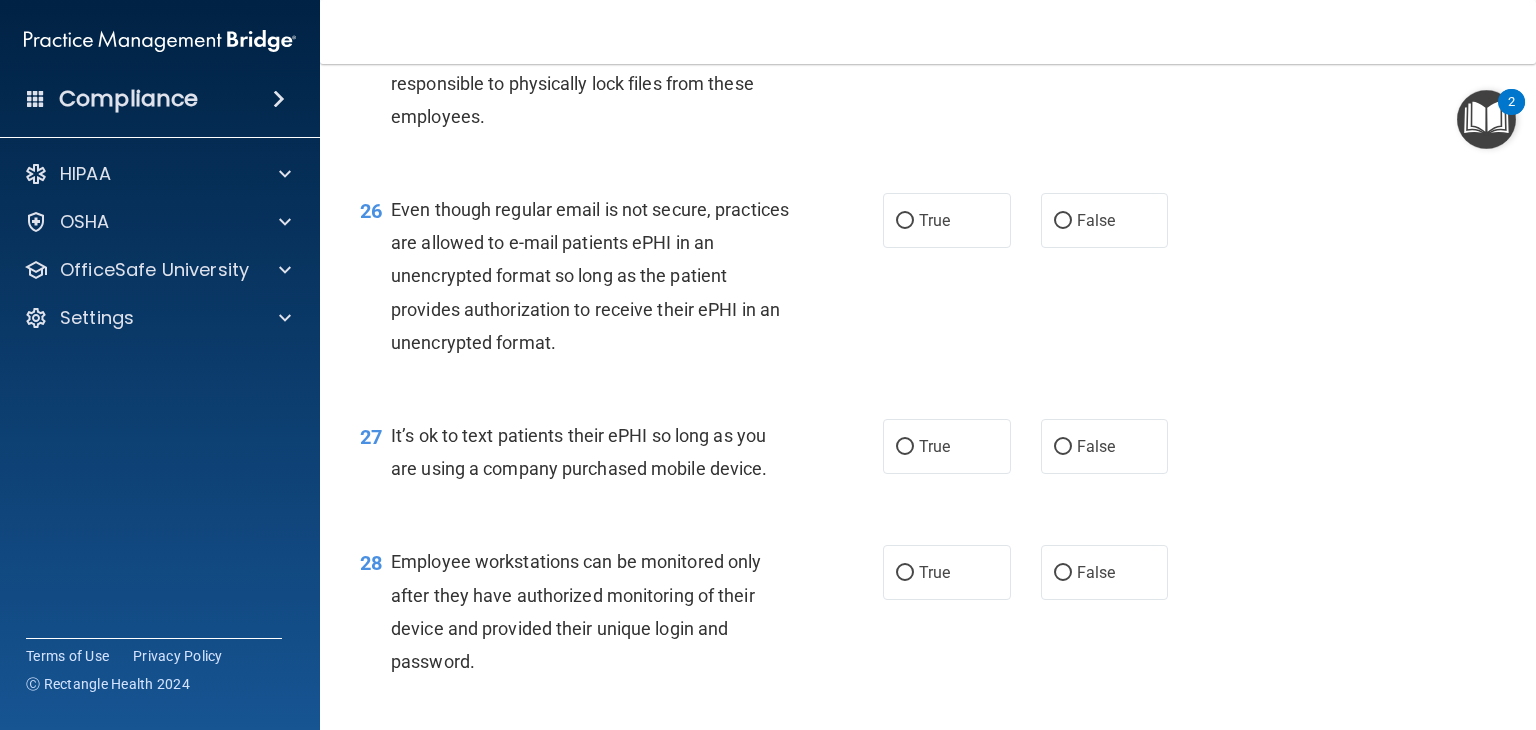 scroll, scrollTop: 4592, scrollLeft: 0, axis: vertical 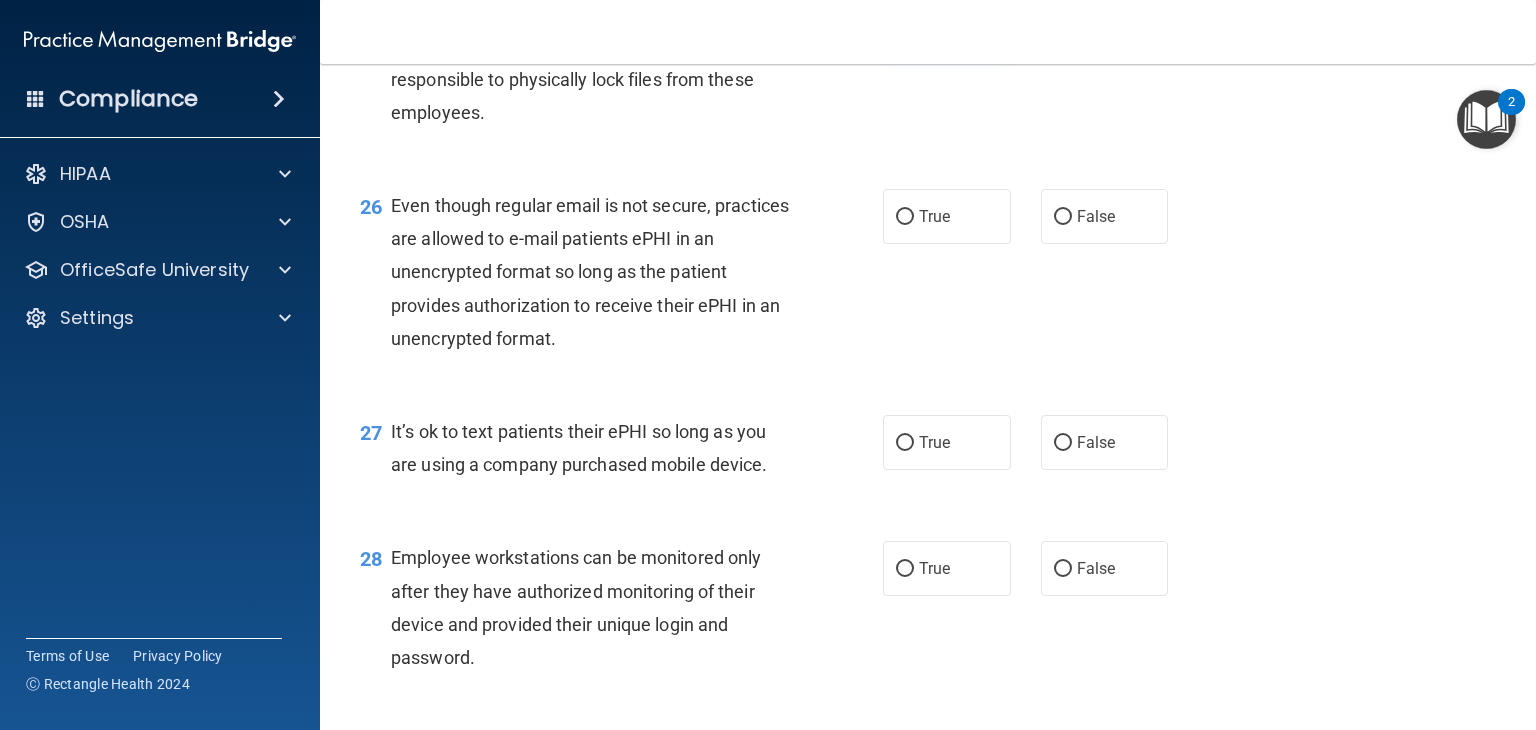 click on "True" at bounding box center [947, 23] 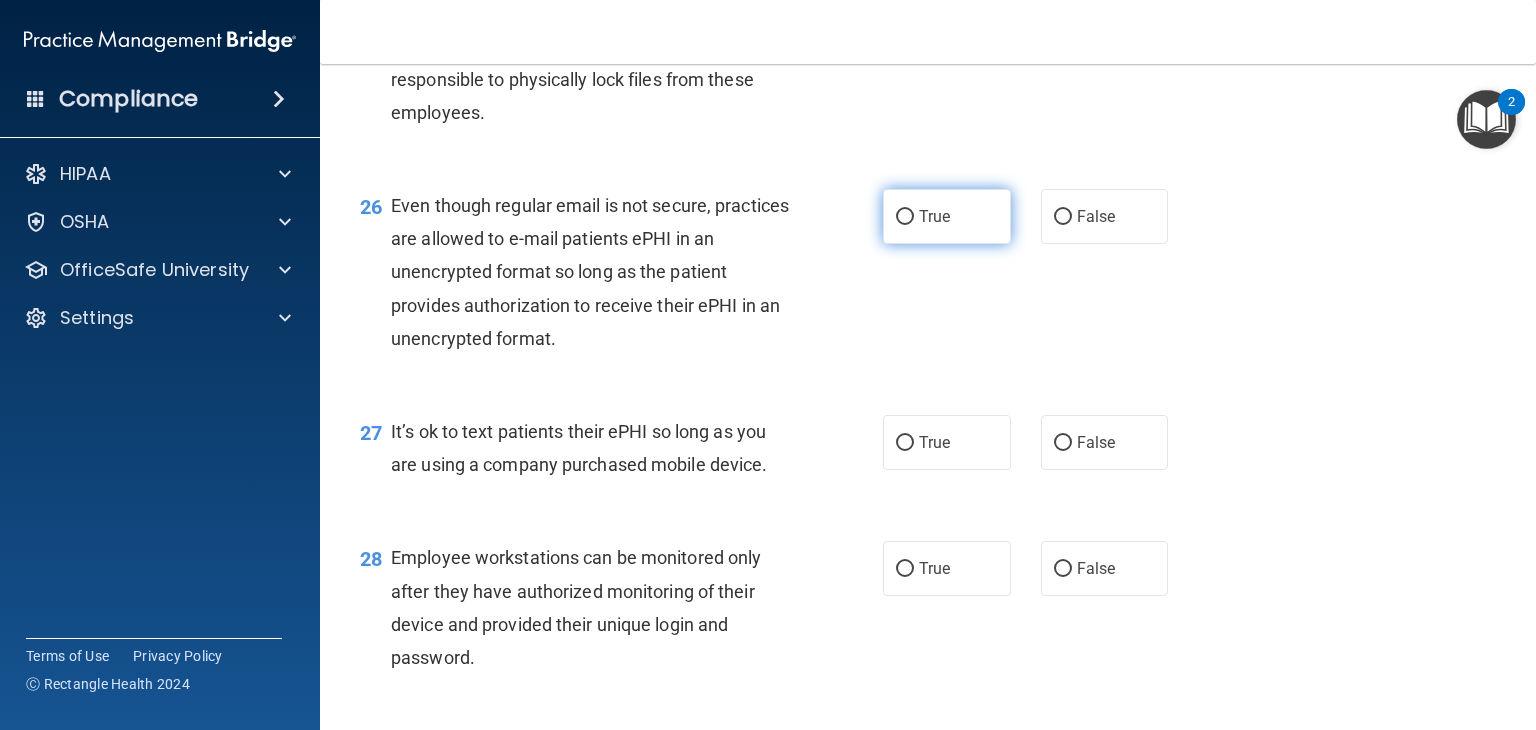click on "True" at bounding box center [947, 216] 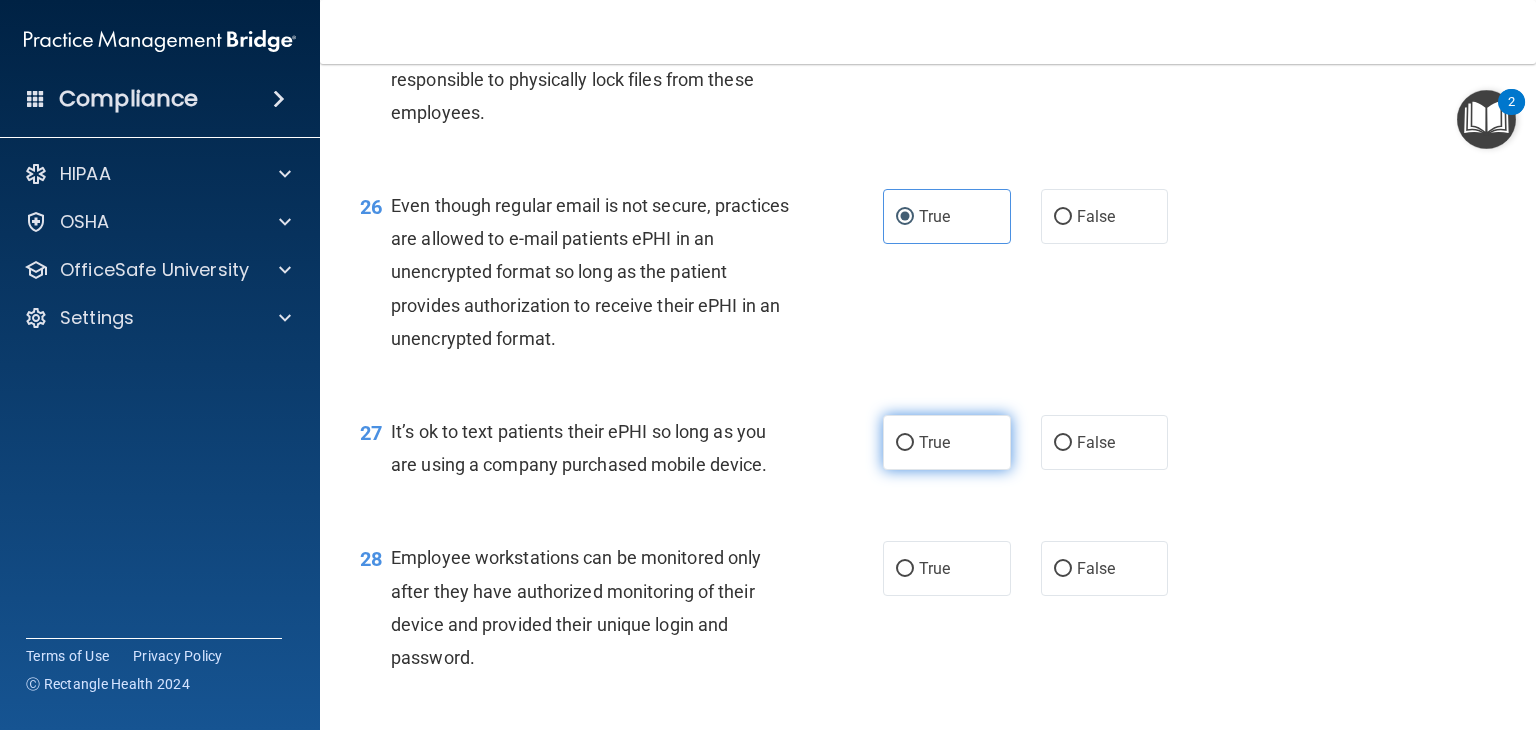 click on "True" at bounding box center [947, 442] 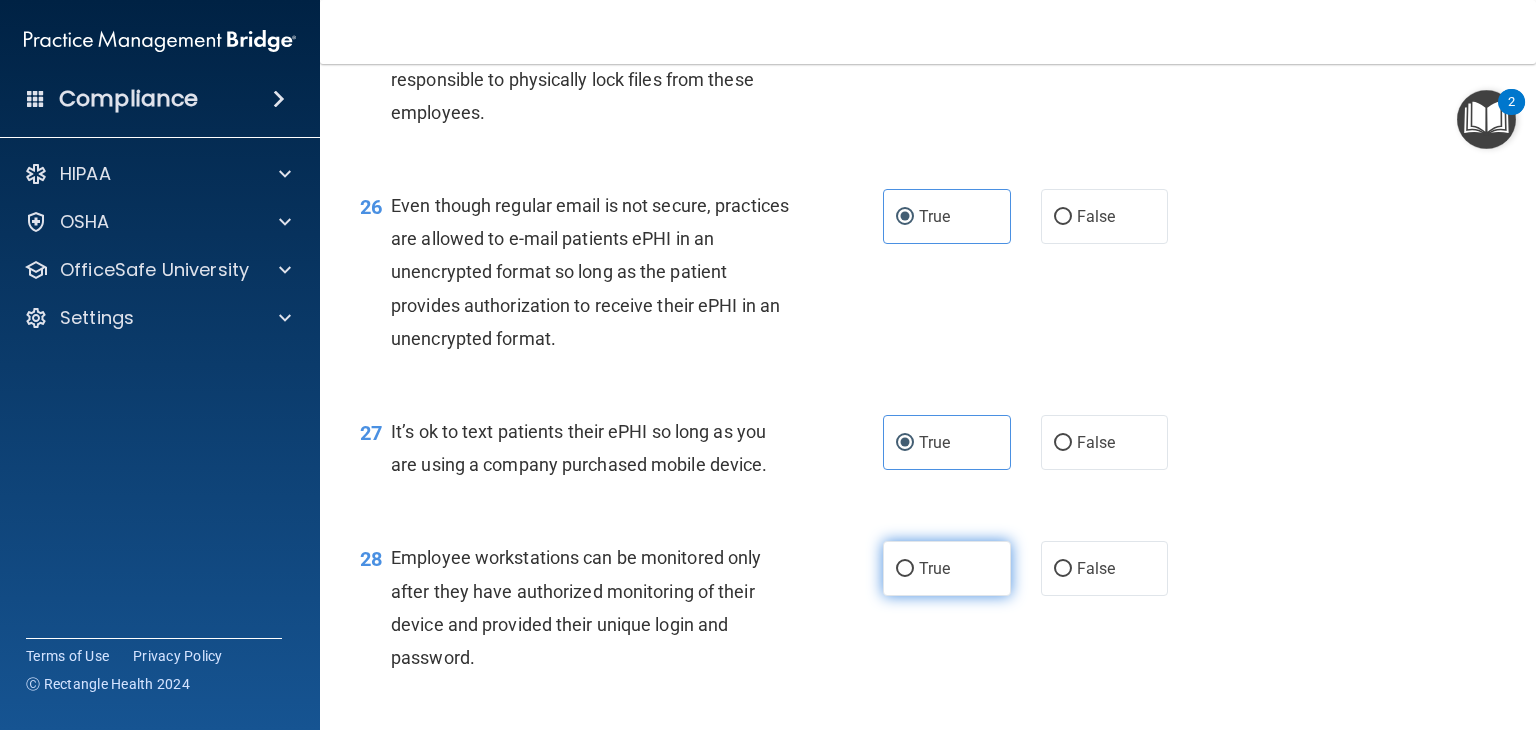 click on "True" at bounding box center (934, 568) 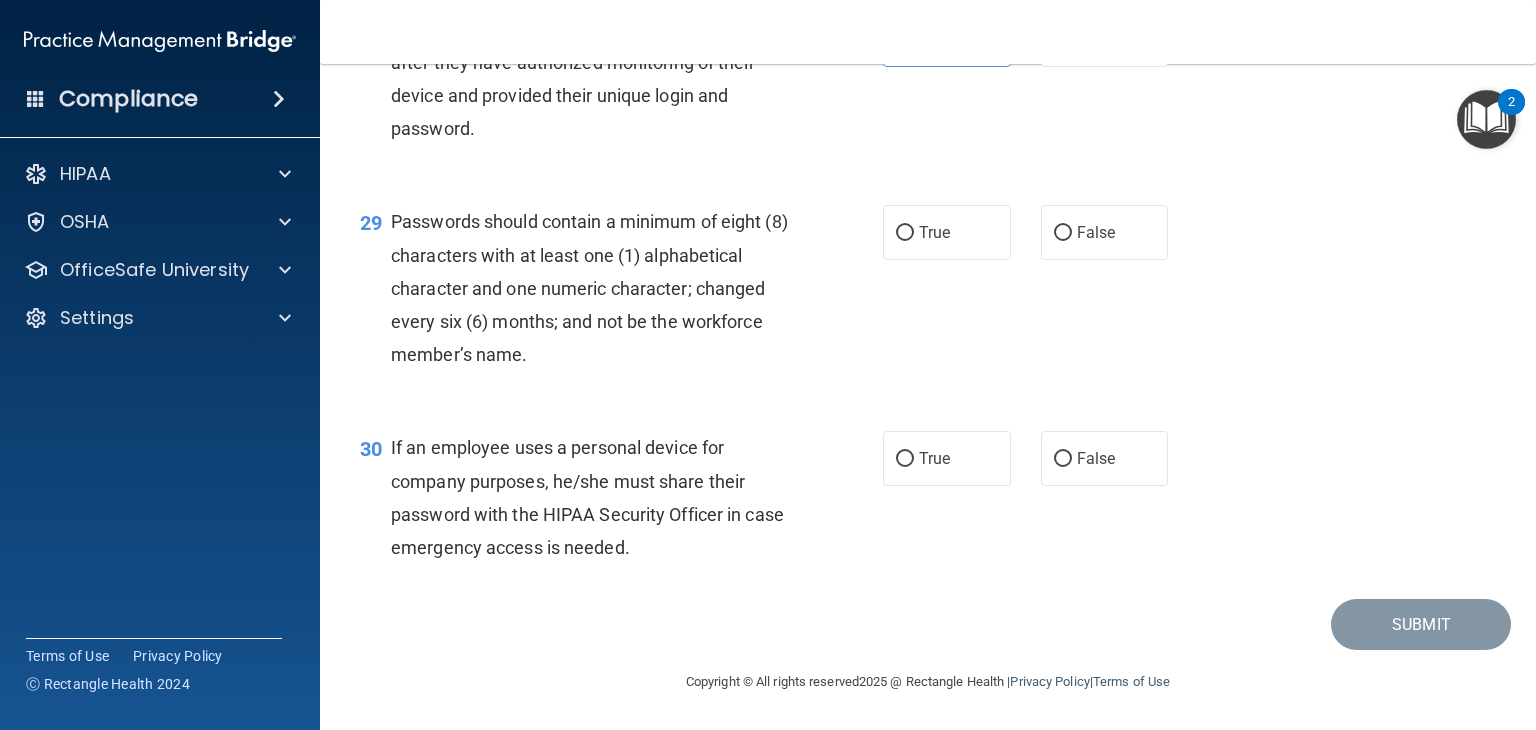 scroll, scrollTop: 5221, scrollLeft: 0, axis: vertical 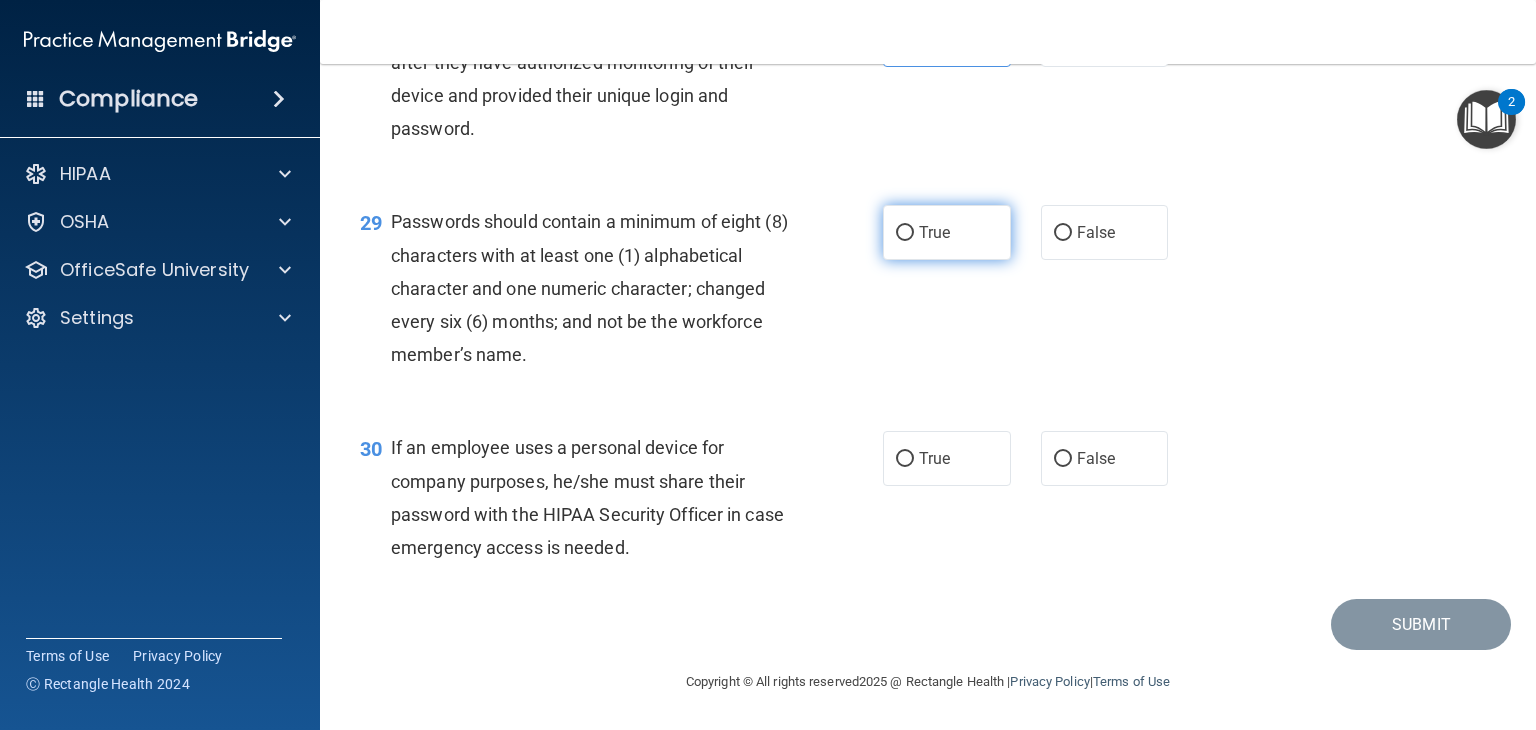 click on "True" at bounding box center [947, 232] 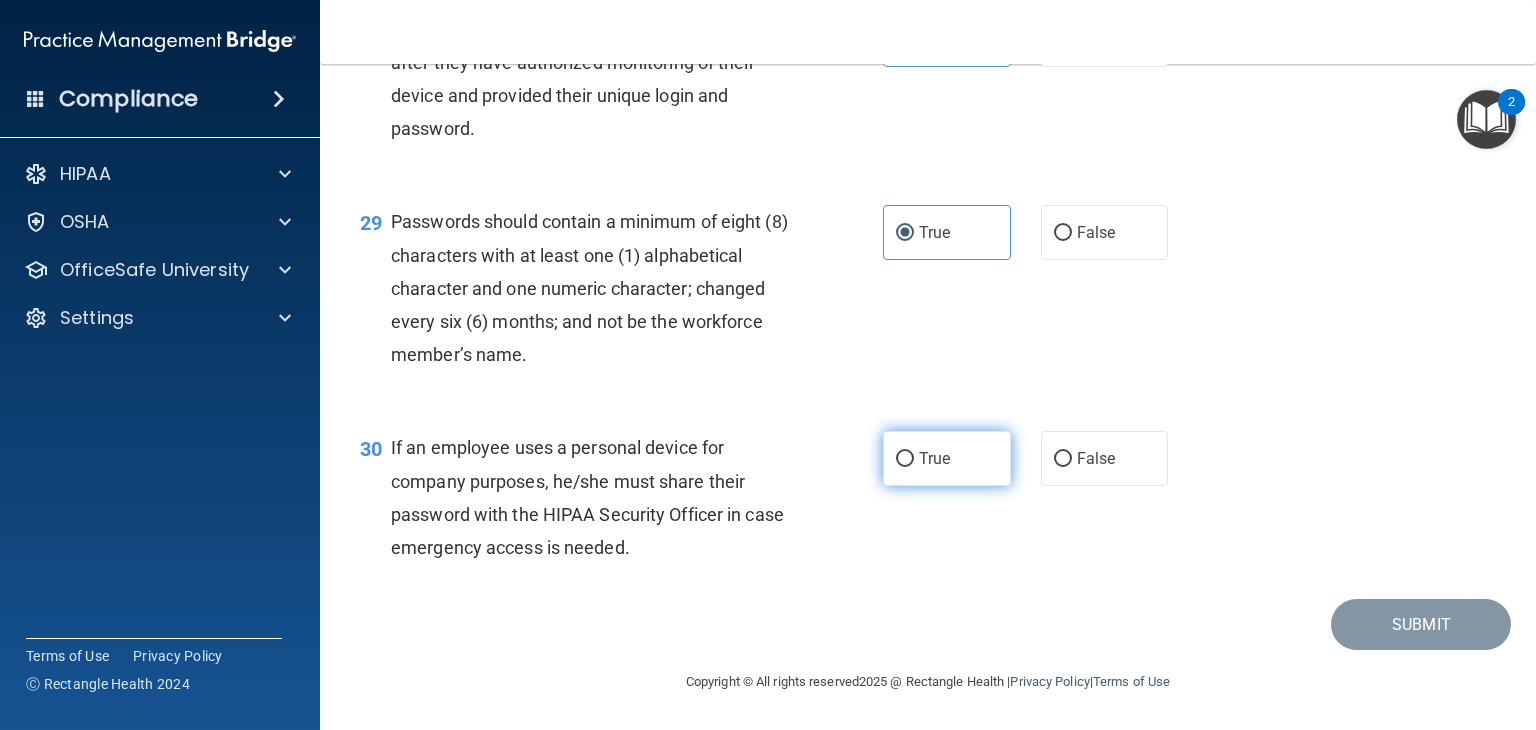 click on "True" at bounding box center (905, 459) 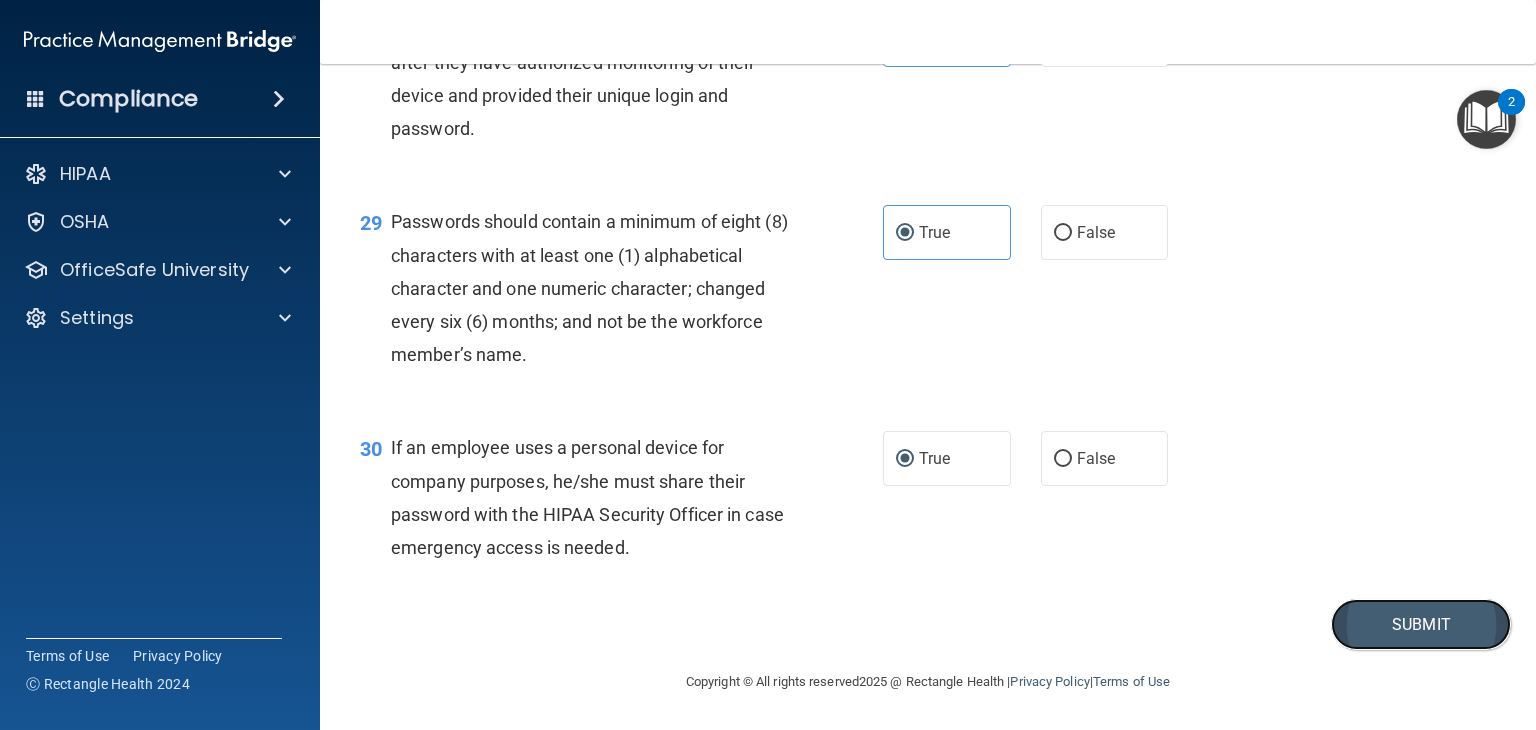 click on "Submit" at bounding box center (1421, 624) 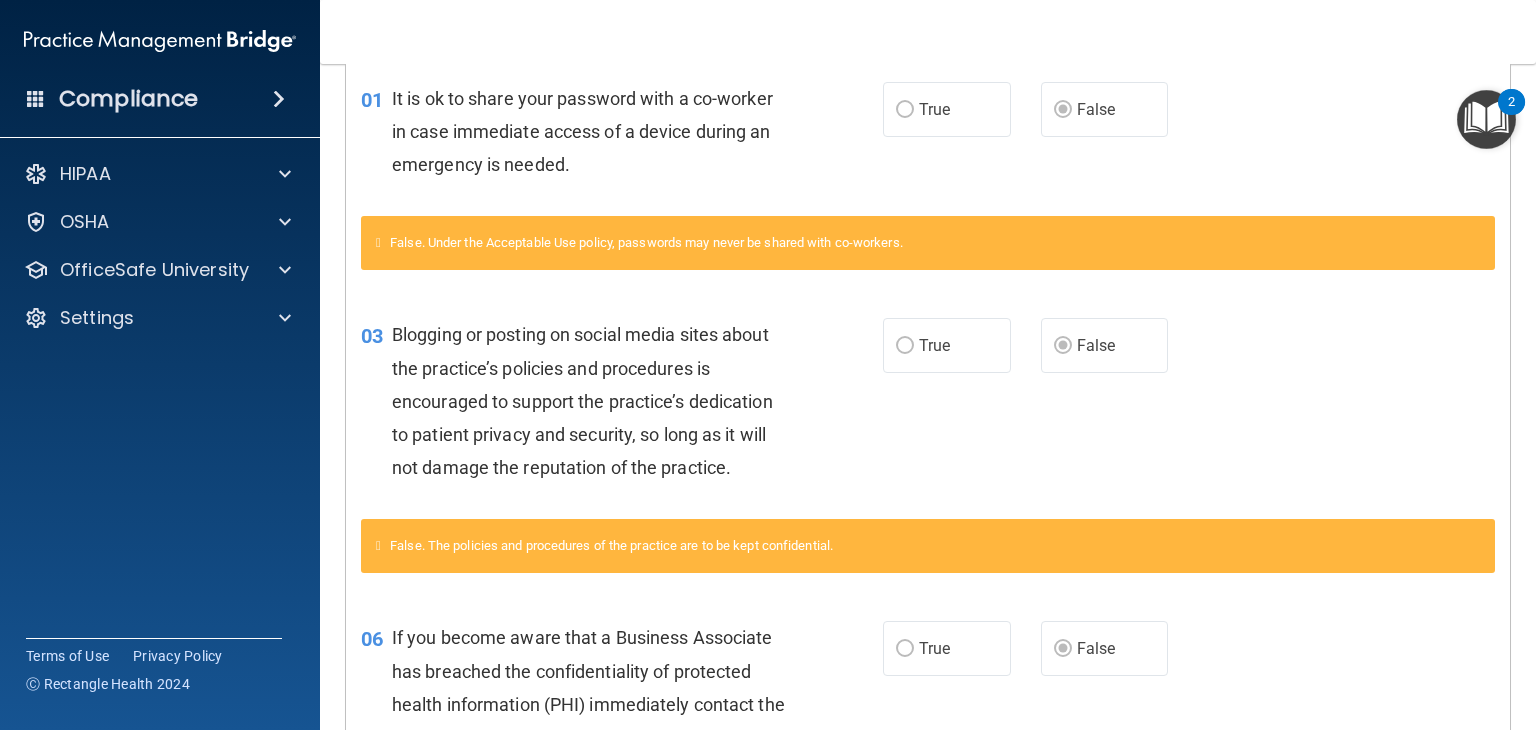 scroll, scrollTop: 0, scrollLeft: 0, axis: both 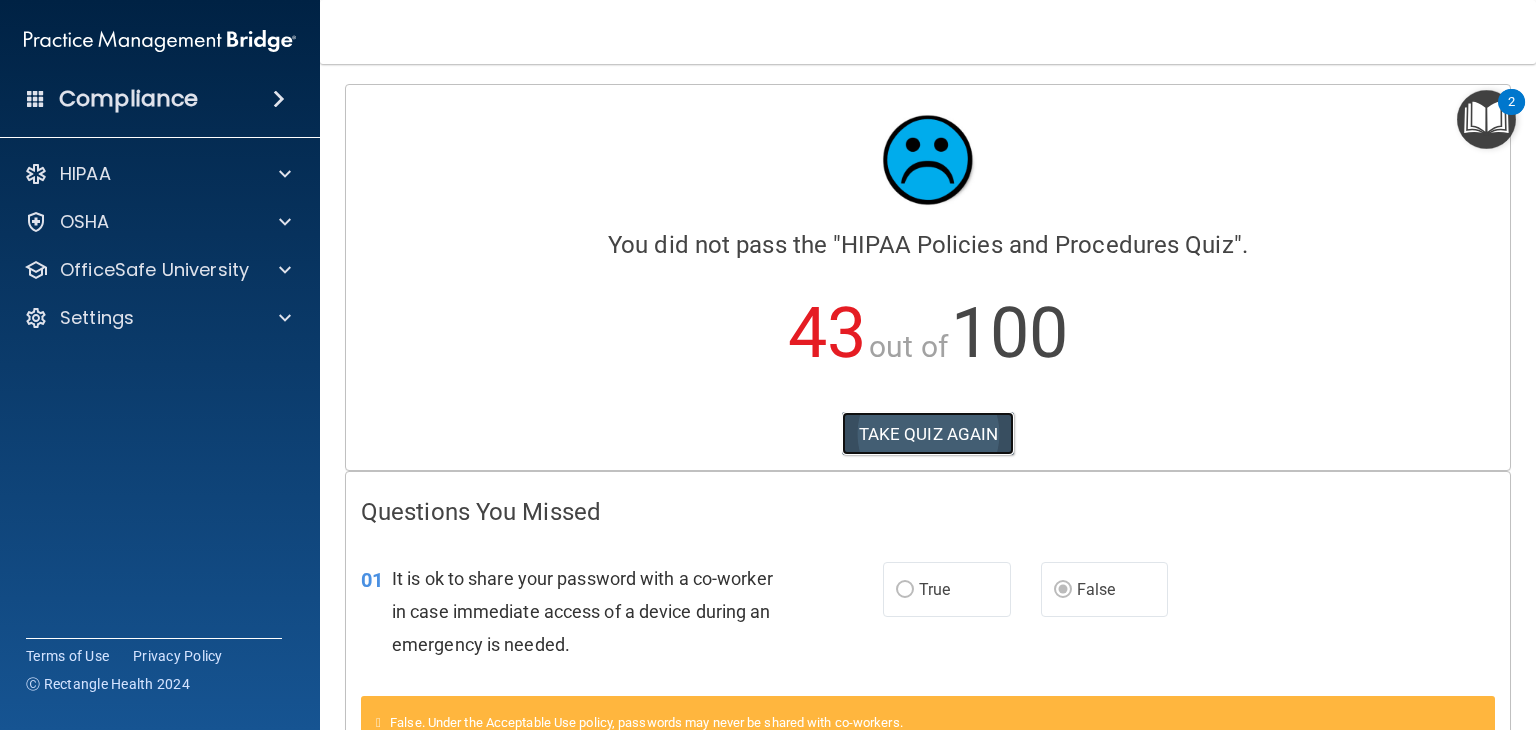 click on "TAKE QUIZ AGAIN" at bounding box center (928, 434) 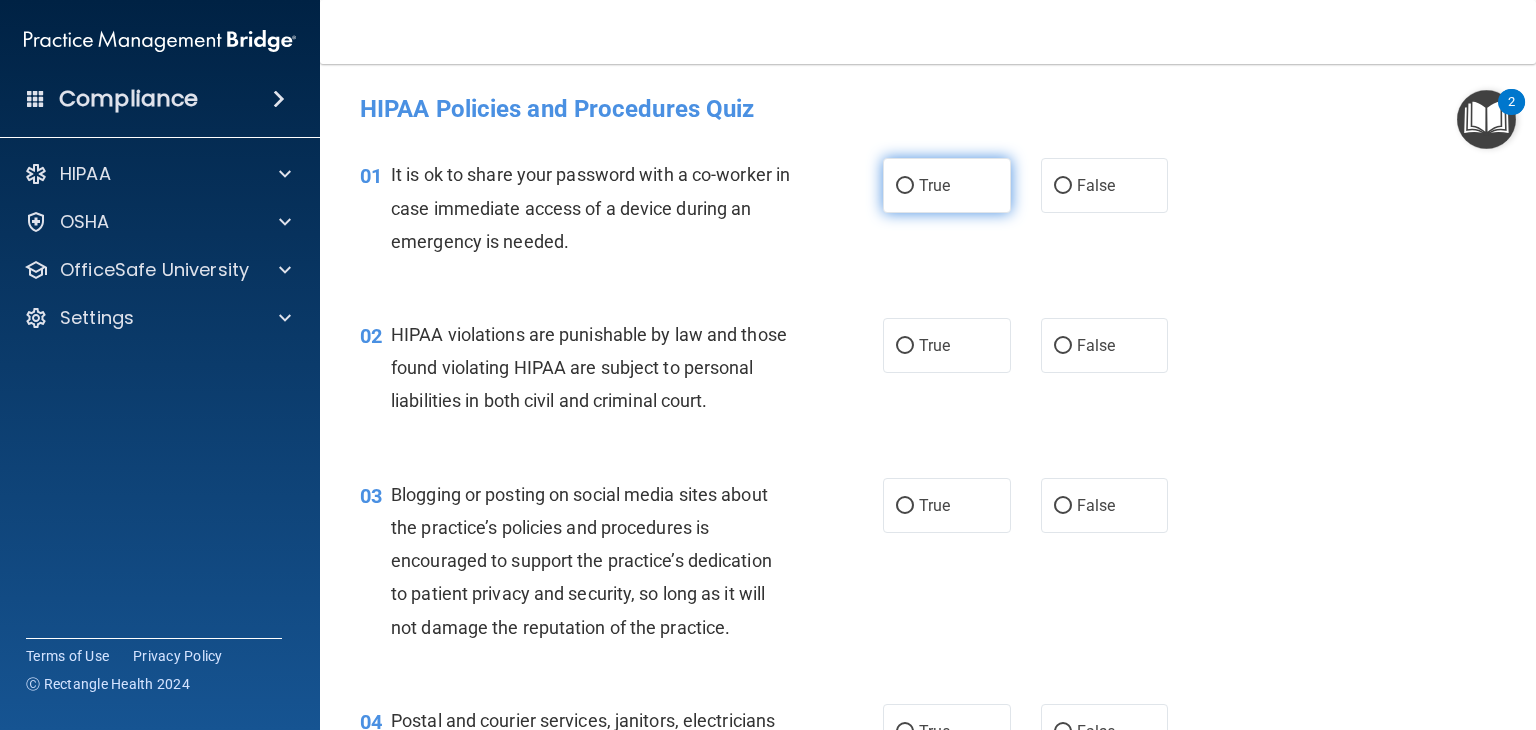 click on "True" at bounding box center [947, 185] 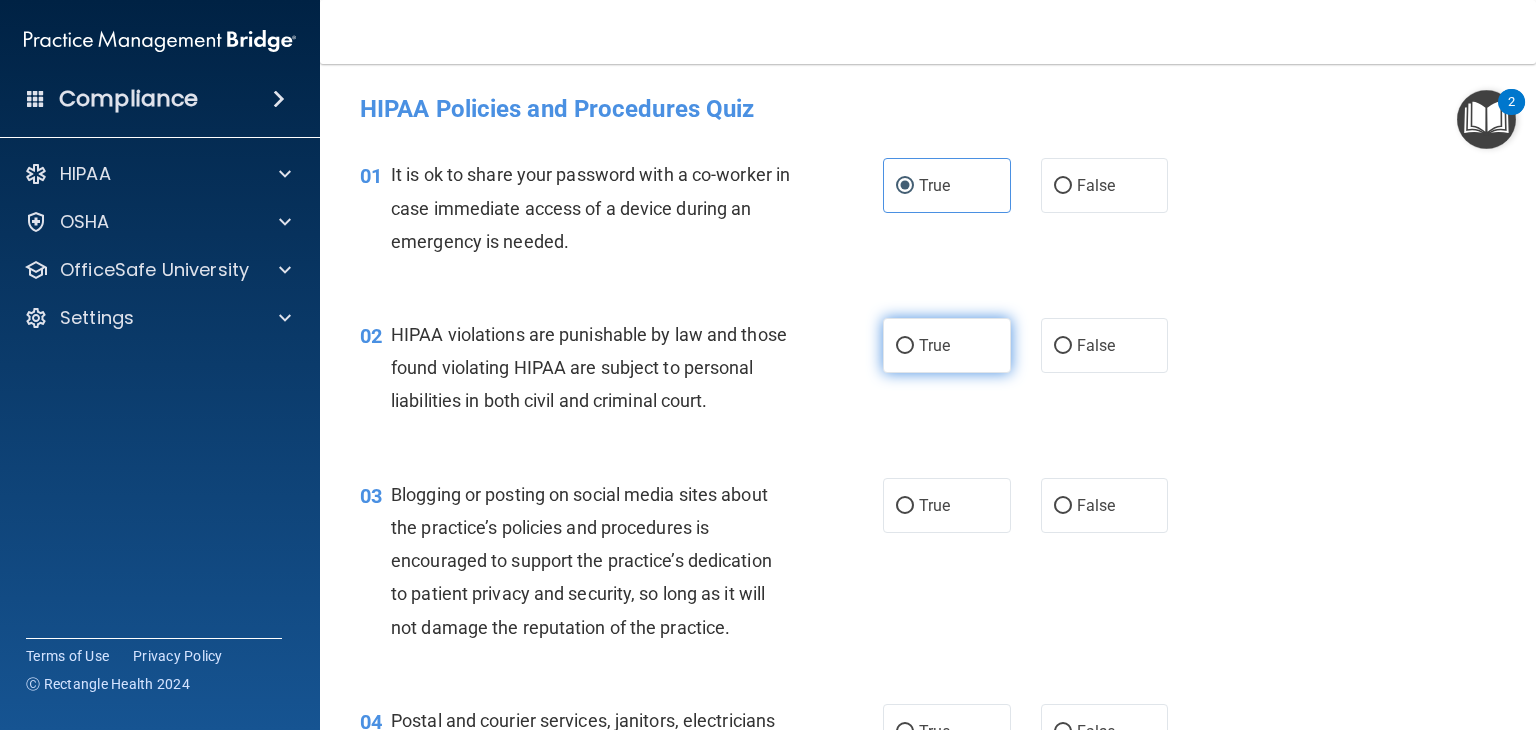 click on "True" at bounding box center (947, 345) 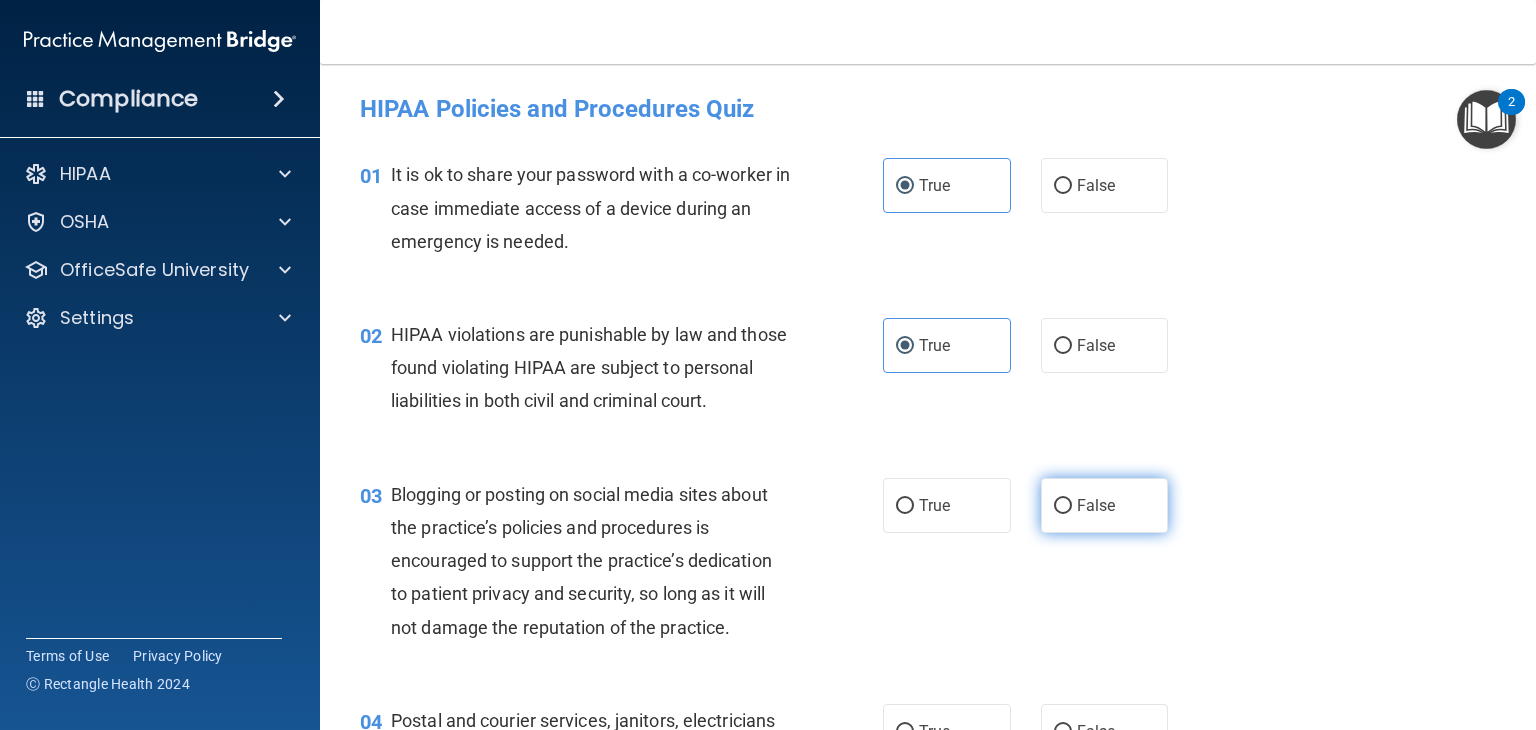 click on "False" at bounding box center (1096, 505) 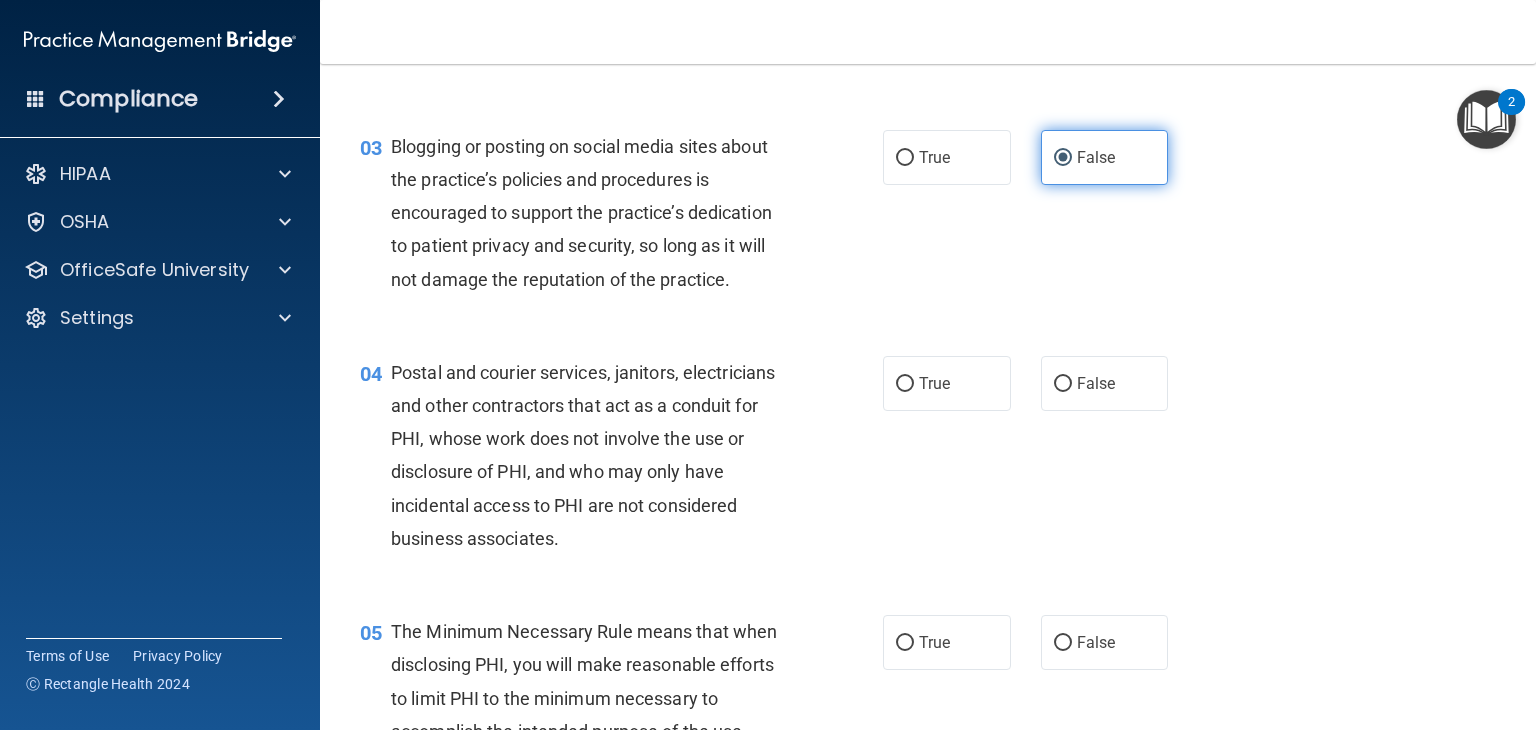 scroll, scrollTop: 409, scrollLeft: 0, axis: vertical 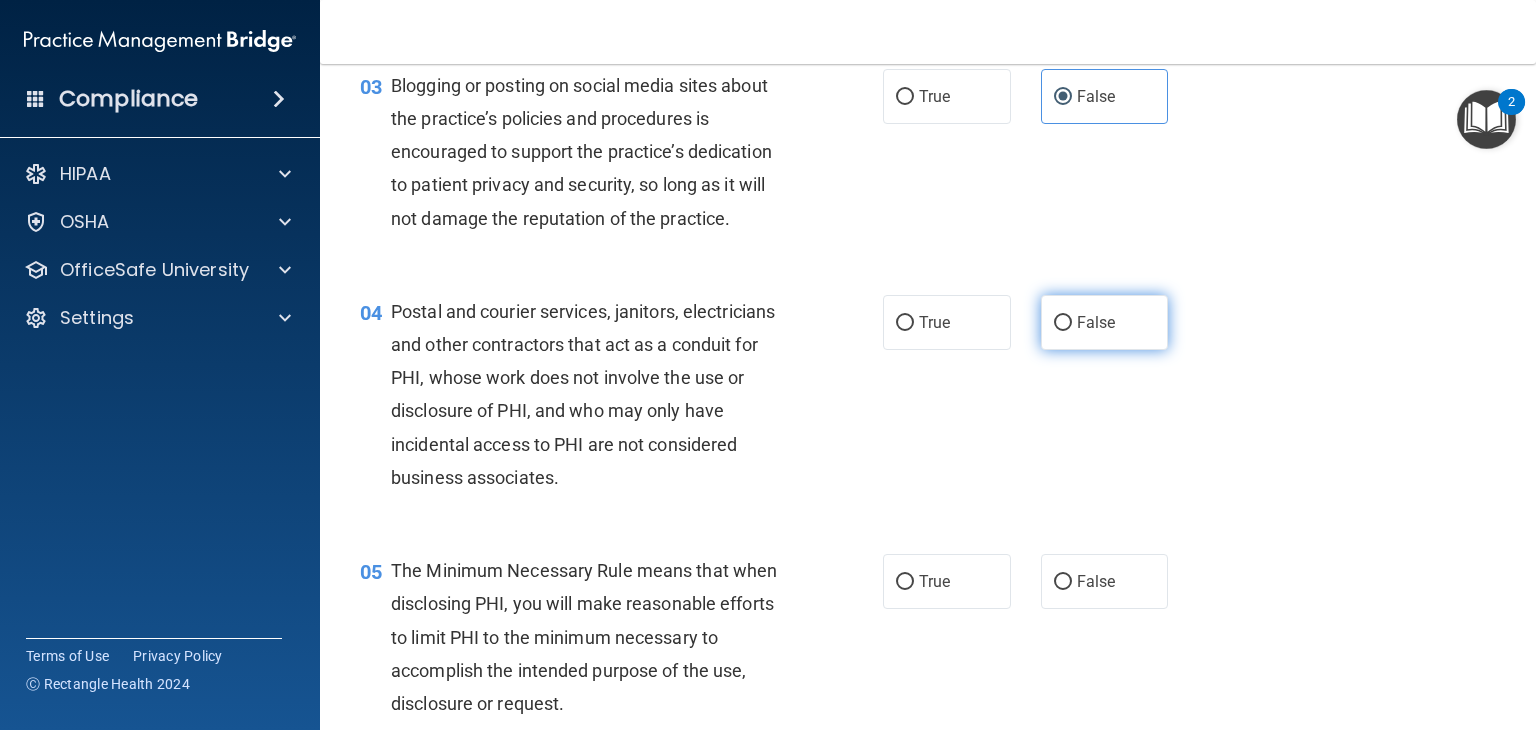 click on "False" at bounding box center [1105, 322] 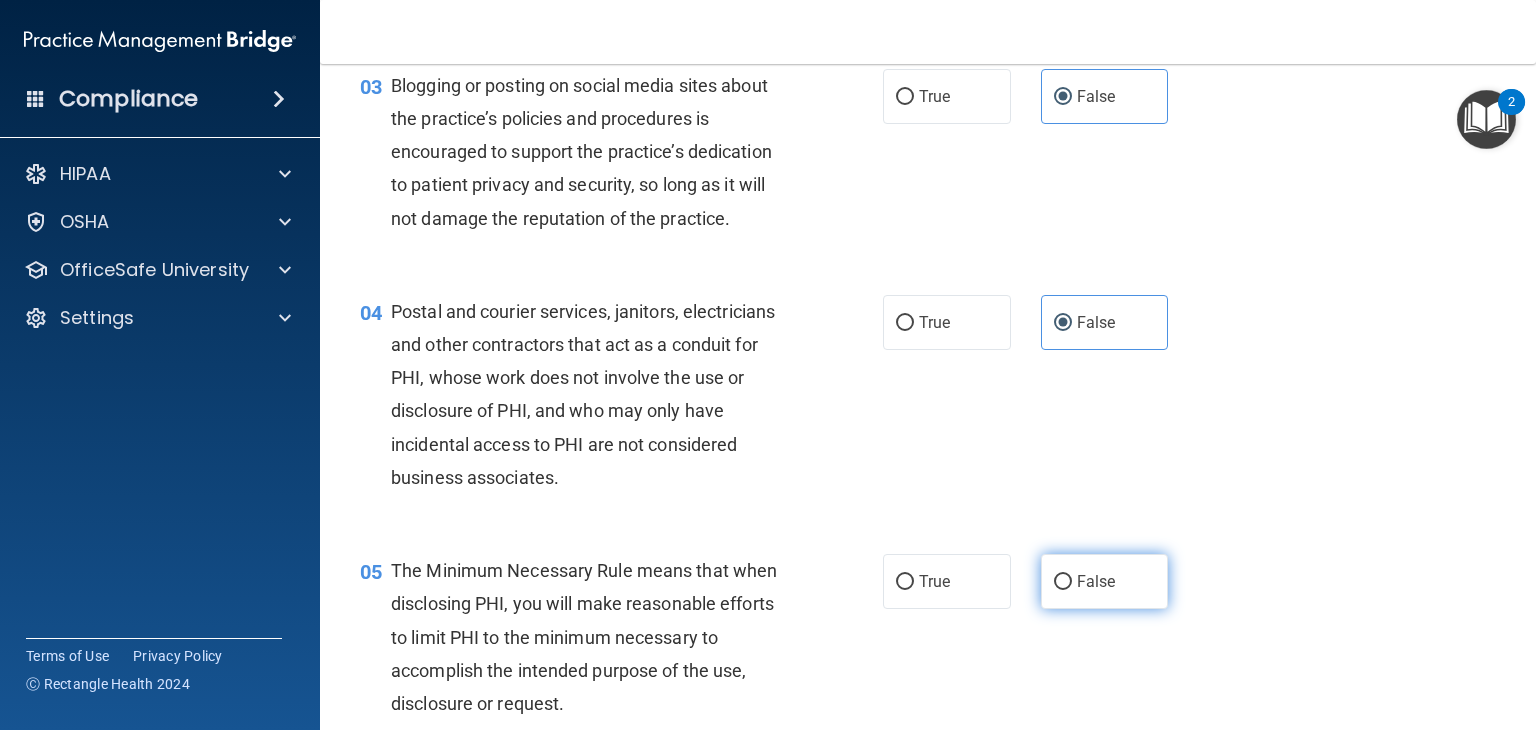 click on "False" at bounding box center (1063, 582) 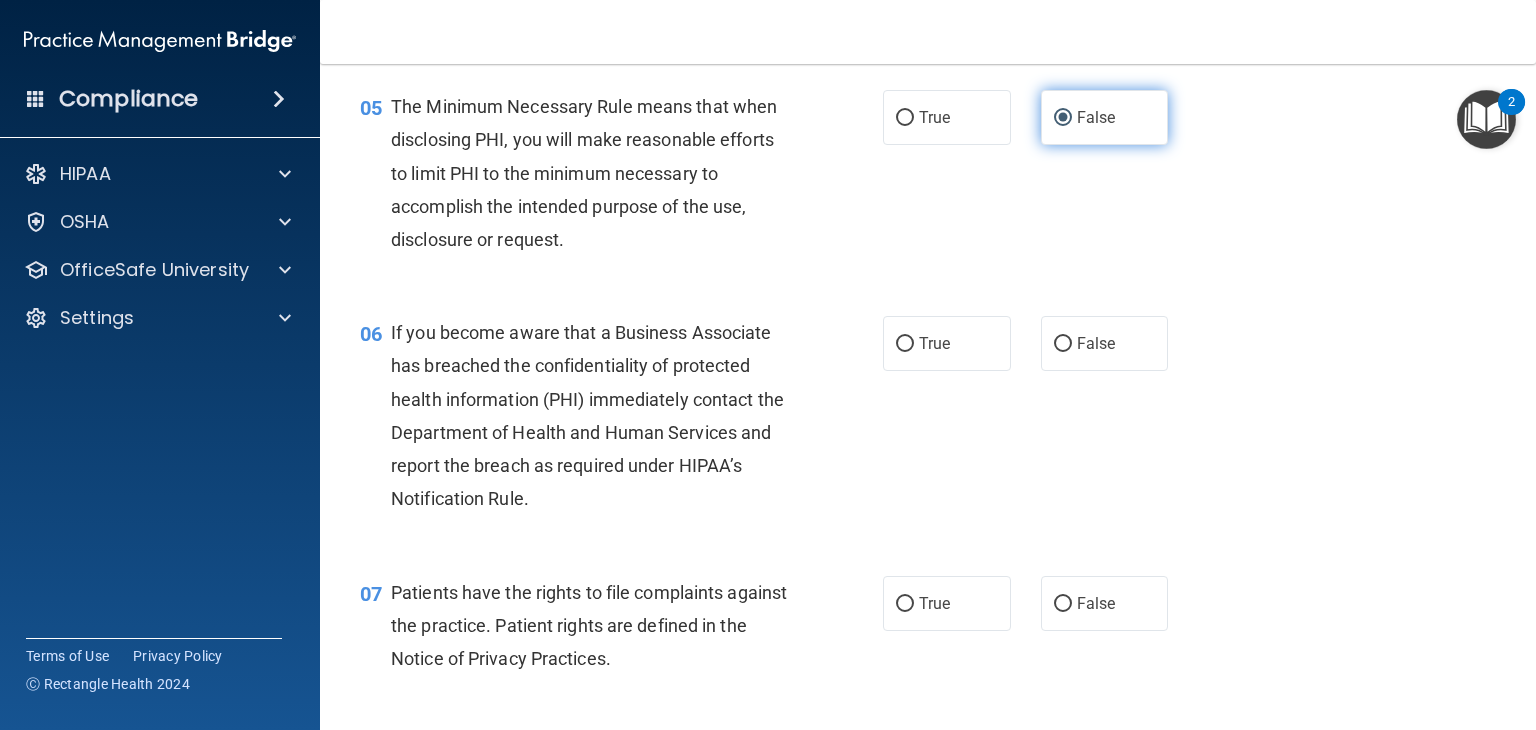 scroll, scrollTop: 908, scrollLeft: 0, axis: vertical 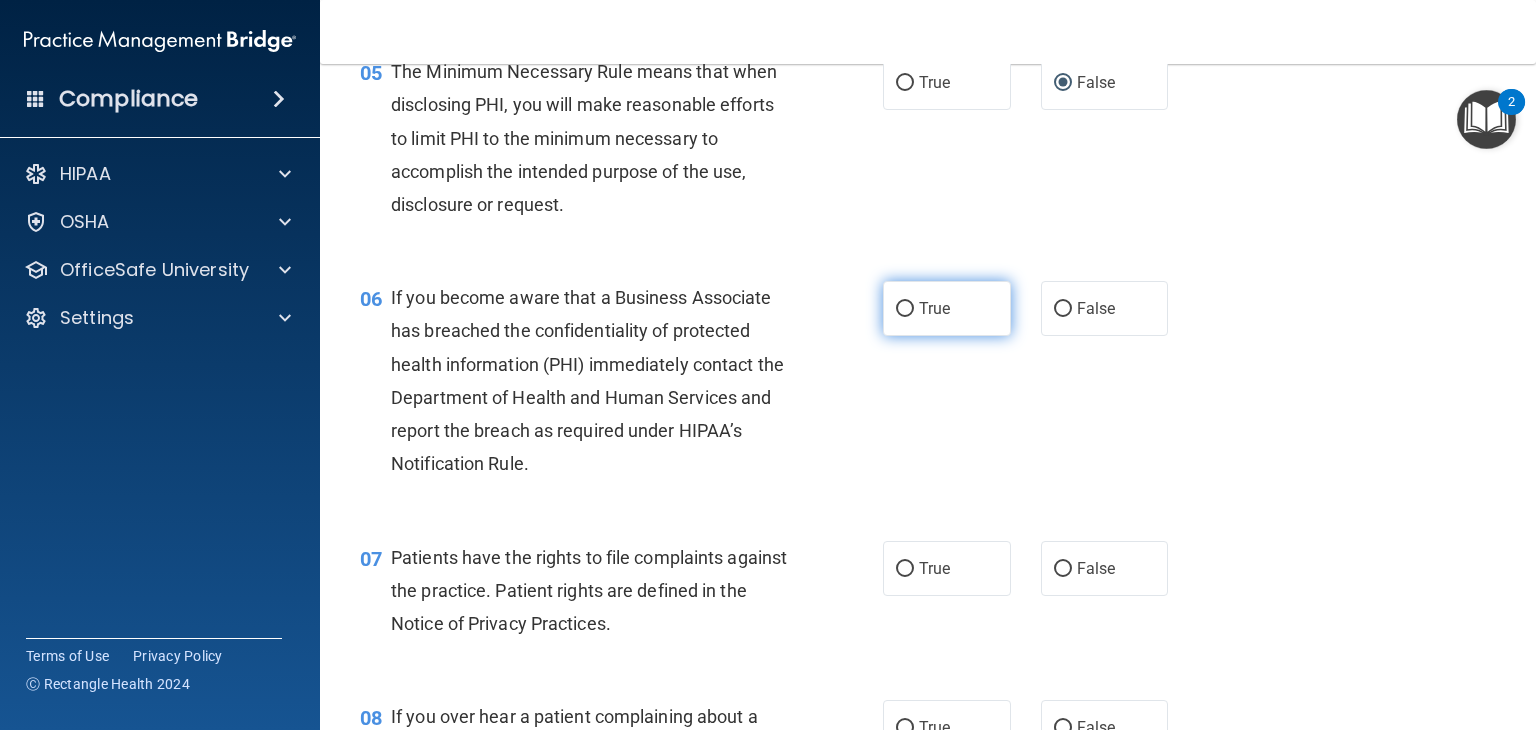 click on "True" at bounding box center (947, 308) 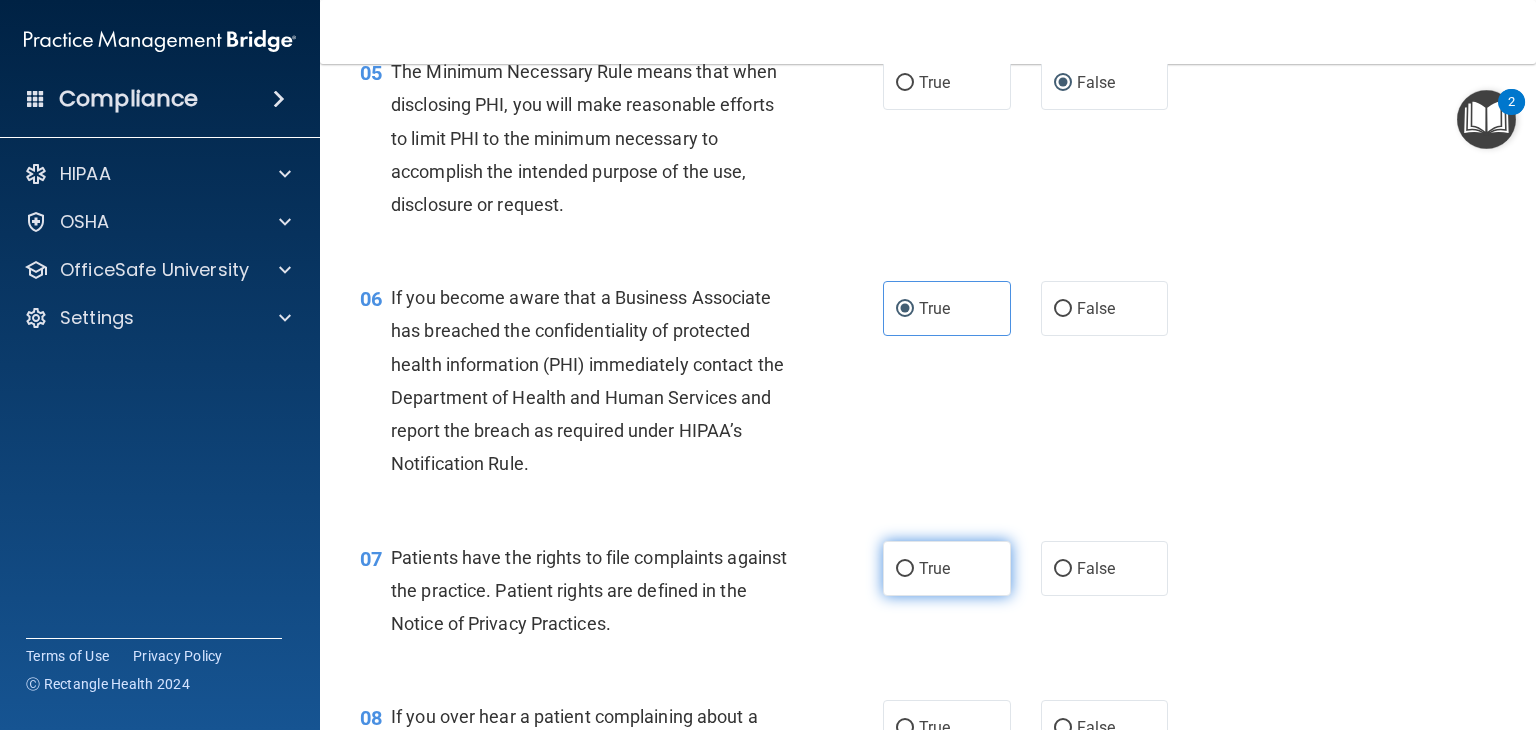 click on "True" at bounding box center [905, 569] 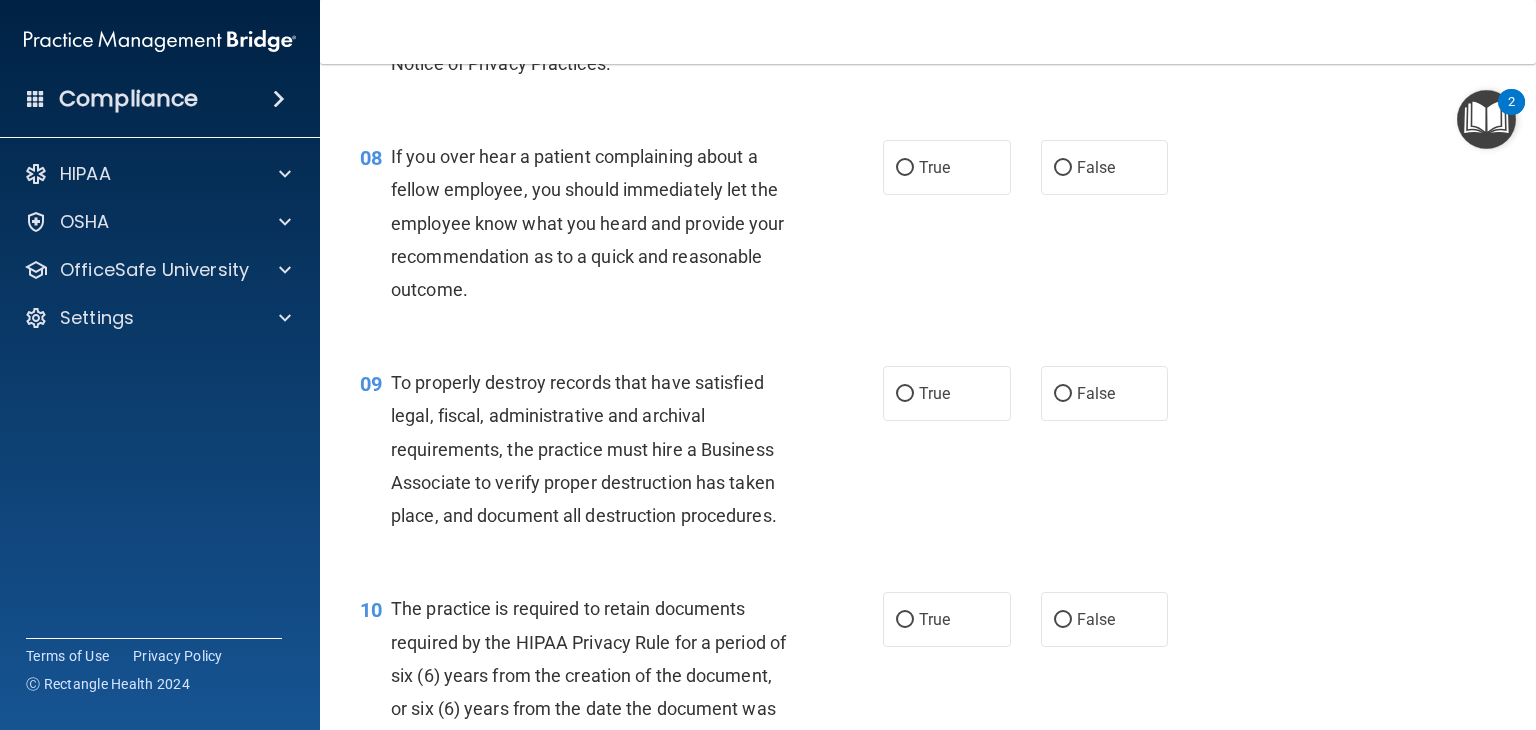 scroll, scrollTop: 1480, scrollLeft: 0, axis: vertical 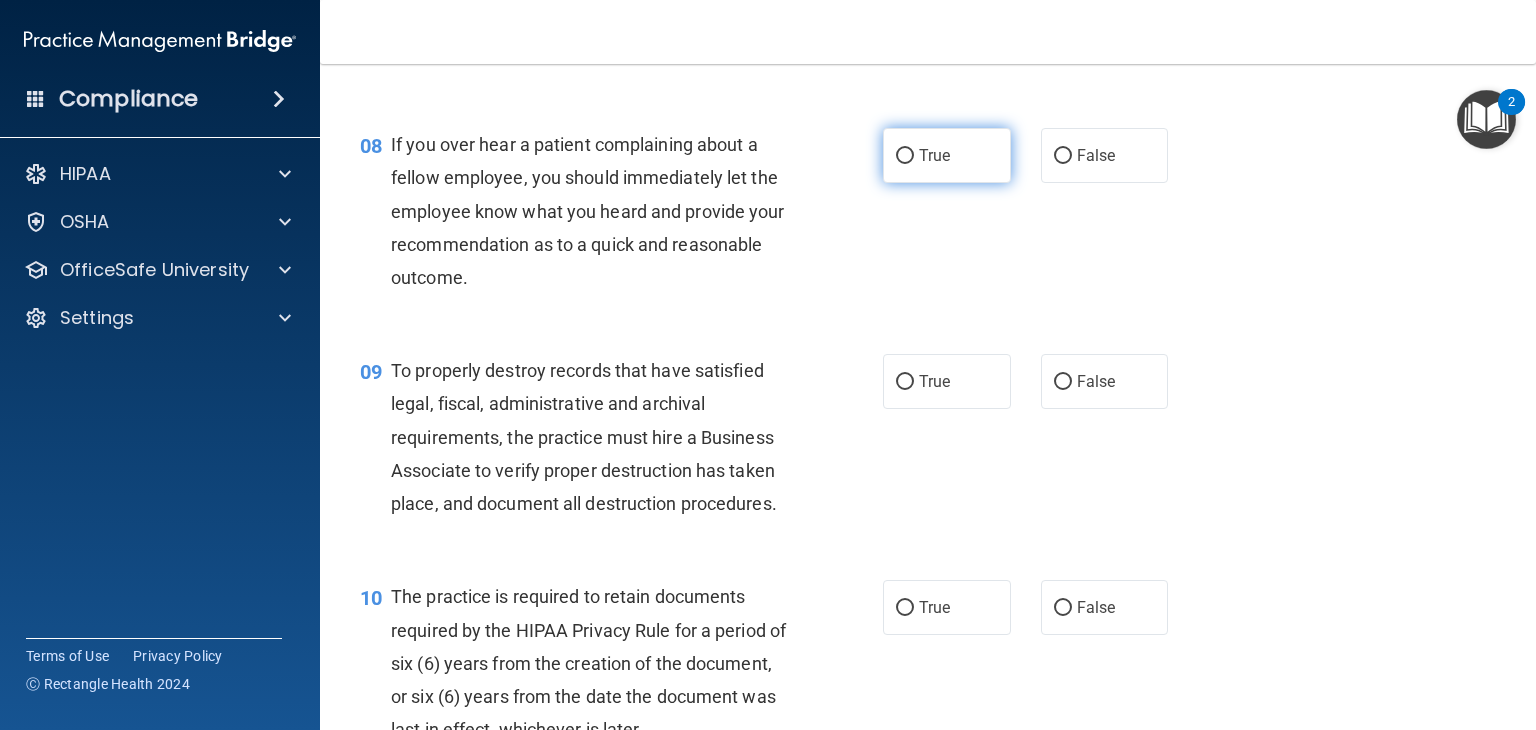 click on "True" at bounding box center [947, 155] 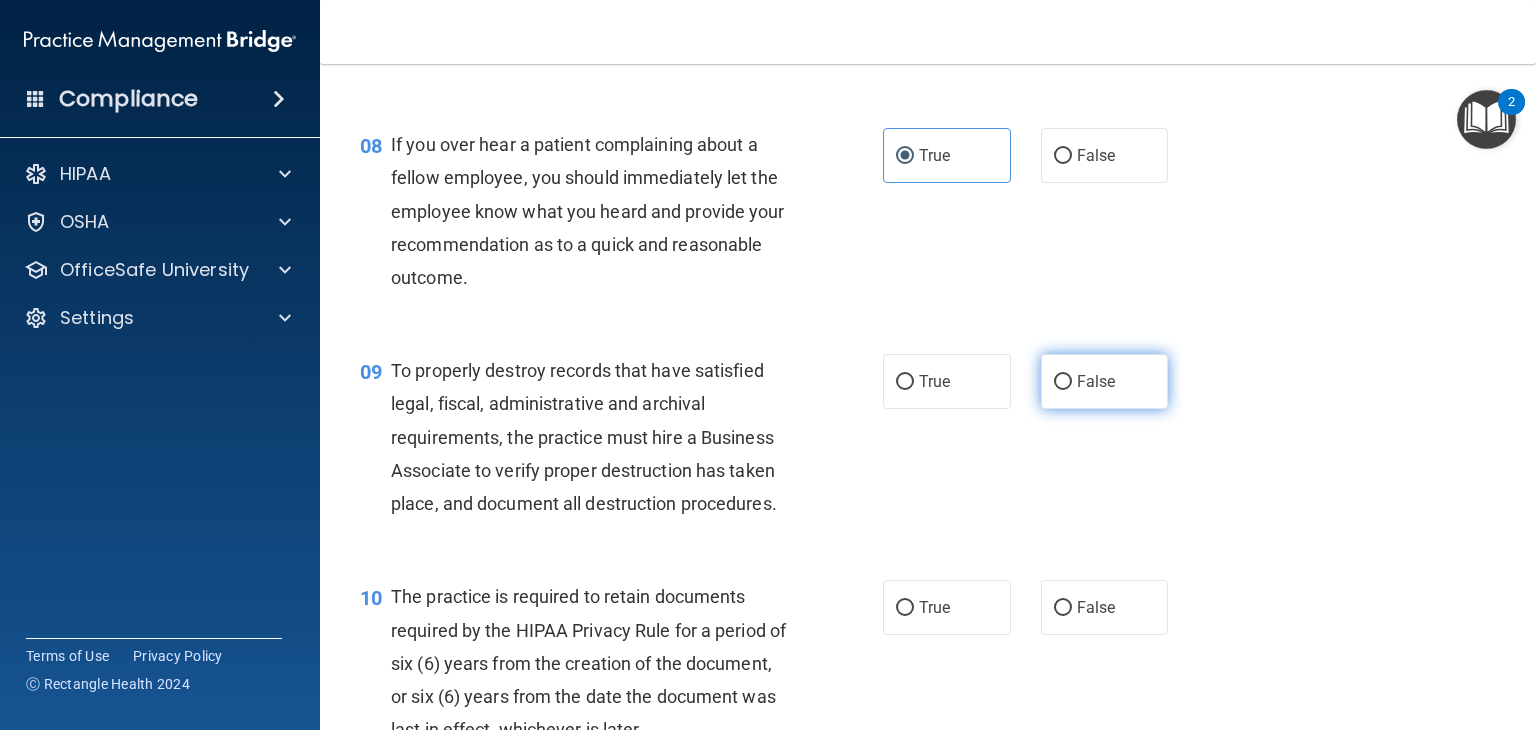 click on "False" at bounding box center [1105, 381] 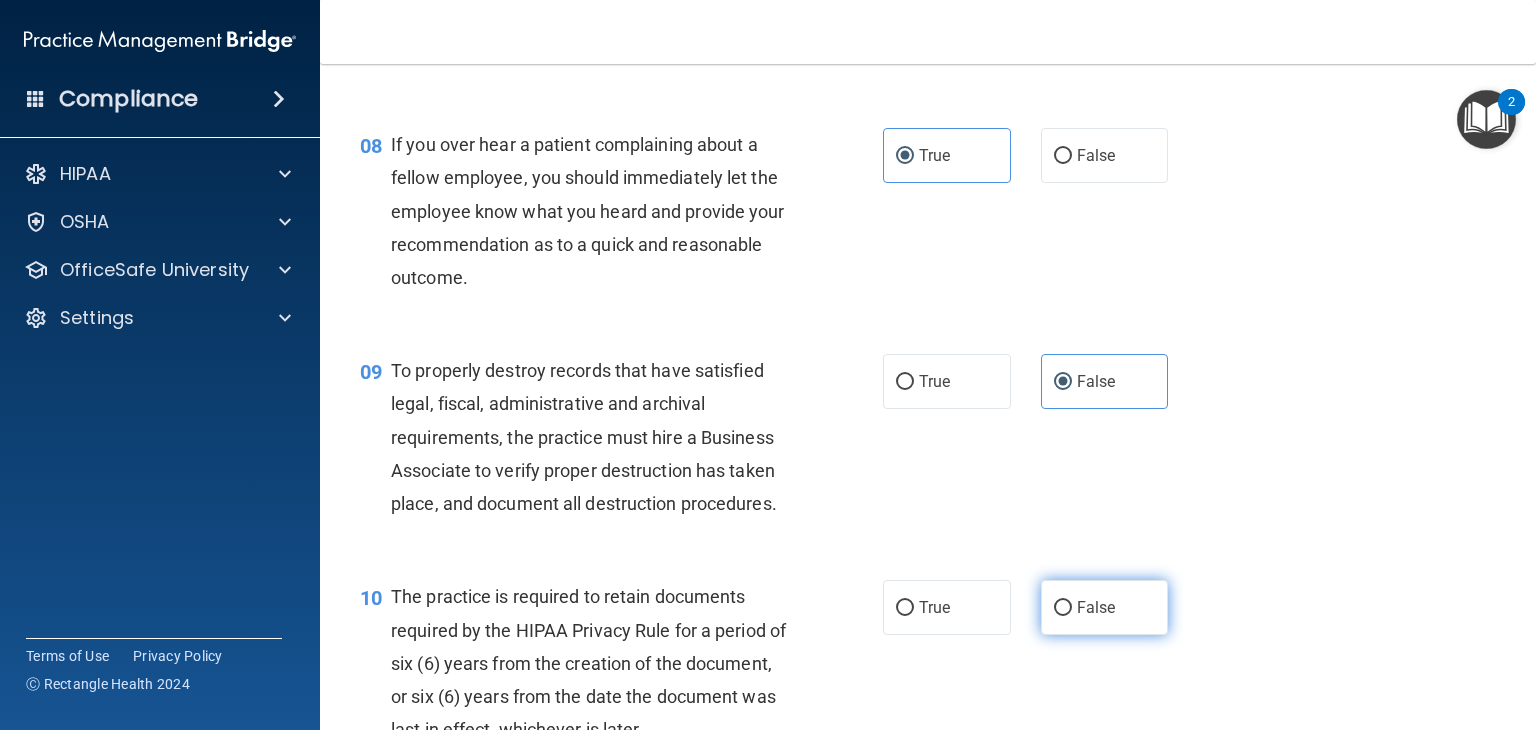 click on "False" at bounding box center [1105, 607] 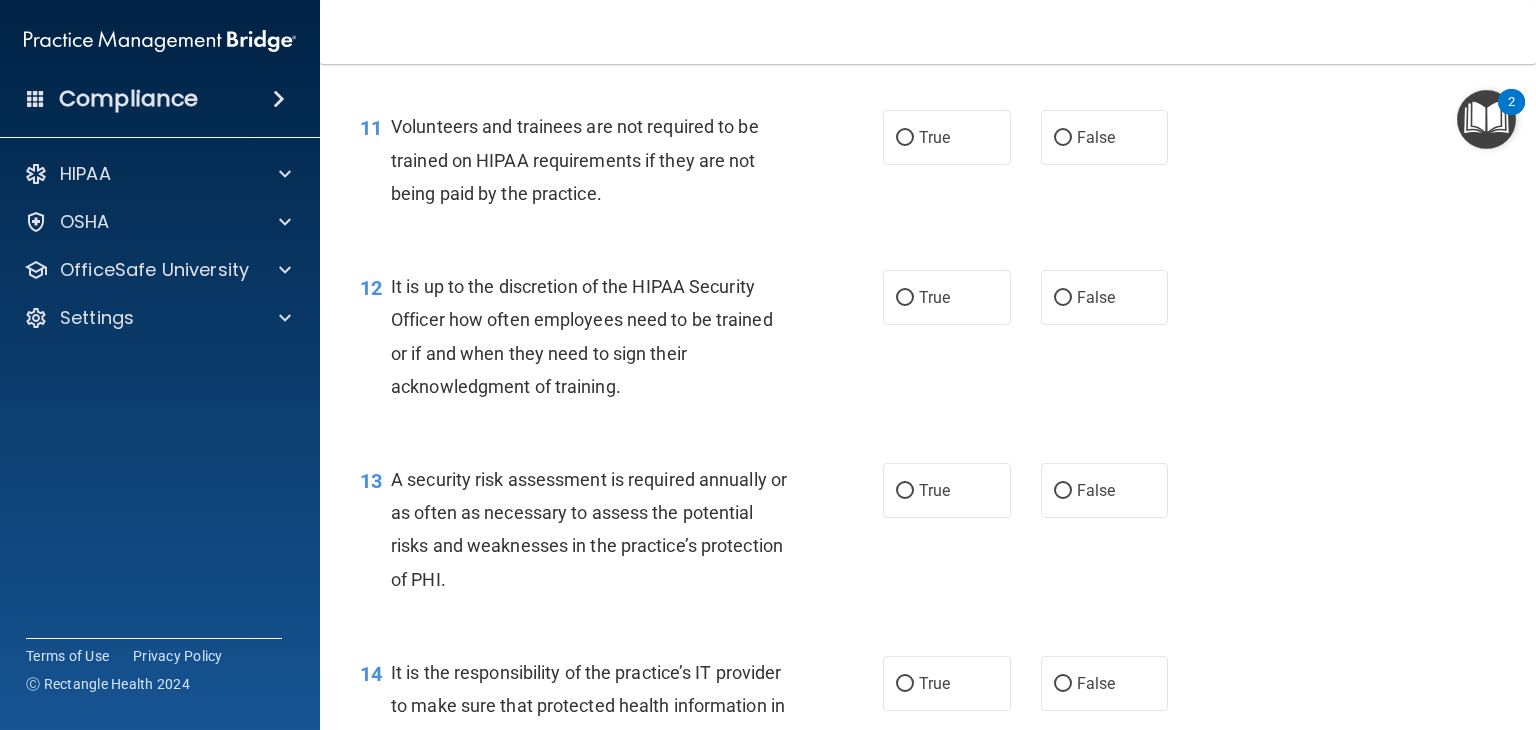 scroll, scrollTop: 2176, scrollLeft: 0, axis: vertical 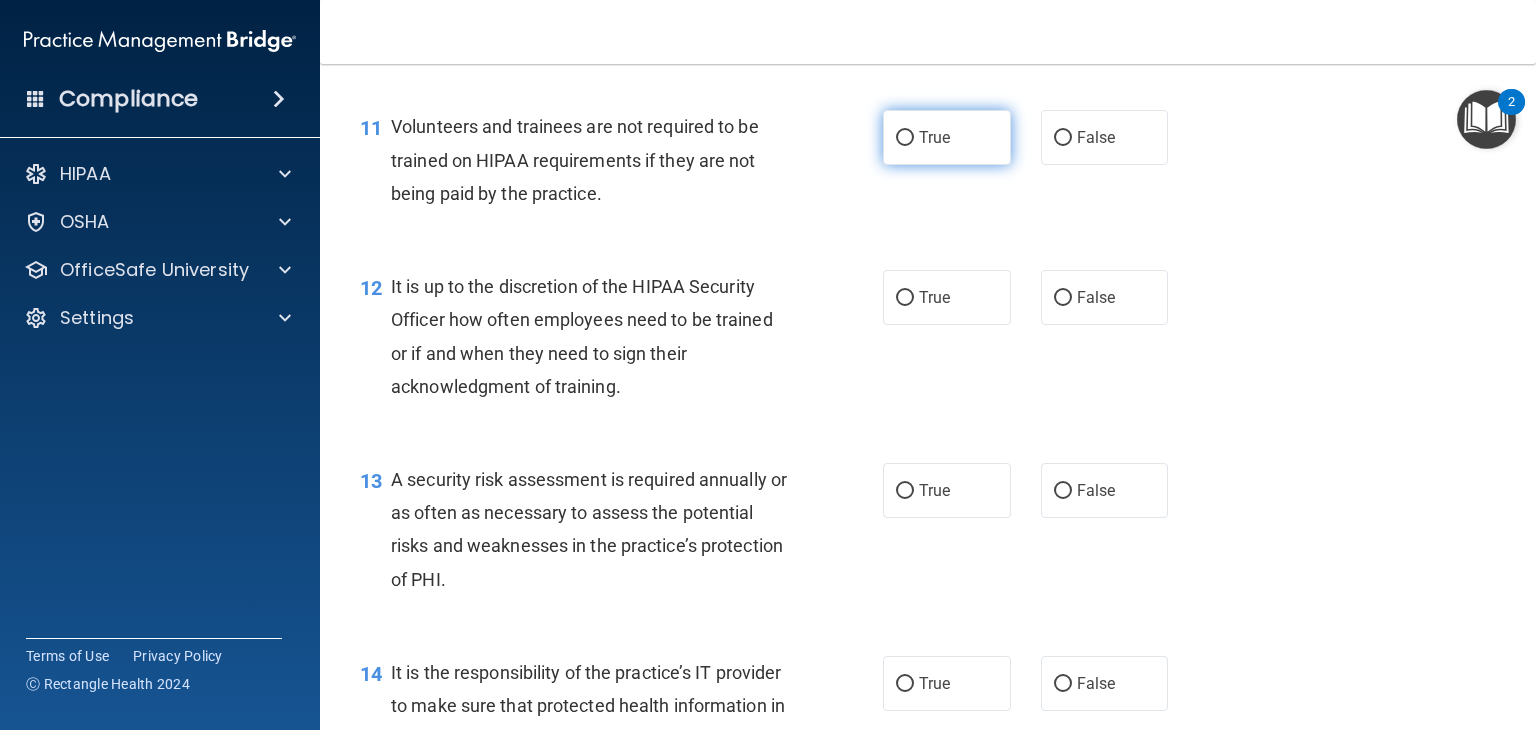 click on "True" at bounding box center [947, 137] 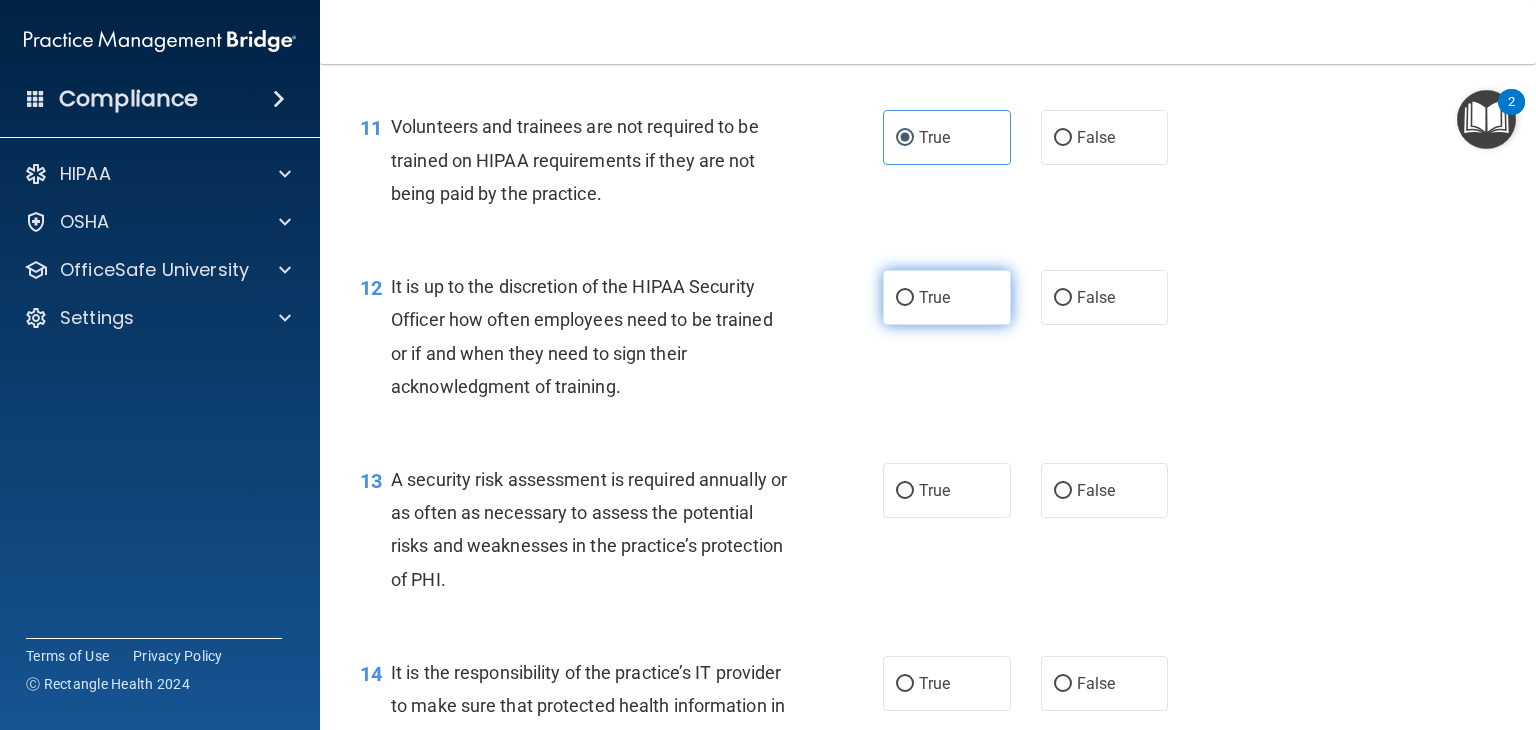 click on "True" at bounding box center (934, 297) 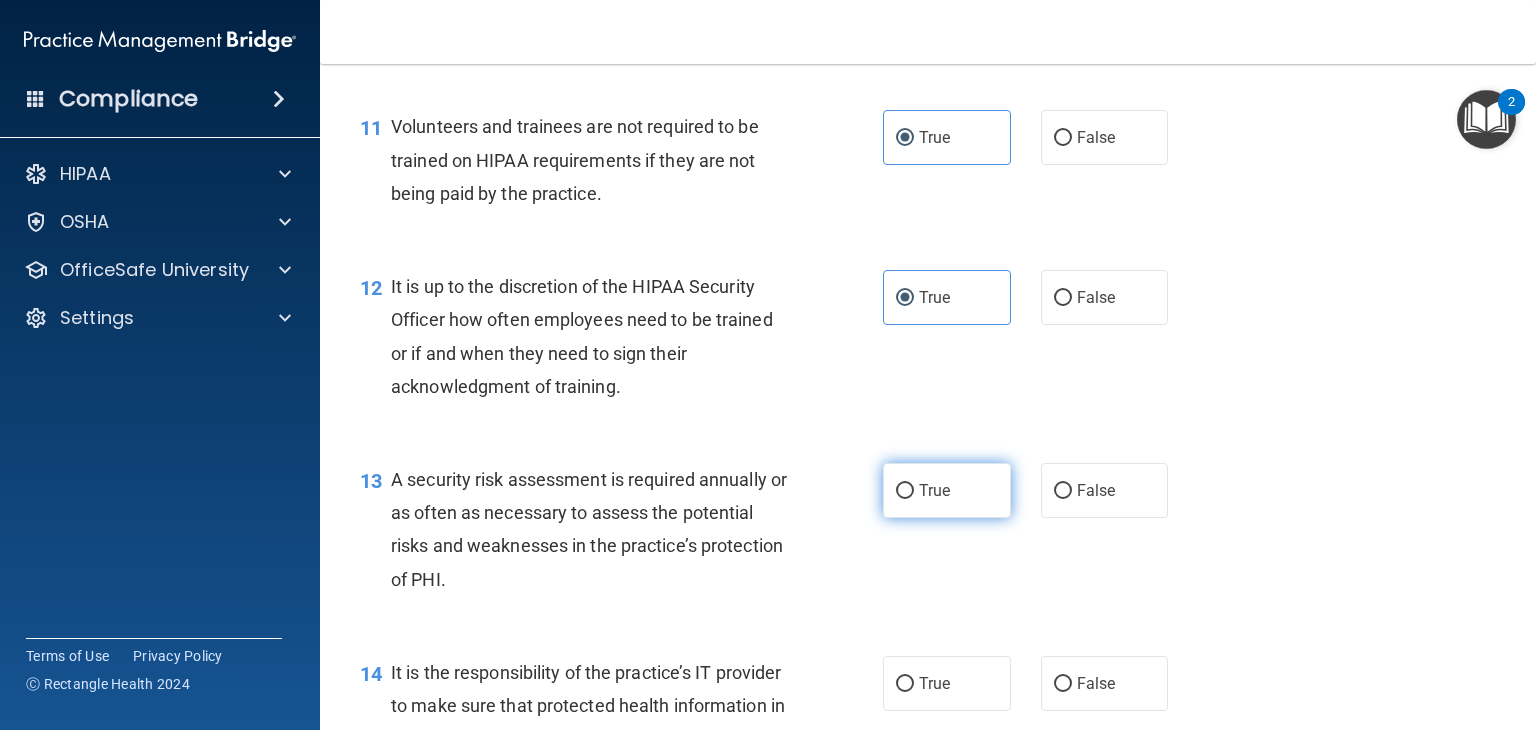 click on "True" at bounding box center (947, 490) 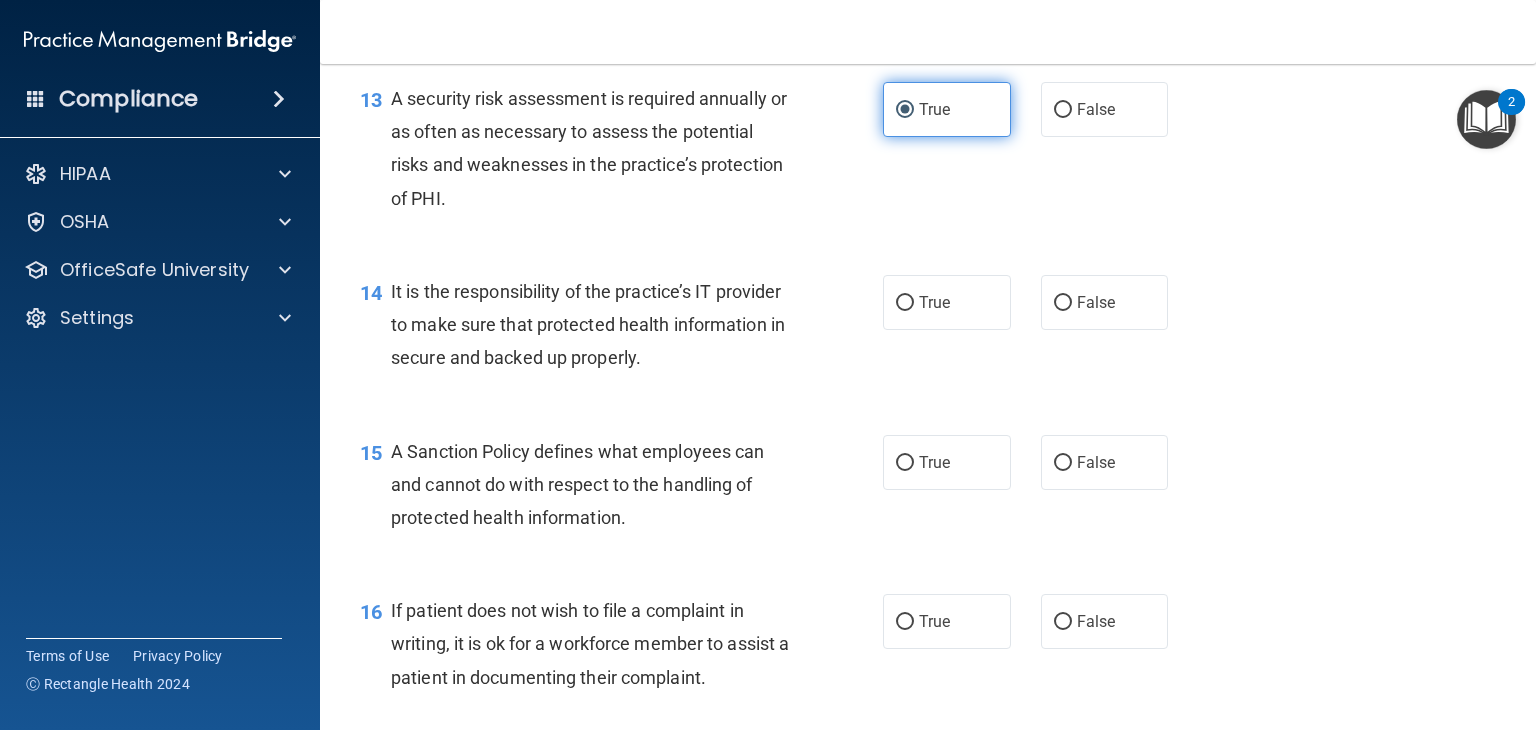 scroll, scrollTop: 2558, scrollLeft: 0, axis: vertical 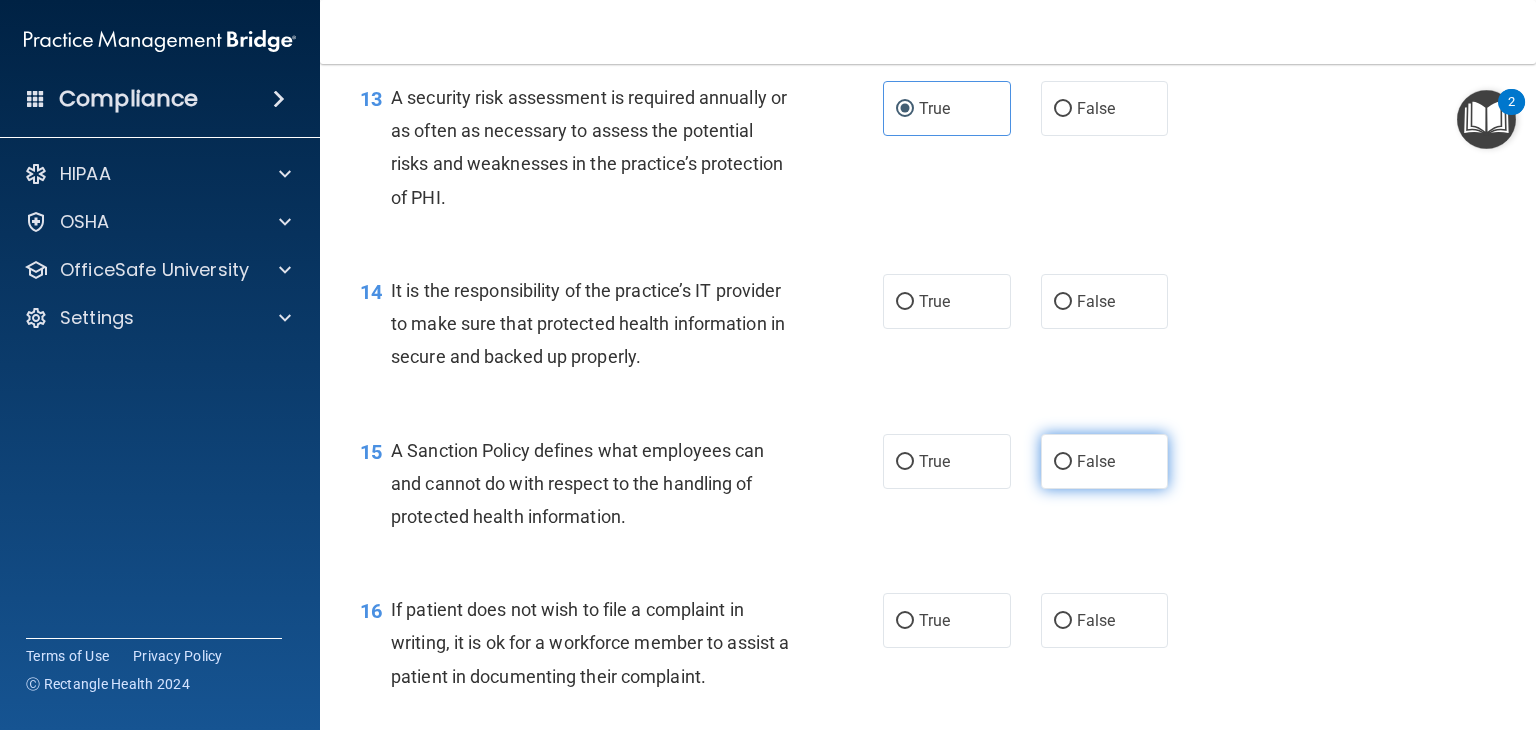 click on "False" at bounding box center [1096, 461] 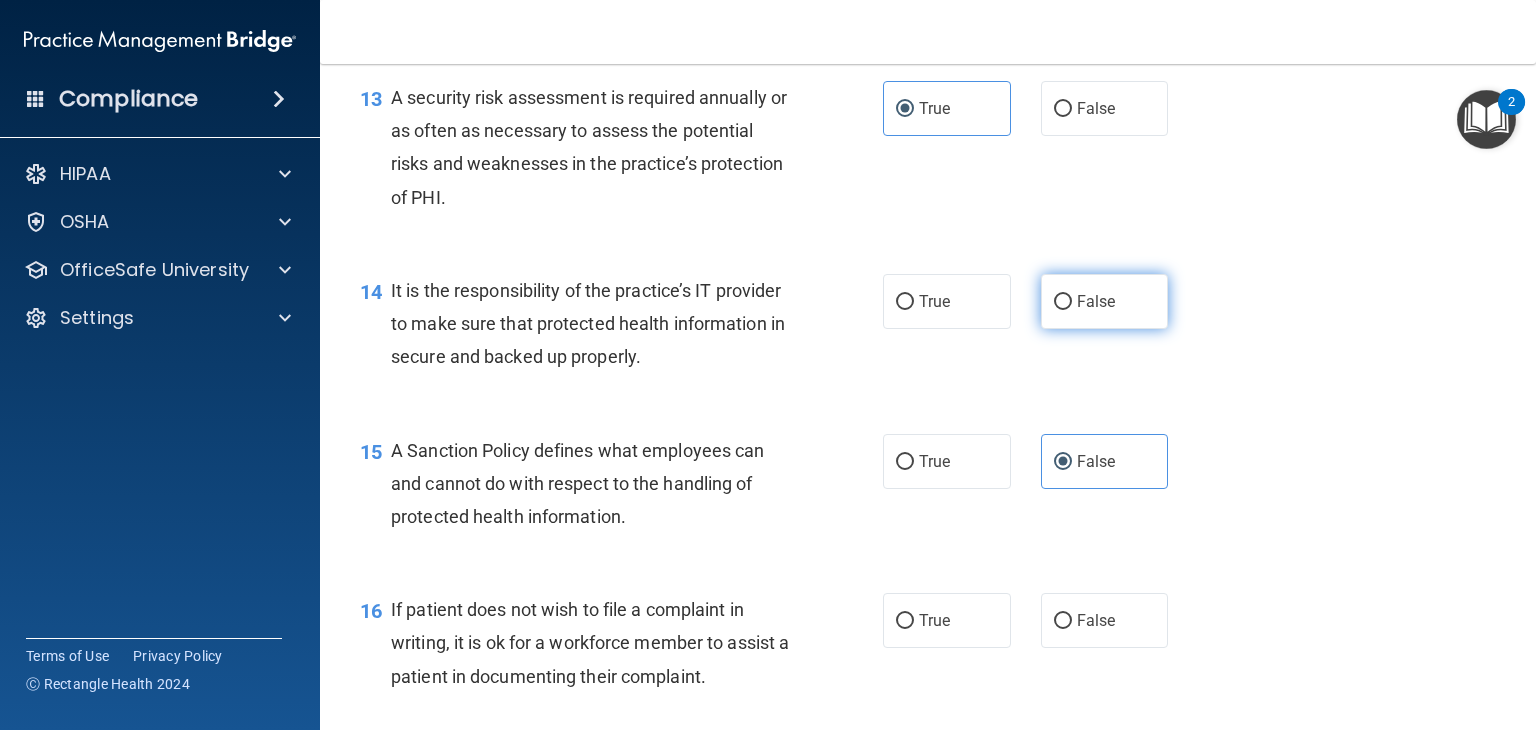 click on "False" at bounding box center [1096, 301] 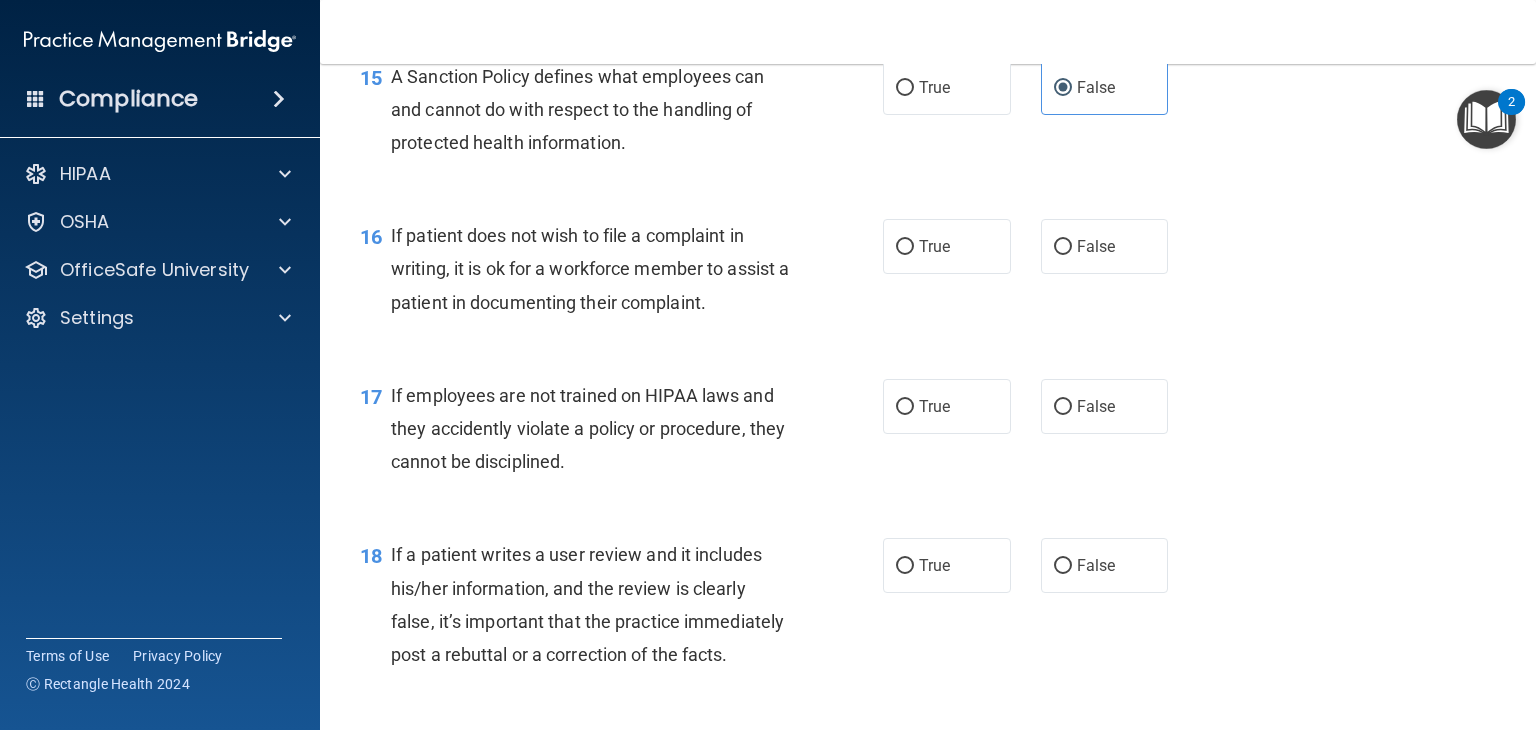 scroll, scrollTop: 2935, scrollLeft: 0, axis: vertical 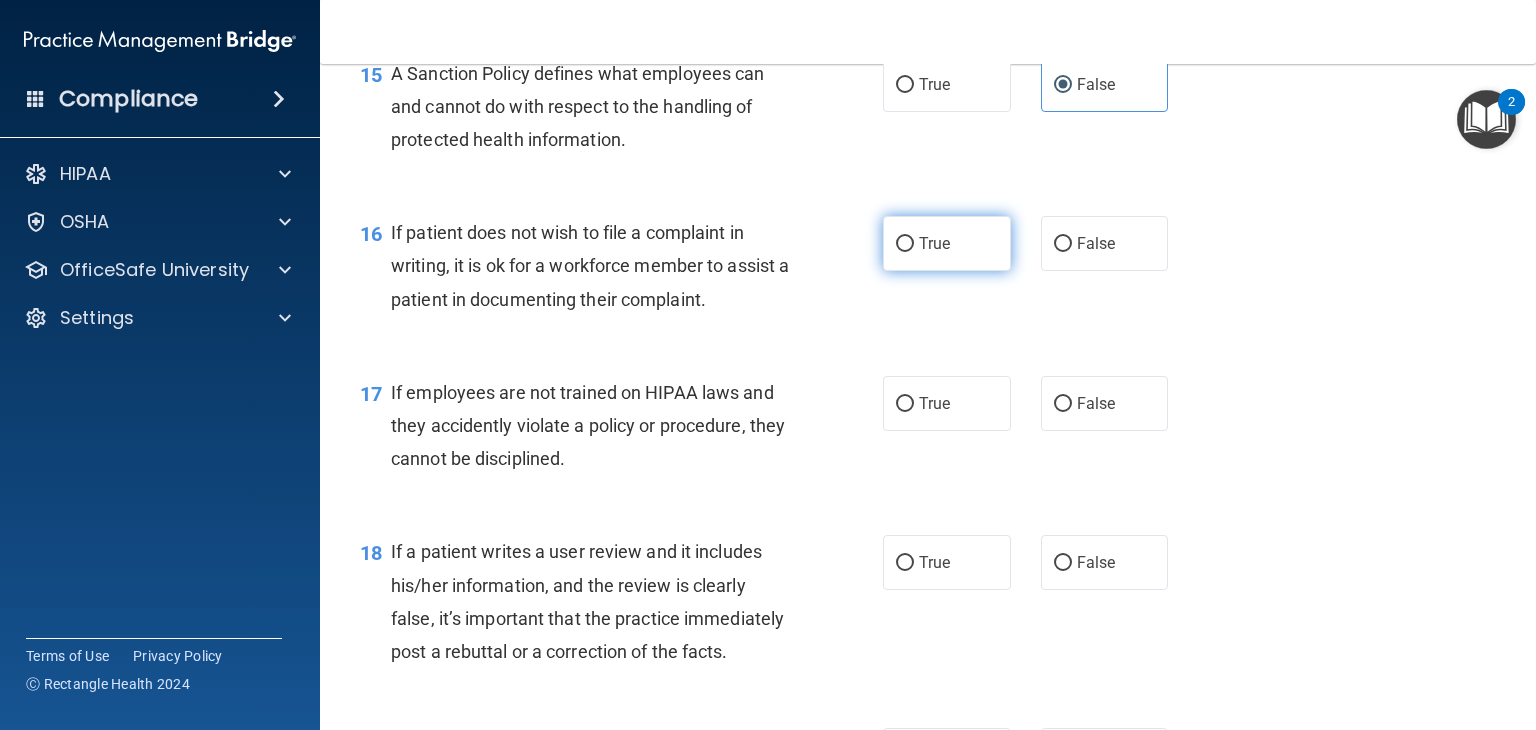 click on "True" at bounding box center (947, 243) 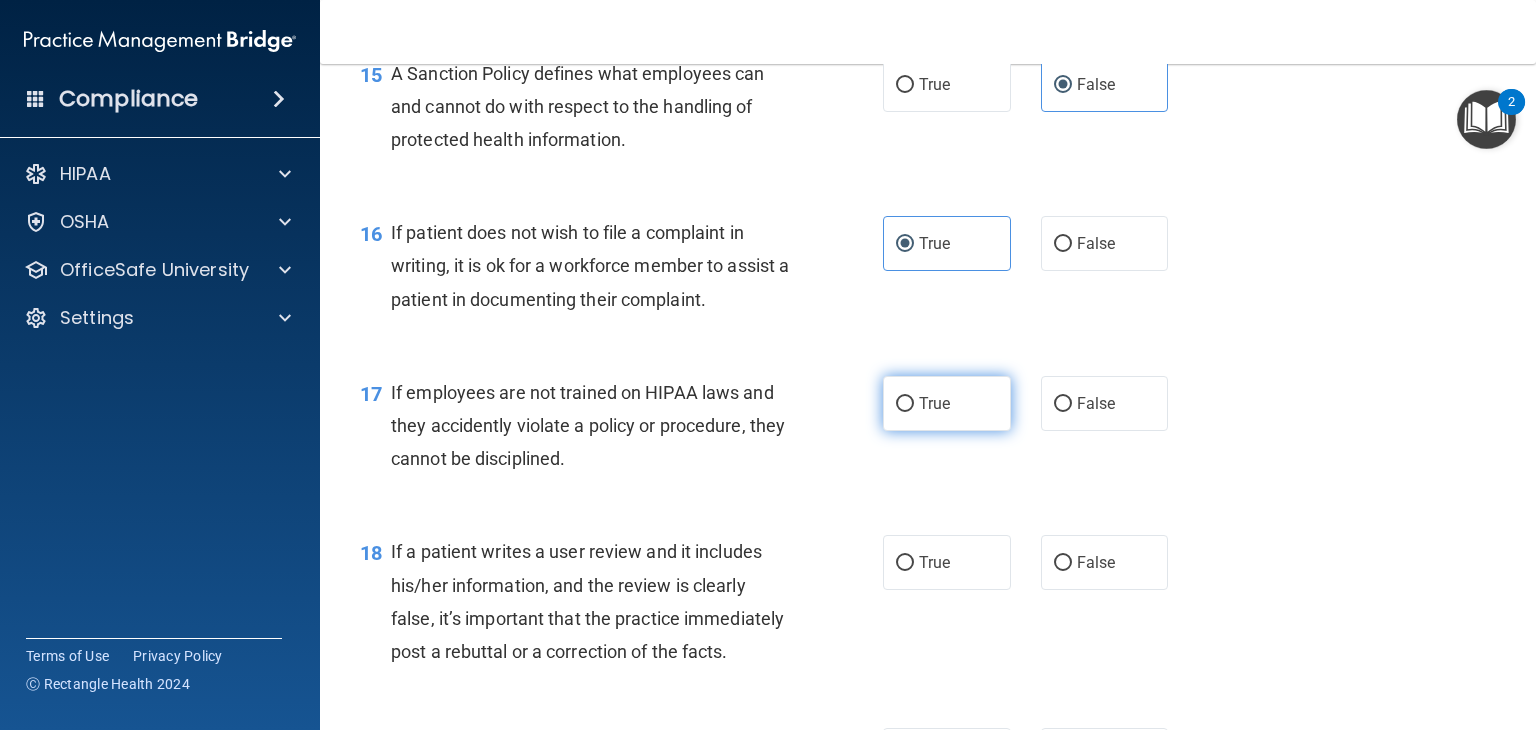 click on "True" at bounding box center [934, 403] 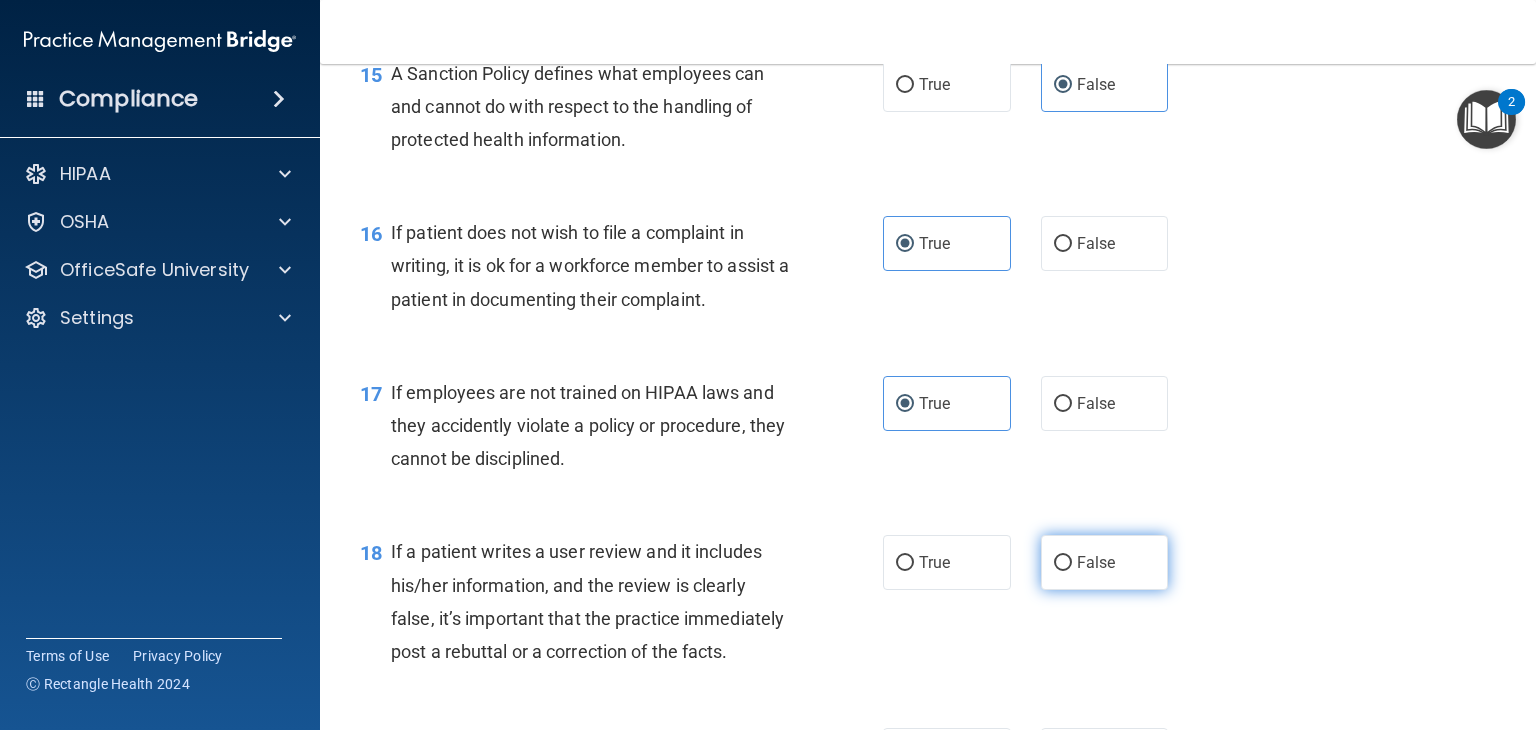 click on "False" at bounding box center [1105, 562] 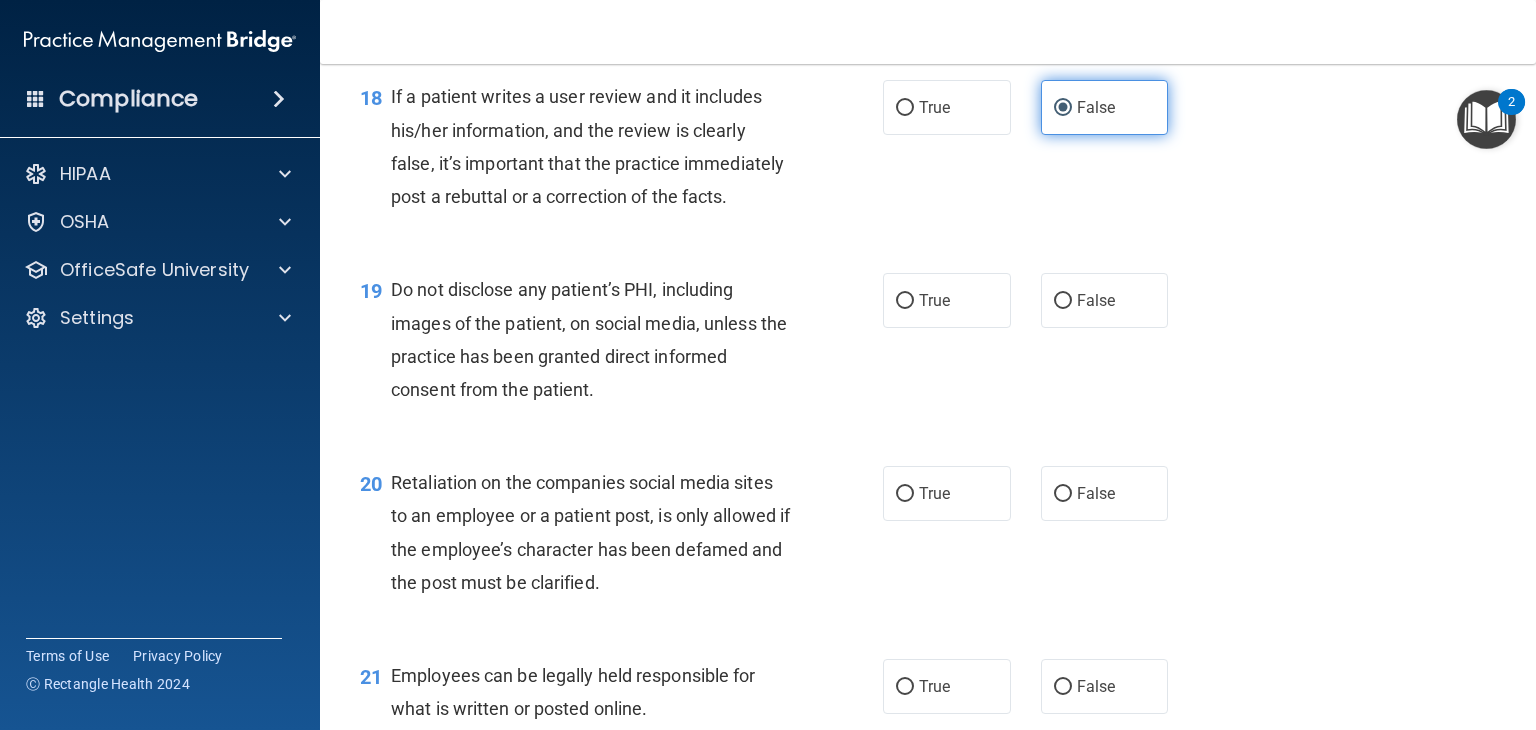 scroll, scrollTop: 3408, scrollLeft: 0, axis: vertical 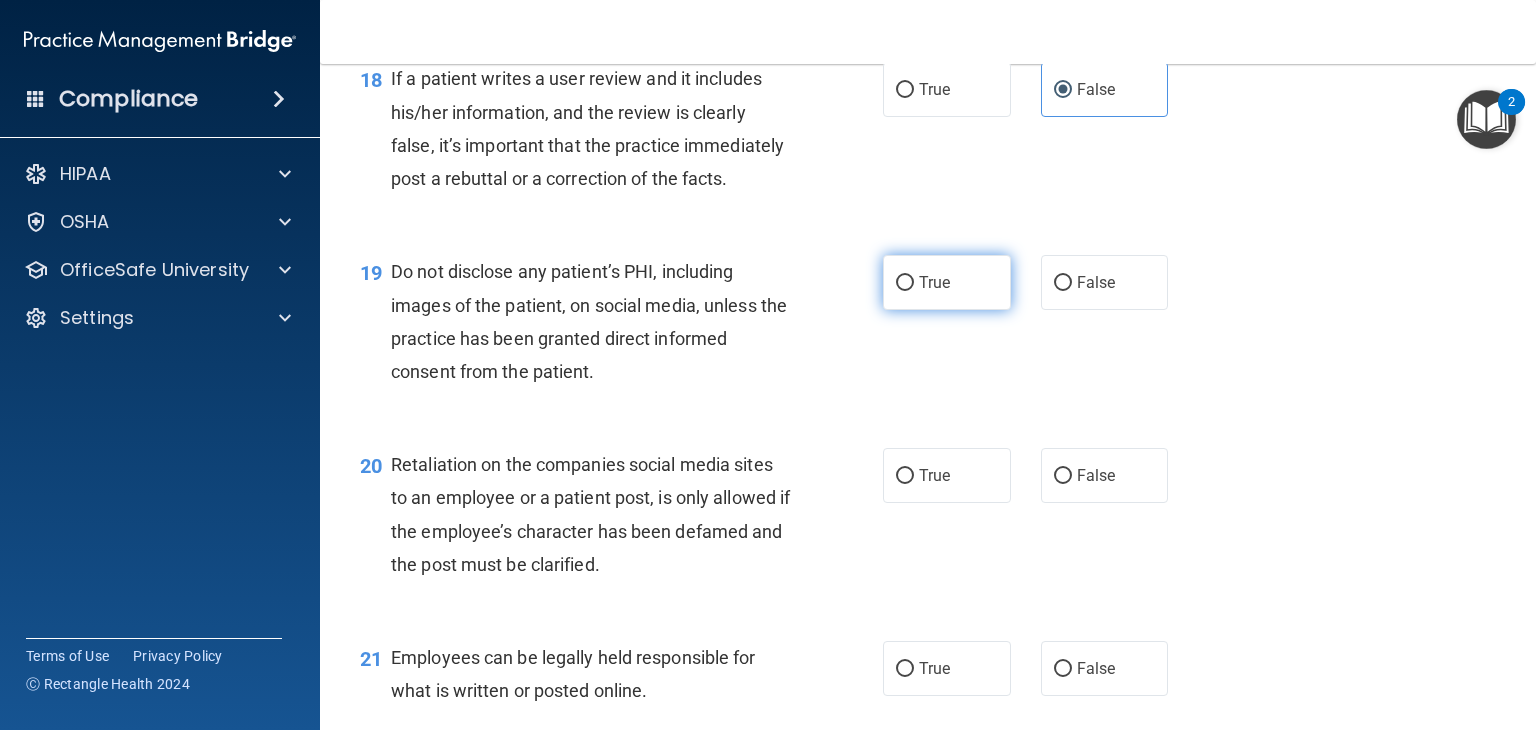 click on "True" at bounding box center [934, 282] 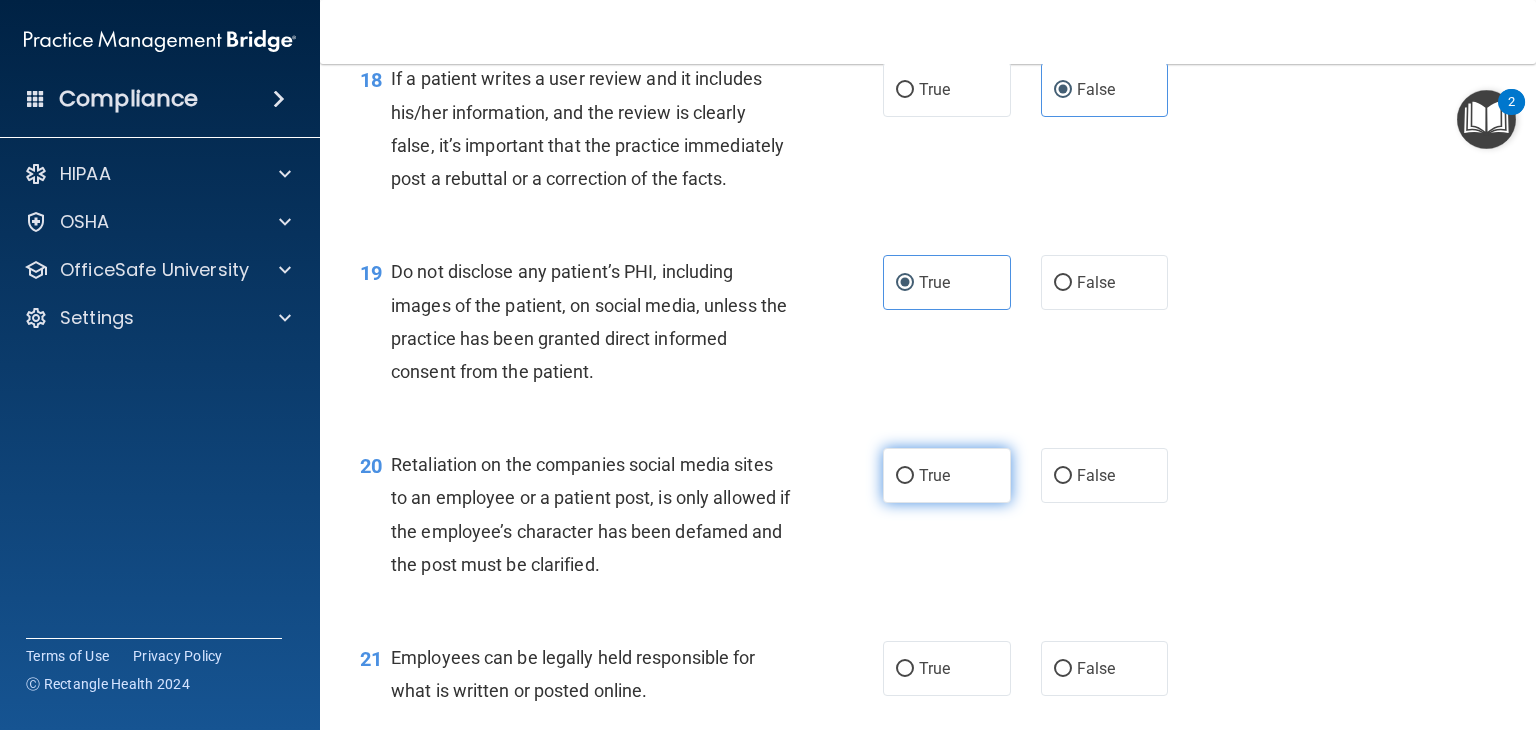click on "True" at bounding box center [947, 475] 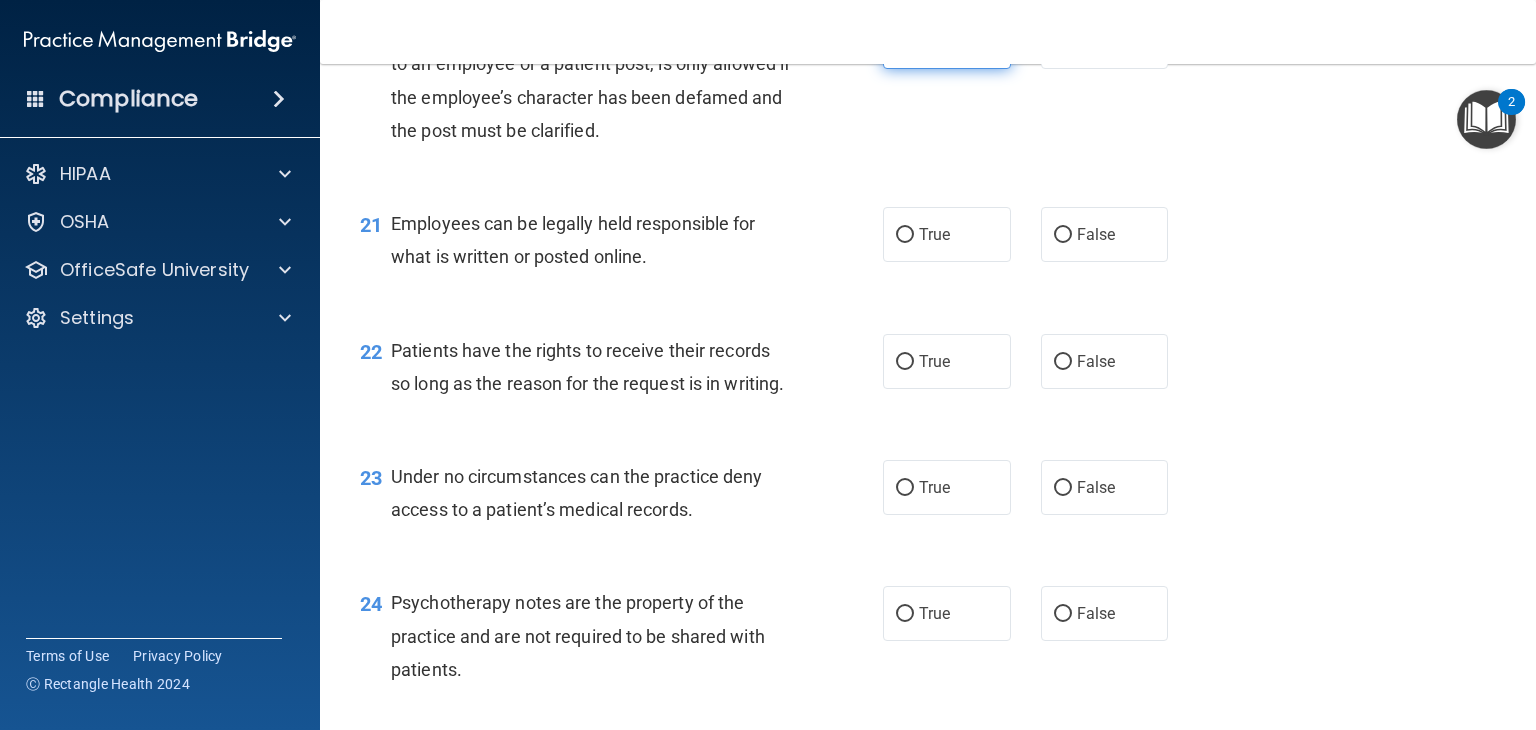 scroll, scrollTop: 3843, scrollLeft: 0, axis: vertical 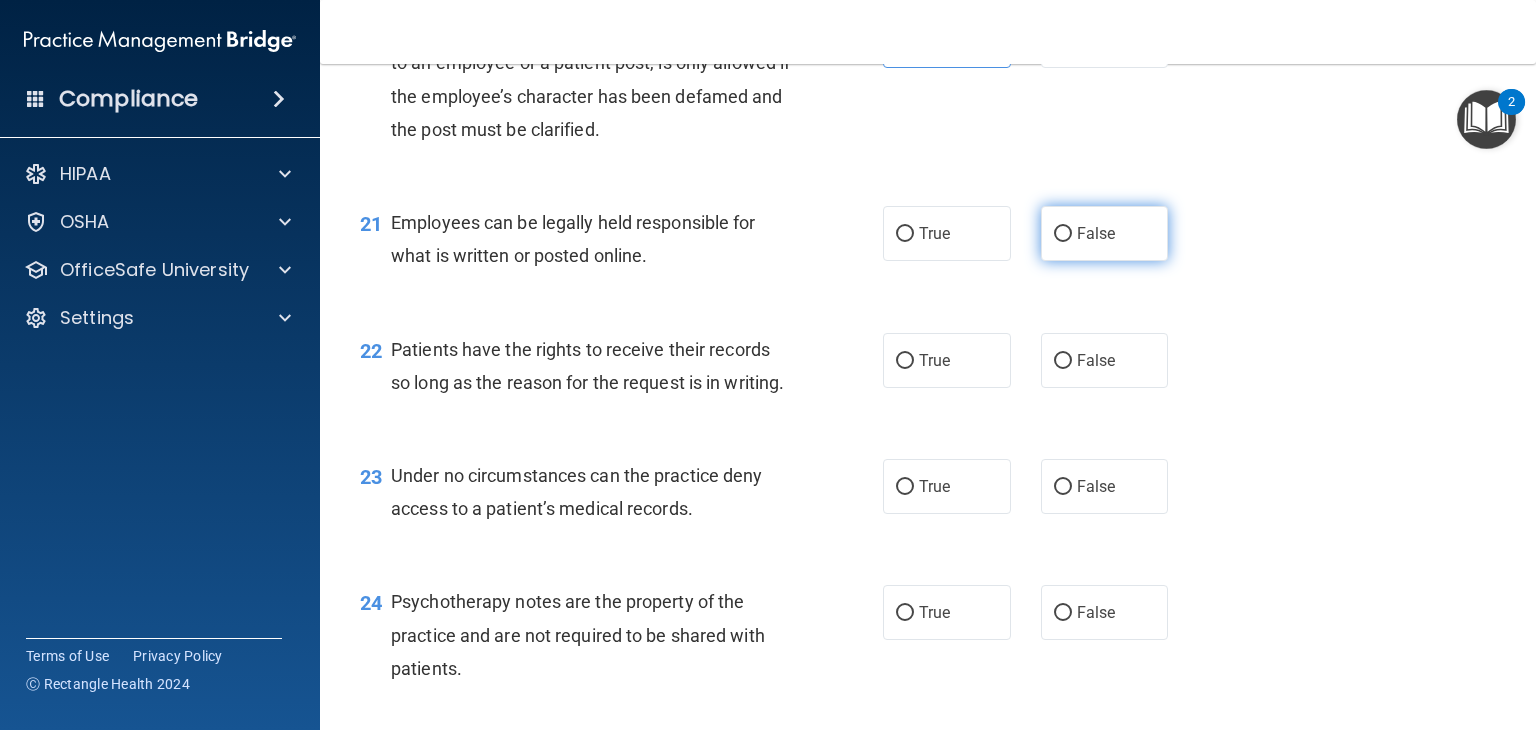 click on "False" at bounding box center [1063, 234] 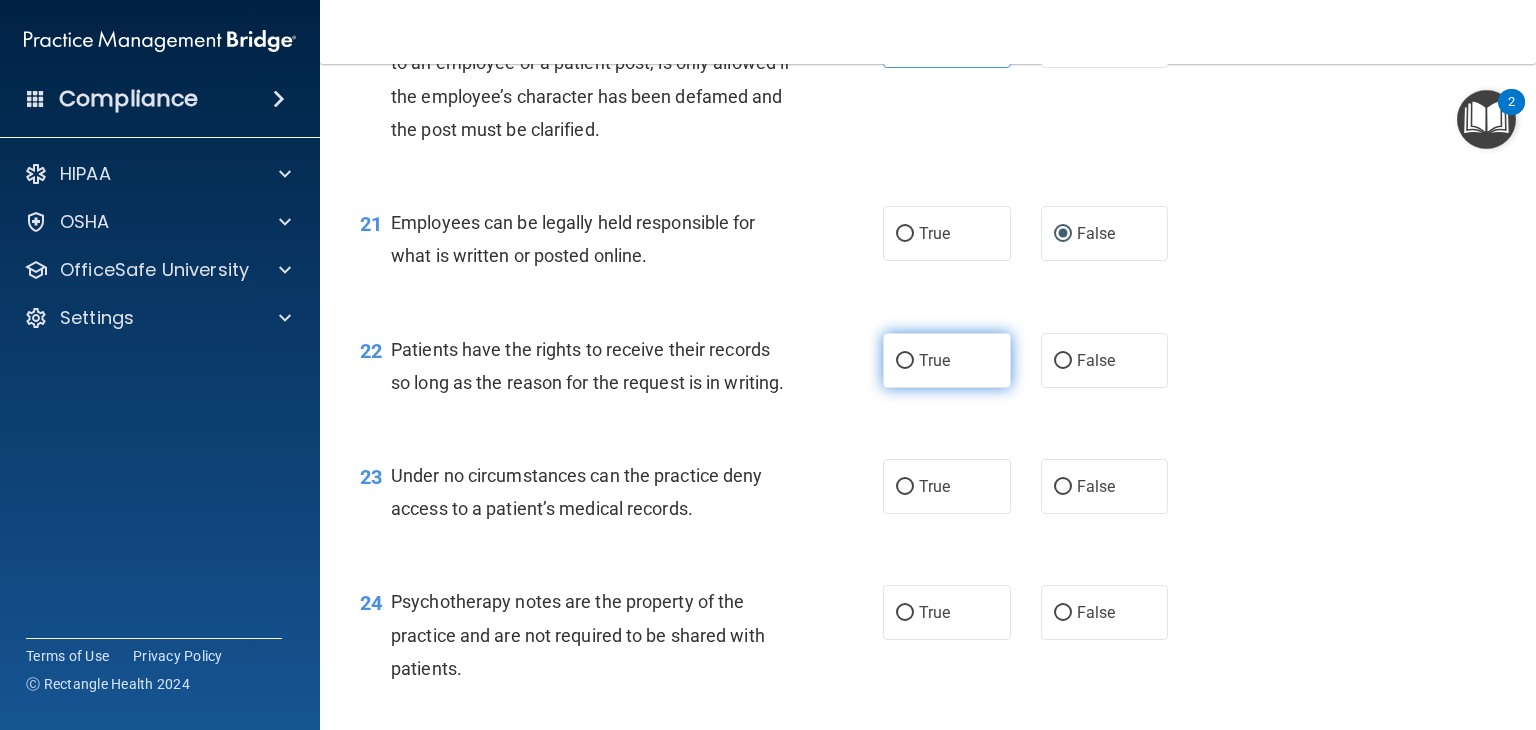 click on "True" at bounding box center [947, 360] 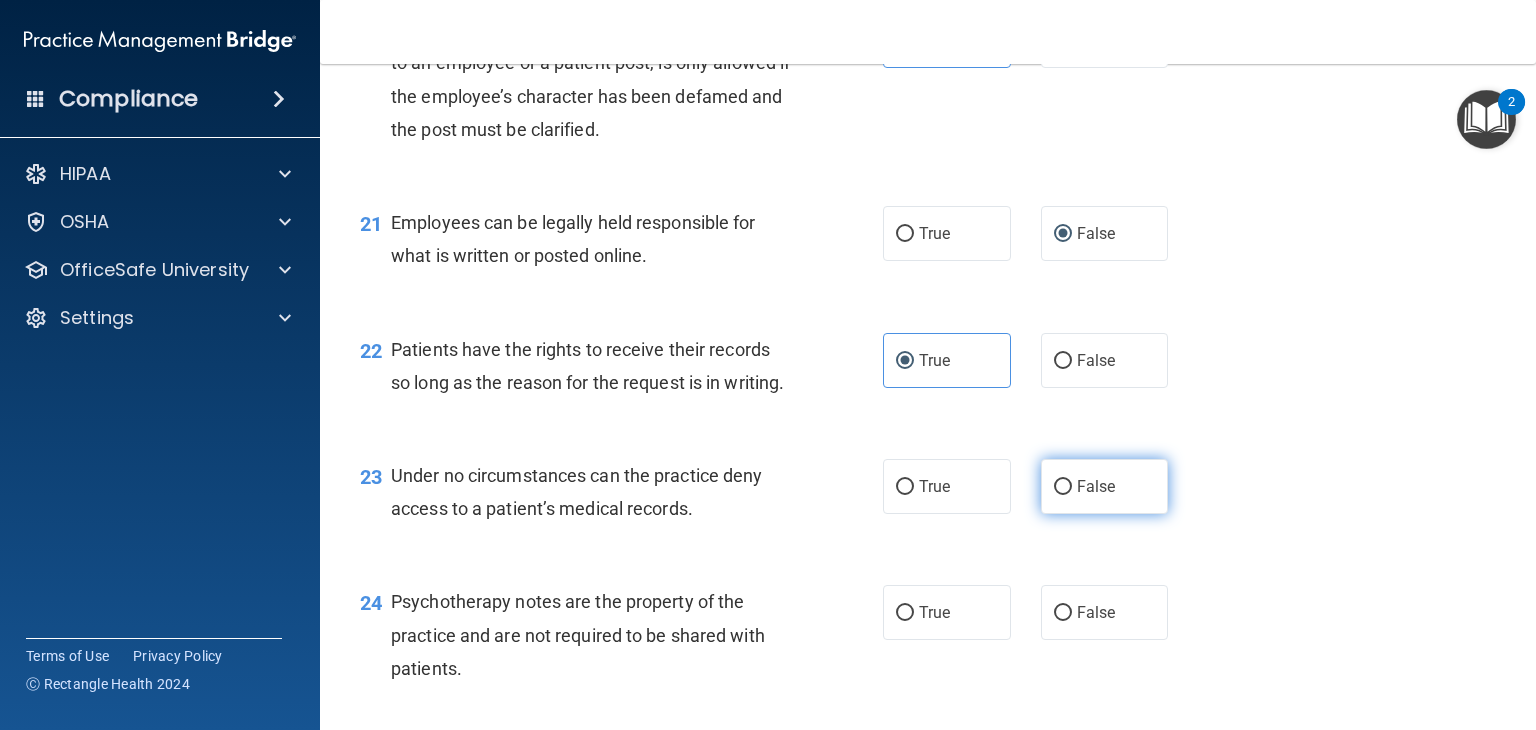 click on "False" at bounding box center (1096, 486) 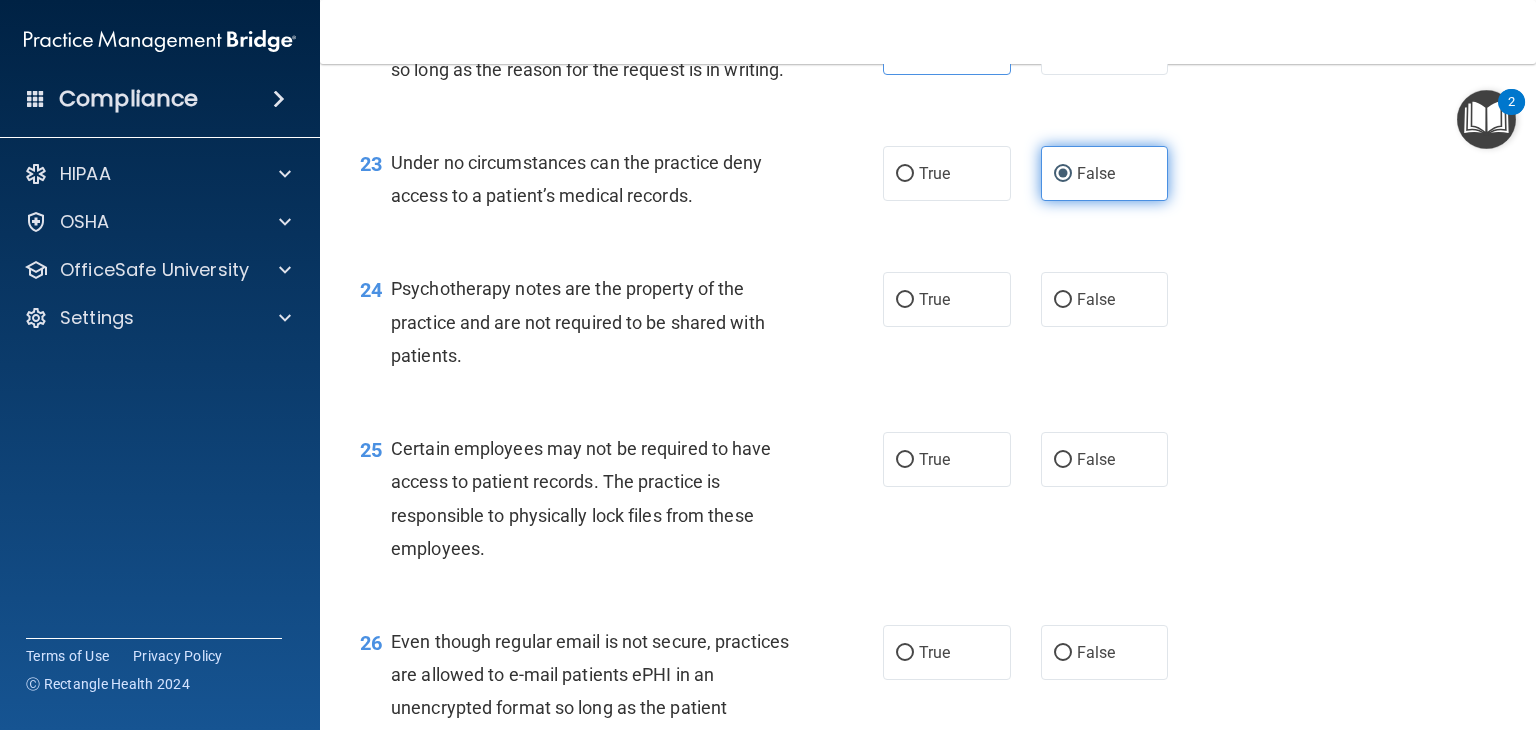 scroll, scrollTop: 4244, scrollLeft: 0, axis: vertical 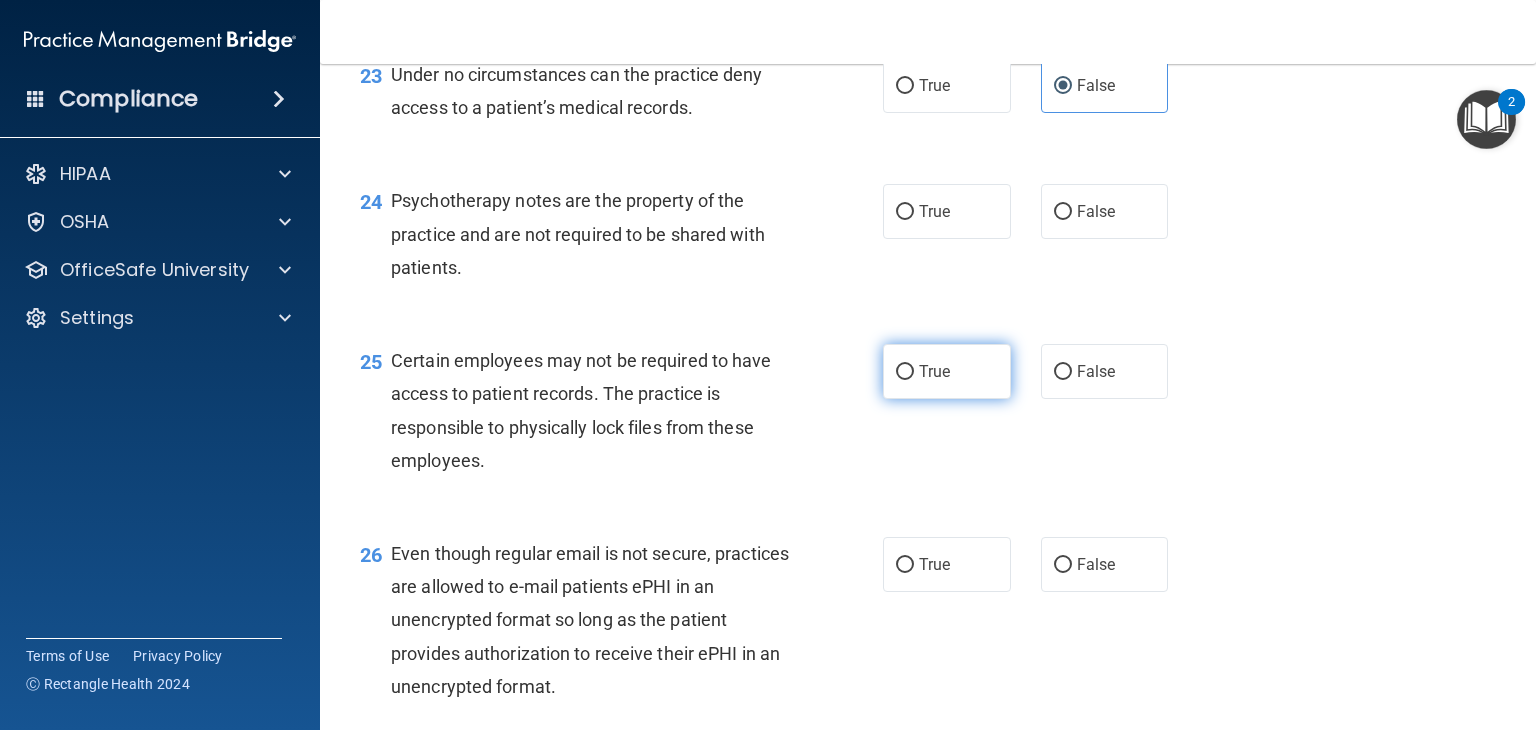 click on "True" at bounding box center [934, 371] 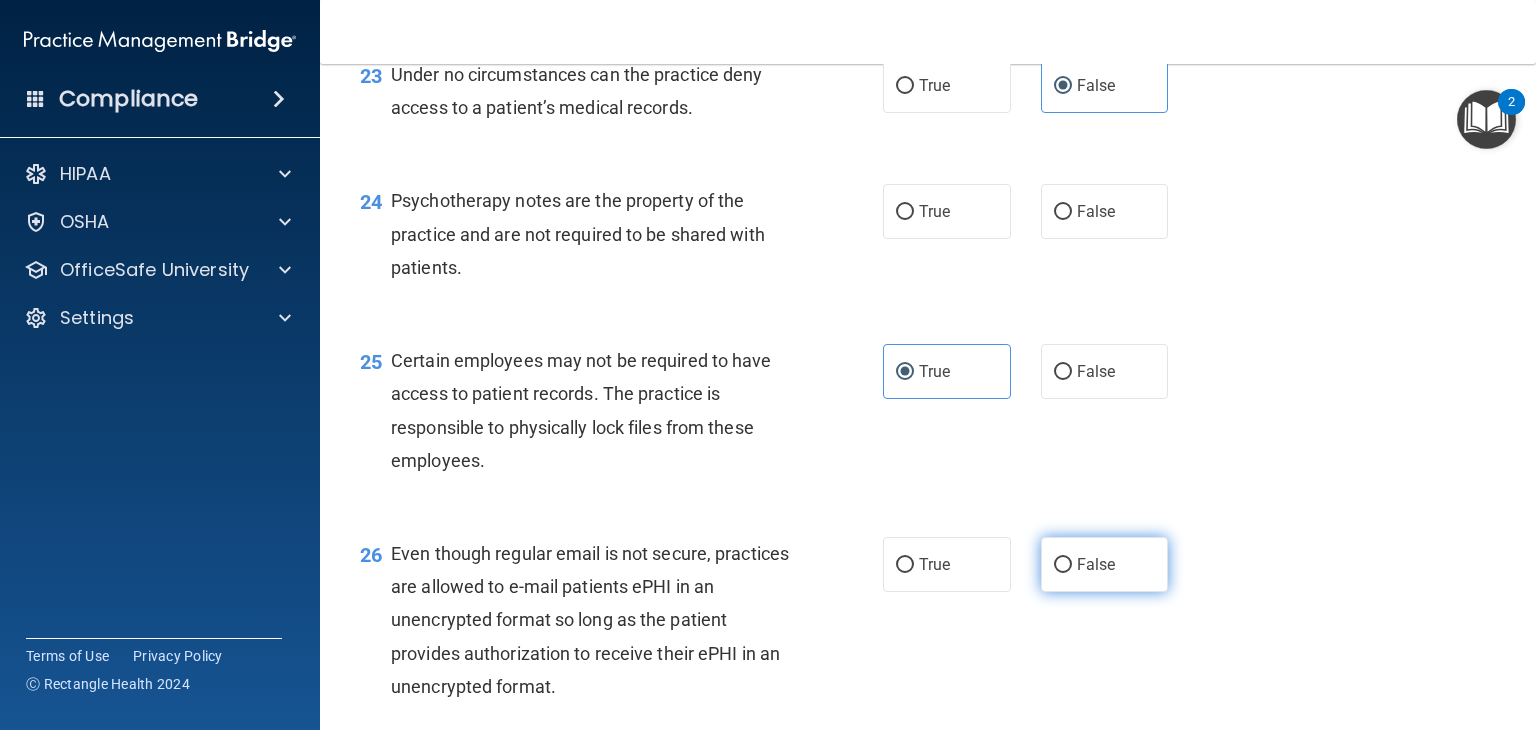 click on "False" at bounding box center (1096, 564) 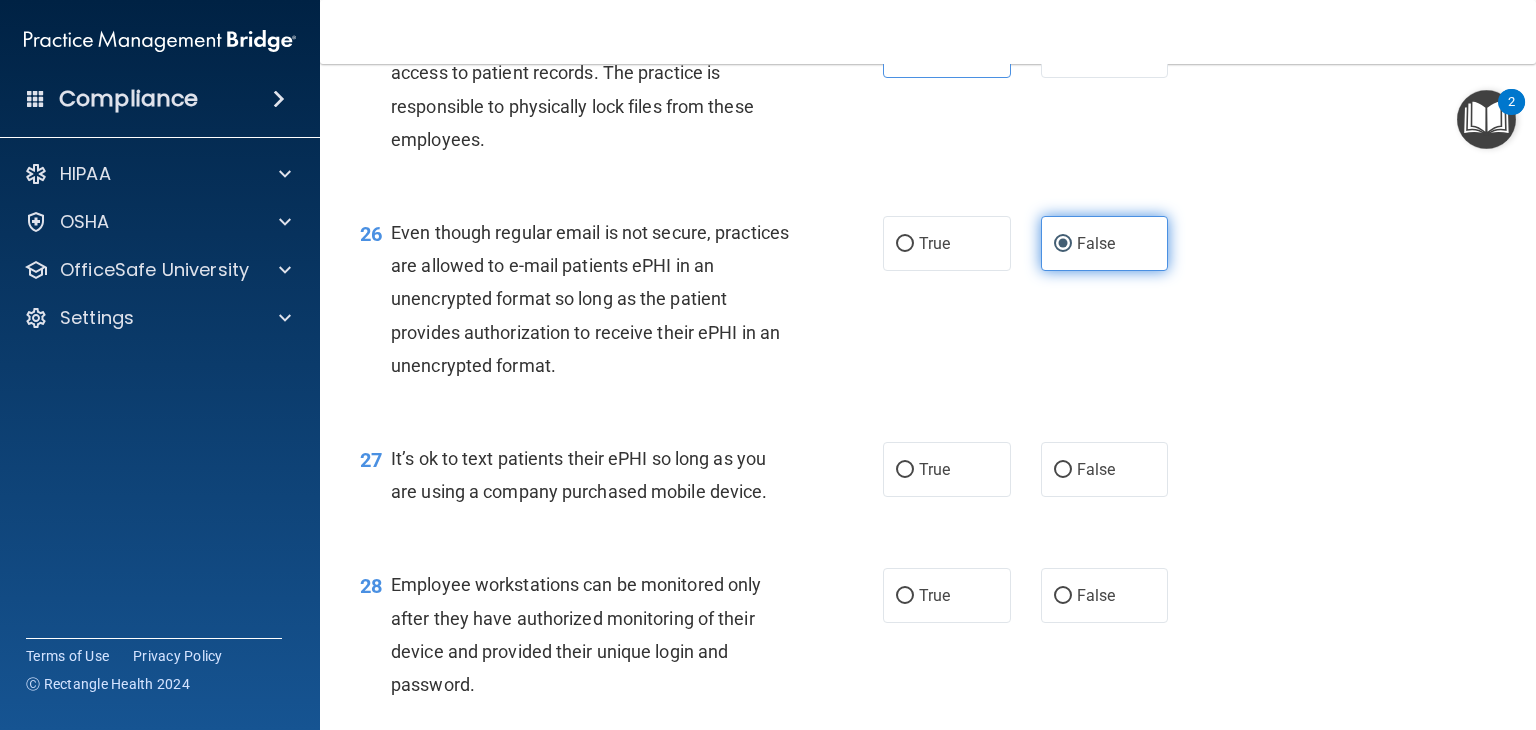 scroll, scrollTop: 4568, scrollLeft: 0, axis: vertical 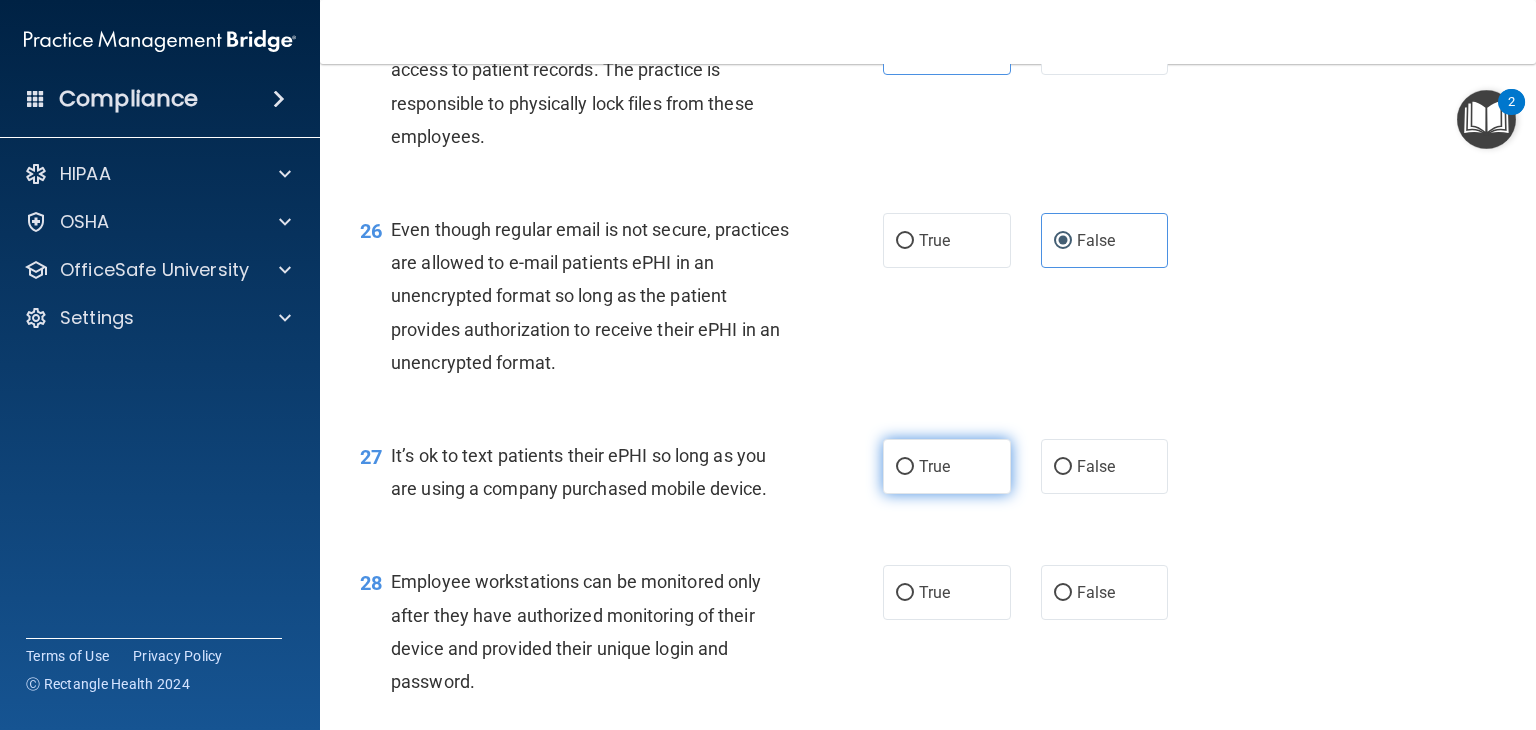 click on "True" at bounding box center [947, 466] 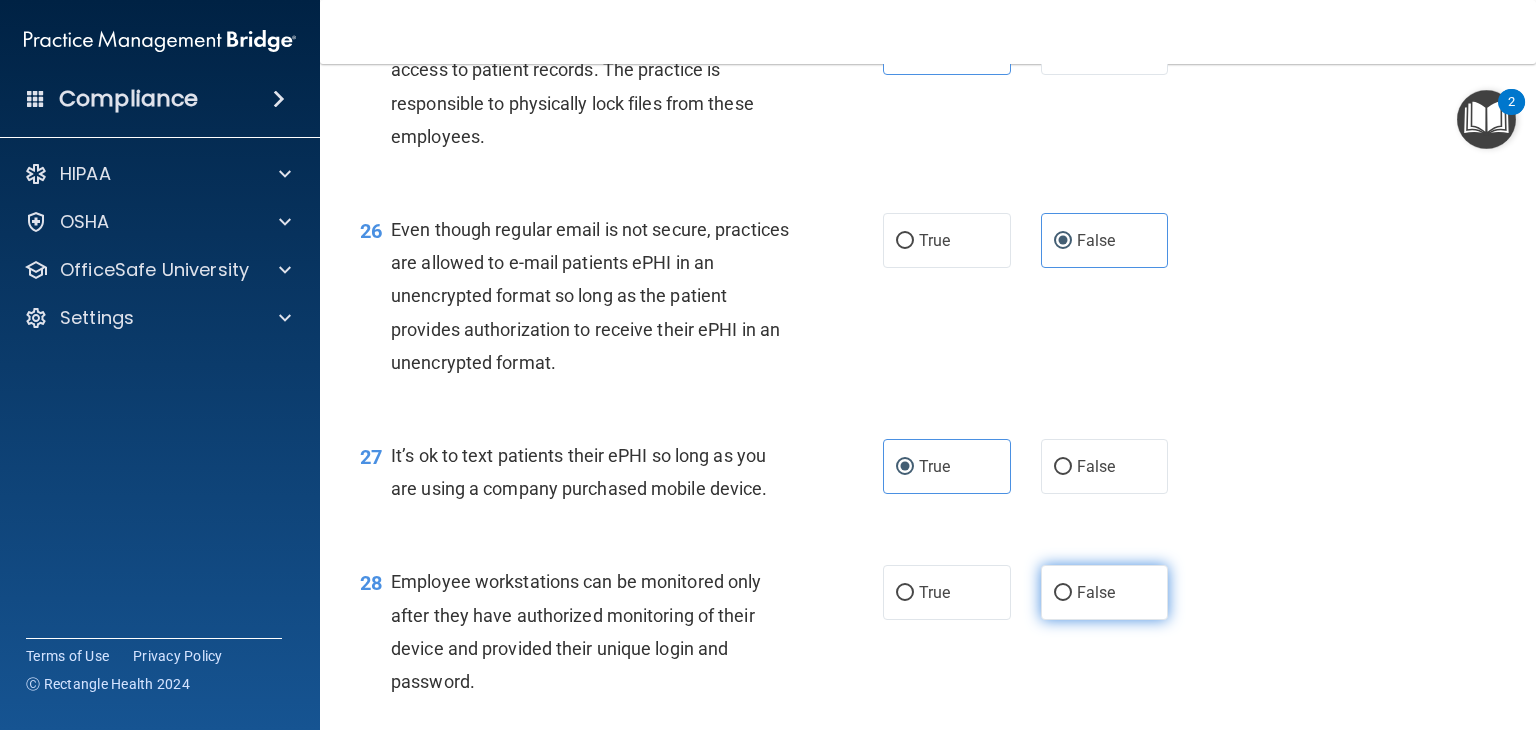 click on "False" at bounding box center (1063, 593) 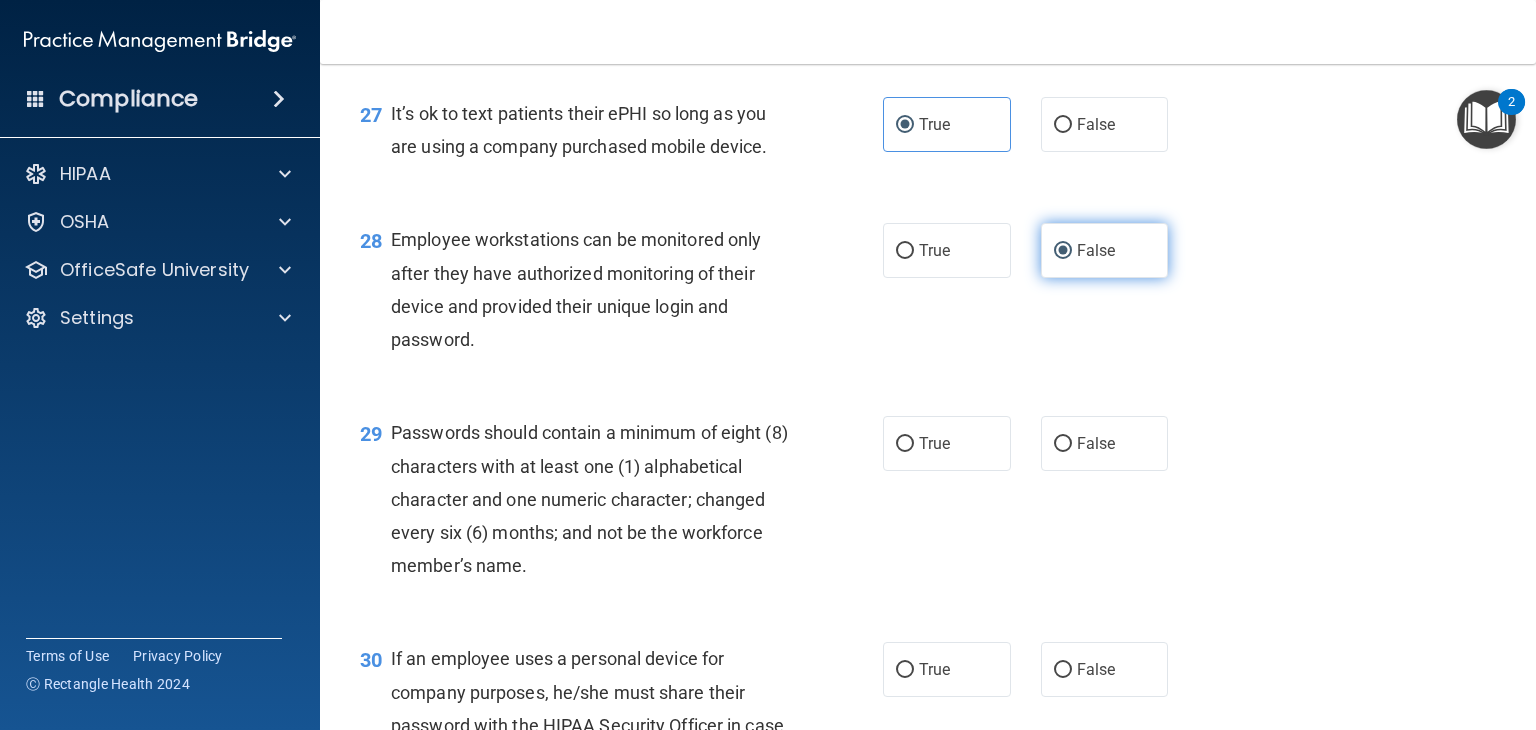 scroll, scrollTop: 4916, scrollLeft: 0, axis: vertical 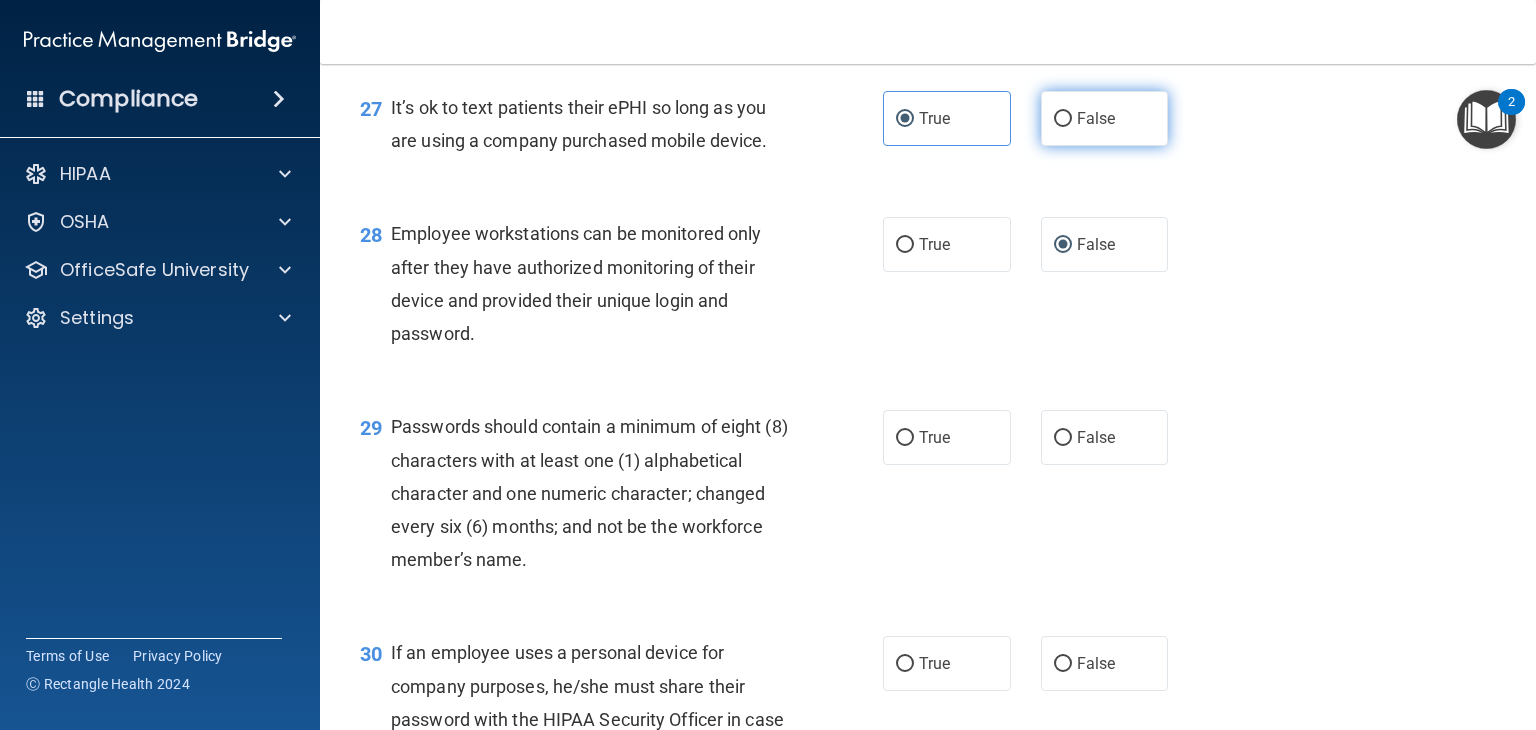 click on "False" at bounding box center [1105, 118] 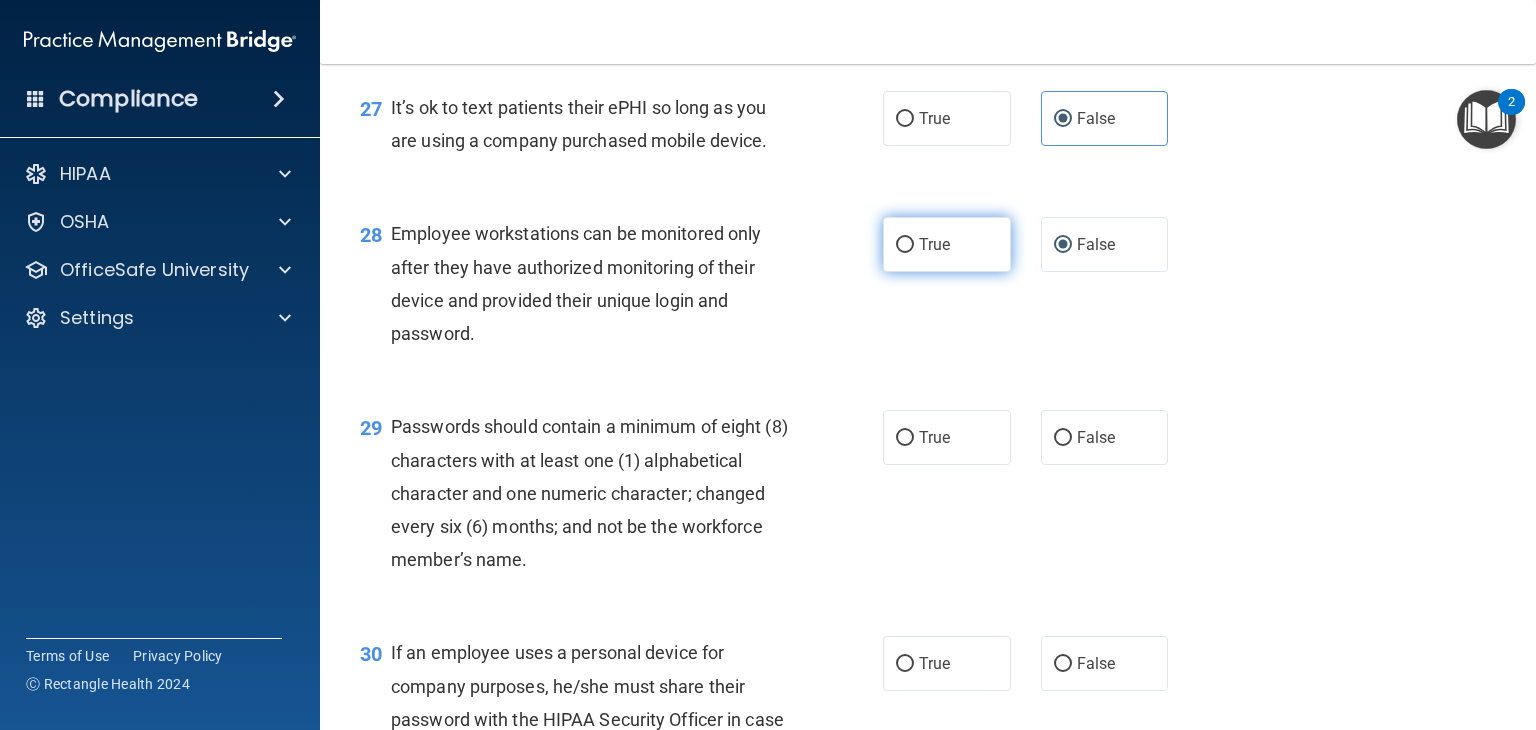 click on "True" at bounding box center (947, 244) 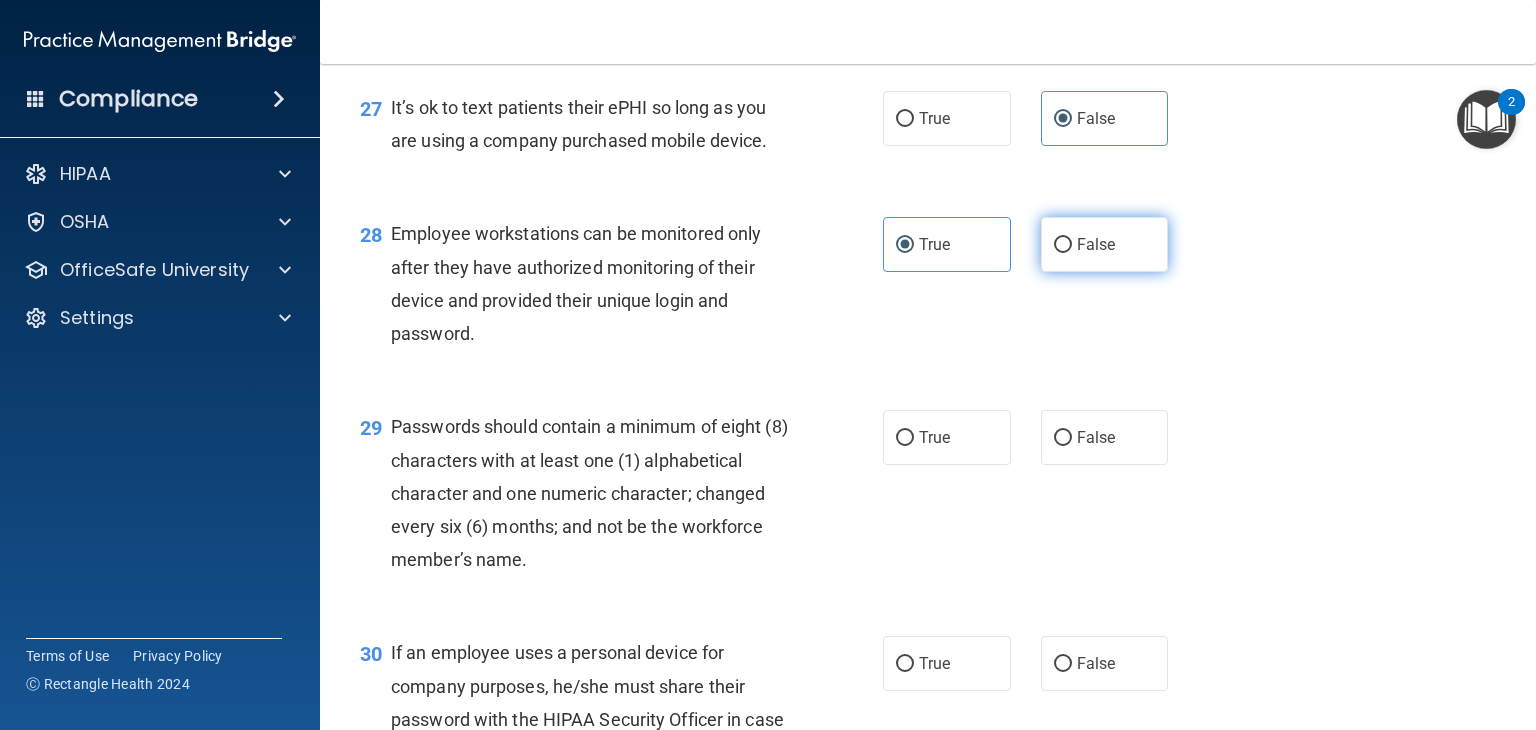 click on "False" at bounding box center [1105, 244] 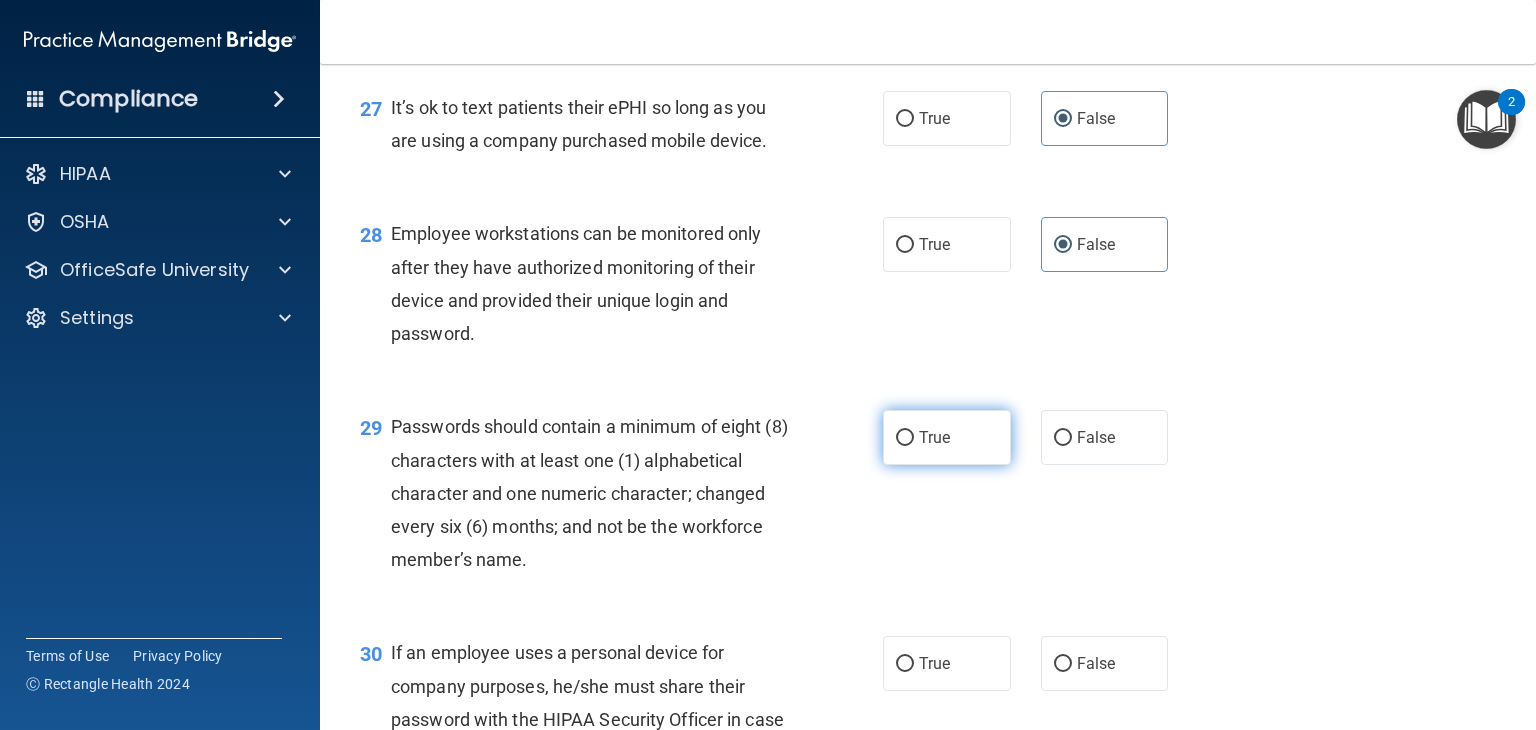 click on "True" at bounding box center [947, 437] 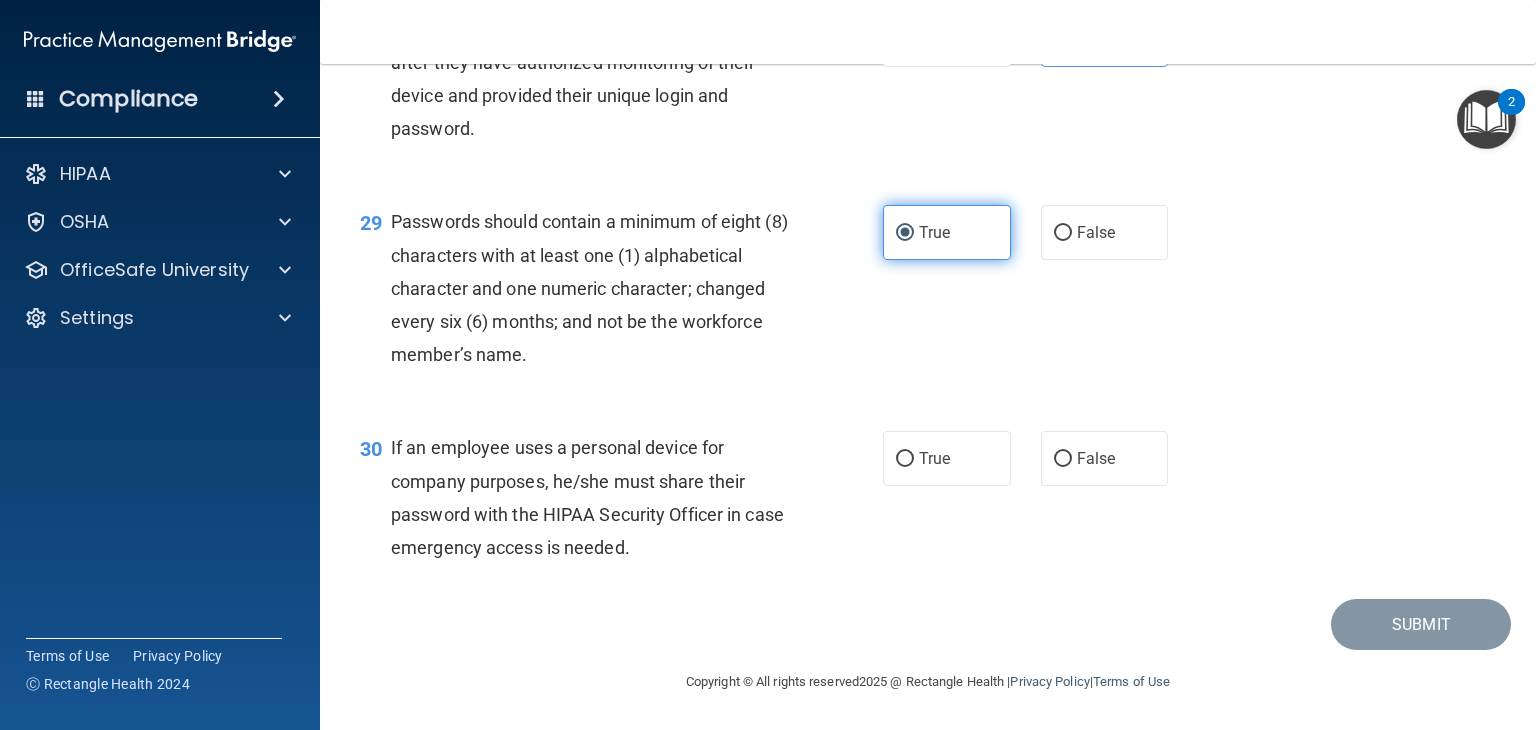 scroll, scrollTop: 5141, scrollLeft: 0, axis: vertical 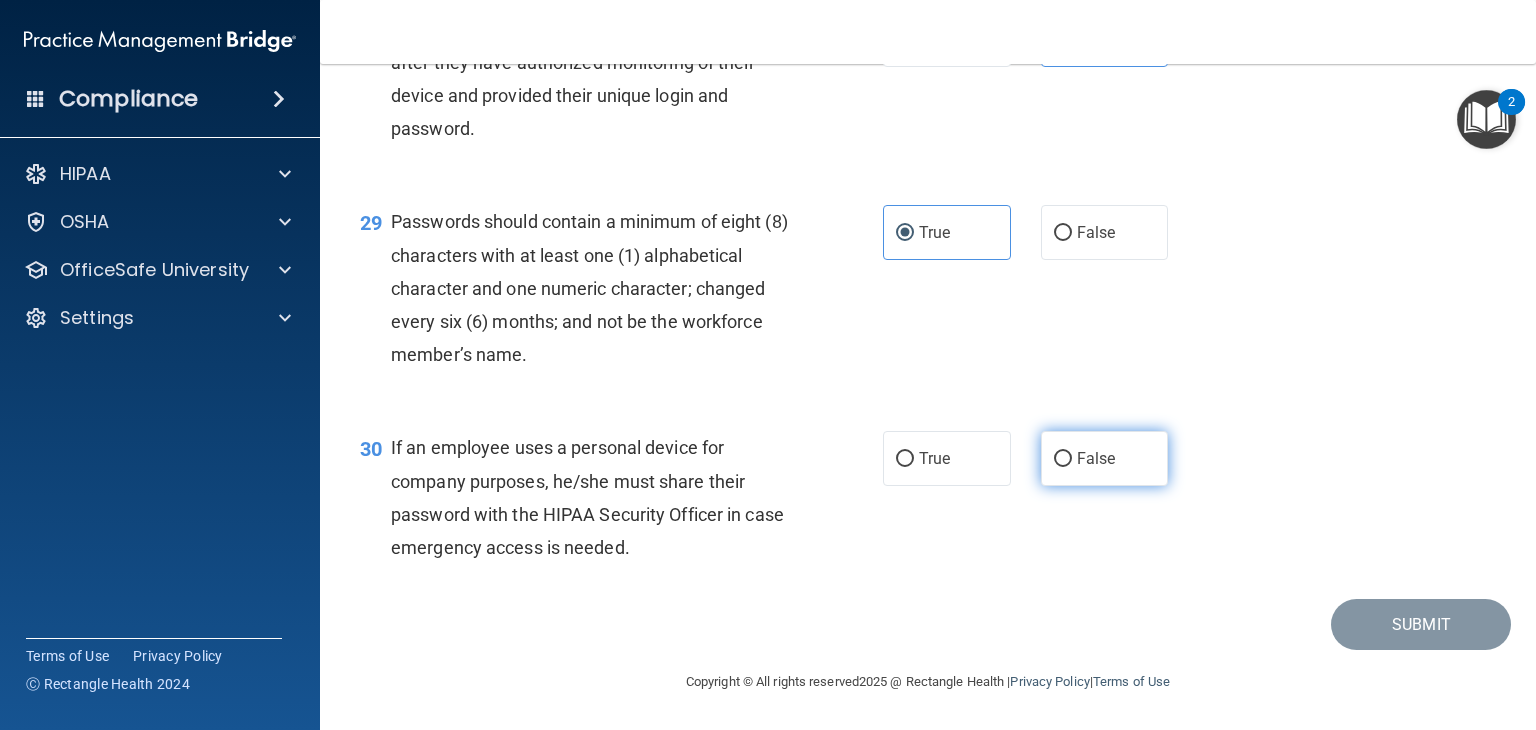 click on "False" at bounding box center [1105, 458] 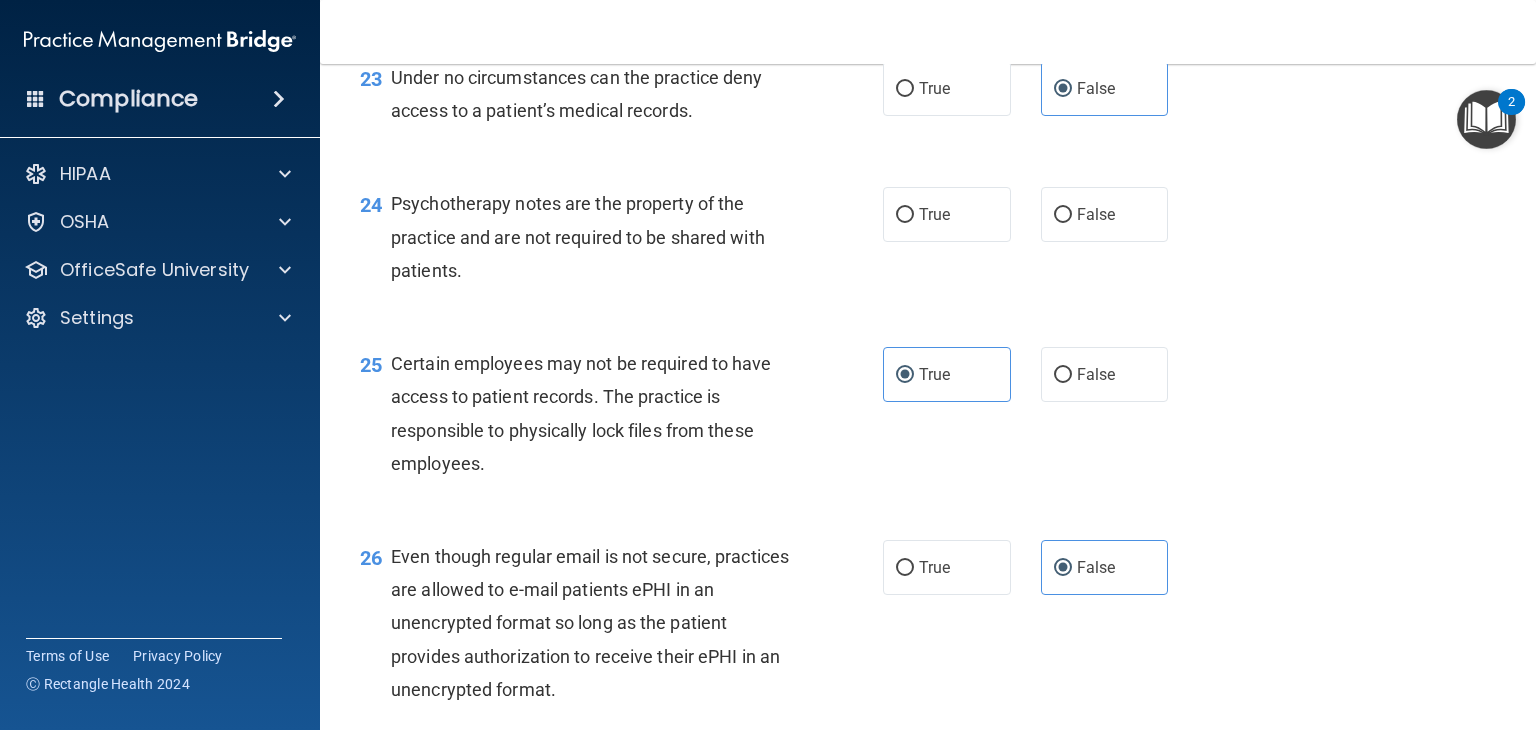 scroll, scrollTop: 4228, scrollLeft: 0, axis: vertical 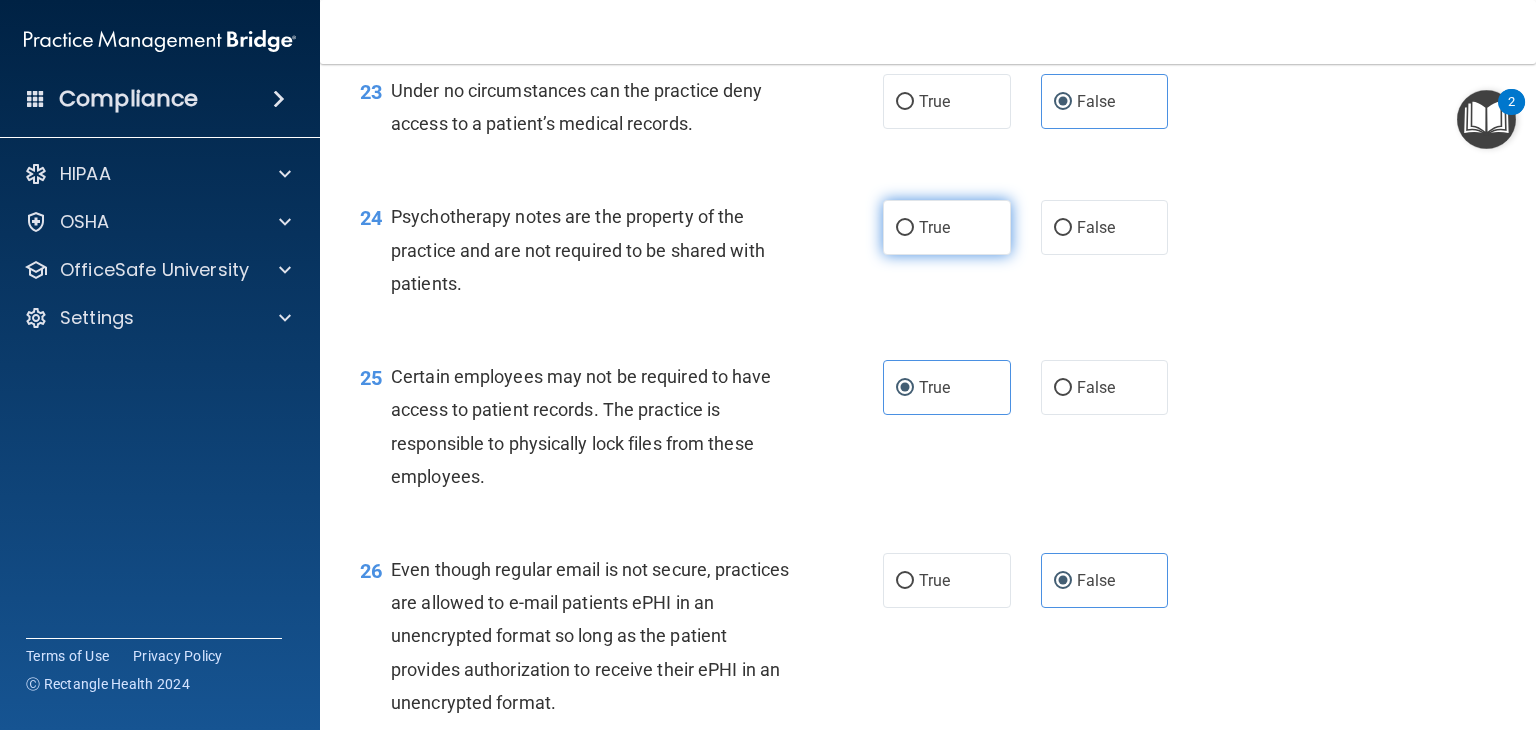 click on "True" at bounding box center [947, 227] 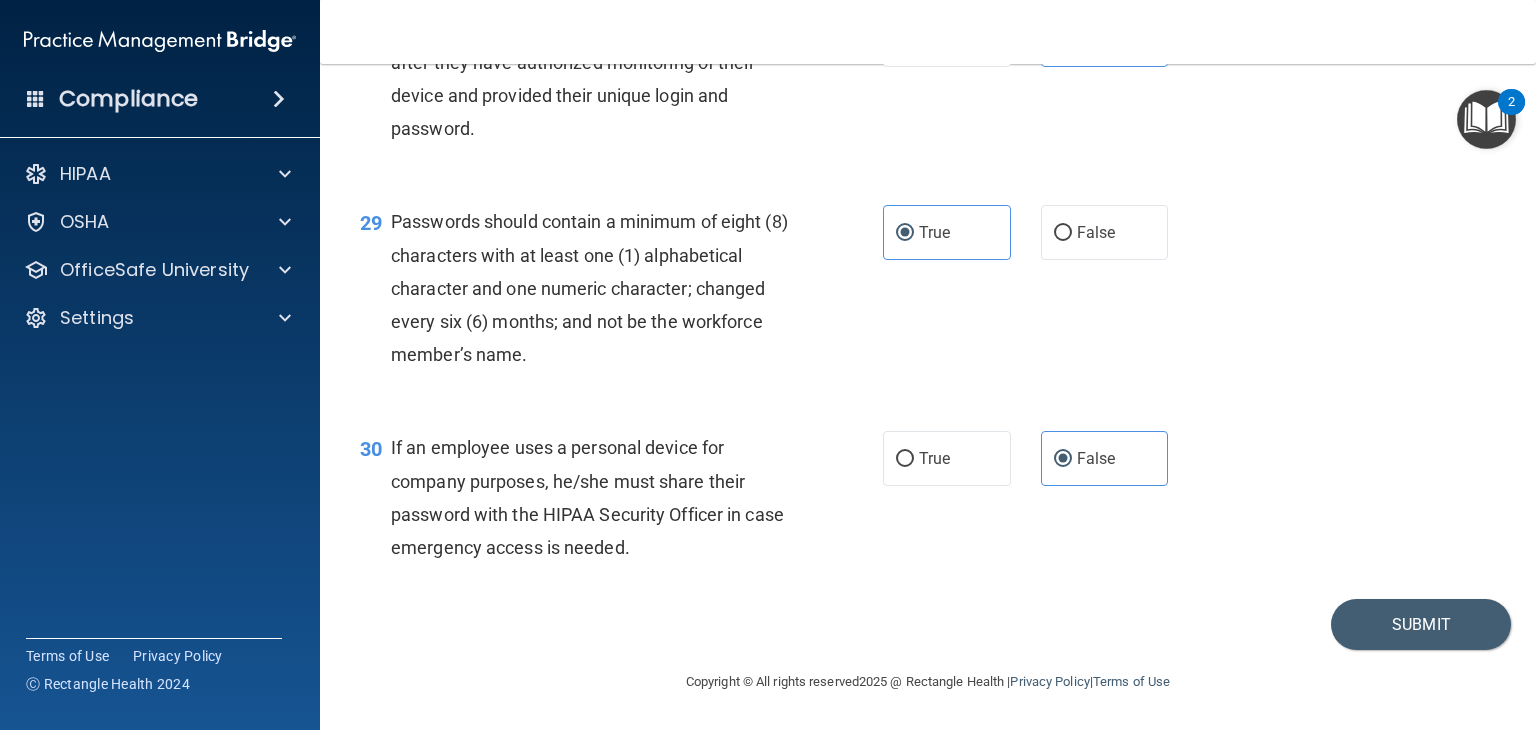 scroll, scrollTop: 5221, scrollLeft: 0, axis: vertical 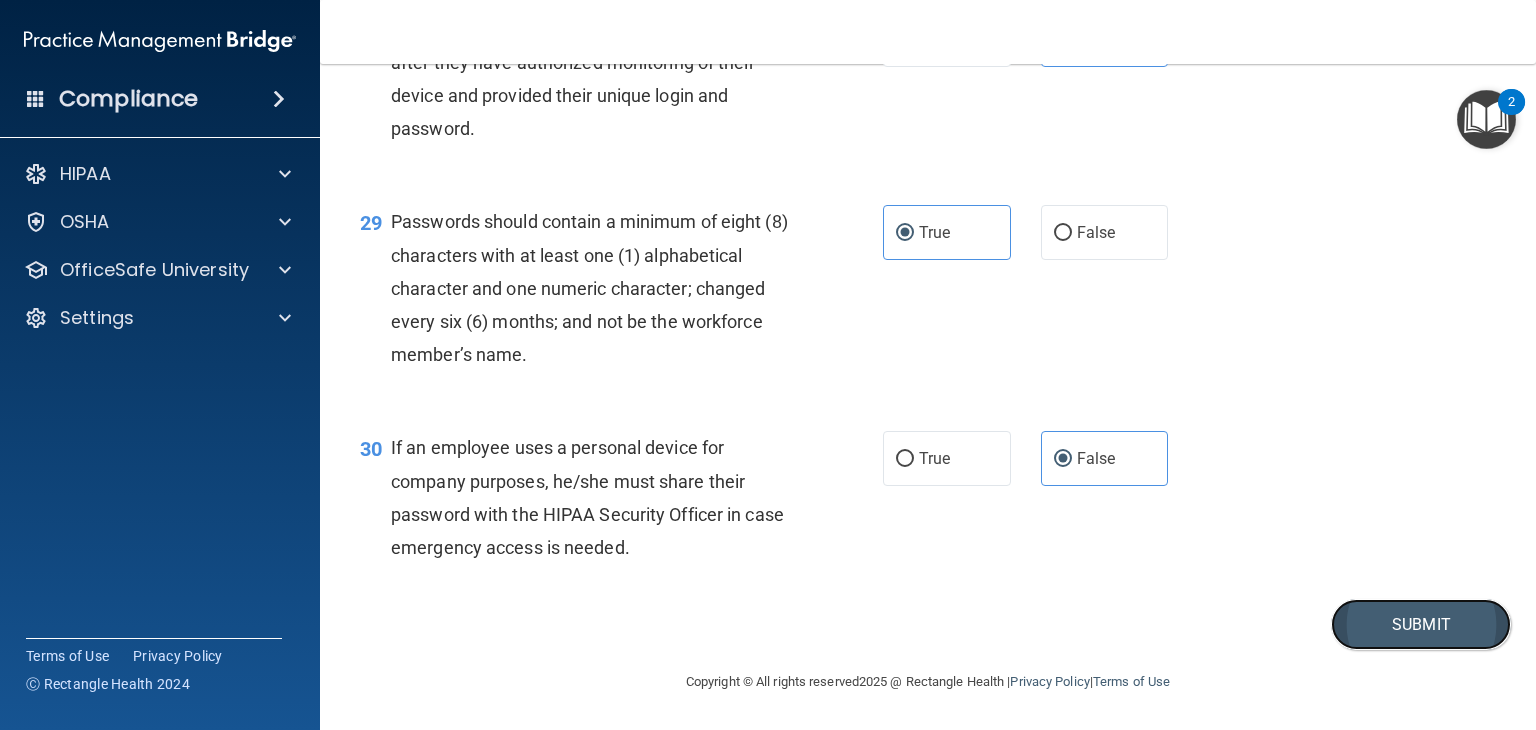 click on "Submit" at bounding box center [1421, 624] 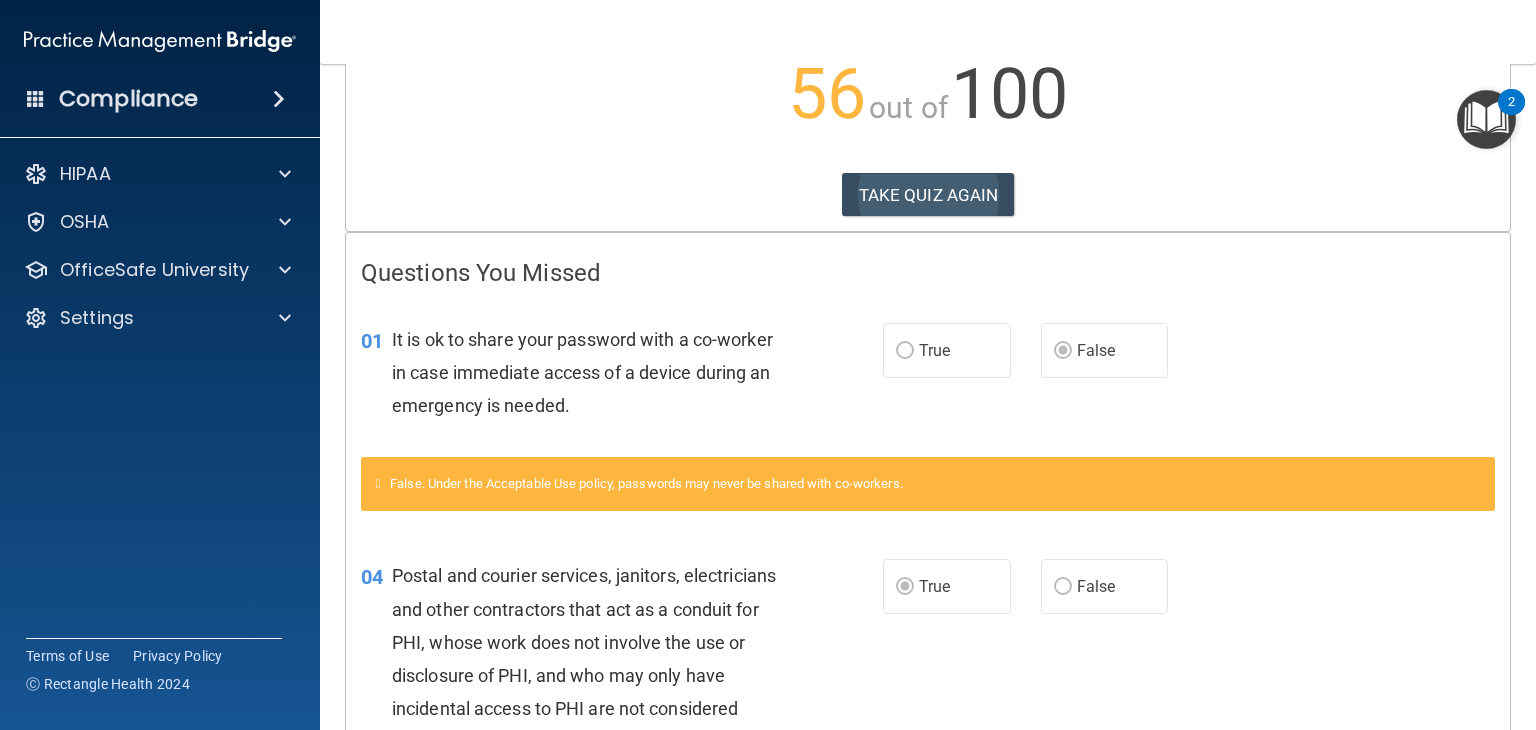 scroll, scrollTop: 242, scrollLeft: 0, axis: vertical 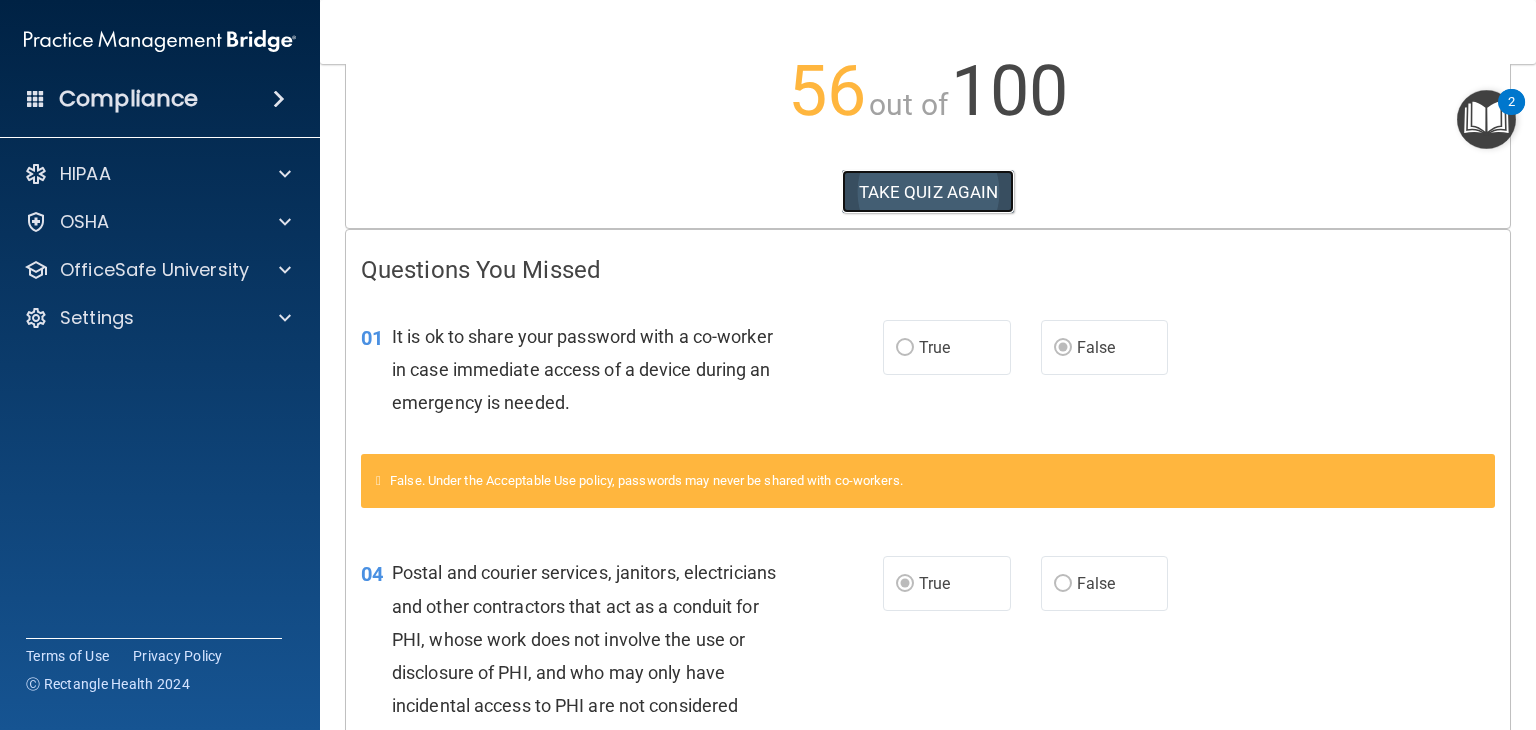 click on "TAKE QUIZ AGAIN" at bounding box center [928, 192] 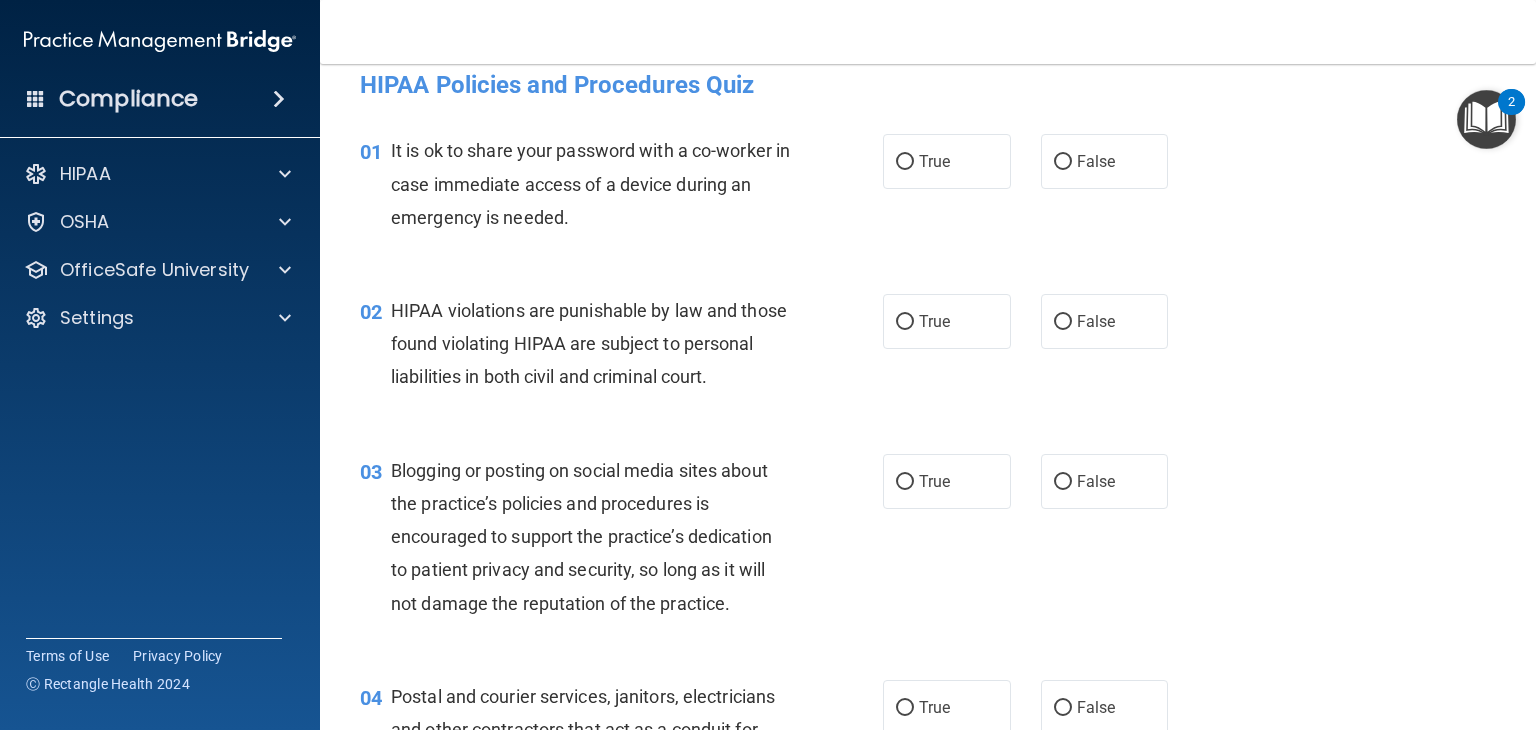 scroll, scrollTop: 23, scrollLeft: 0, axis: vertical 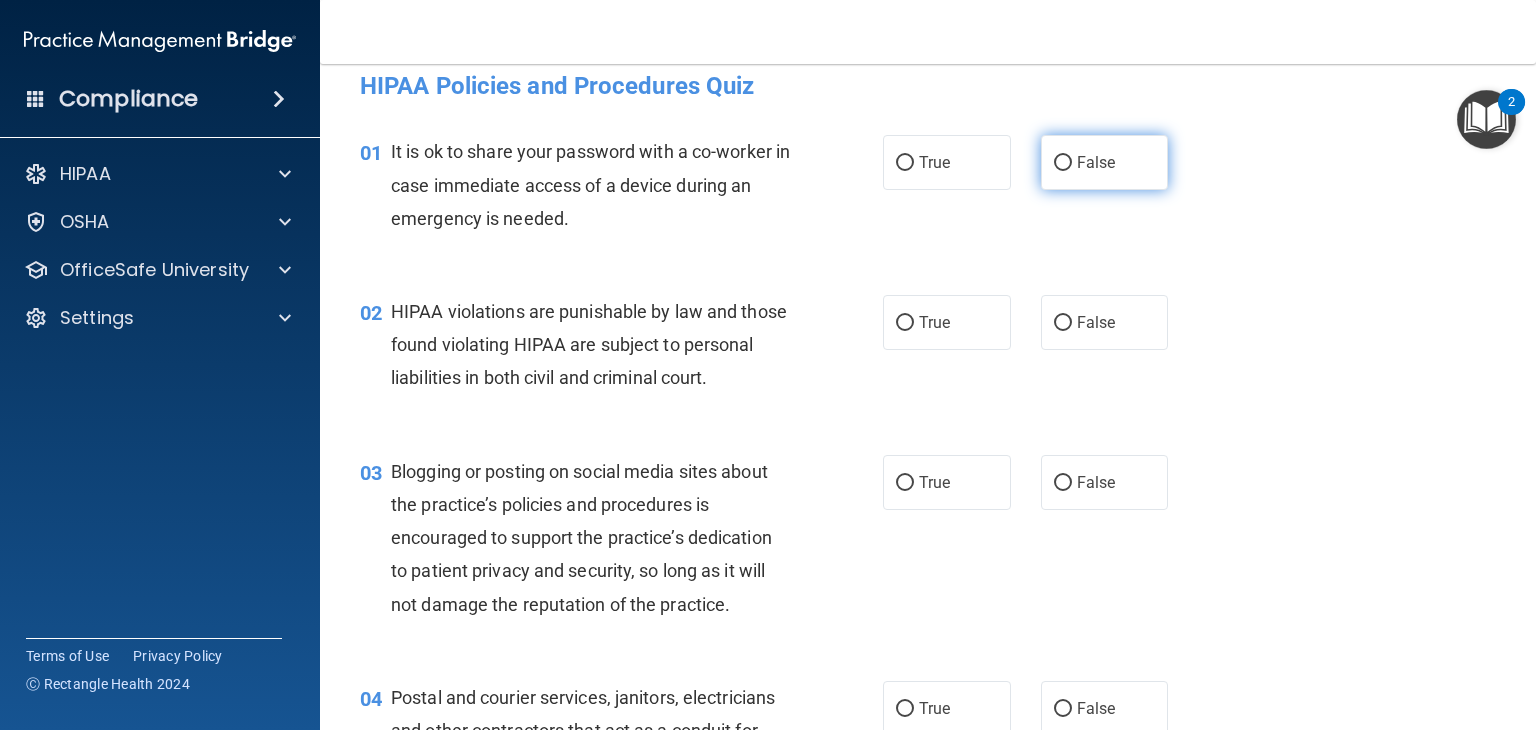 click on "False" at bounding box center (1105, 162) 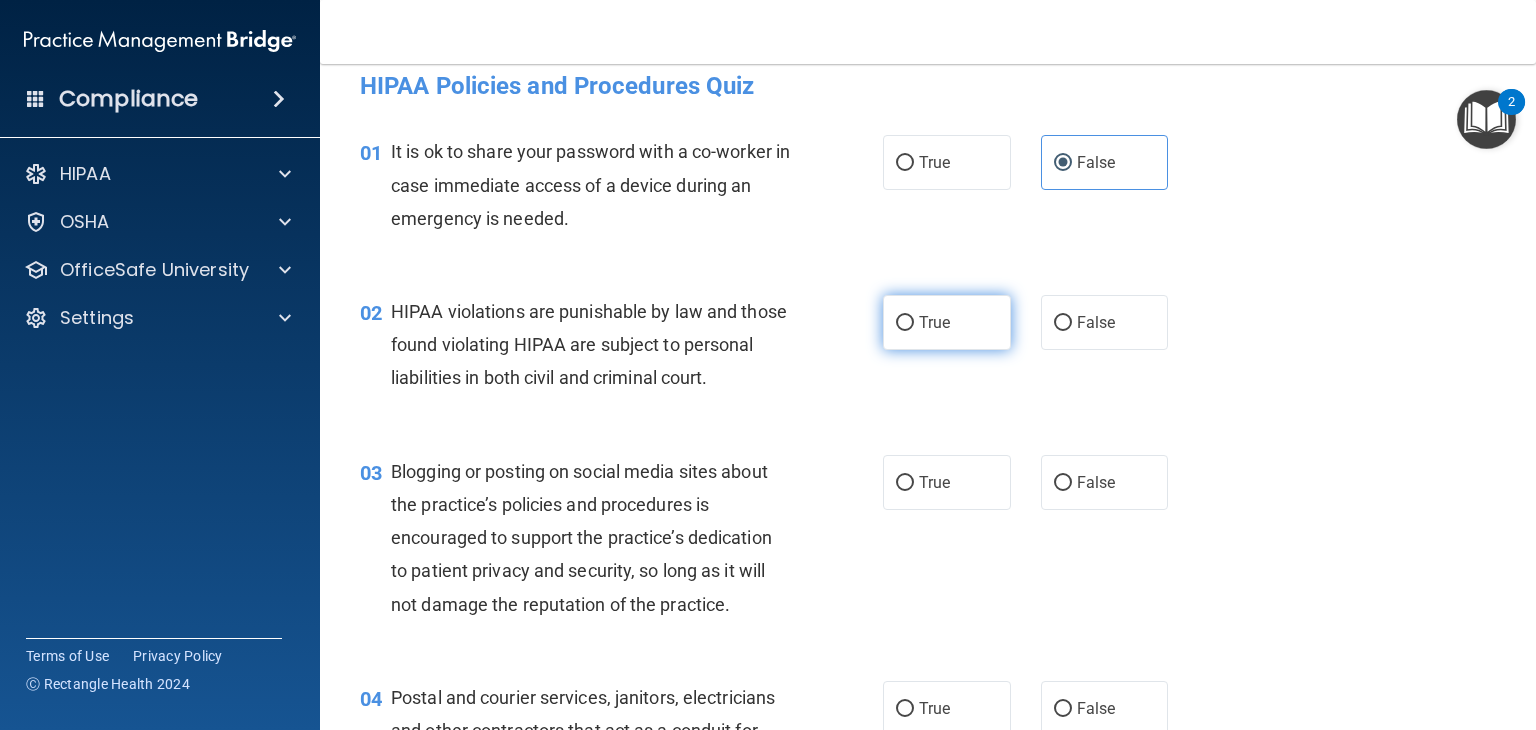 click on "True" at bounding box center (947, 322) 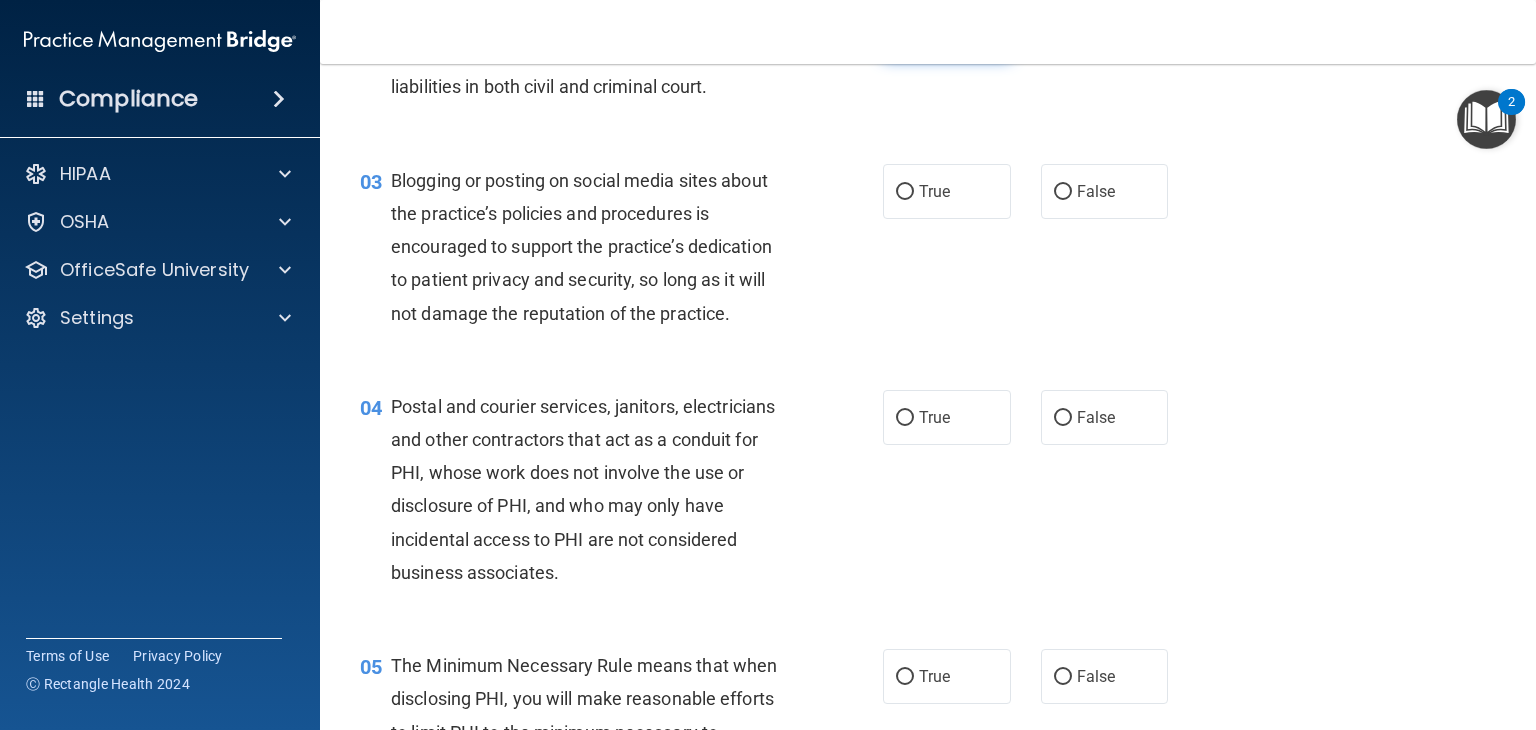 scroll, scrollTop: 324, scrollLeft: 0, axis: vertical 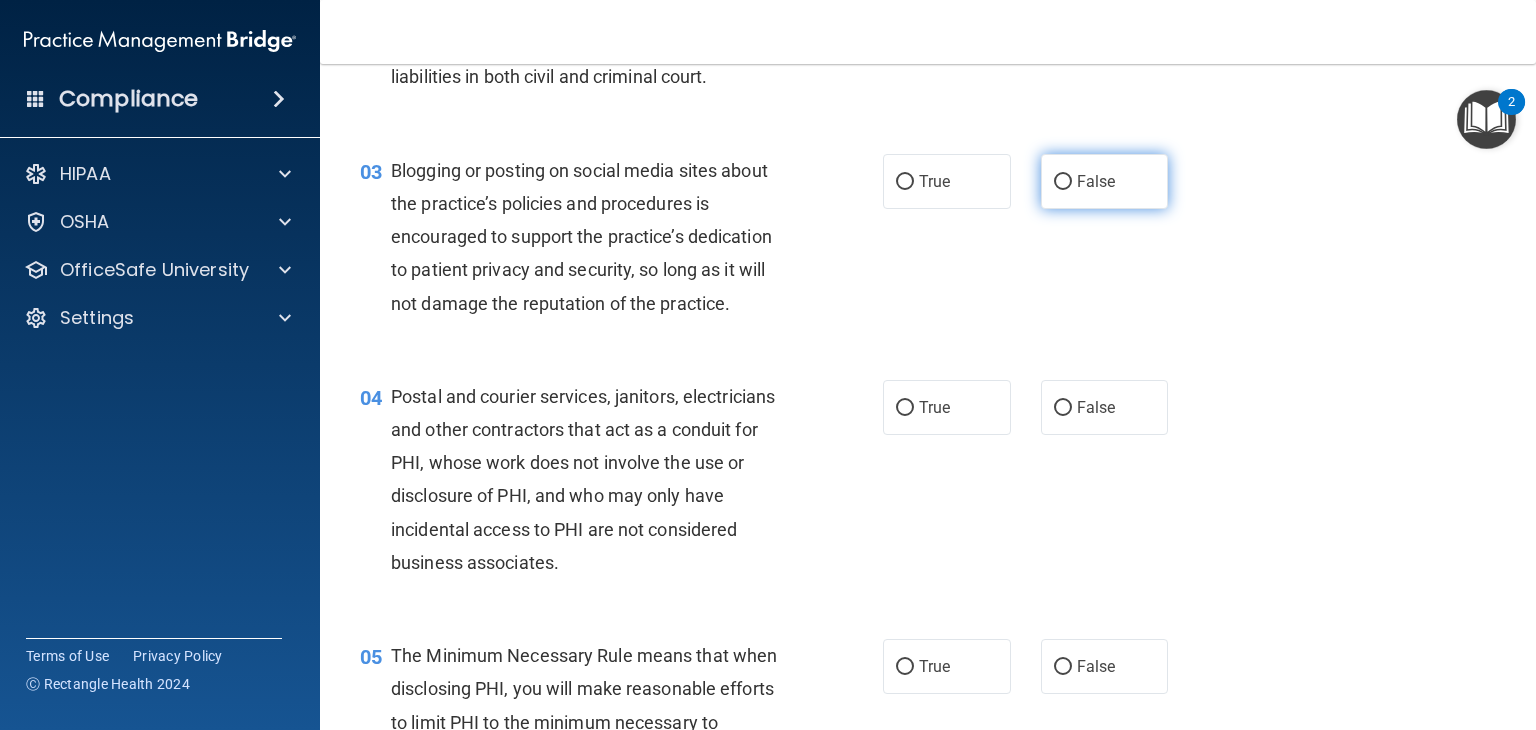click on "False" at bounding box center [1105, 181] 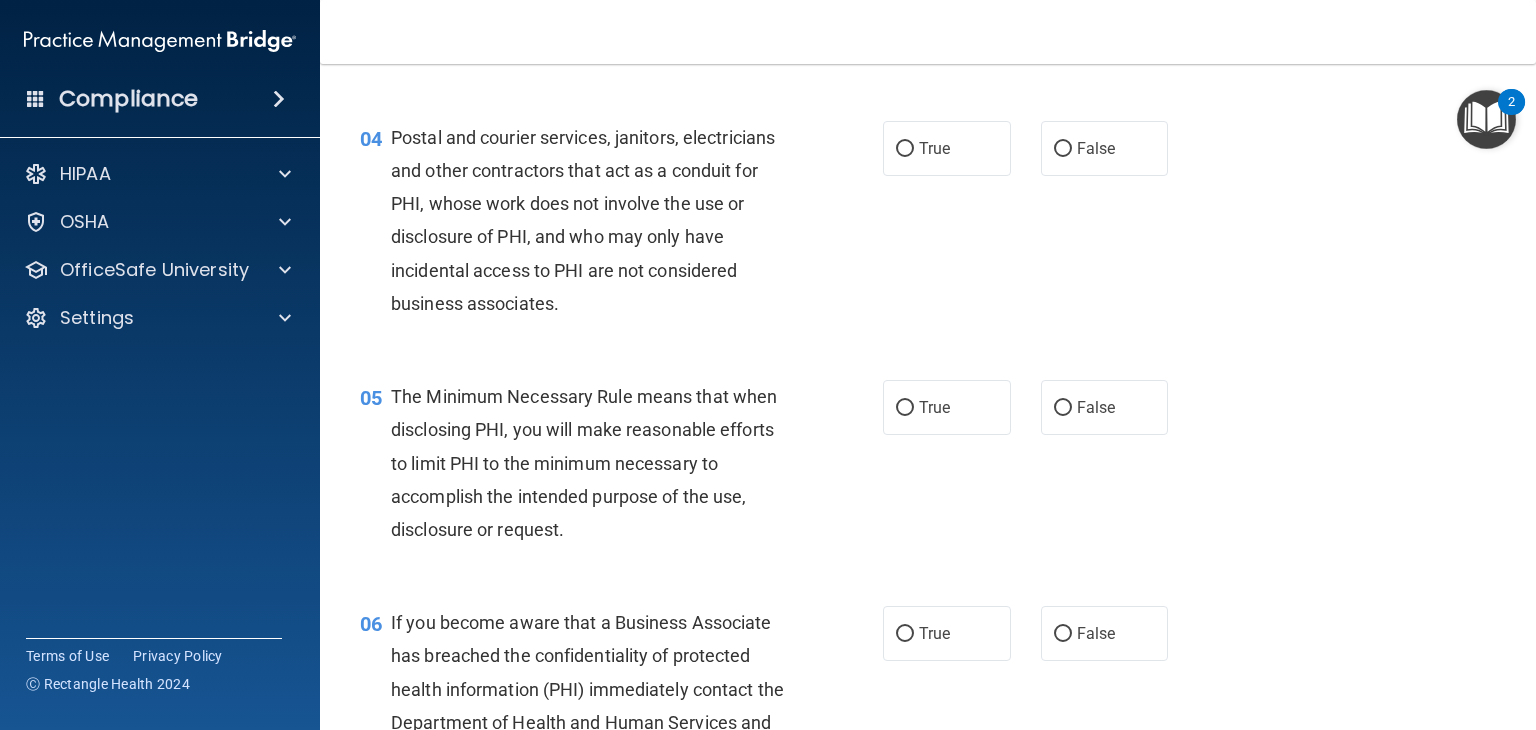 scroll, scrollTop: 584, scrollLeft: 0, axis: vertical 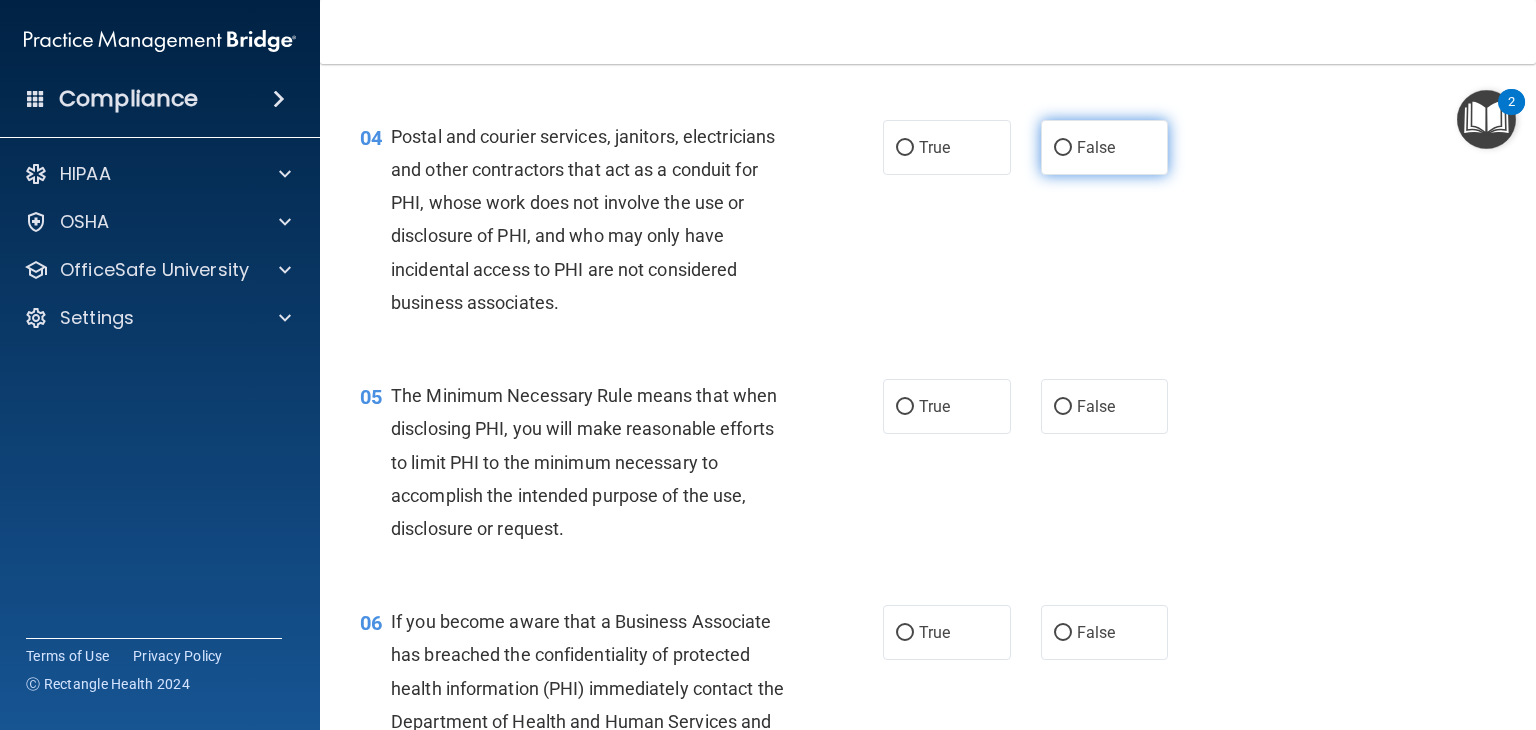 click on "False" at bounding box center [1105, 147] 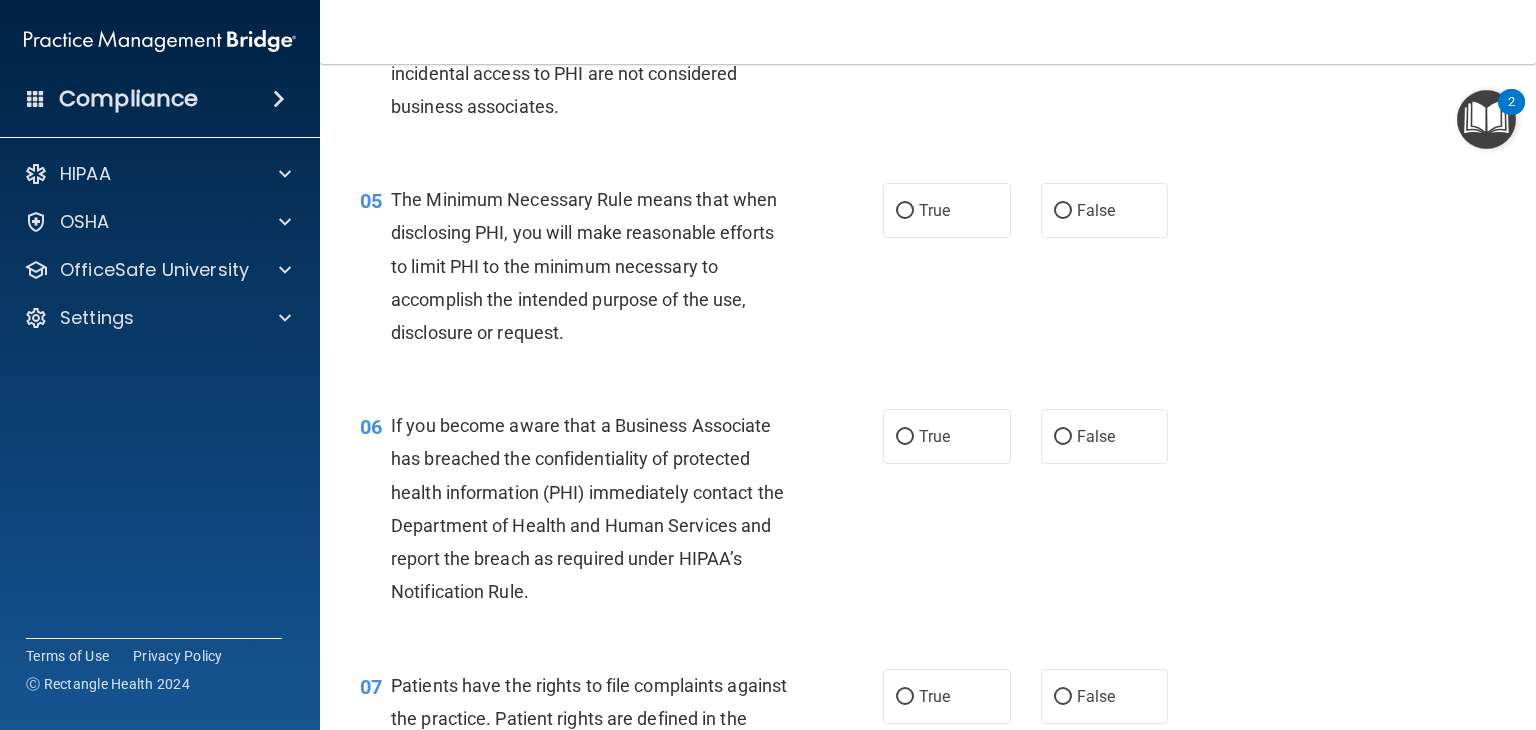 scroll, scrollTop: 780, scrollLeft: 0, axis: vertical 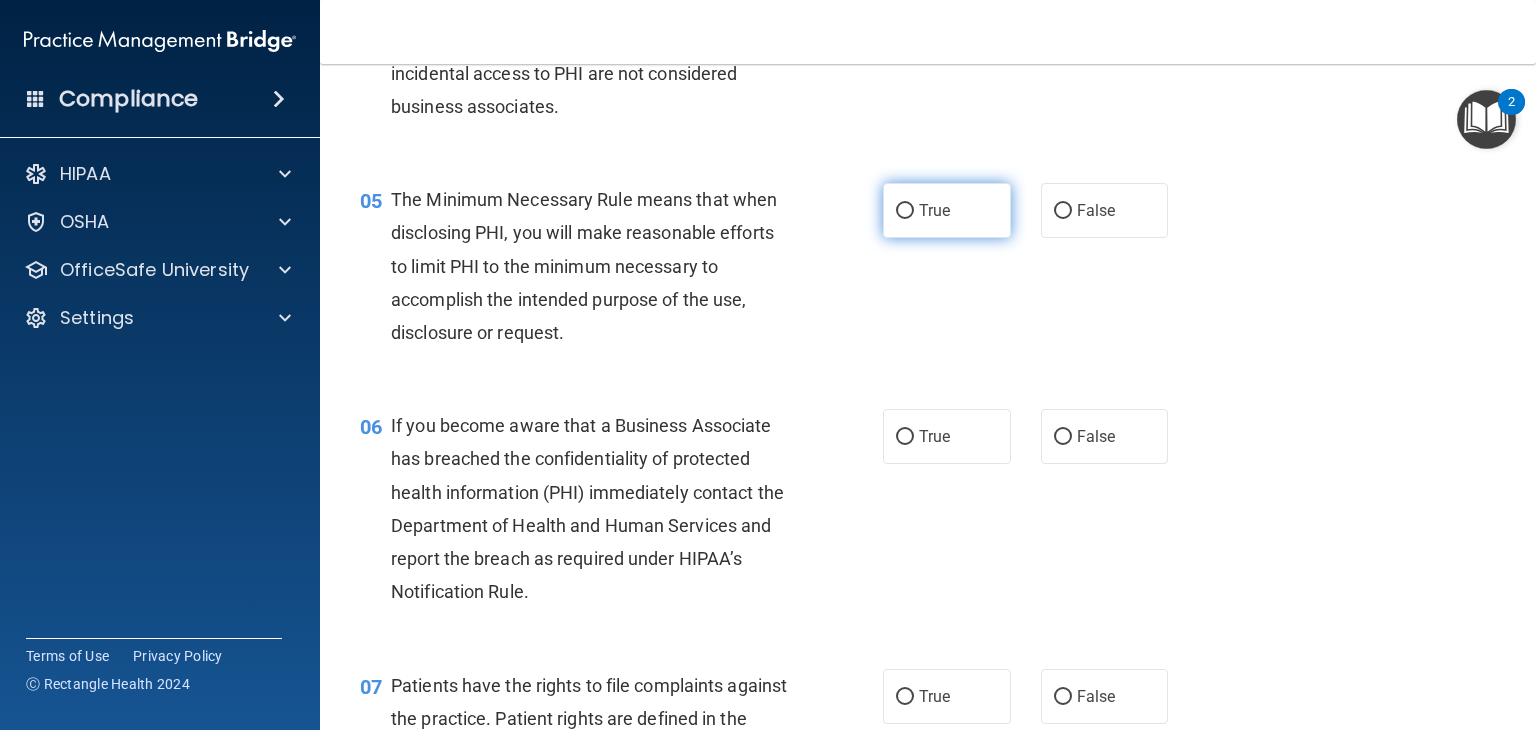 click on "True" at bounding box center (934, 210) 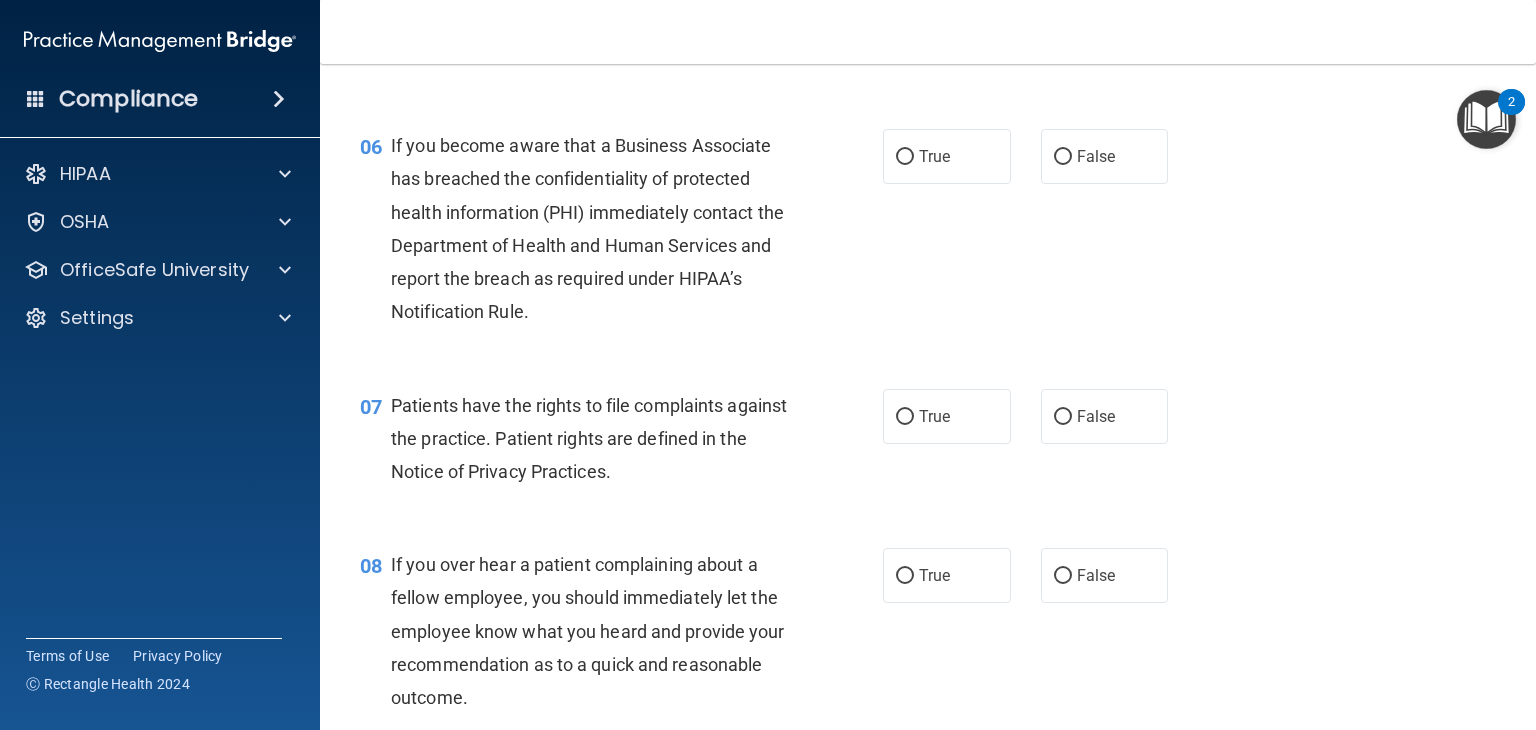 scroll, scrollTop: 1072, scrollLeft: 0, axis: vertical 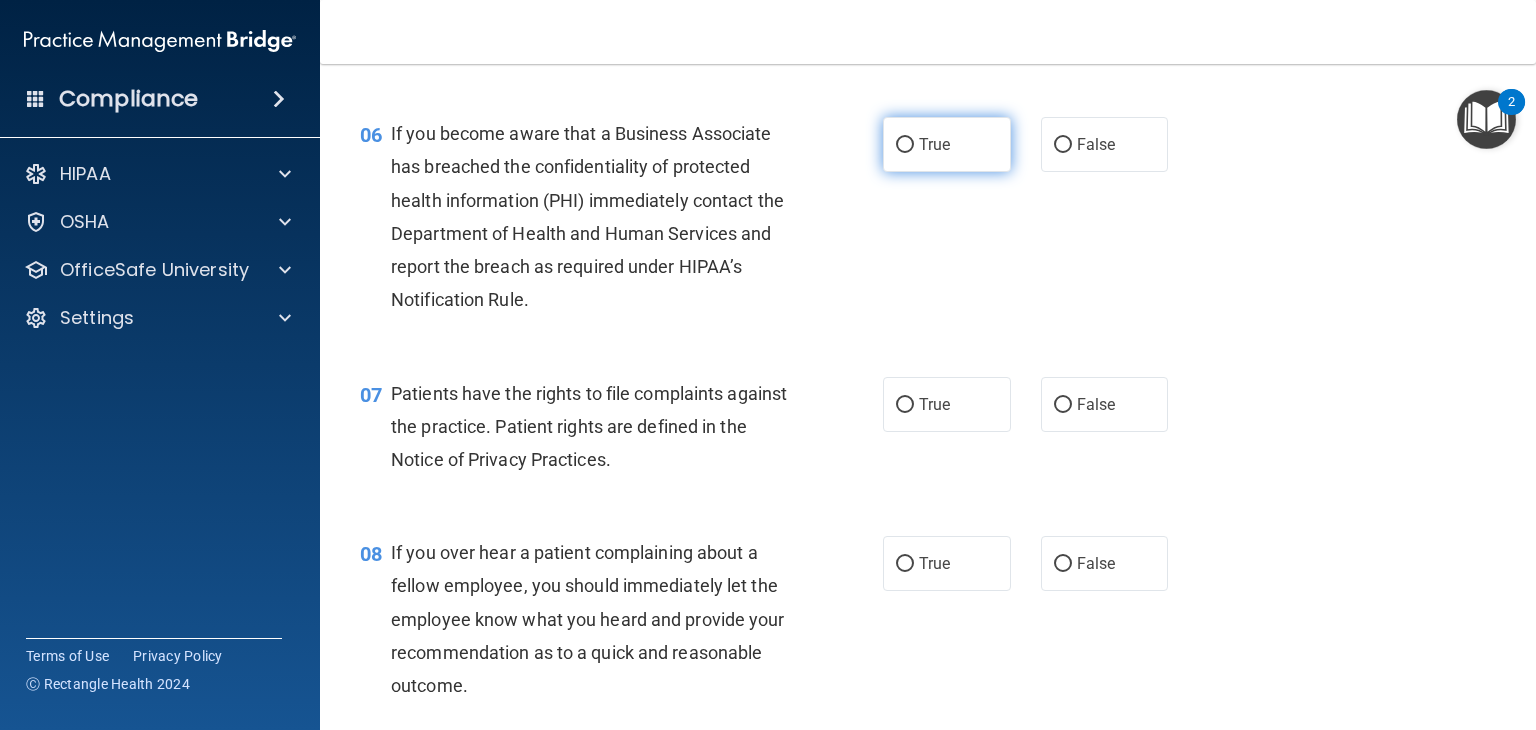 click on "True" at bounding box center (947, 144) 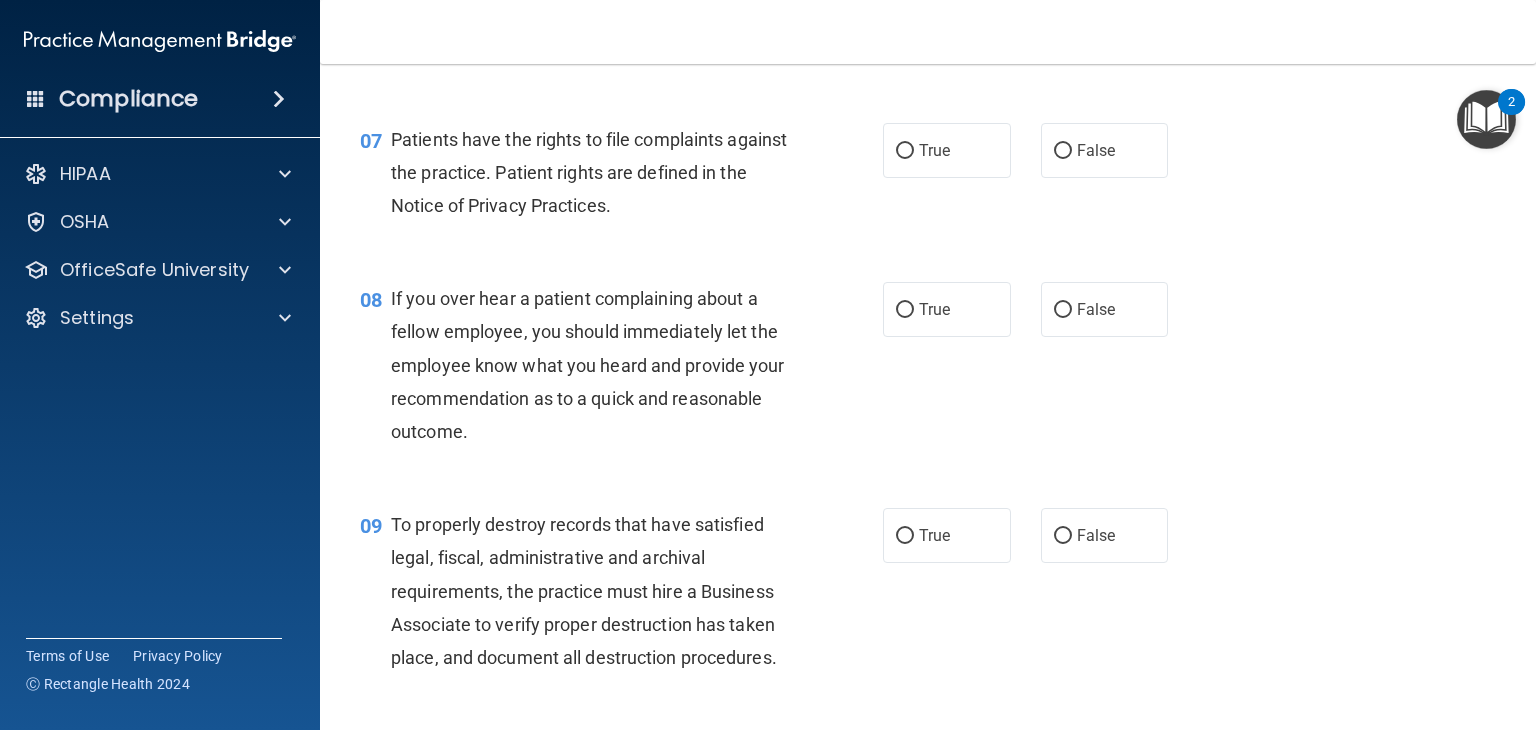 scroll, scrollTop: 1336, scrollLeft: 0, axis: vertical 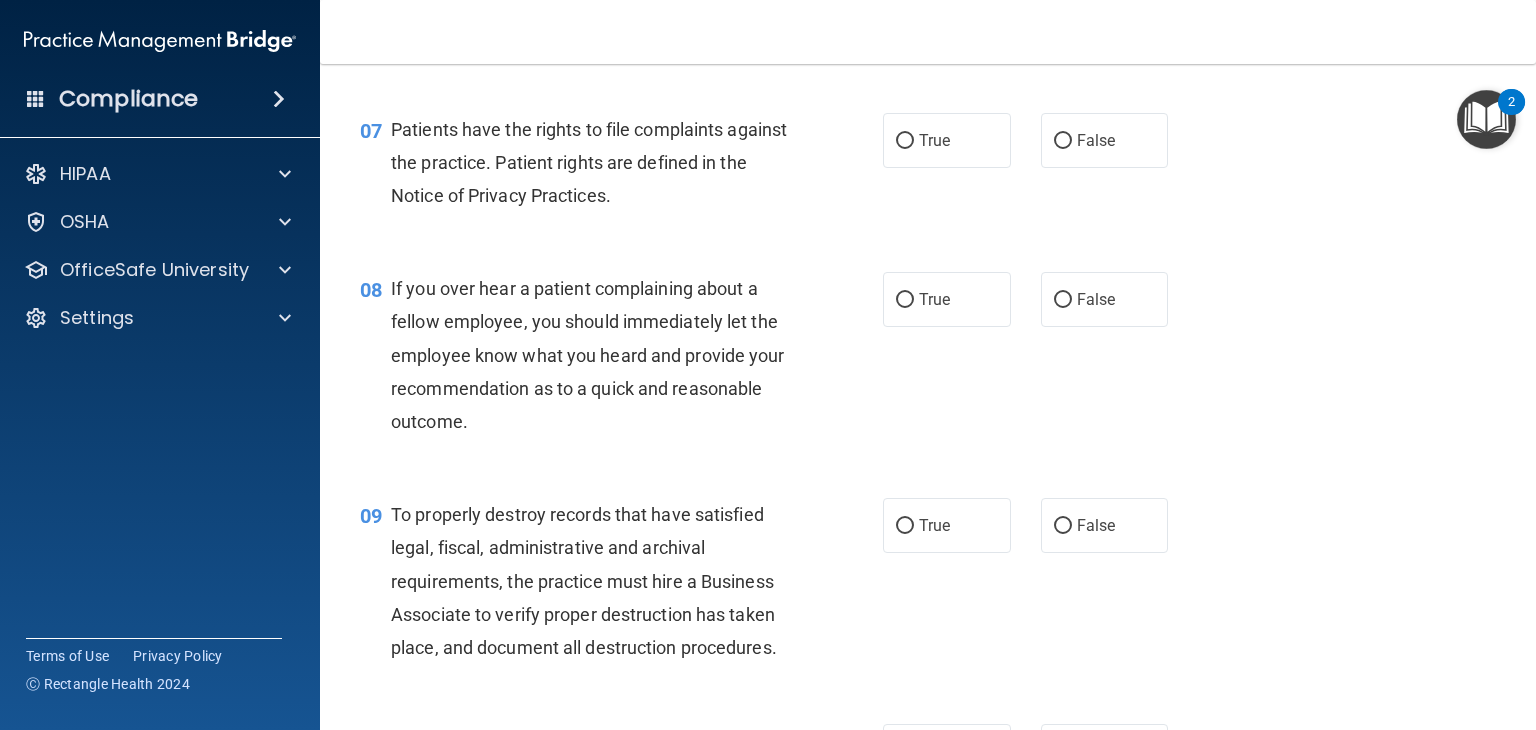 click on "True" at bounding box center [947, 140] 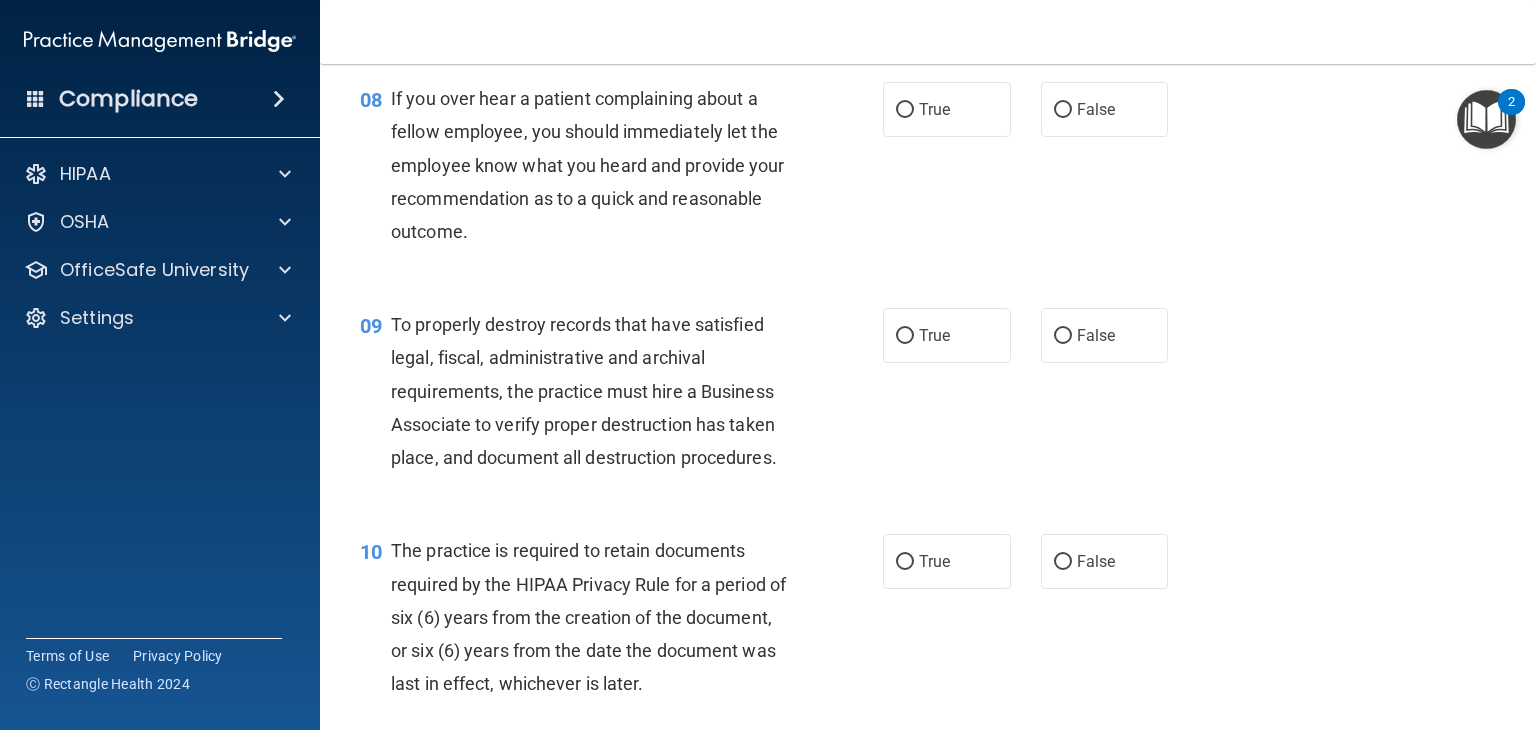 scroll, scrollTop: 1531, scrollLeft: 0, axis: vertical 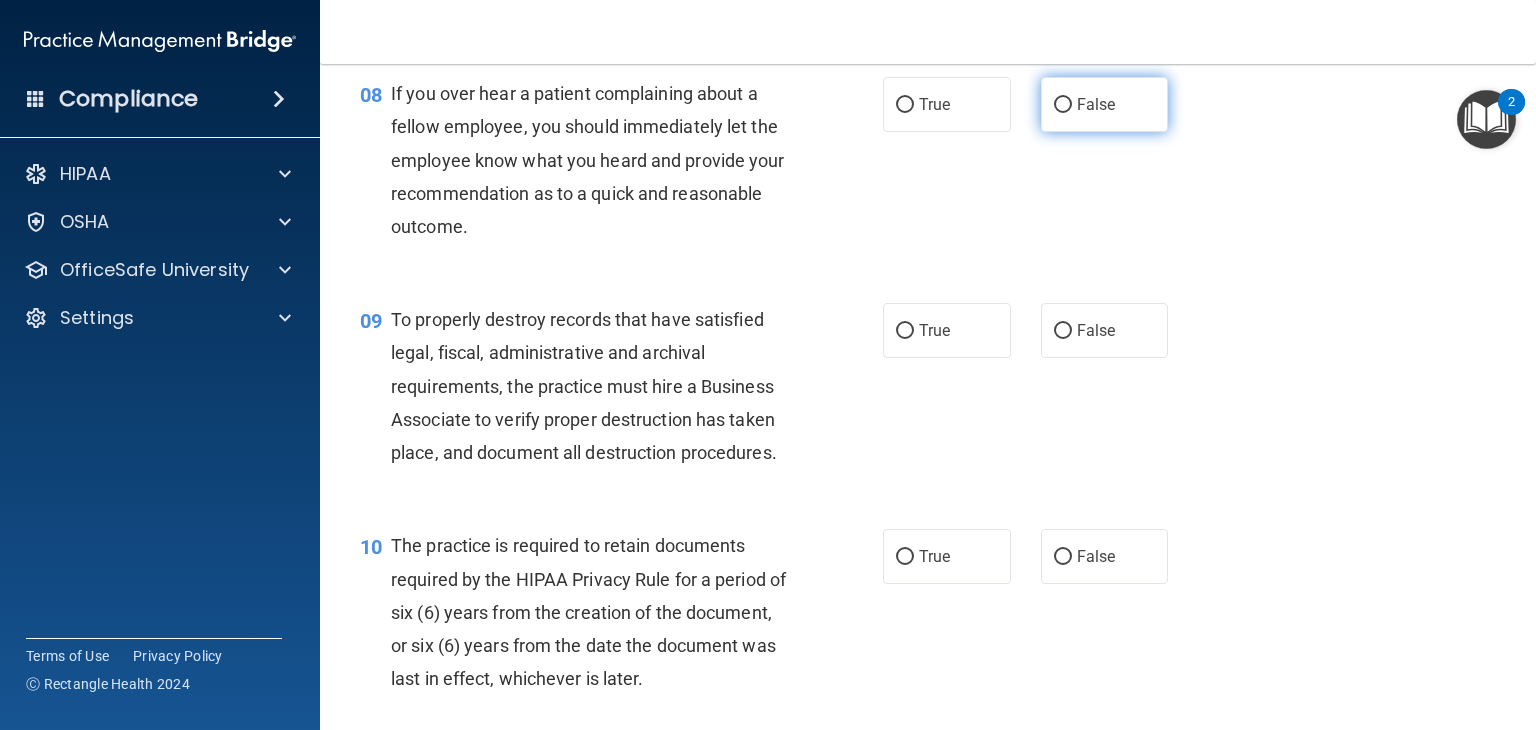 click on "False" at bounding box center [1063, 105] 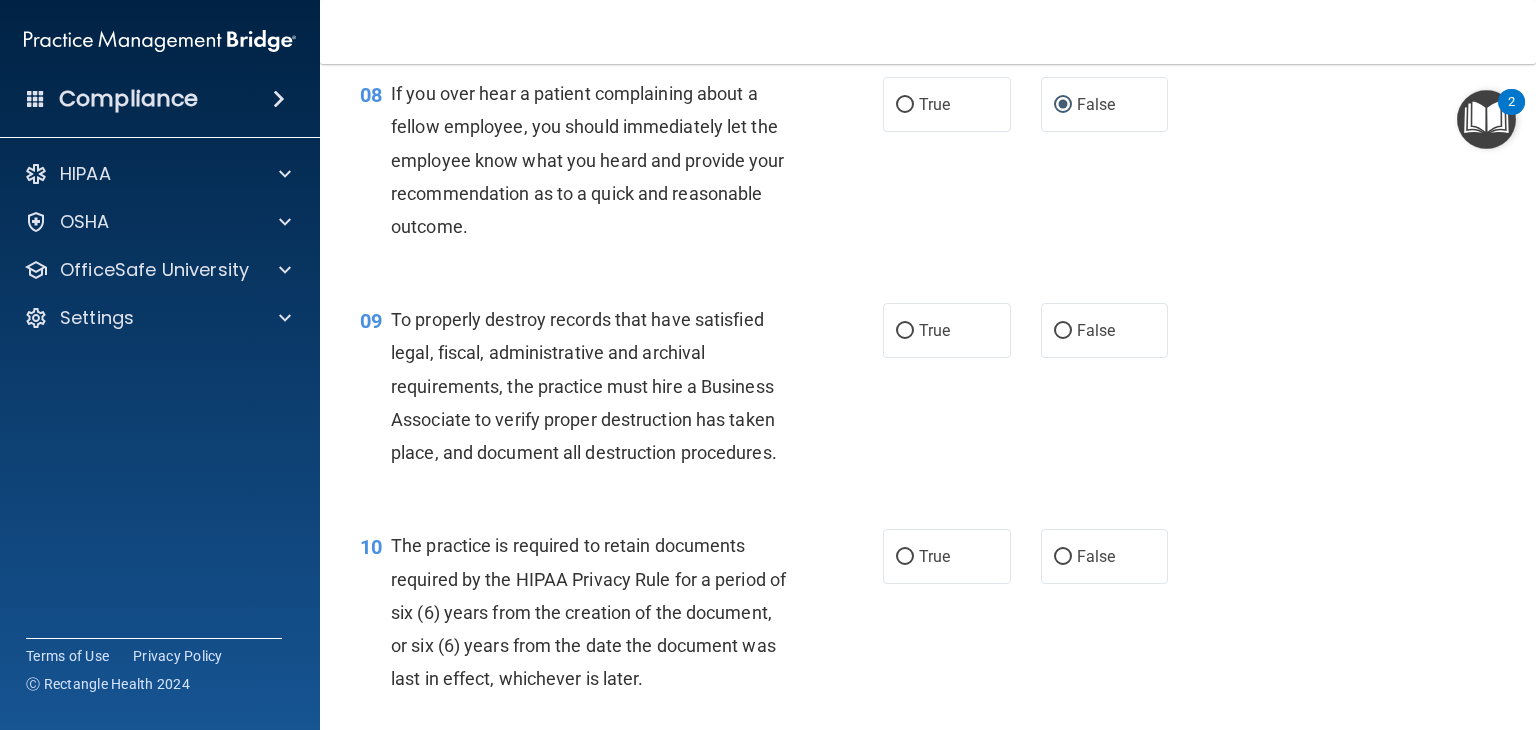 click on "08       If you over hear a patient complaining about a fellow employee, you should immediately let the employee know what you heard and provide your recommendation as to a quick and reasonable outcome." at bounding box center (621, 165) 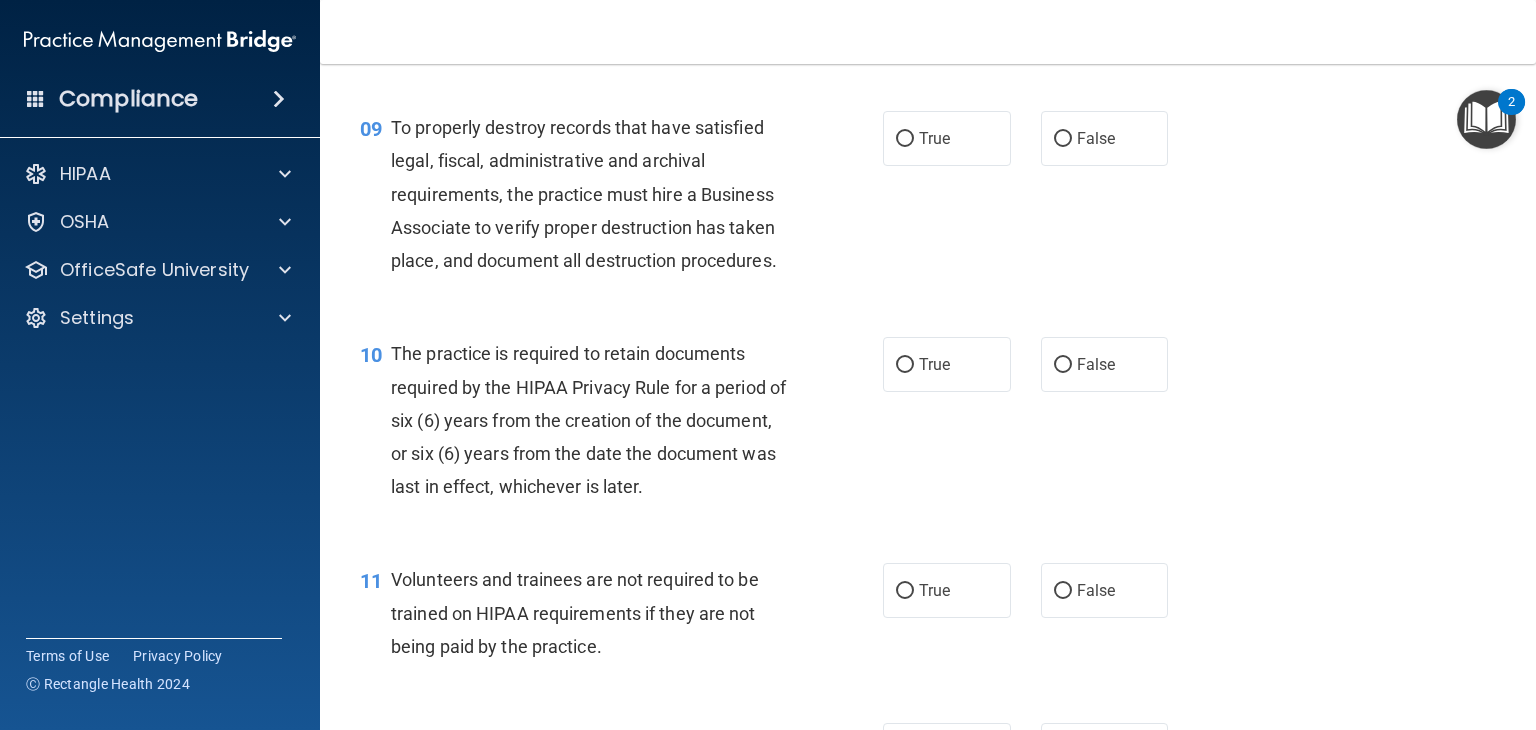 scroll, scrollTop: 1732, scrollLeft: 0, axis: vertical 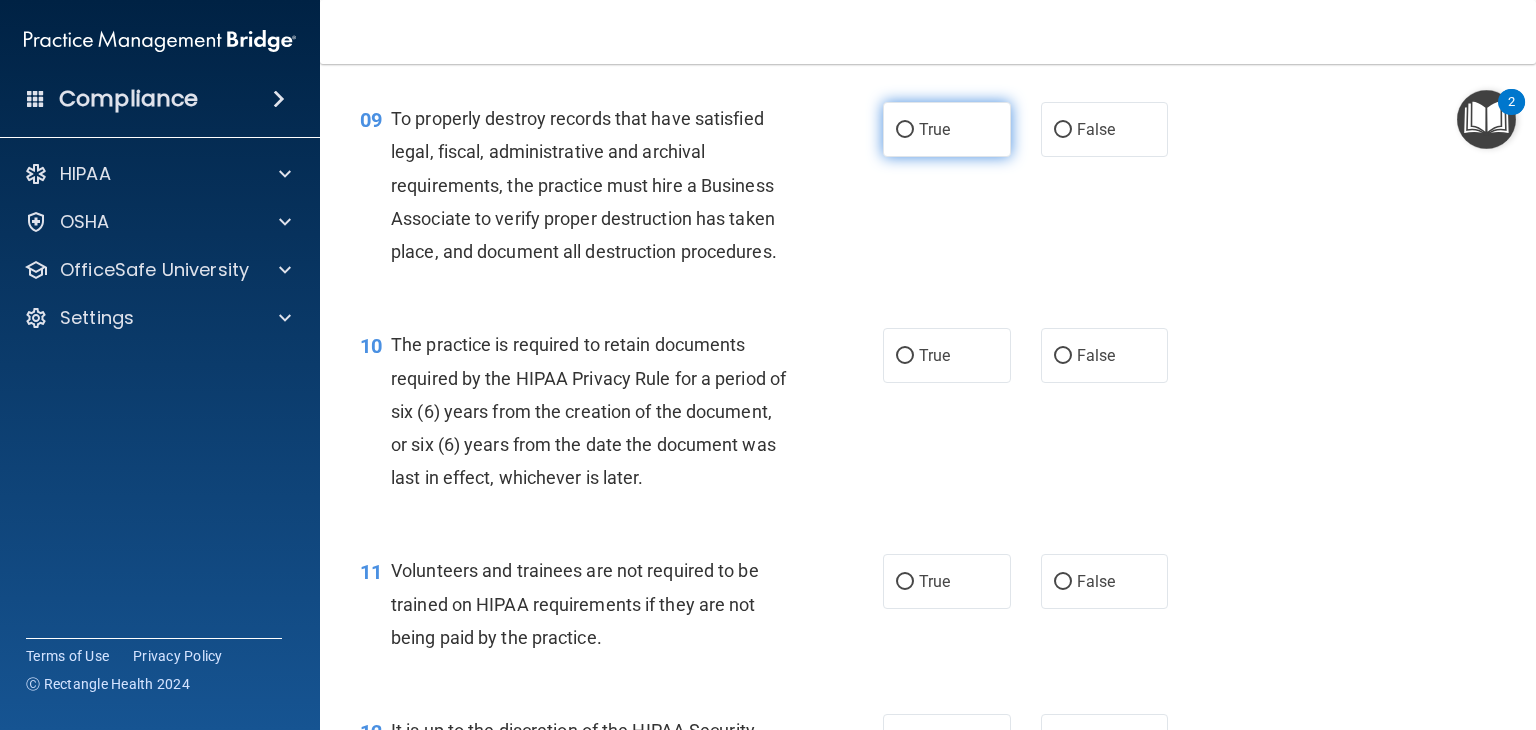 click on "True" at bounding box center [934, 129] 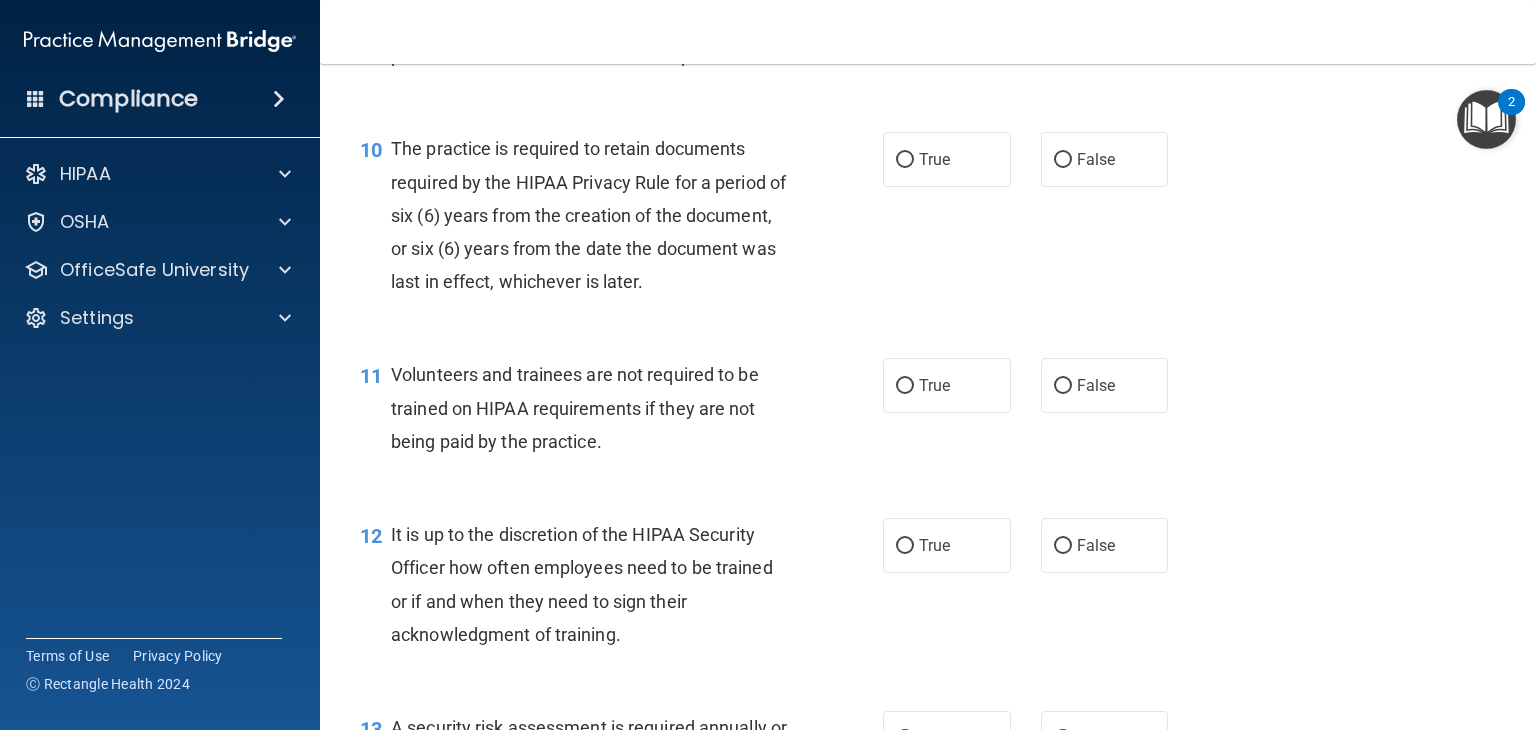 scroll, scrollTop: 1932, scrollLeft: 0, axis: vertical 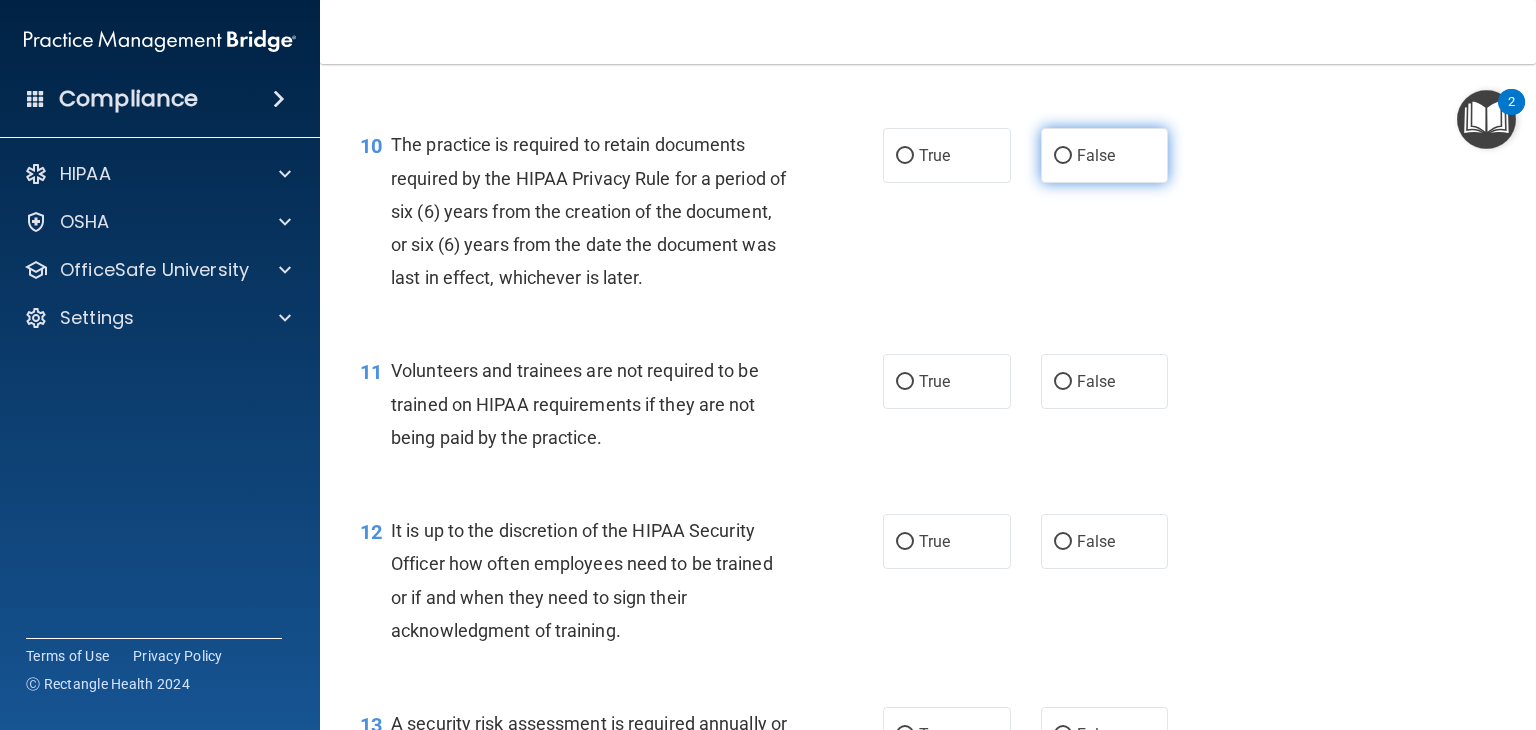 click on "False" at bounding box center [1105, 155] 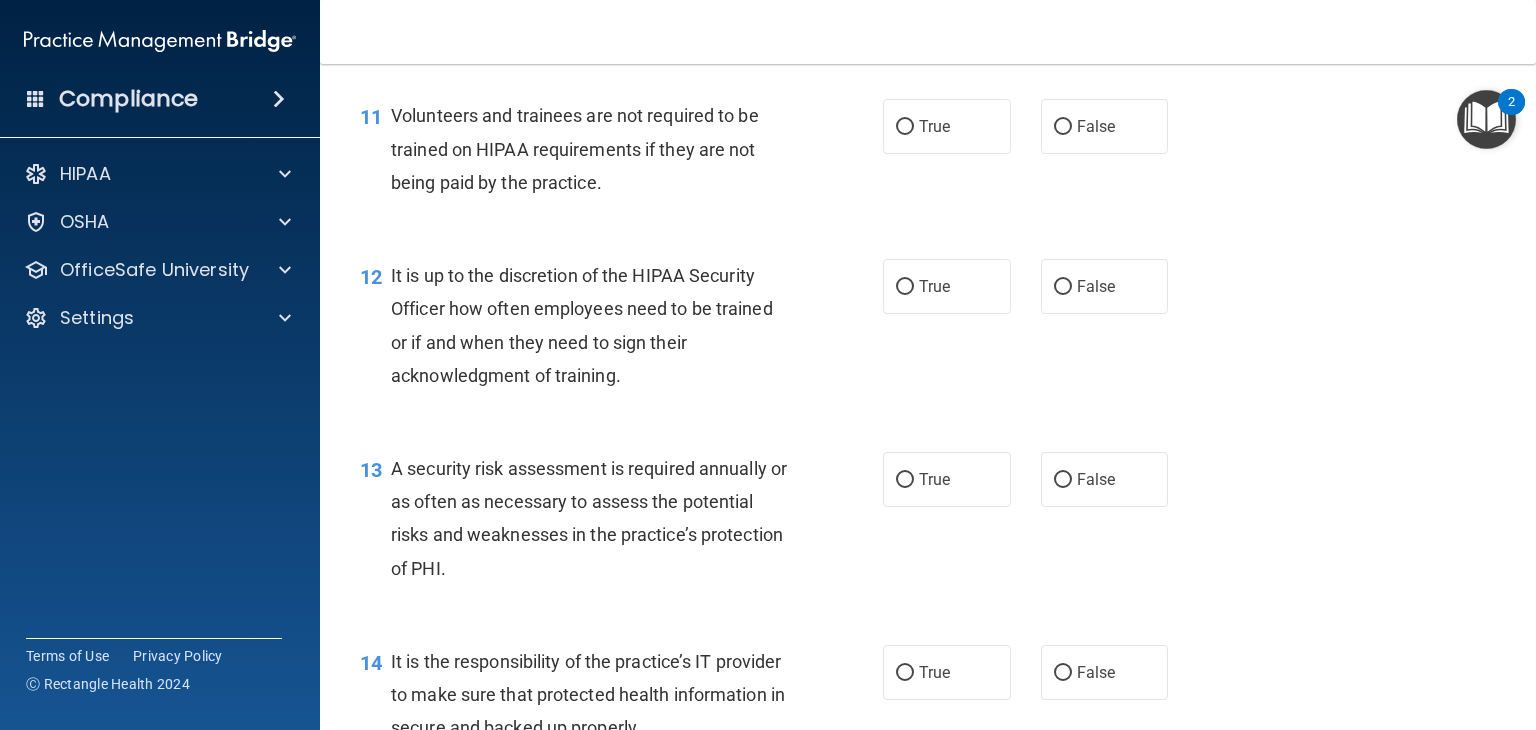 scroll, scrollTop: 2195, scrollLeft: 0, axis: vertical 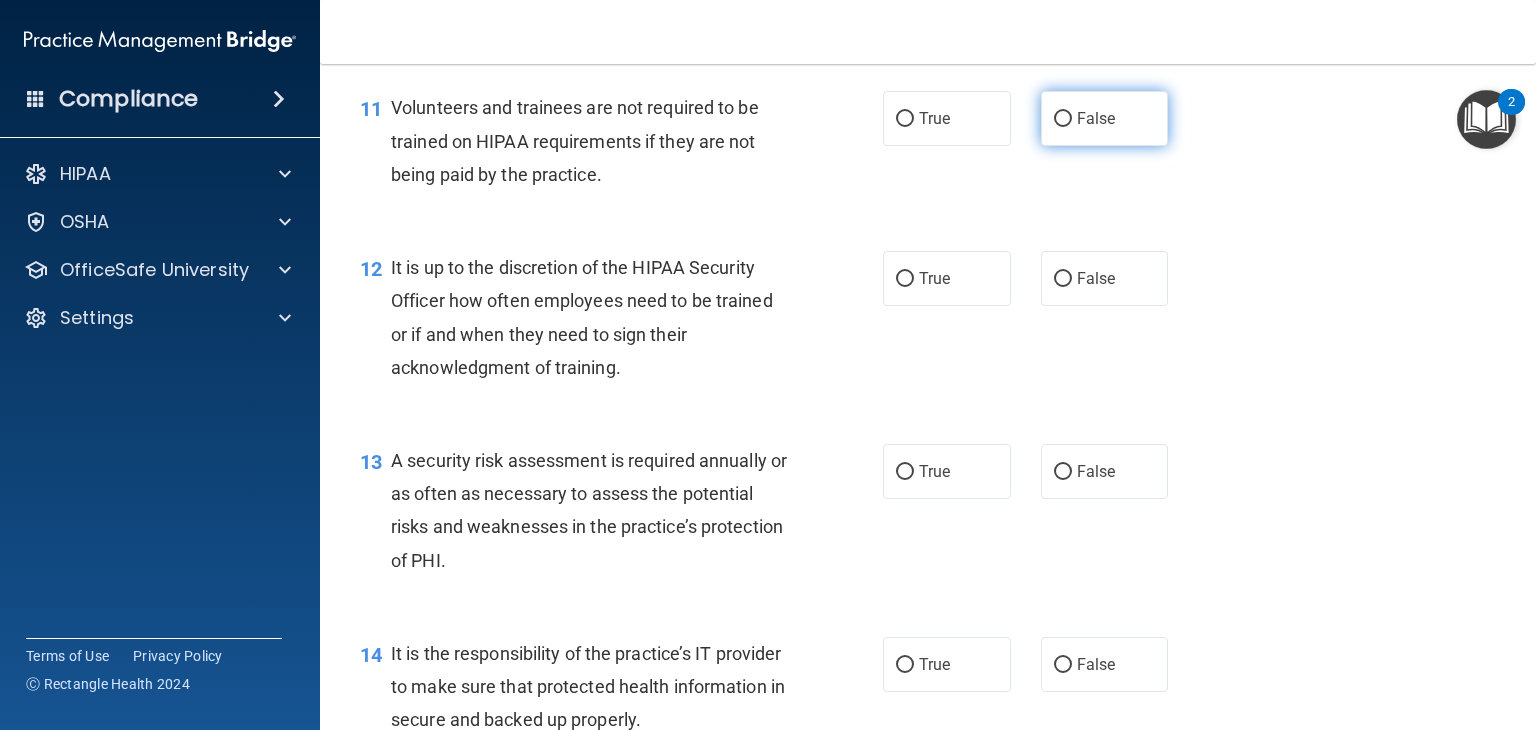 click on "False" at bounding box center [1105, 118] 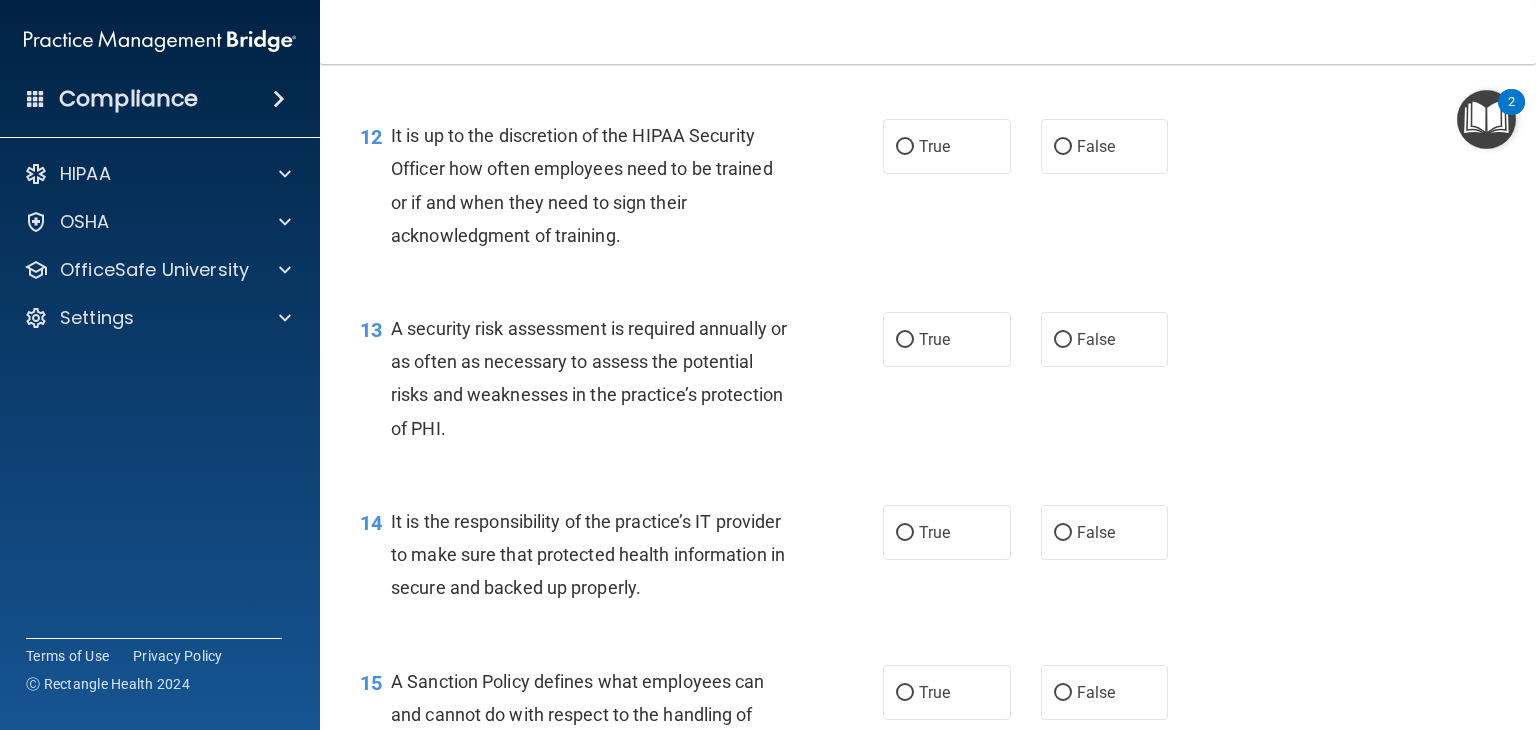 scroll, scrollTop: 2330, scrollLeft: 0, axis: vertical 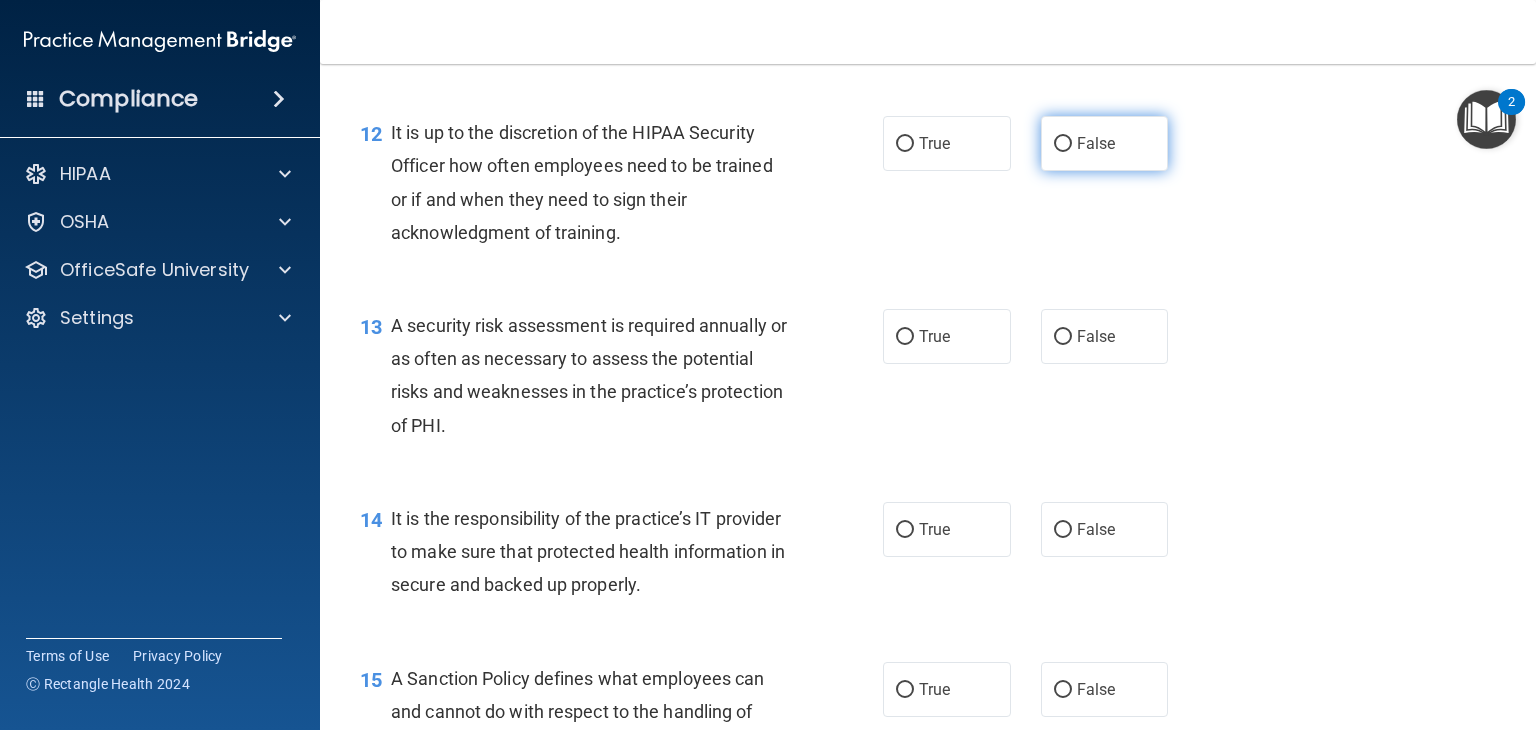 click on "False" at bounding box center (1096, 143) 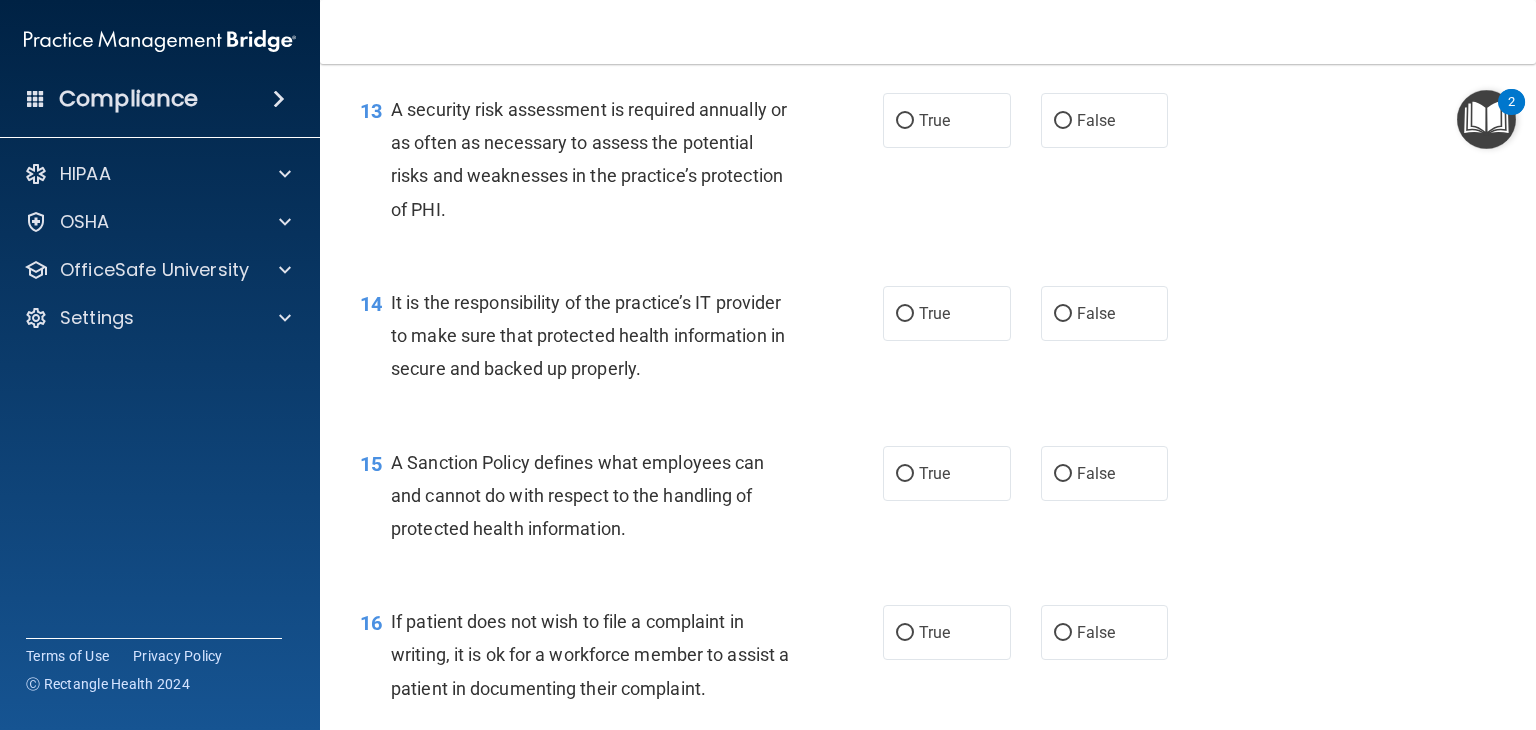scroll, scrollTop: 2544, scrollLeft: 0, axis: vertical 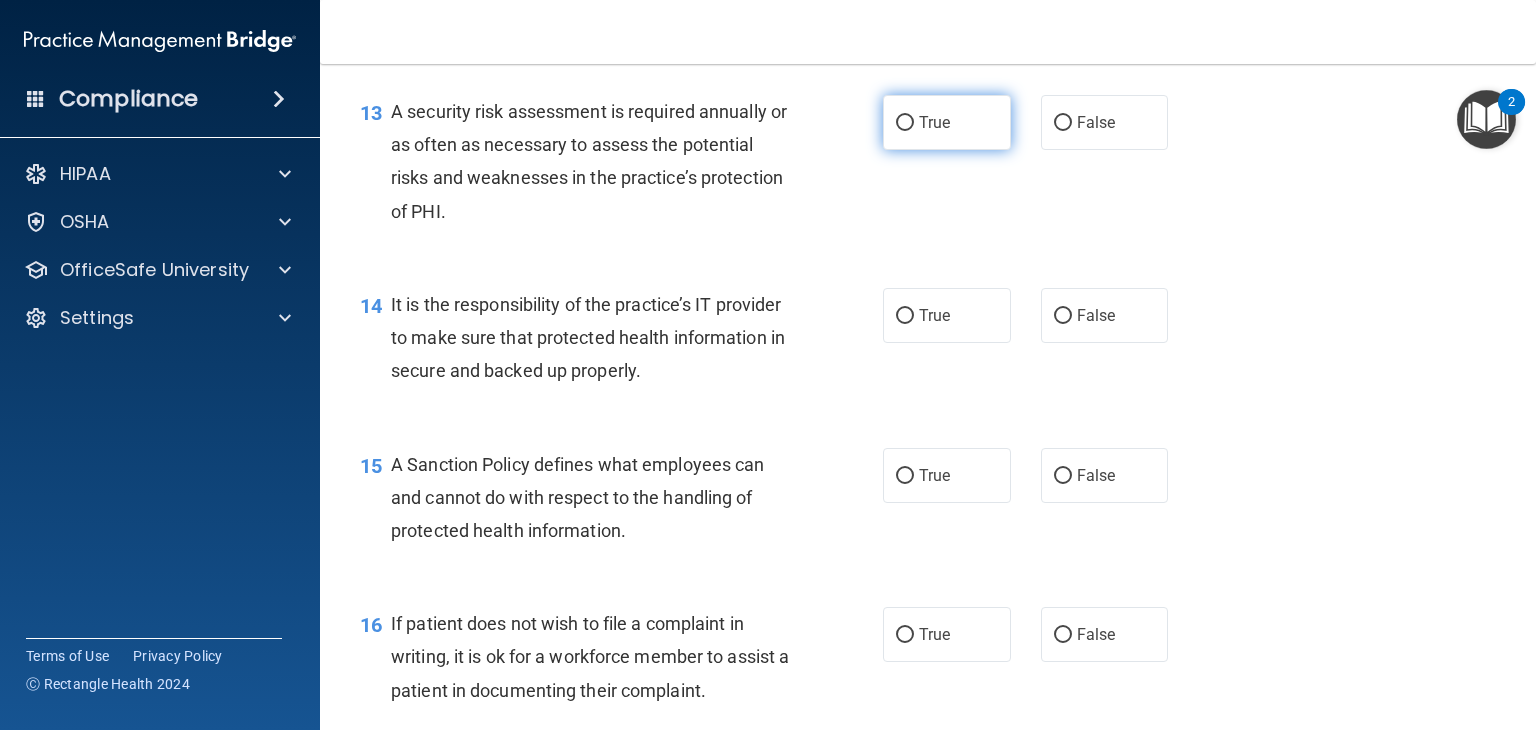 click on "True" at bounding box center [947, 122] 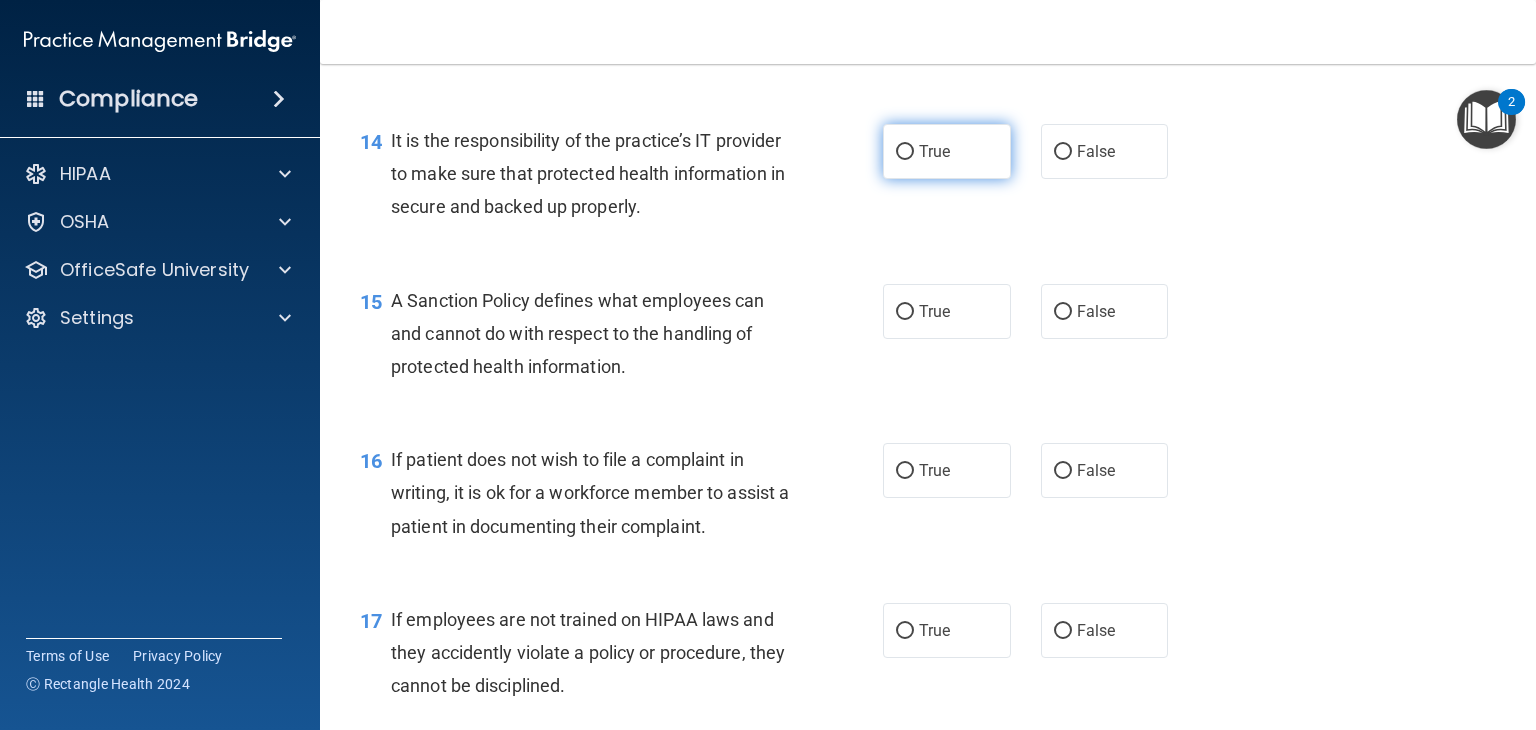 scroll, scrollTop: 2712, scrollLeft: 0, axis: vertical 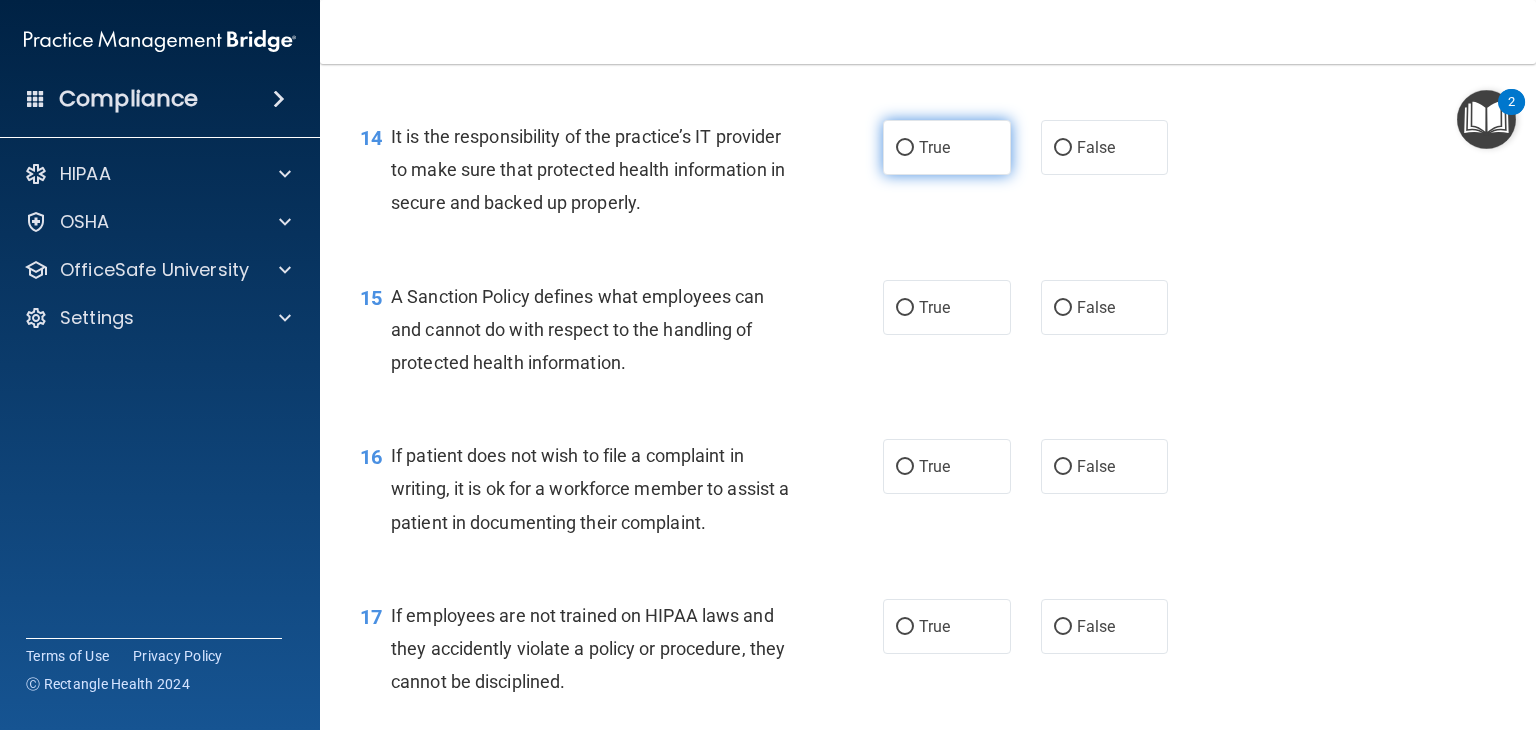 click on "True" at bounding box center (934, 147) 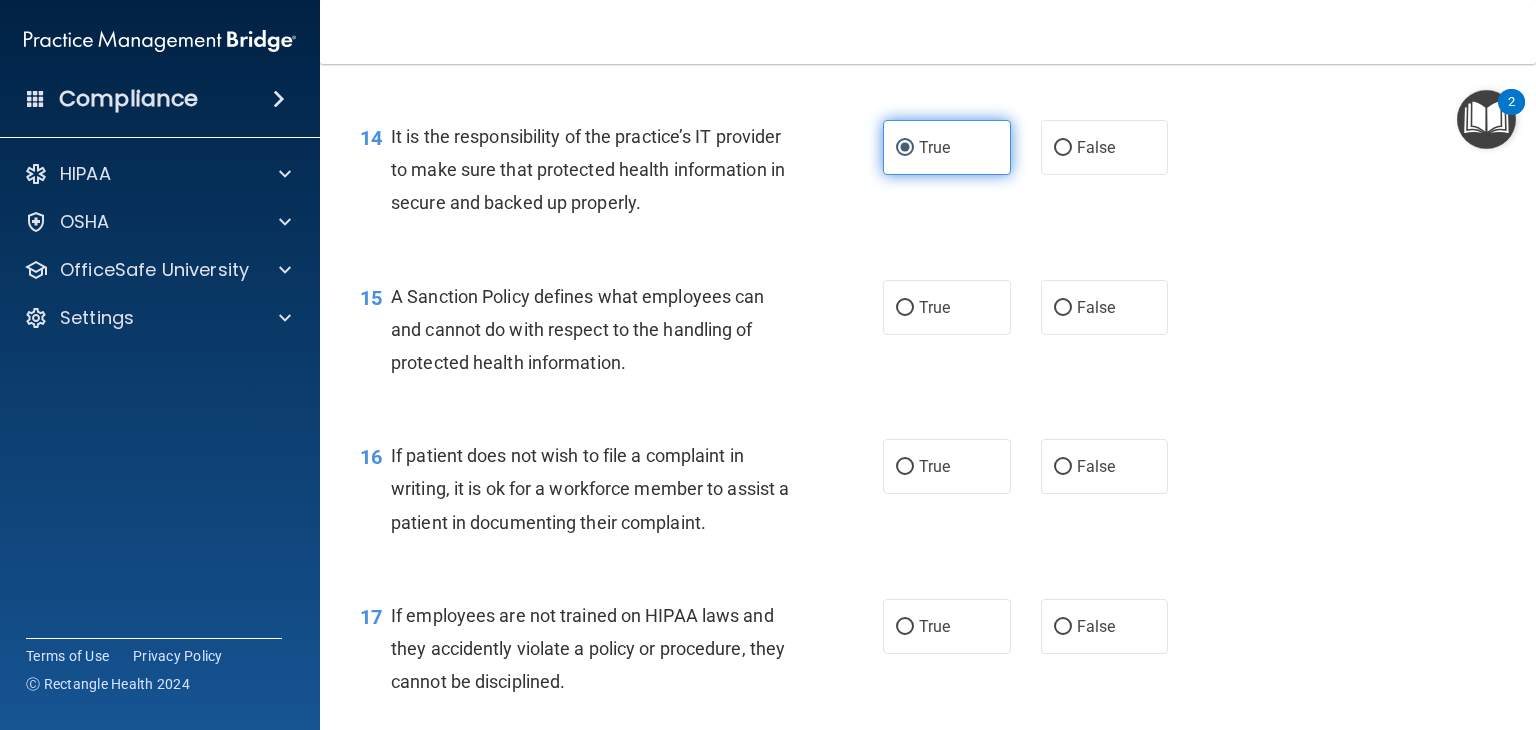 click on "True" at bounding box center [934, 147] 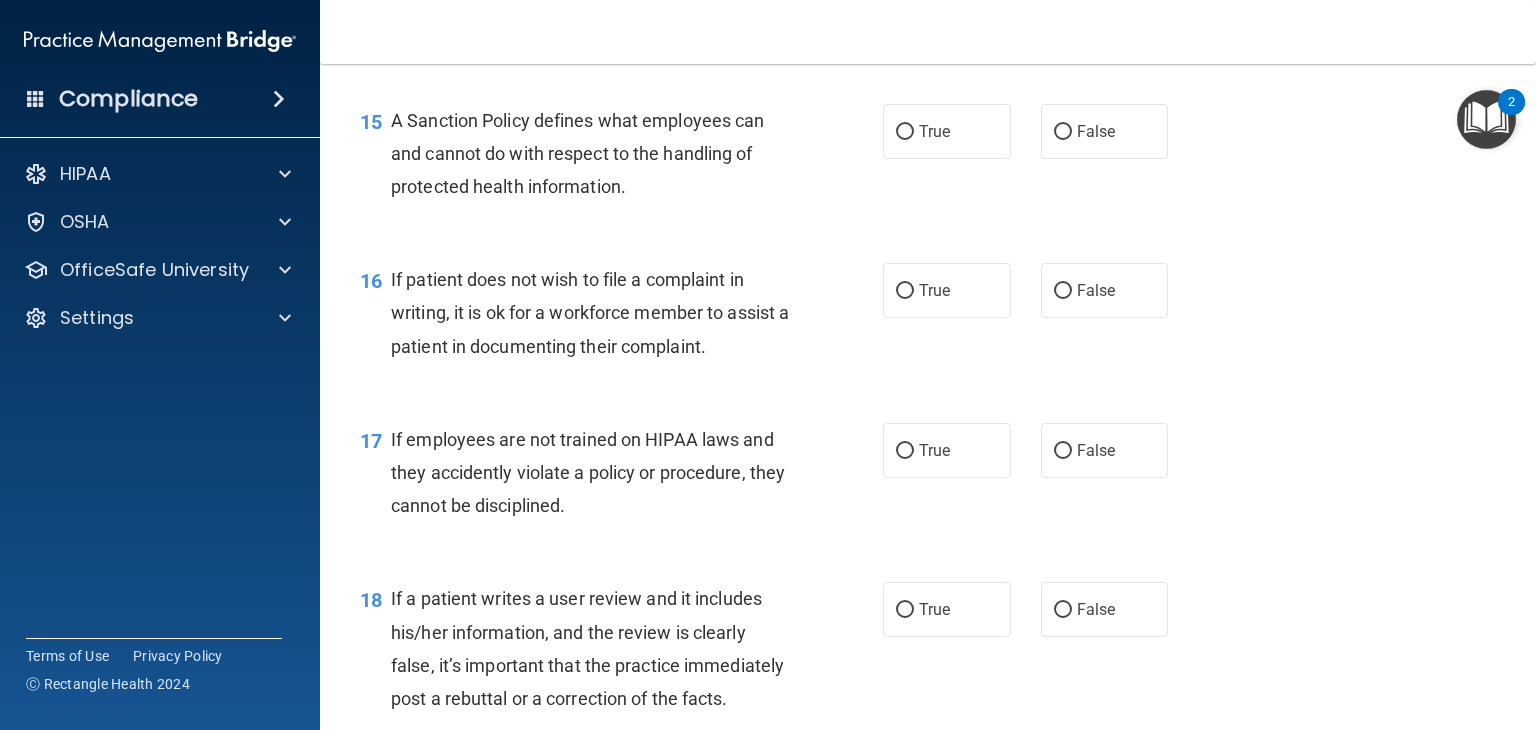 scroll, scrollTop: 2890, scrollLeft: 0, axis: vertical 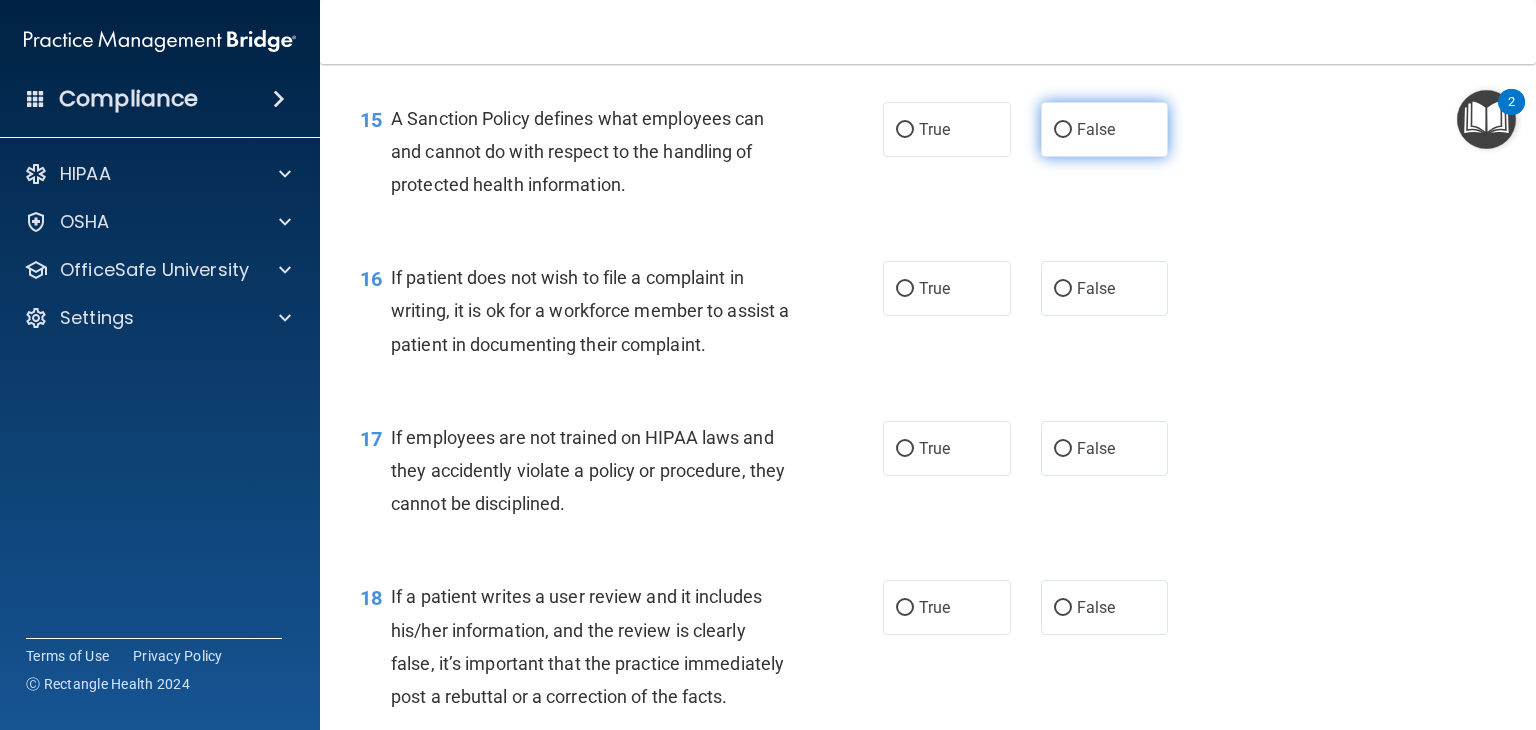 click on "False" at bounding box center (1105, 129) 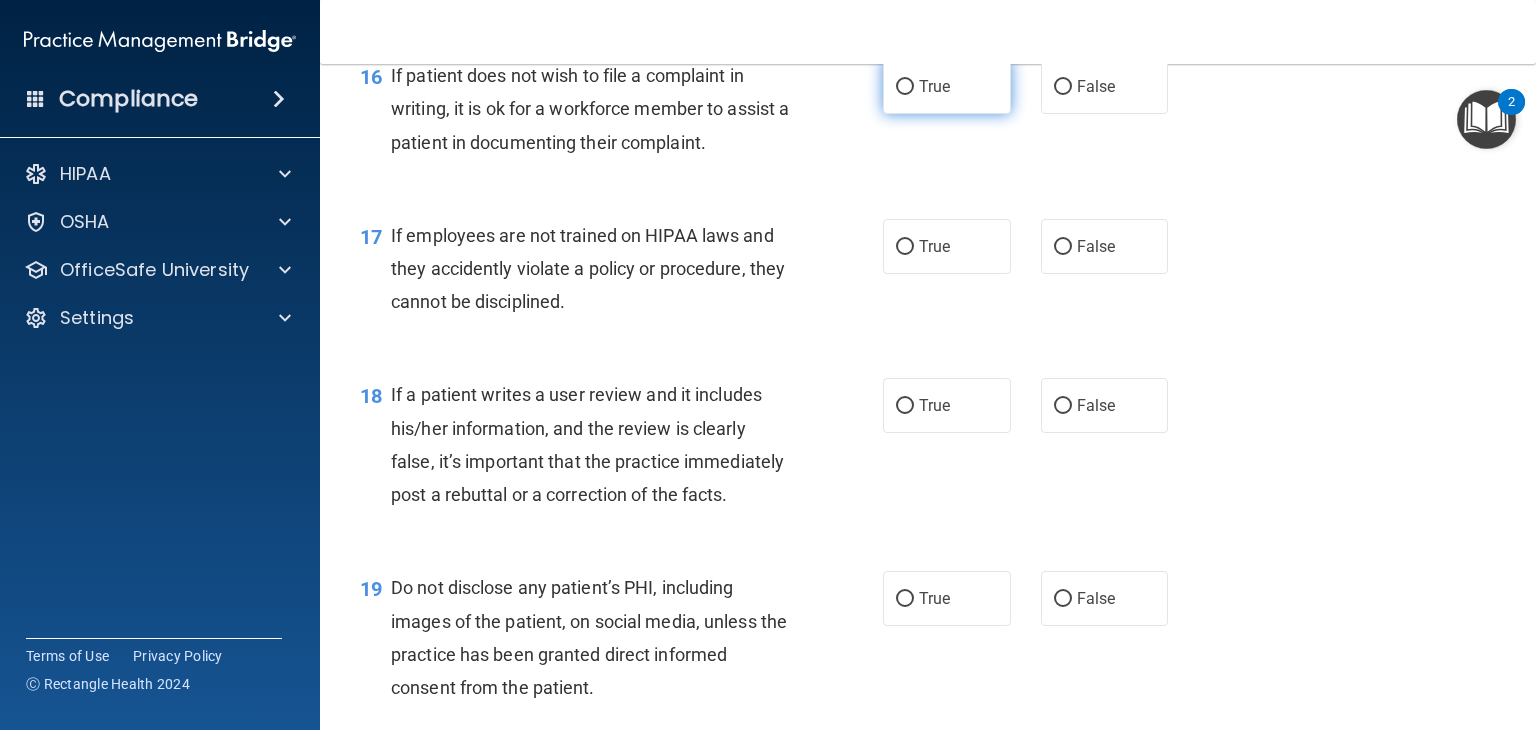scroll, scrollTop: 3098, scrollLeft: 0, axis: vertical 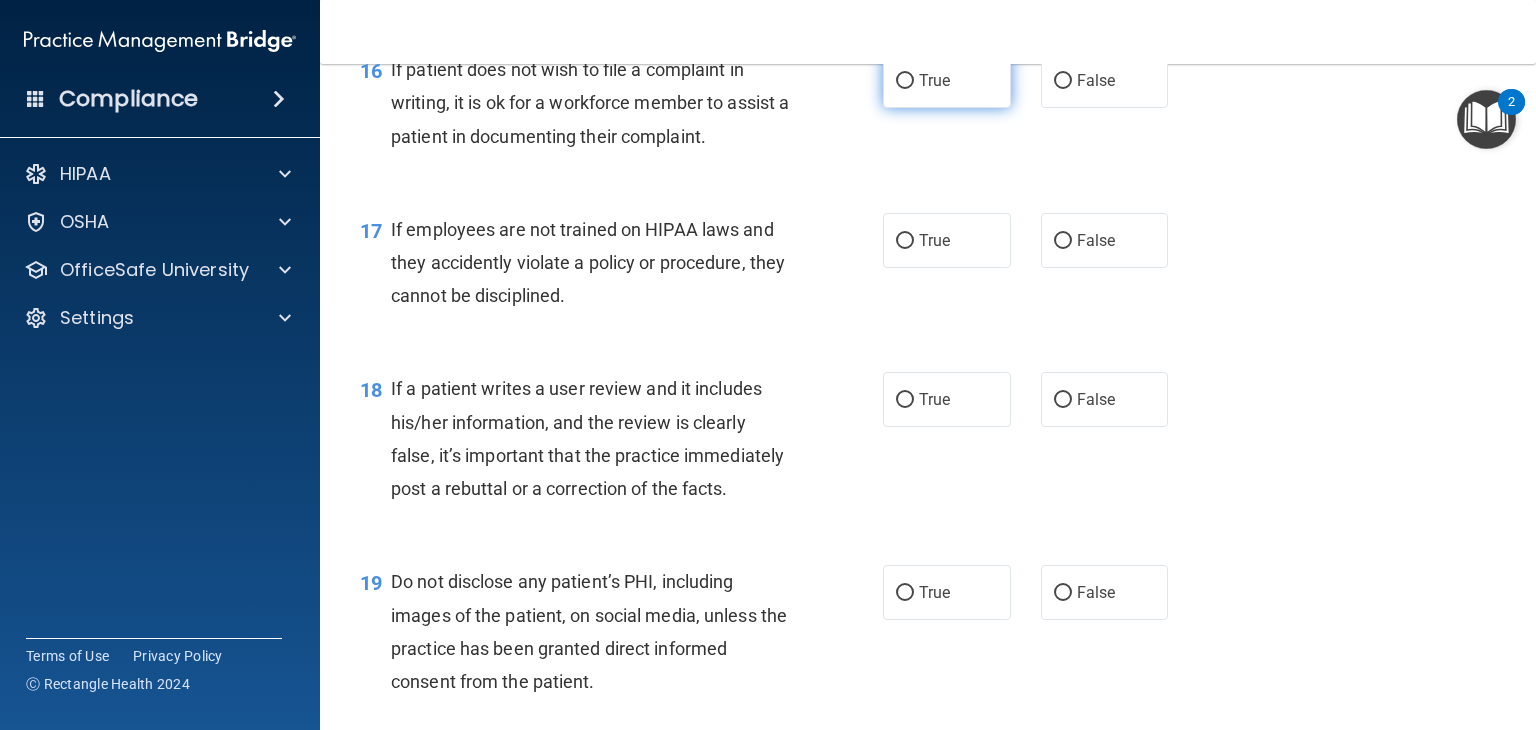 click on "True" at bounding box center (947, 80) 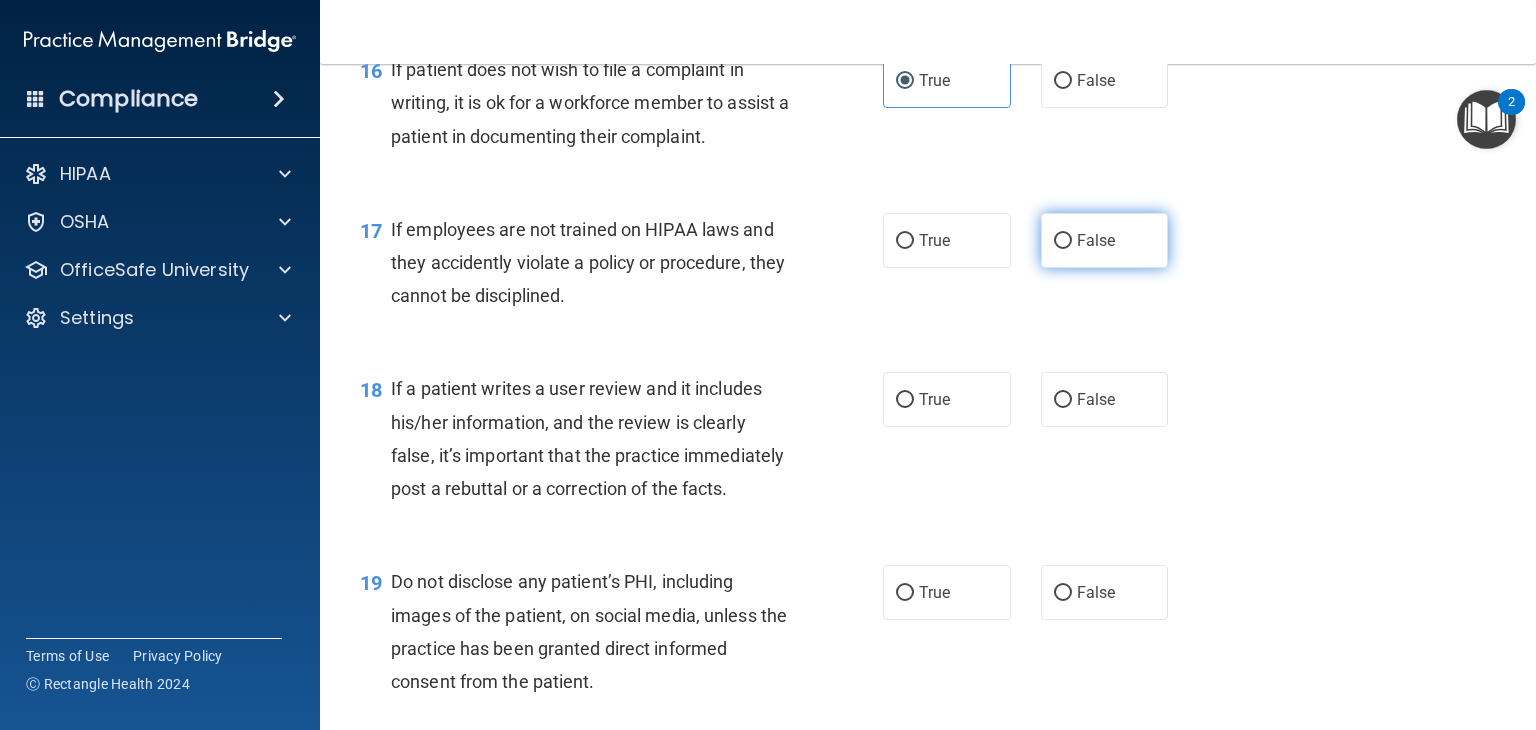 click on "False" at bounding box center [1063, 241] 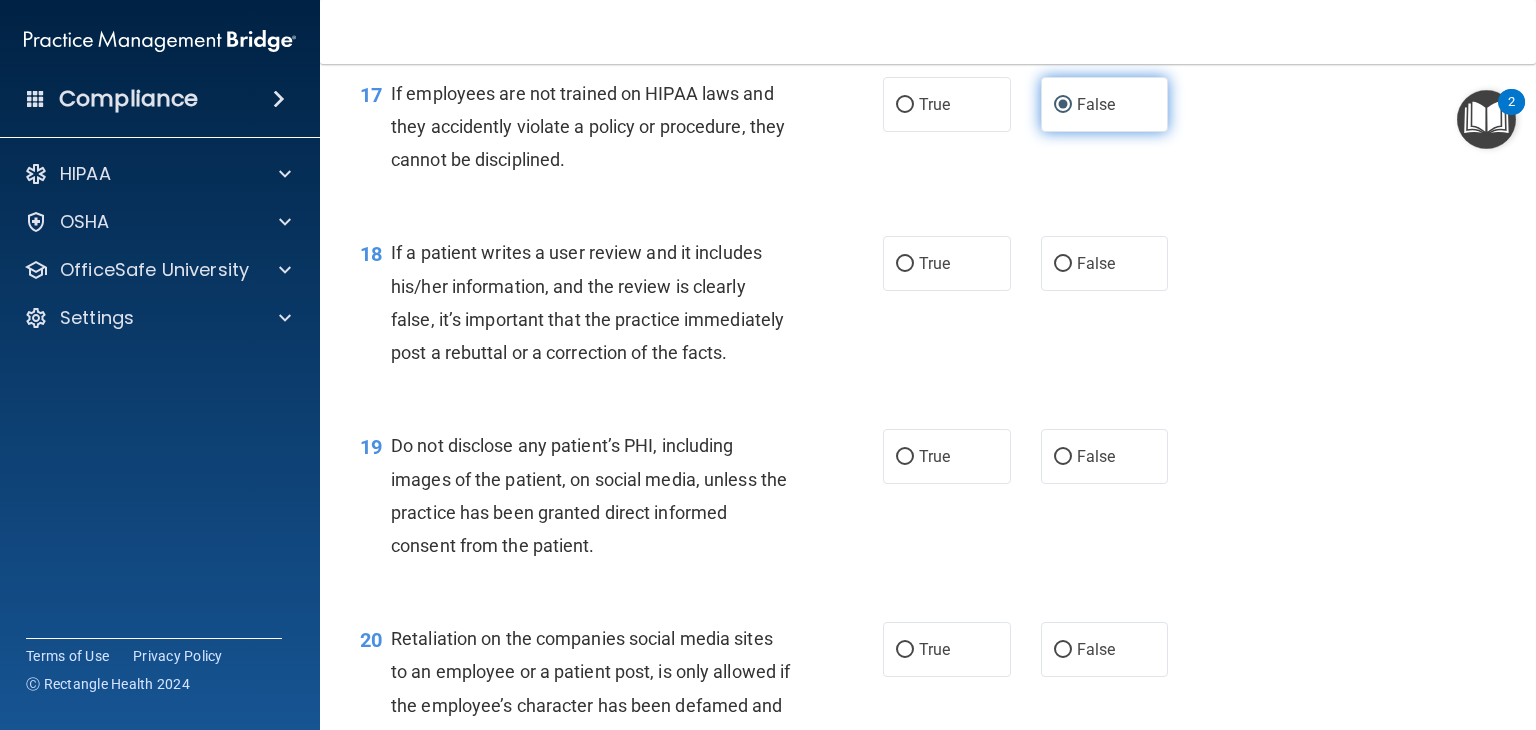 scroll, scrollTop: 3324, scrollLeft: 0, axis: vertical 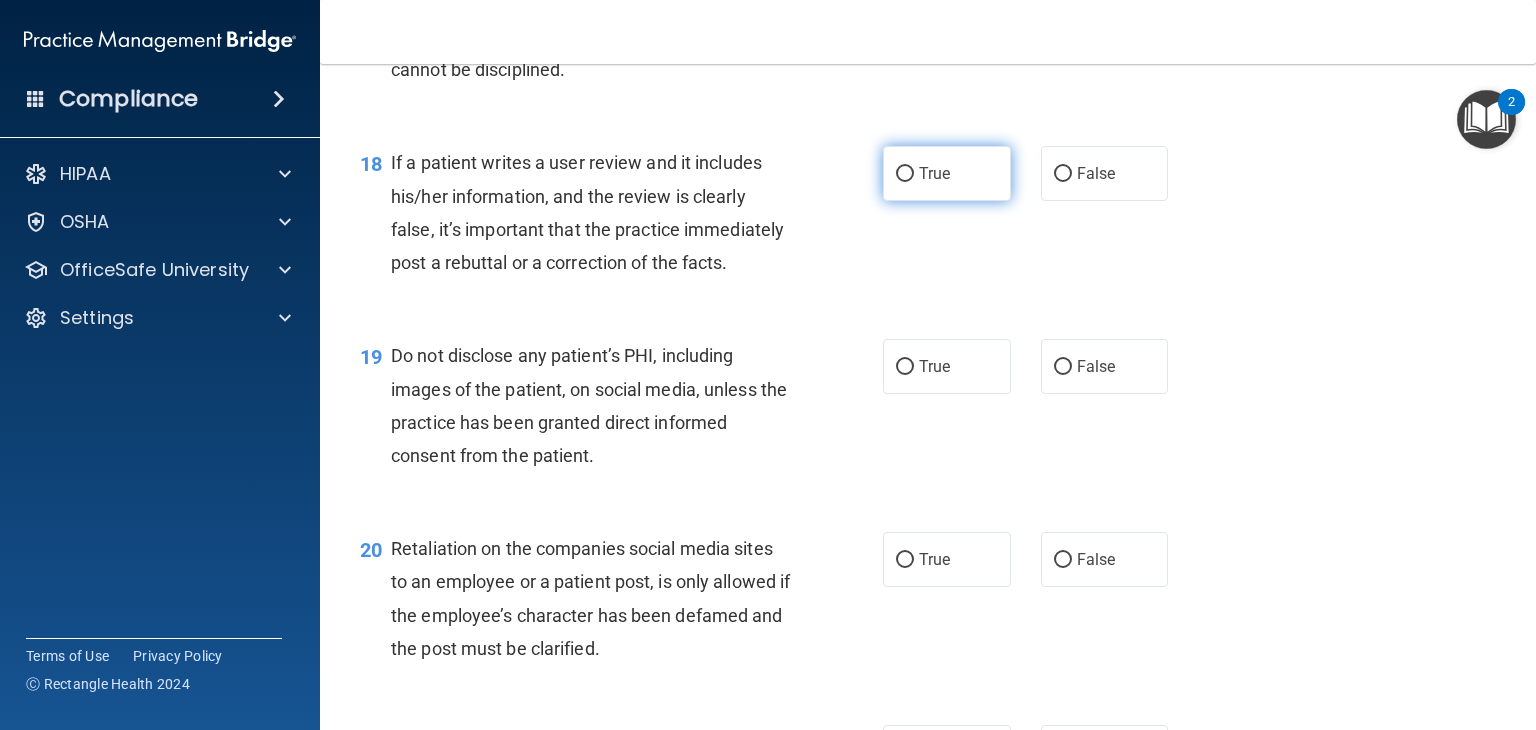 click on "True" at bounding box center [934, 173] 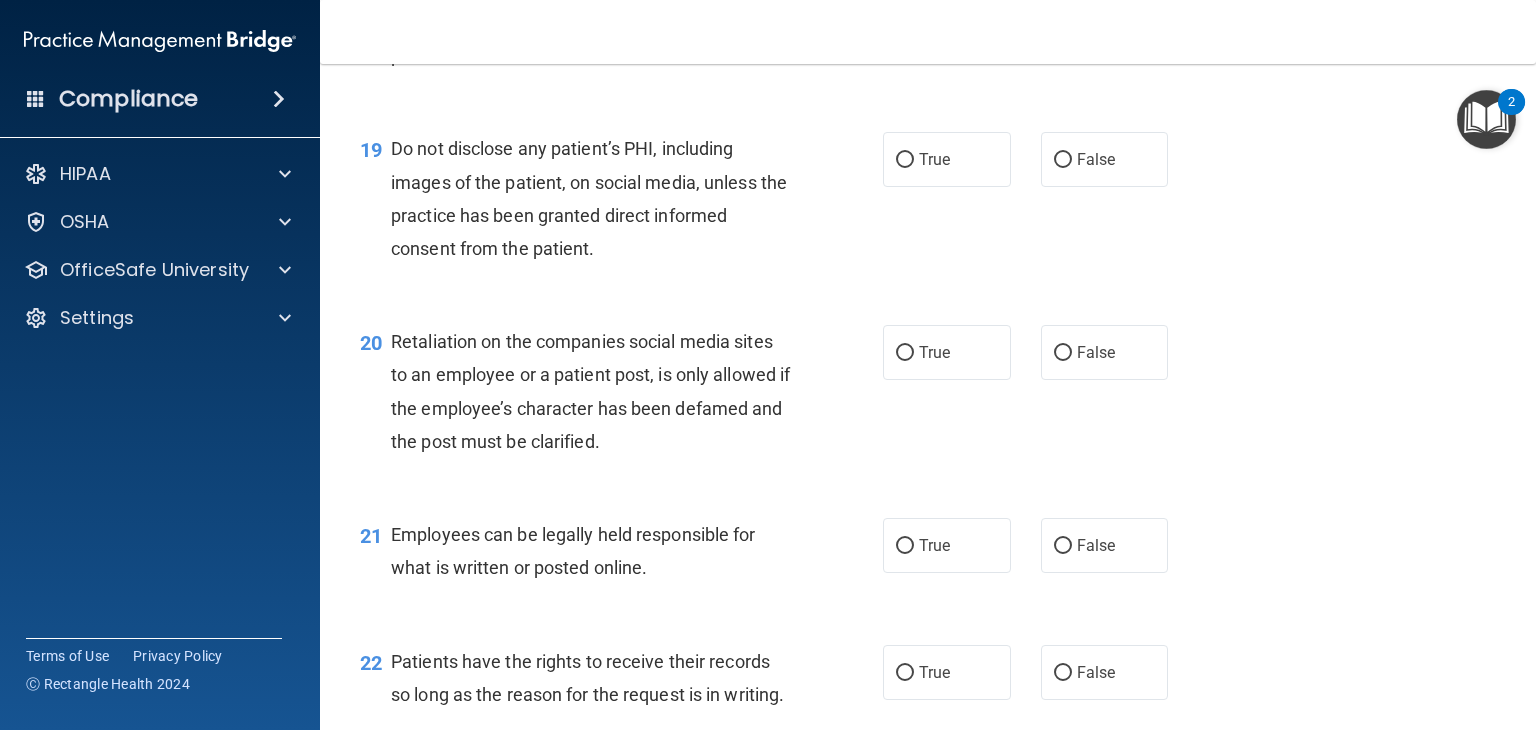 scroll, scrollTop: 3532, scrollLeft: 0, axis: vertical 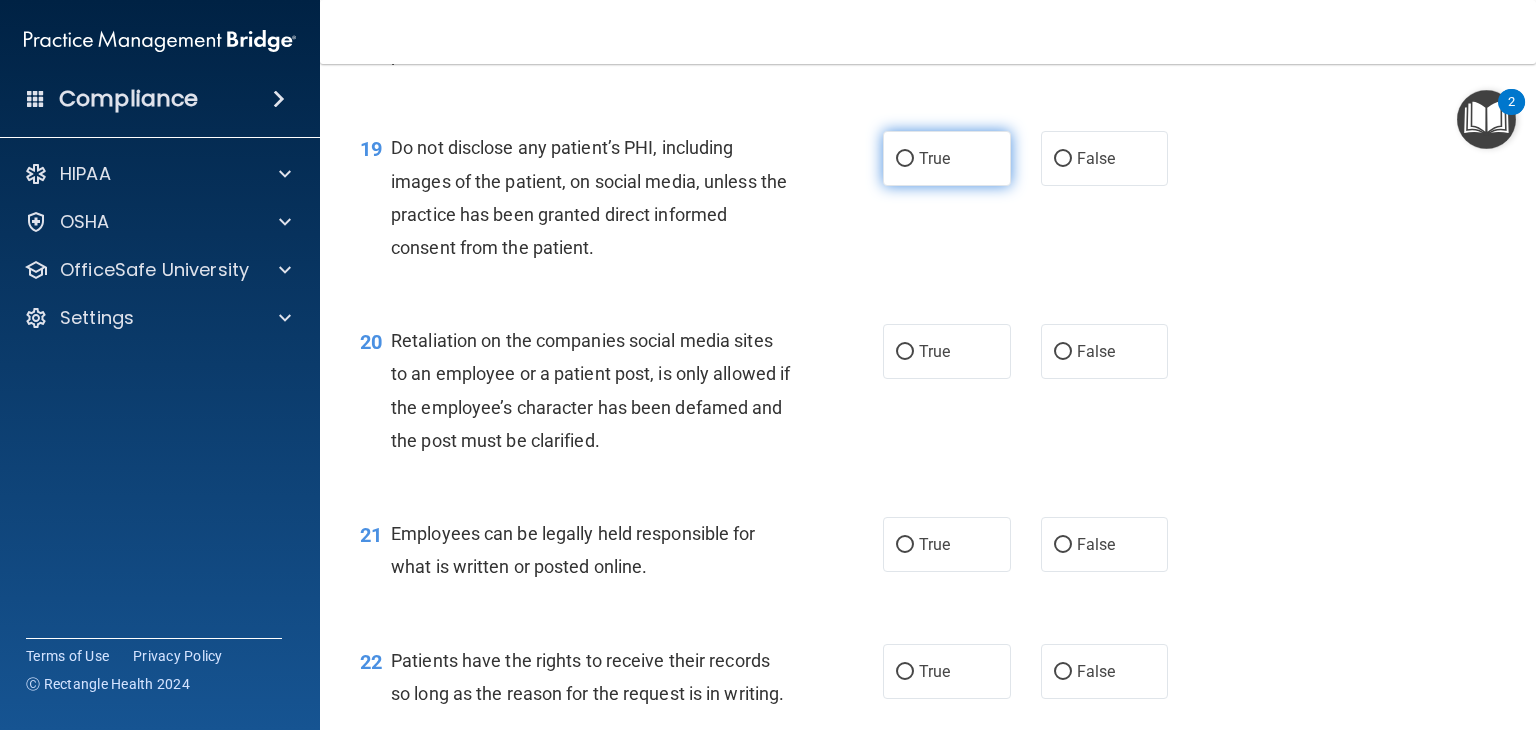 click on "True" at bounding box center (905, 159) 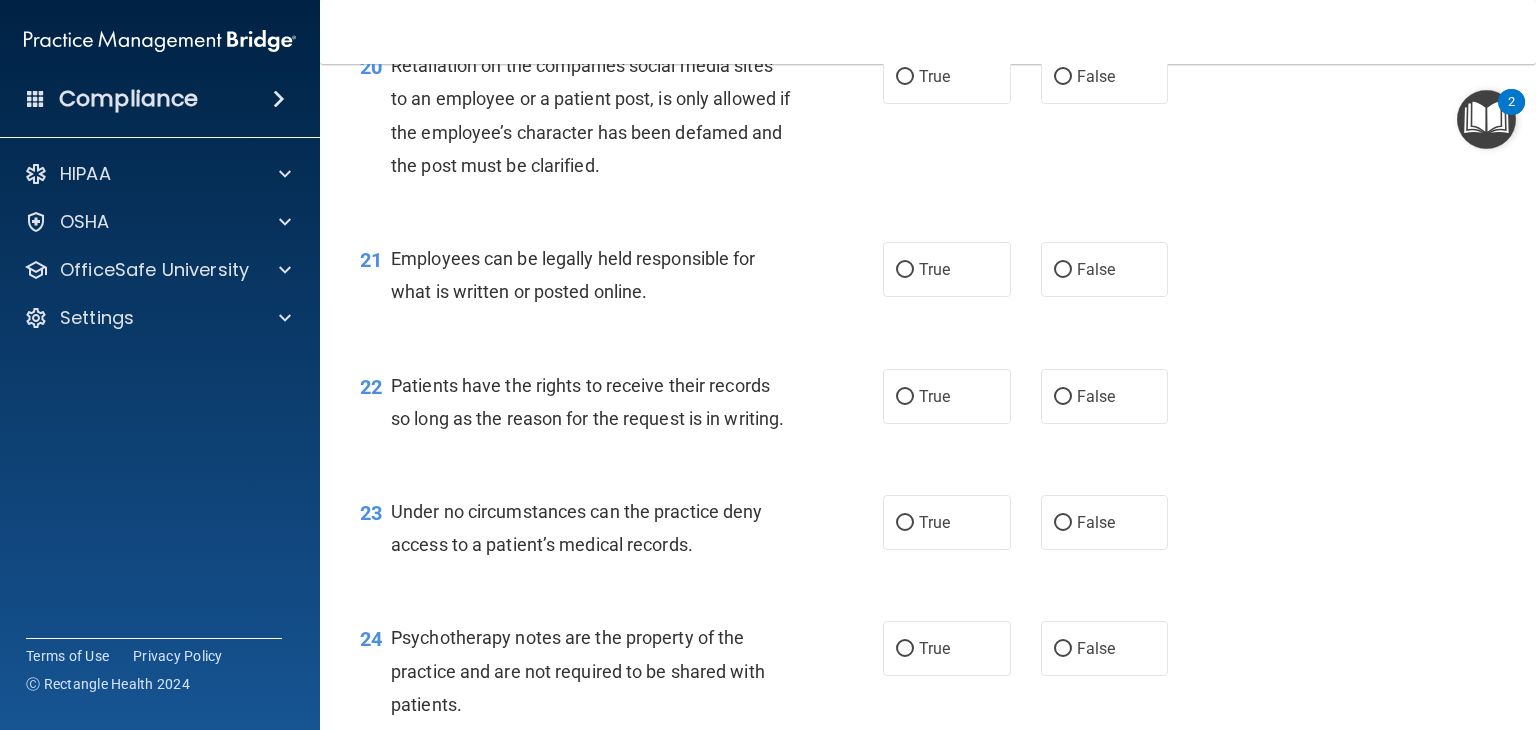 scroll, scrollTop: 3818, scrollLeft: 0, axis: vertical 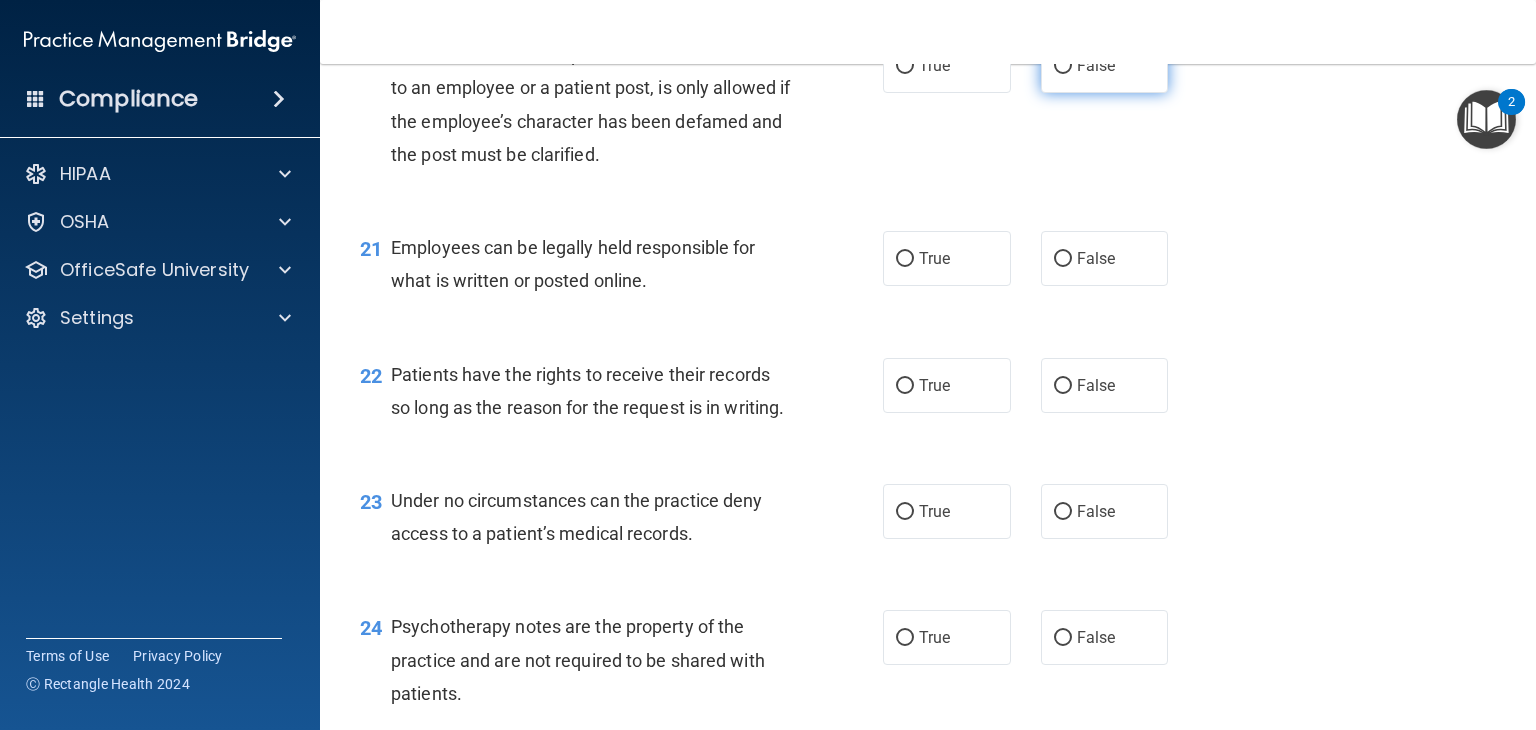 click on "False" at bounding box center (1096, 65) 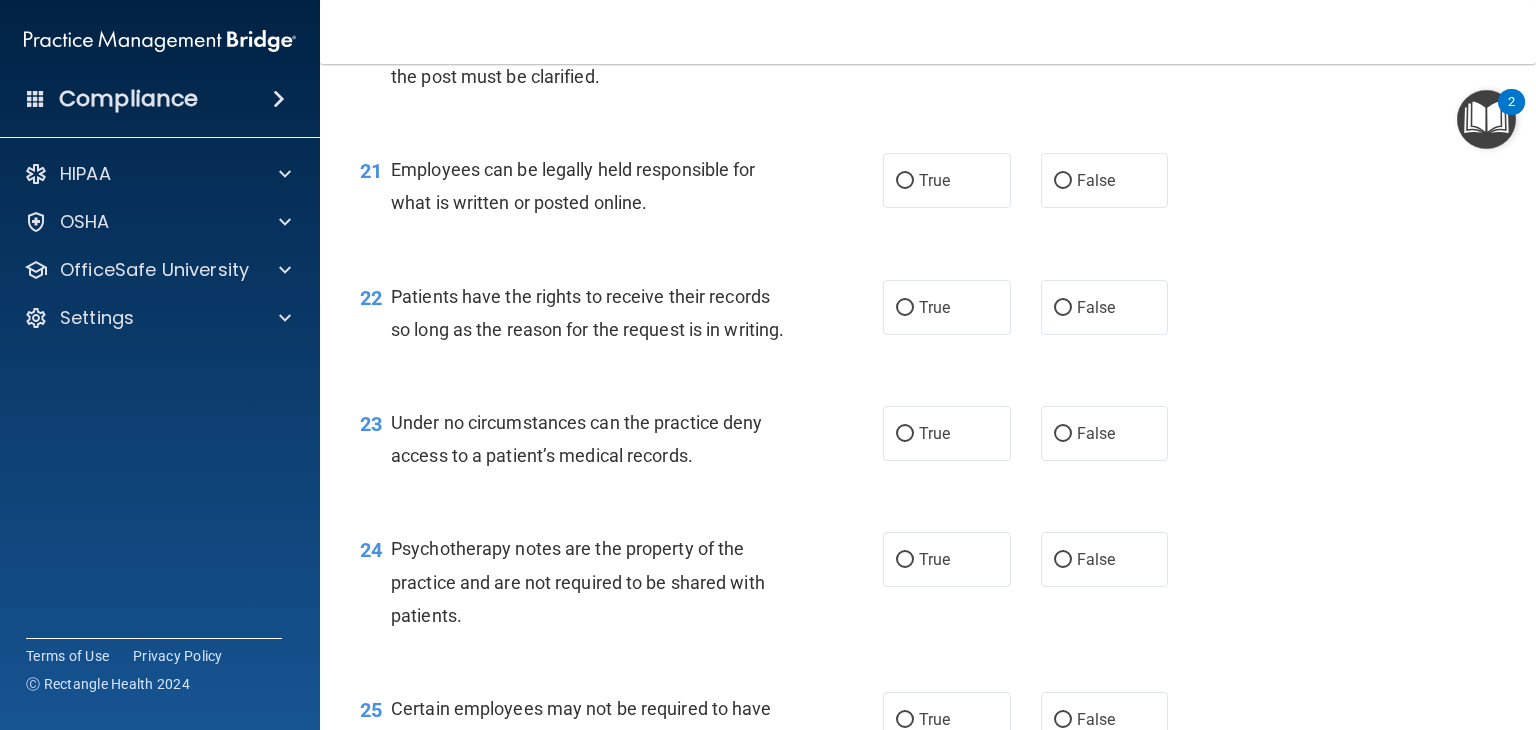 scroll, scrollTop: 3903, scrollLeft: 0, axis: vertical 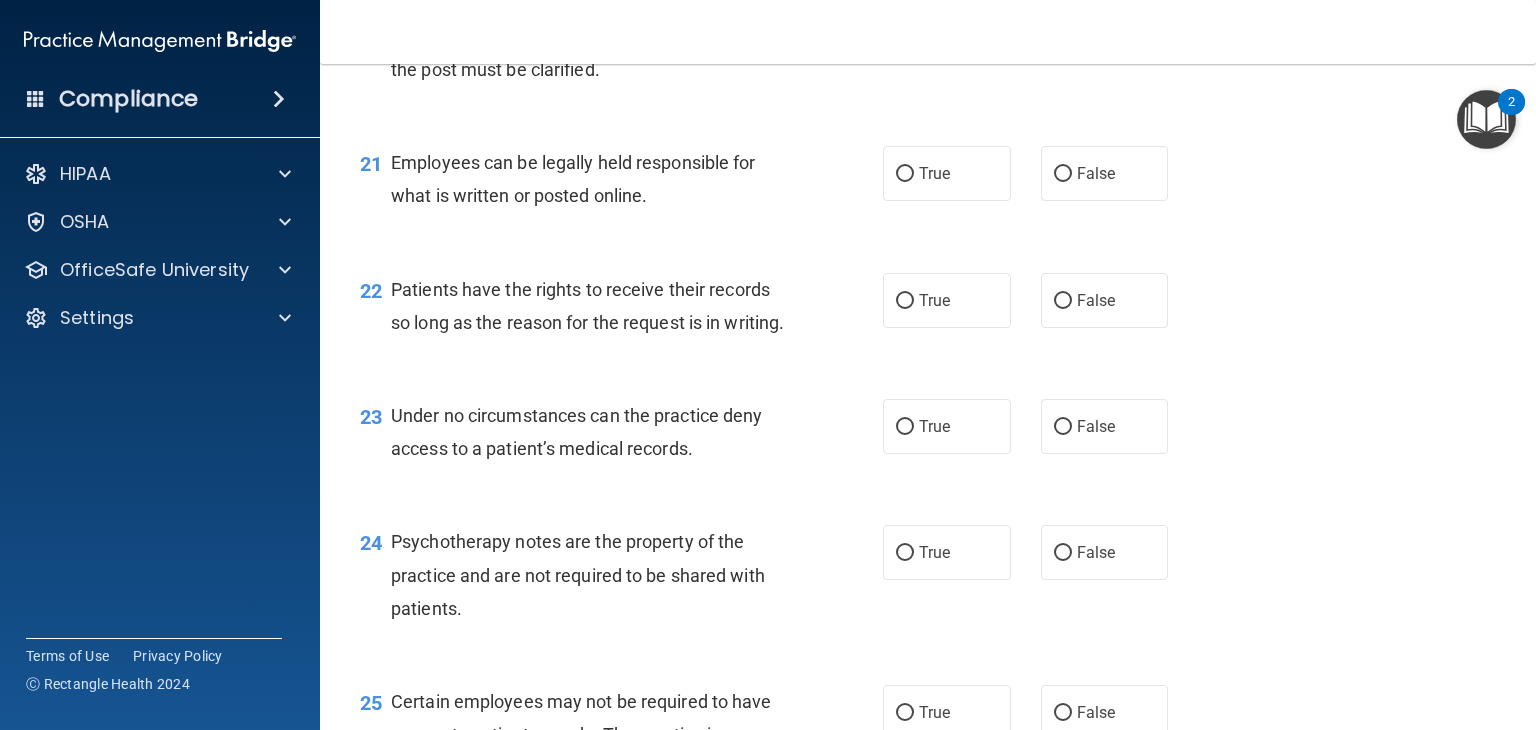 click on "True" at bounding box center [934, 173] 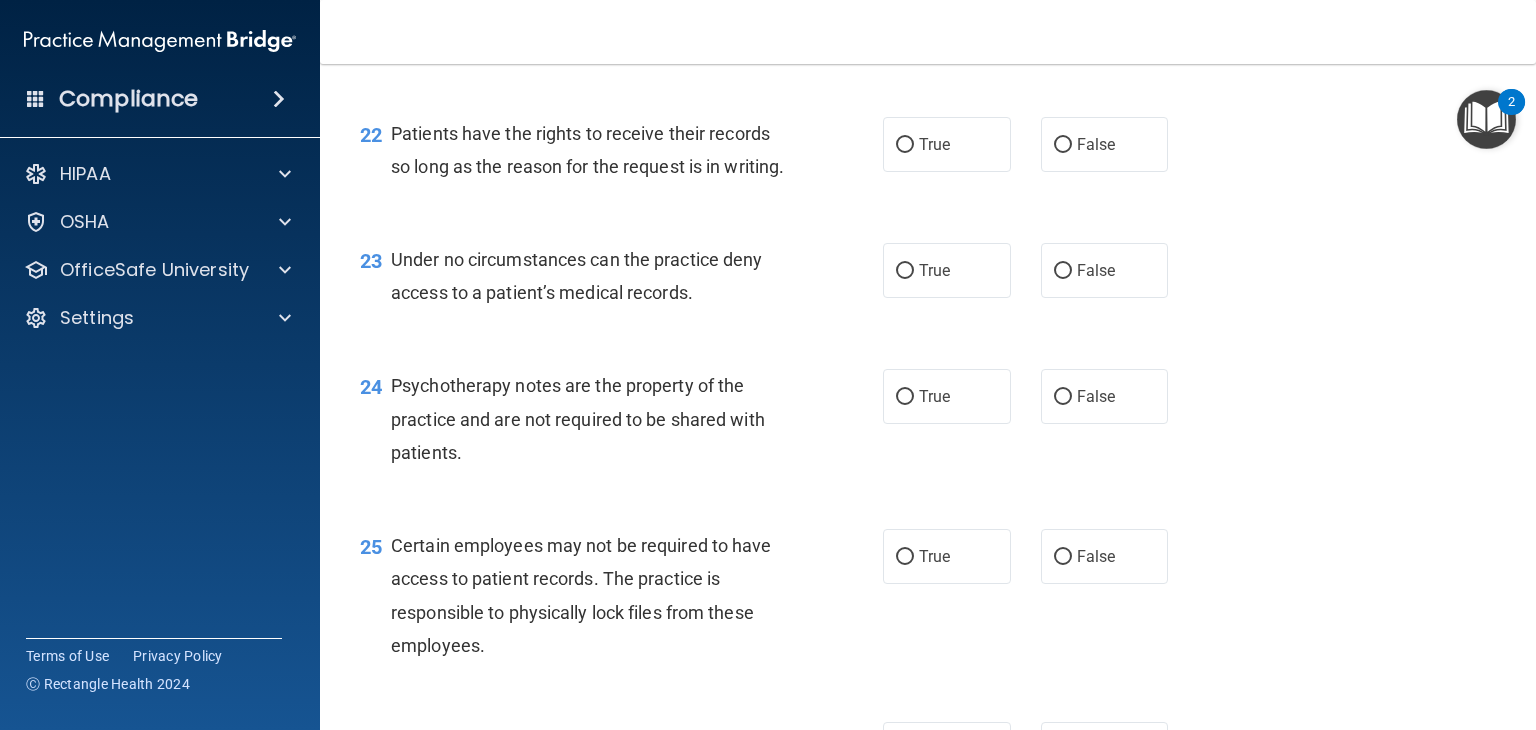 scroll, scrollTop: 4060, scrollLeft: 0, axis: vertical 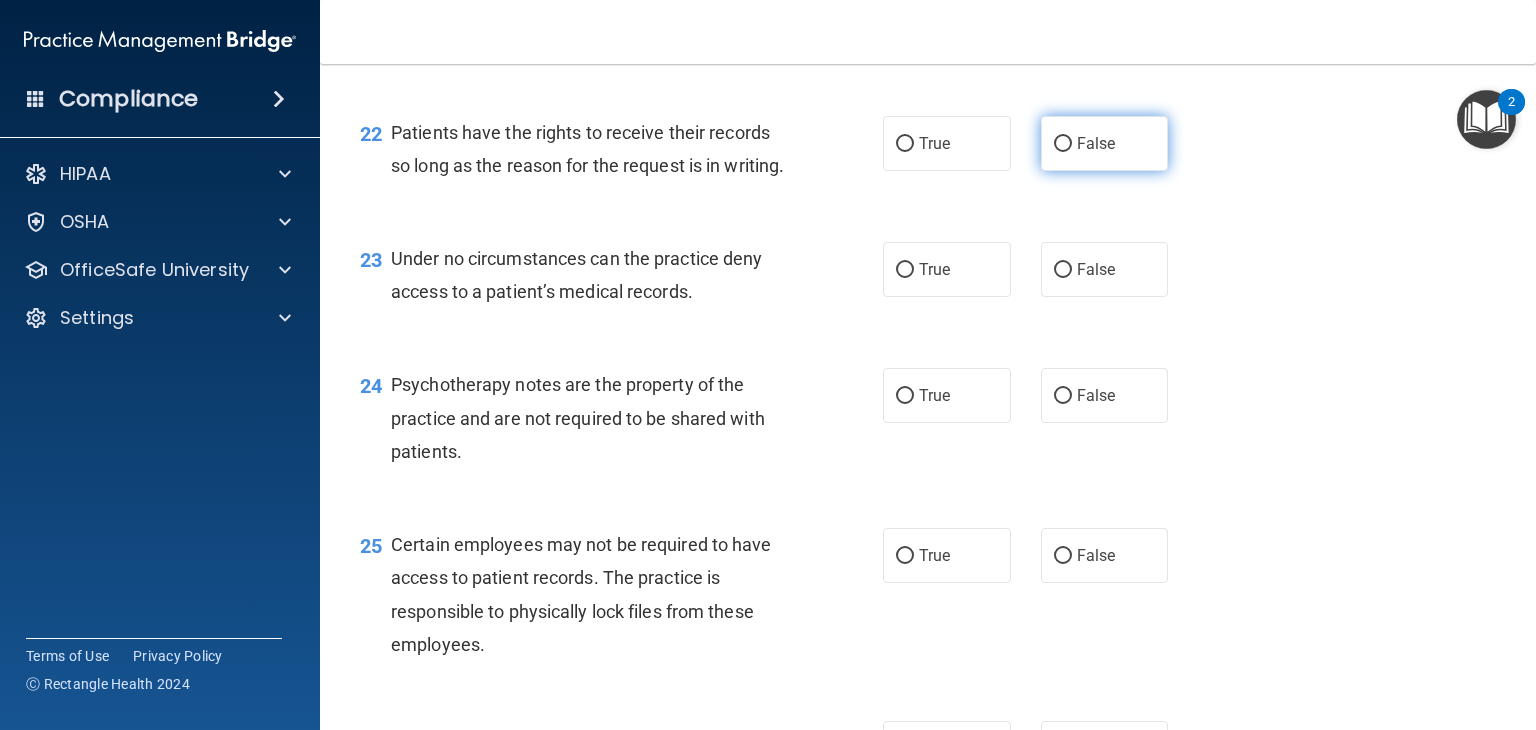 click on "False" at bounding box center [1063, 144] 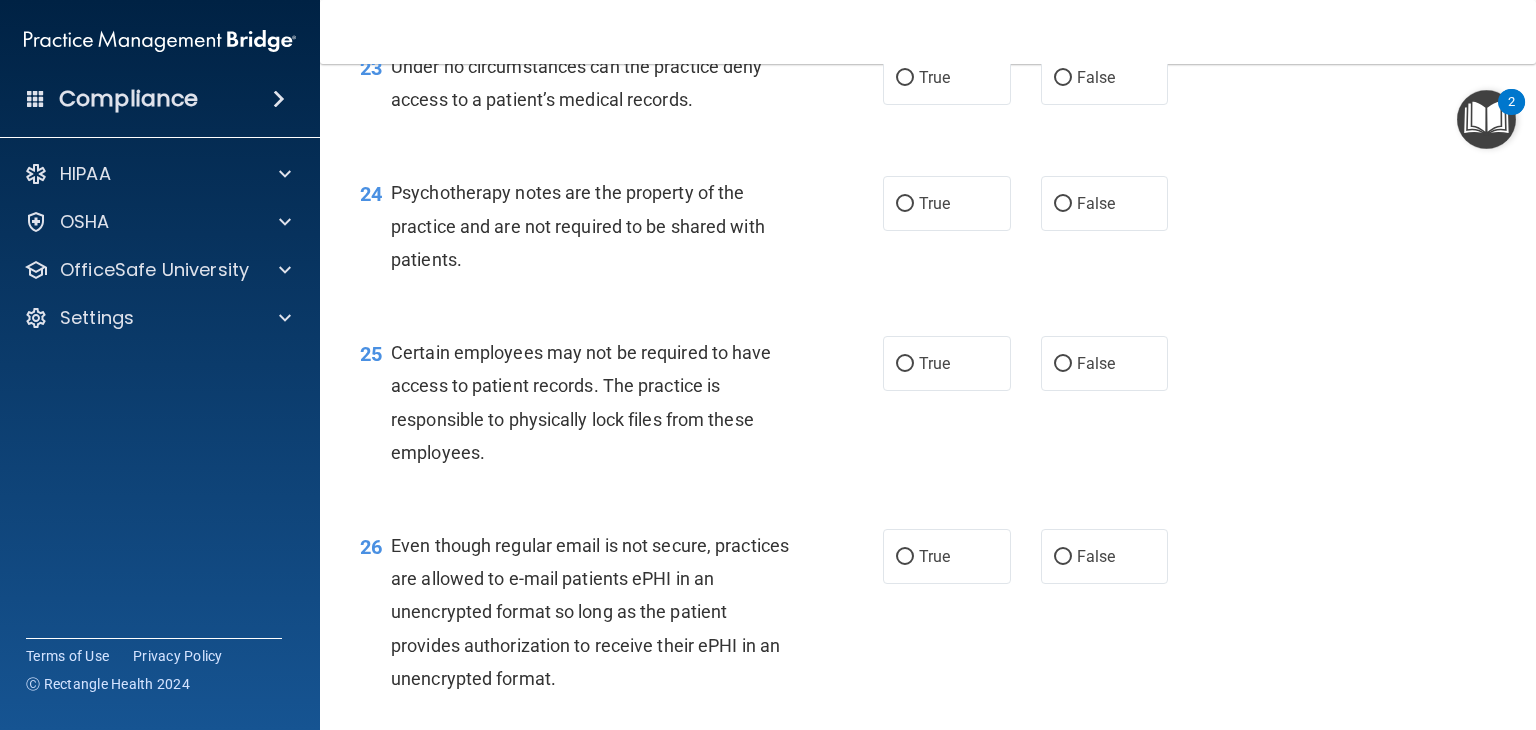 scroll, scrollTop: 4274, scrollLeft: 0, axis: vertical 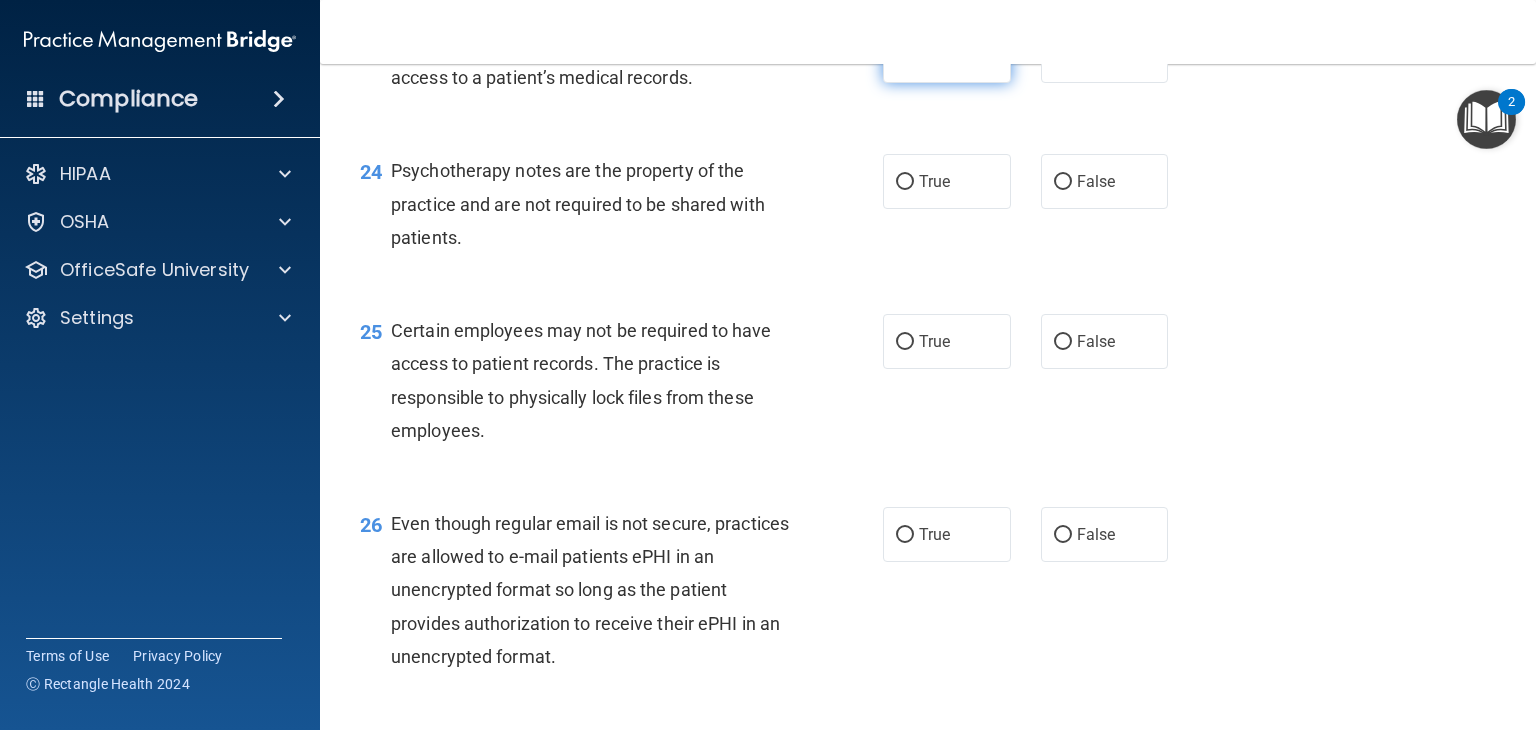 click on "True" at bounding box center (947, 55) 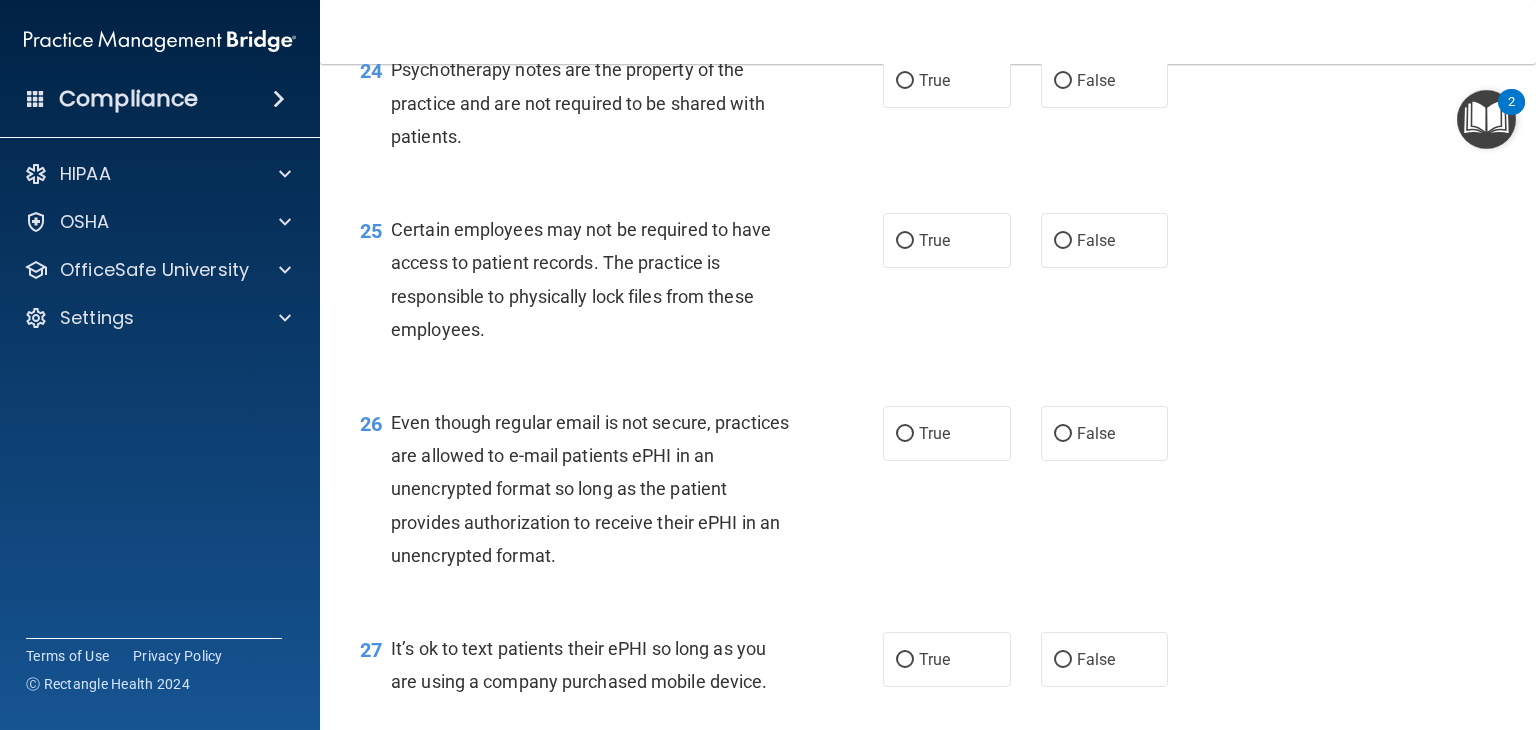 scroll, scrollTop: 4379, scrollLeft: 0, axis: vertical 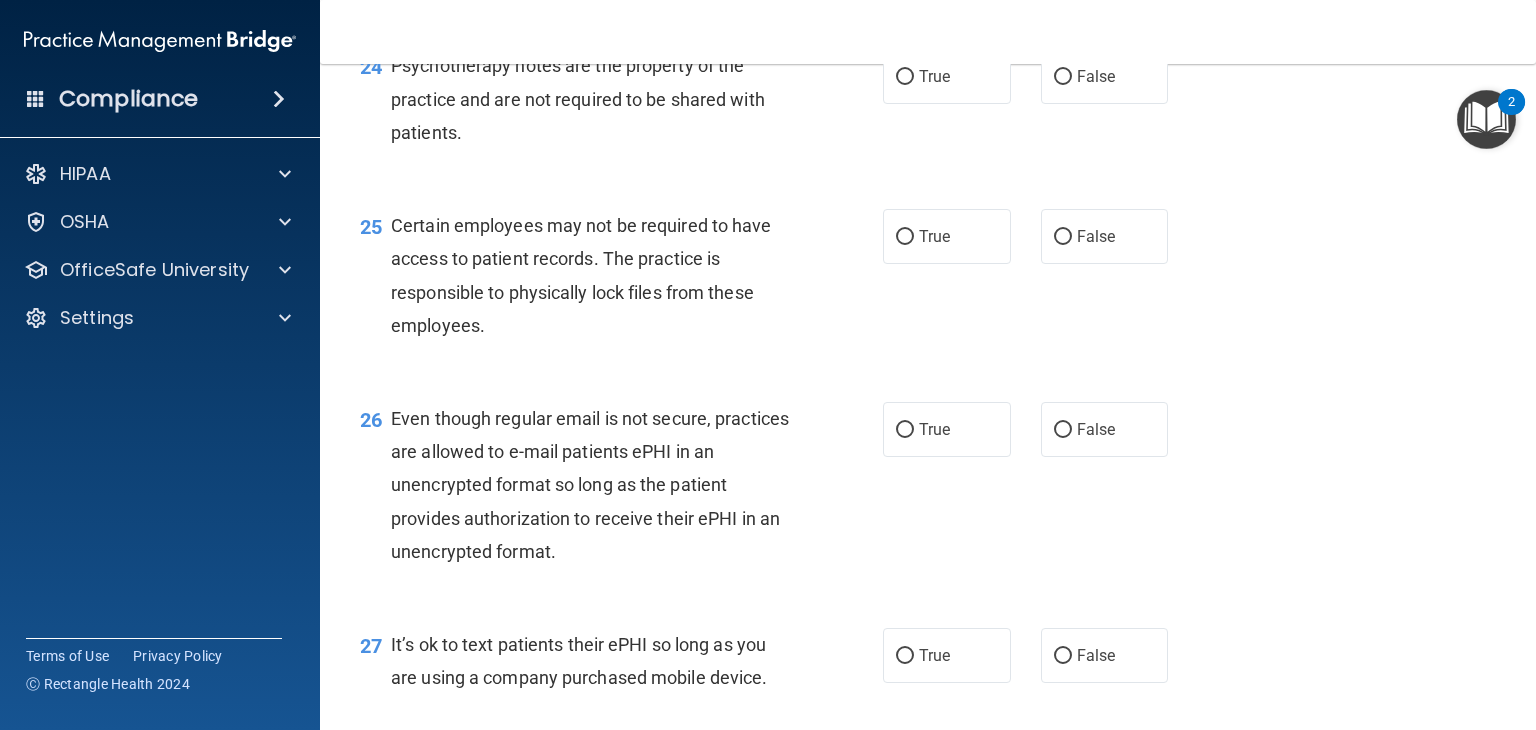 click on "True" at bounding box center (934, 76) 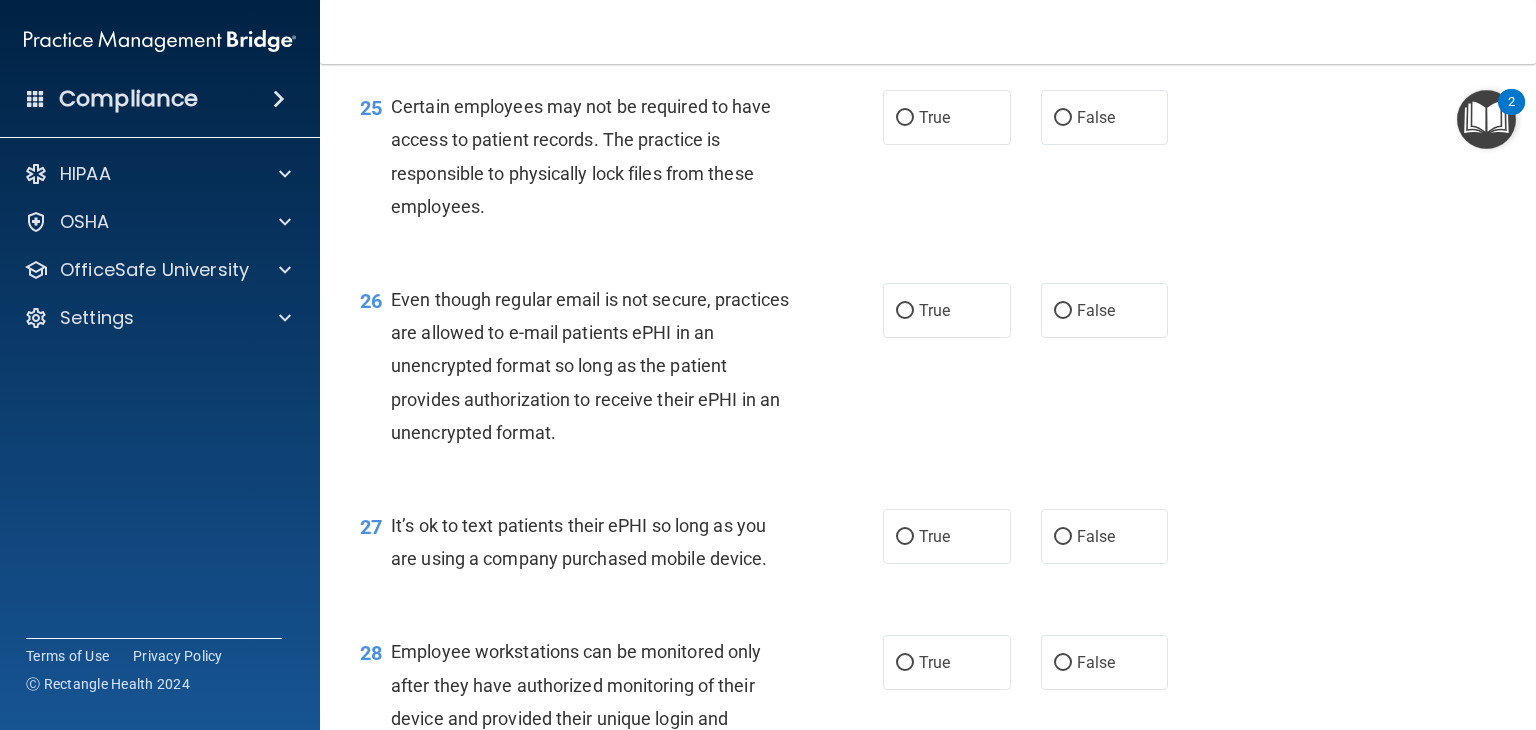 scroll, scrollTop: 4512, scrollLeft: 0, axis: vertical 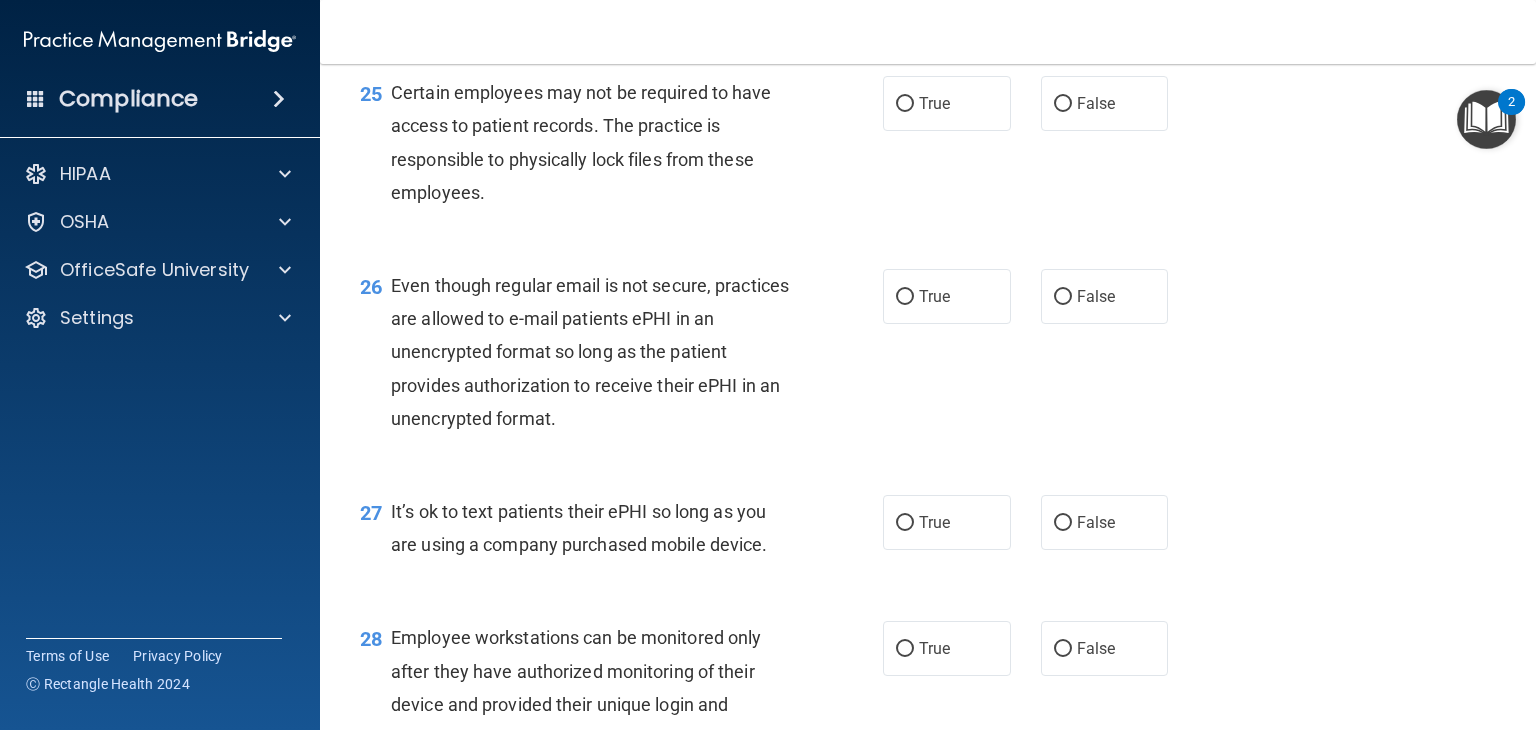 click on "True" at bounding box center (947, 103) 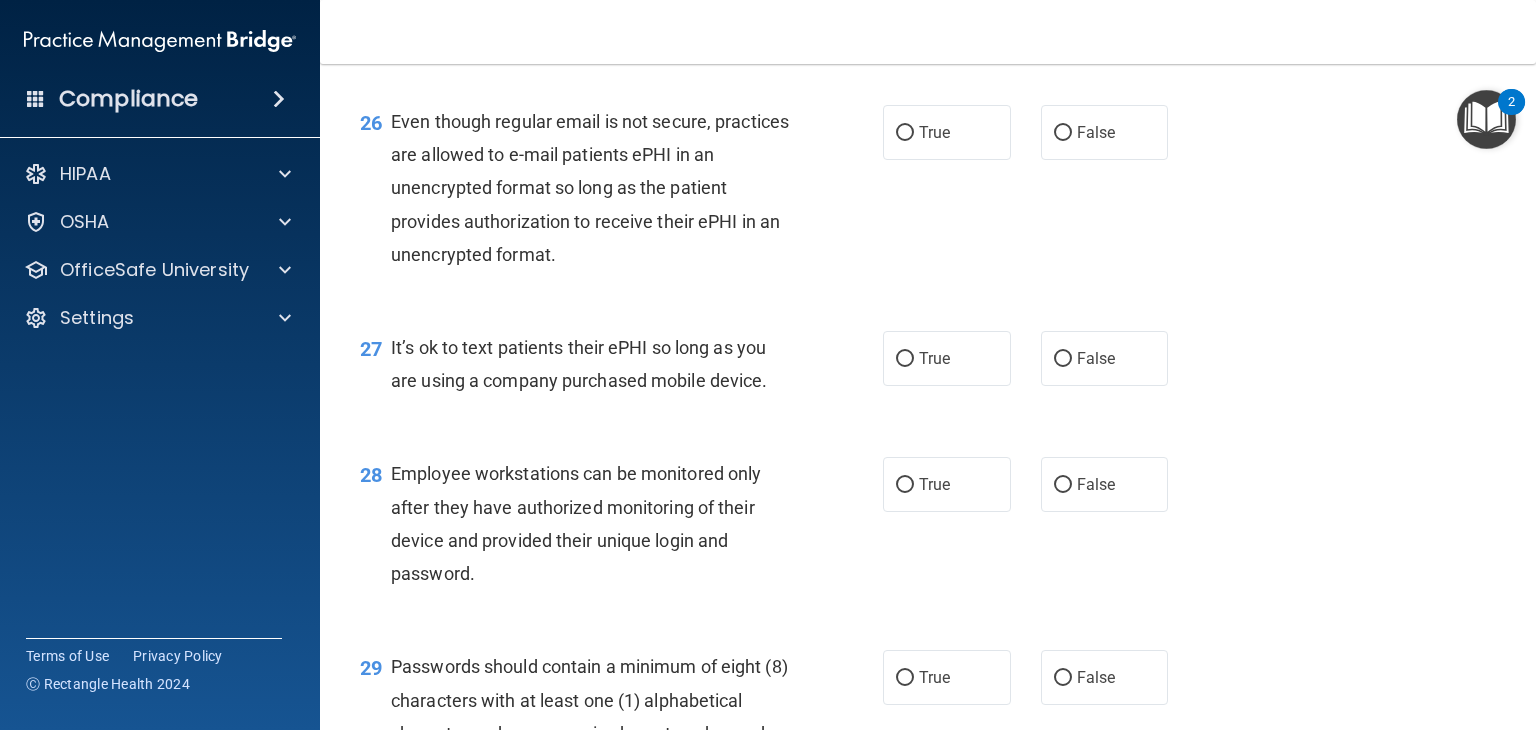 scroll, scrollTop: 4682, scrollLeft: 0, axis: vertical 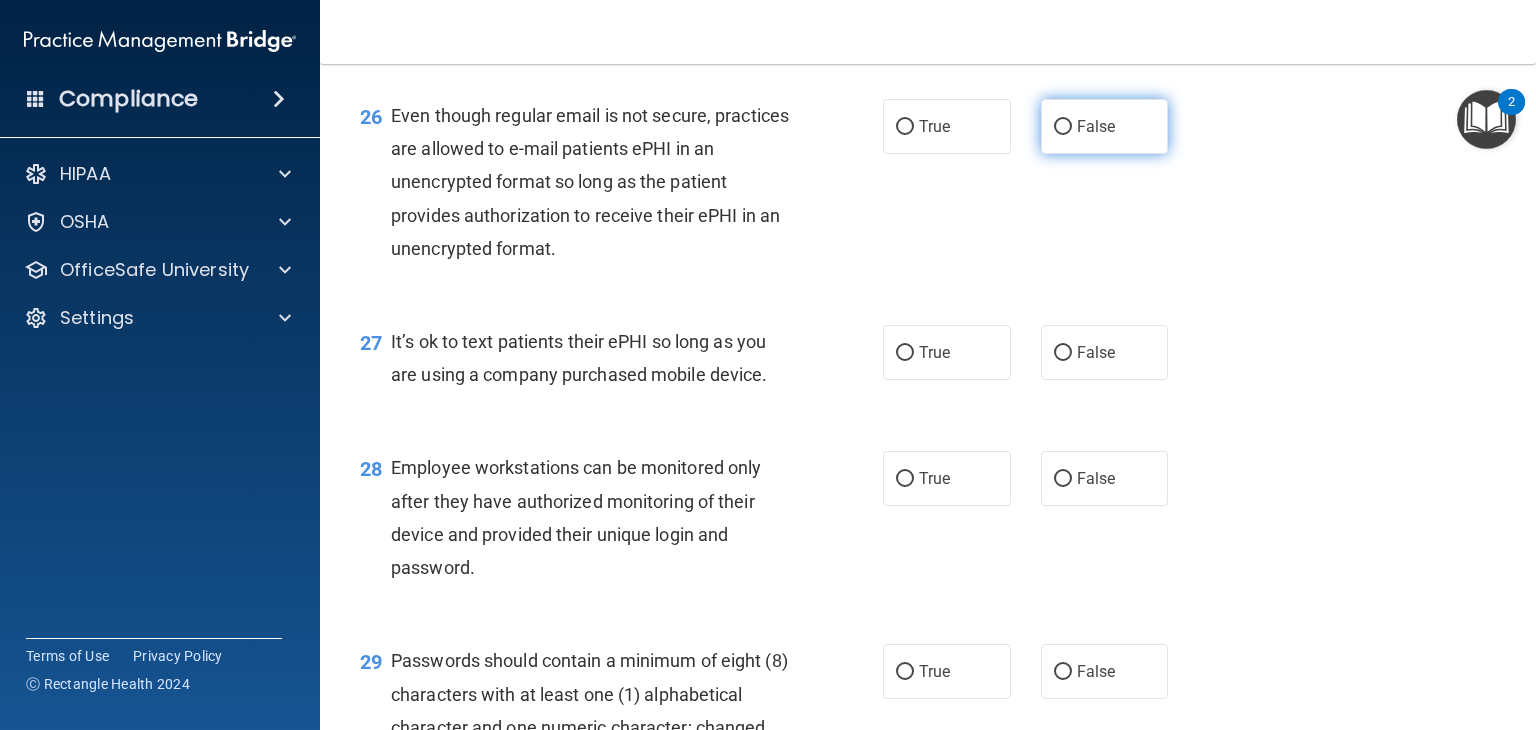 click on "False" at bounding box center [1105, 126] 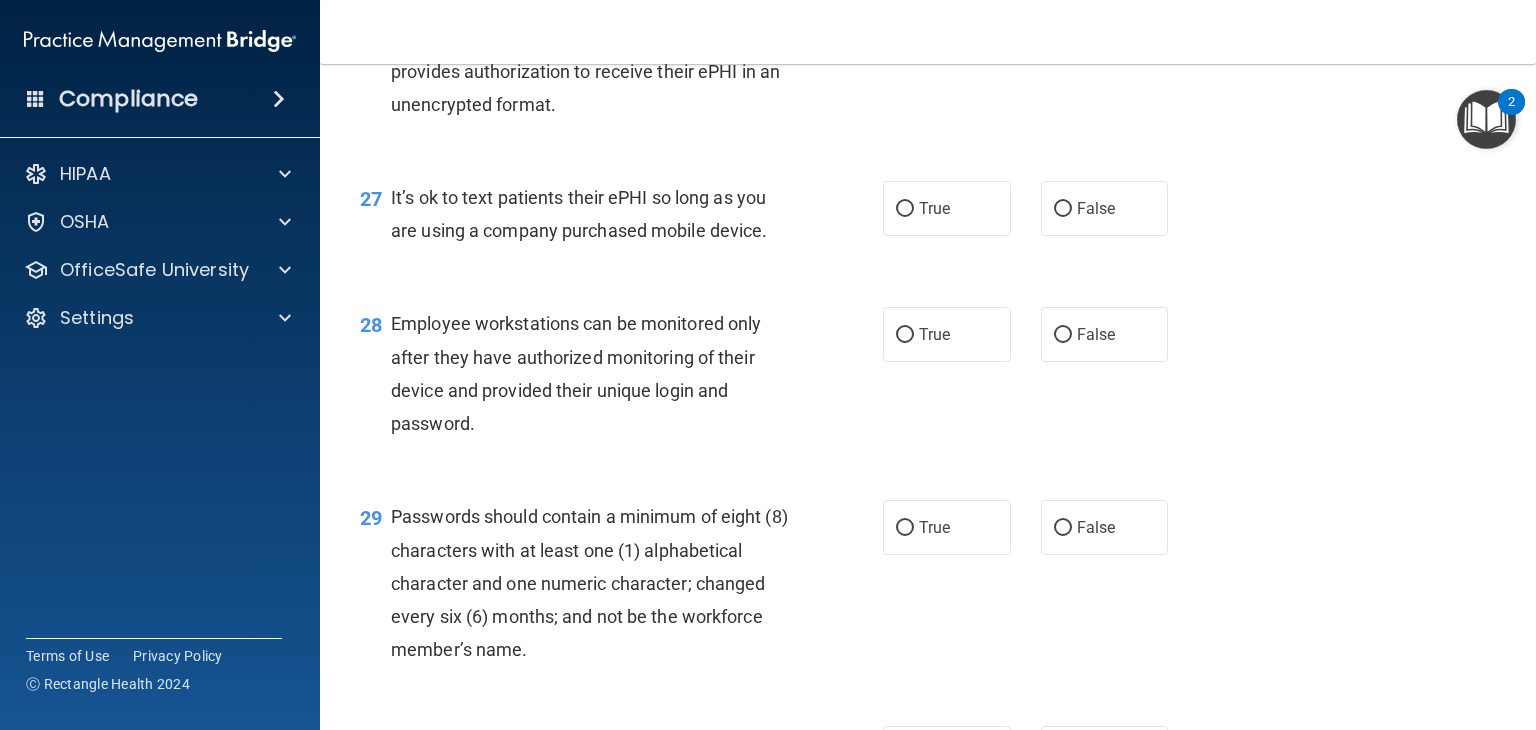 scroll, scrollTop: 4824, scrollLeft: 0, axis: vertical 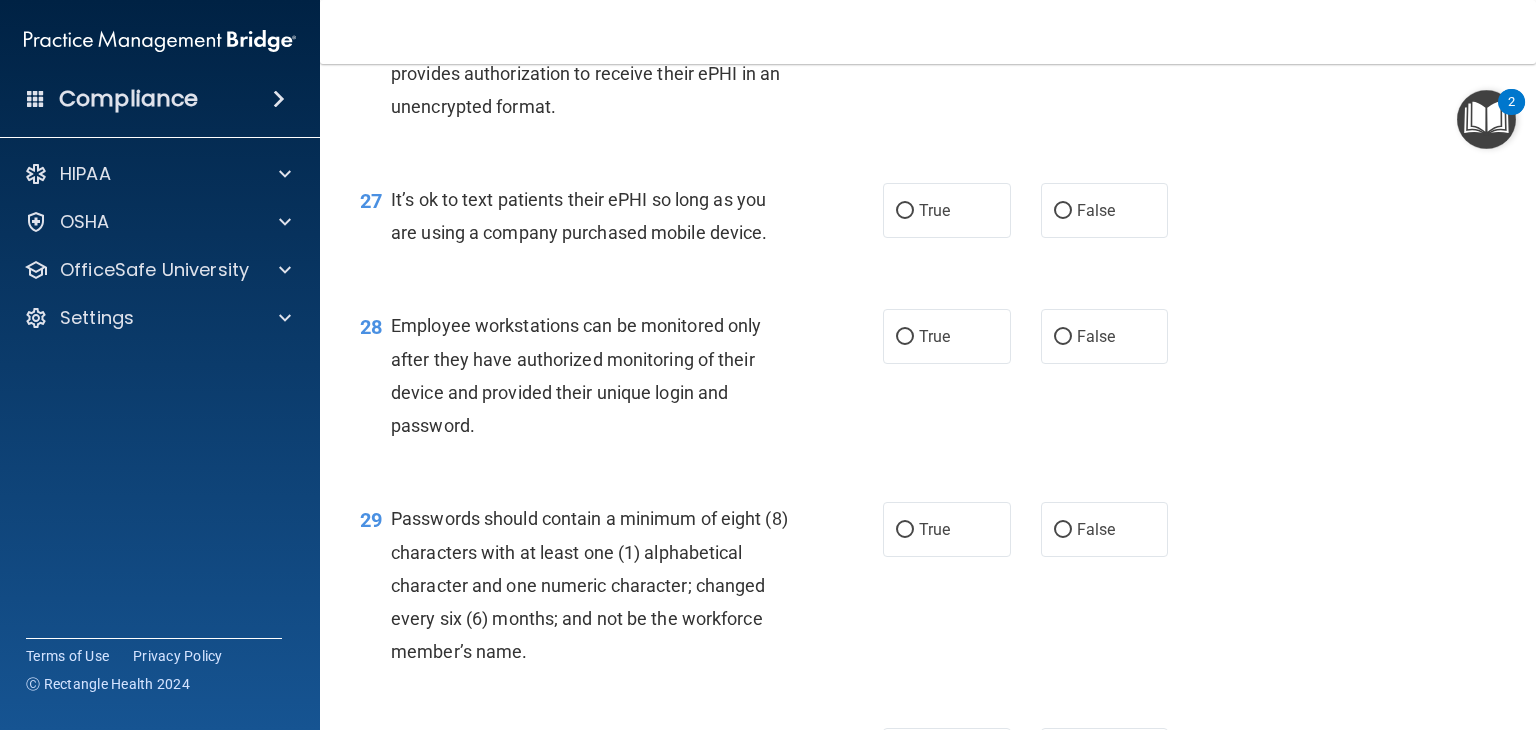 click on "True" at bounding box center [947, -16] 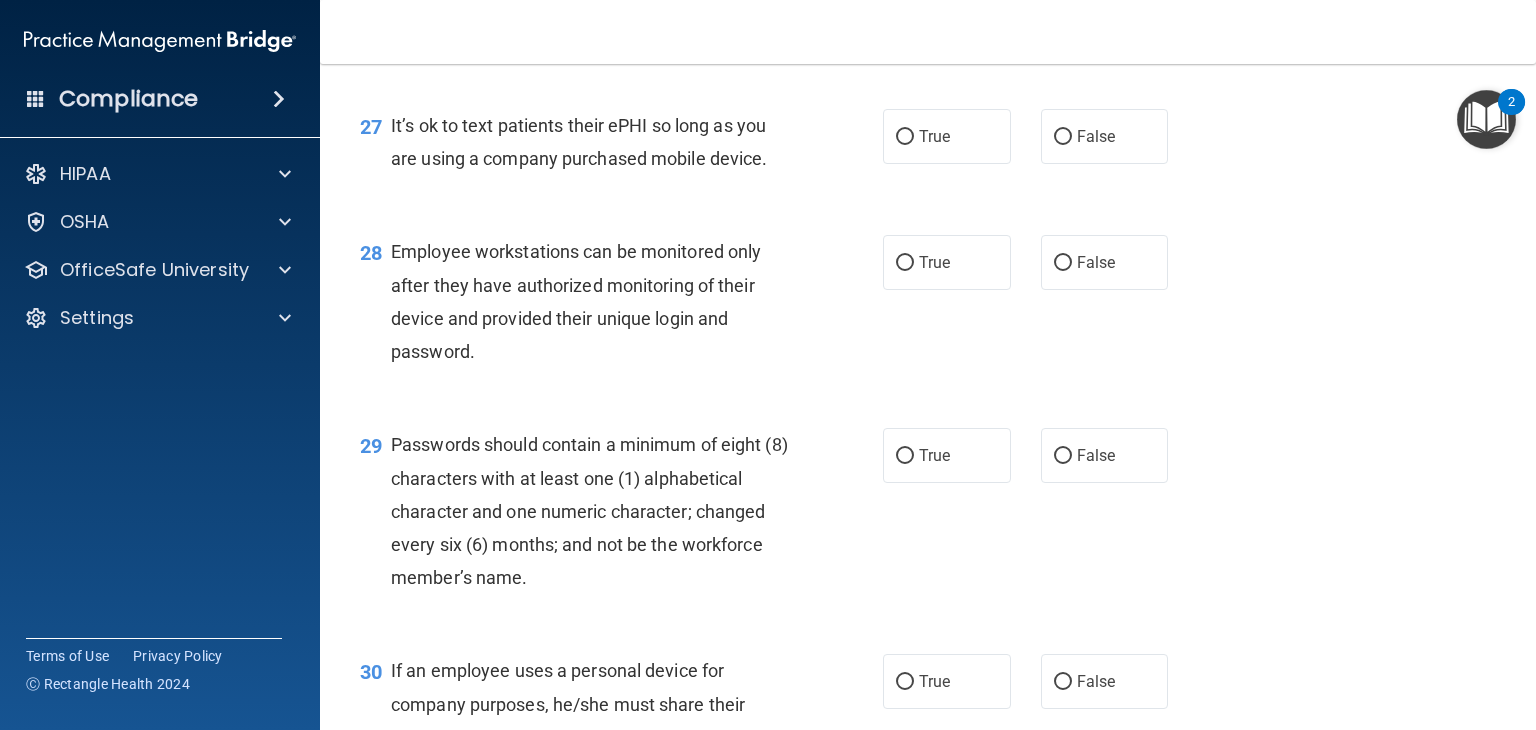 scroll, scrollTop: 4900, scrollLeft: 0, axis: vertical 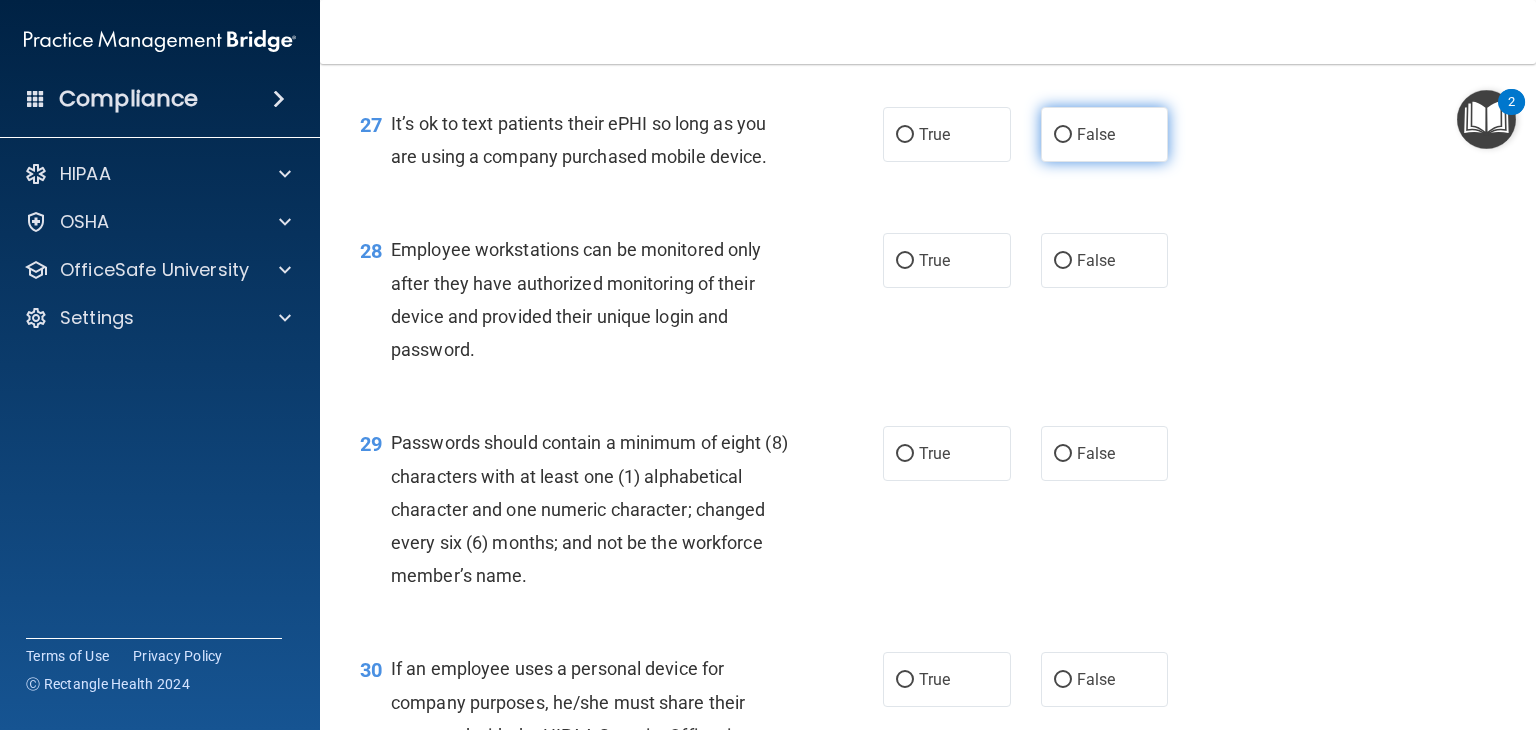 click on "False" at bounding box center [1063, 135] 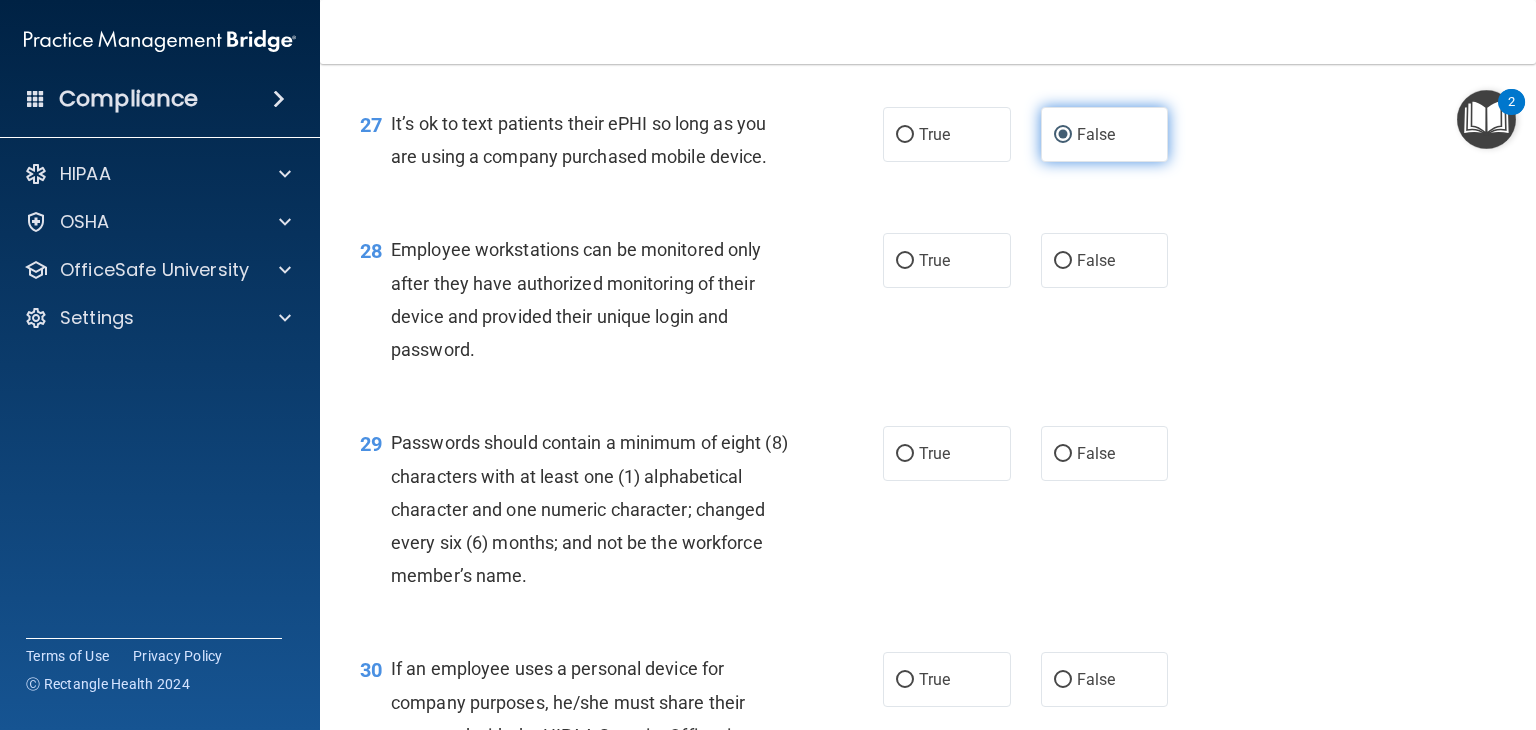 click on "False" at bounding box center [1063, 135] 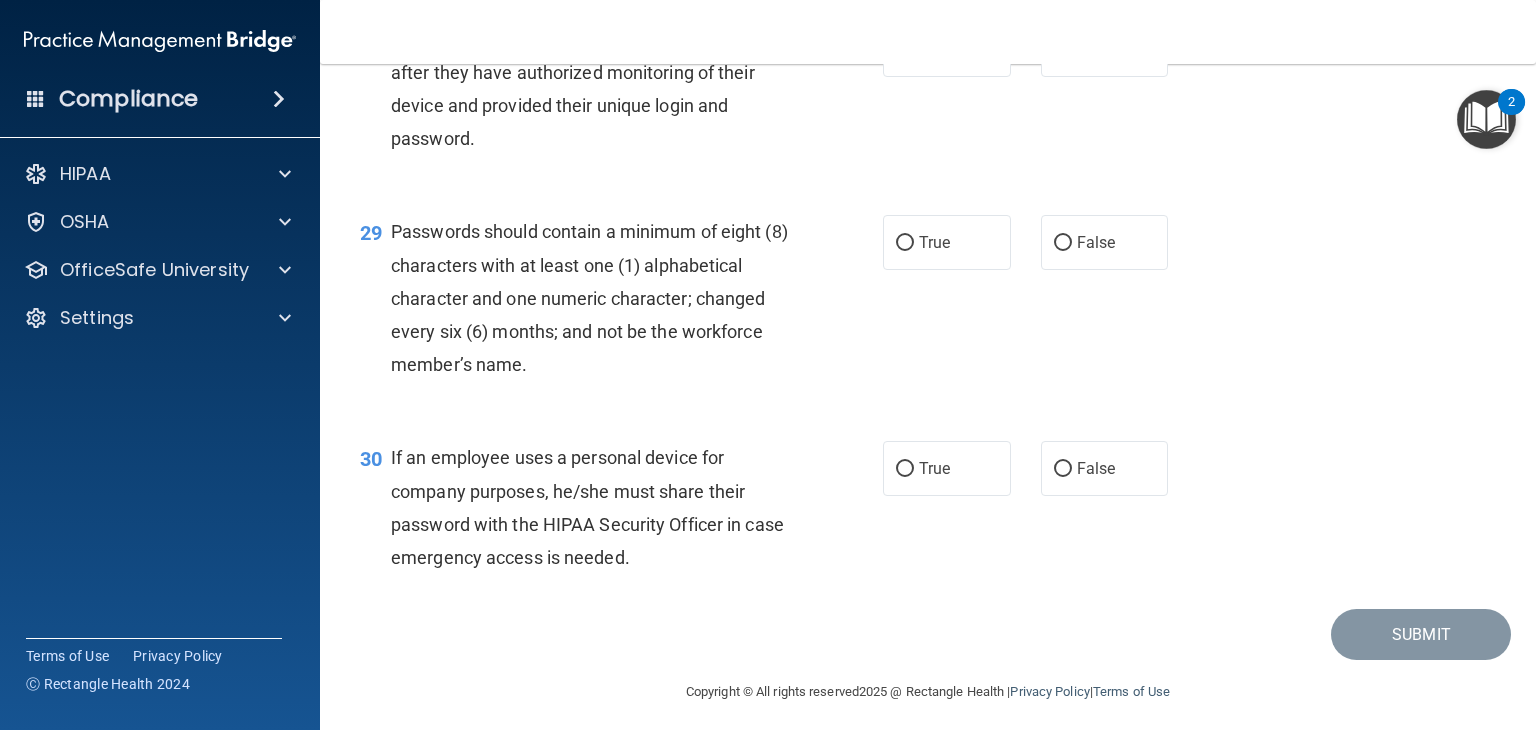 scroll, scrollTop: 5112, scrollLeft: 0, axis: vertical 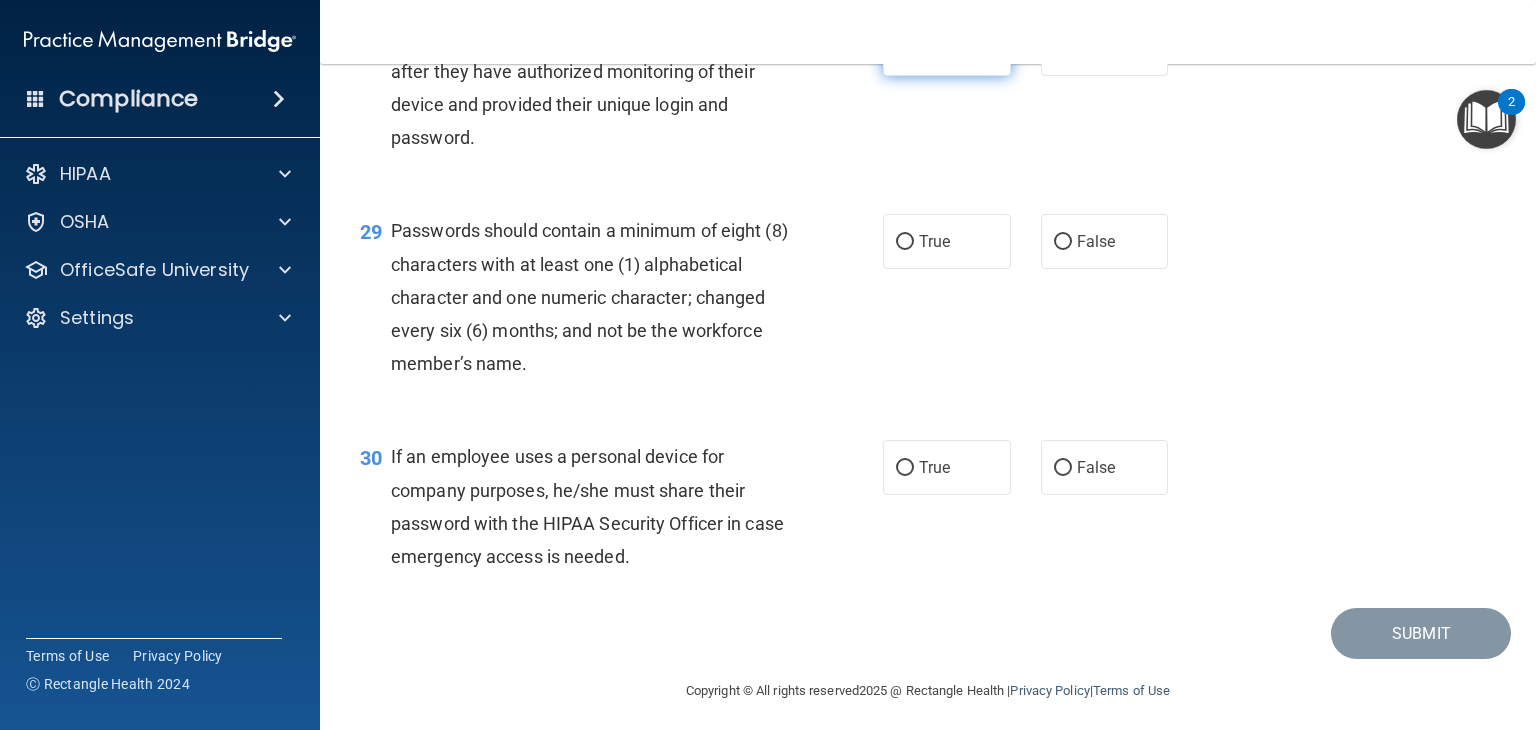 click on "True" at bounding box center [947, 48] 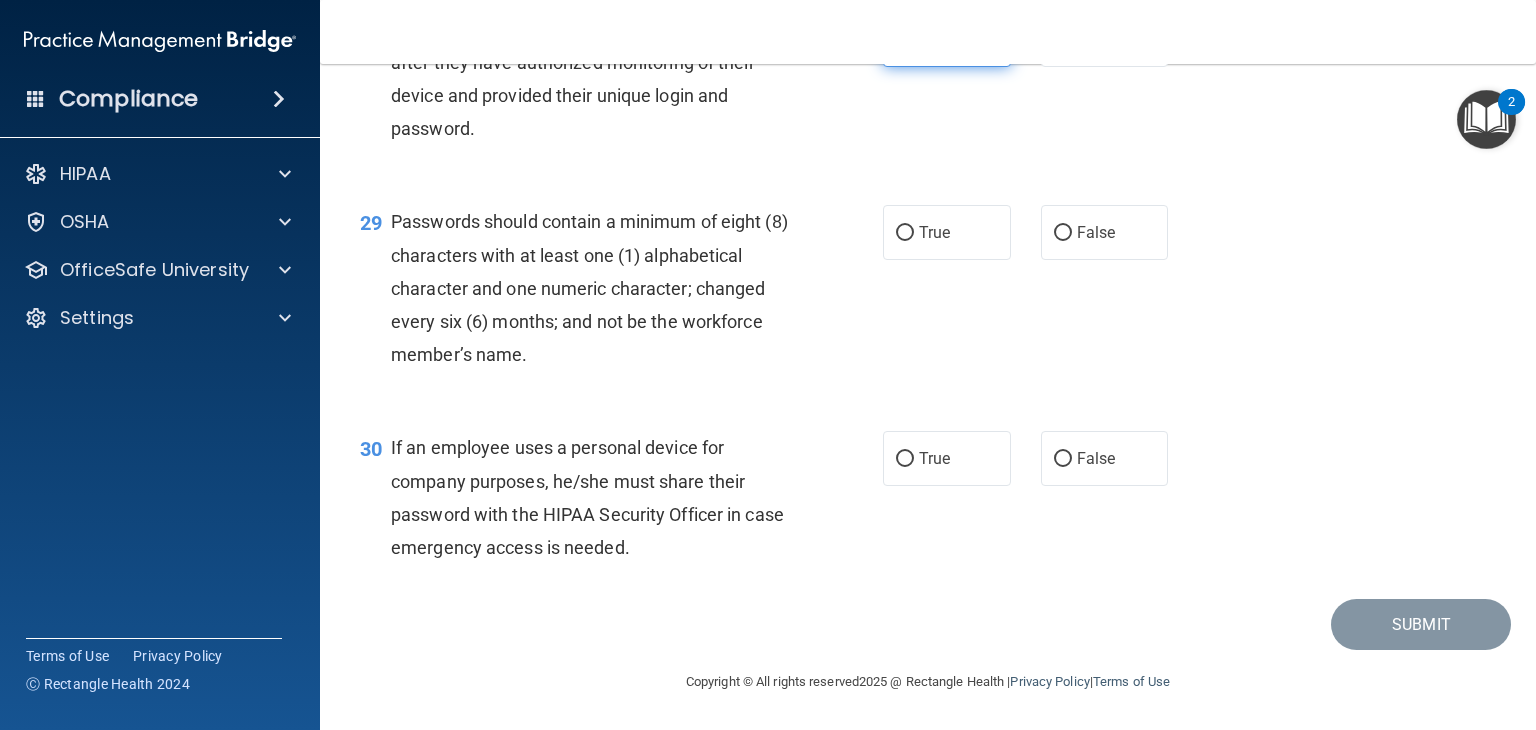 scroll, scrollTop: 5221, scrollLeft: 0, axis: vertical 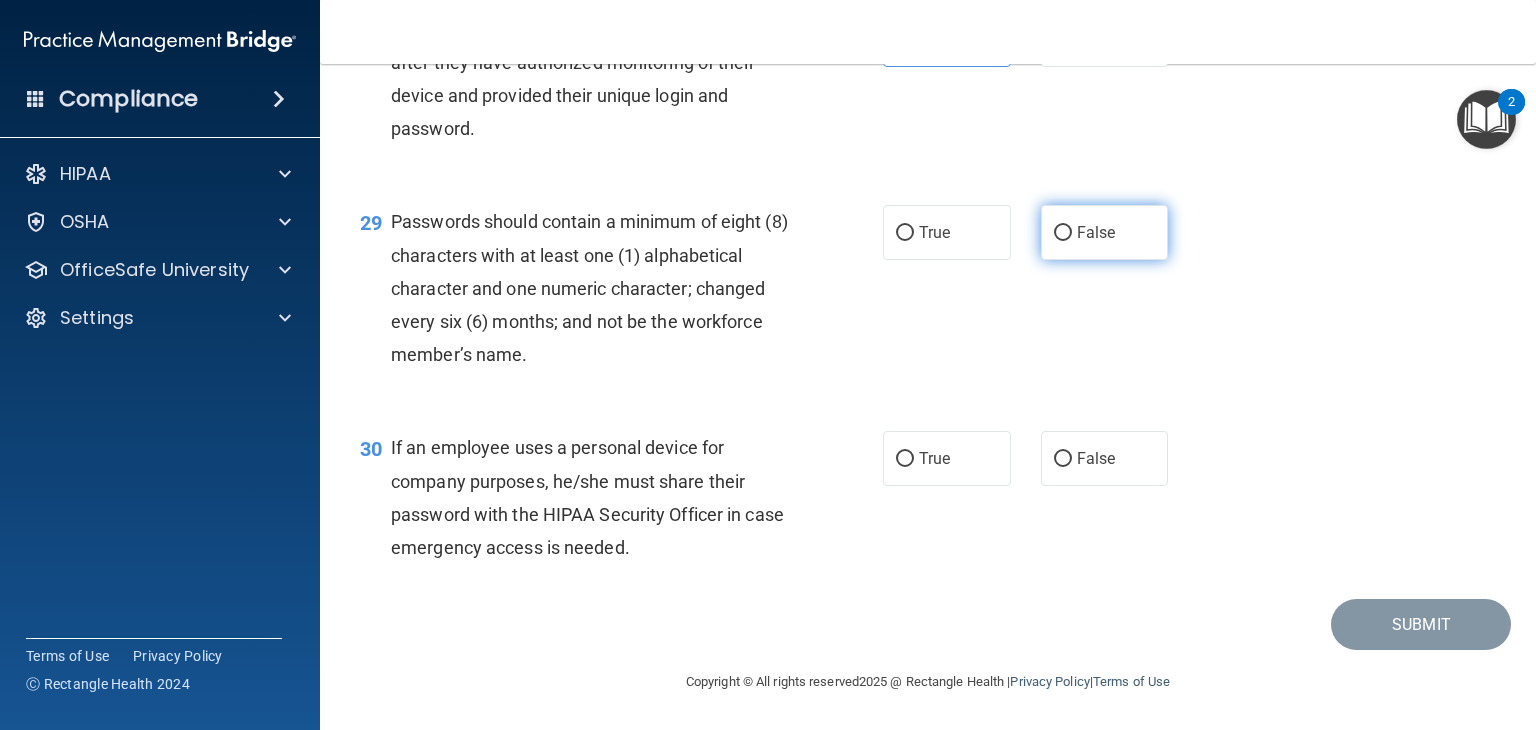 click on "False" at bounding box center [1063, 233] 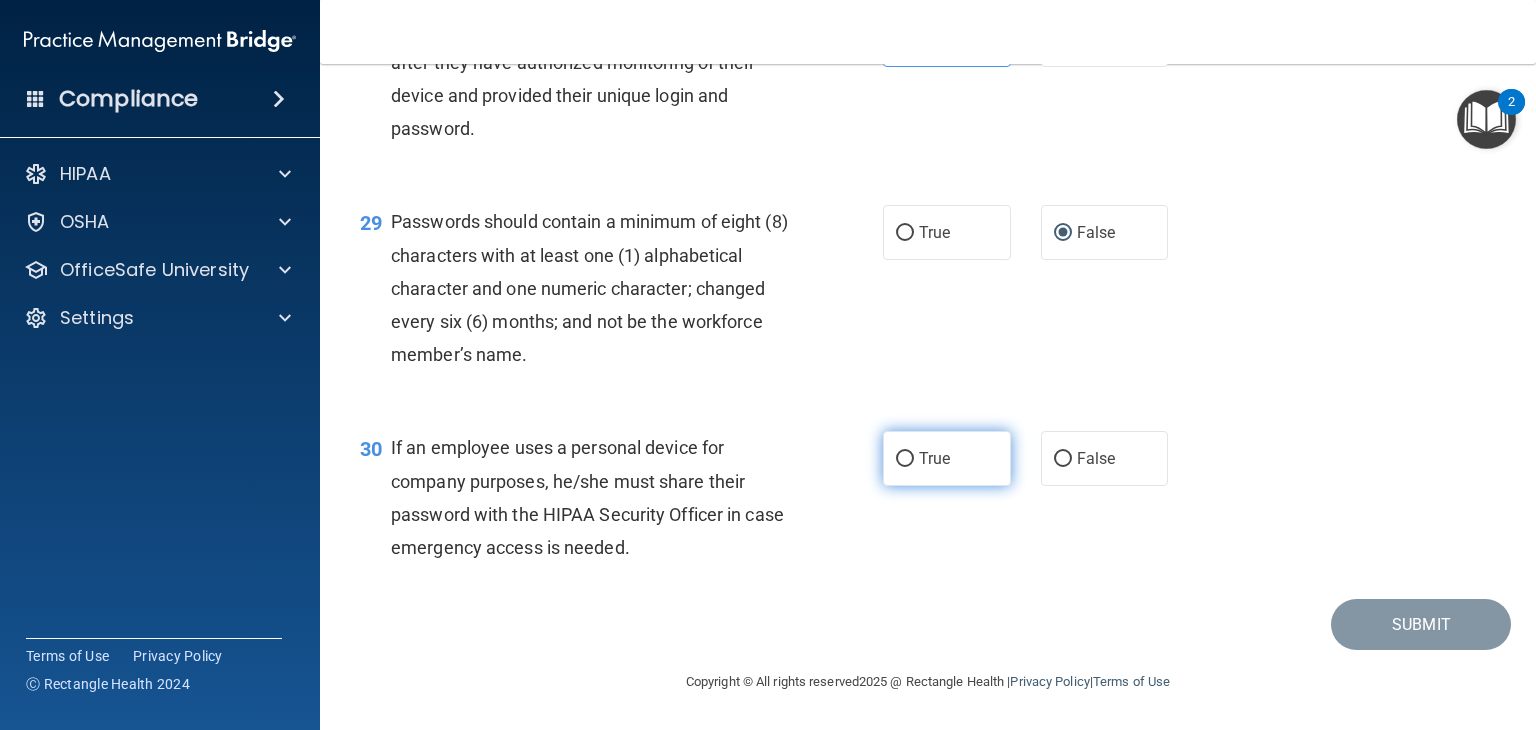 click on "True" at bounding box center [905, 459] 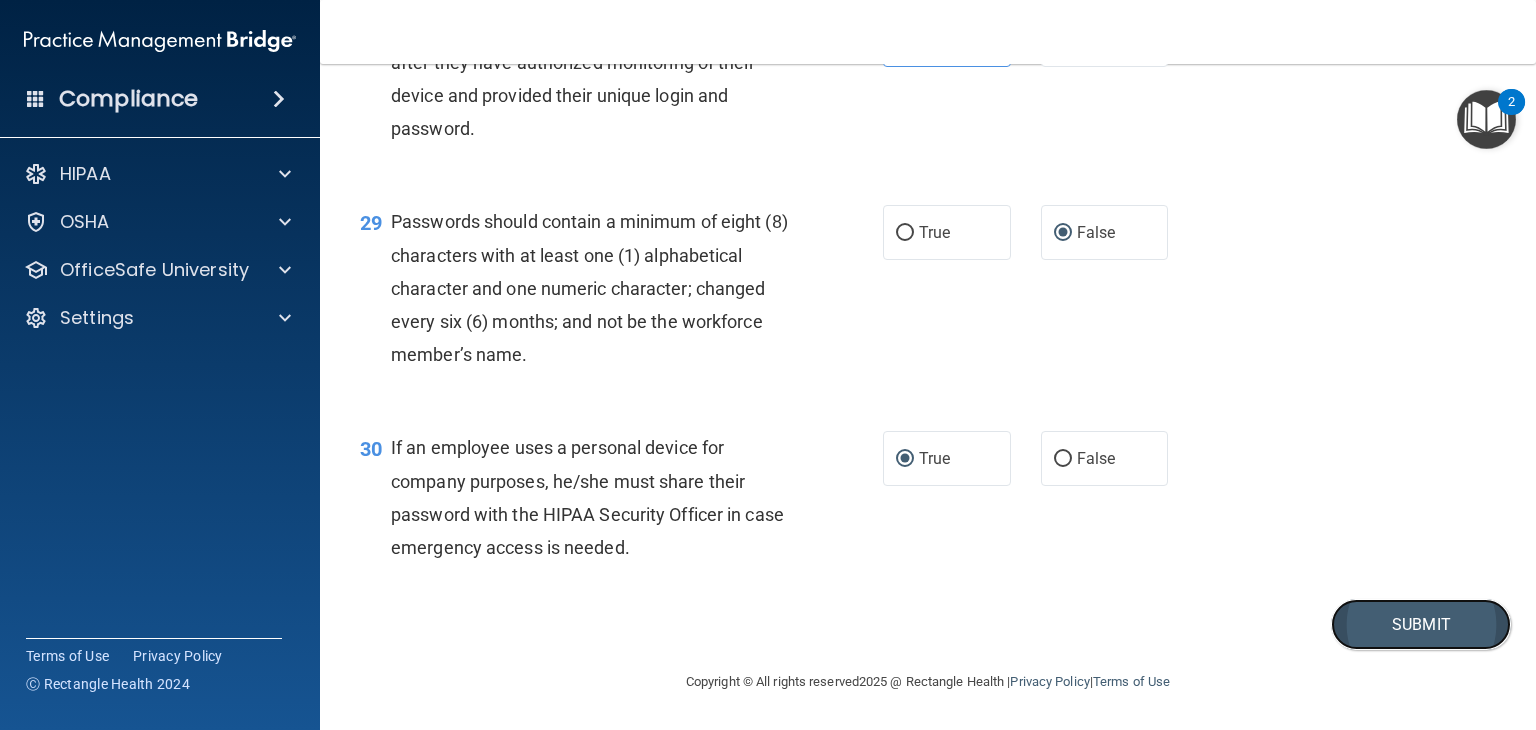 click on "Submit" at bounding box center [1421, 624] 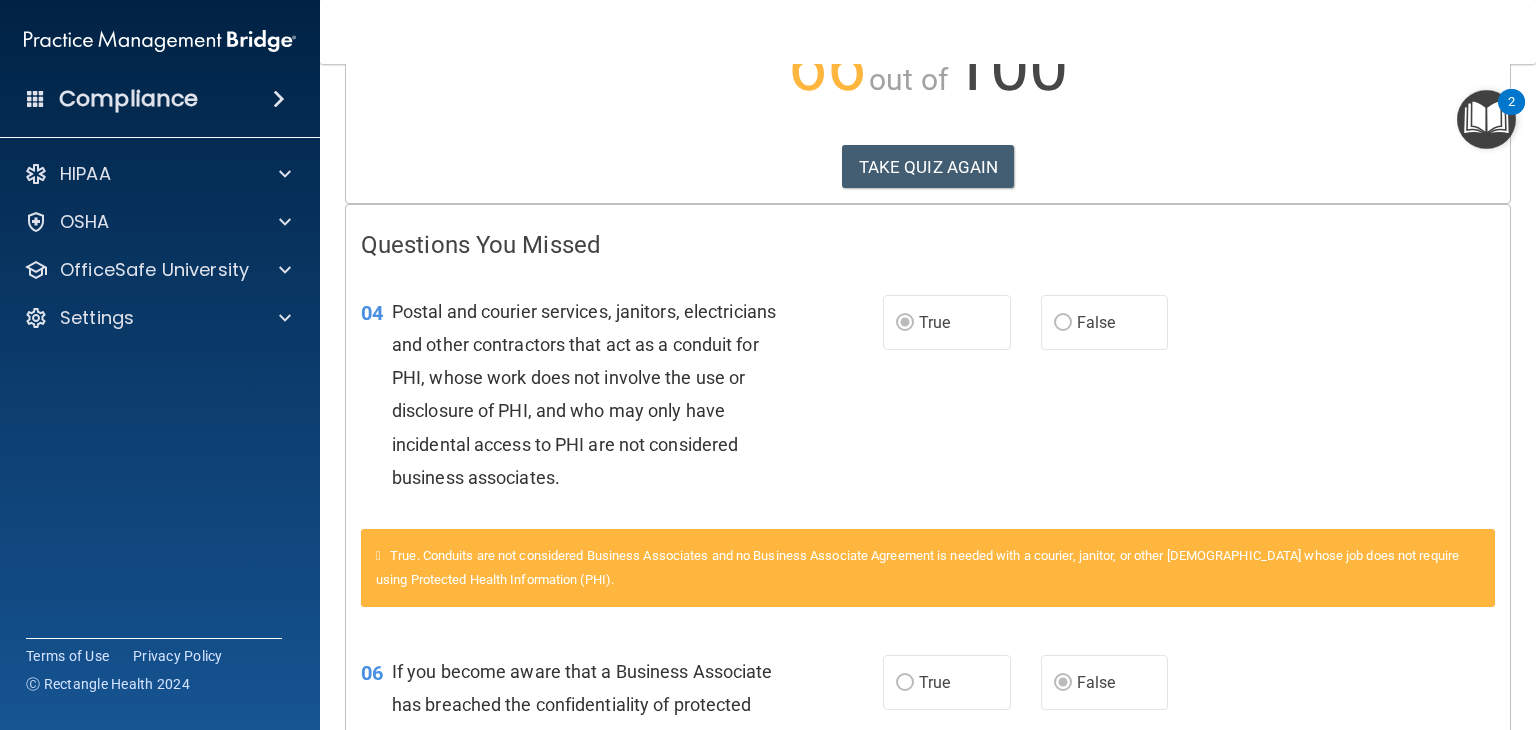scroll, scrollTop: 266, scrollLeft: 0, axis: vertical 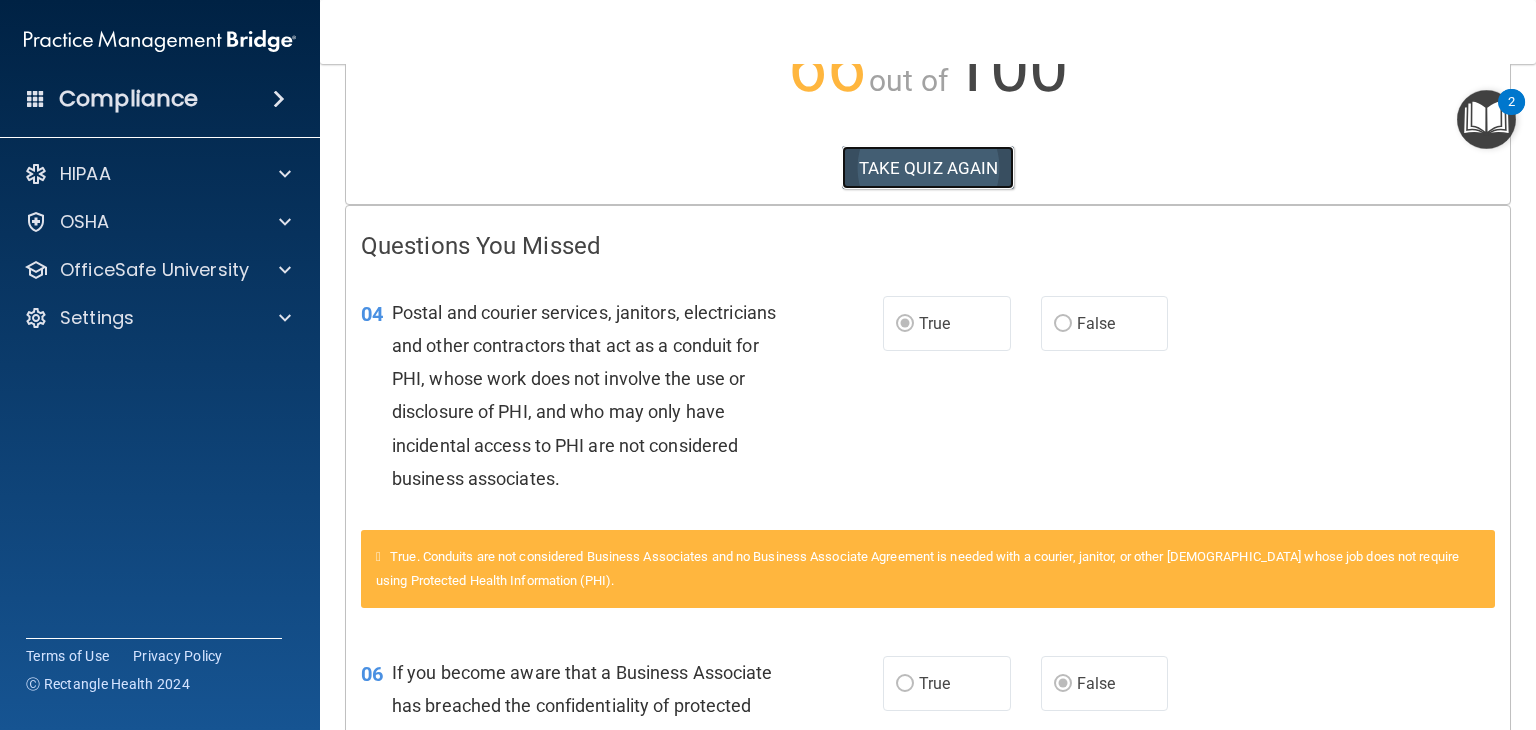 click on "TAKE QUIZ AGAIN" at bounding box center (928, 168) 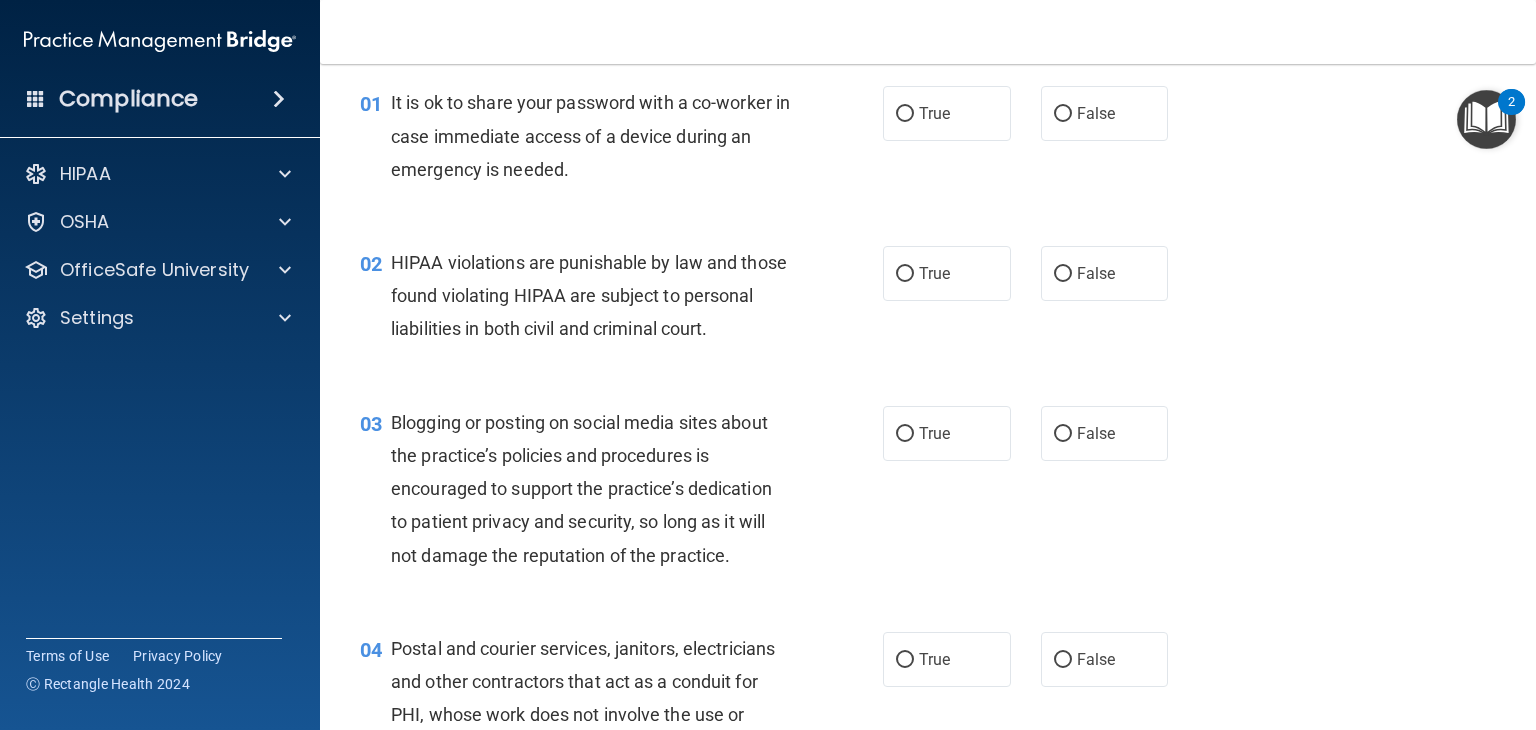 scroll, scrollTop: 71, scrollLeft: 0, axis: vertical 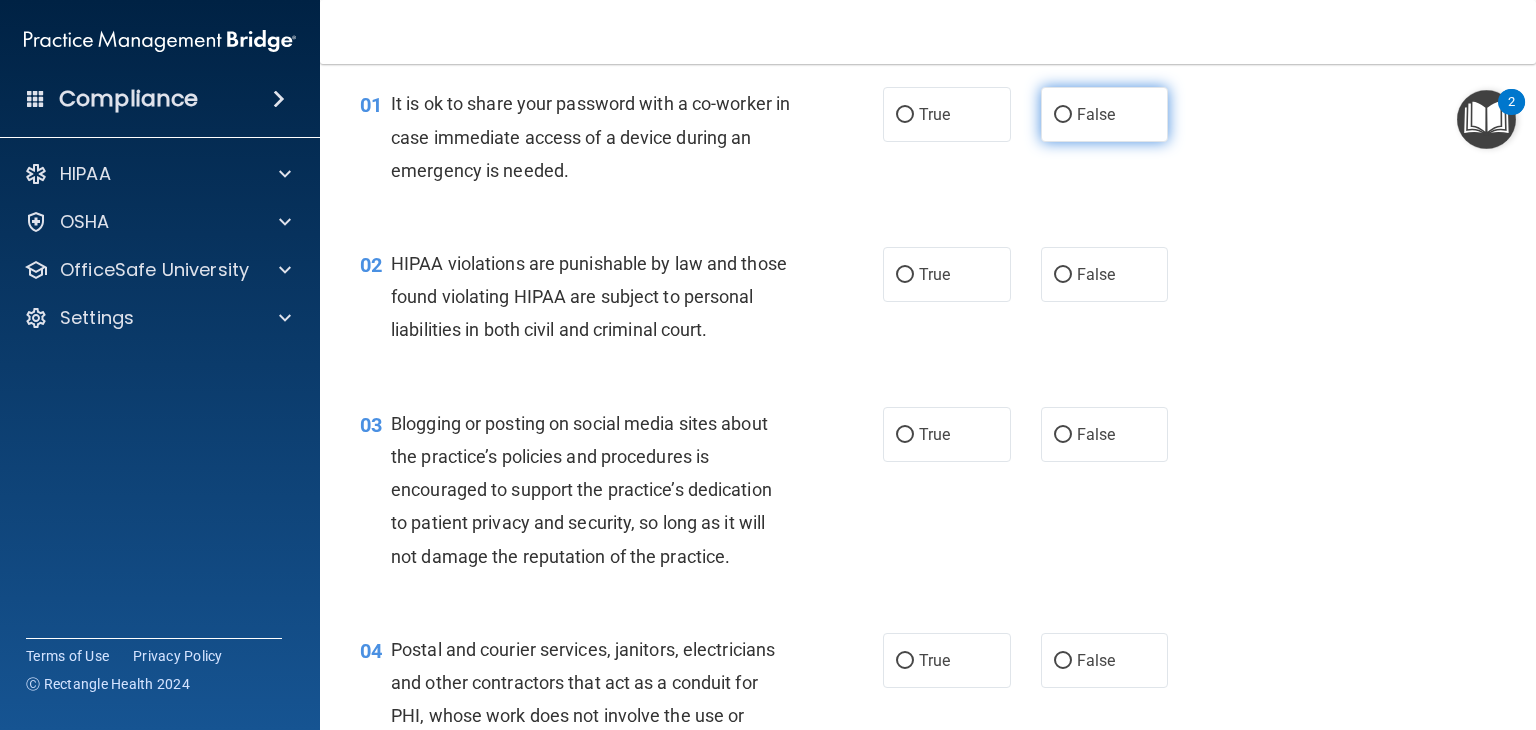 click on "False" at bounding box center (1105, 114) 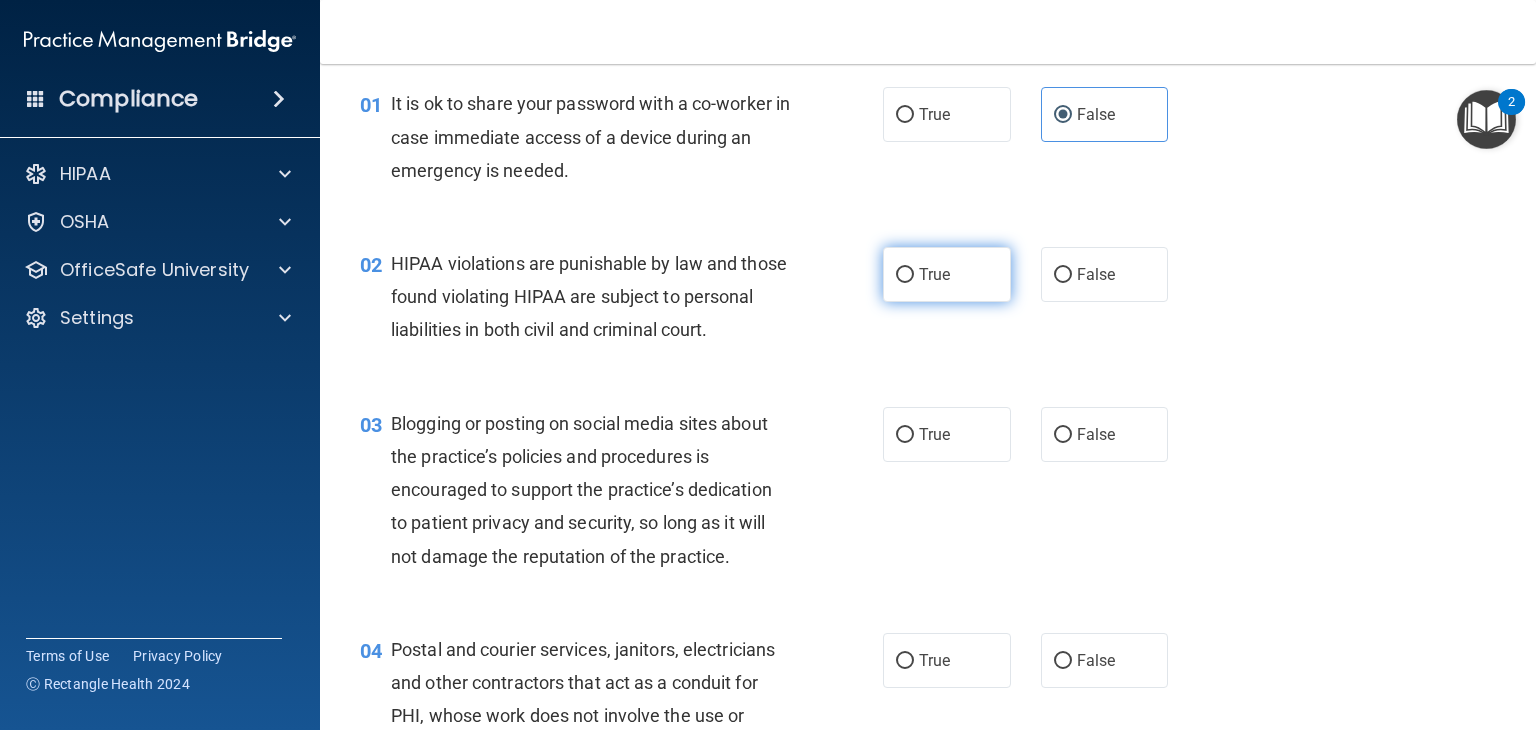 click on "True" at bounding box center (947, 274) 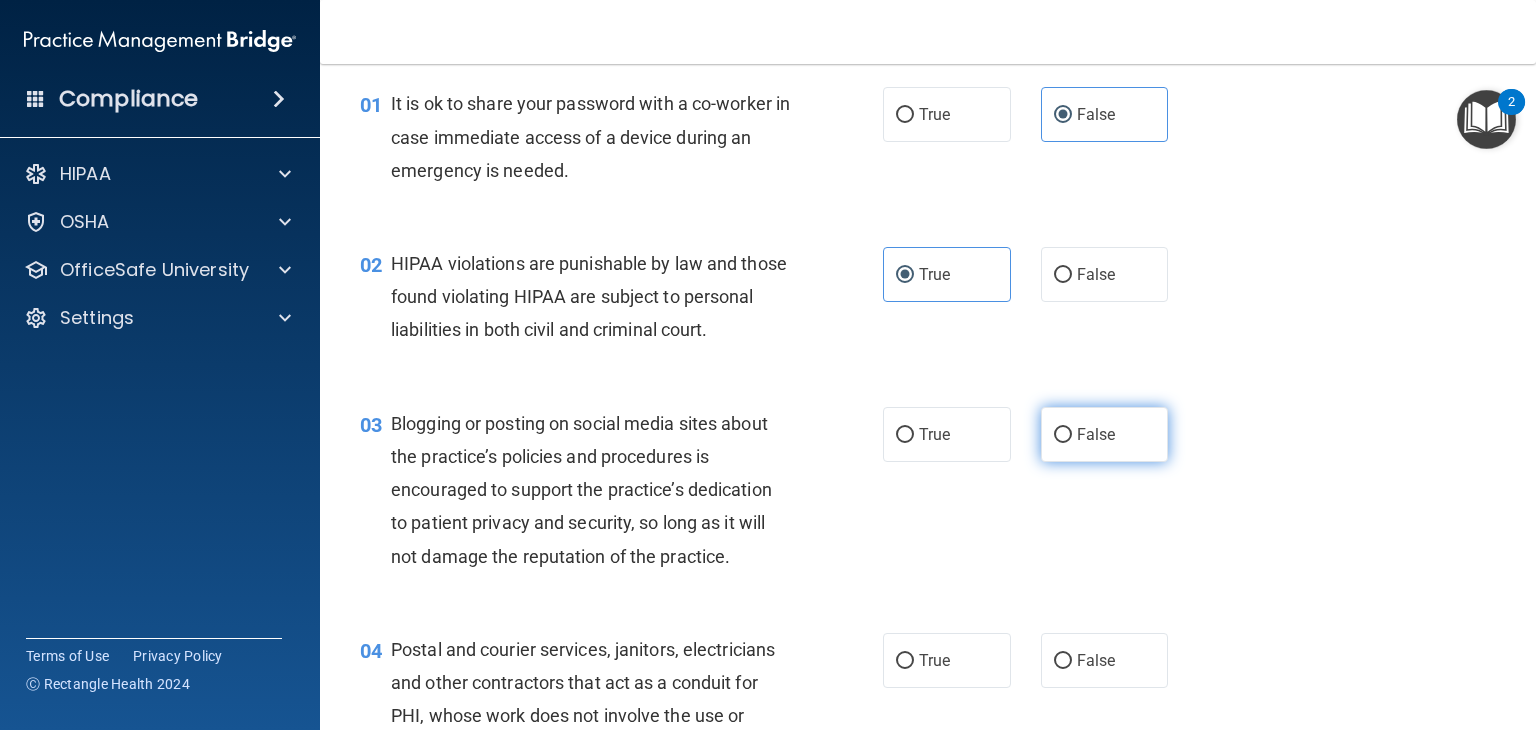 click on "False" at bounding box center [1105, 434] 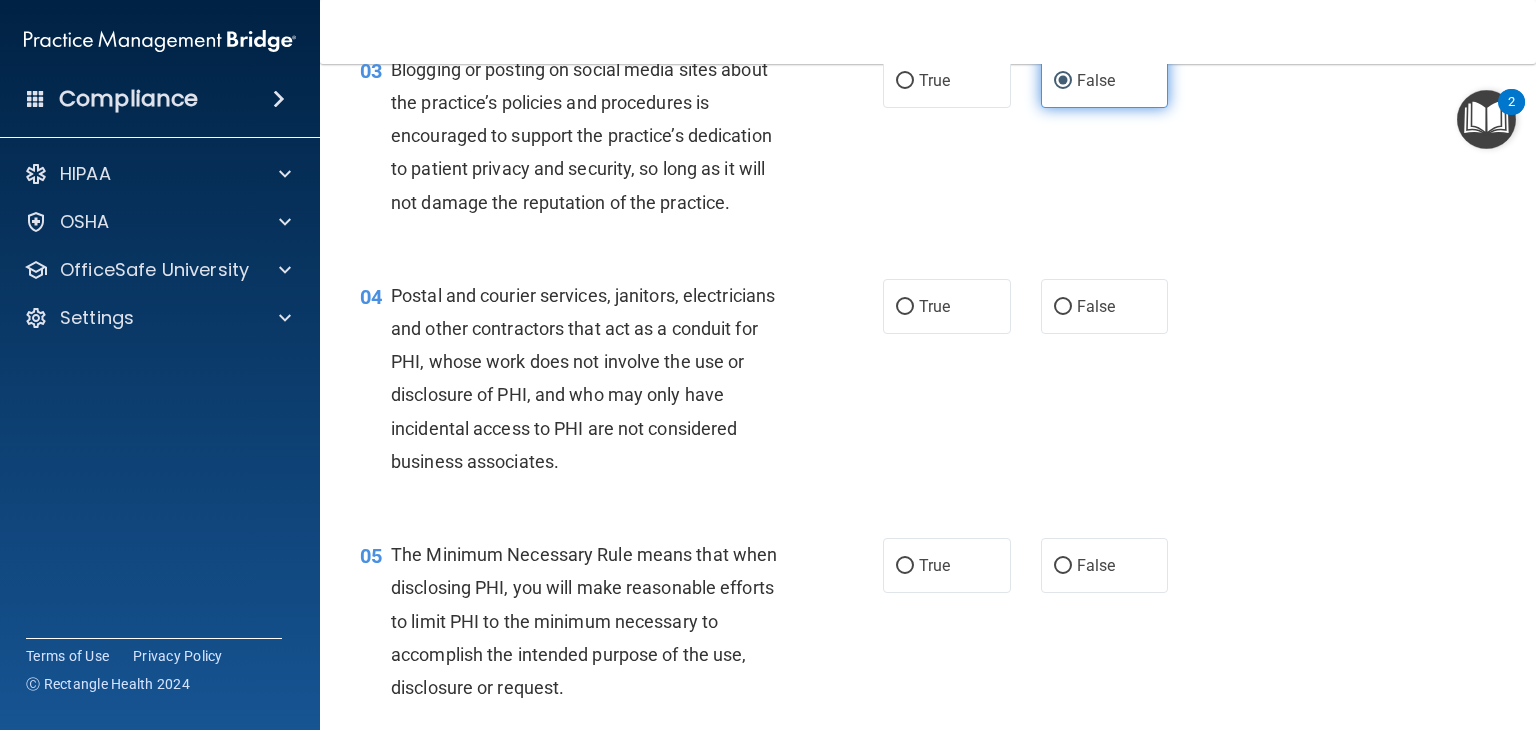 scroll, scrollTop: 428, scrollLeft: 0, axis: vertical 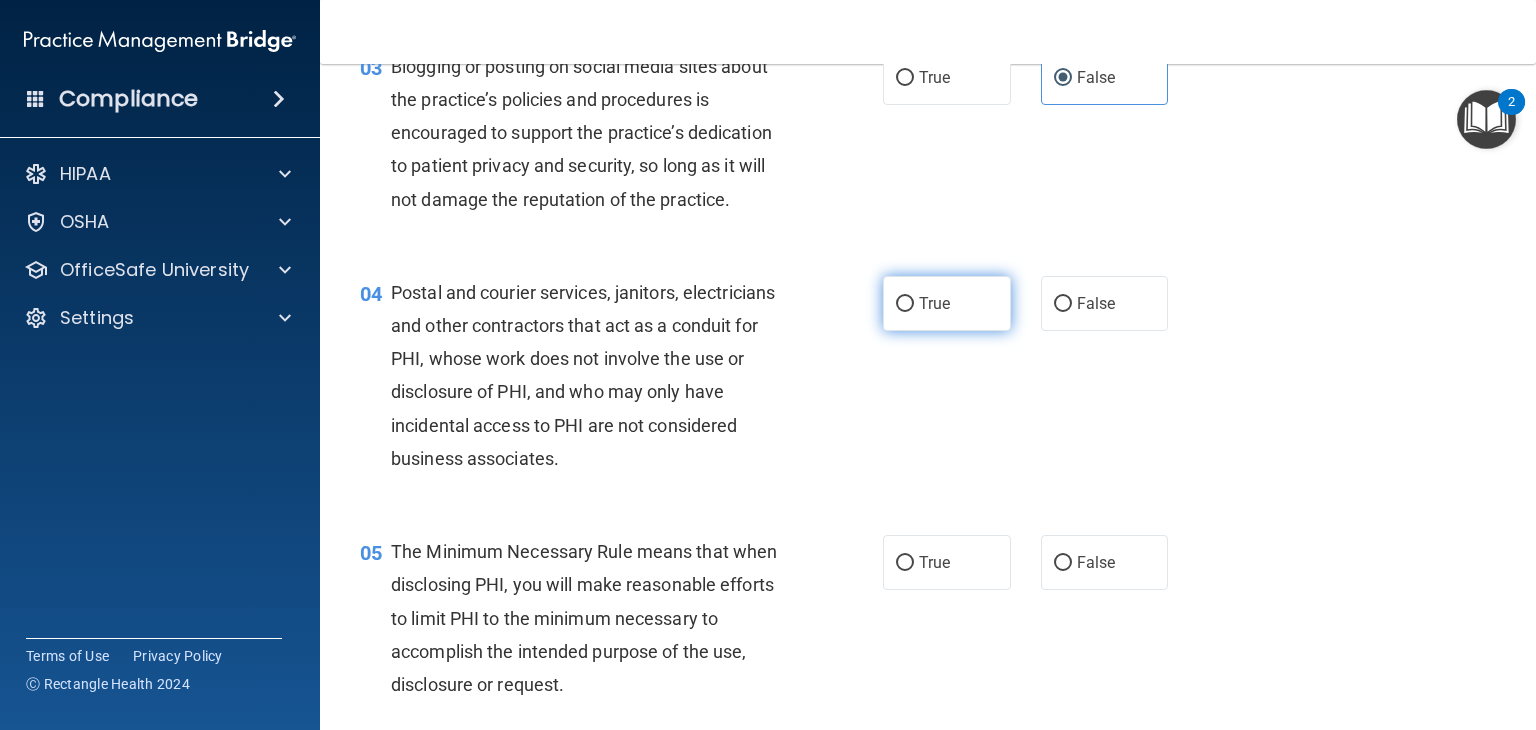 click on "True" at bounding box center (905, 304) 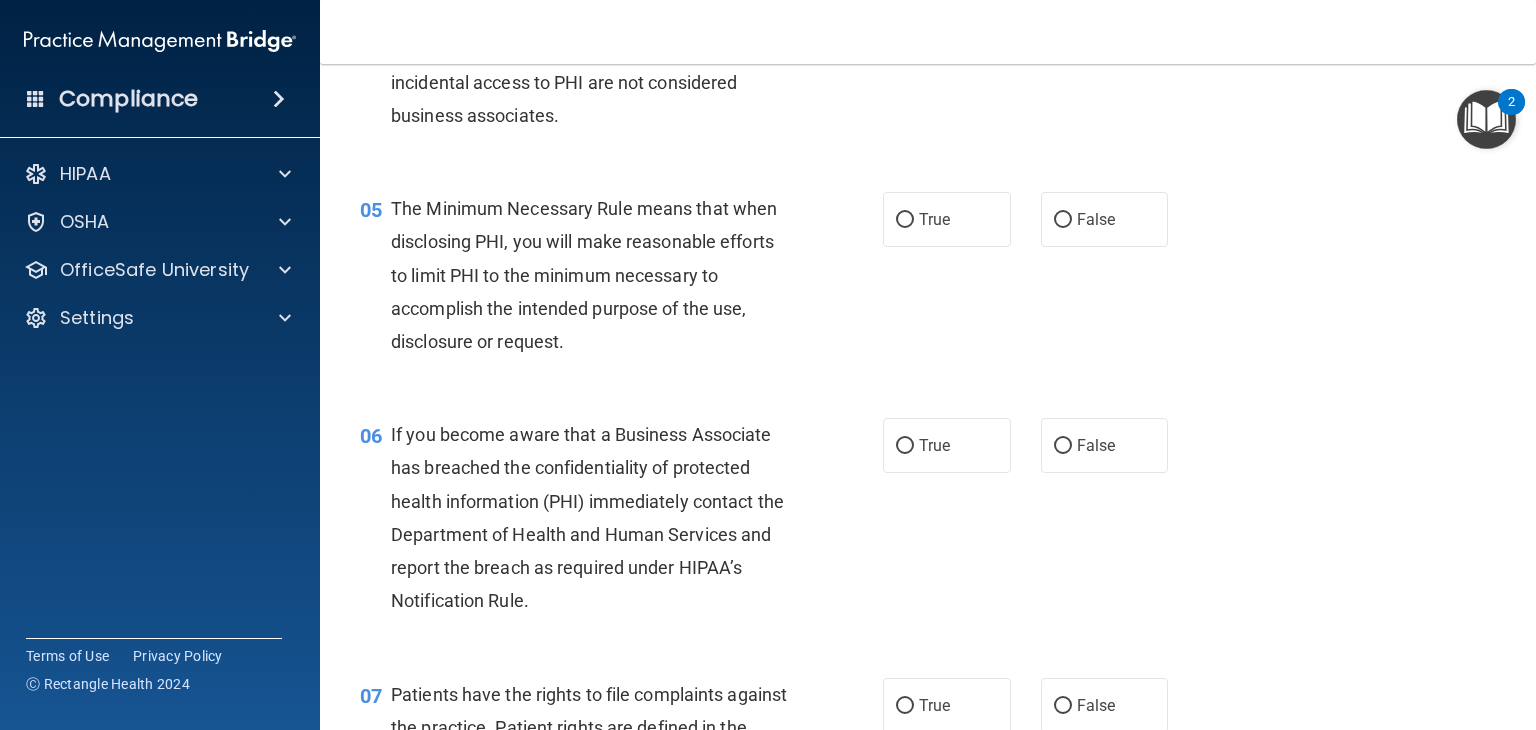 scroll, scrollTop: 772, scrollLeft: 0, axis: vertical 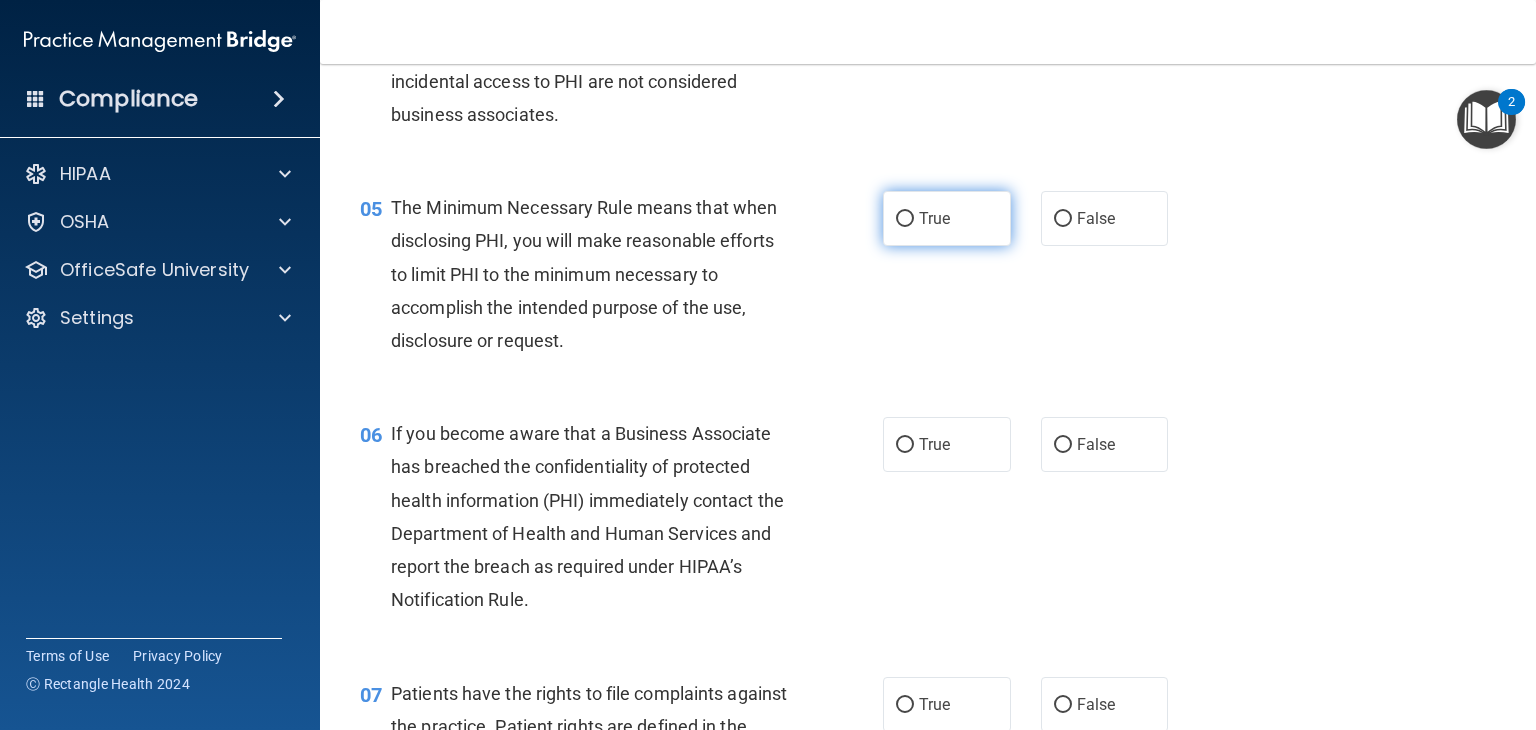 click on "True" at bounding box center [947, 218] 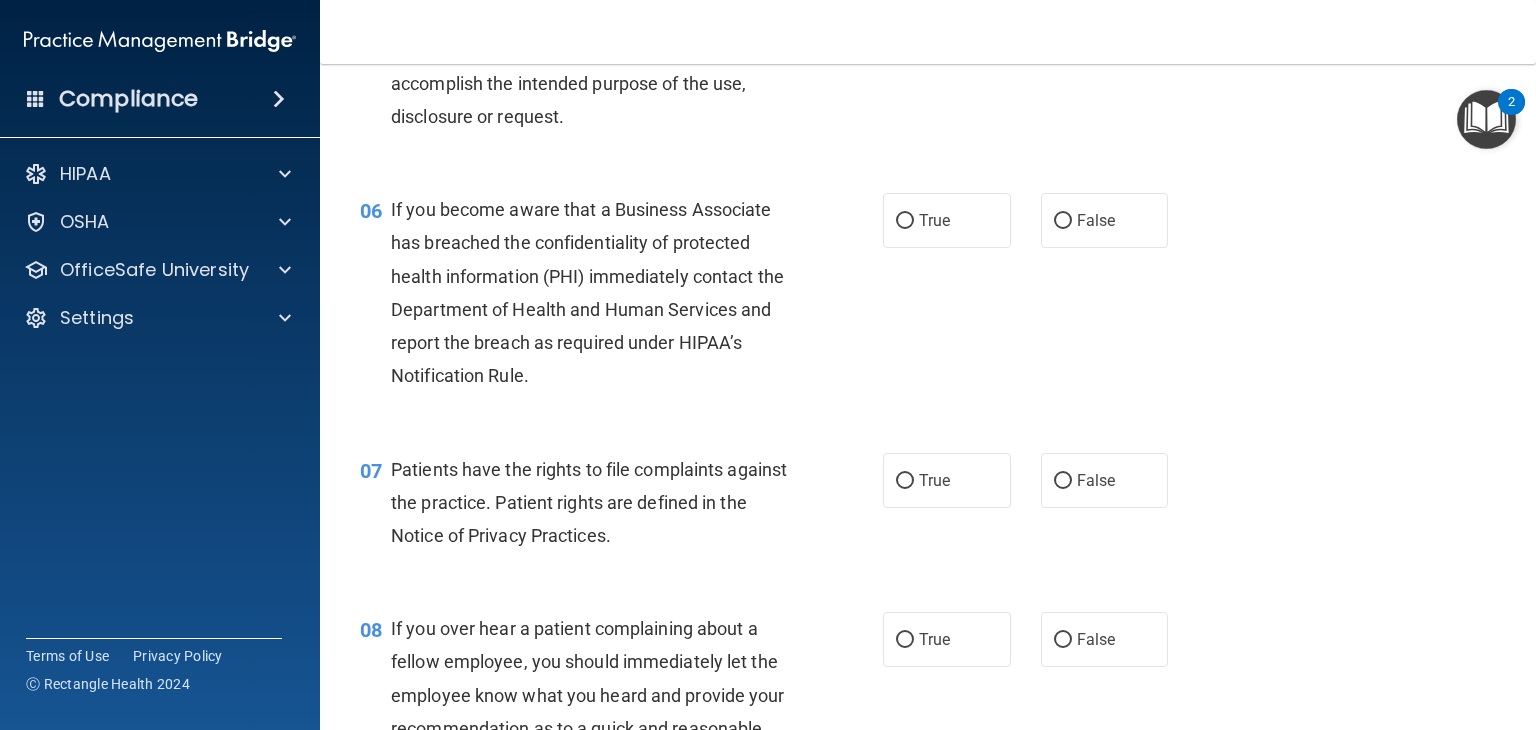 scroll, scrollTop: 1005, scrollLeft: 0, axis: vertical 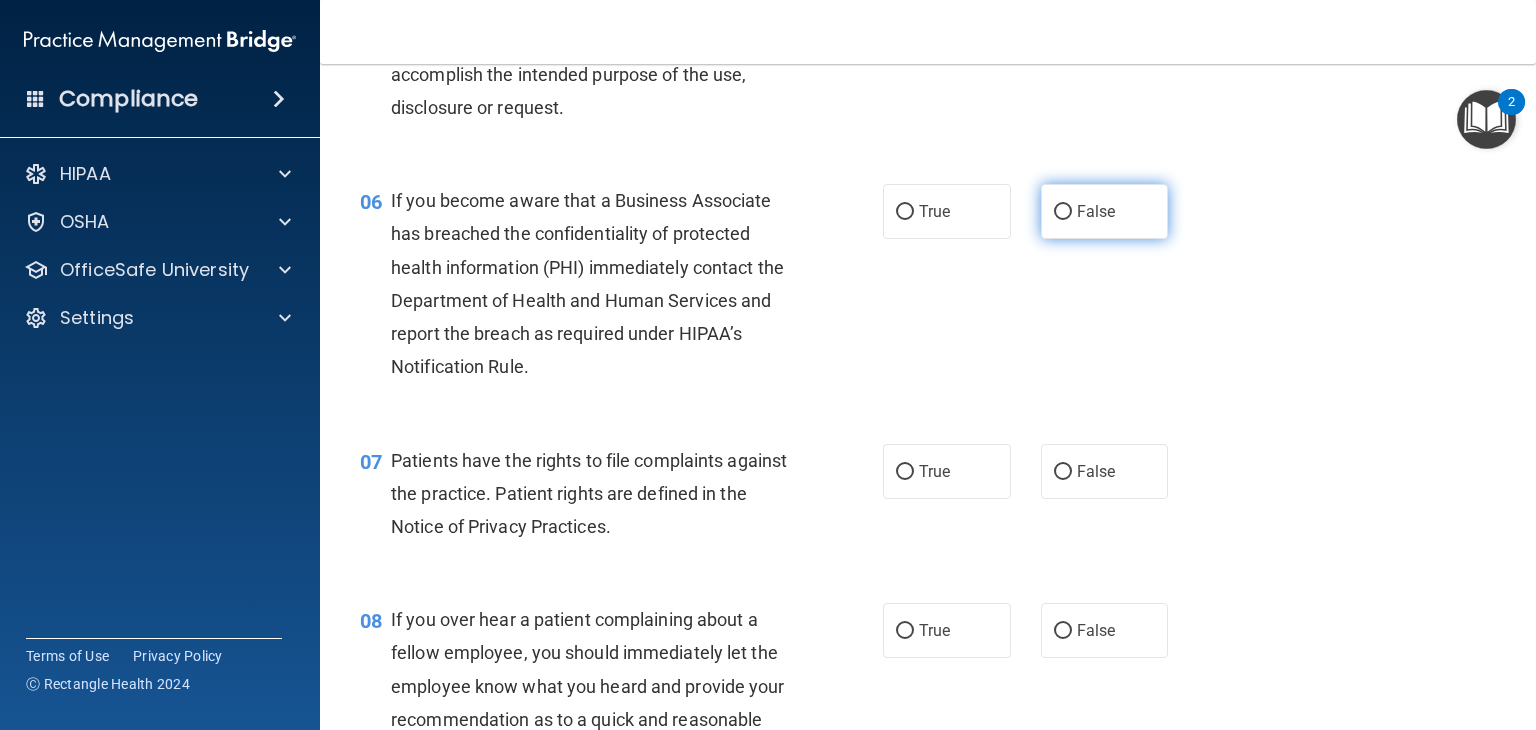 click on "False" at bounding box center [1063, 212] 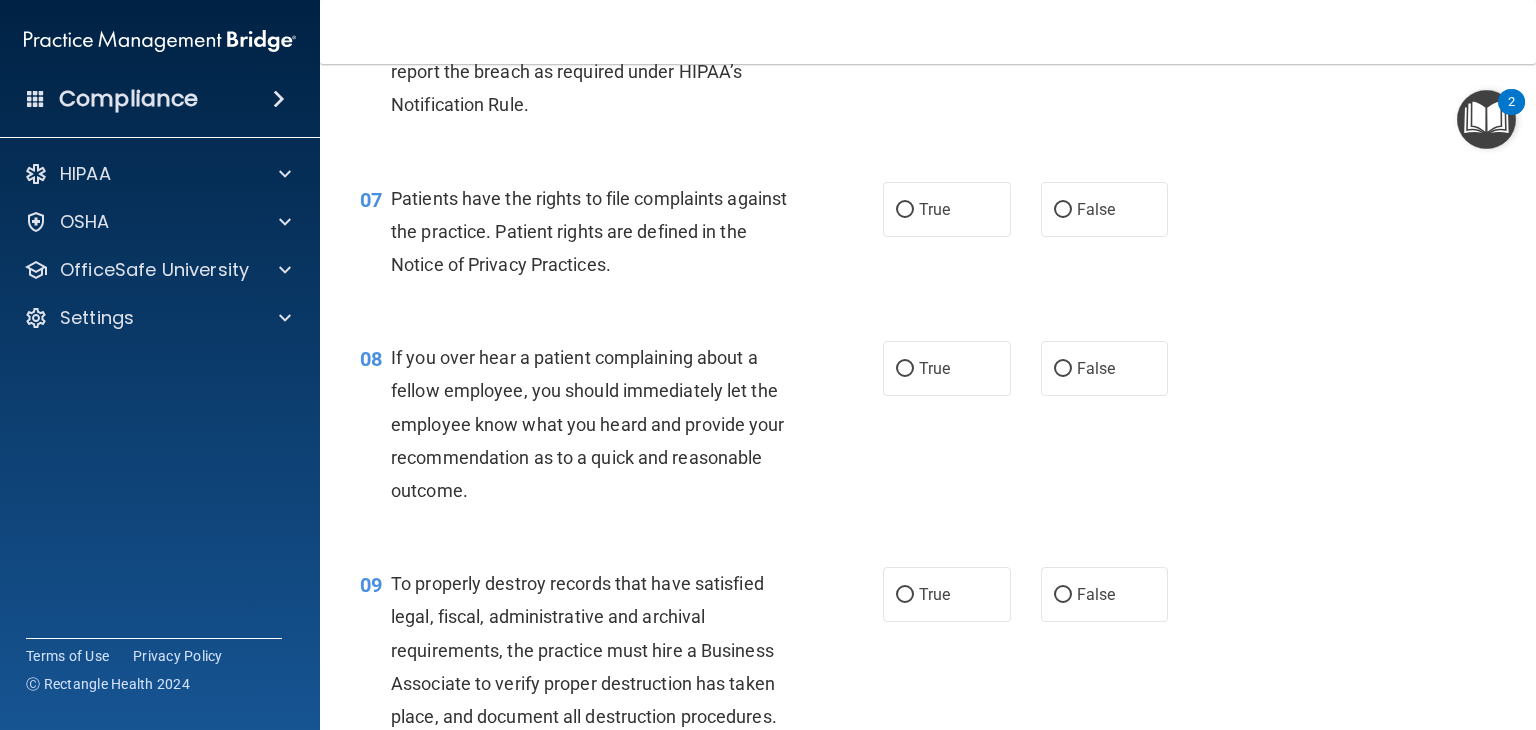 scroll, scrollTop: 1280, scrollLeft: 0, axis: vertical 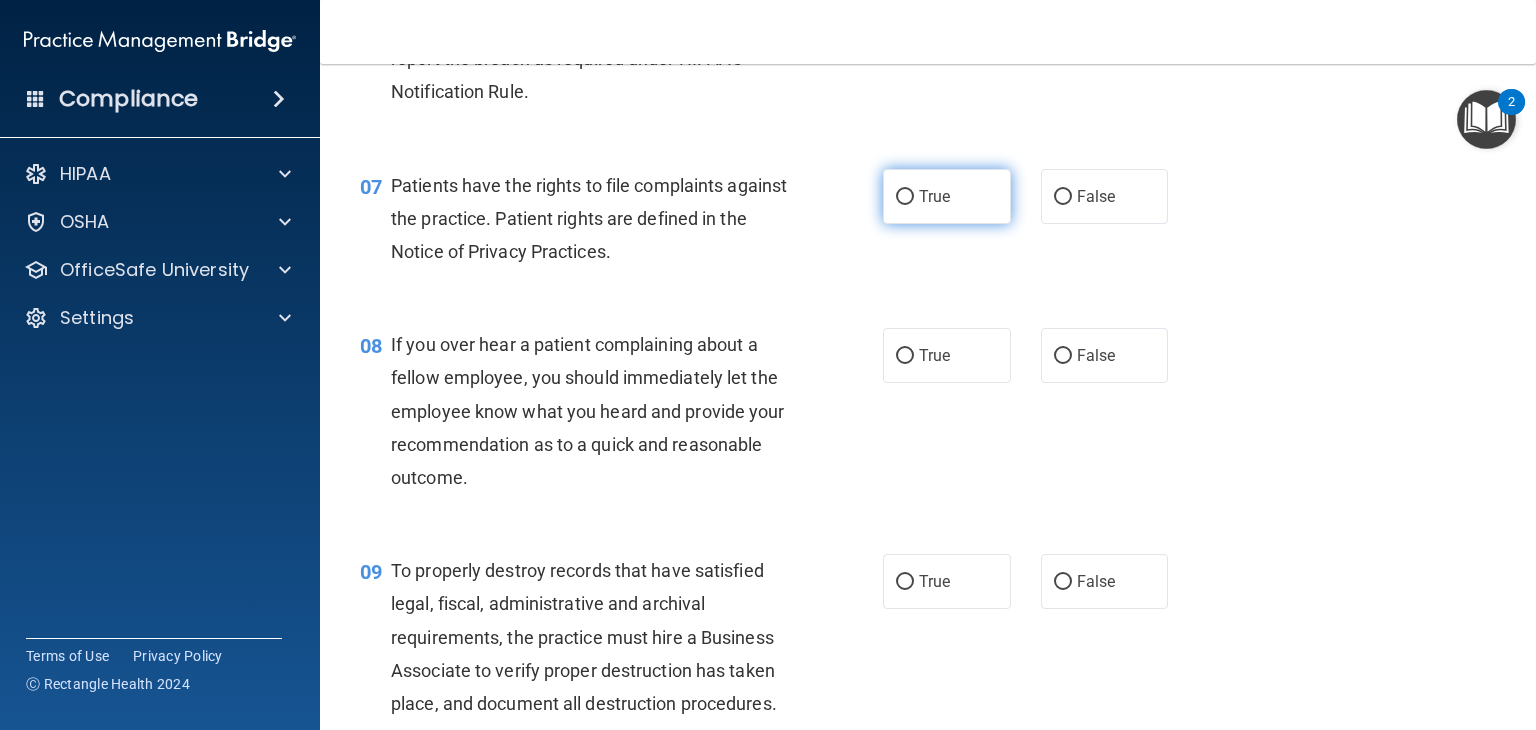click on "True" at bounding box center (947, 196) 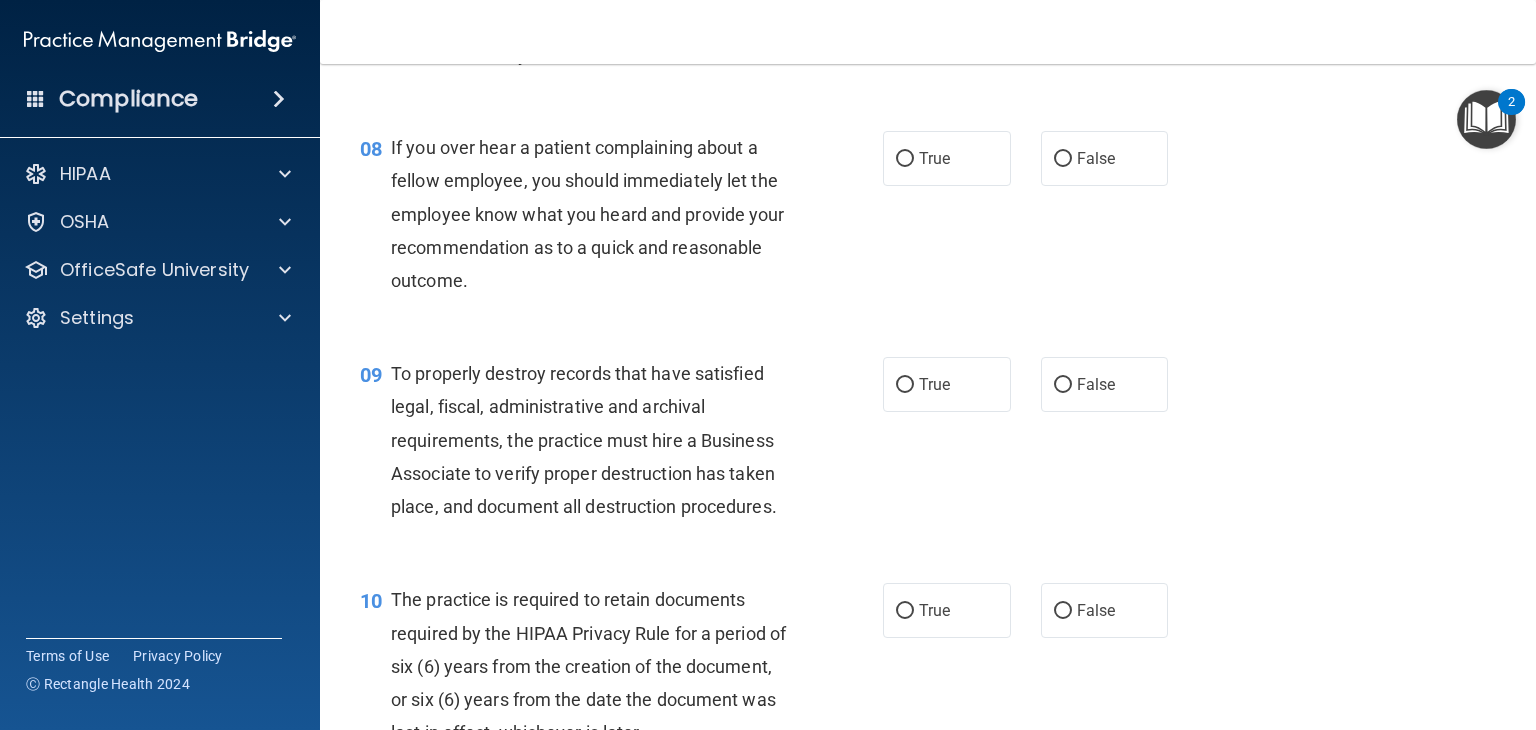 scroll, scrollTop: 1500, scrollLeft: 0, axis: vertical 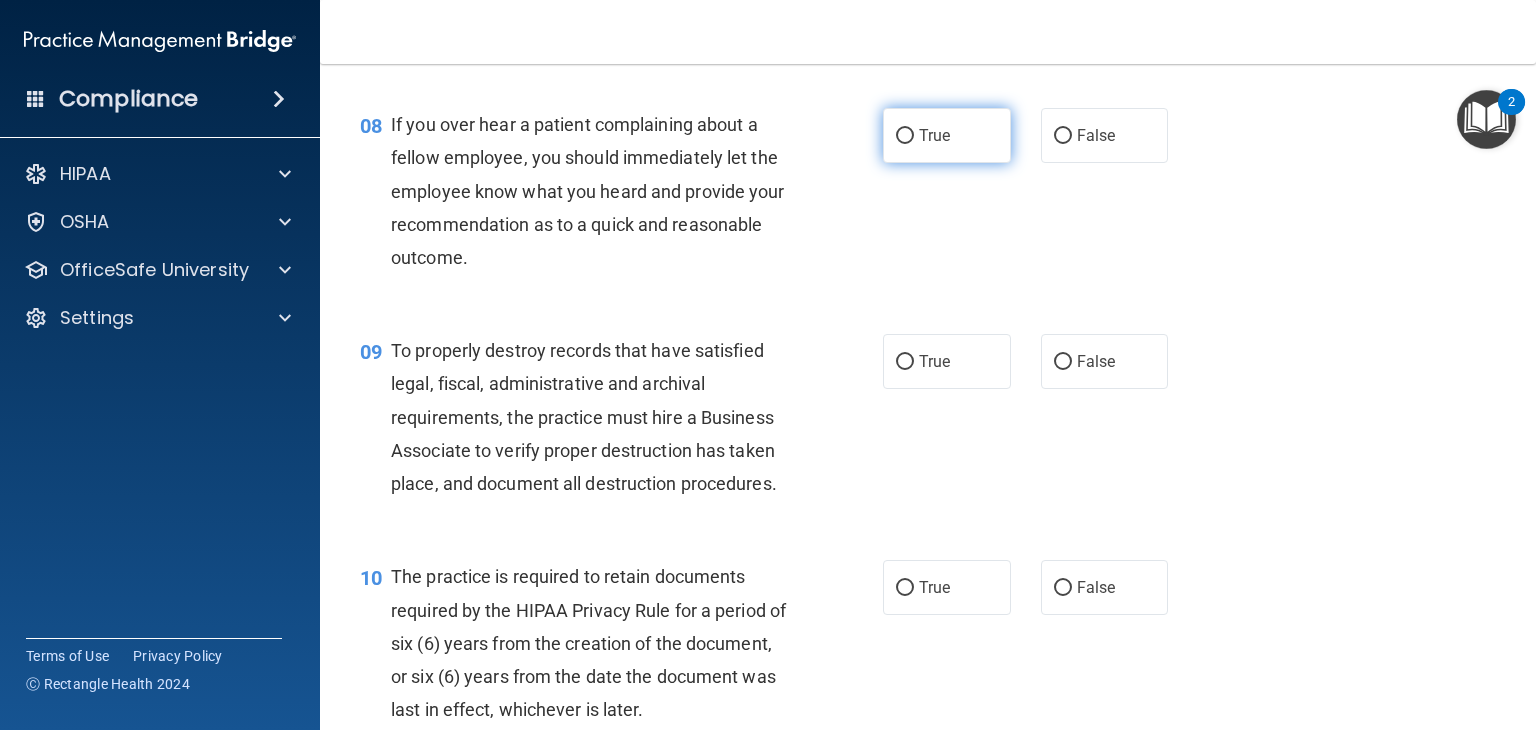 click on "True" at bounding box center (947, 135) 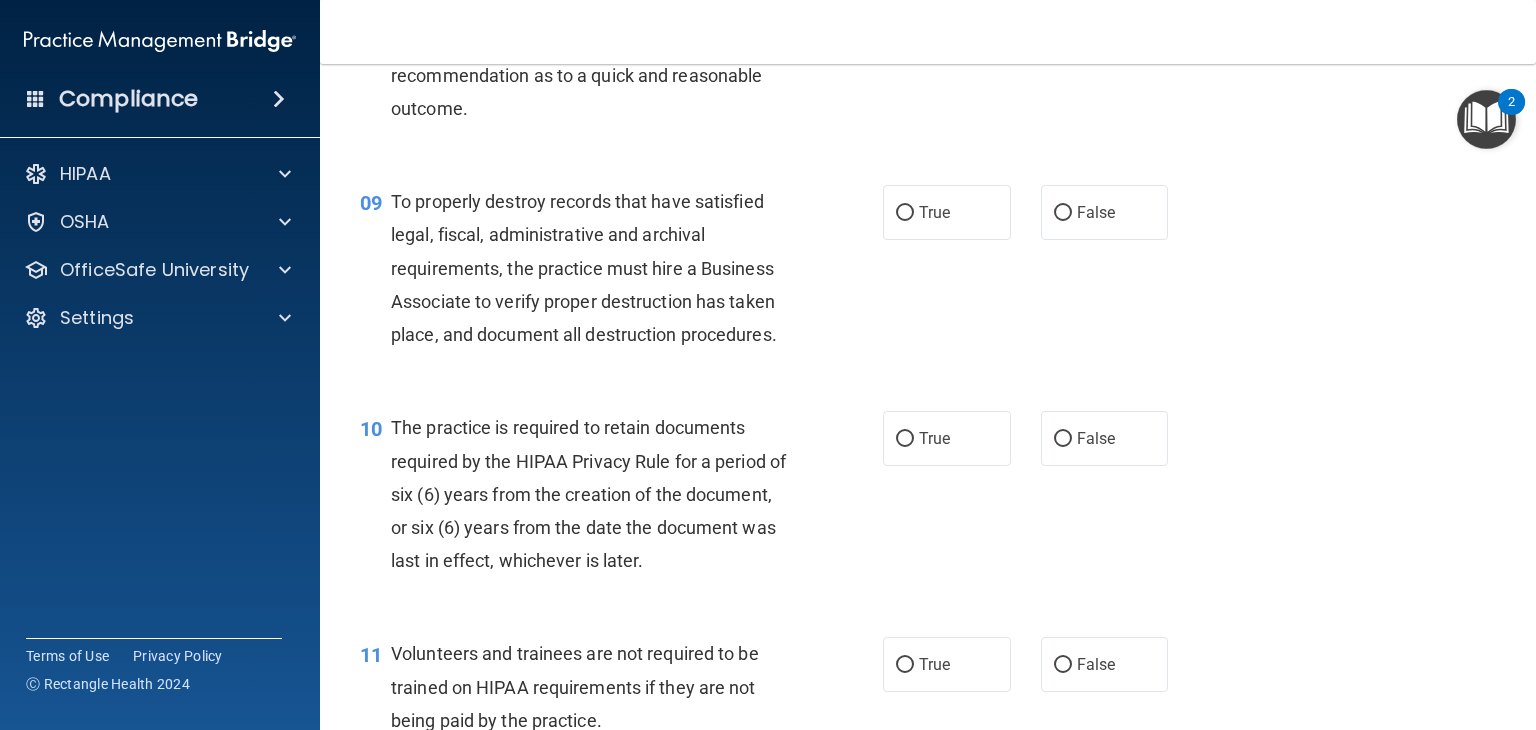 scroll, scrollTop: 1673, scrollLeft: 0, axis: vertical 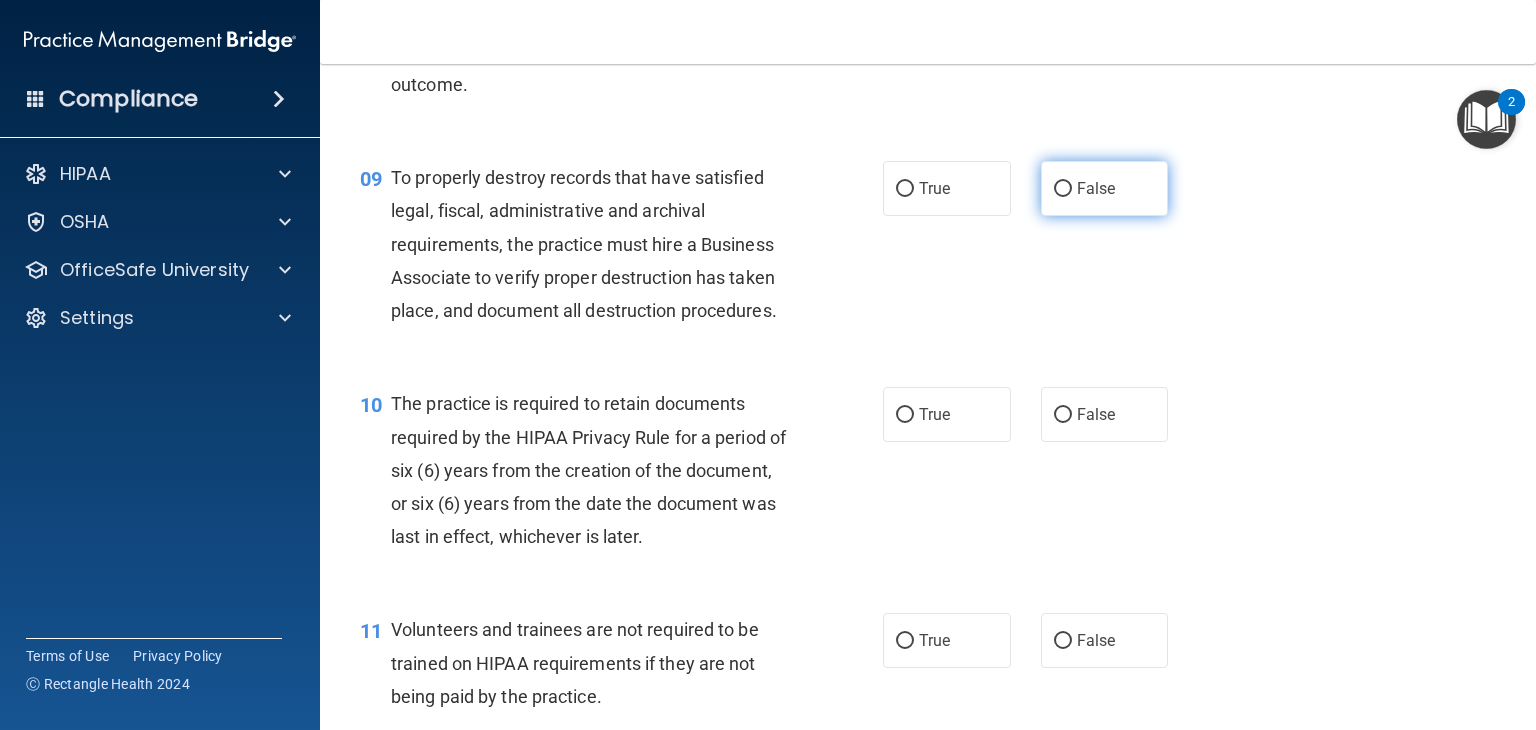 click on "False" at bounding box center (1063, 189) 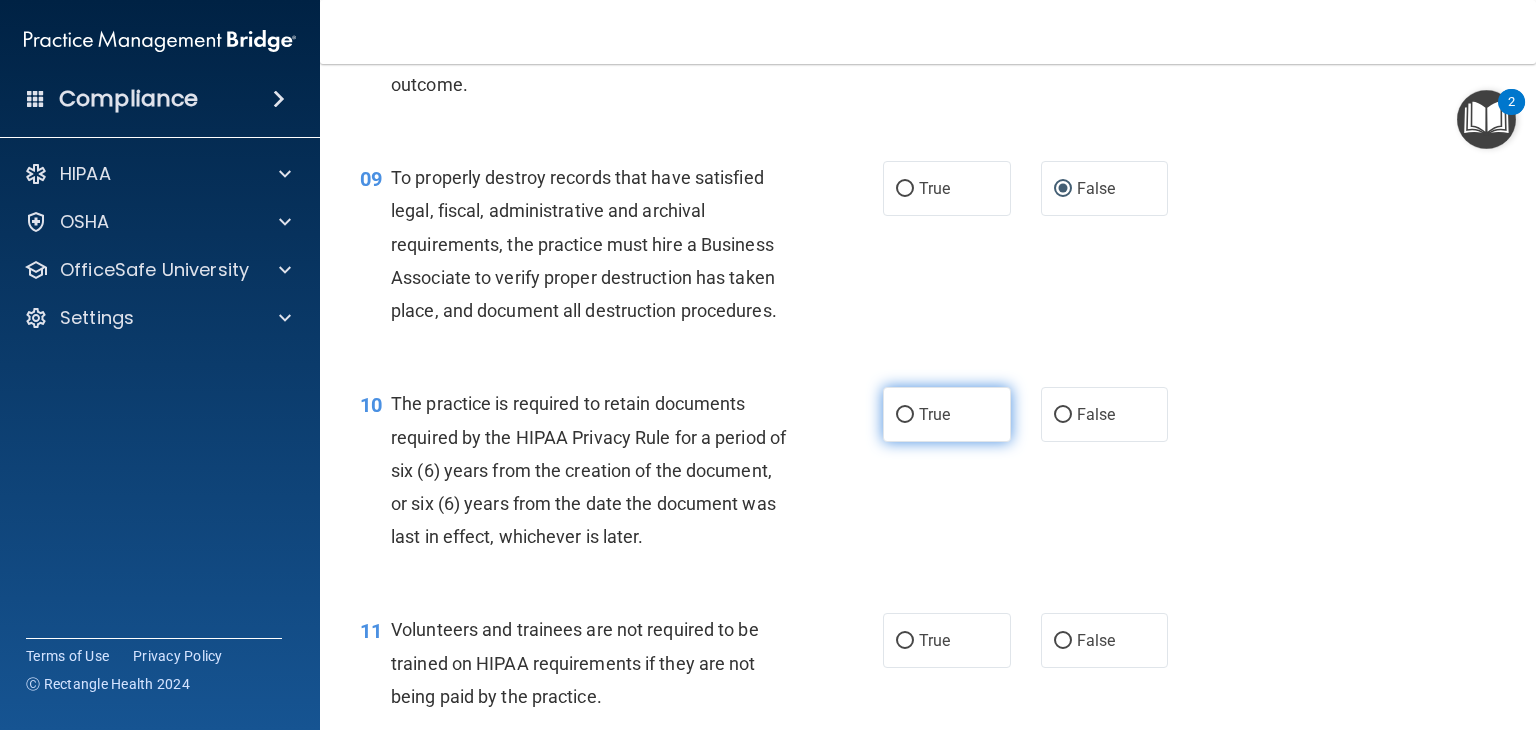 click on "True" at bounding box center (947, 414) 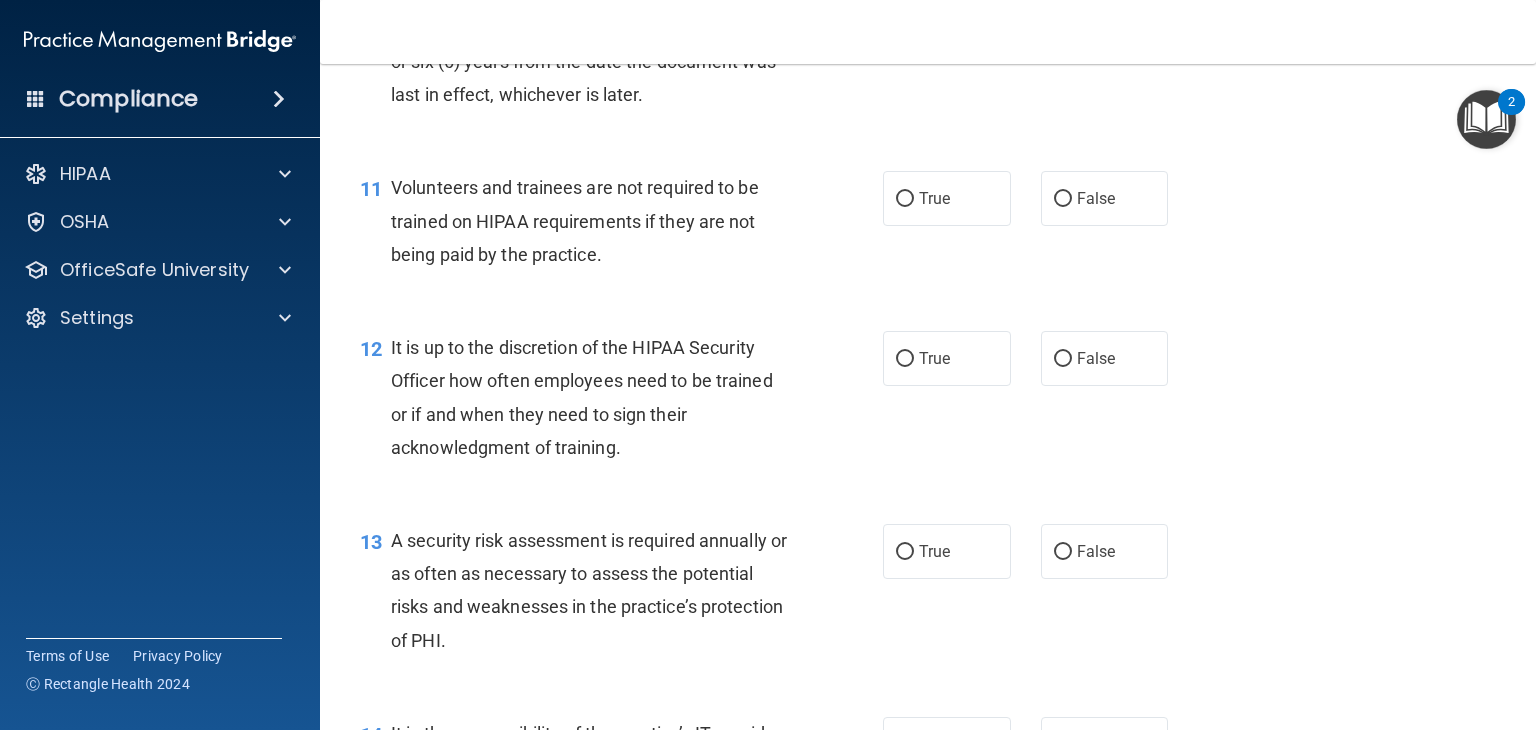 scroll, scrollTop: 2116, scrollLeft: 0, axis: vertical 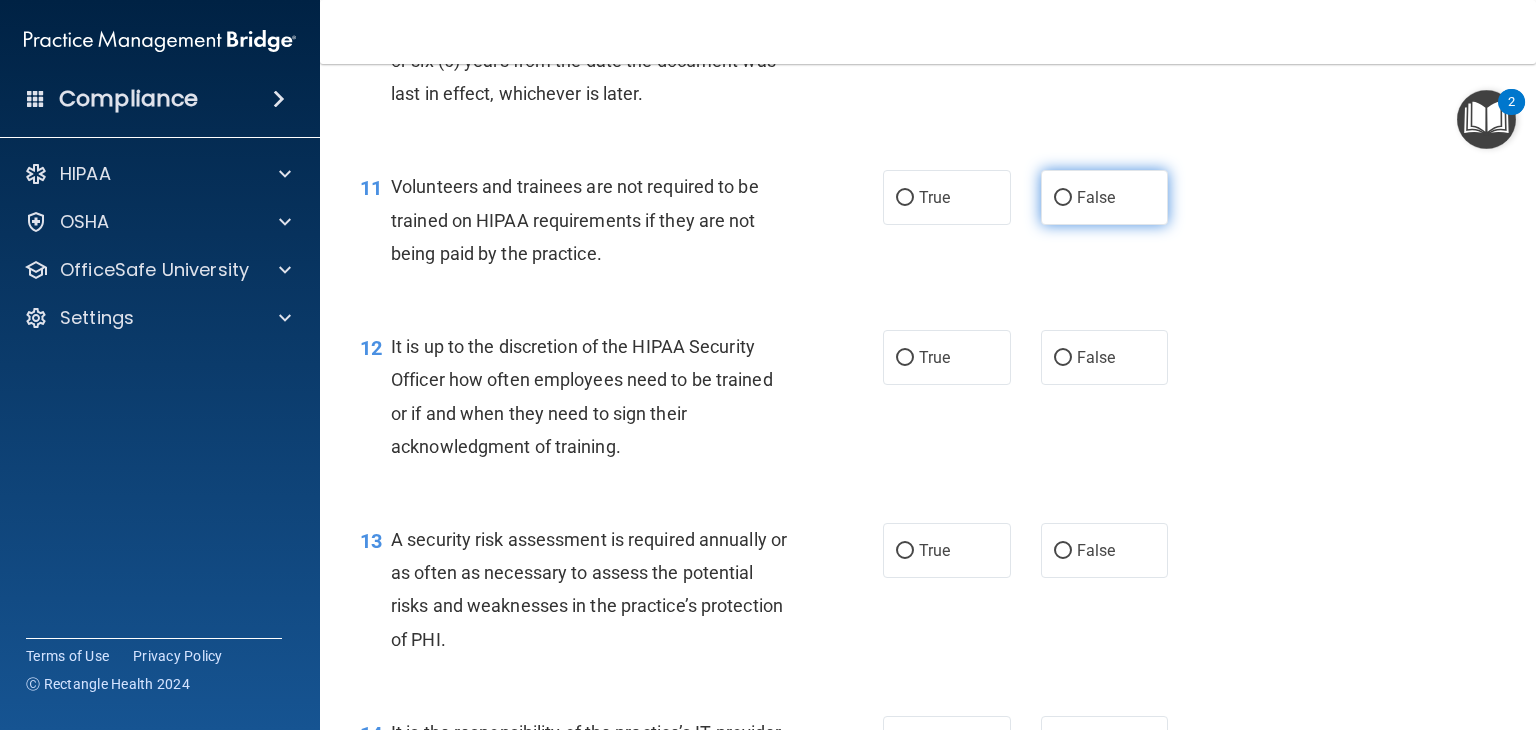 click on "False" at bounding box center (1096, 197) 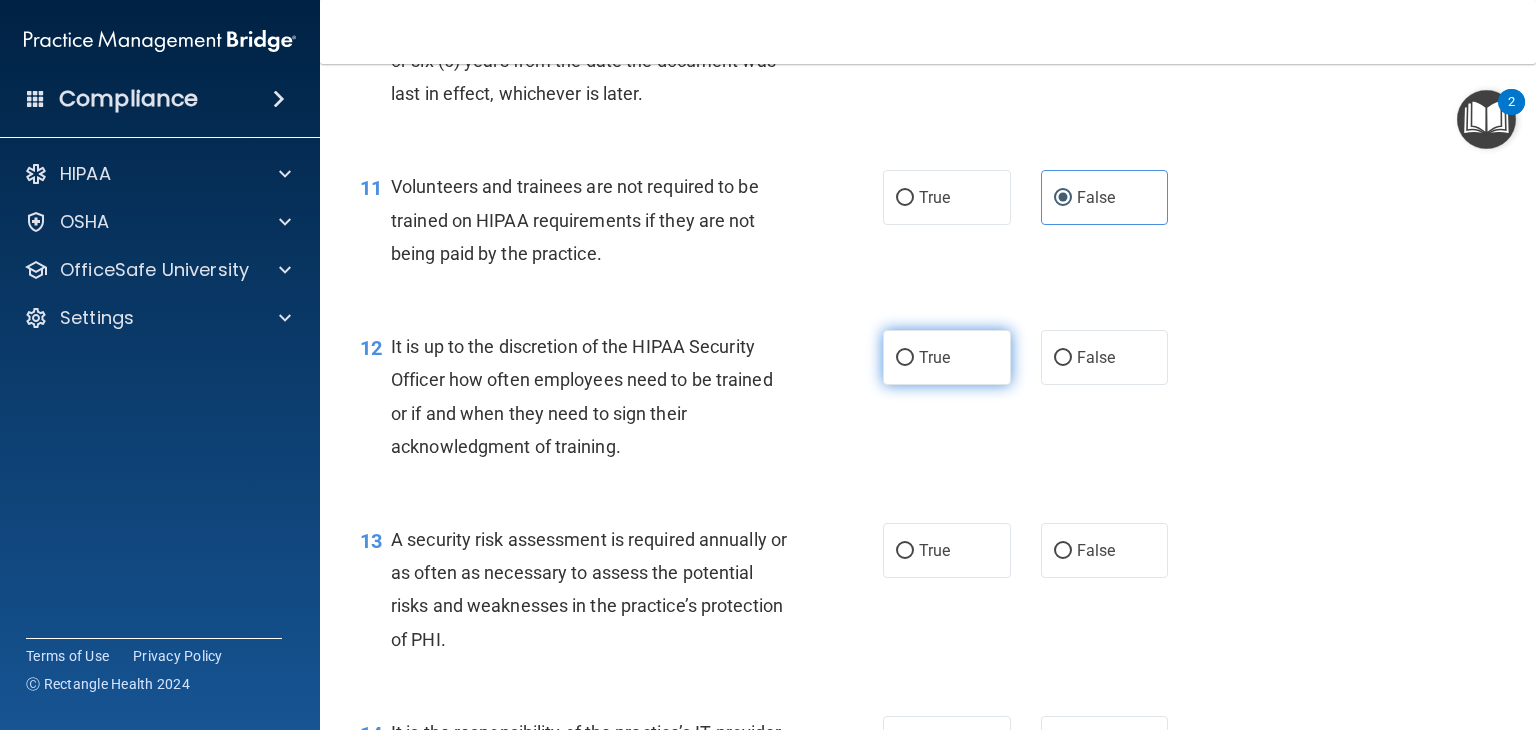 click on "True" at bounding box center (947, 357) 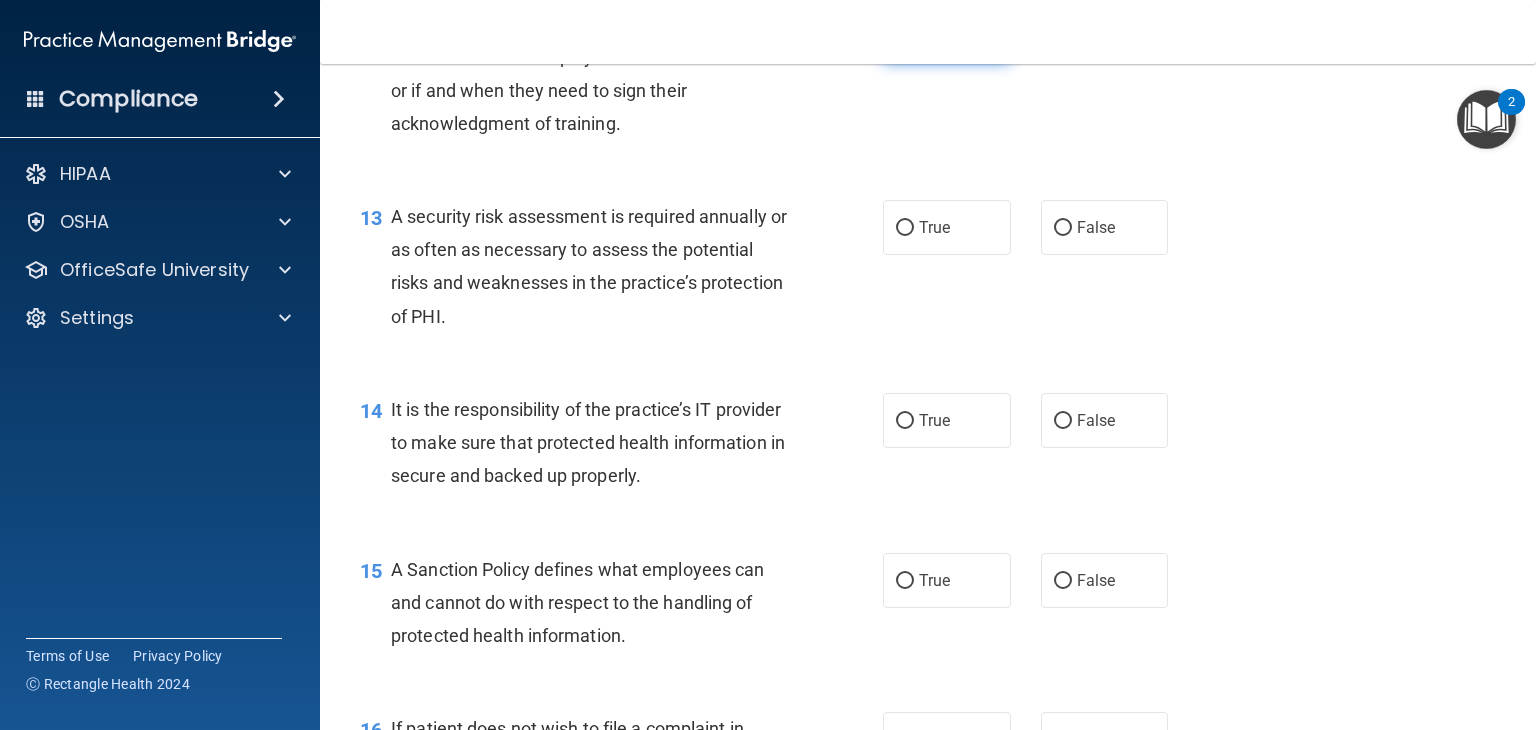 scroll, scrollTop: 2457, scrollLeft: 0, axis: vertical 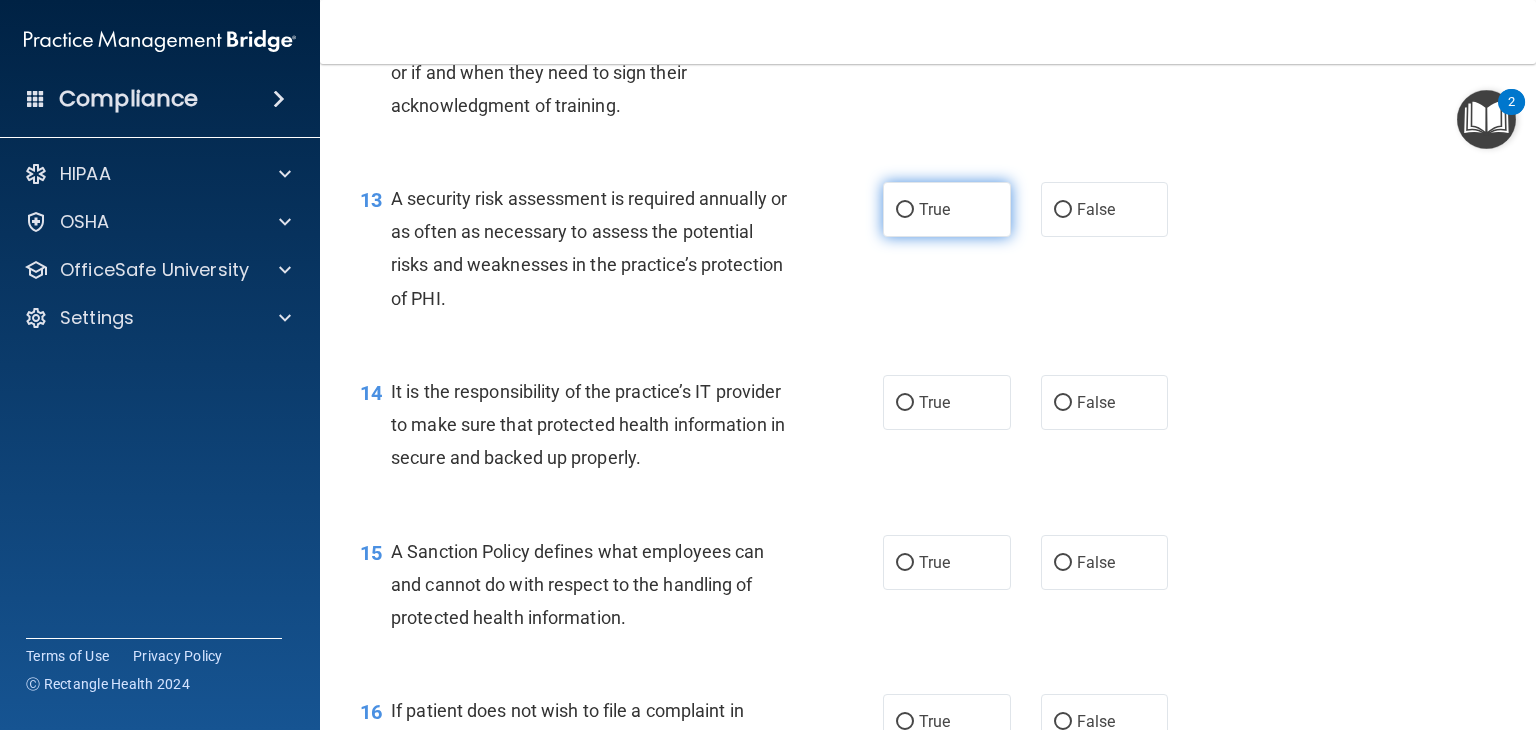 click on "True" at bounding box center (947, 209) 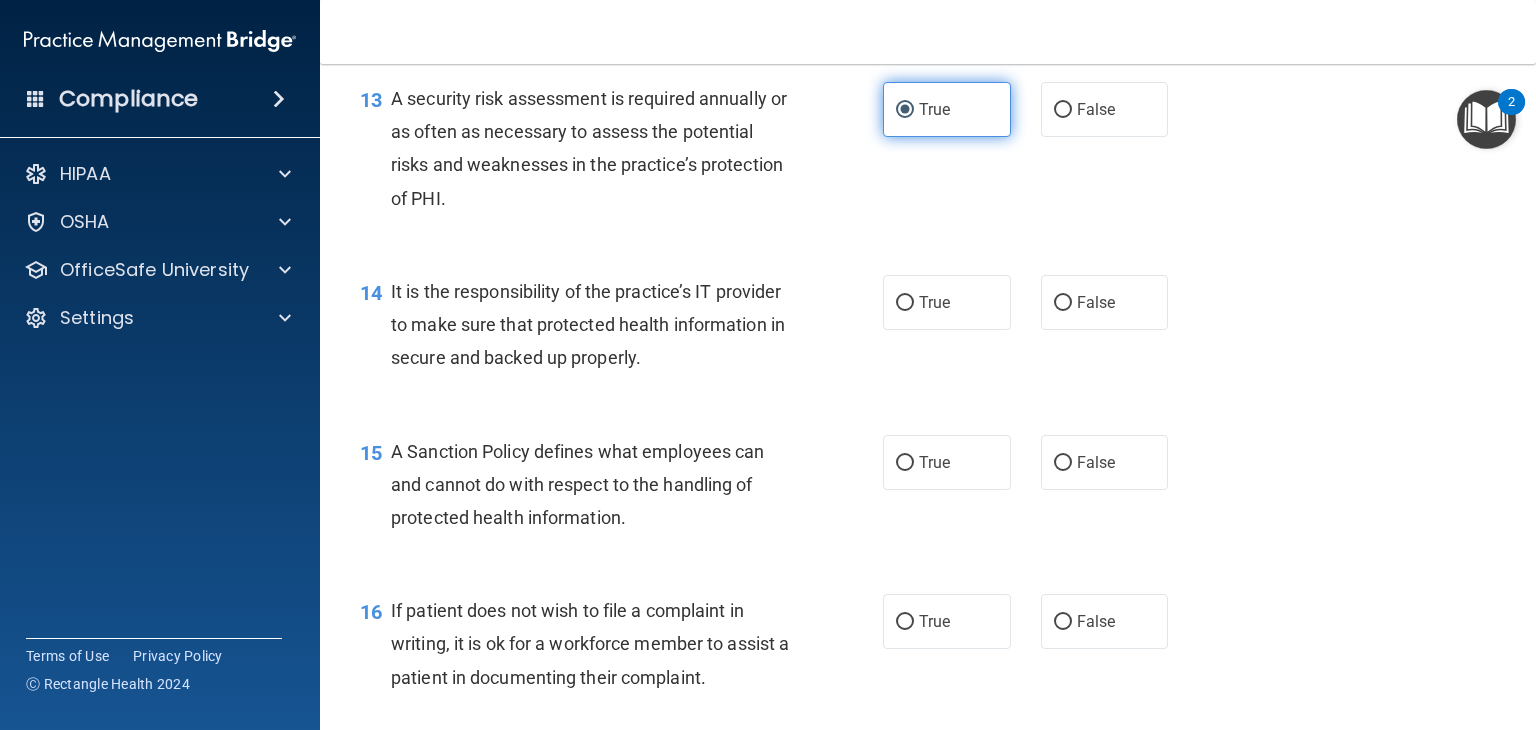 scroll, scrollTop: 2587, scrollLeft: 0, axis: vertical 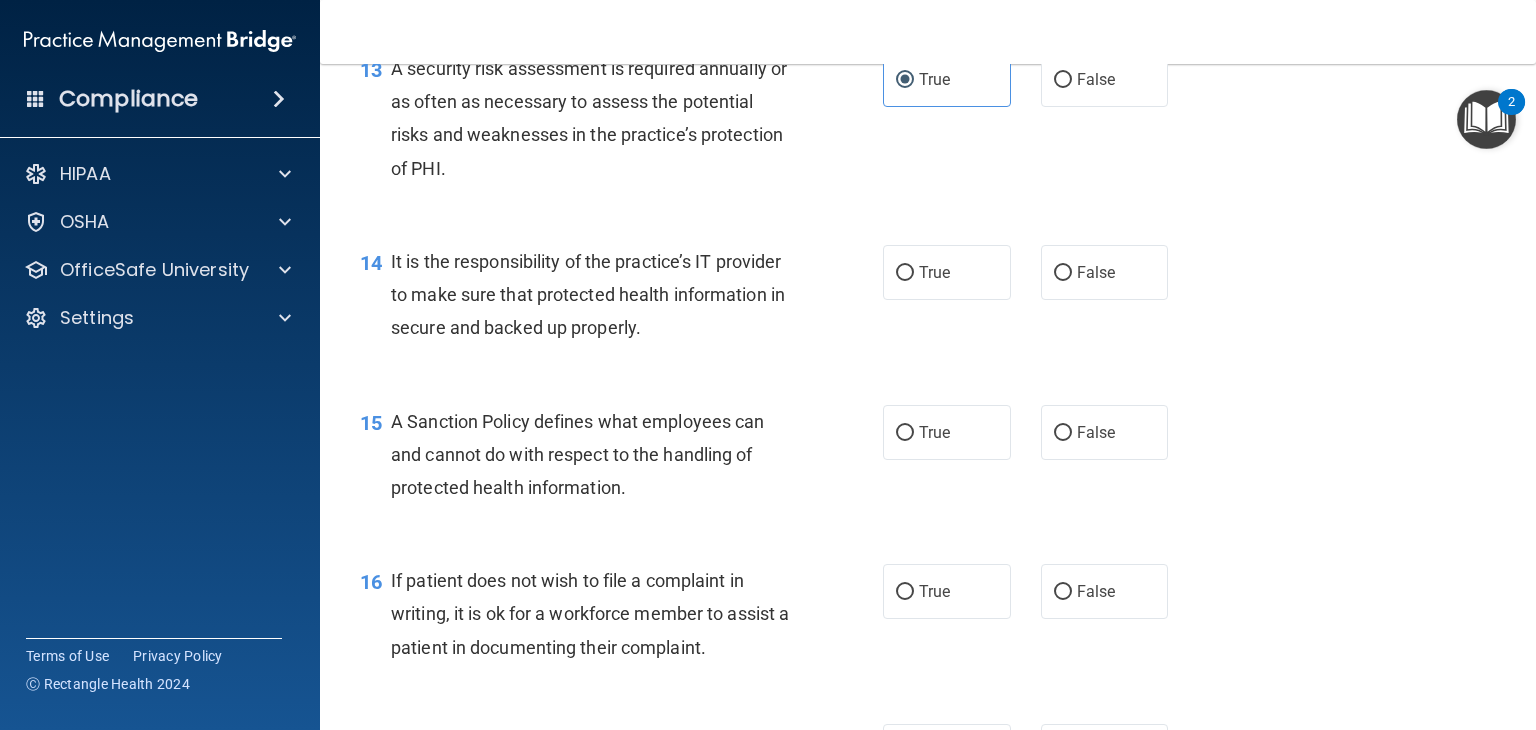 click on "14       It is the responsibility of the practice’s IT provider to make sure that protected health information in secure and backed up properly.                  True           False" at bounding box center (928, 300) 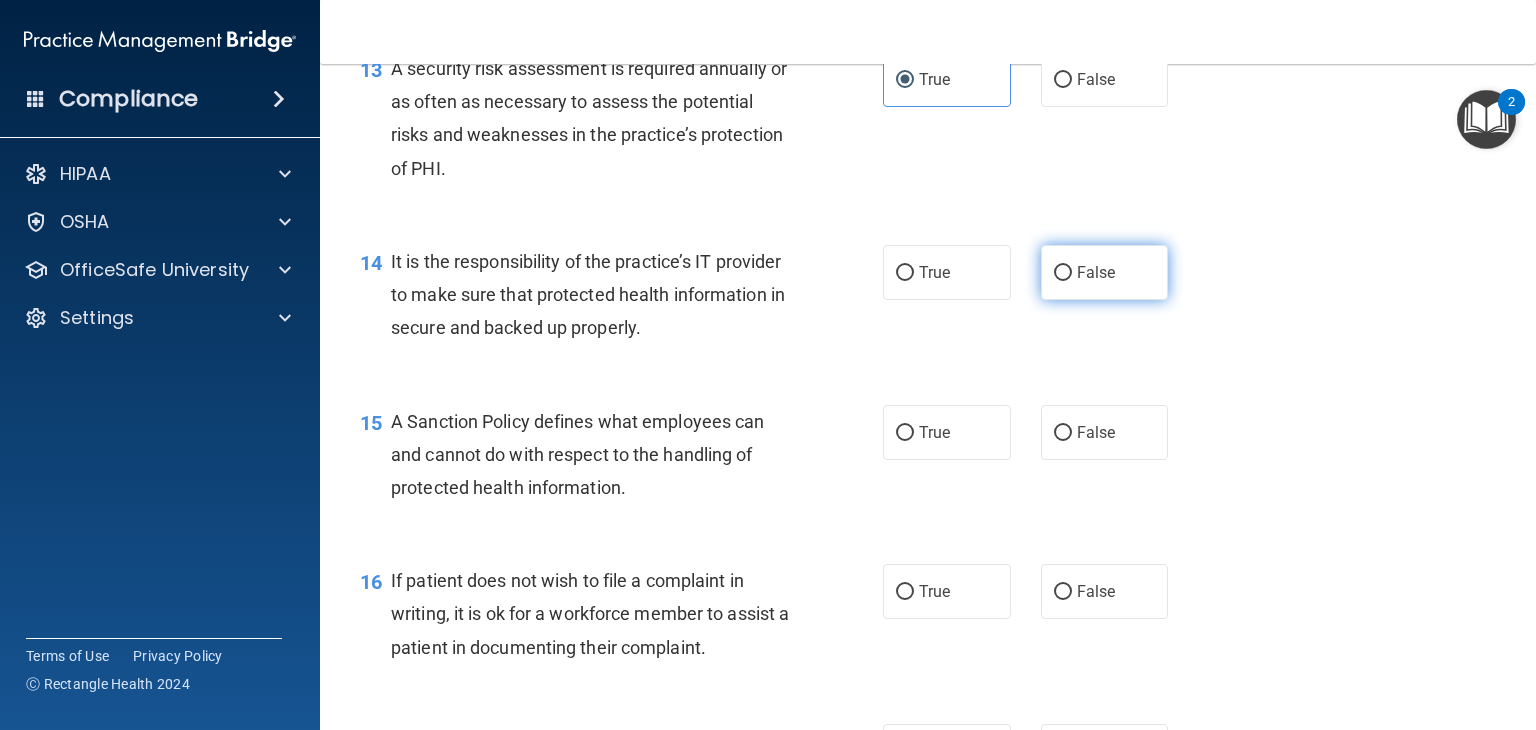 click on "False" at bounding box center [1105, 272] 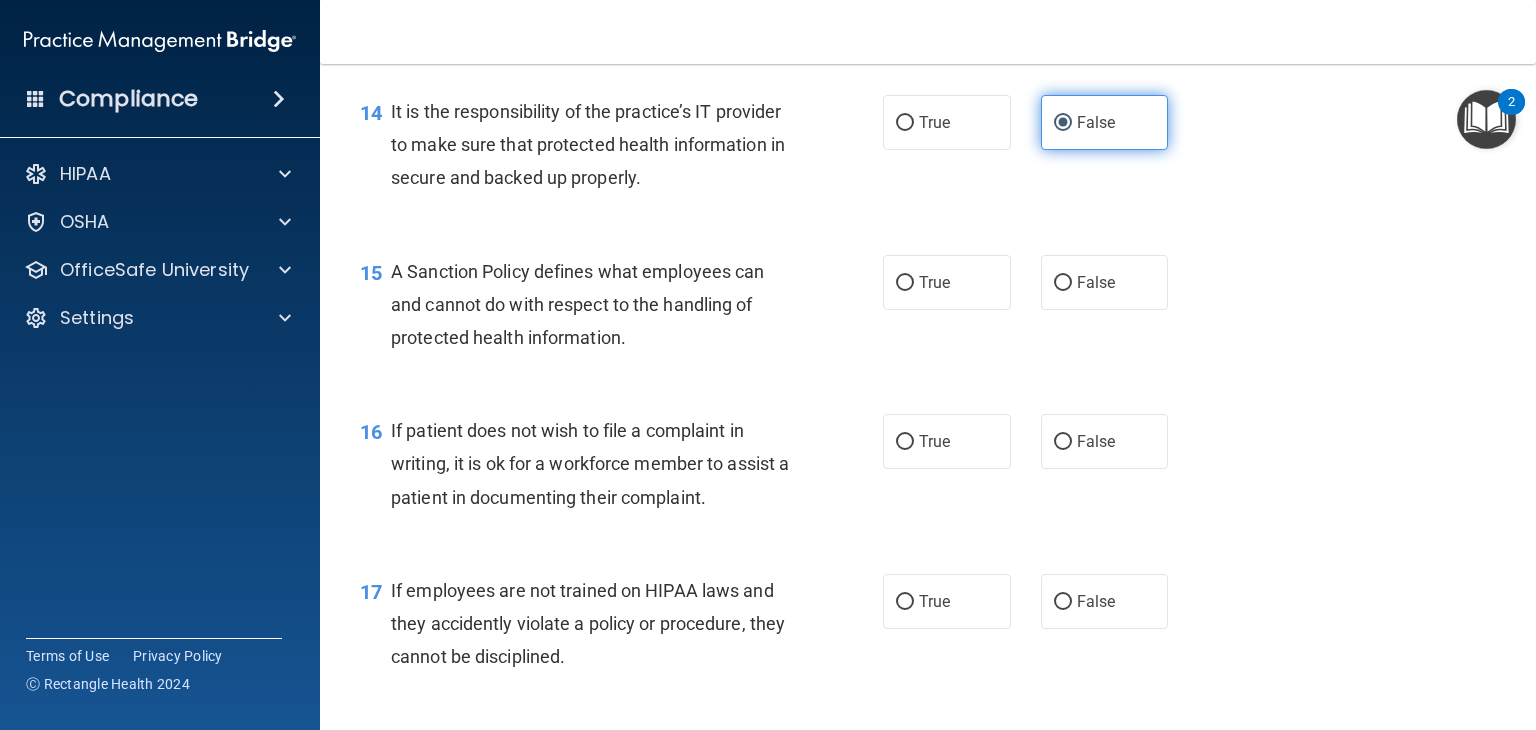 scroll, scrollTop: 2756, scrollLeft: 0, axis: vertical 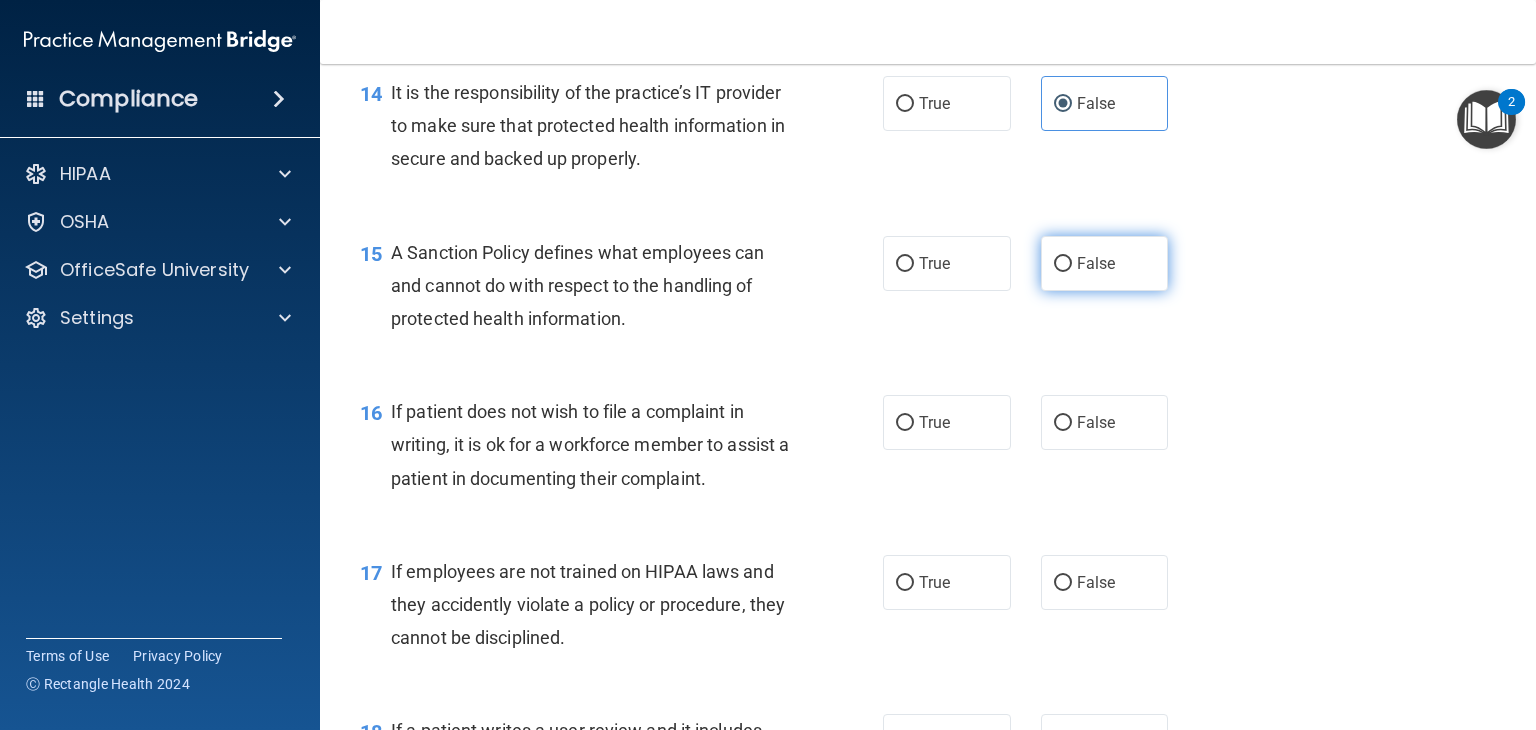 click on "False" at bounding box center (1105, 263) 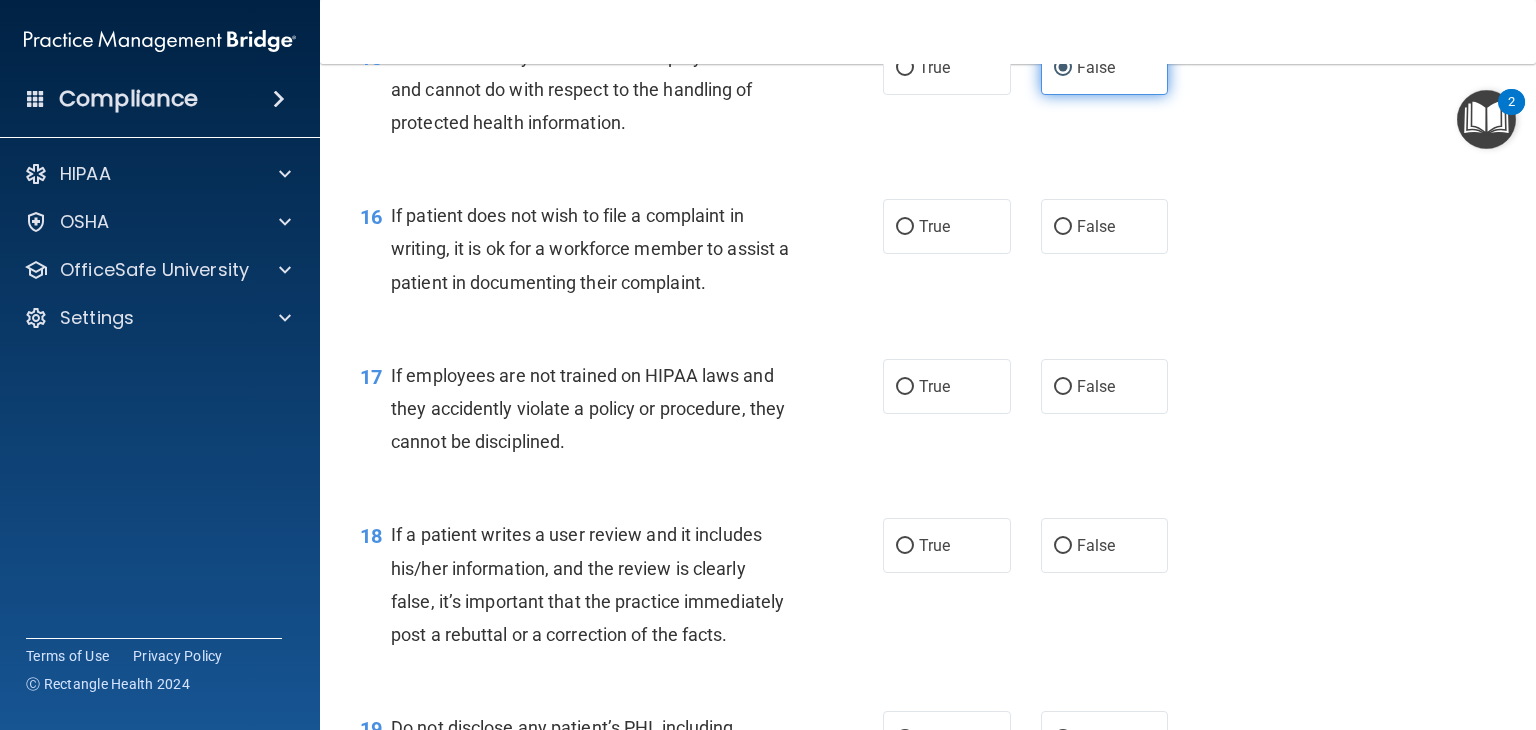 scroll, scrollTop: 2960, scrollLeft: 0, axis: vertical 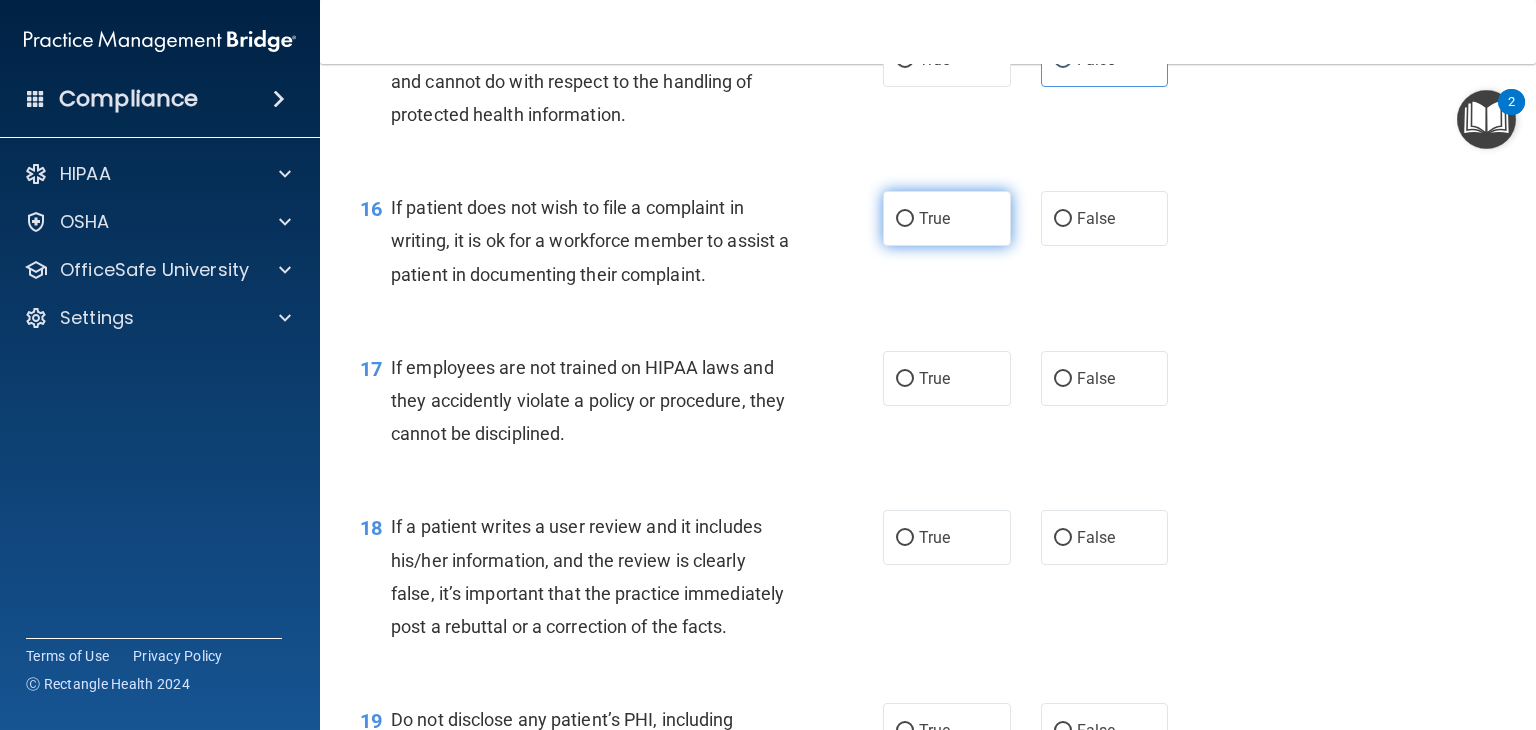click on "True" at bounding box center (947, 218) 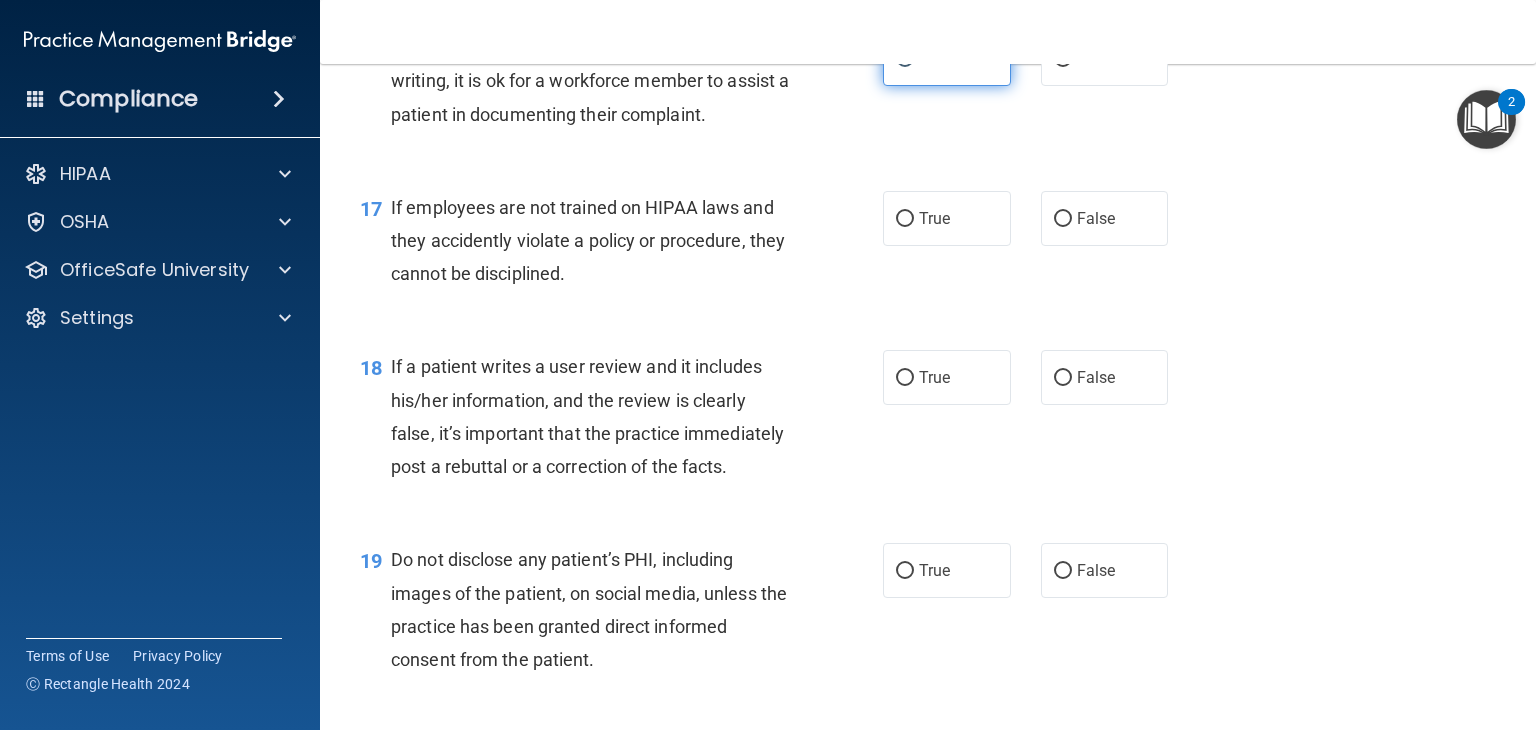 scroll, scrollTop: 3132, scrollLeft: 0, axis: vertical 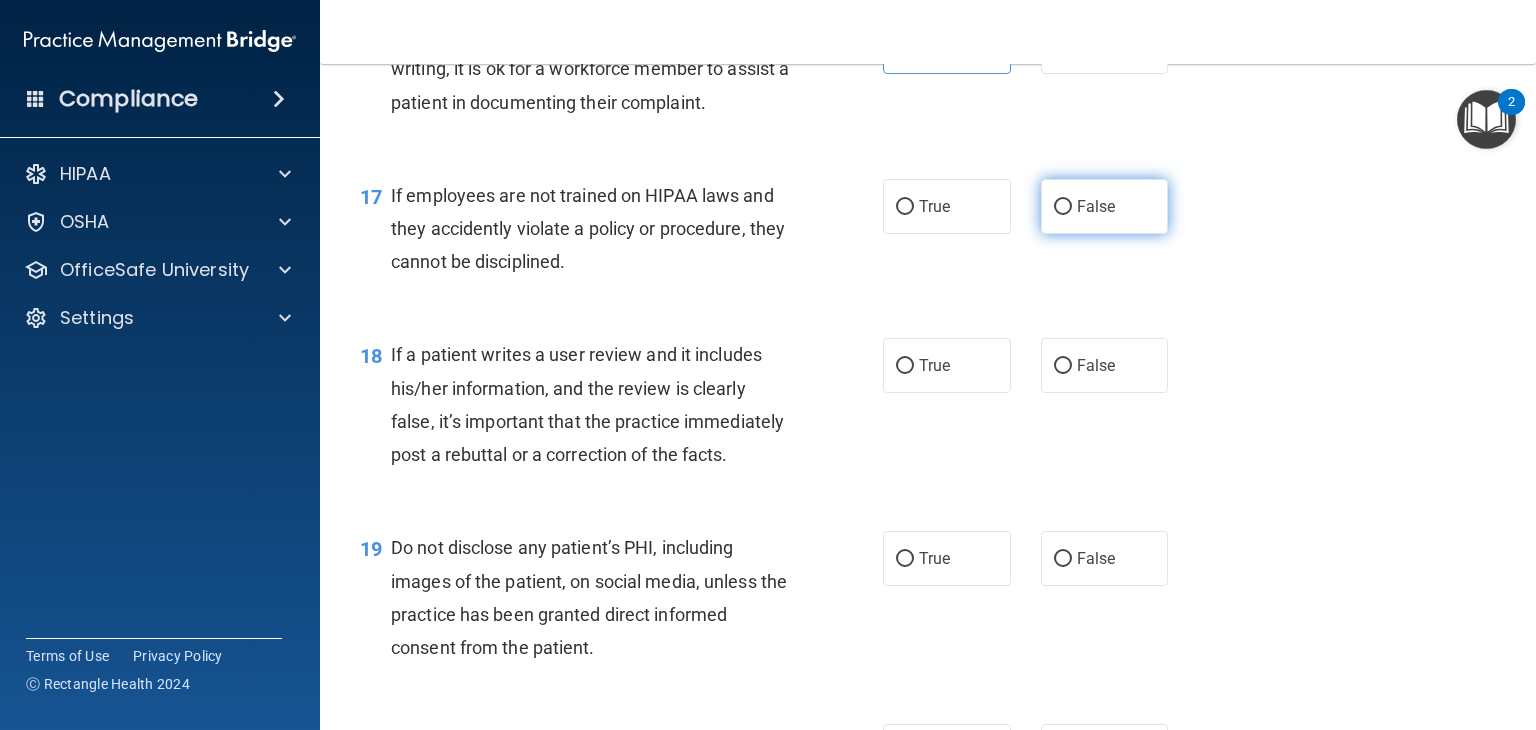 click on "False" at bounding box center [1063, 207] 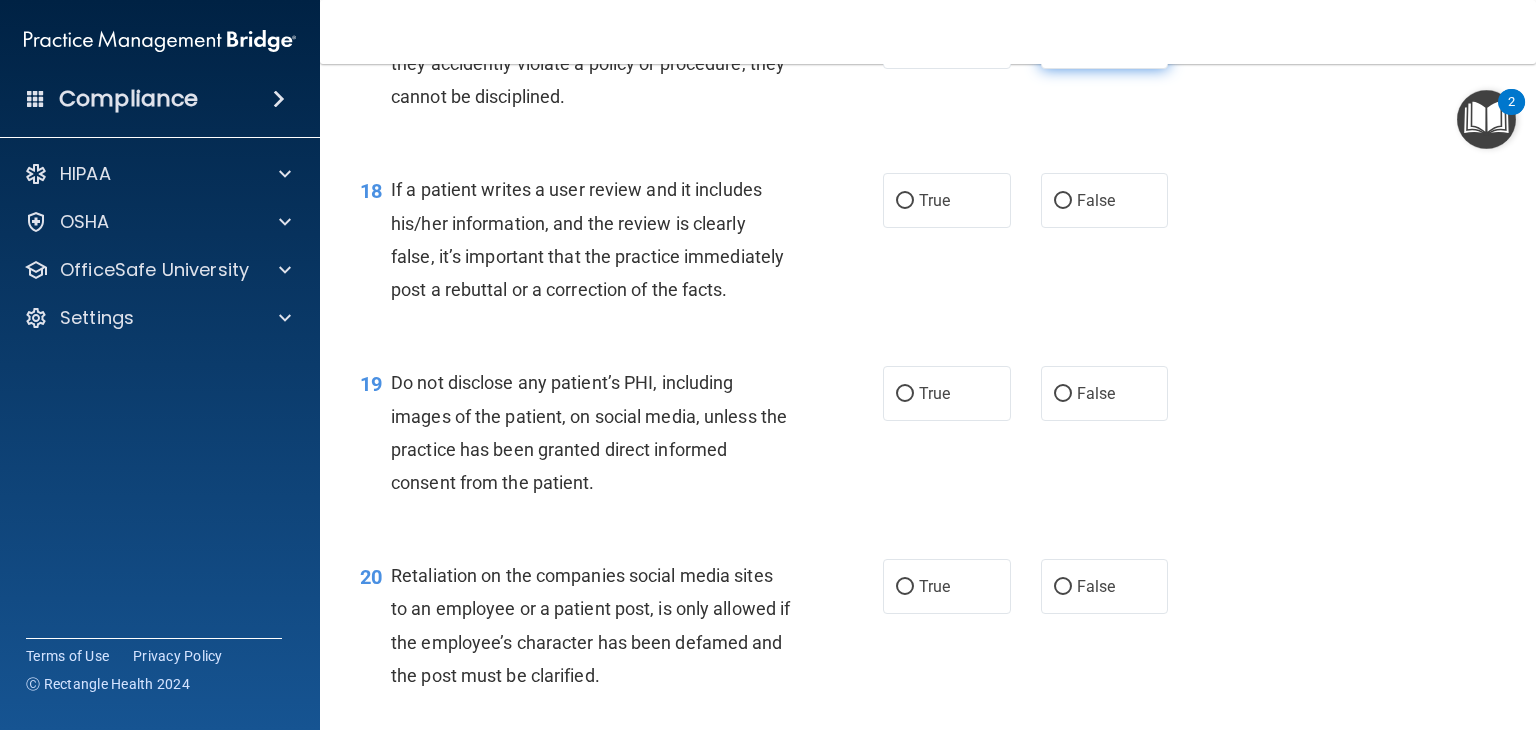 scroll, scrollTop: 3320, scrollLeft: 0, axis: vertical 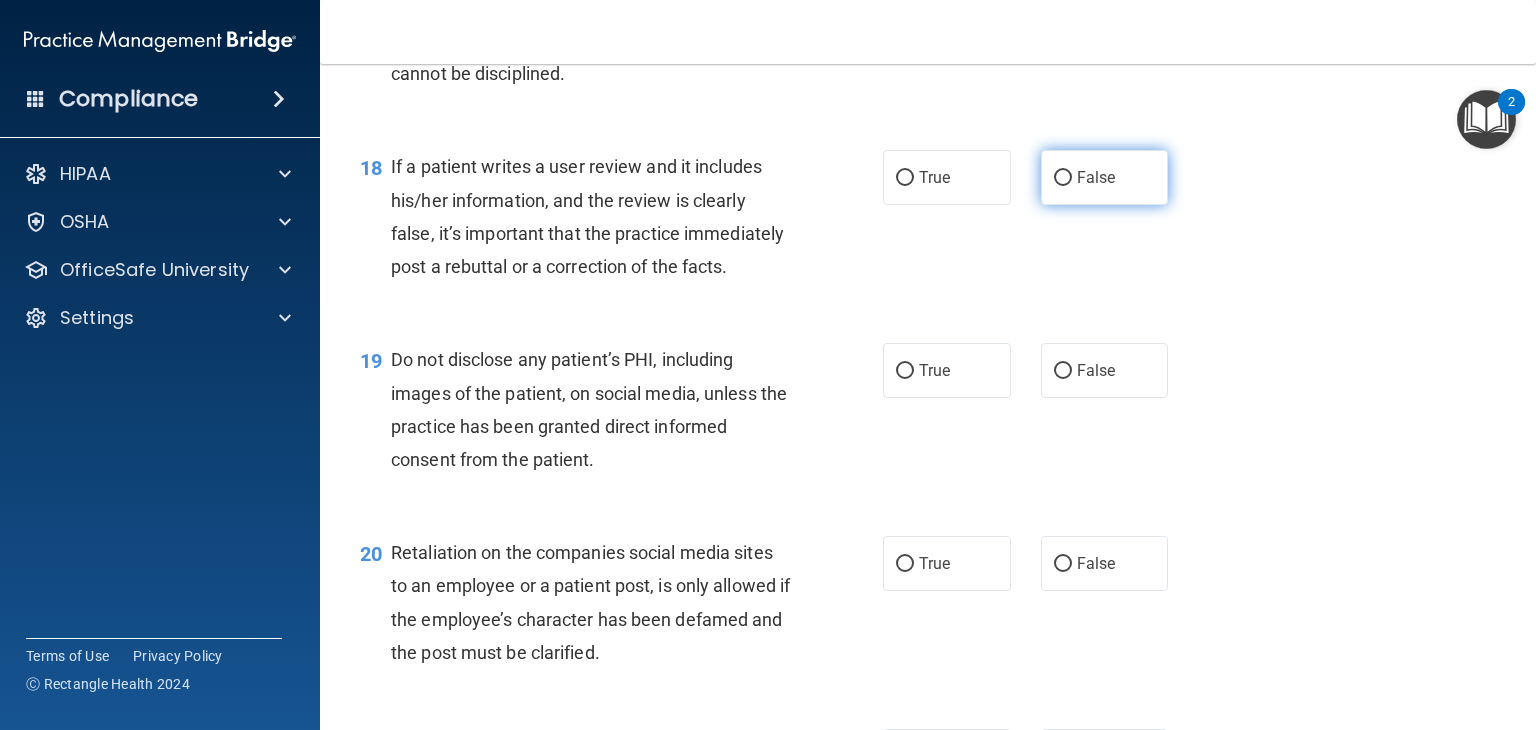click on "False" at bounding box center [1105, 177] 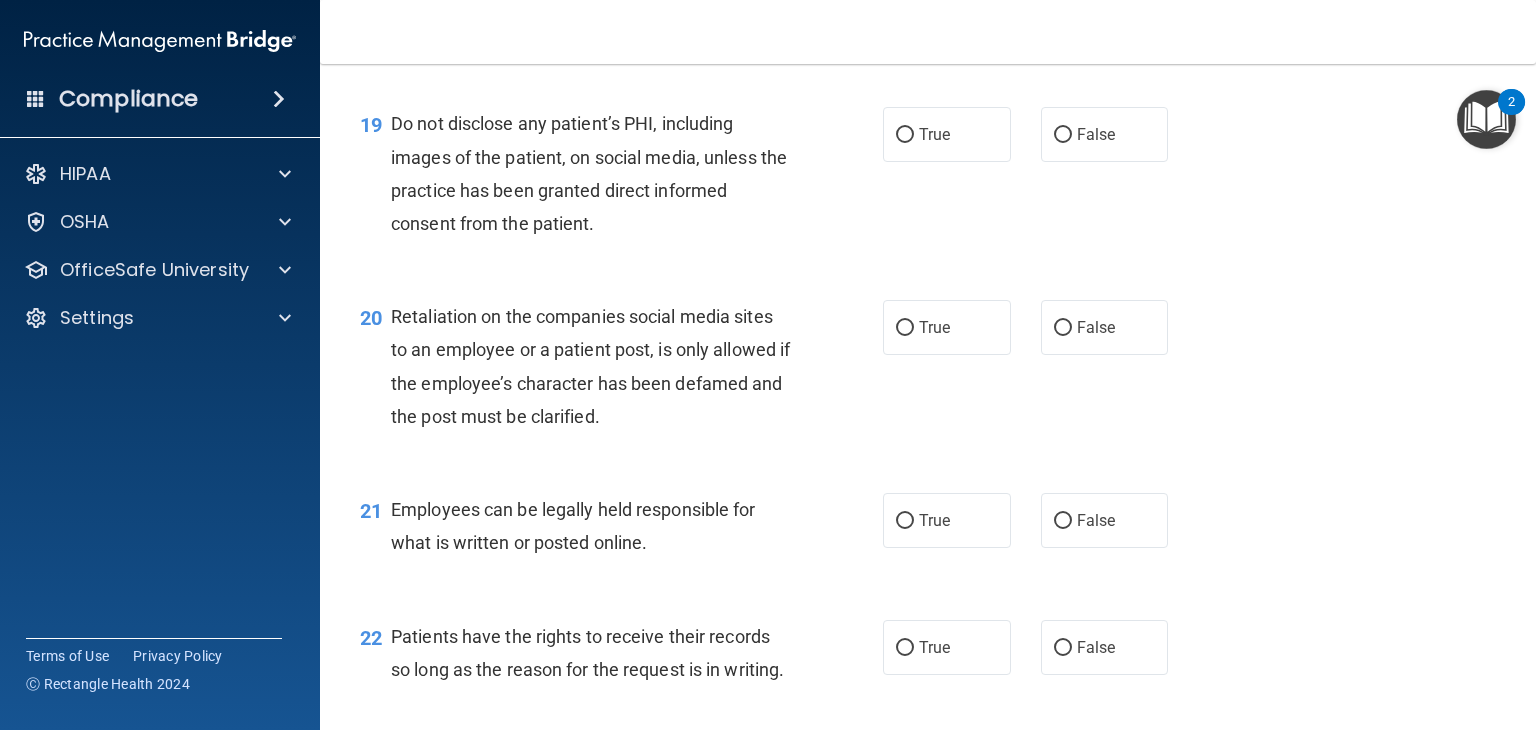 scroll, scrollTop: 3556, scrollLeft: 0, axis: vertical 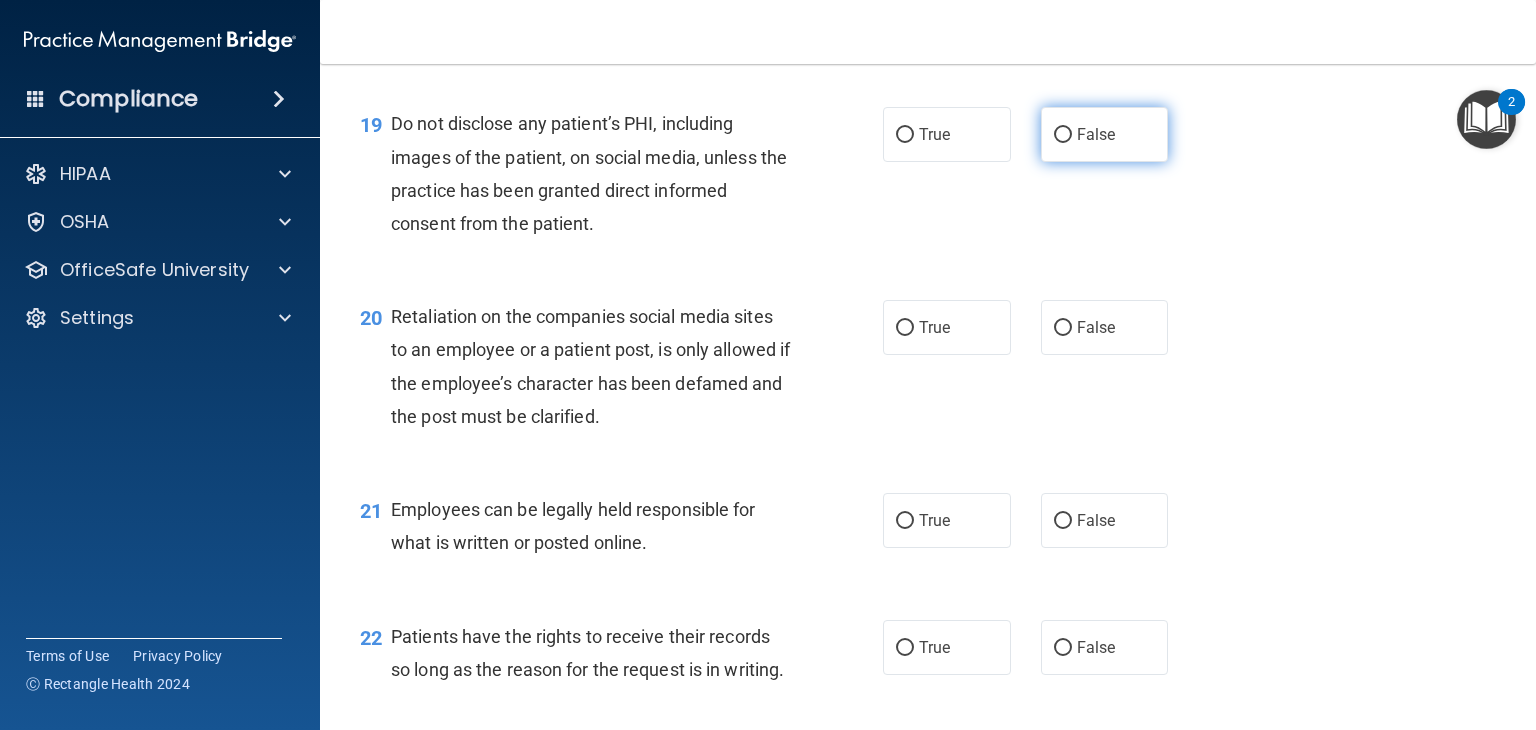 click on "False" at bounding box center (1105, 134) 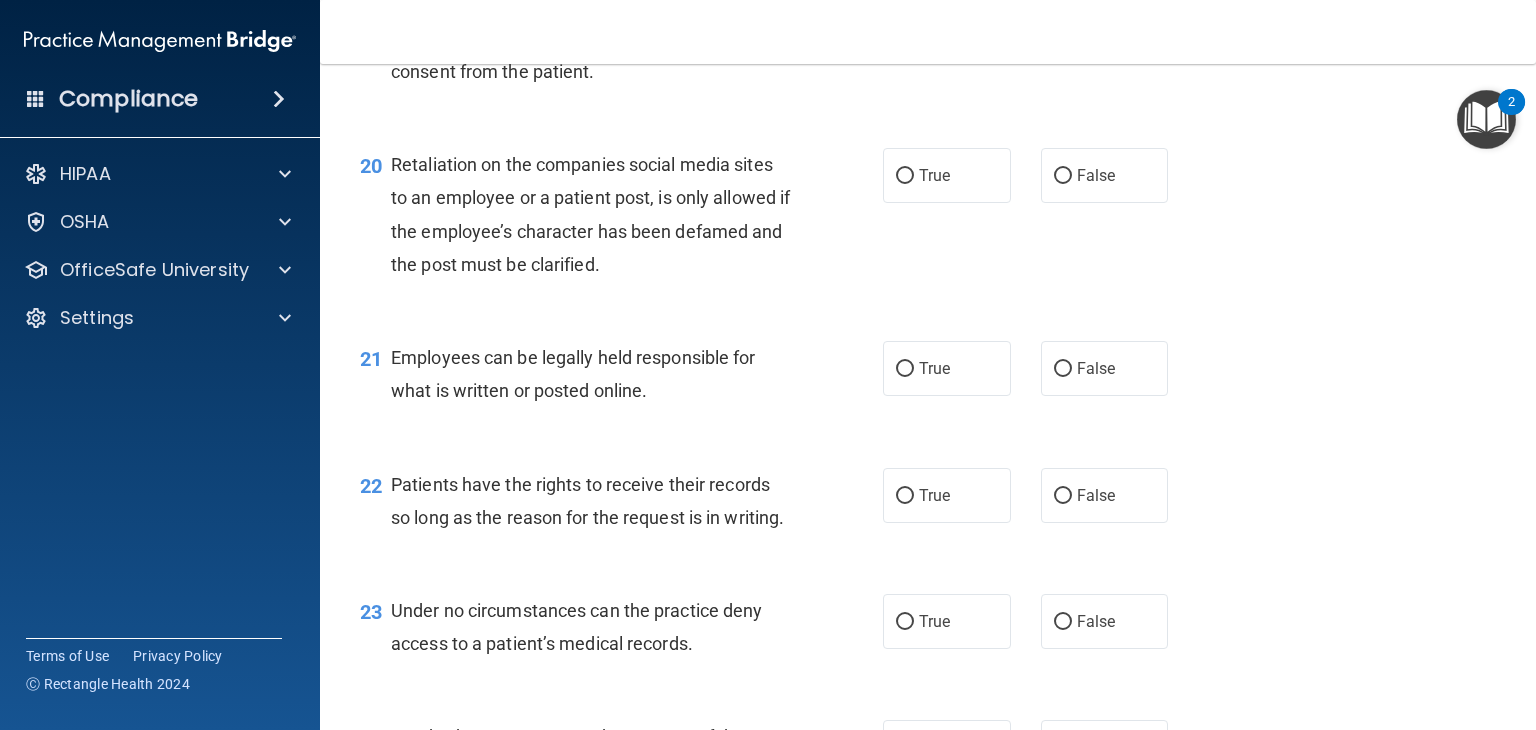 scroll, scrollTop: 3716, scrollLeft: 0, axis: vertical 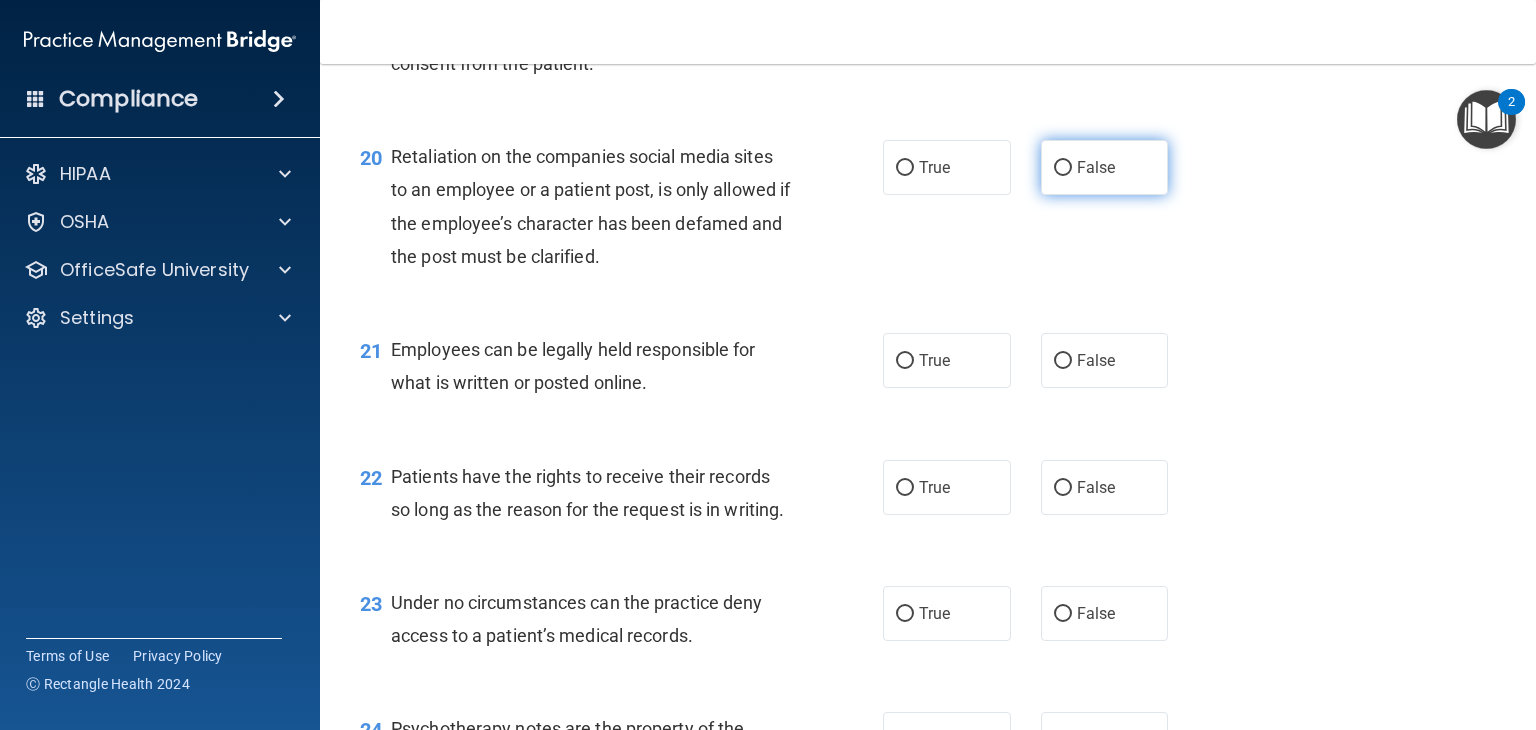click on "False" at bounding box center (1105, 167) 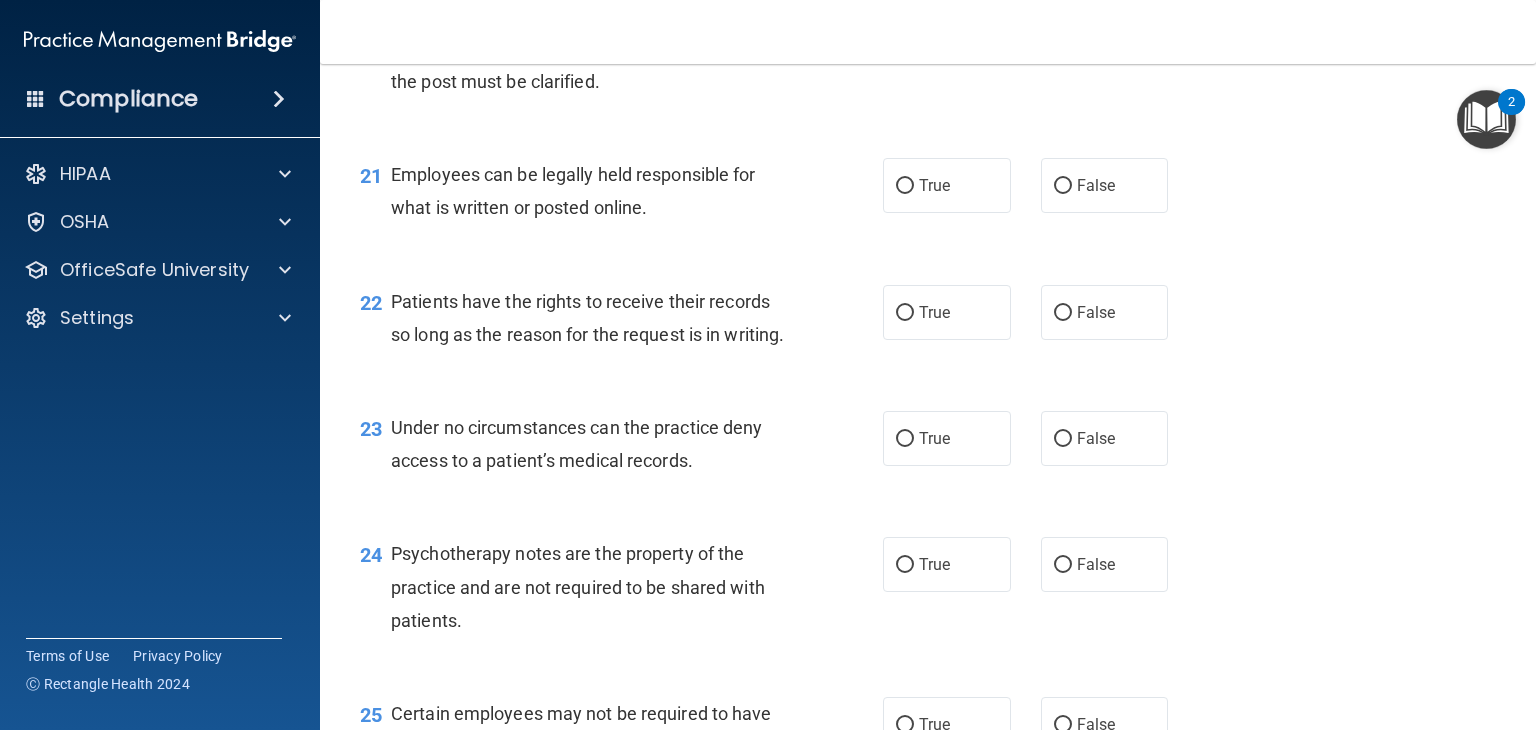 scroll, scrollTop: 3892, scrollLeft: 0, axis: vertical 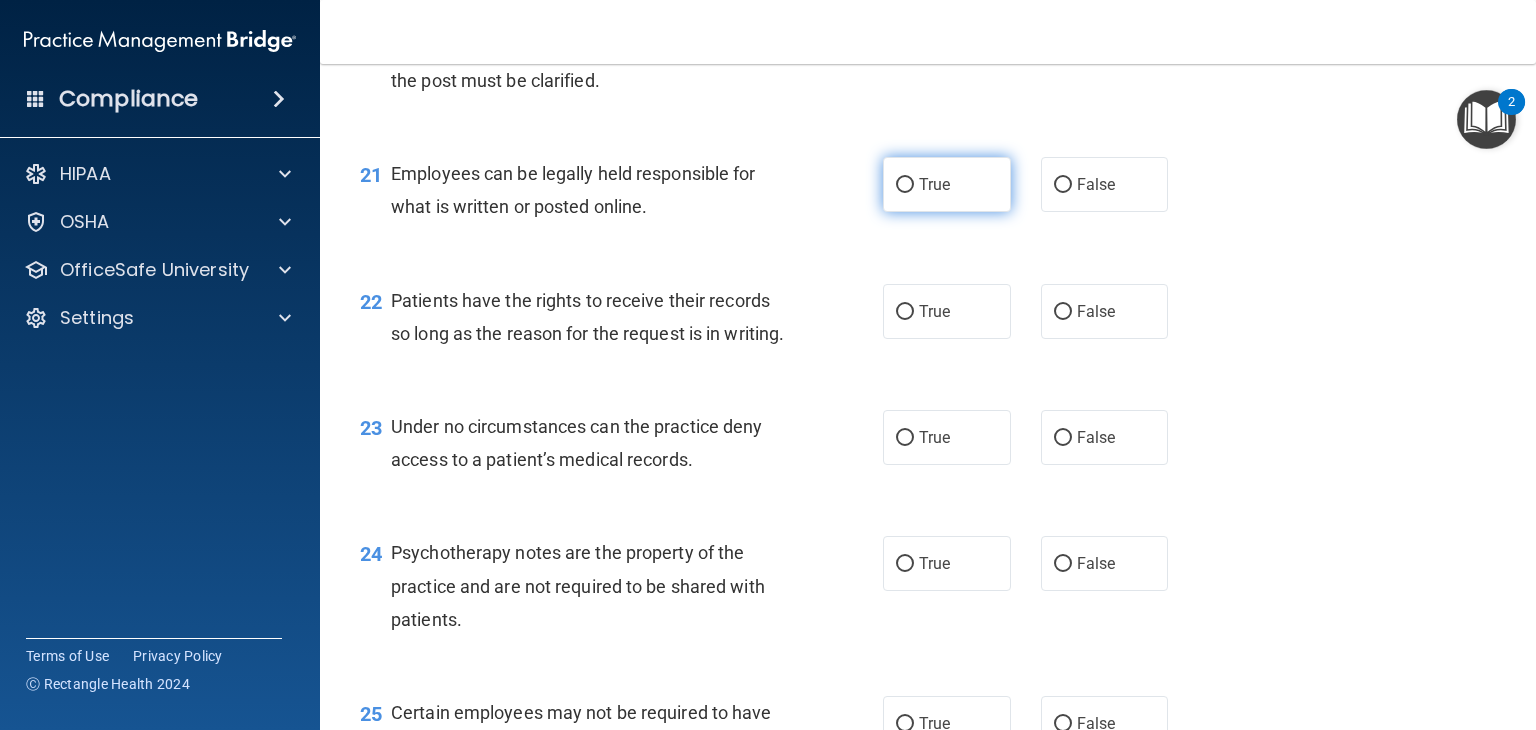 click on "True" at bounding box center [947, 184] 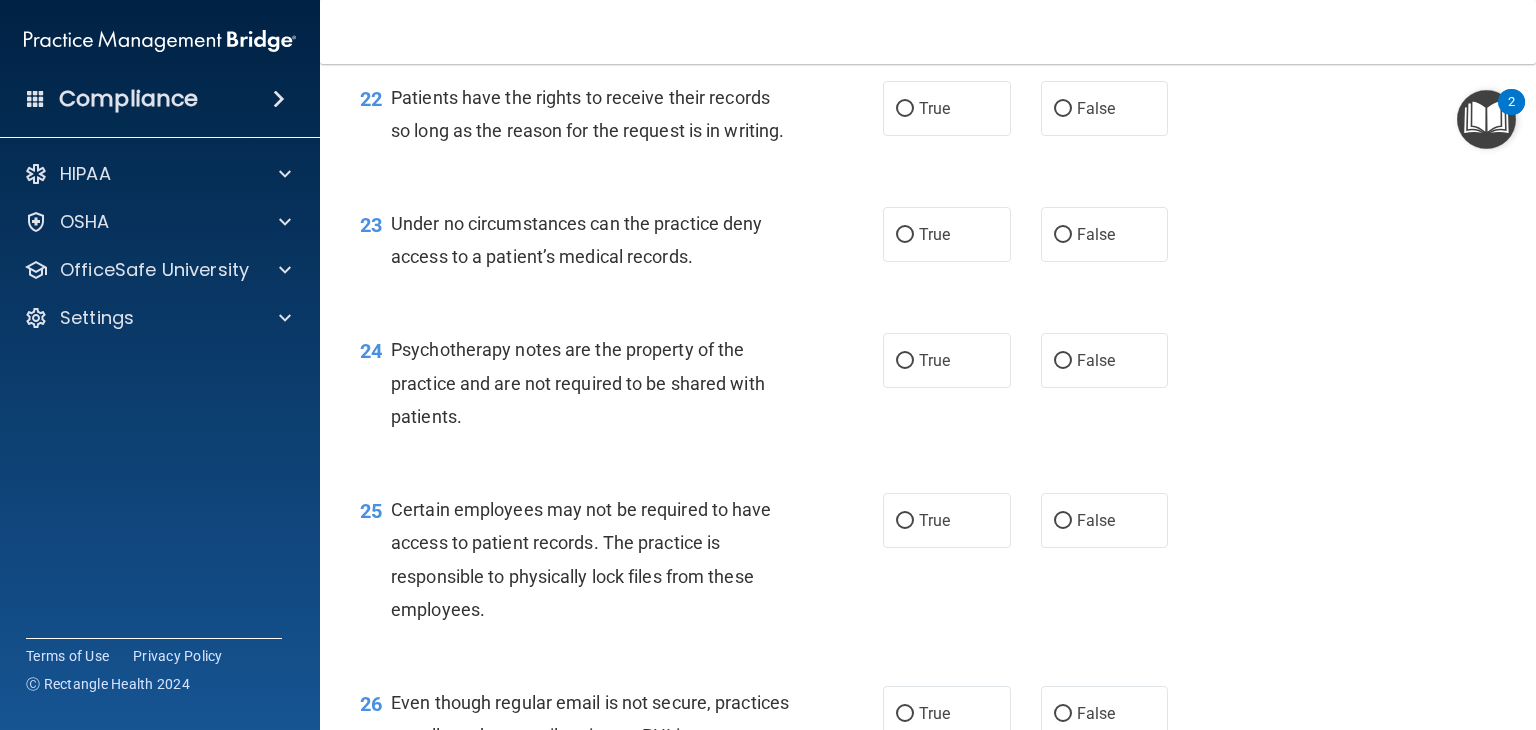 scroll, scrollTop: 4107, scrollLeft: 0, axis: vertical 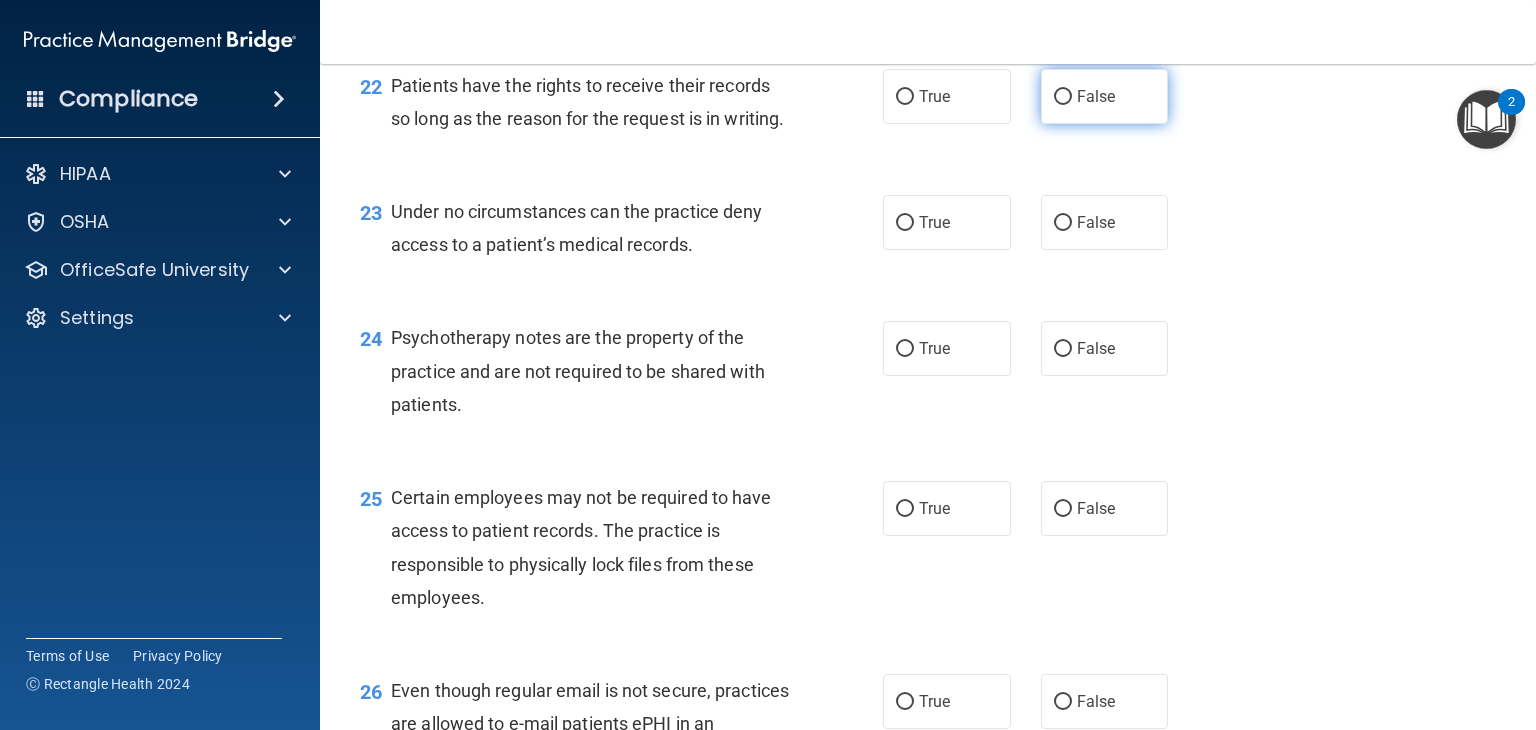 click on "False" at bounding box center [1096, 96] 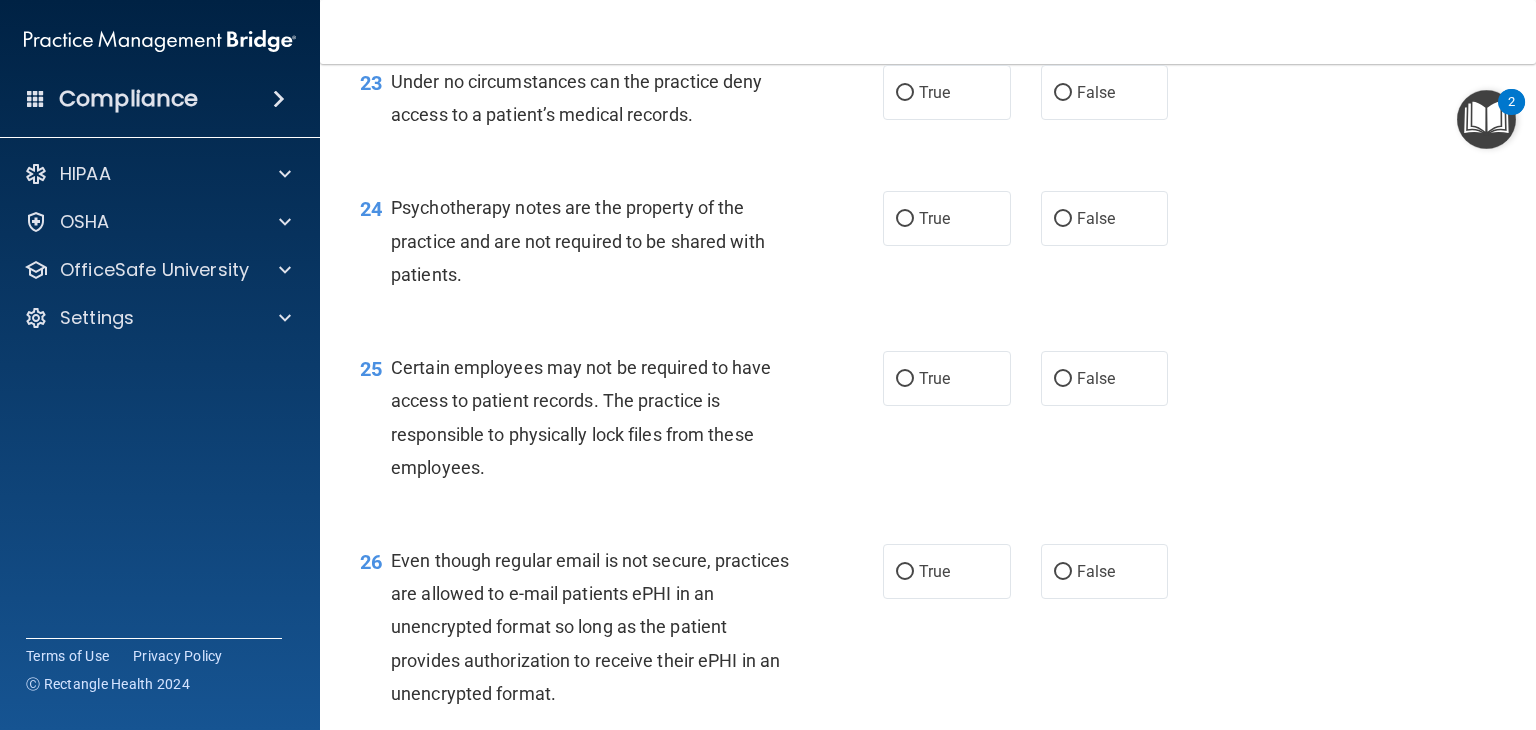 scroll, scrollTop: 4239, scrollLeft: 0, axis: vertical 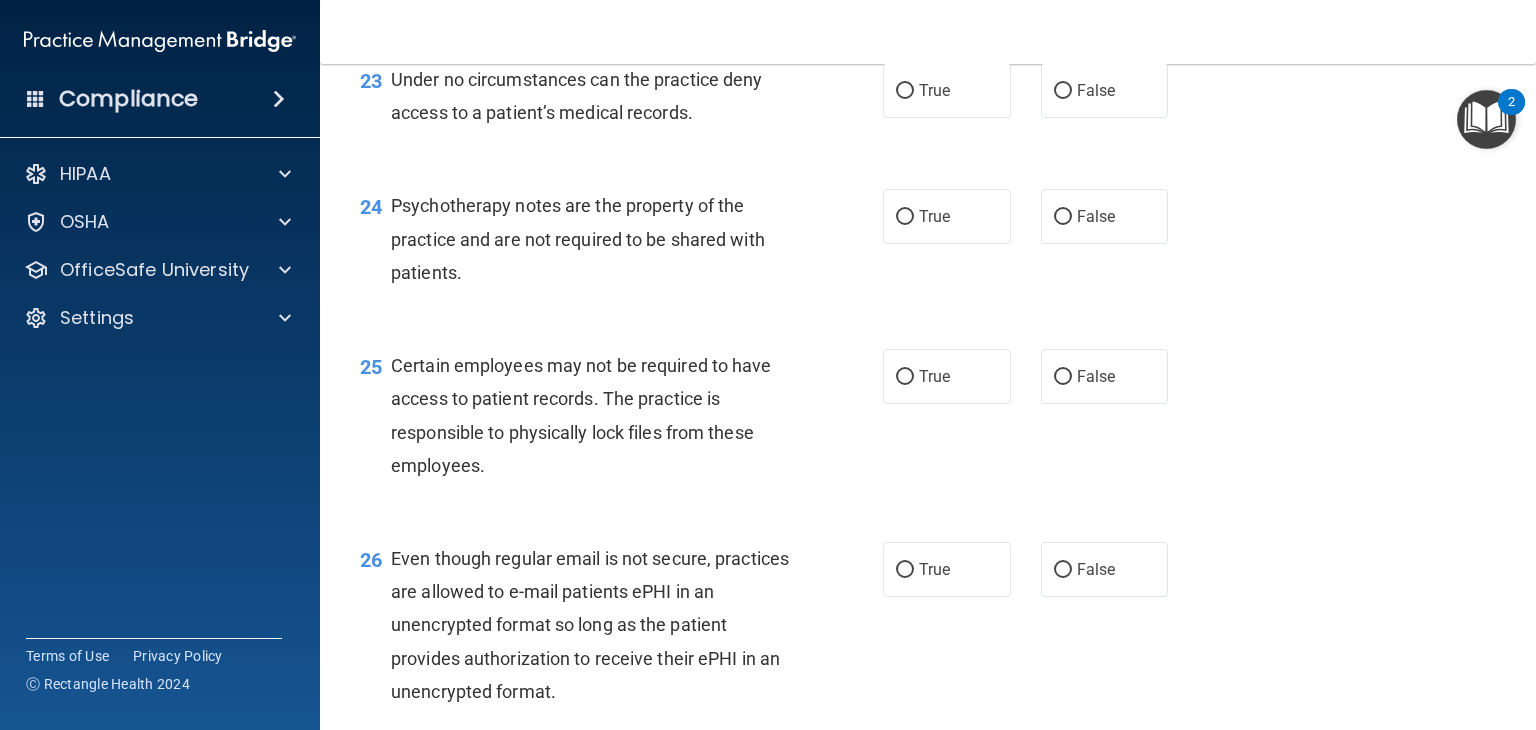 click on "23       Under no circumstances can the practice deny access to a patient’s medical records.                 True           False" at bounding box center (928, 101) 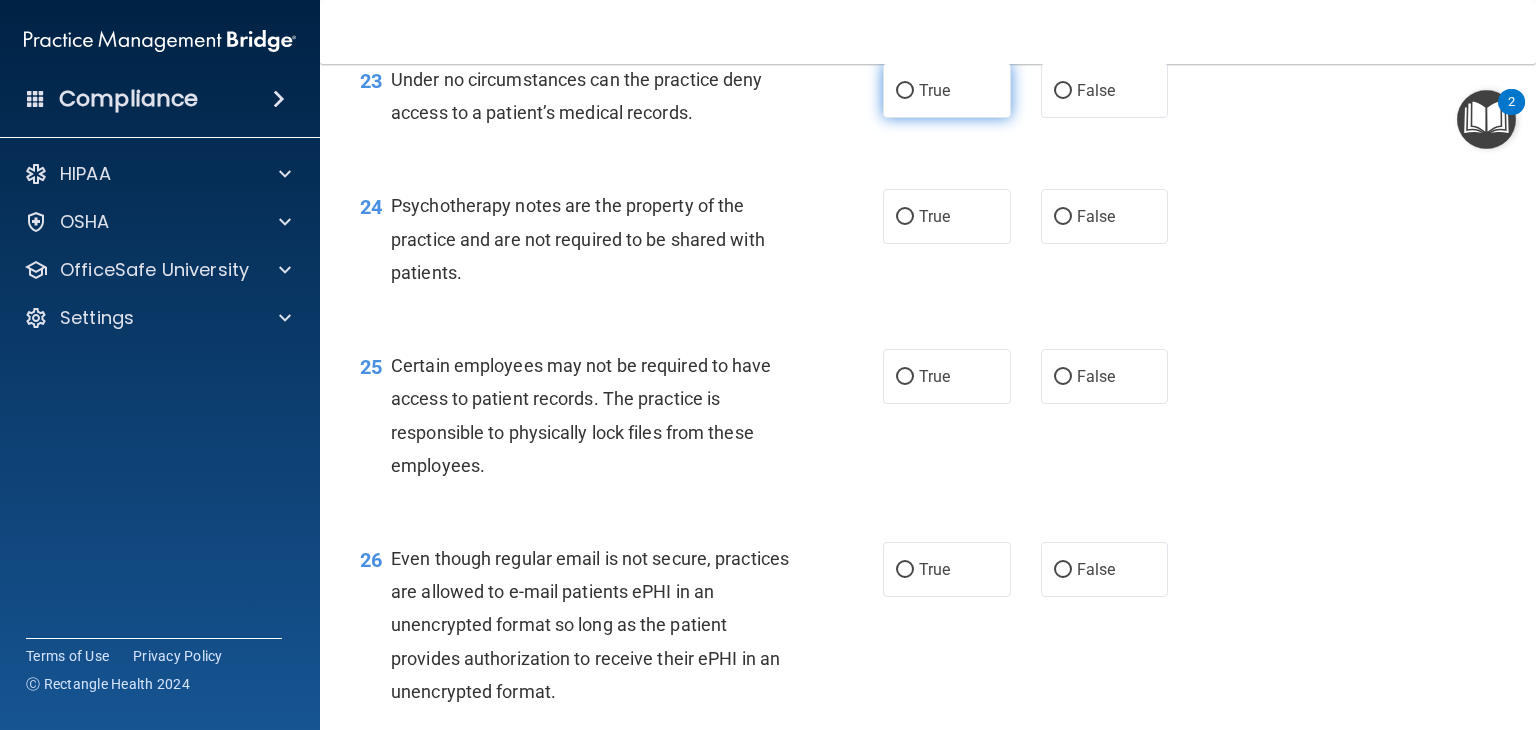 click on "True" at bounding box center [947, 90] 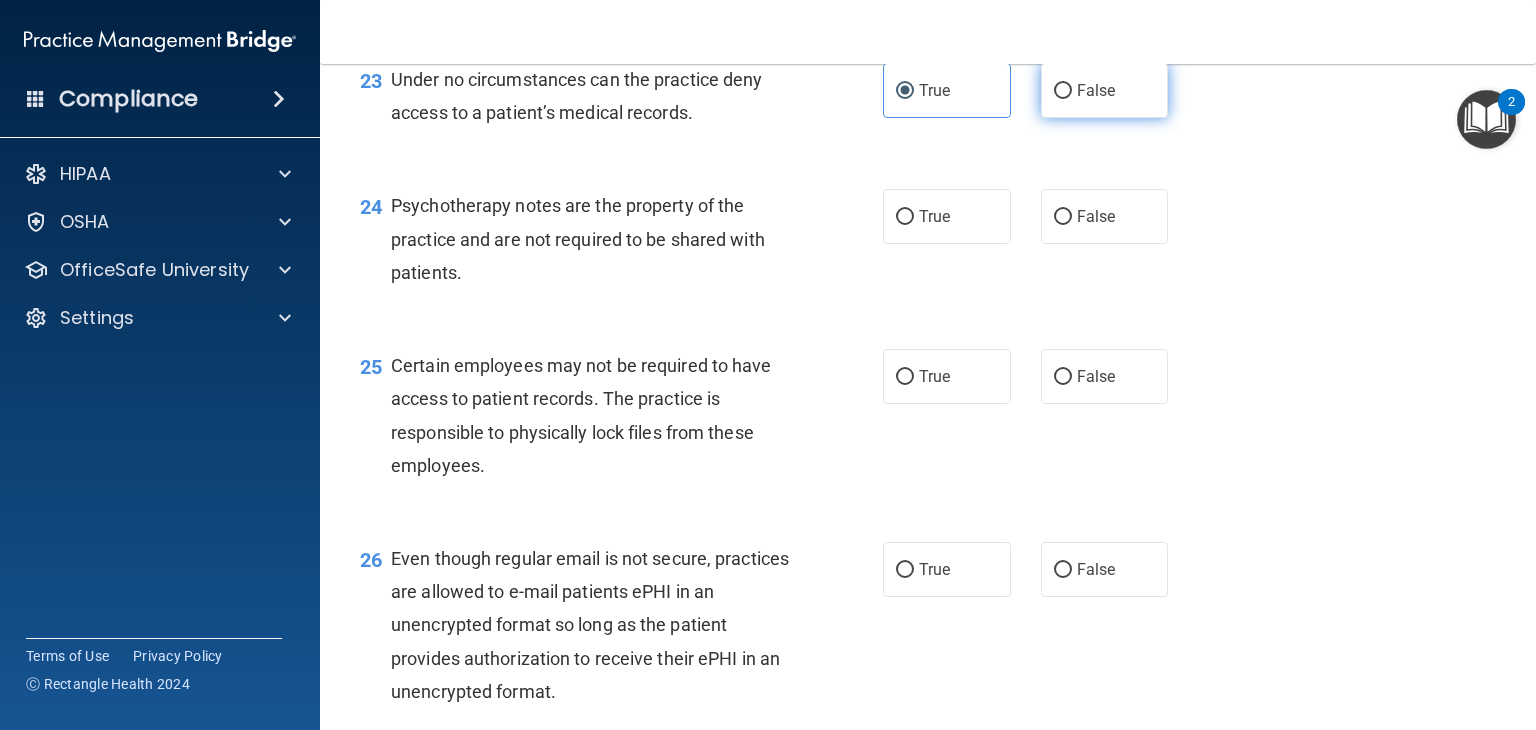 click on "False" at bounding box center (1063, 91) 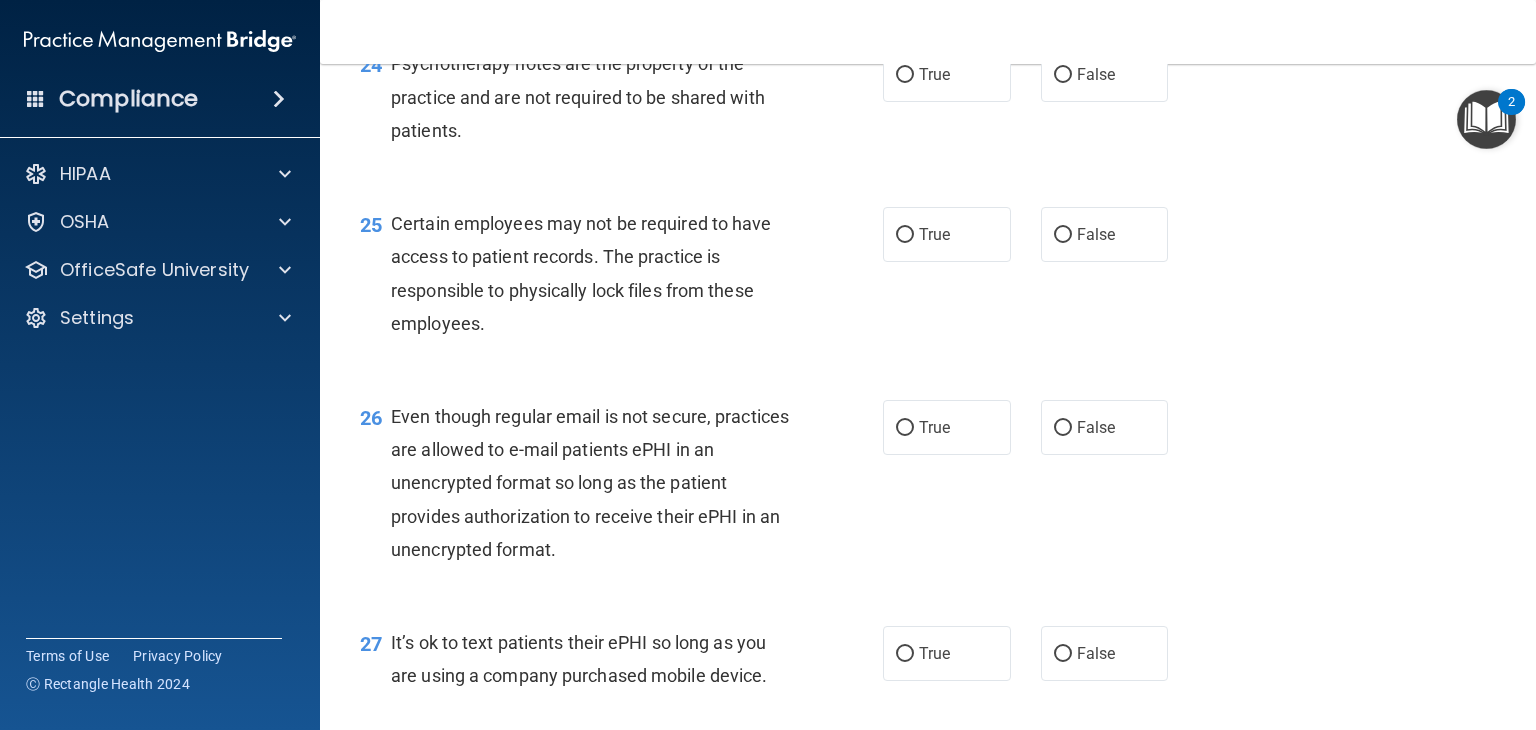 scroll, scrollTop: 4383, scrollLeft: 0, axis: vertical 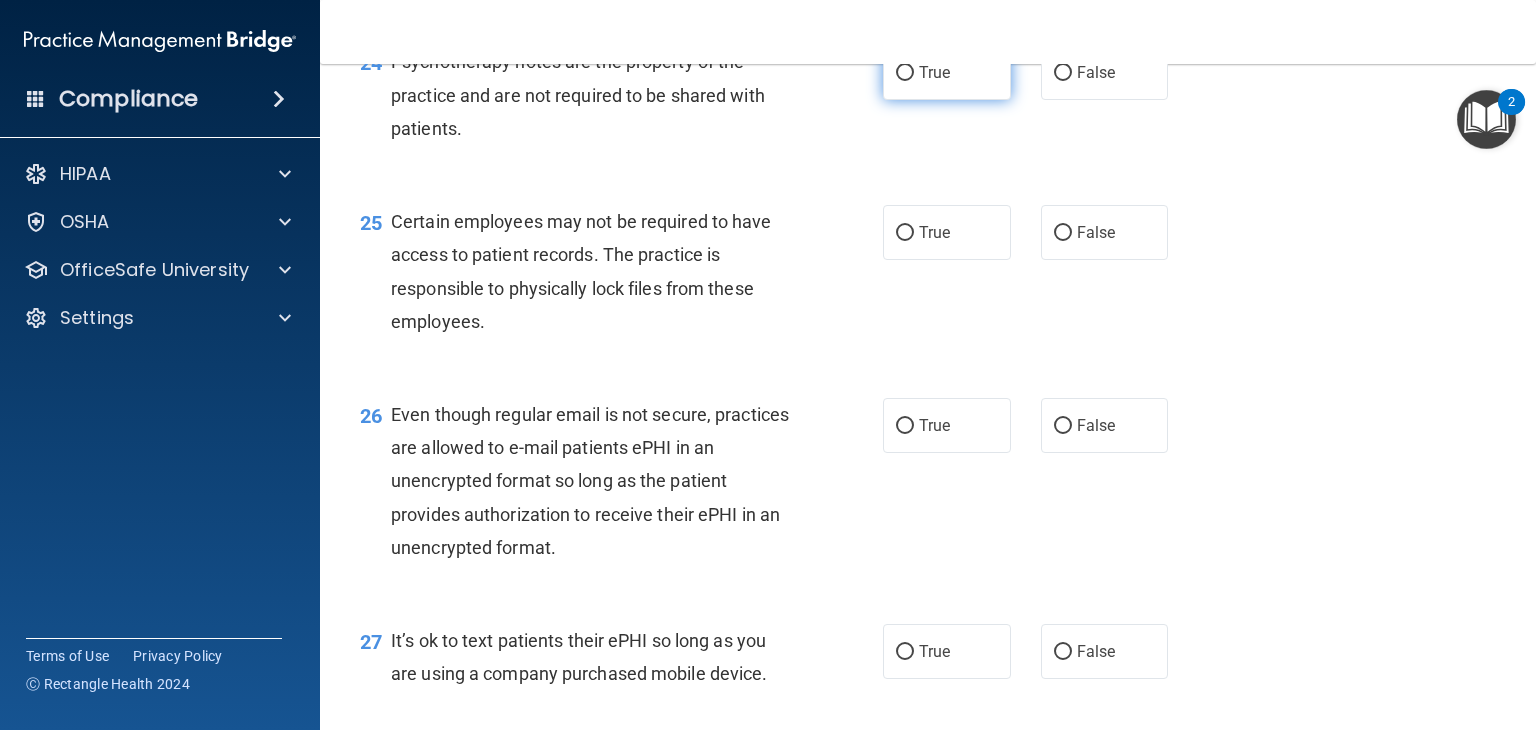 click on "True" at bounding box center (947, 72) 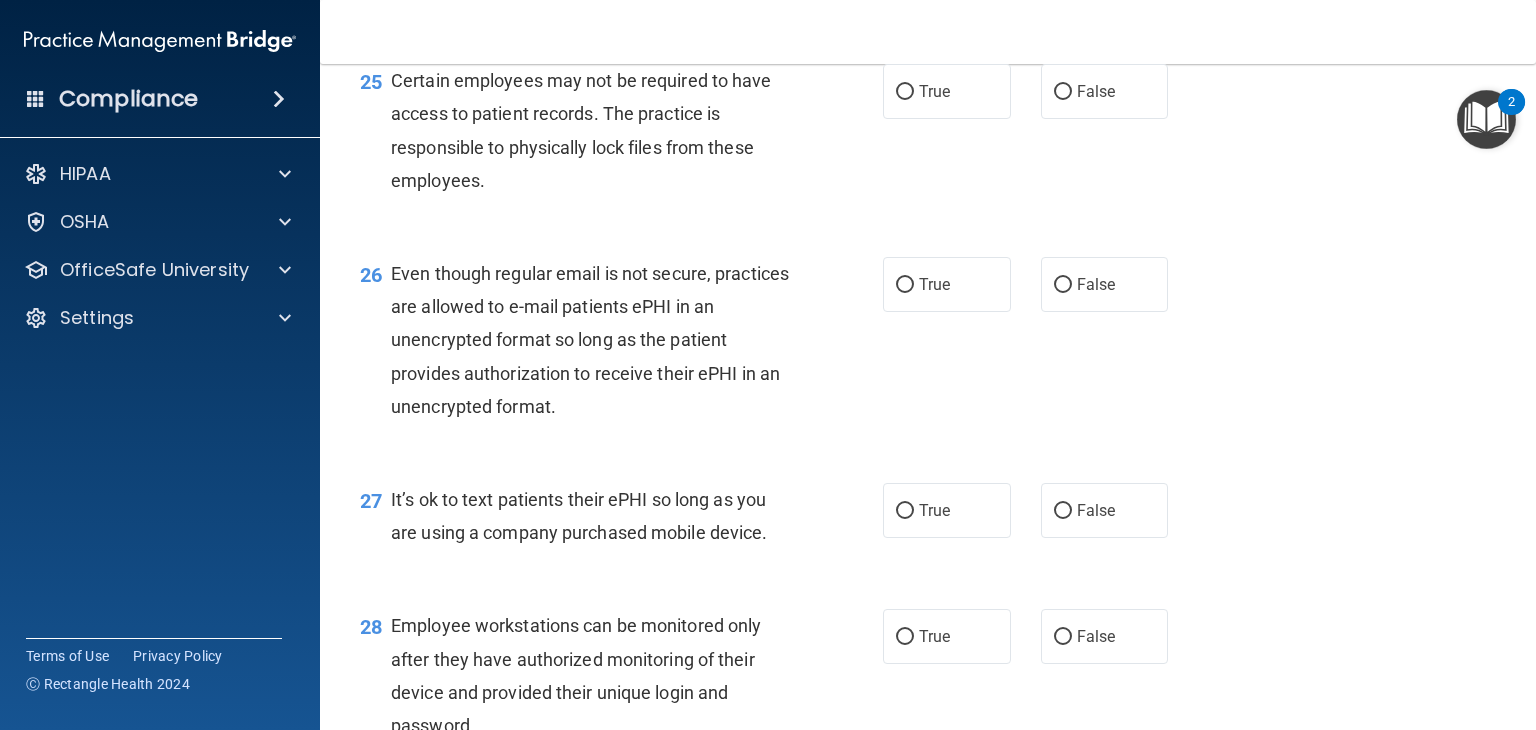 scroll, scrollTop: 4528, scrollLeft: 0, axis: vertical 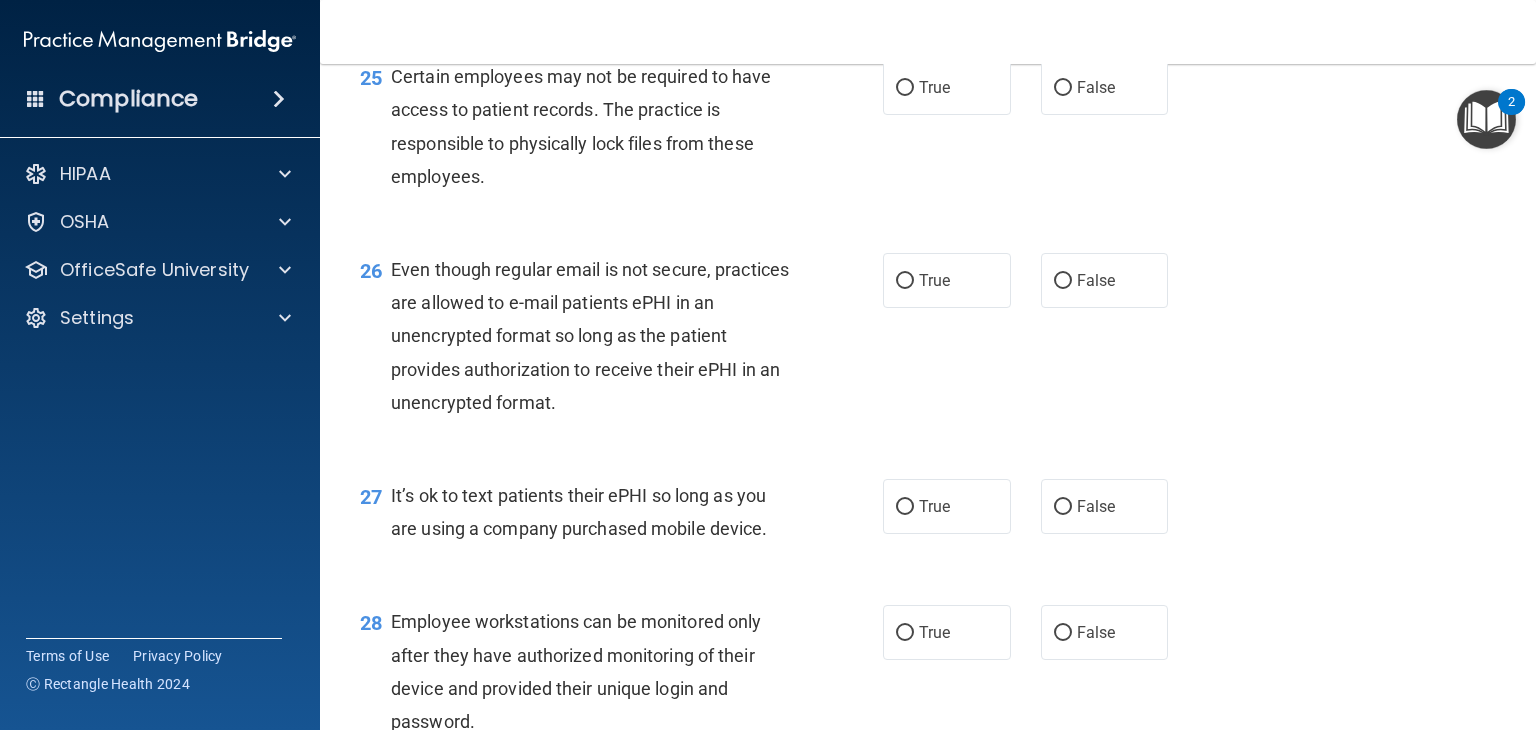 click on "True" at bounding box center [947, 87] 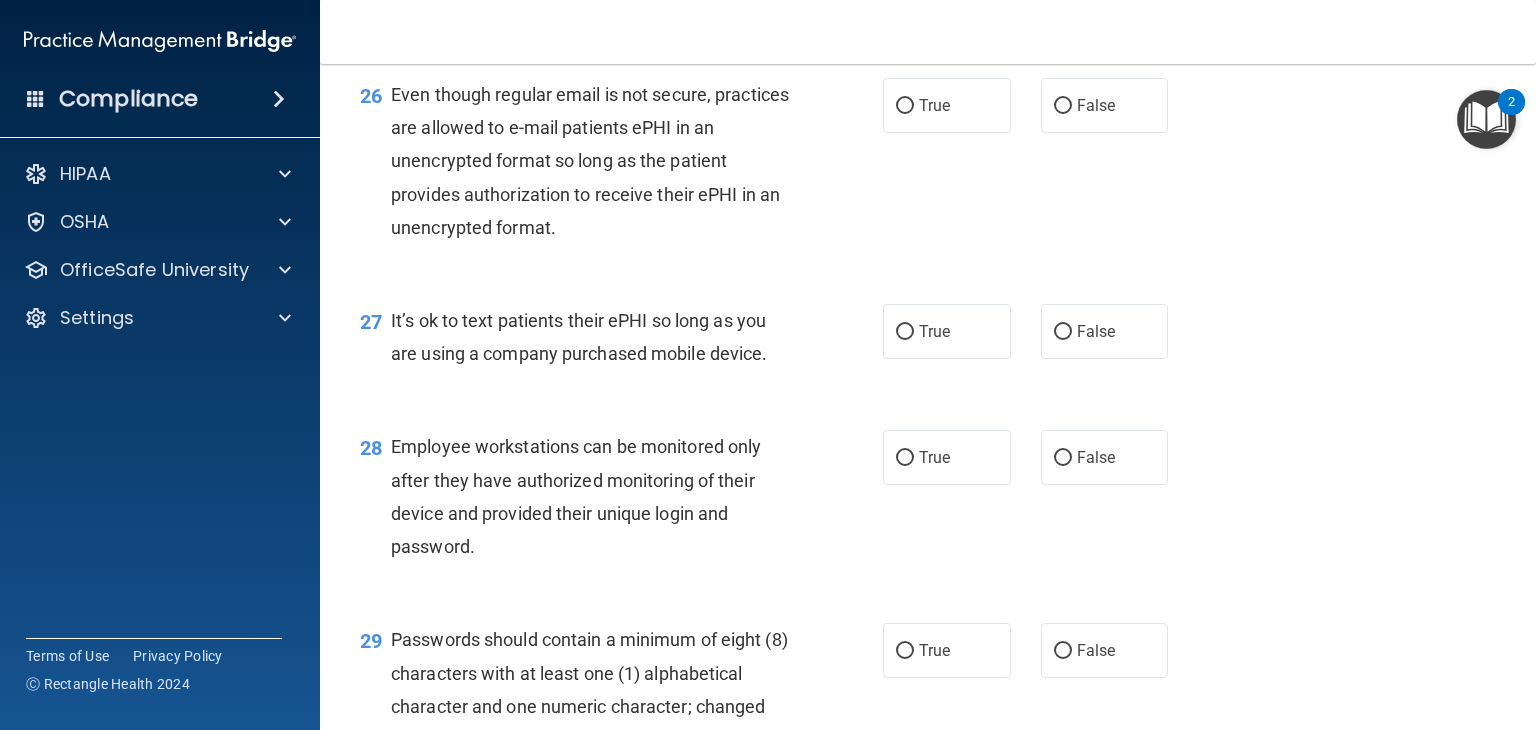 scroll, scrollTop: 4704, scrollLeft: 0, axis: vertical 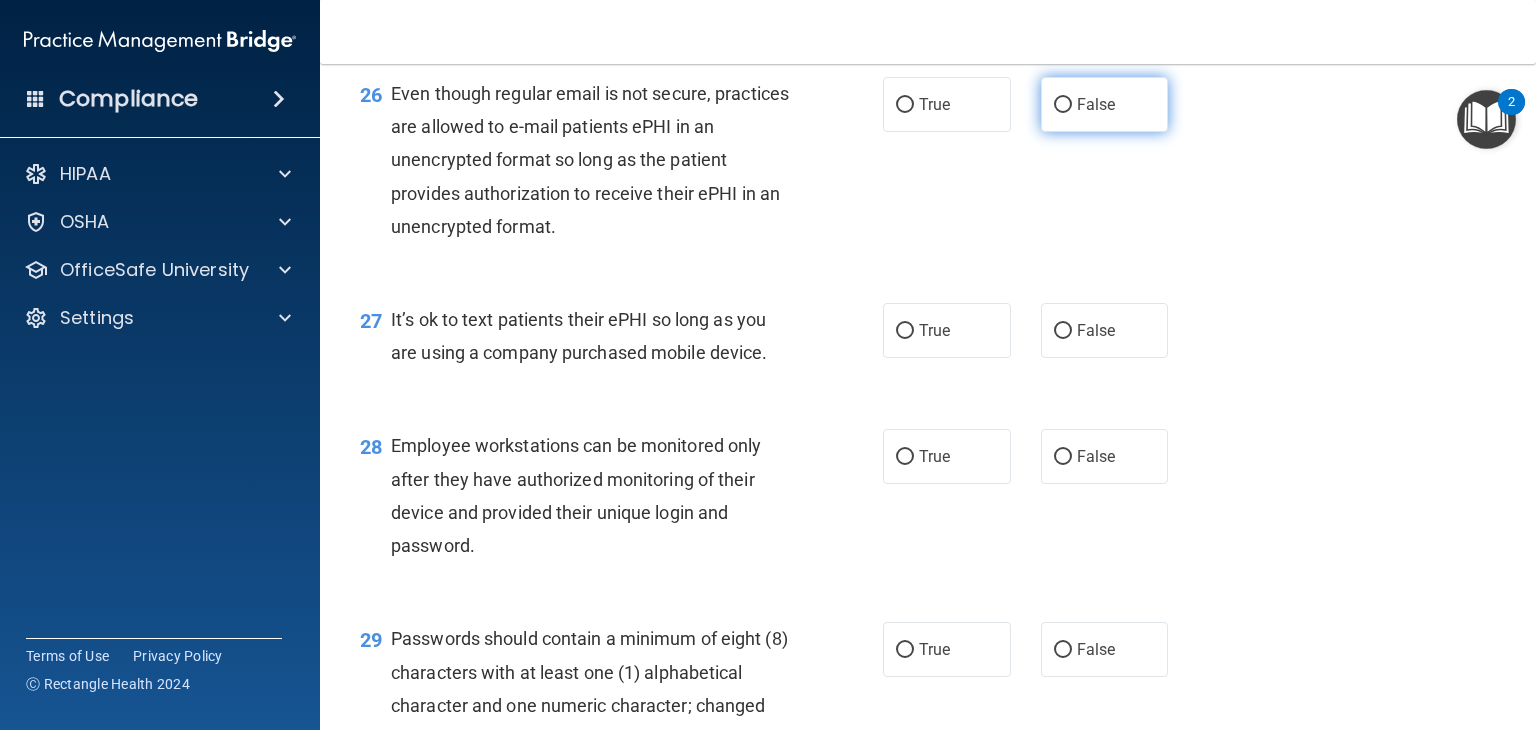 click on "False" at bounding box center (1096, 104) 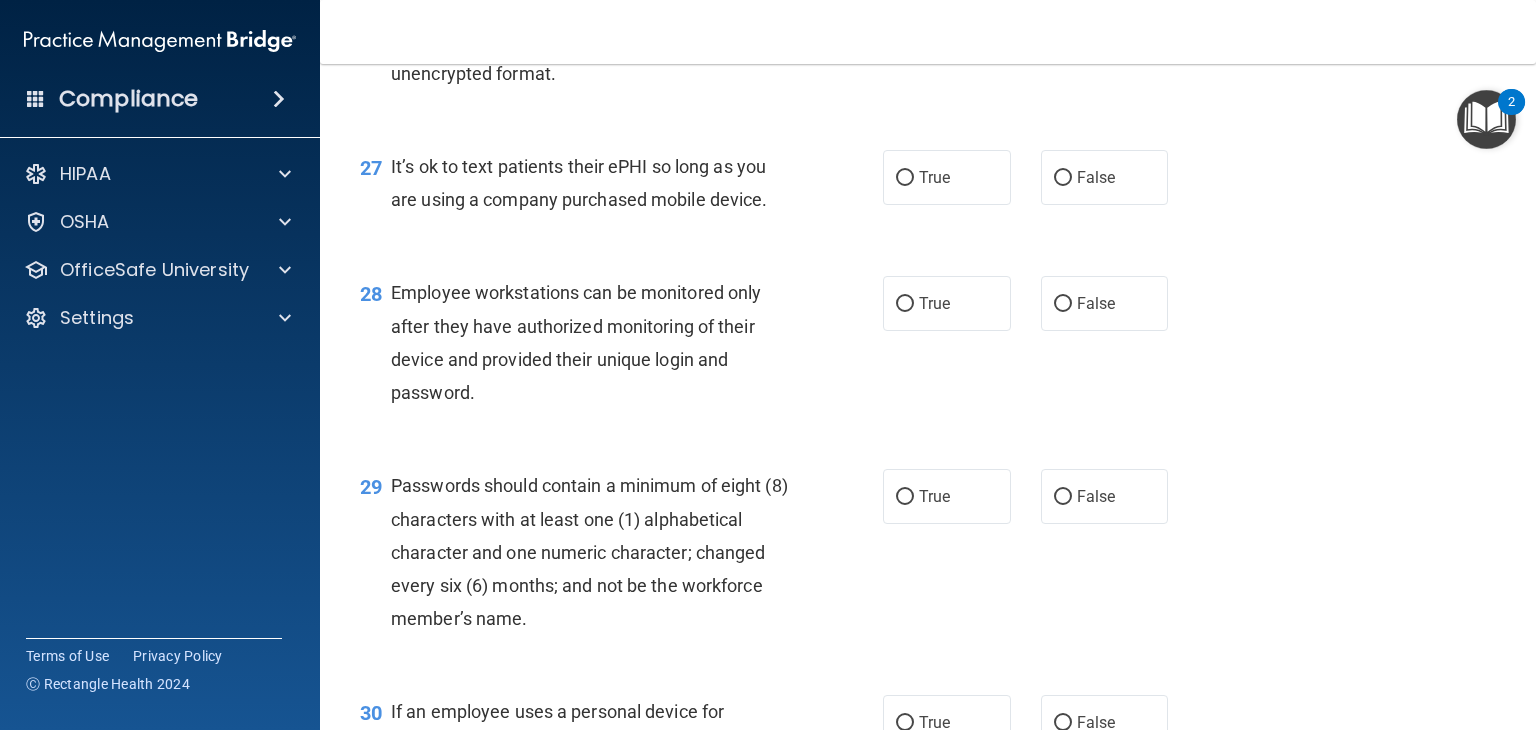 scroll, scrollTop: 4916, scrollLeft: 0, axis: vertical 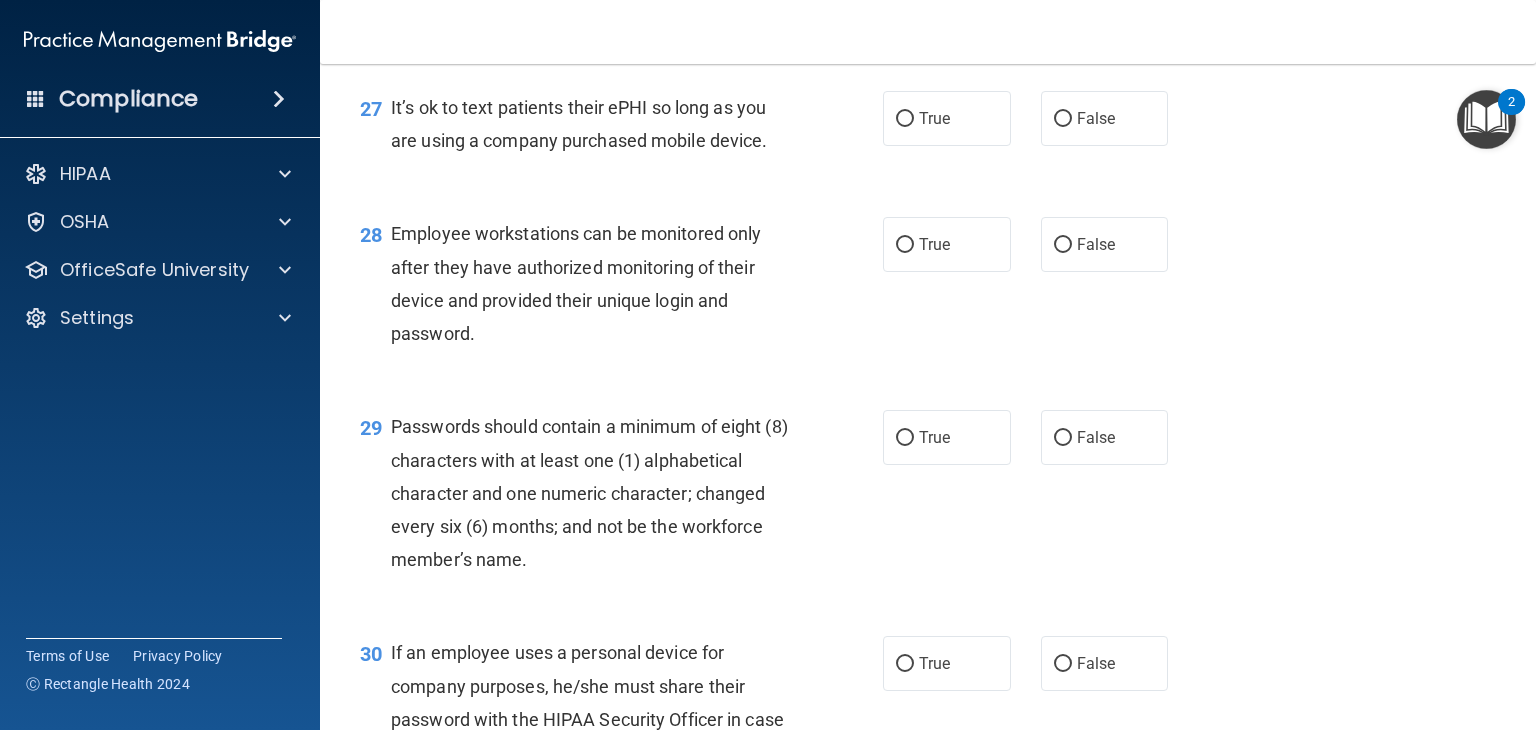 click on "False" at bounding box center (1105, 118) 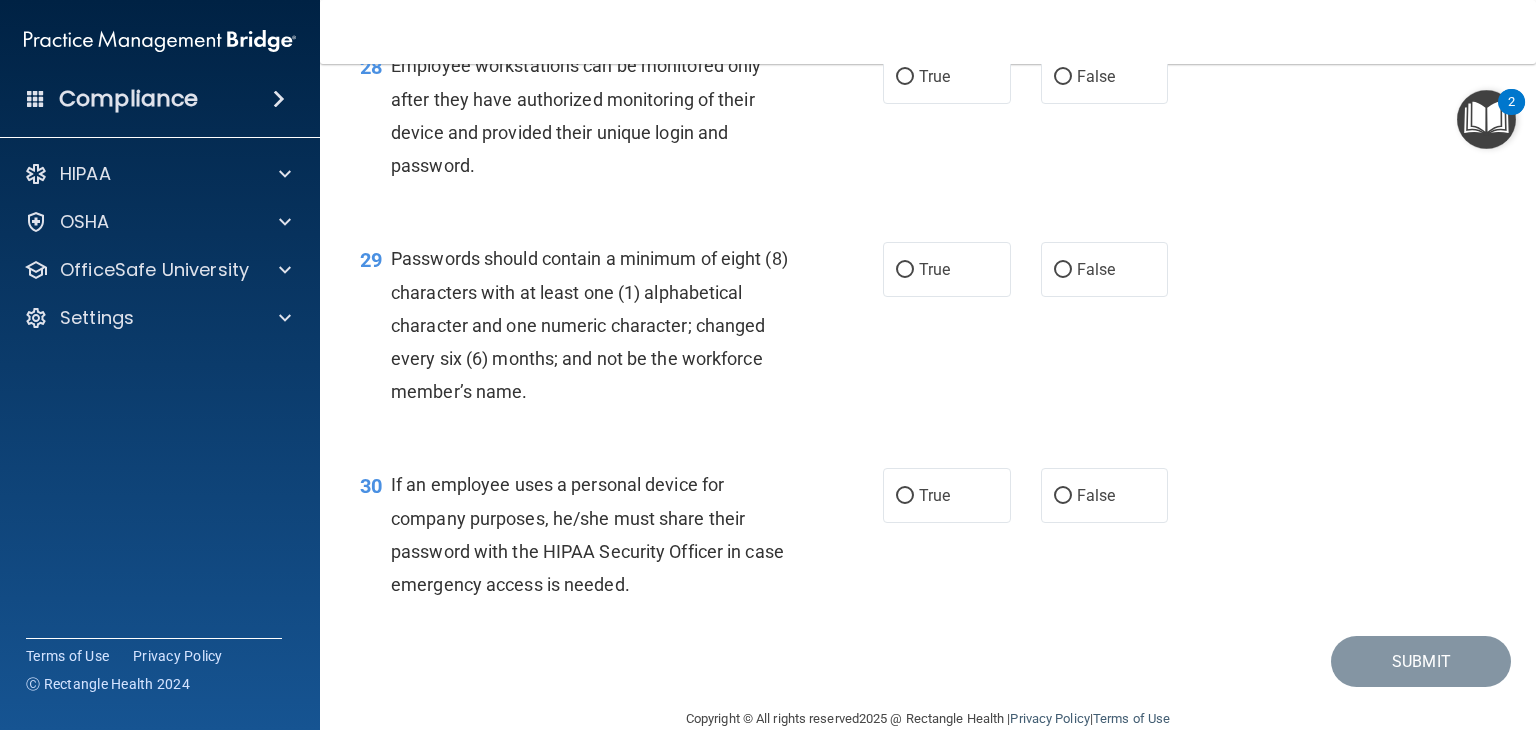 scroll, scrollTop: 5117, scrollLeft: 0, axis: vertical 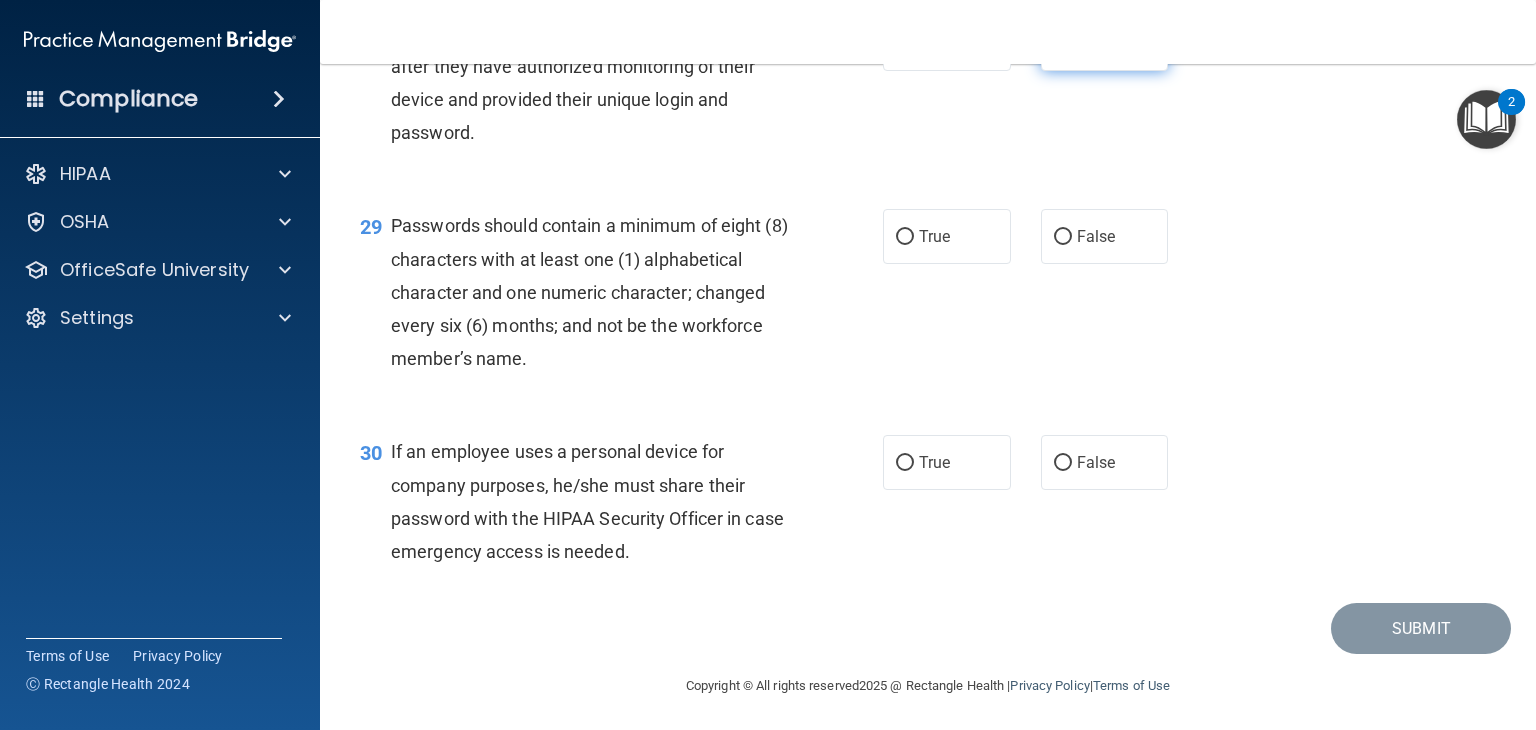 click on "False" at bounding box center [1105, 43] 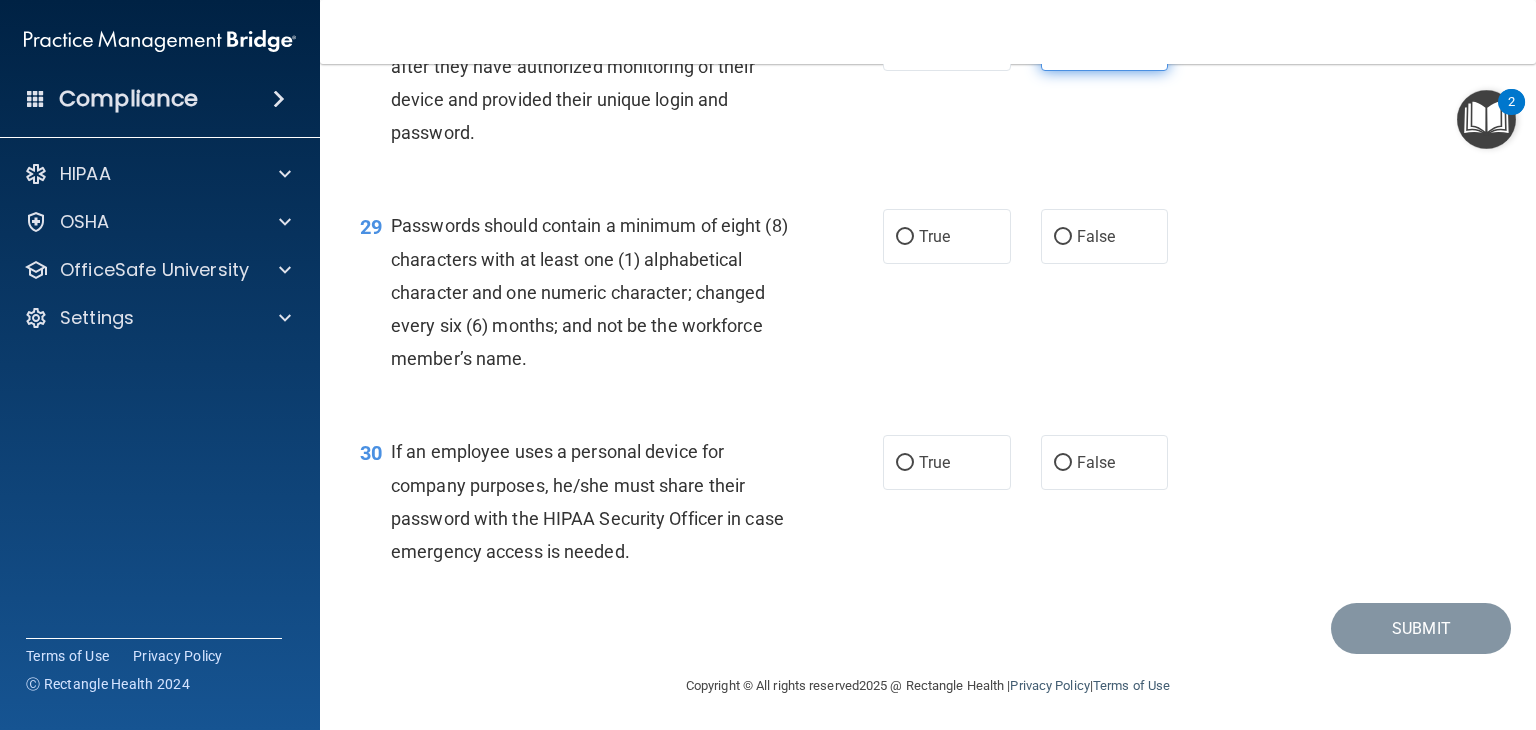 scroll, scrollTop: 5221, scrollLeft: 0, axis: vertical 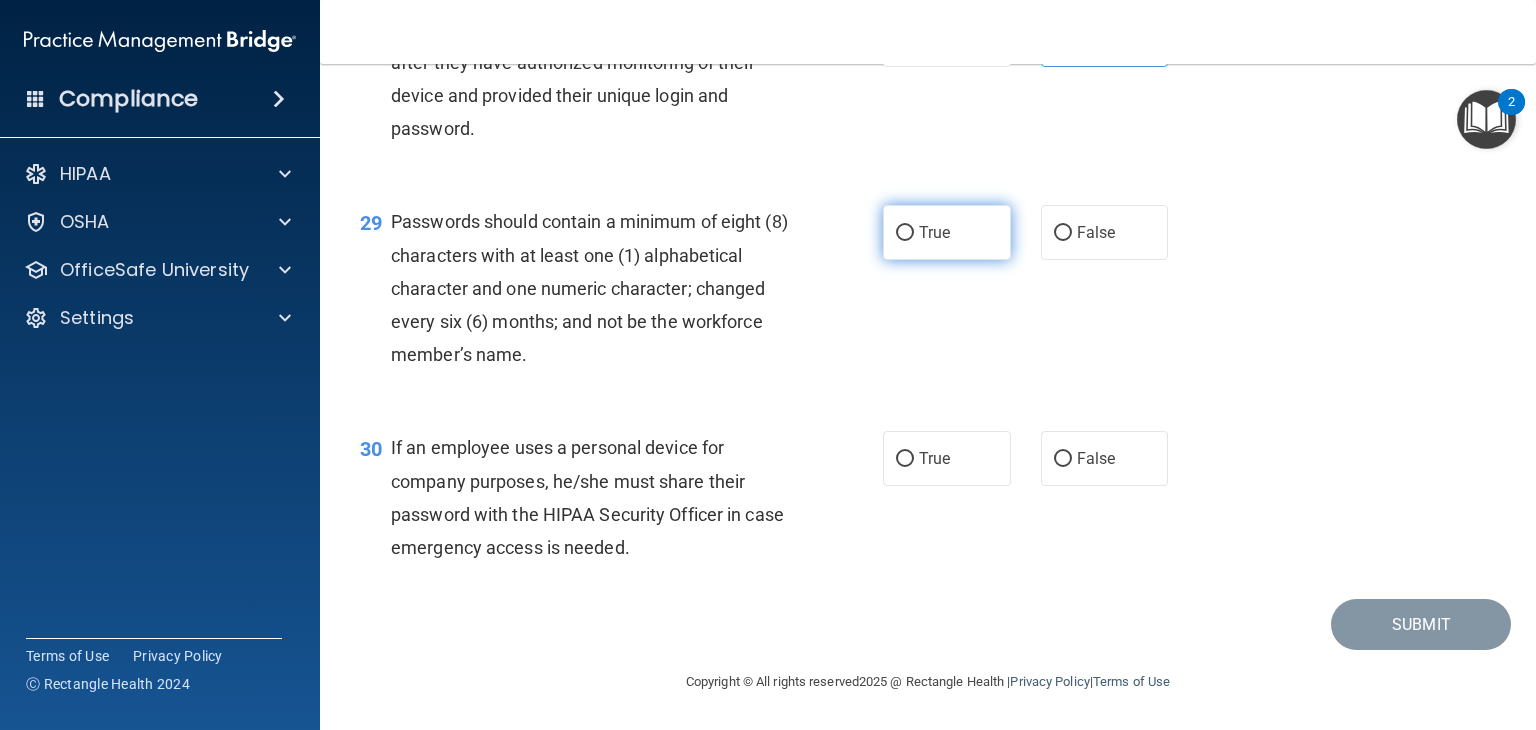 click on "True" at bounding box center [934, 232] 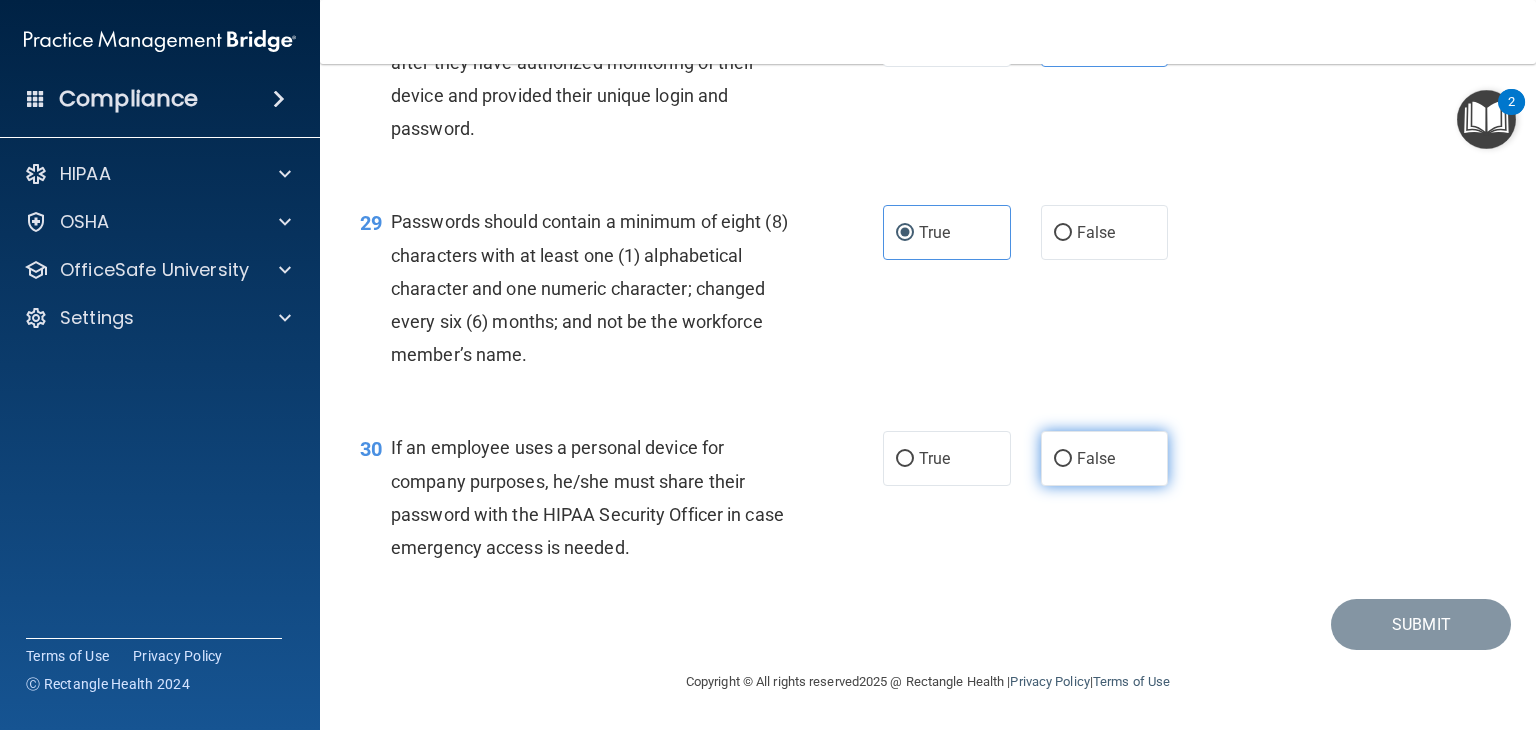 click on "False" at bounding box center (1063, 459) 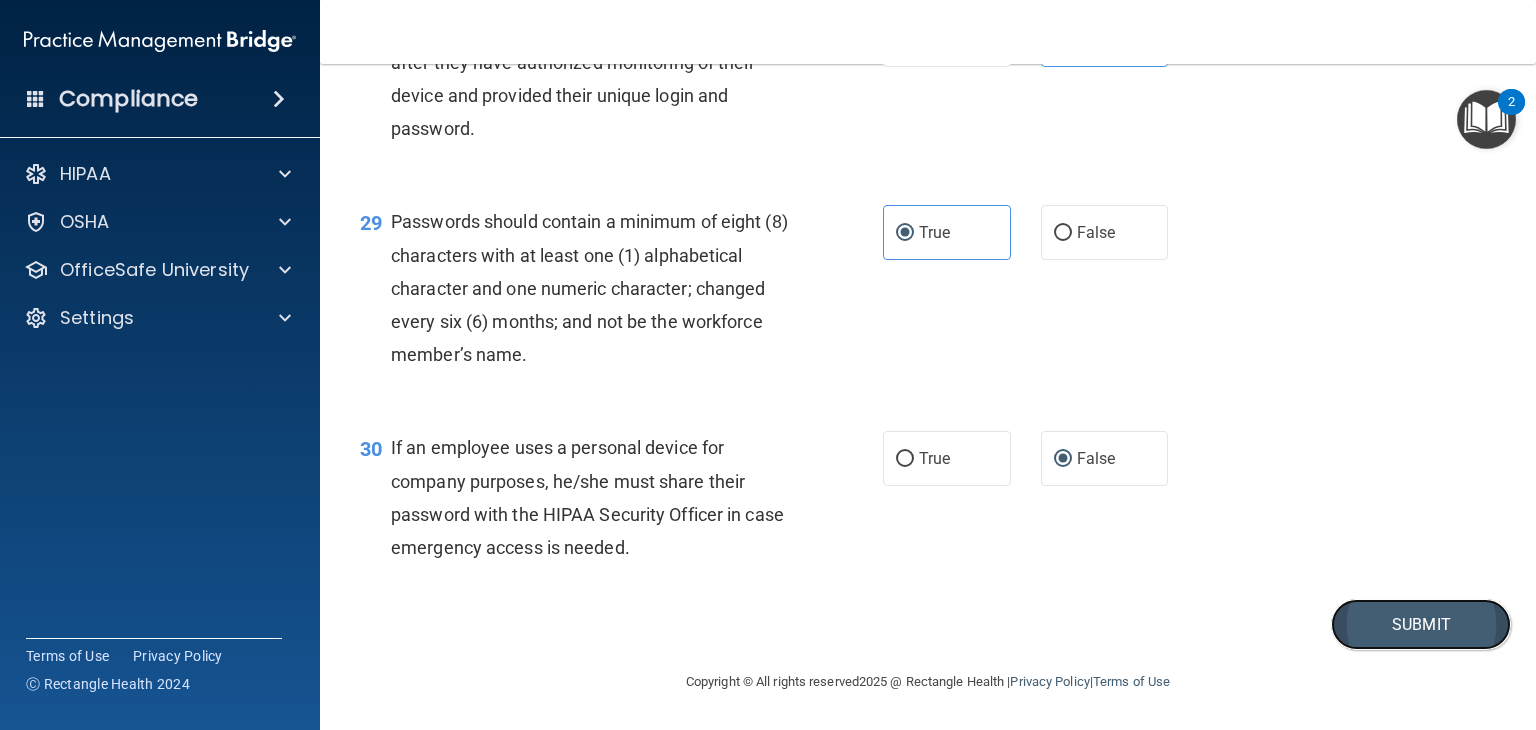 click on "Submit" at bounding box center (1421, 624) 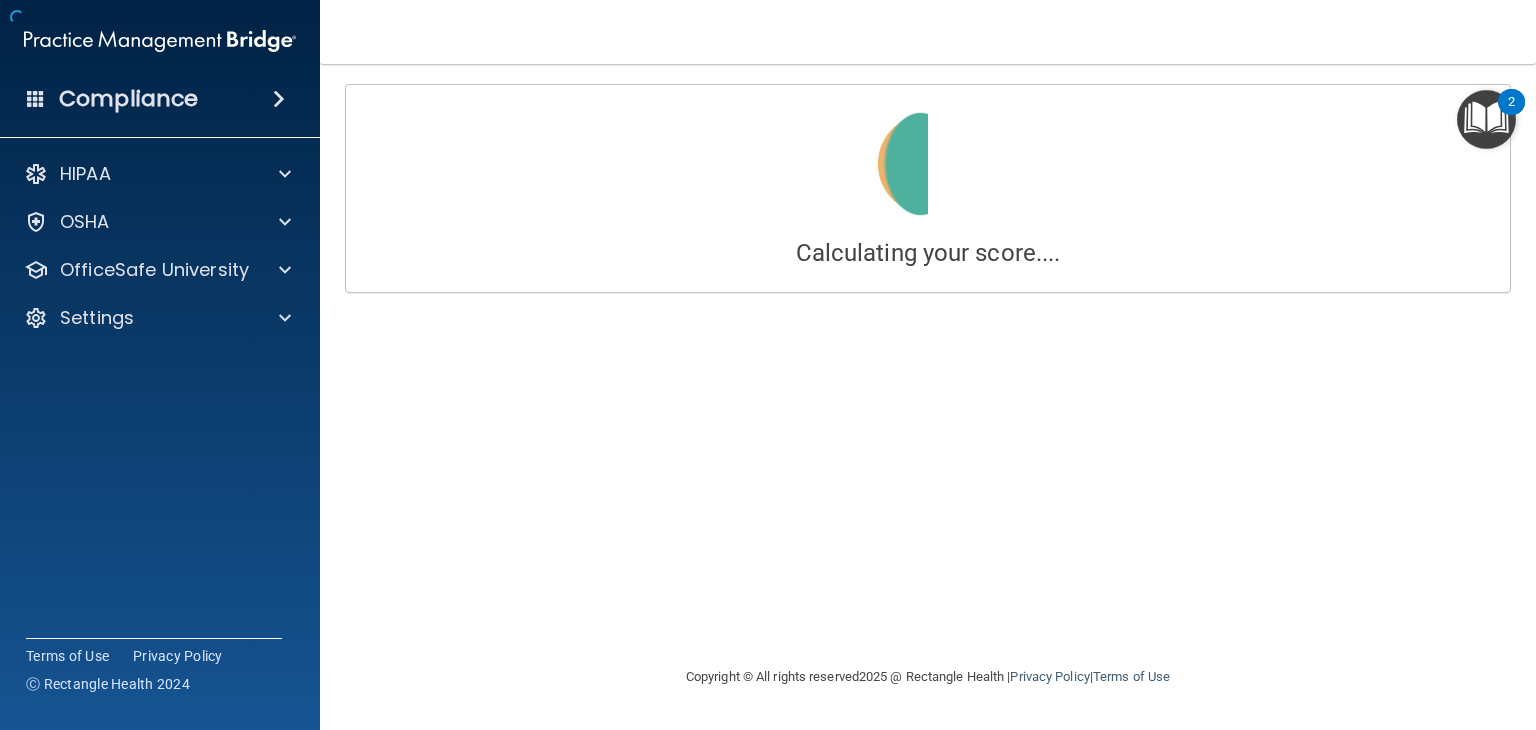 scroll, scrollTop: 0, scrollLeft: 0, axis: both 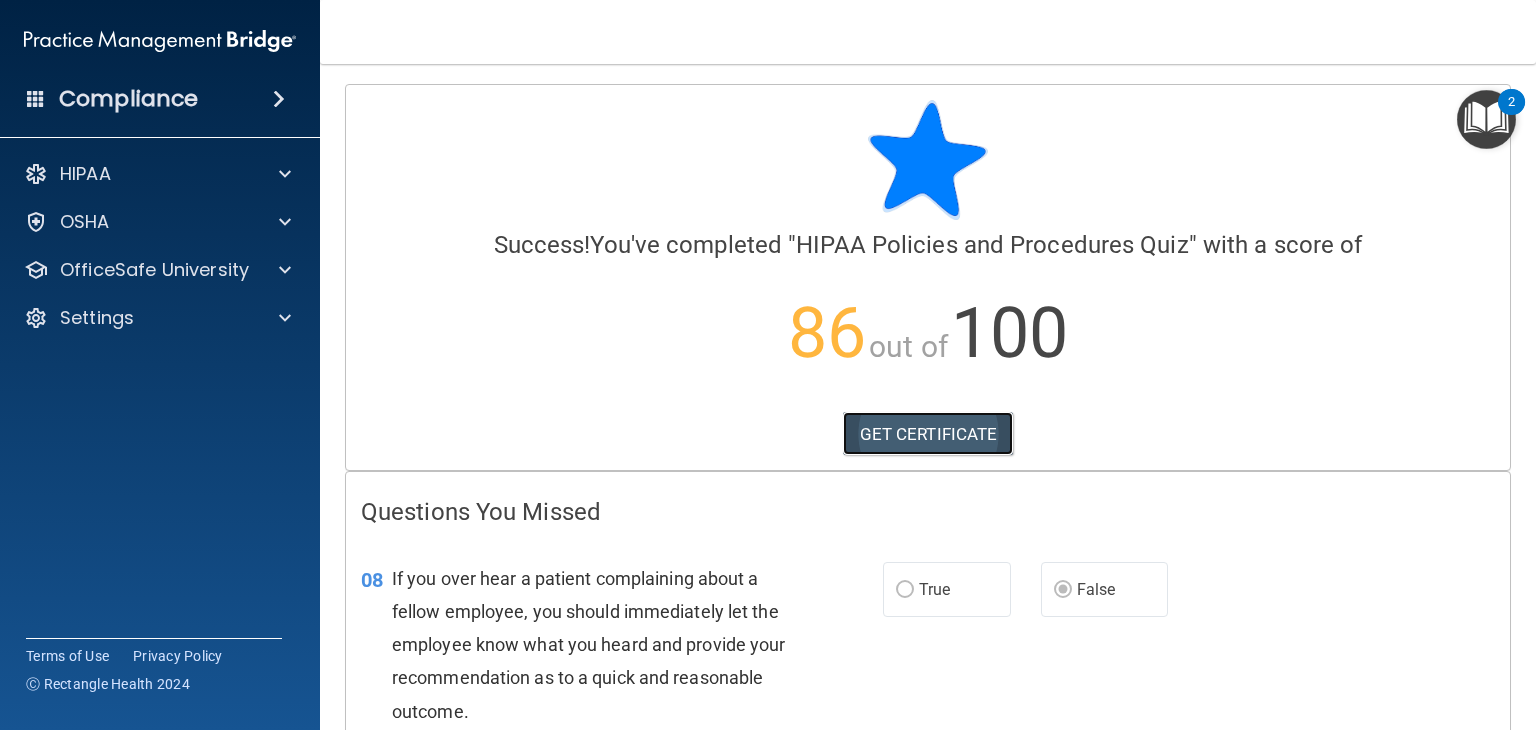 click on "GET CERTIFICATE" at bounding box center (928, 434) 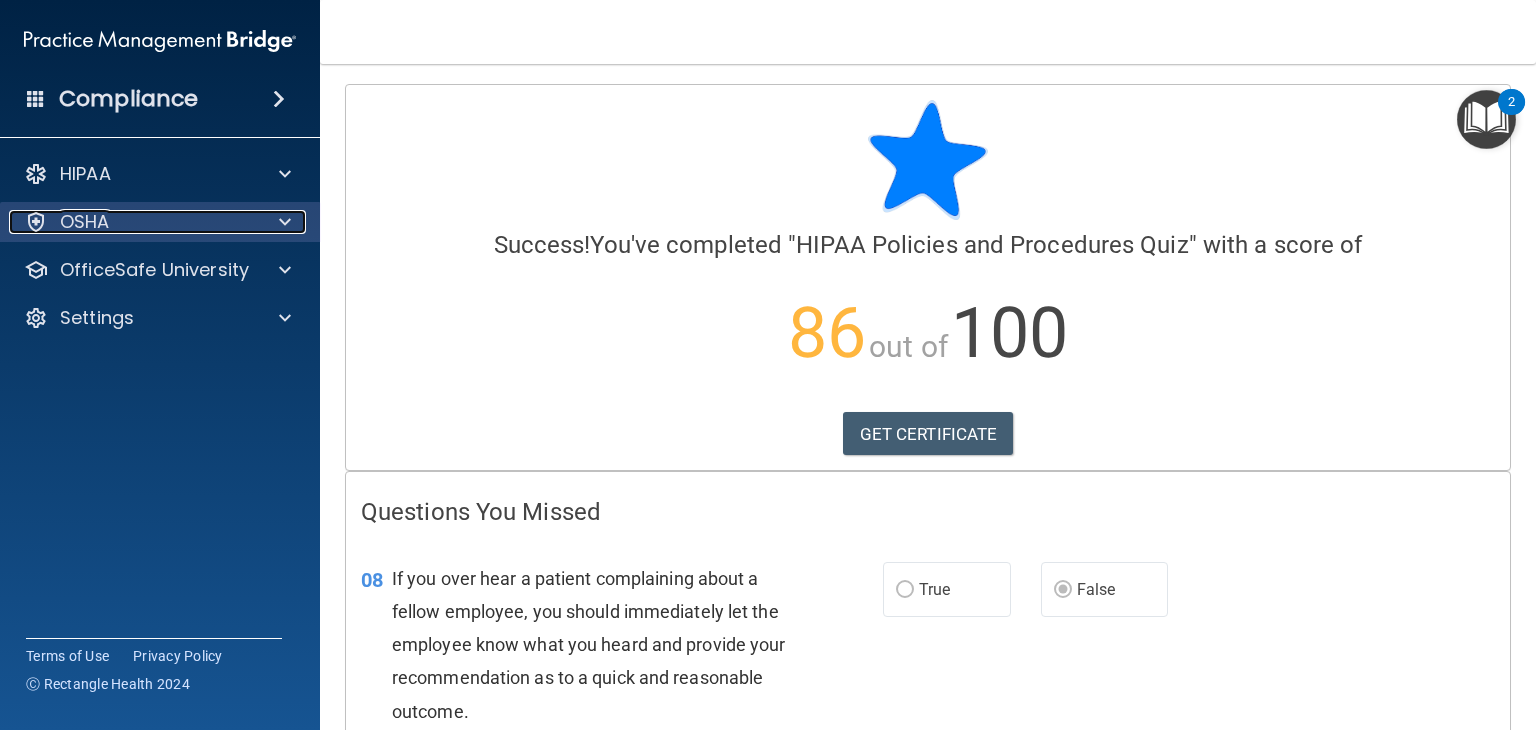 click at bounding box center (282, 222) 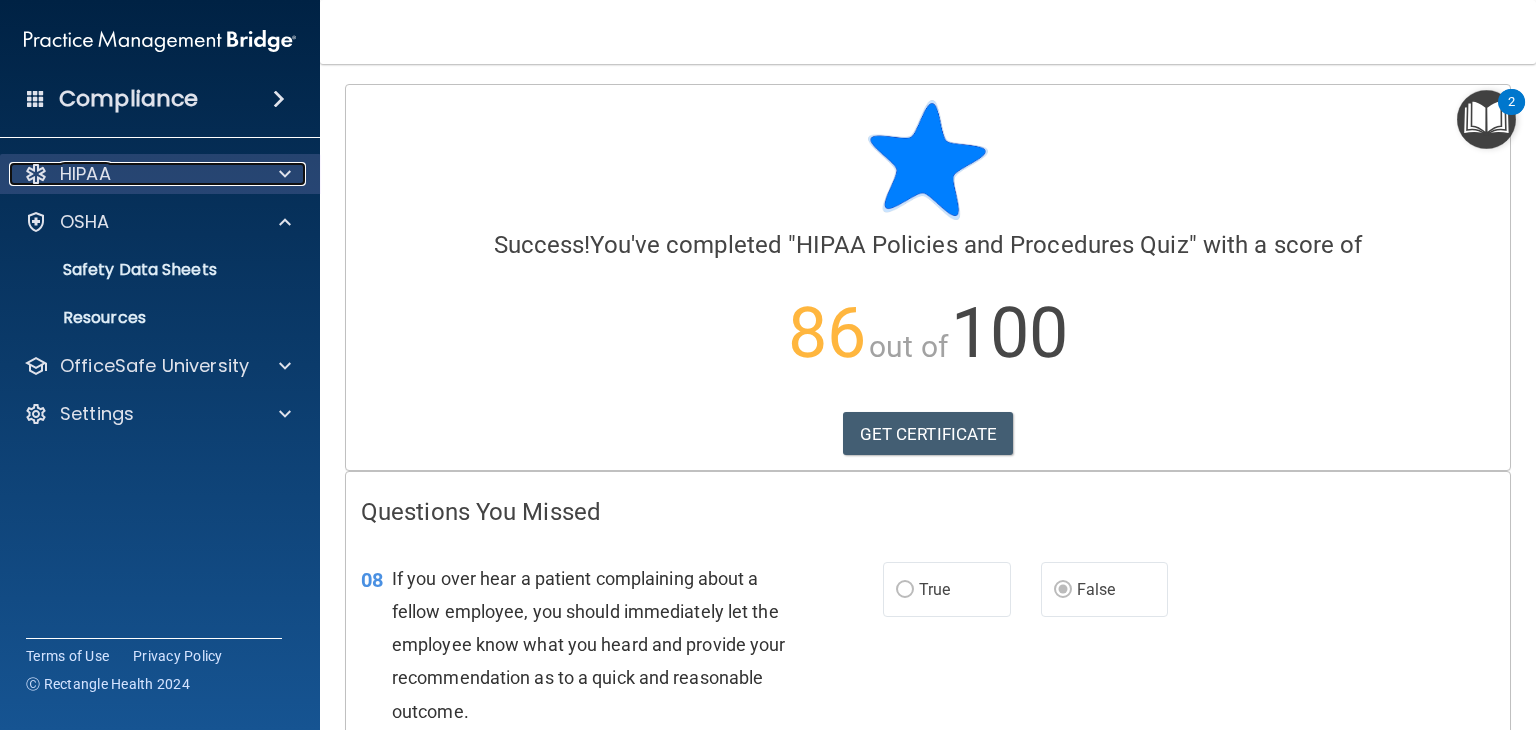 click at bounding box center [285, 174] 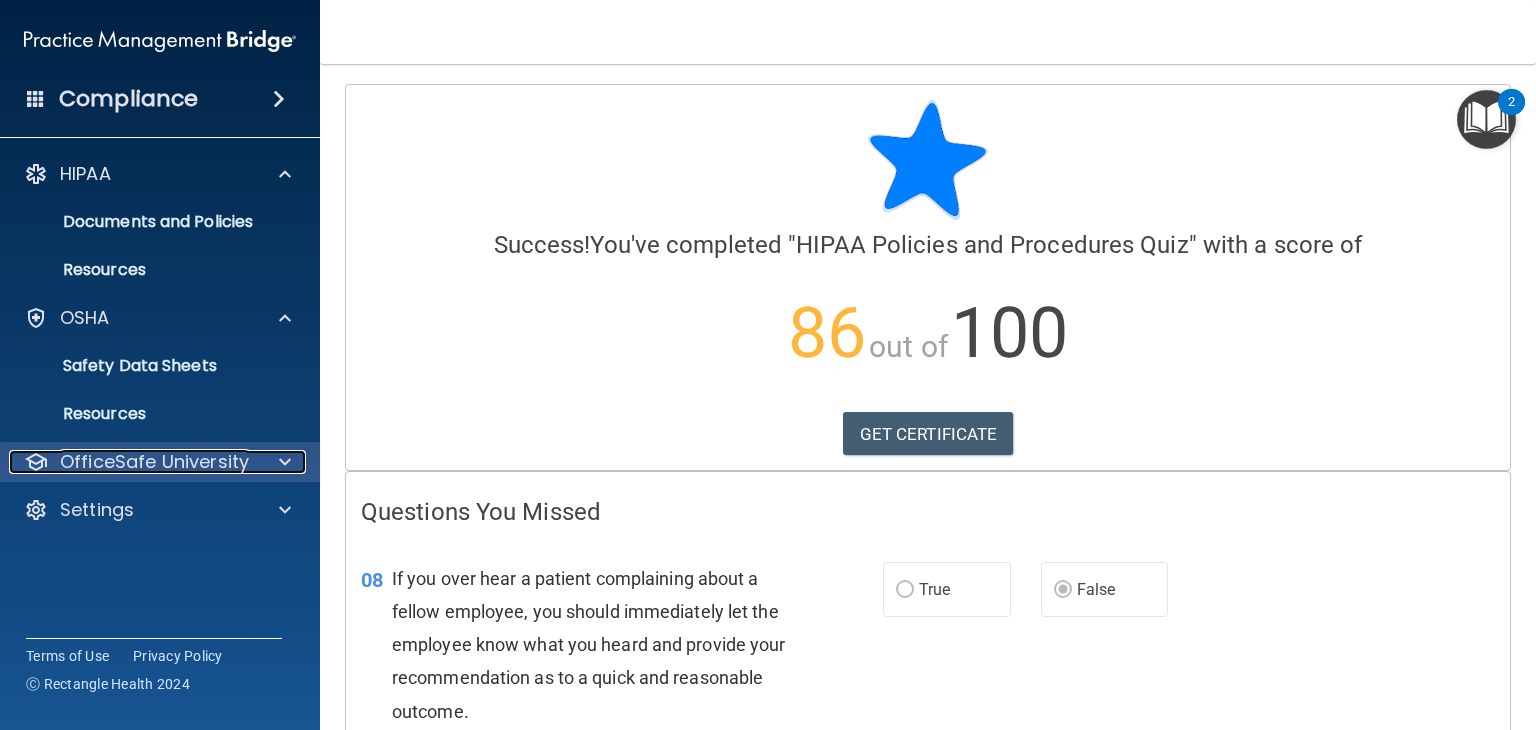 click at bounding box center [285, 462] 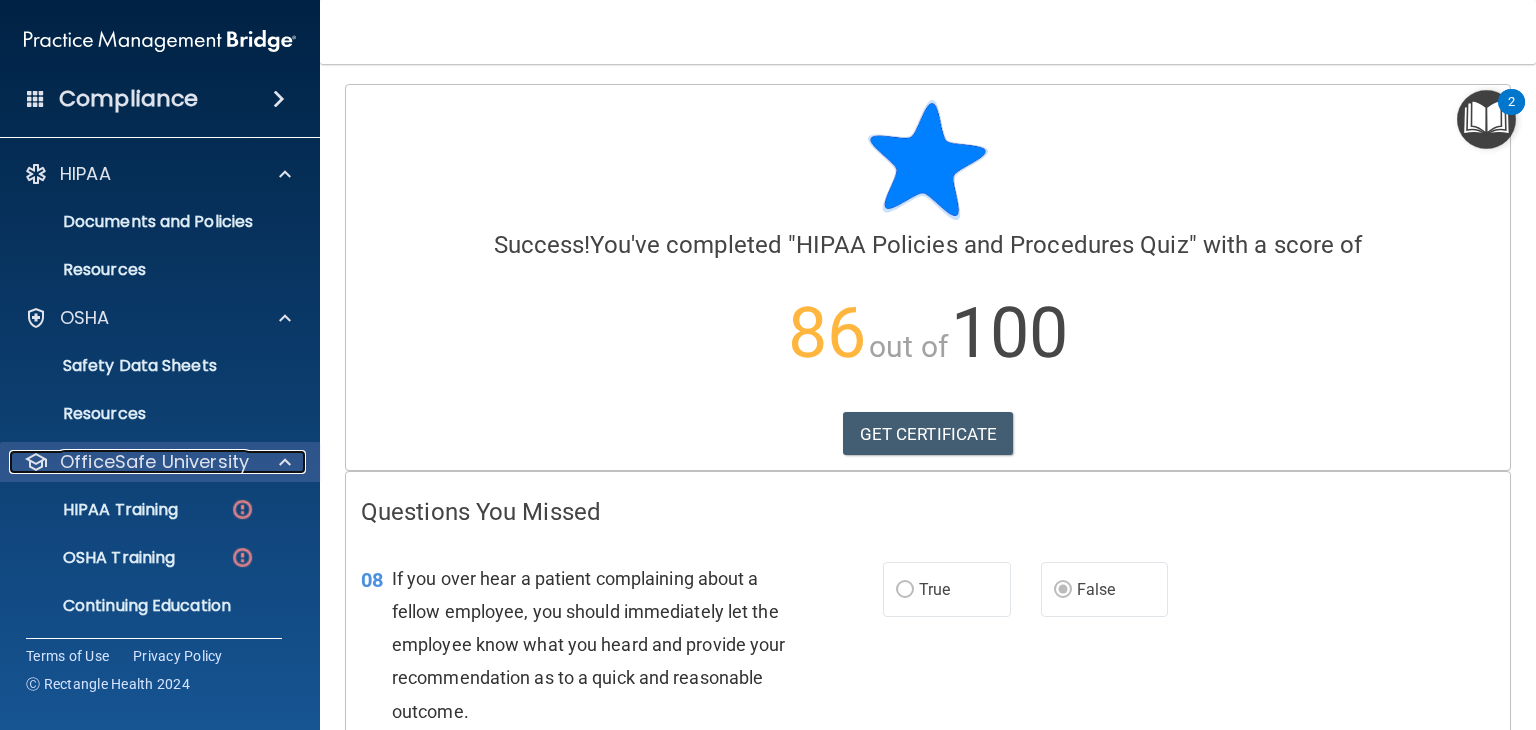 scroll, scrollTop: 52, scrollLeft: 0, axis: vertical 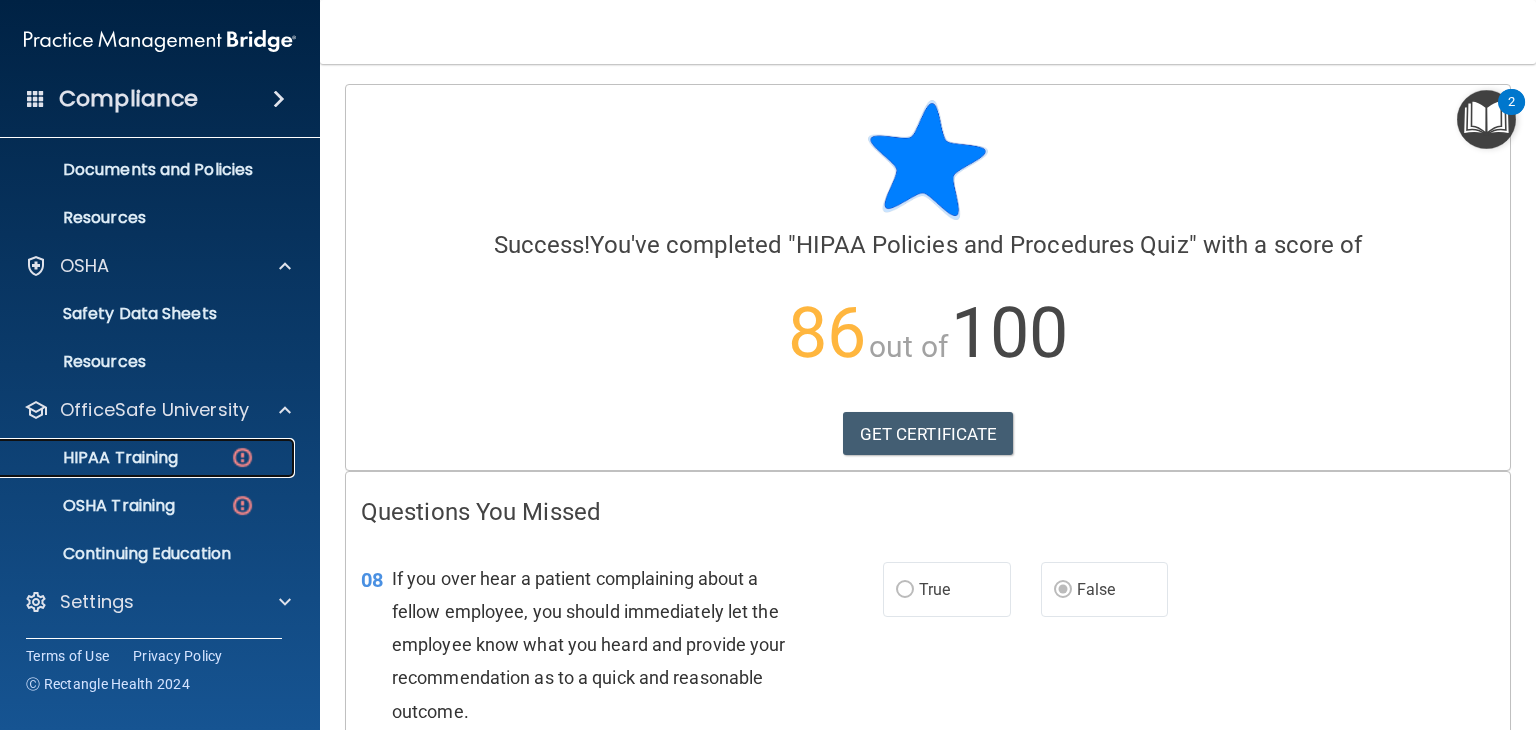 click on "HIPAA Training" at bounding box center (137, 458) 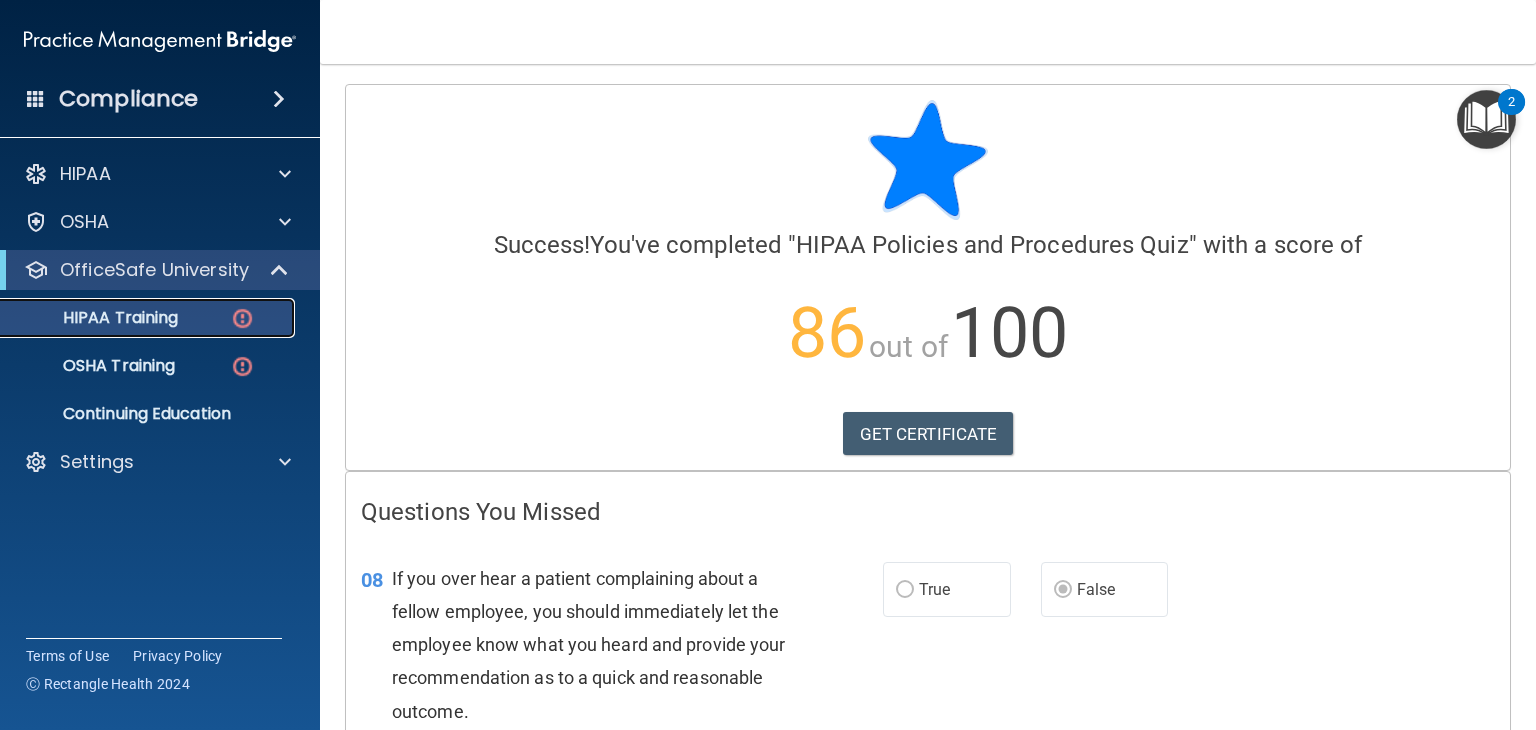 scroll, scrollTop: 0, scrollLeft: 0, axis: both 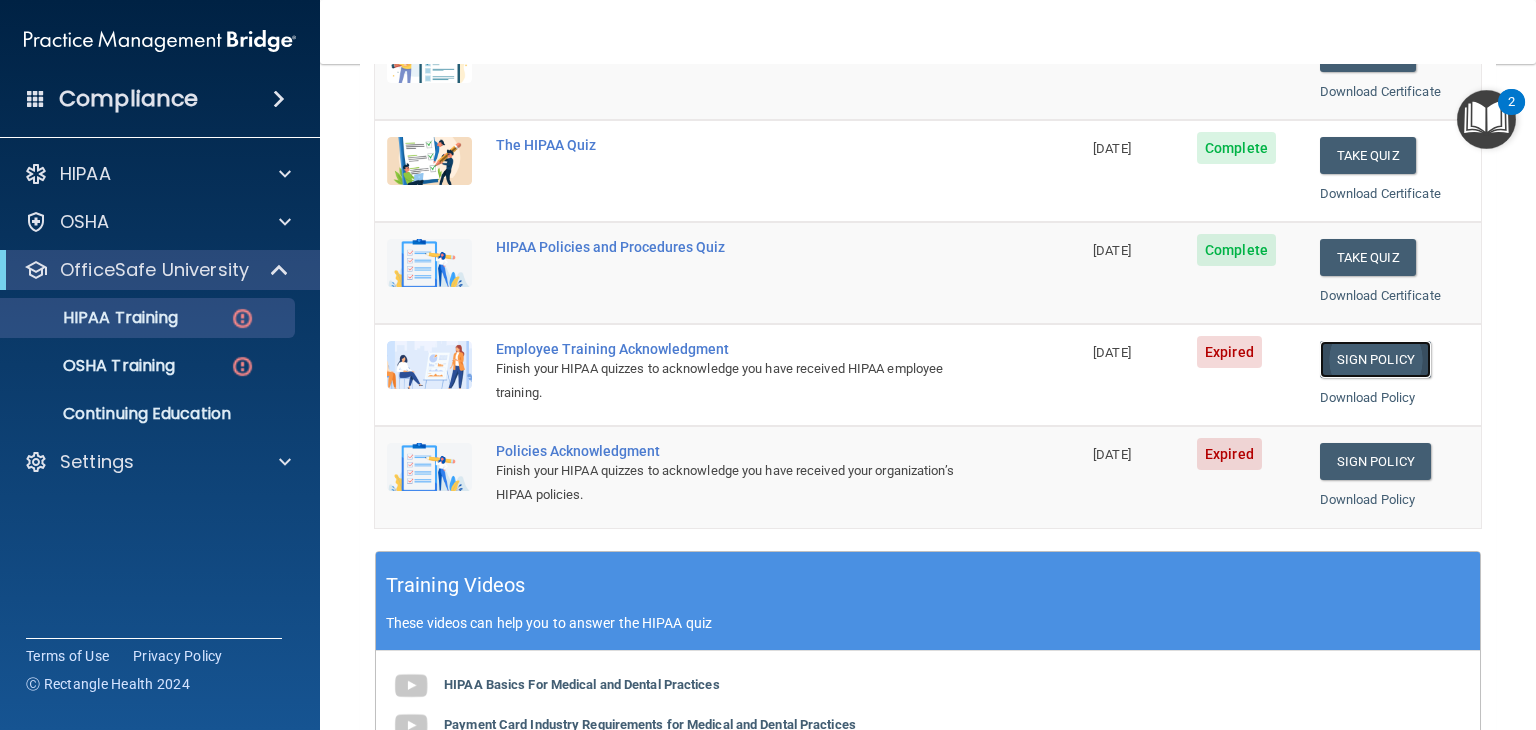 click on "Sign Policy" at bounding box center (1375, 359) 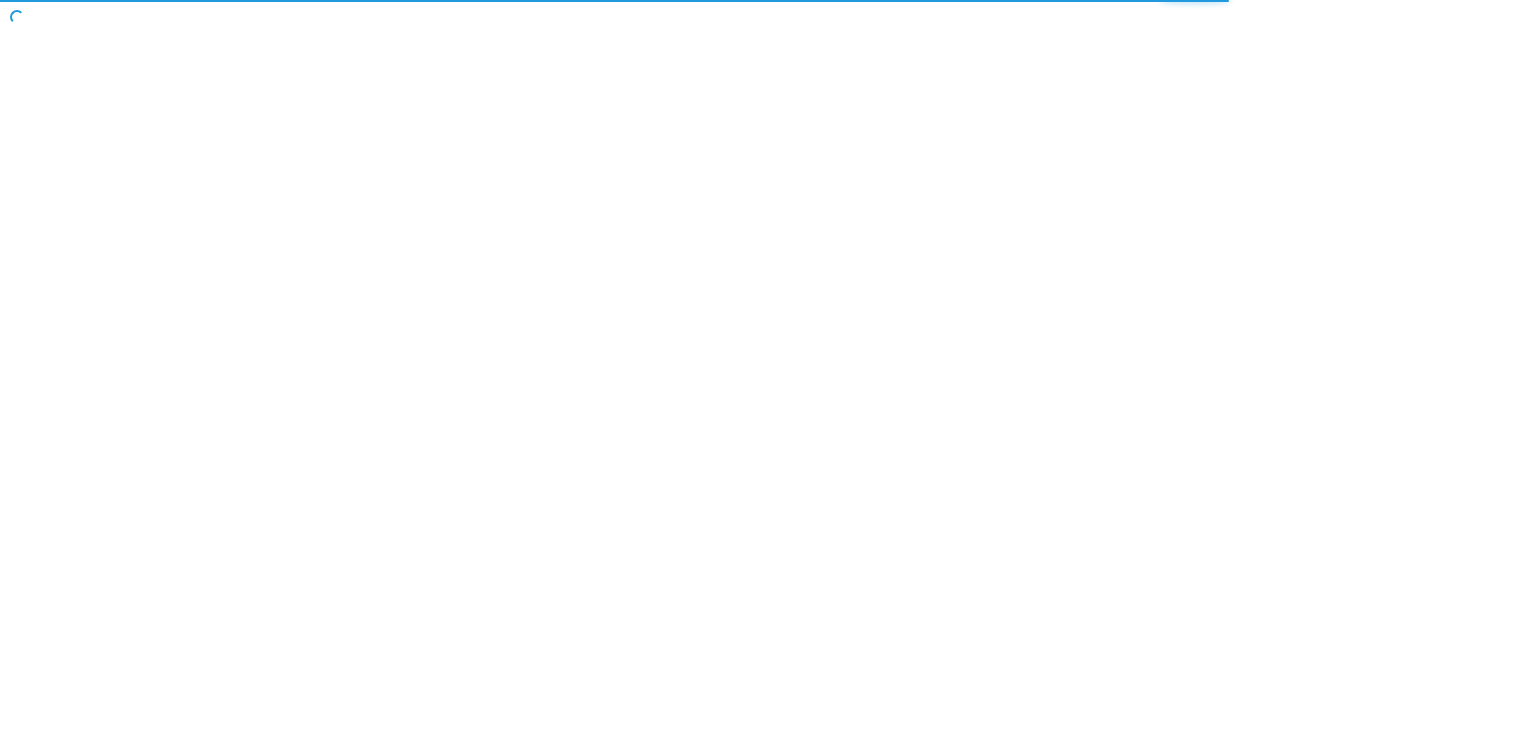scroll, scrollTop: 0, scrollLeft: 0, axis: both 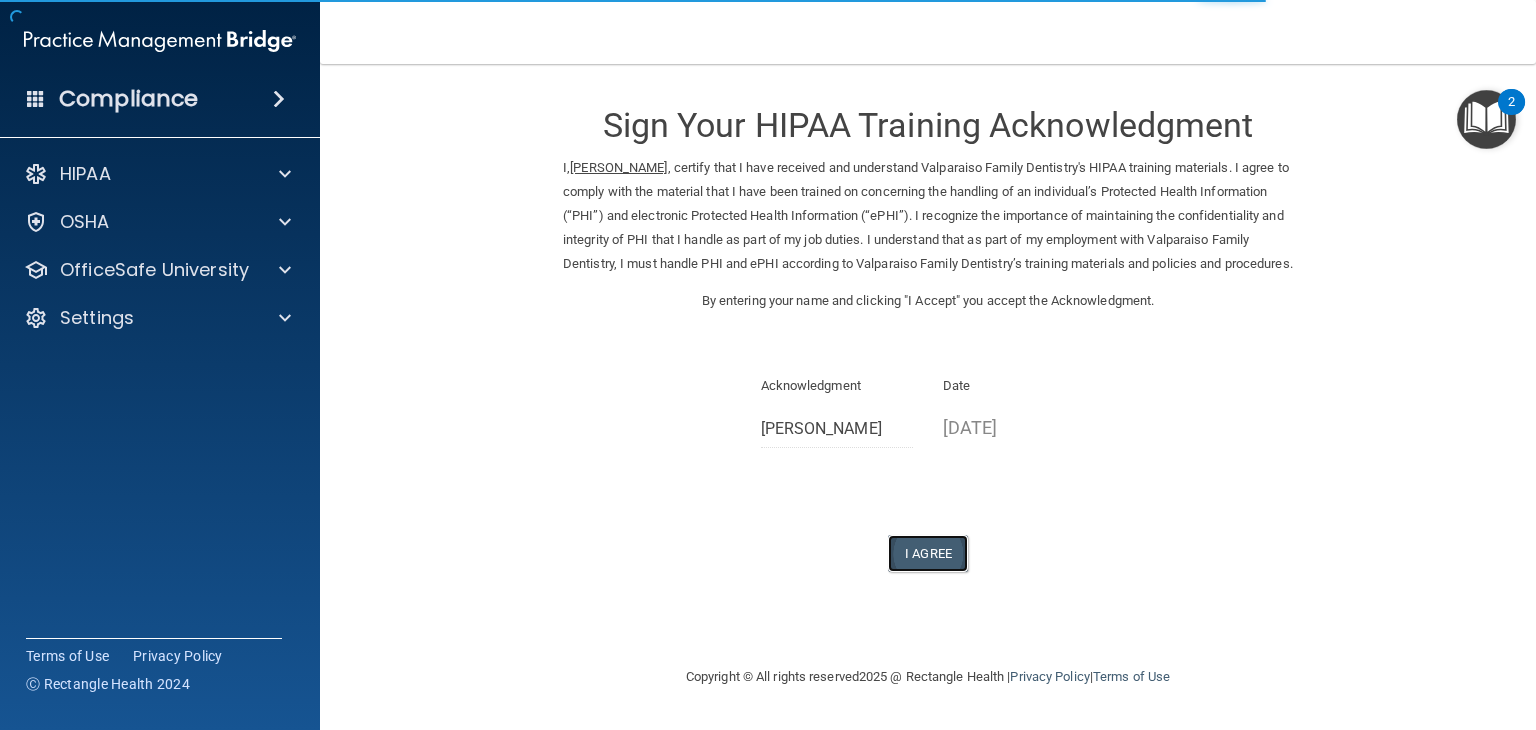 click on "I Agree" at bounding box center (928, 553) 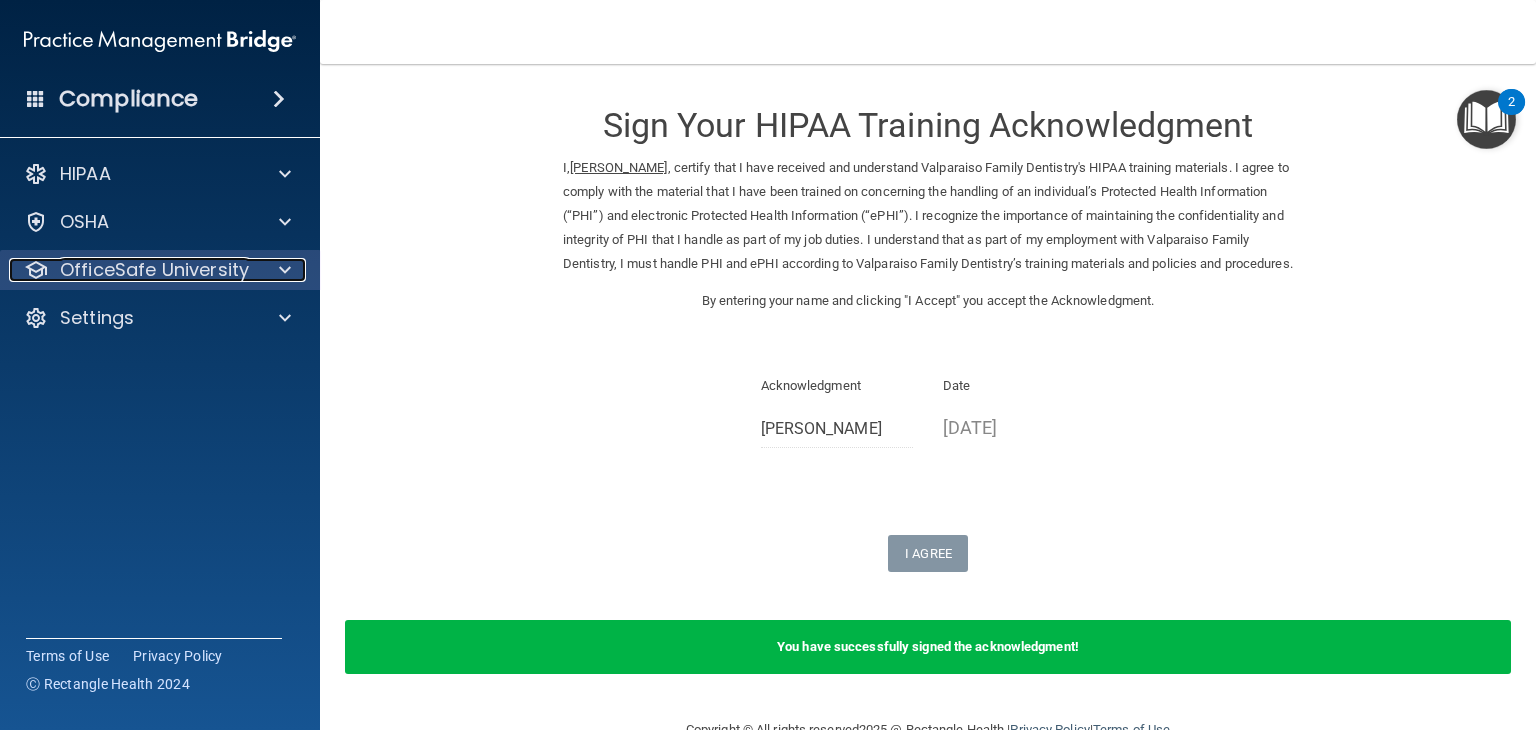 click at bounding box center [285, 270] 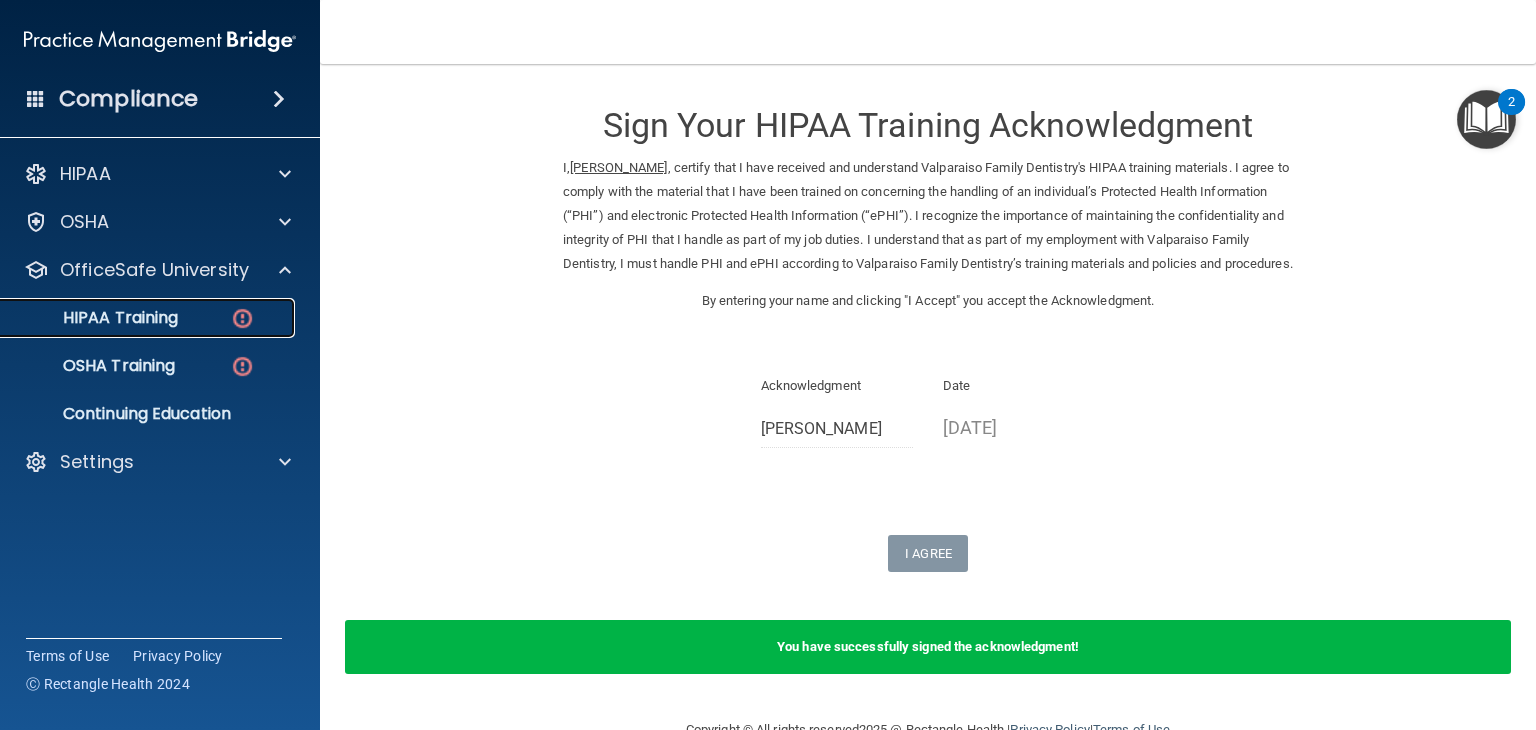click on "HIPAA Training" at bounding box center (149, 318) 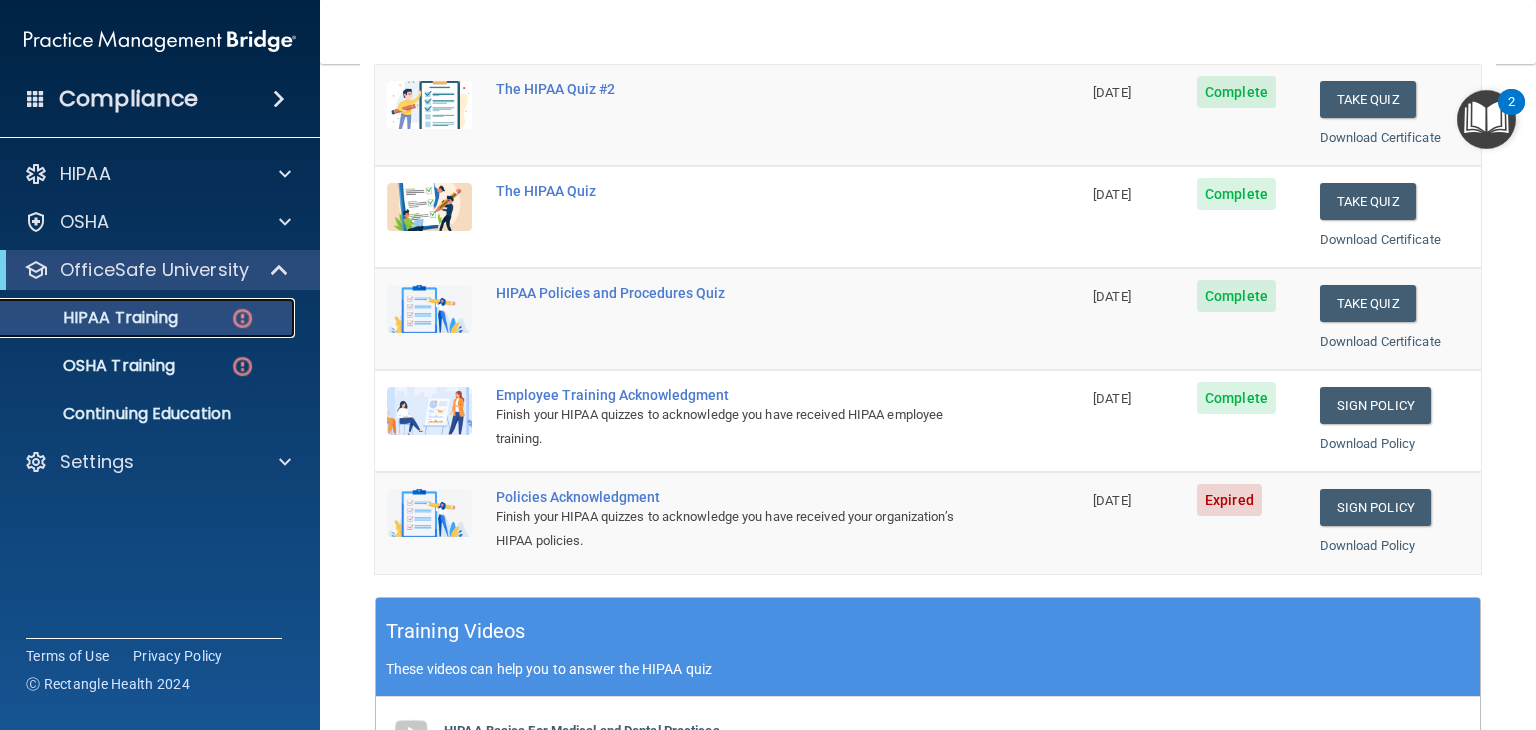 scroll, scrollTop: 288, scrollLeft: 0, axis: vertical 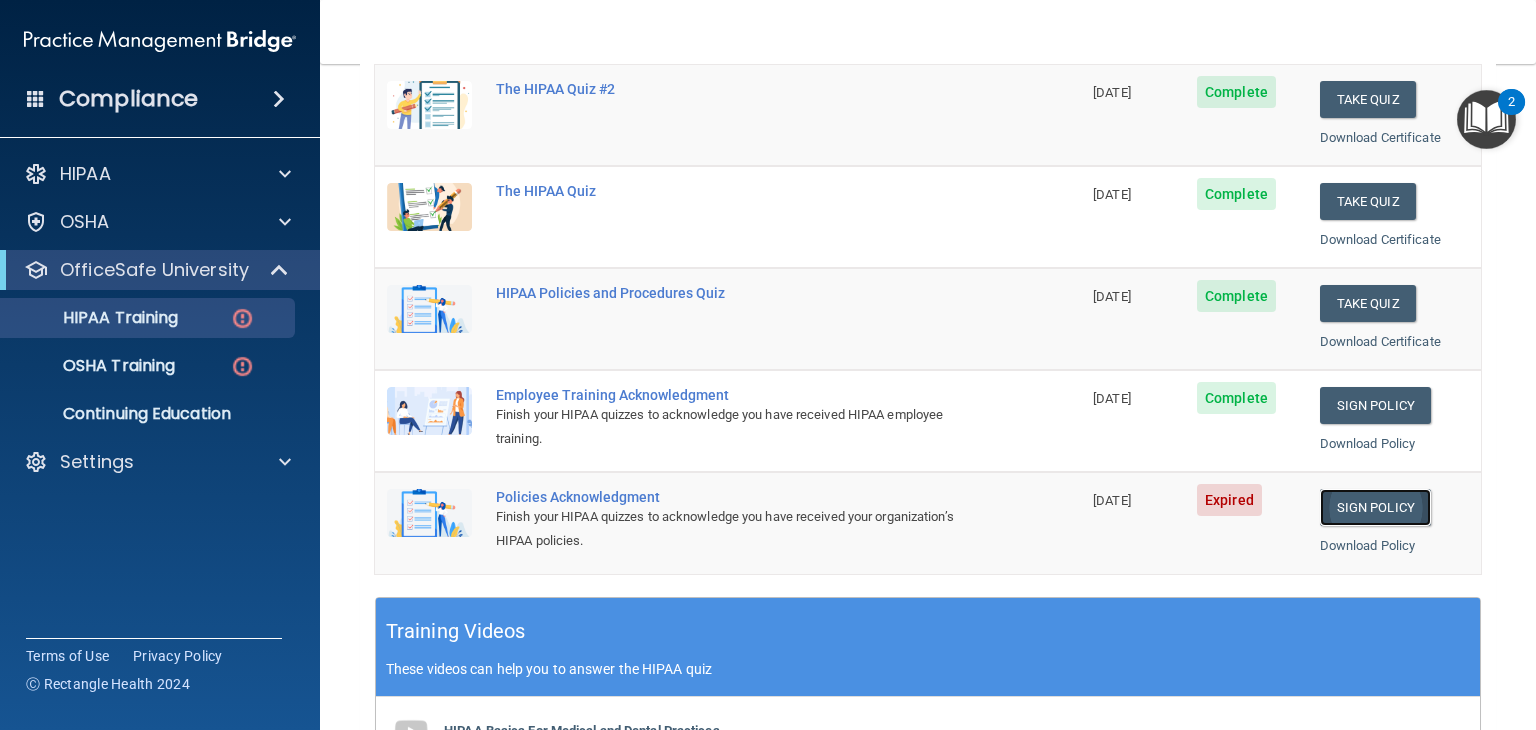 click on "Sign Policy" at bounding box center (1375, 507) 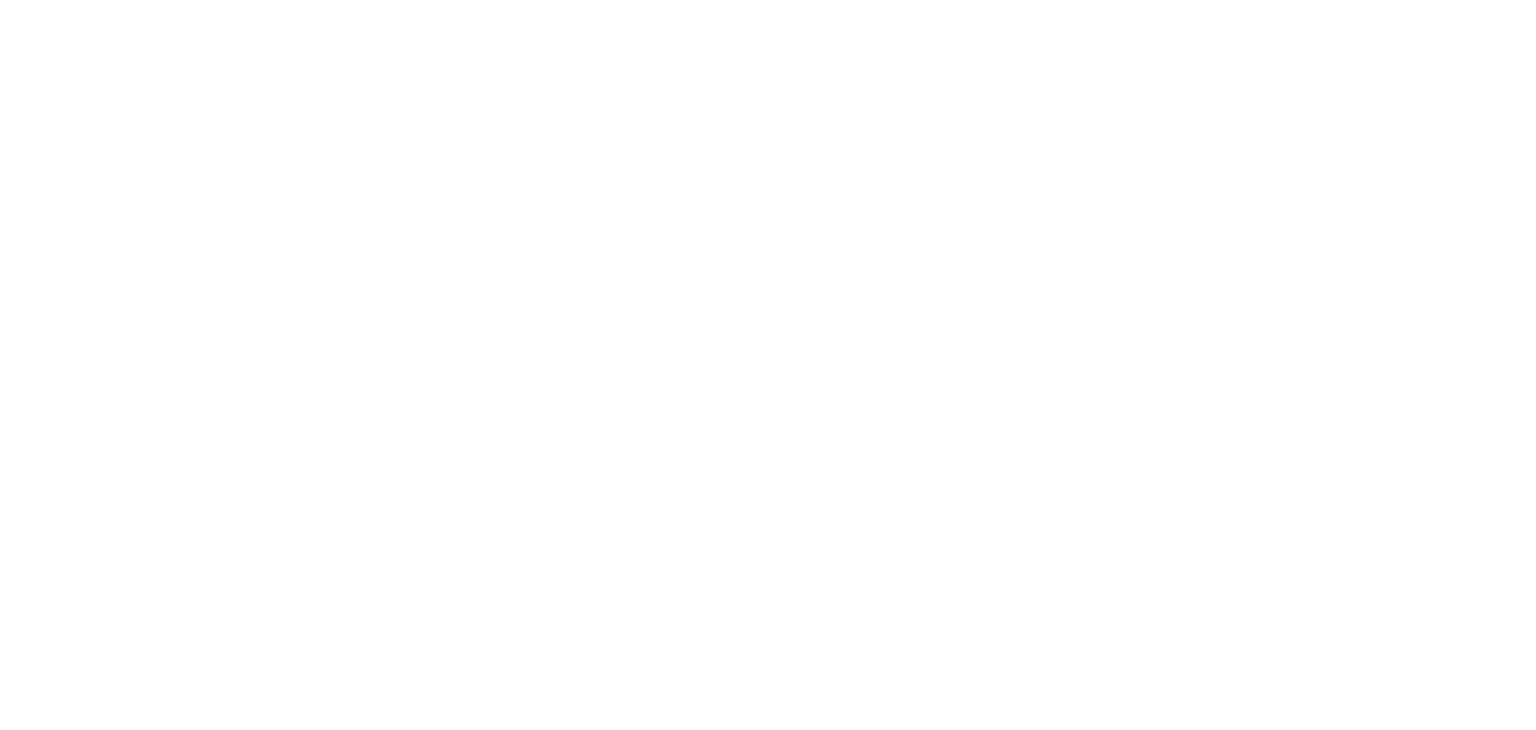 scroll, scrollTop: 0, scrollLeft: 0, axis: both 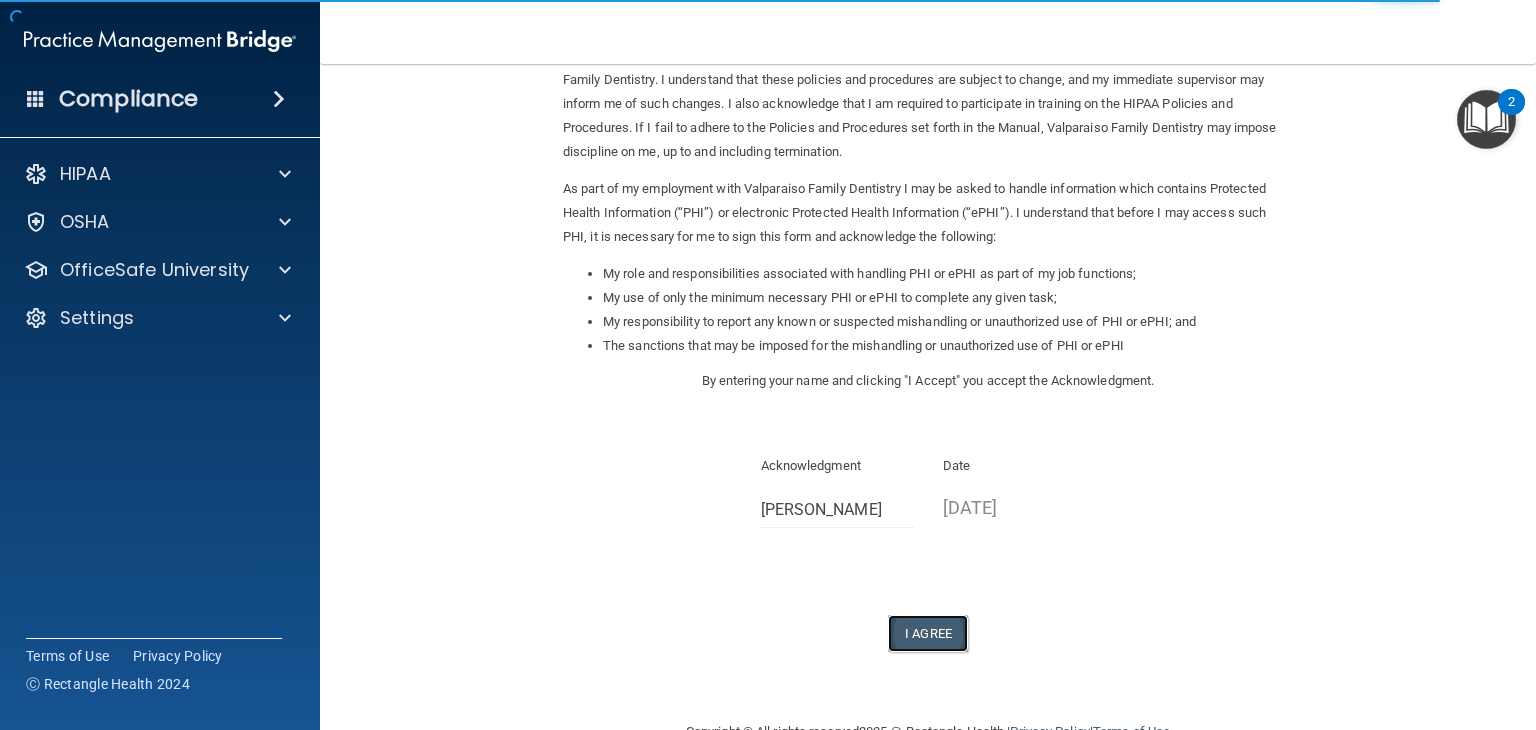 click on "I Agree" at bounding box center (928, 633) 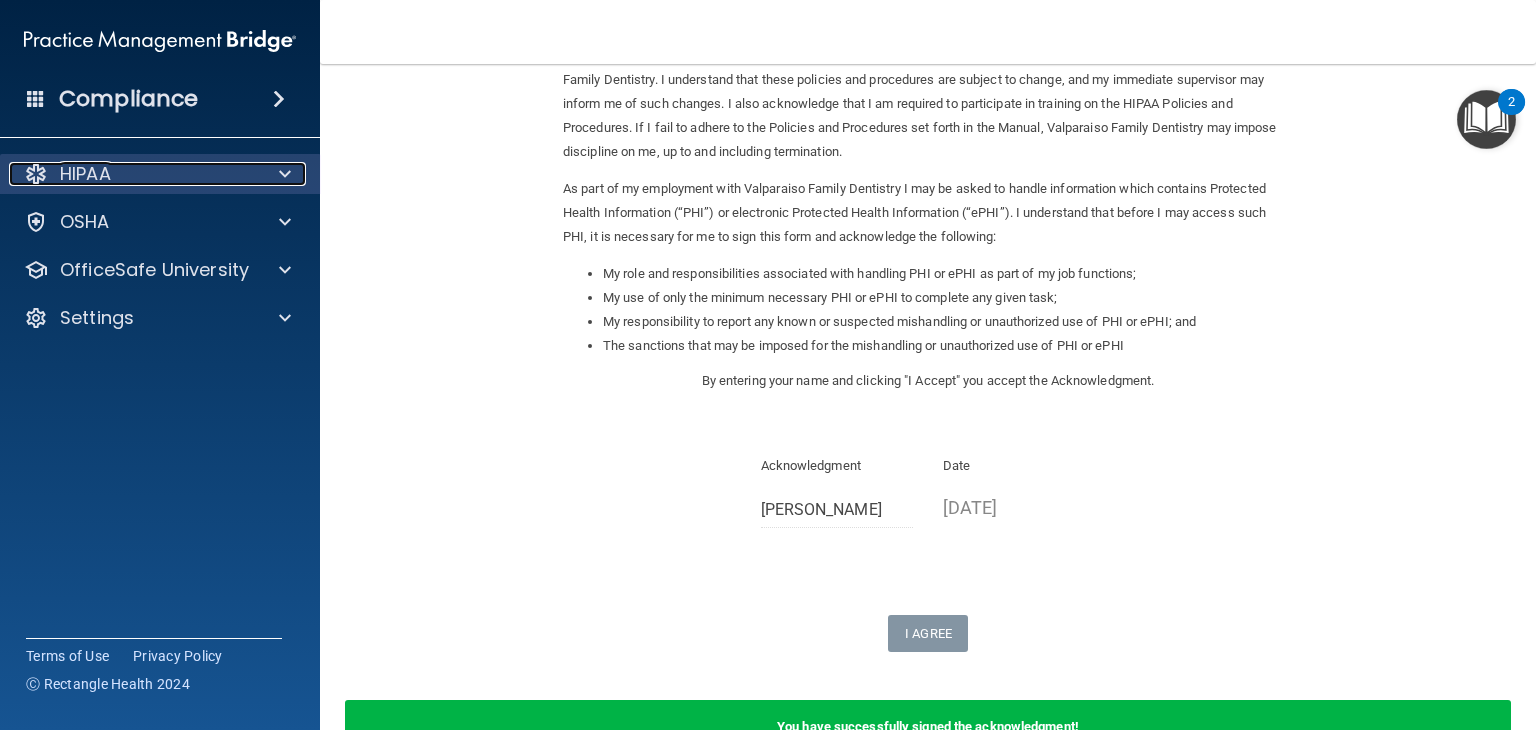click at bounding box center (285, 174) 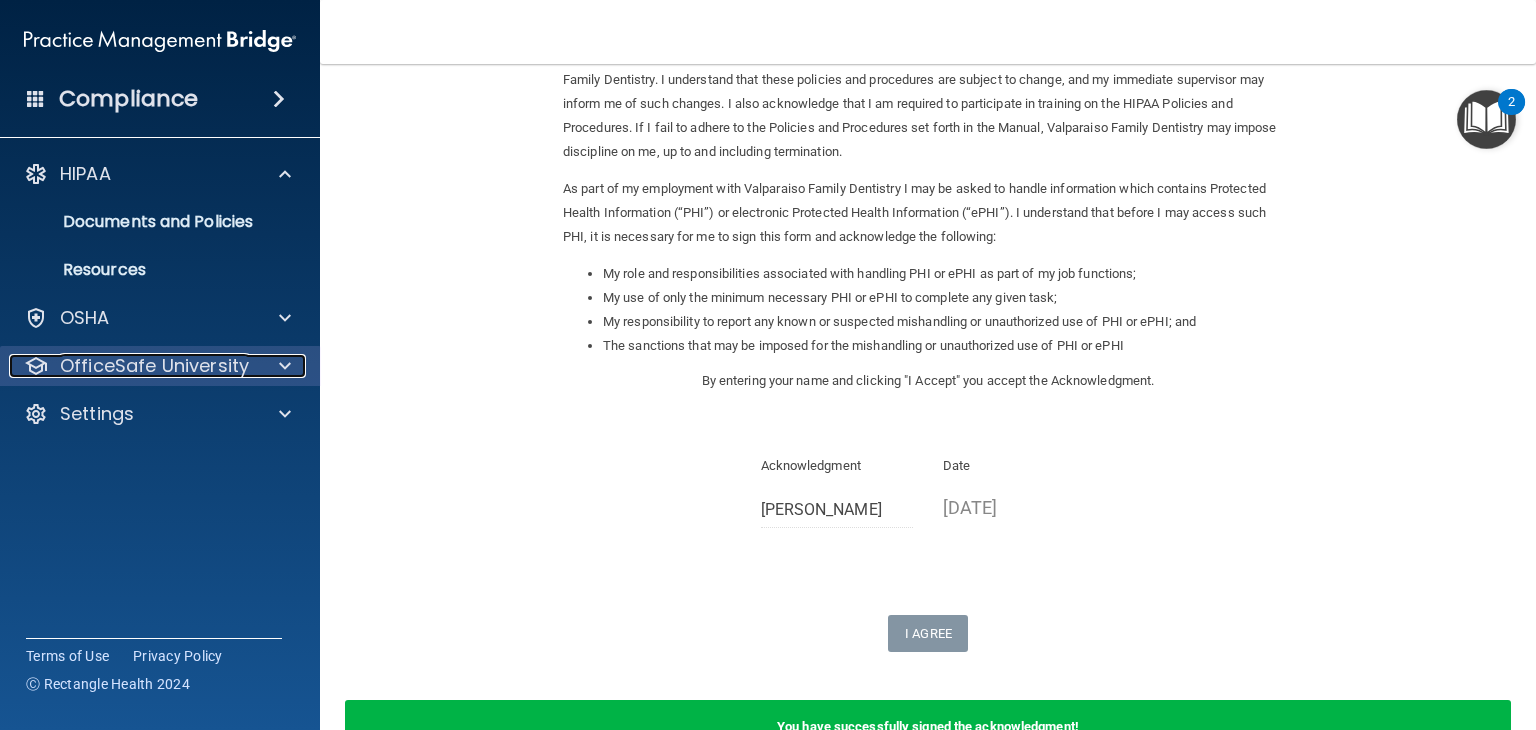 click at bounding box center [285, 366] 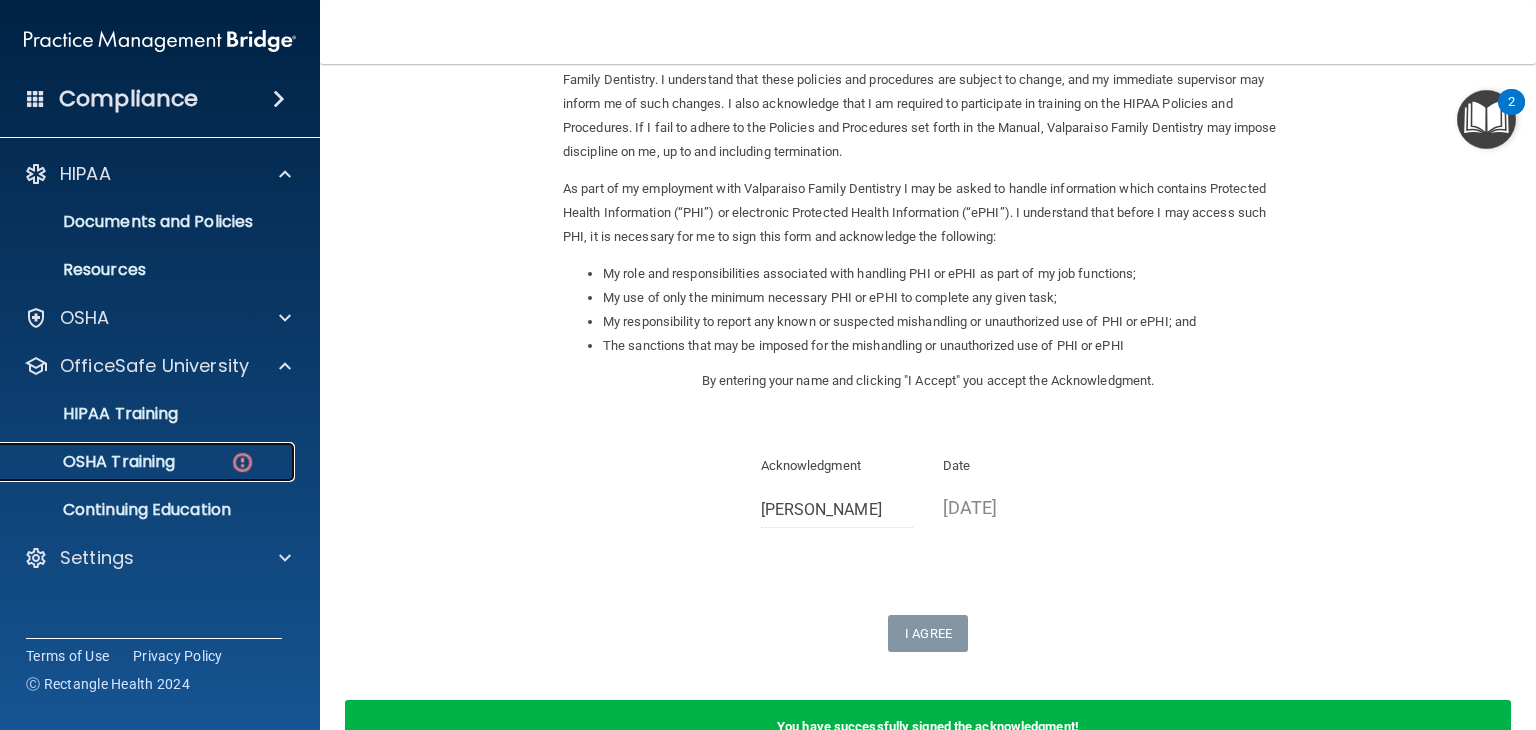 click on "OSHA Training" at bounding box center [137, 462] 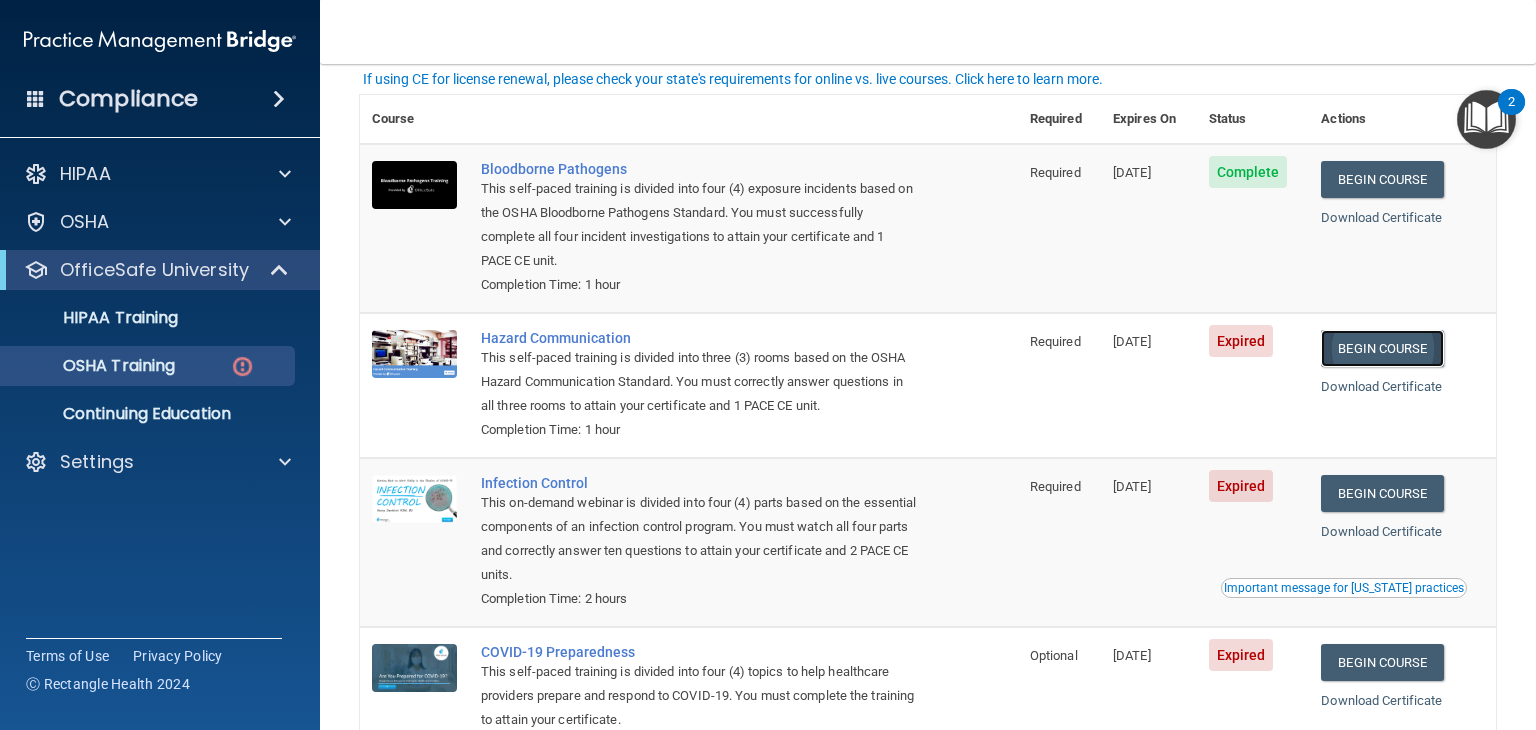 click on "Begin Course" at bounding box center (1382, 348) 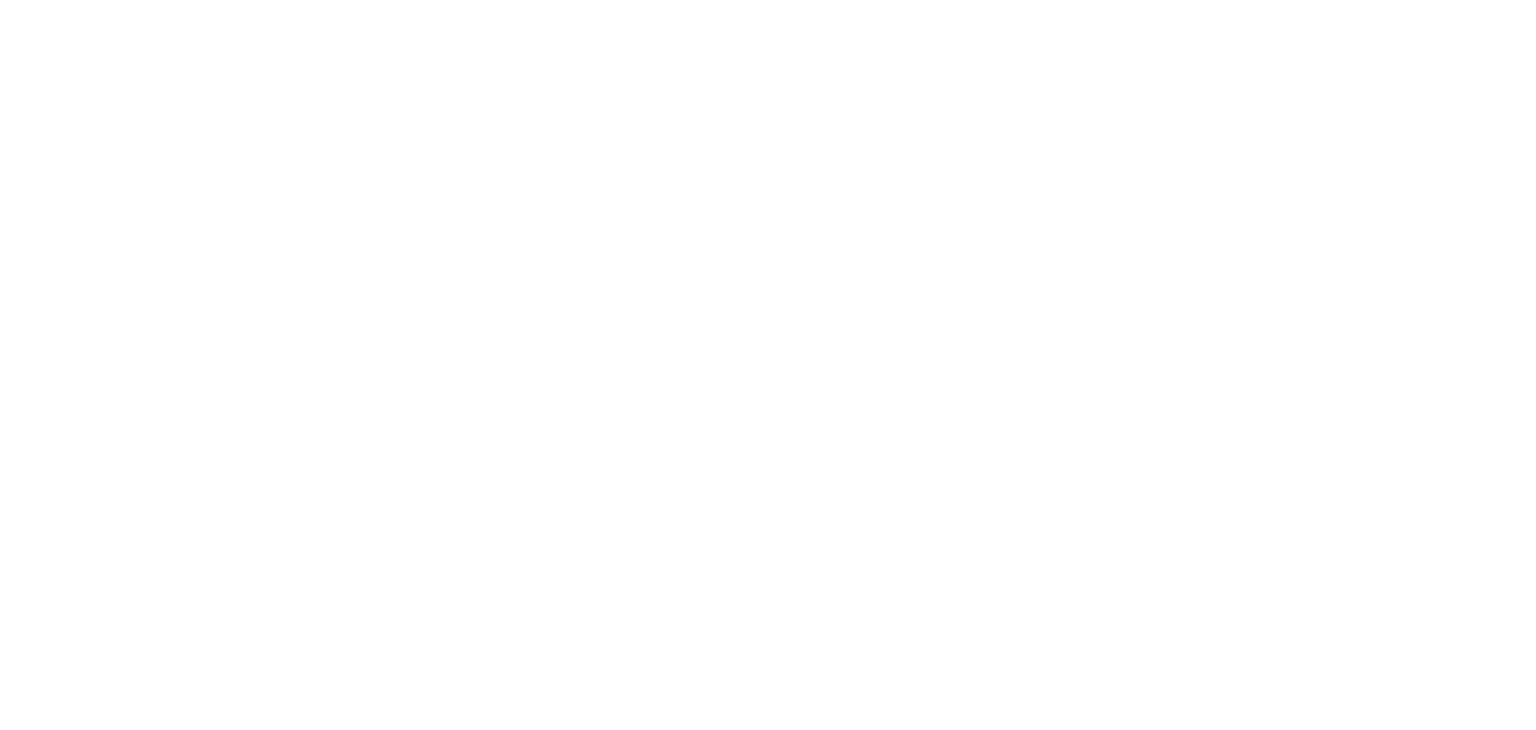 scroll, scrollTop: 0, scrollLeft: 0, axis: both 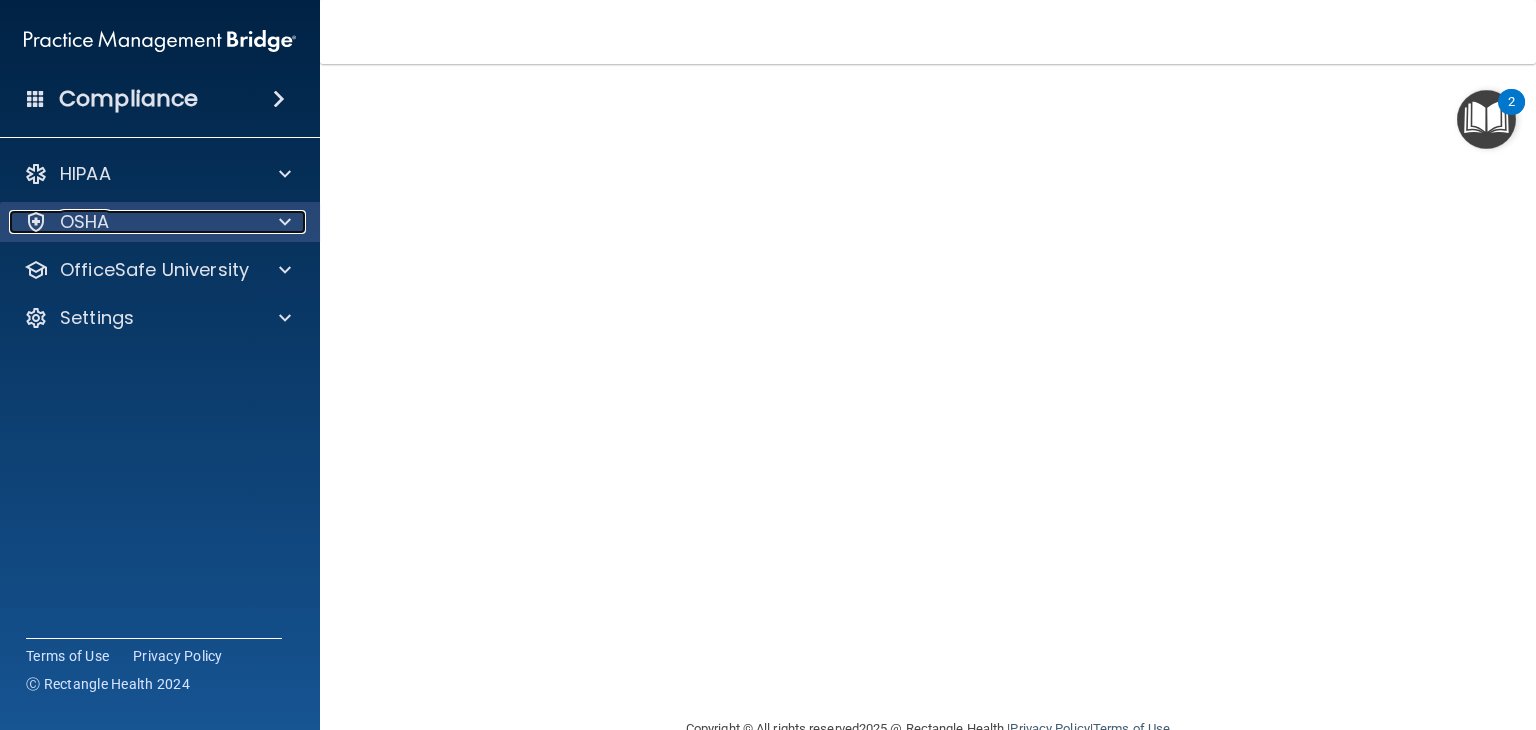 click at bounding box center [282, 222] 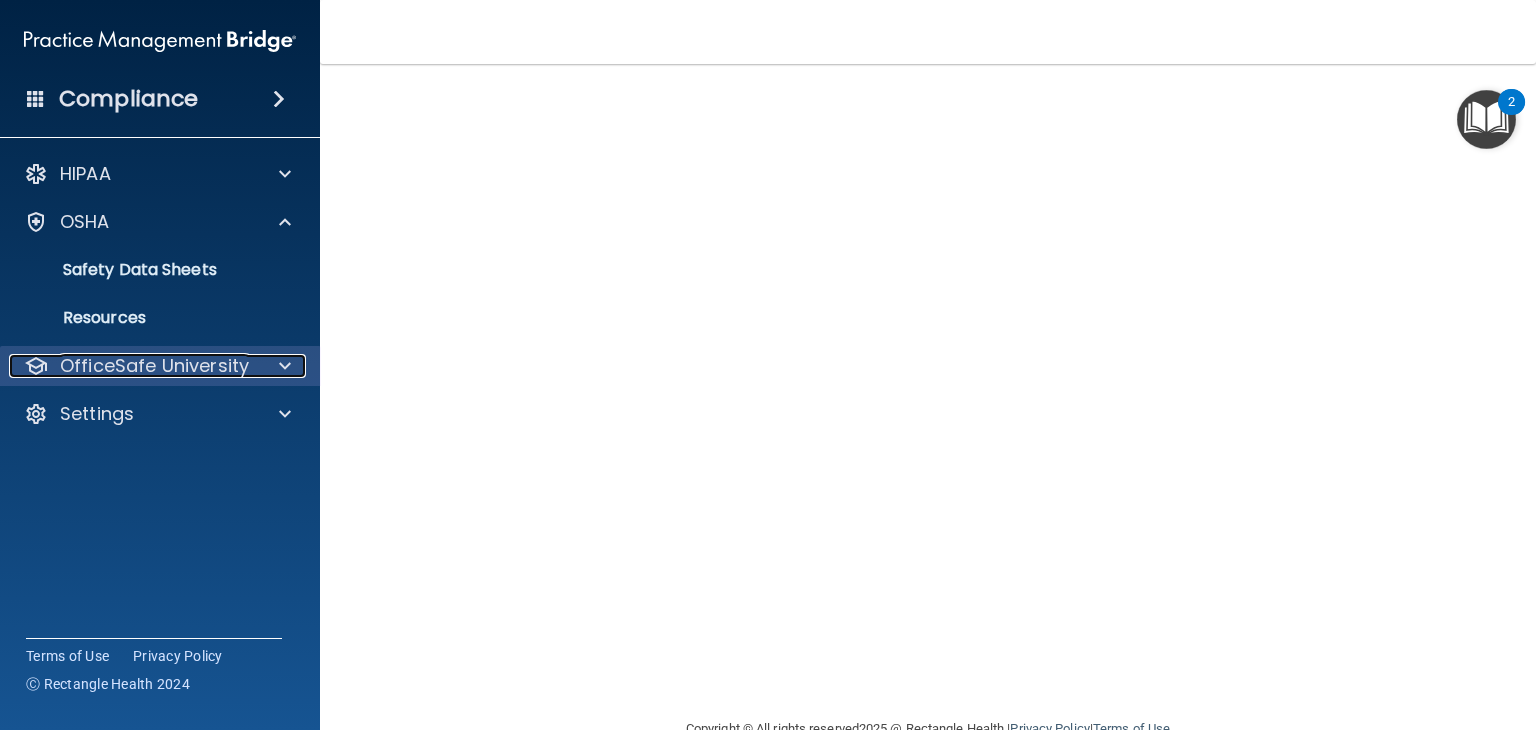 click at bounding box center (285, 366) 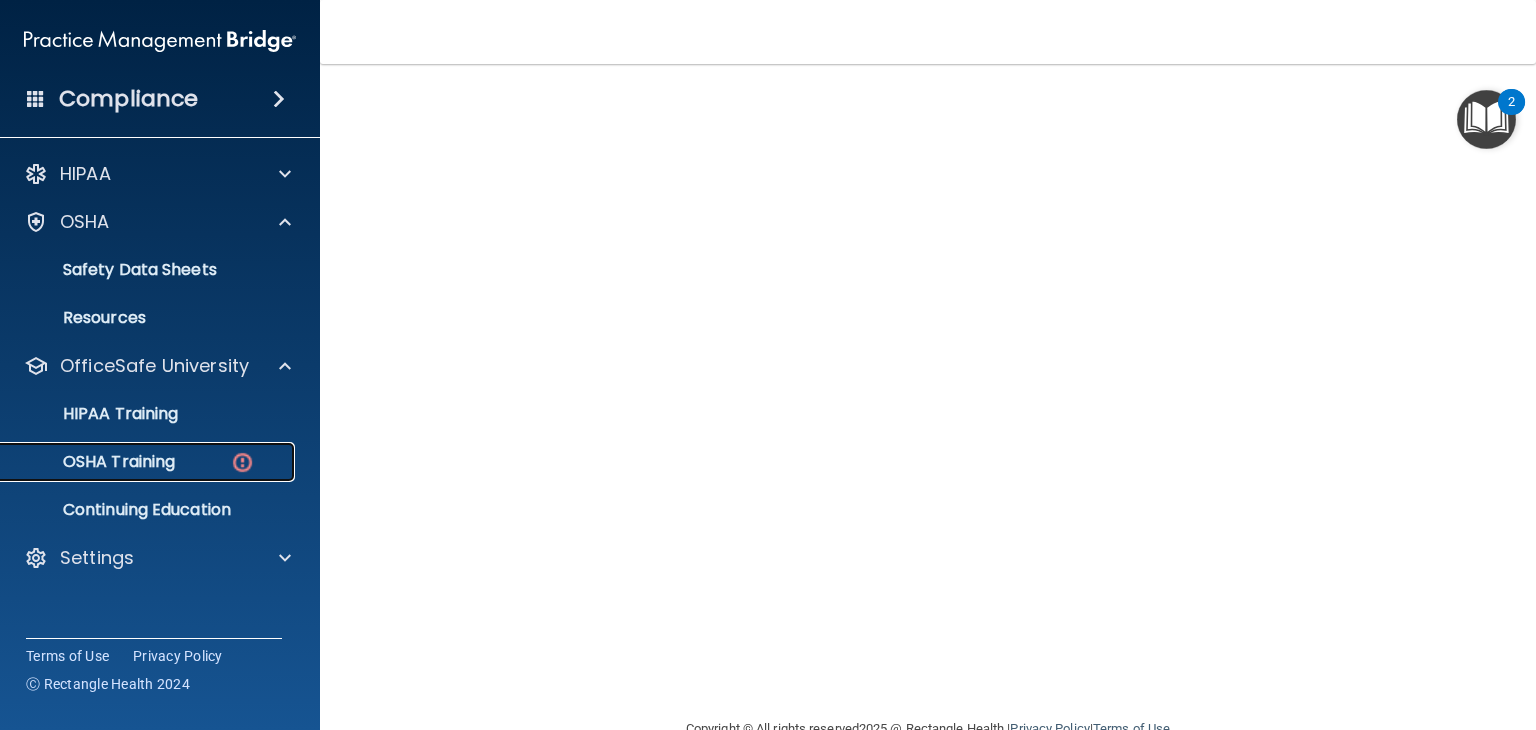 click on "OSHA Training" at bounding box center (149, 462) 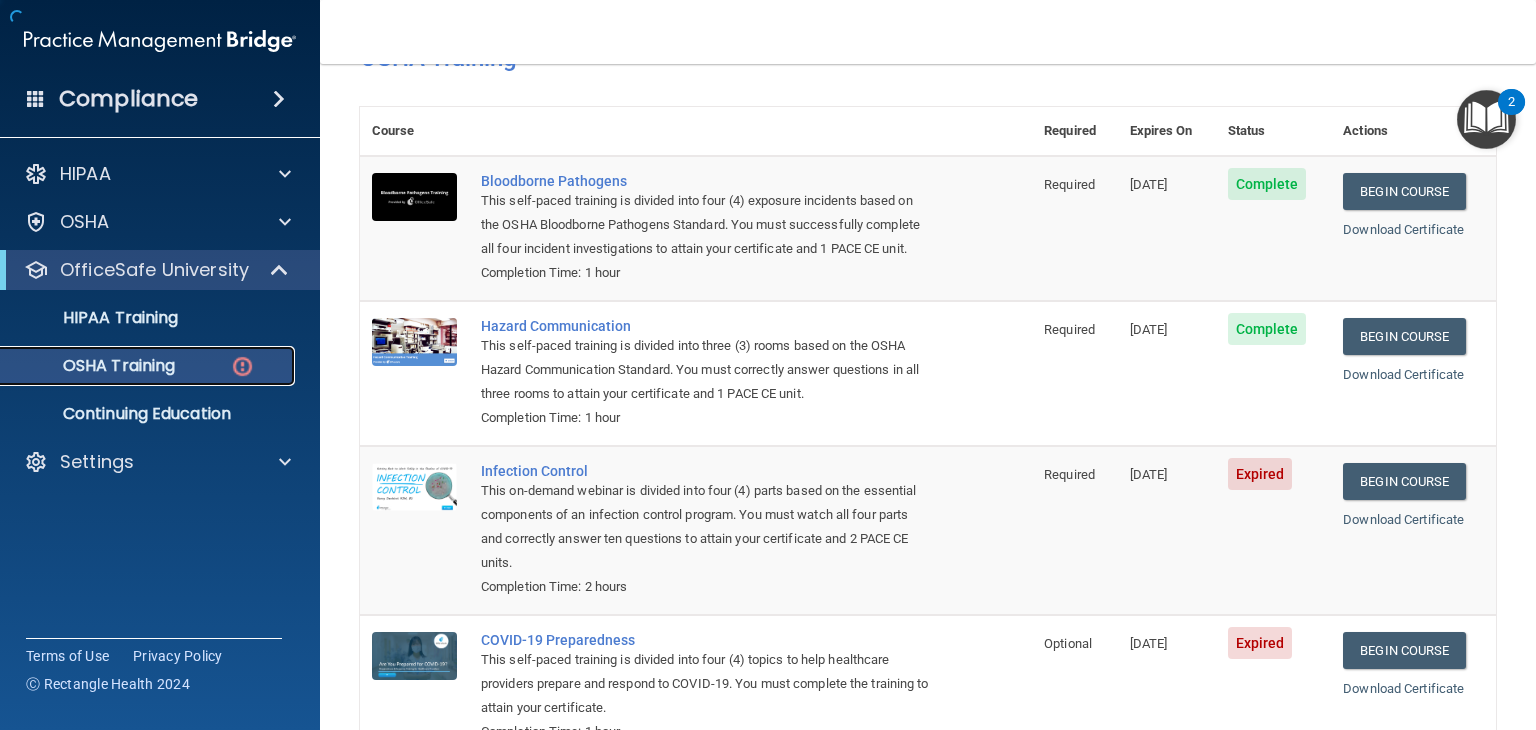 scroll, scrollTop: 237, scrollLeft: 0, axis: vertical 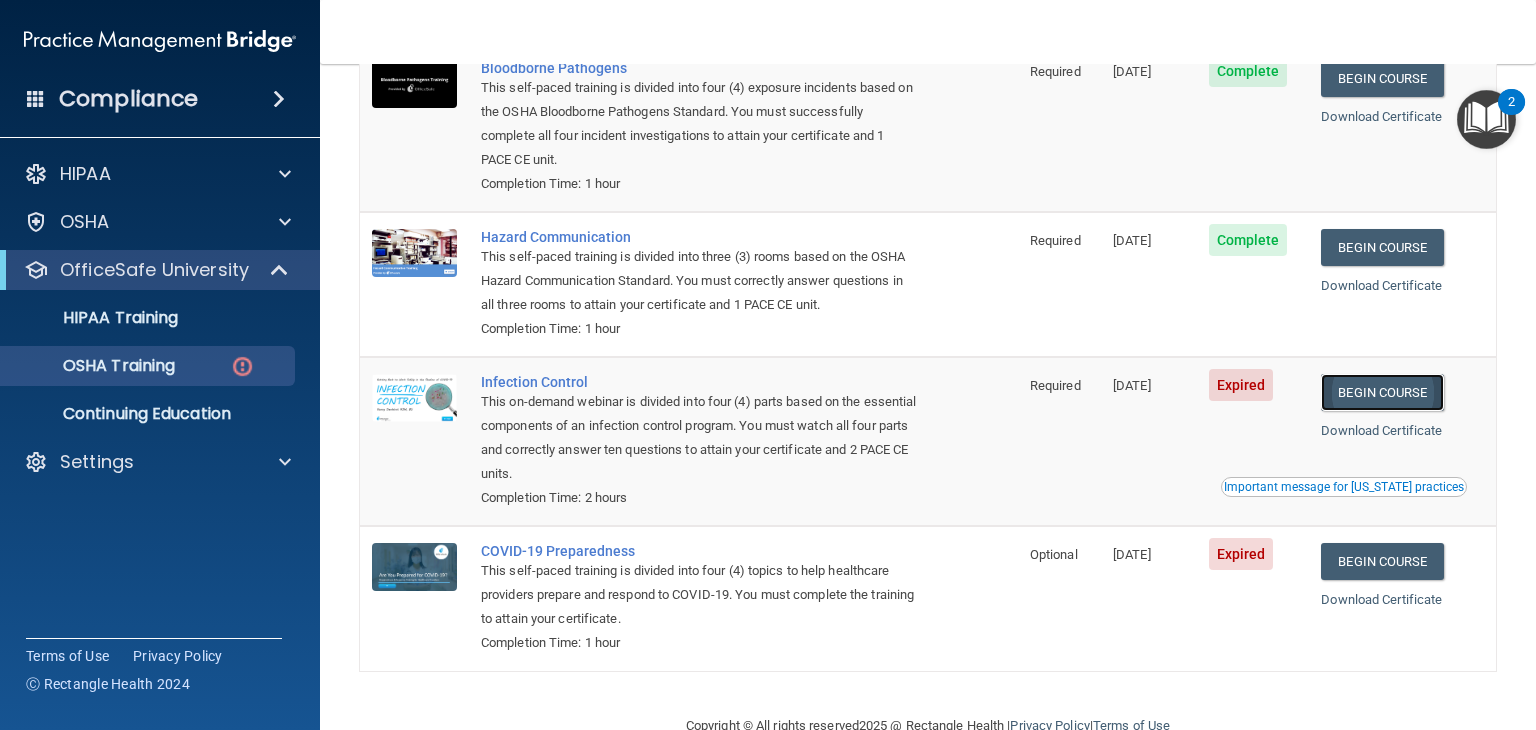 click on "Begin Course" at bounding box center [1382, 392] 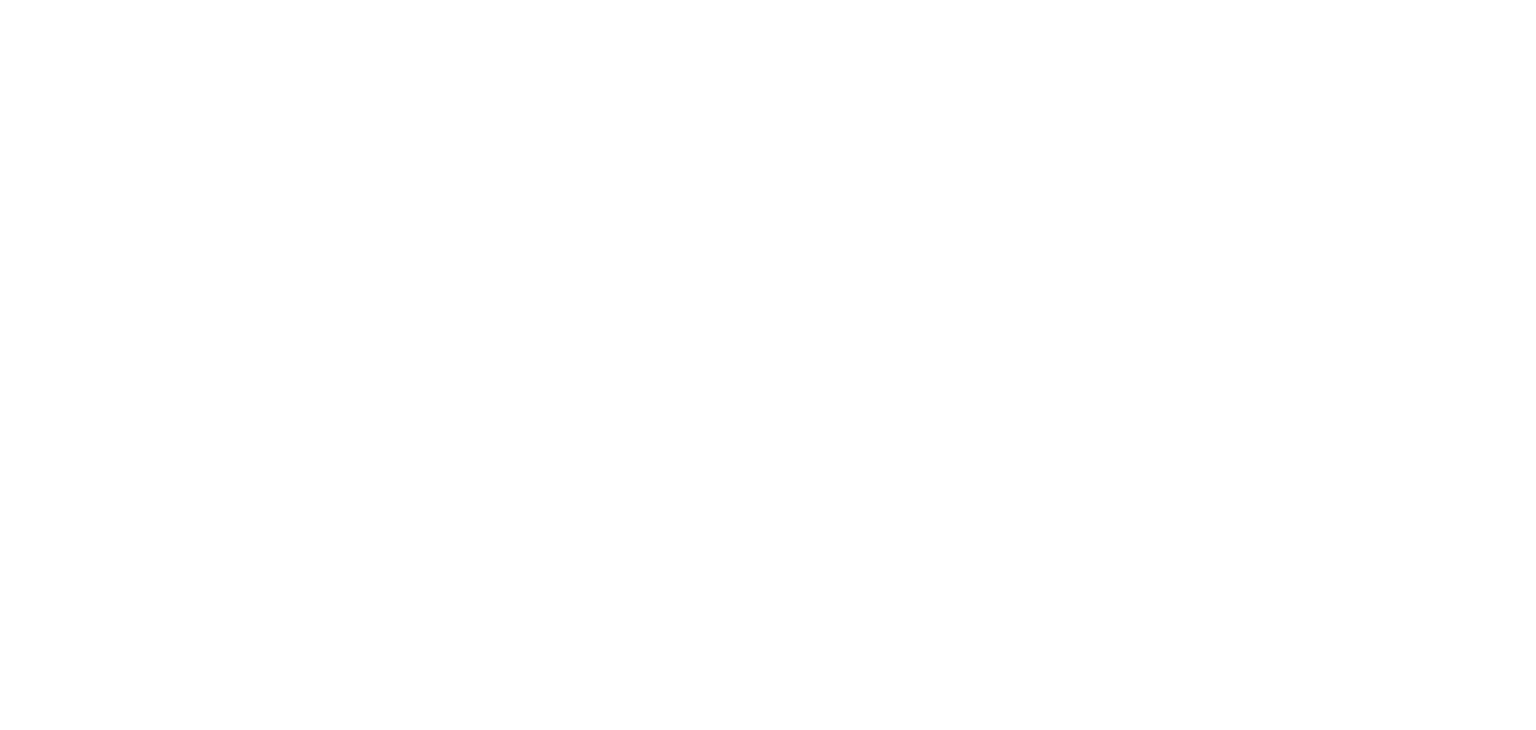 scroll, scrollTop: 0, scrollLeft: 0, axis: both 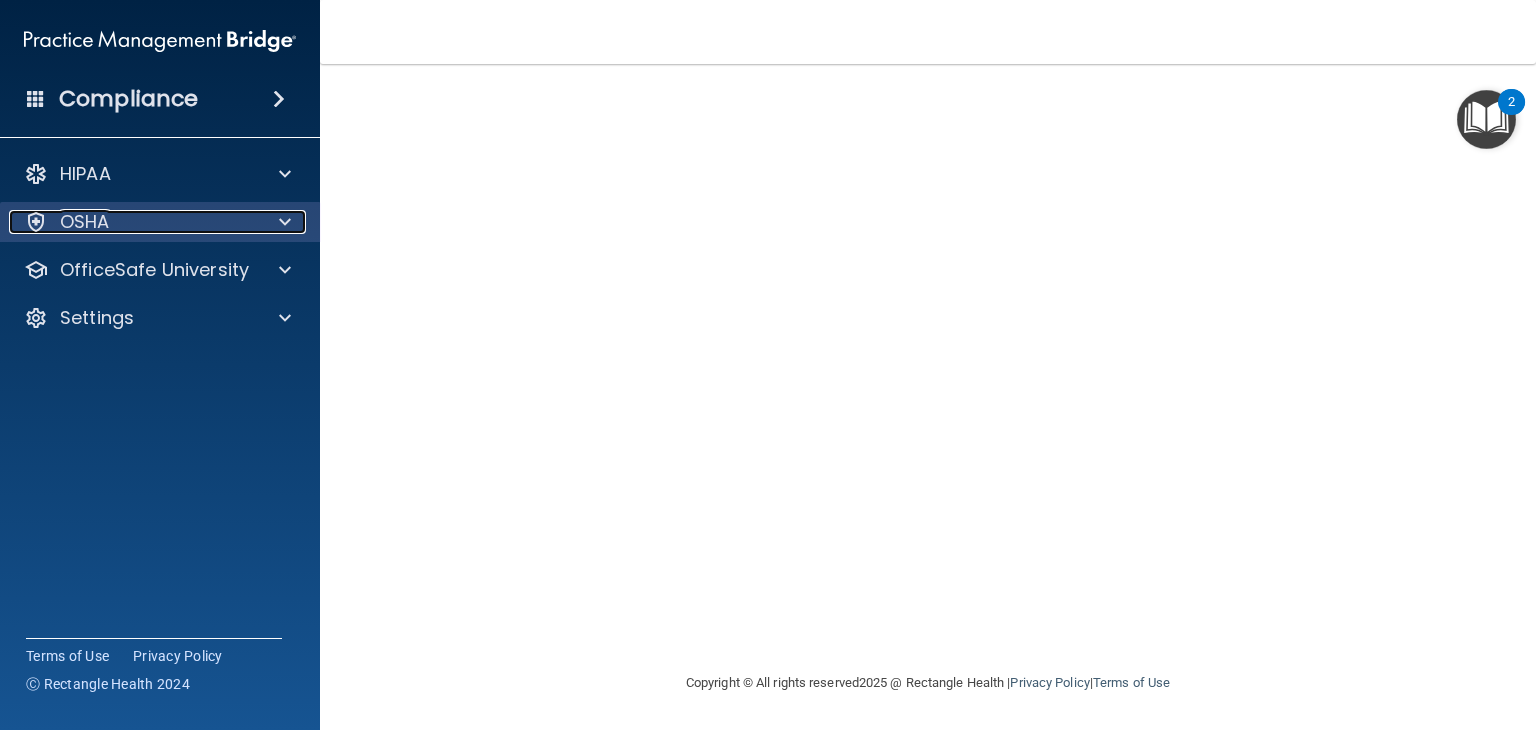 click at bounding box center [285, 222] 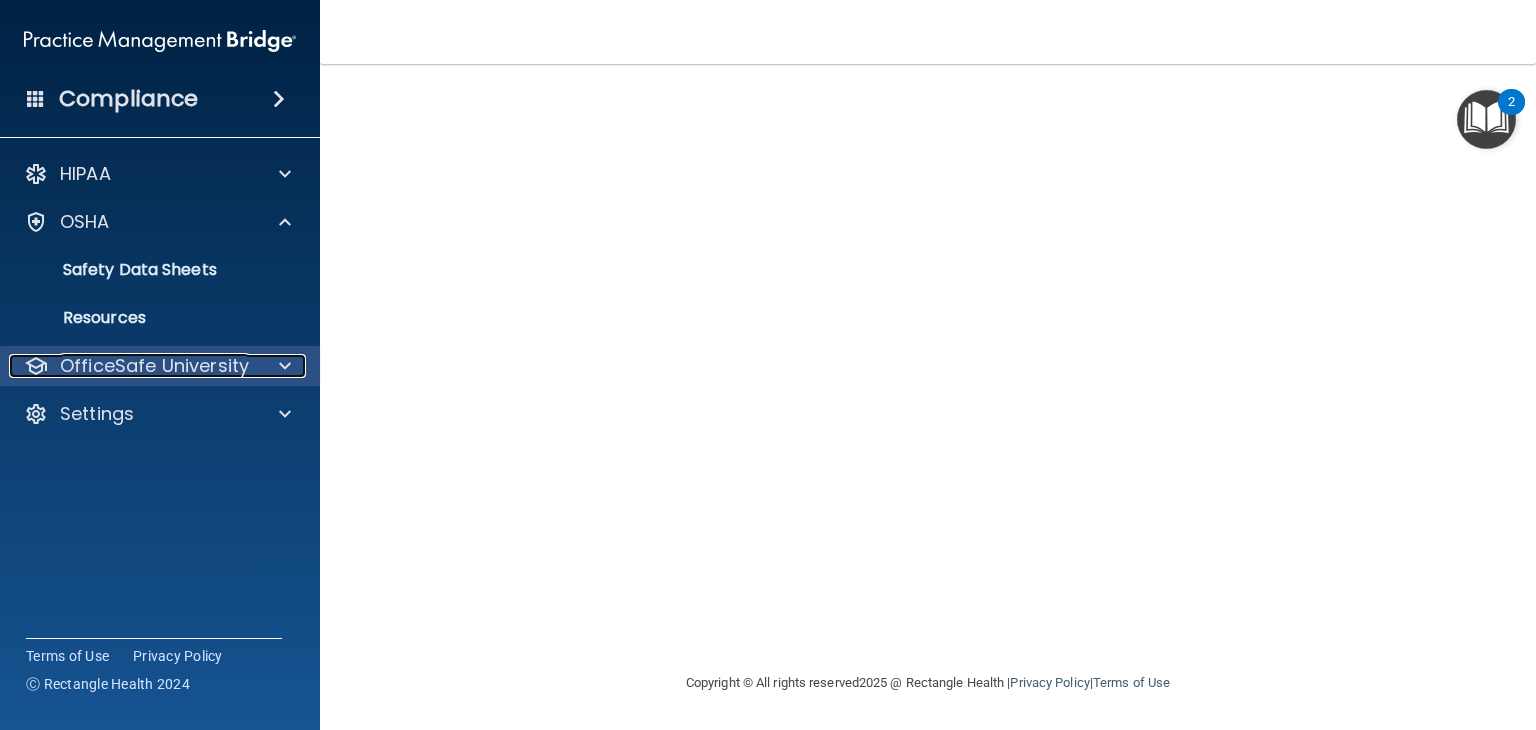 click at bounding box center [282, 366] 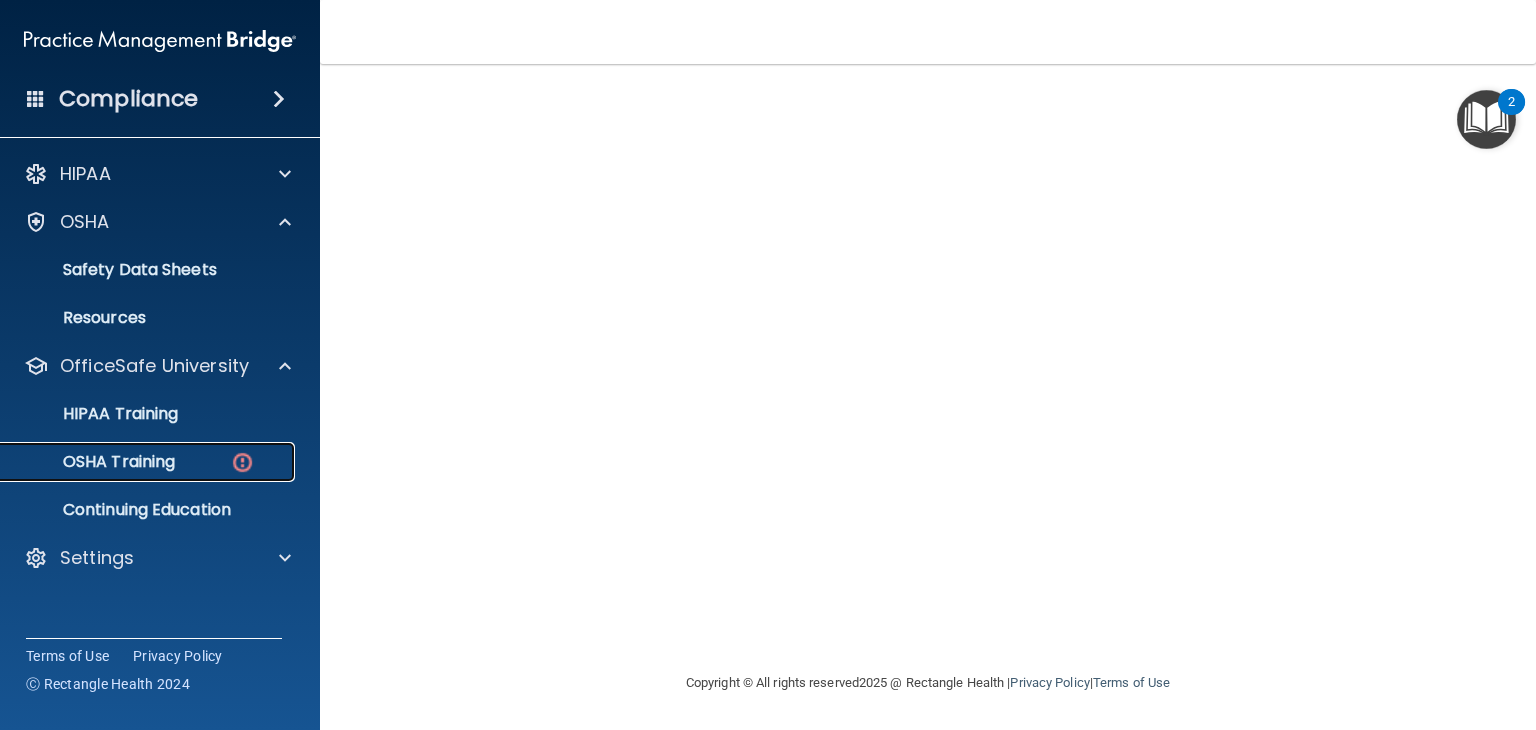 click at bounding box center [242, 462] 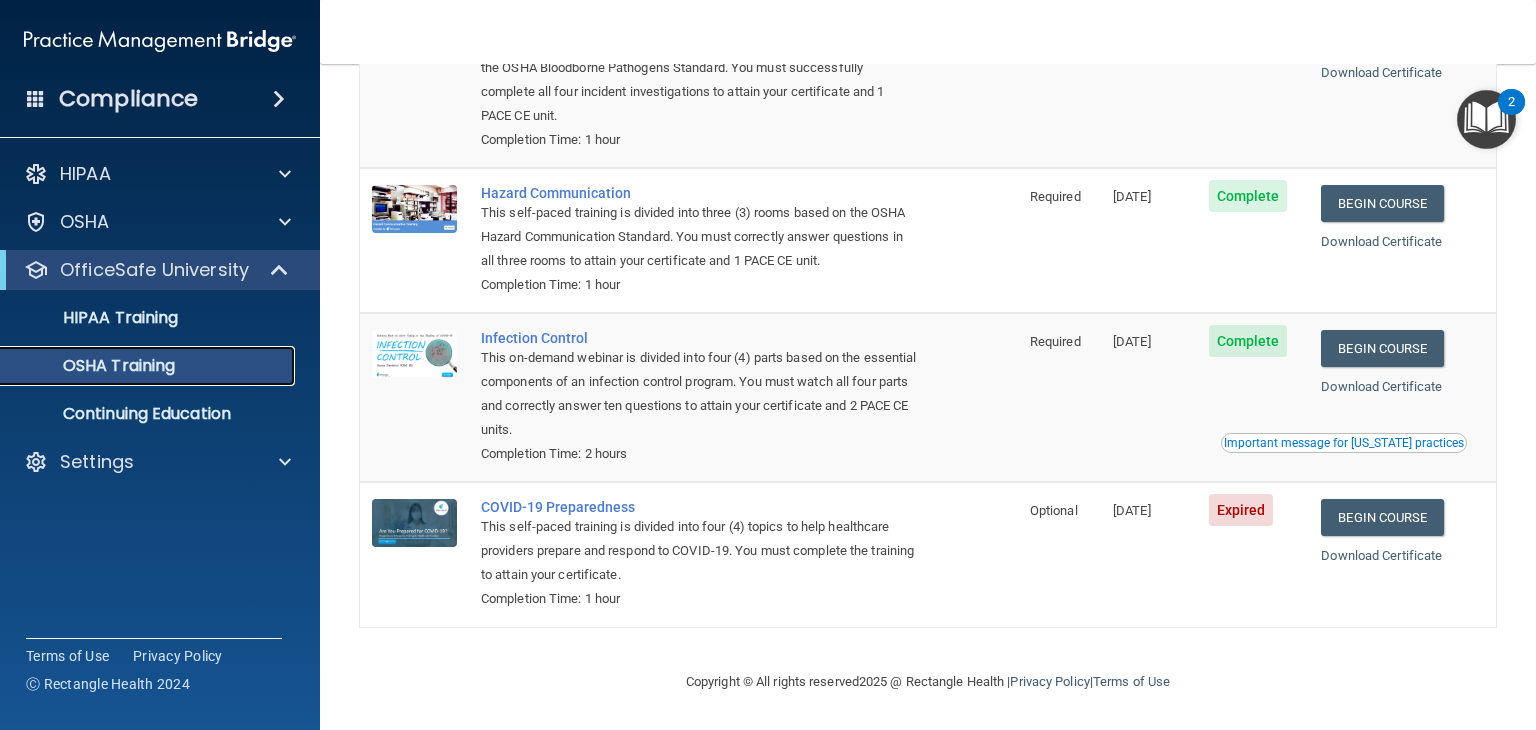 scroll, scrollTop: 228, scrollLeft: 0, axis: vertical 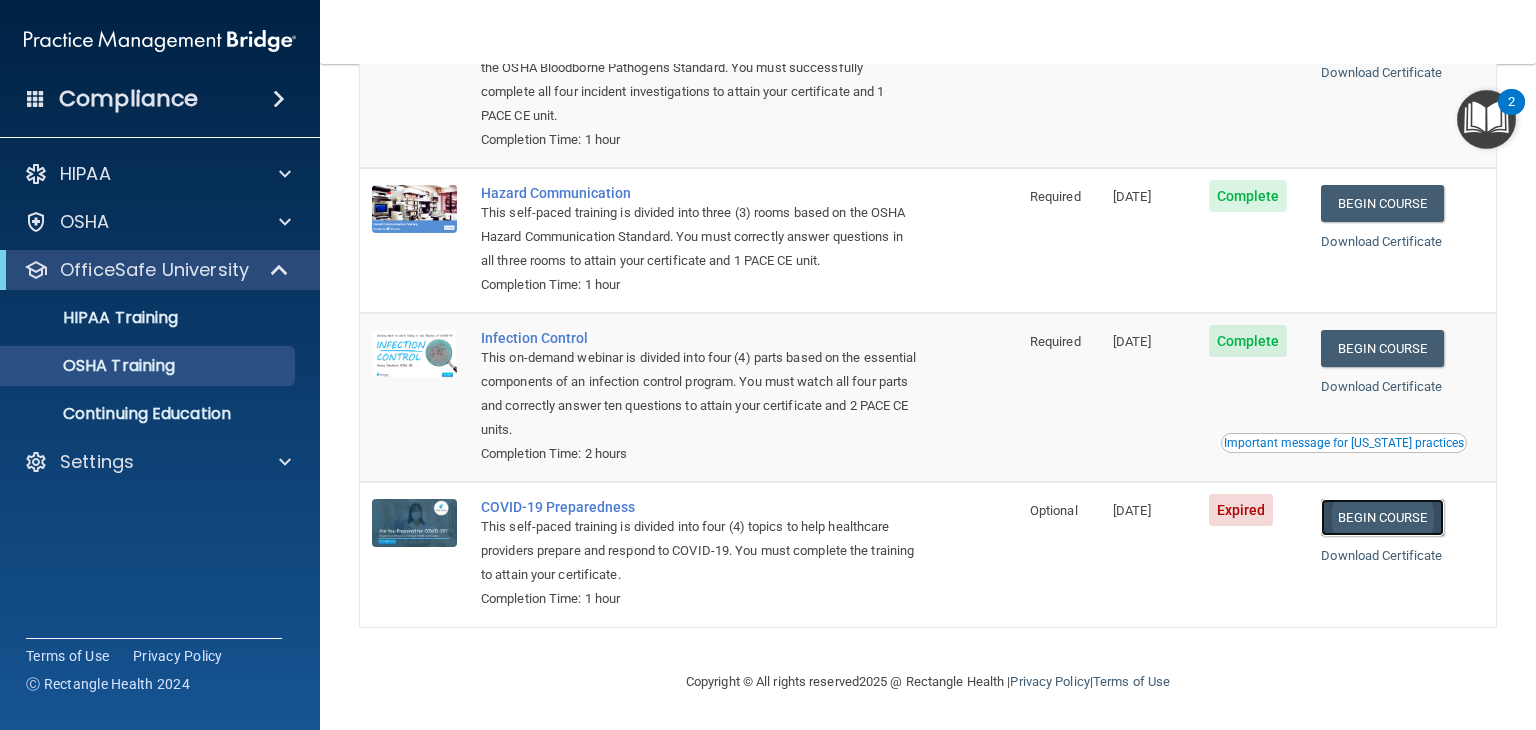 click on "Begin Course" at bounding box center [1382, 517] 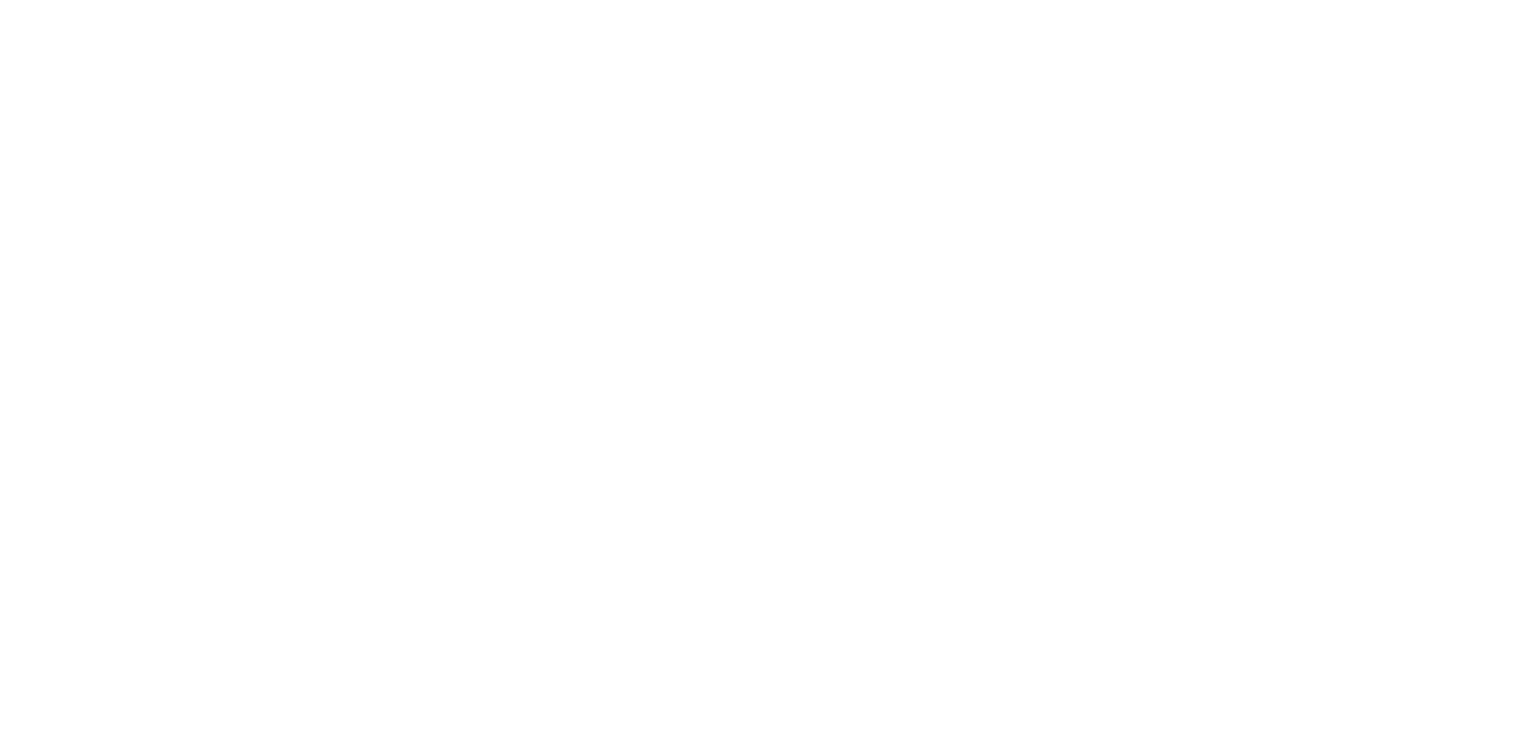 scroll, scrollTop: 0, scrollLeft: 0, axis: both 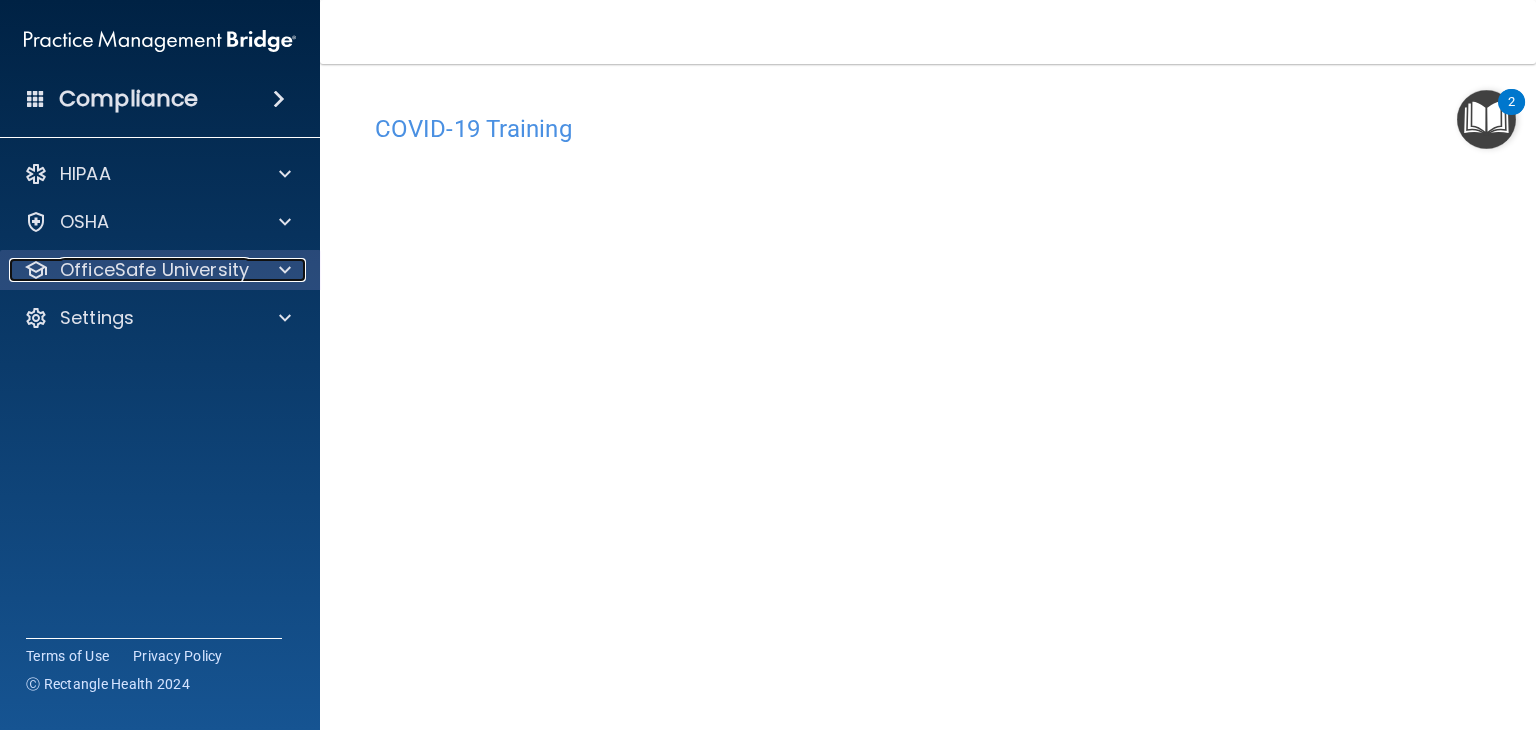 click at bounding box center [285, 270] 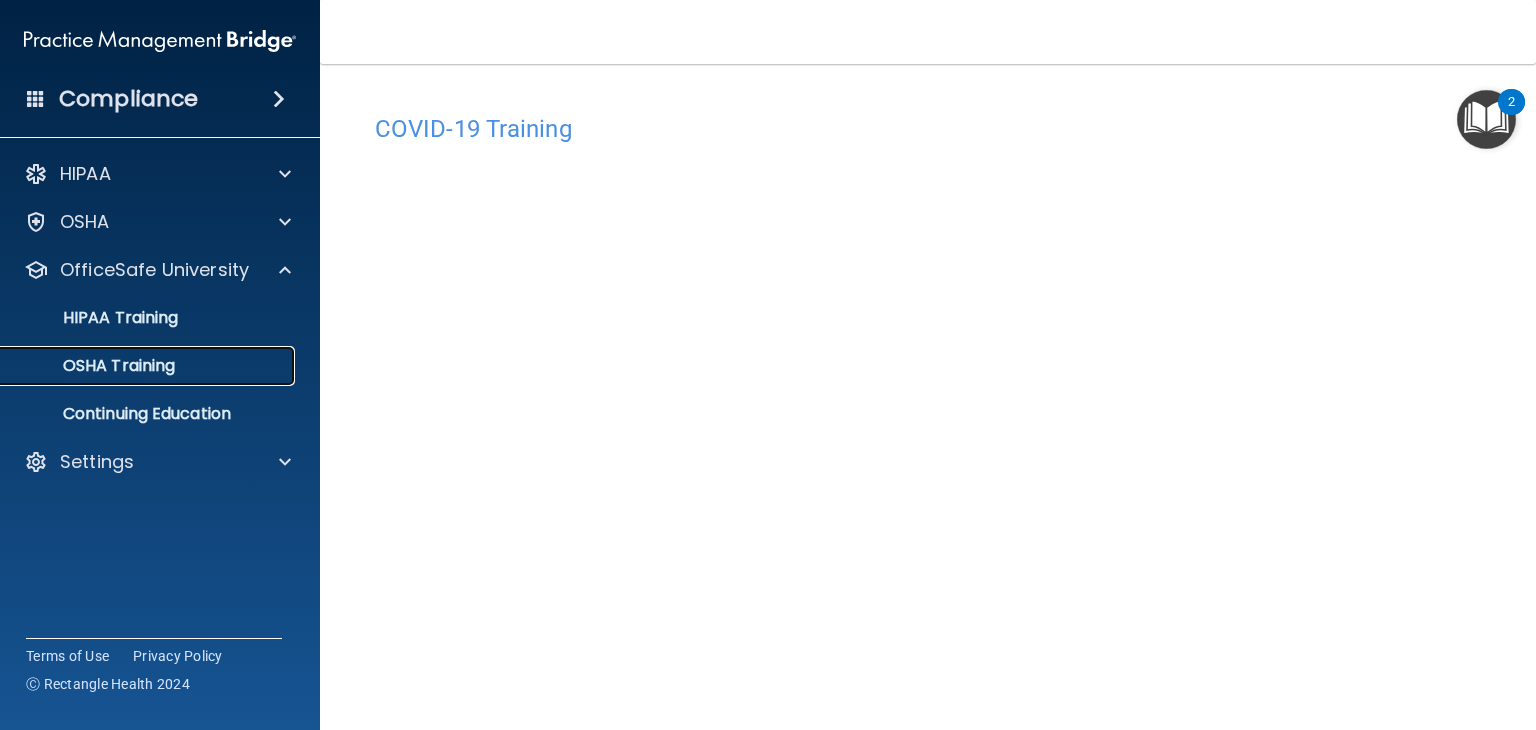 click on "OSHA Training" at bounding box center [149, 366] 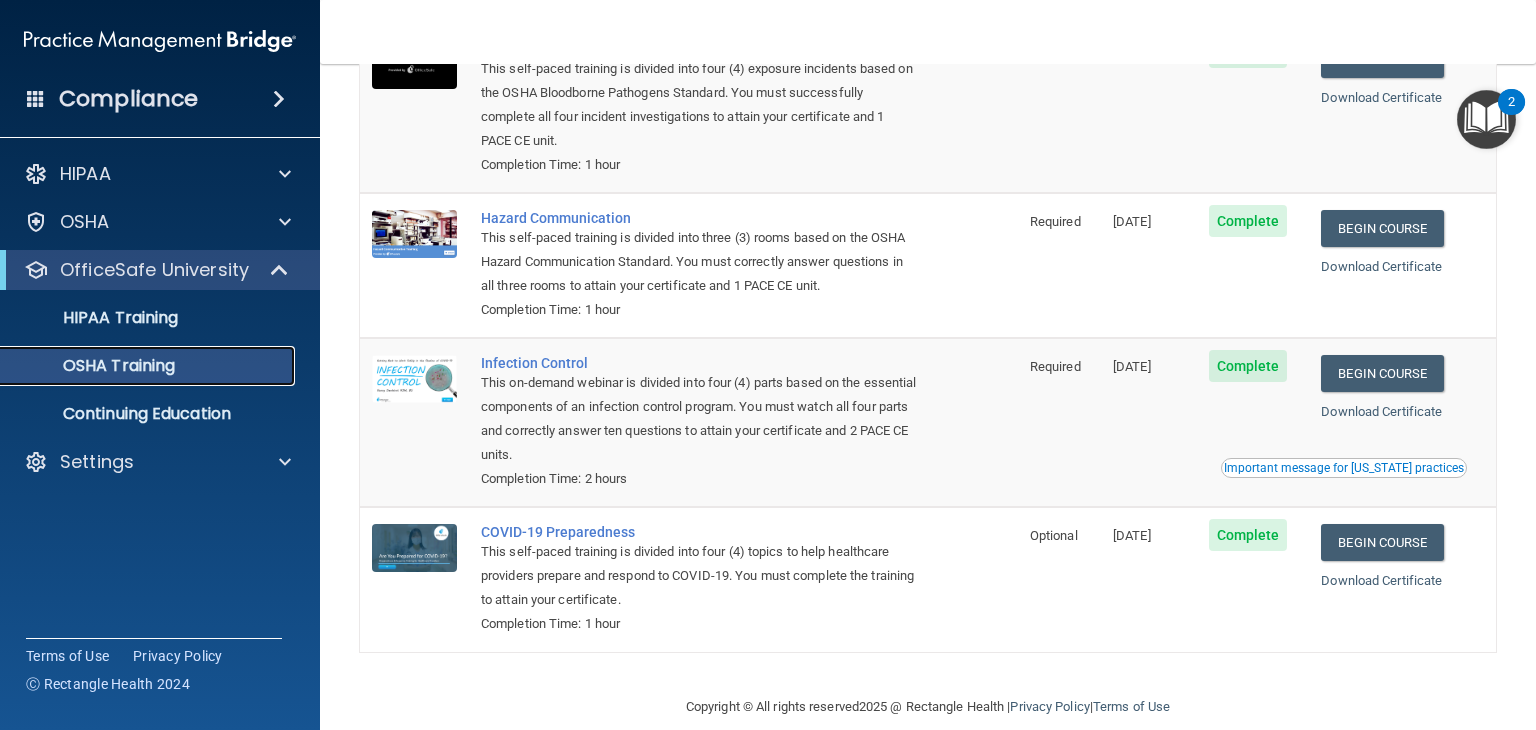 scroll, scrollTop: 228, scrollLeft: 0, axis: vertical 